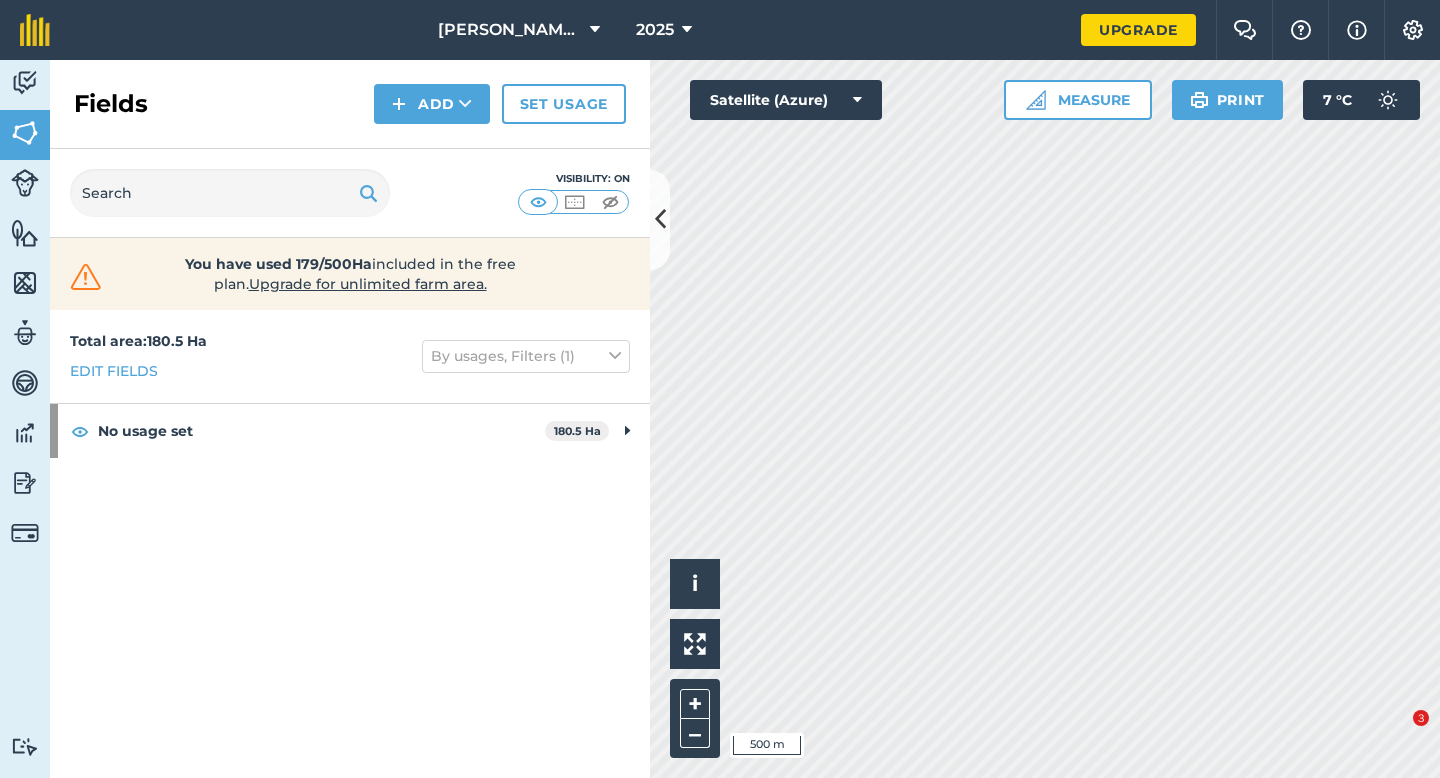 scroll, scrollTop: 0, scrollLeft: 0, axis: both 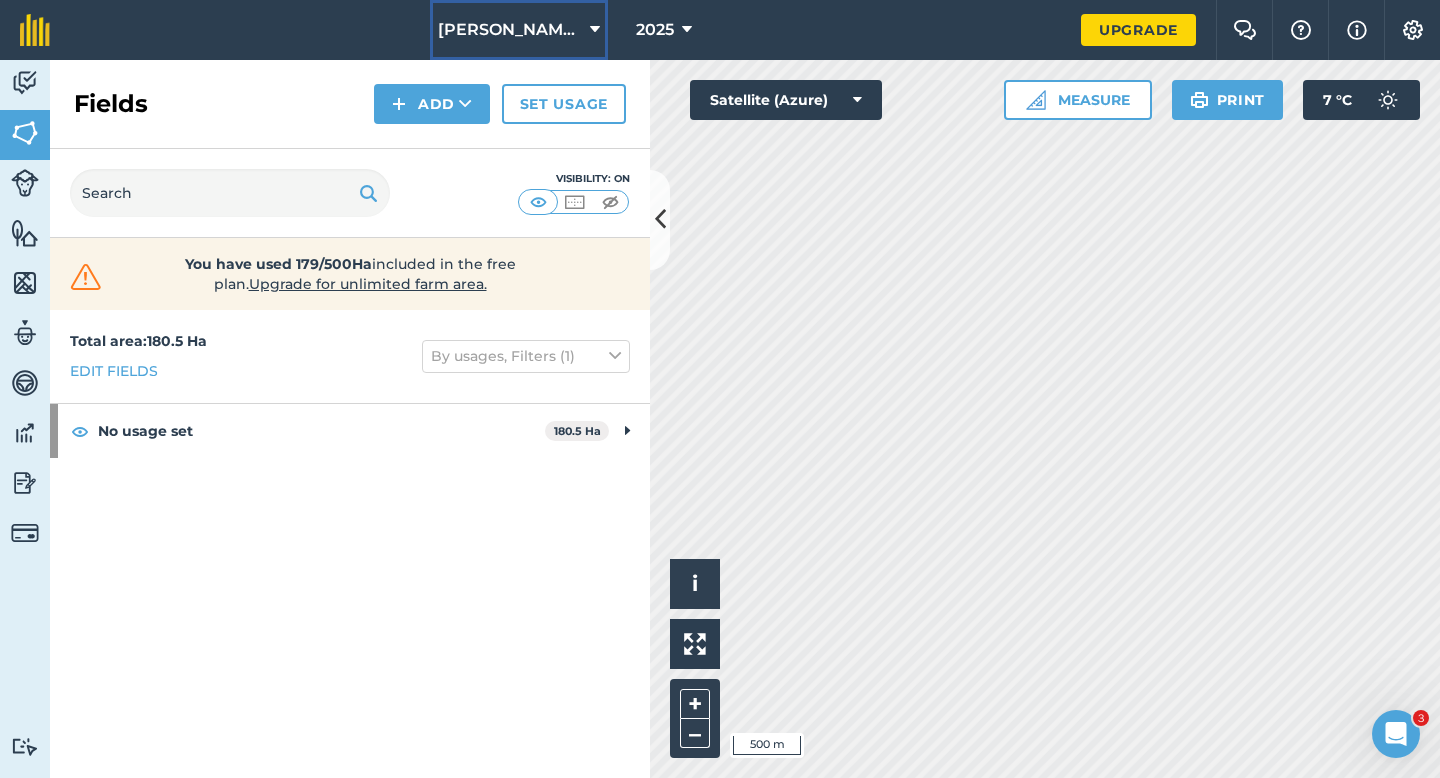click on "[PERSON_NAME] & Sons" at bounding box center (519, 30) 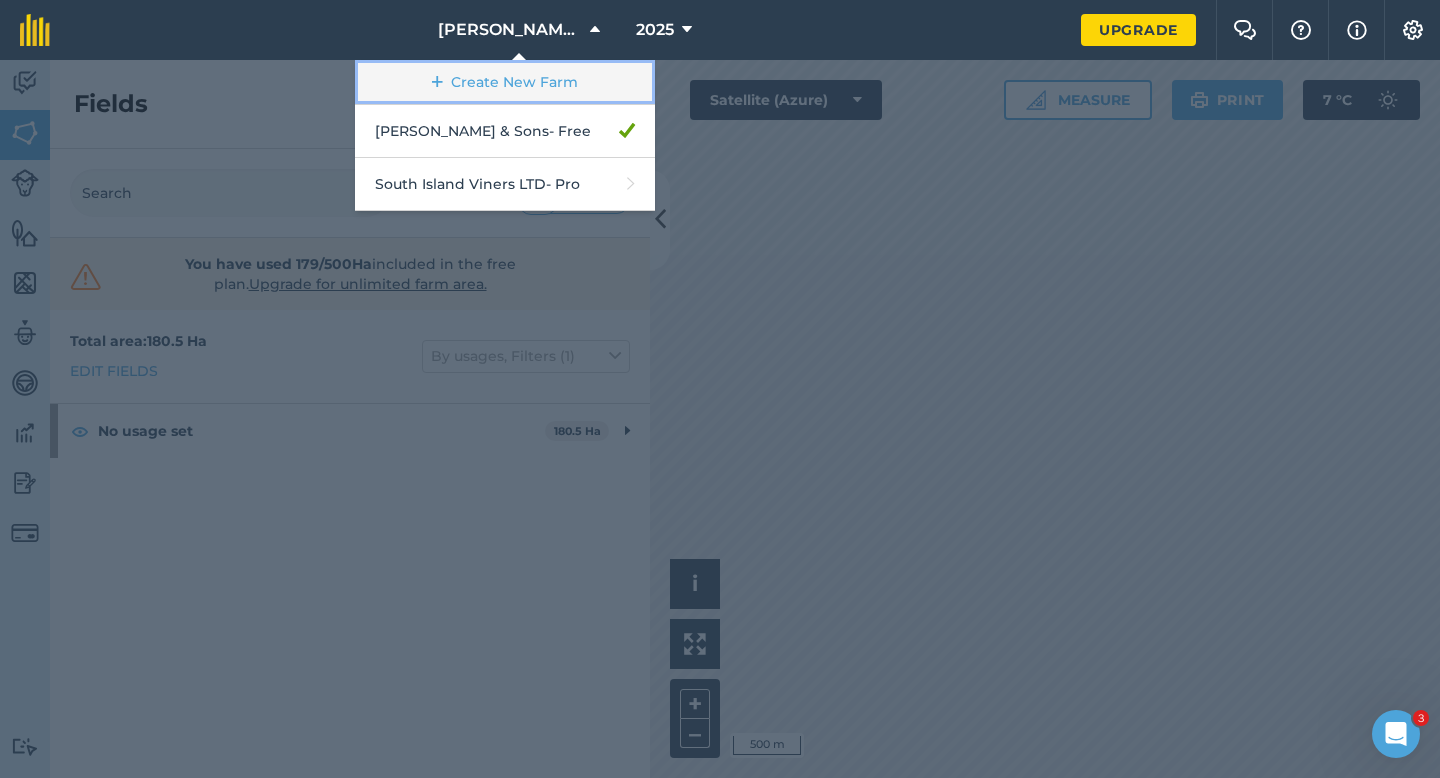 click on "Create New Farm" at bounding box center [505, 82] 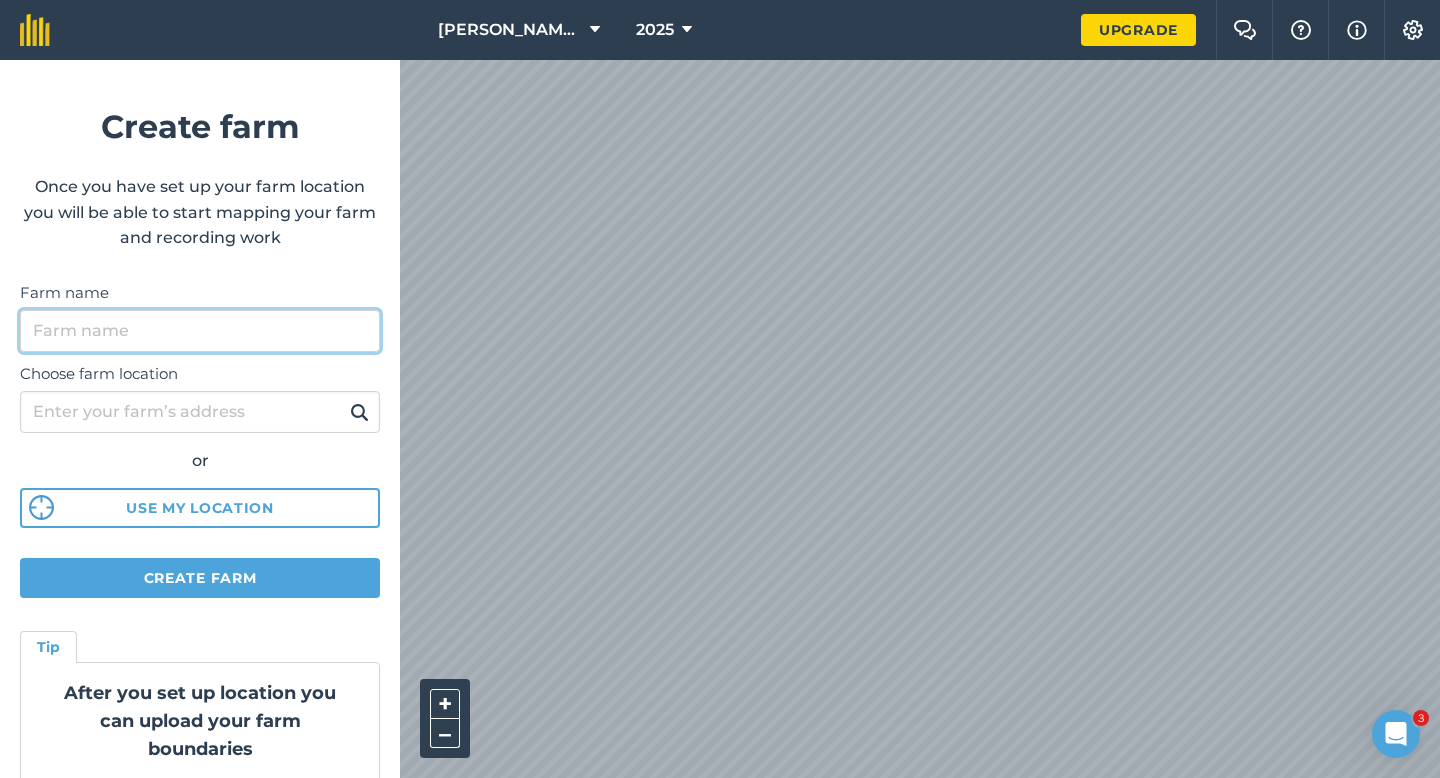 click on "Farm name" at bounding box center (200, 331) 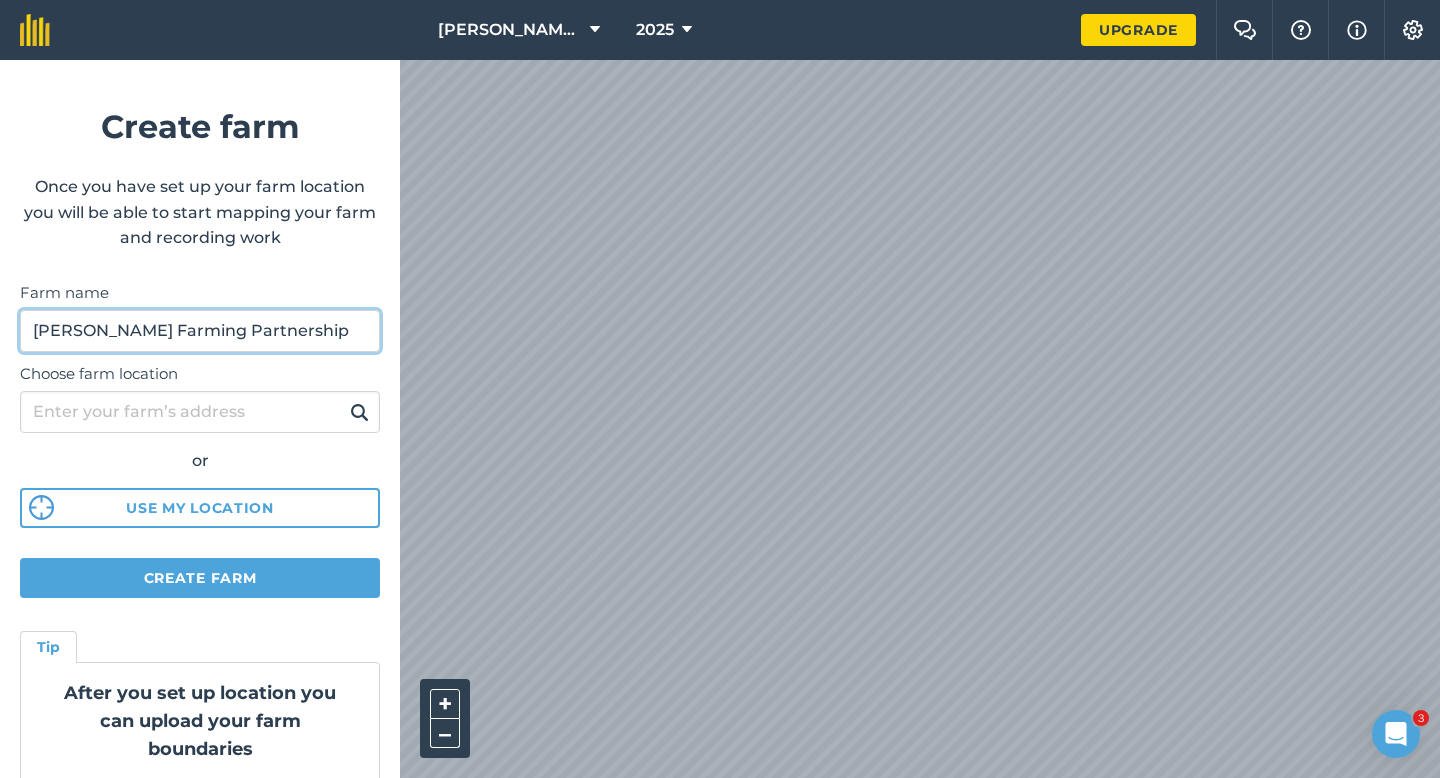 type on "[PERSON_NAME] Farming Partnership" 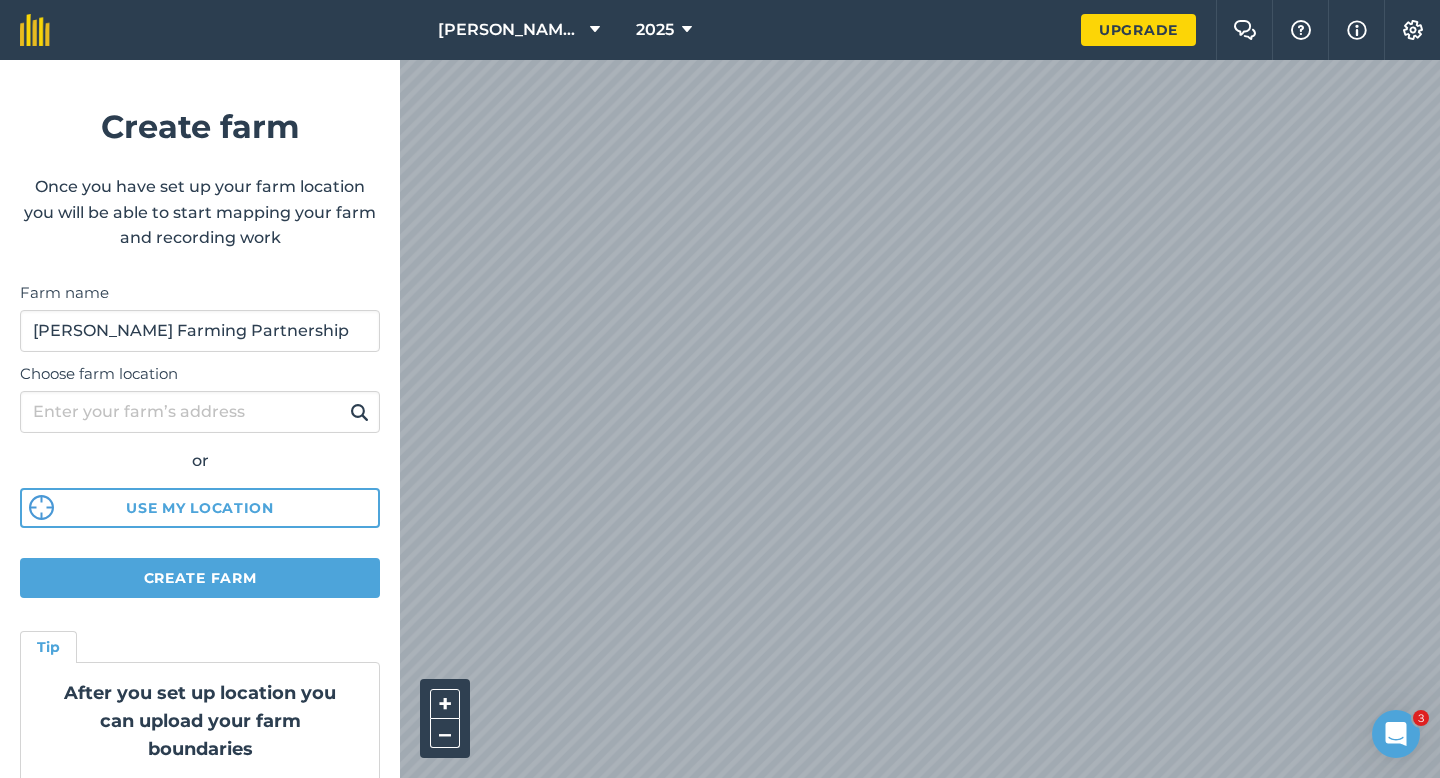 click on "[PERSON_NAME] & Sons  2025 Upgrade Farm Chat Help Info Settings Create farm Once you have set up your farm location you will be able to start mapping your farm and recording work Farm name [PERSON_NAME] Farming Partnership Choose farm location or   Use my location Create farm Tip After you set up location you can upload your farm boundaries Just go to  Settings > Connections + – Satellite (Azure)" at bounding box center (720, 30) 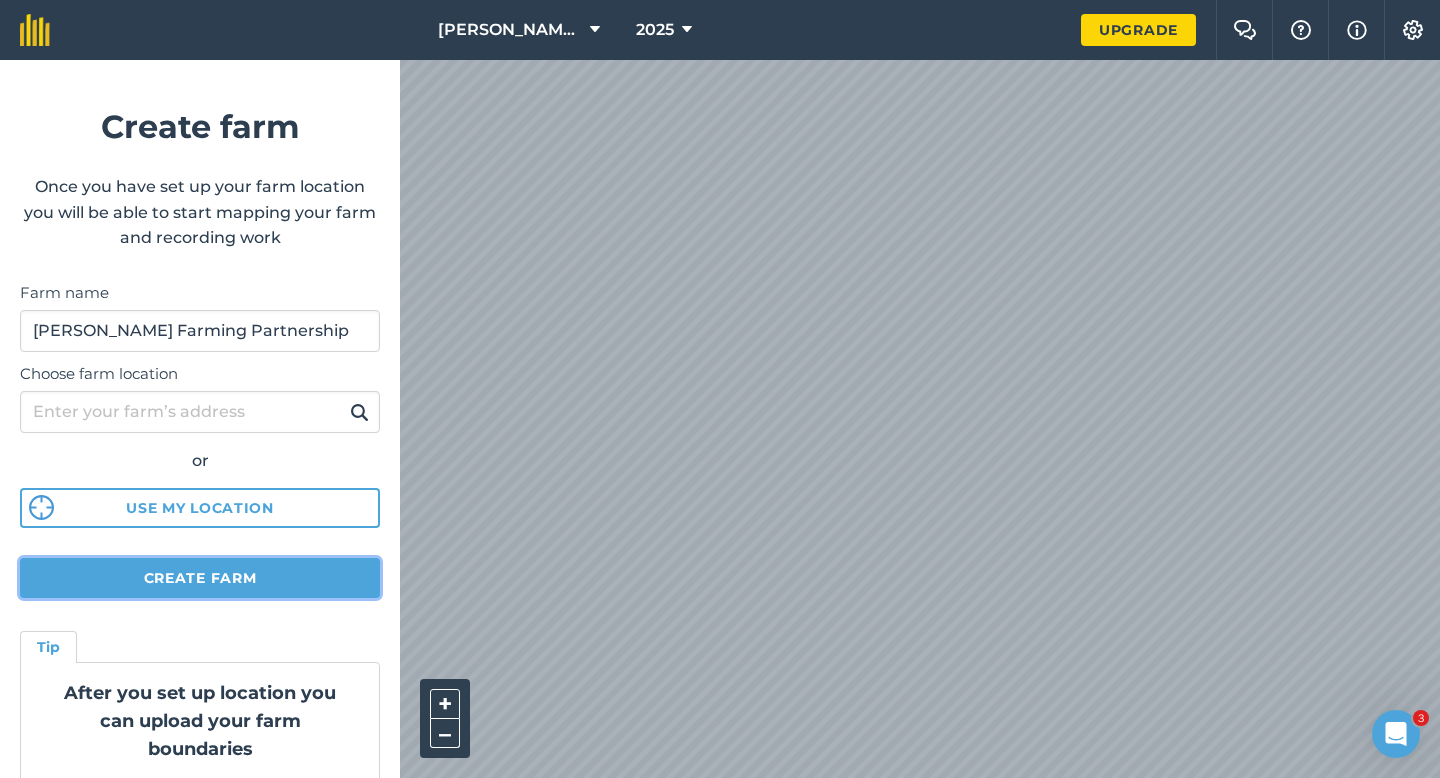 click on "Create farm" at bounding box center (200, 578) 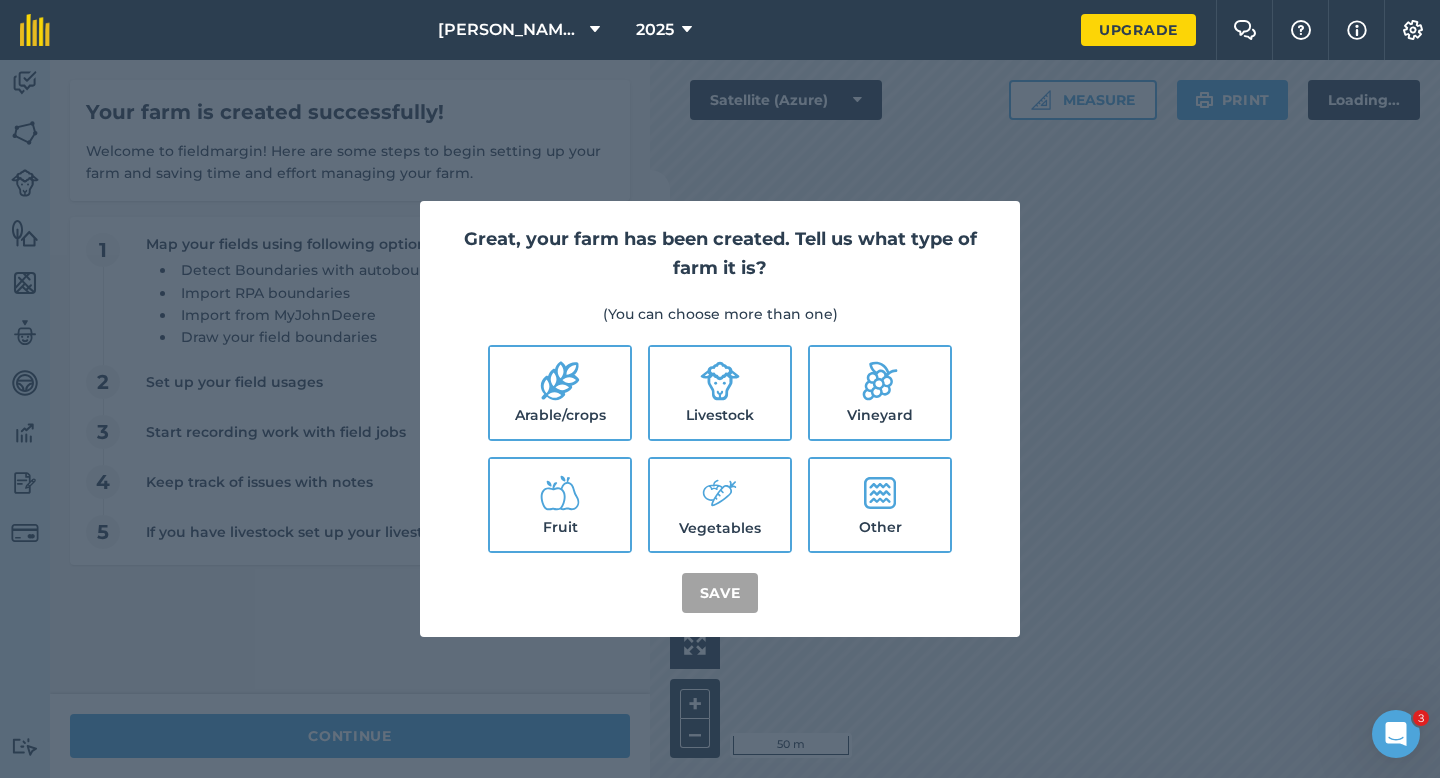 click on "Arable/crops" at bounding box center (560, 393) 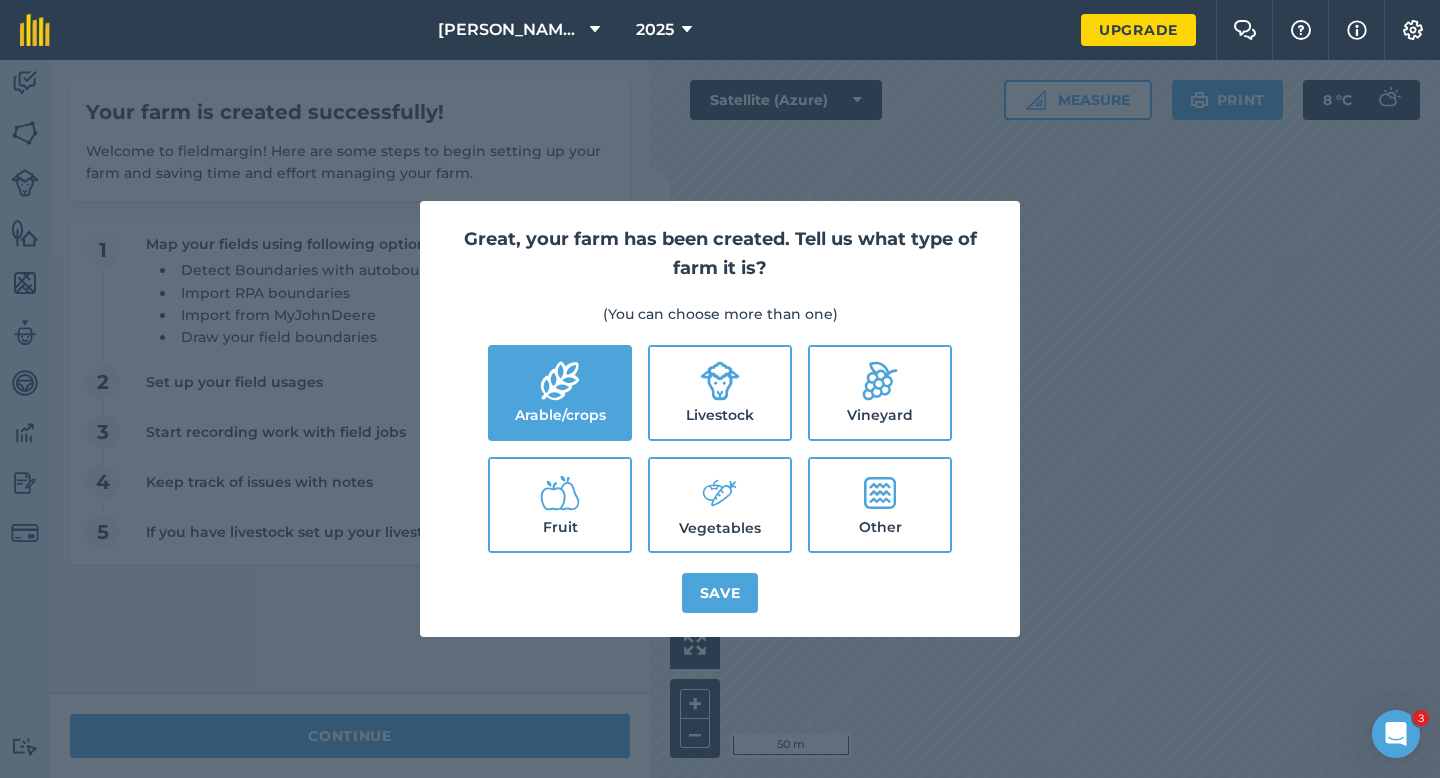 click on "Livestock" at bounding box center (720, 393) 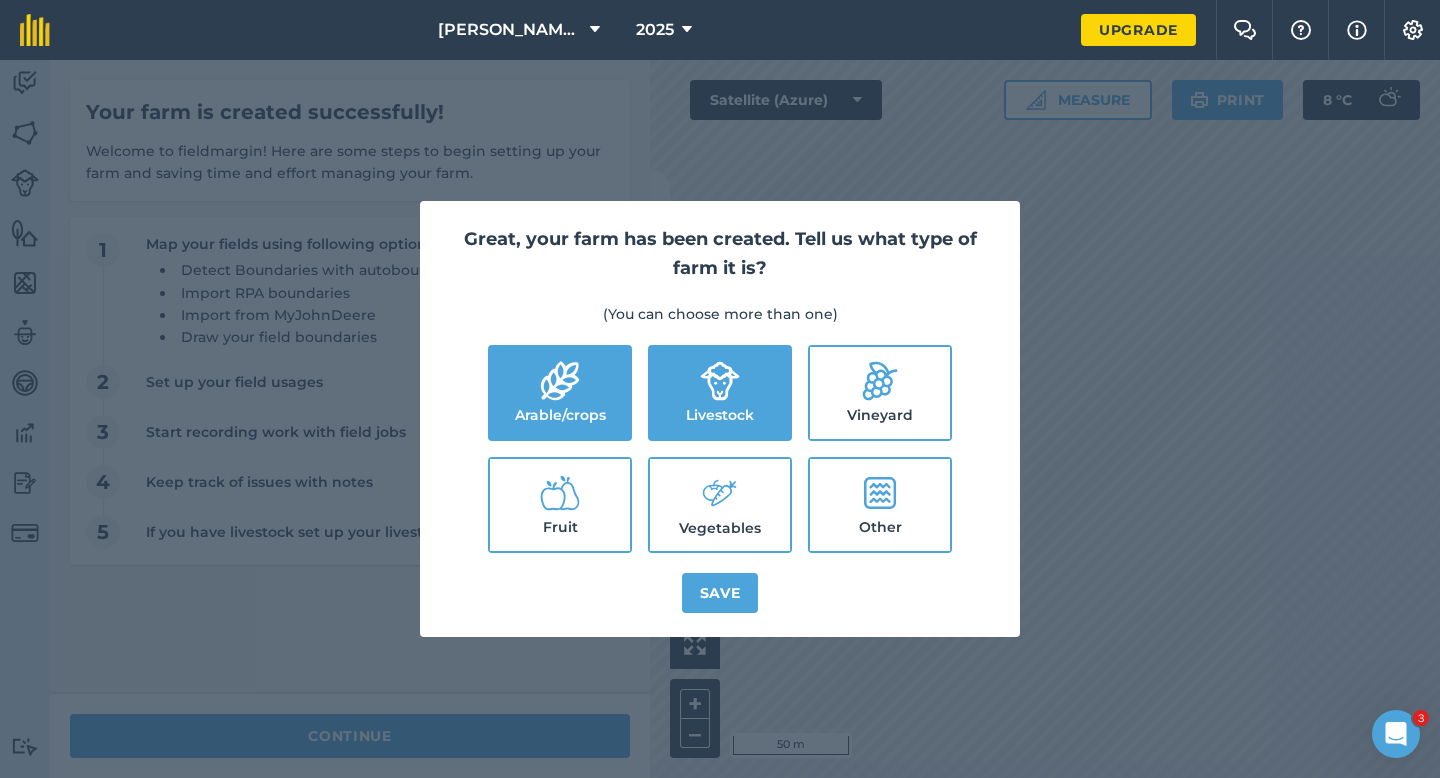 click 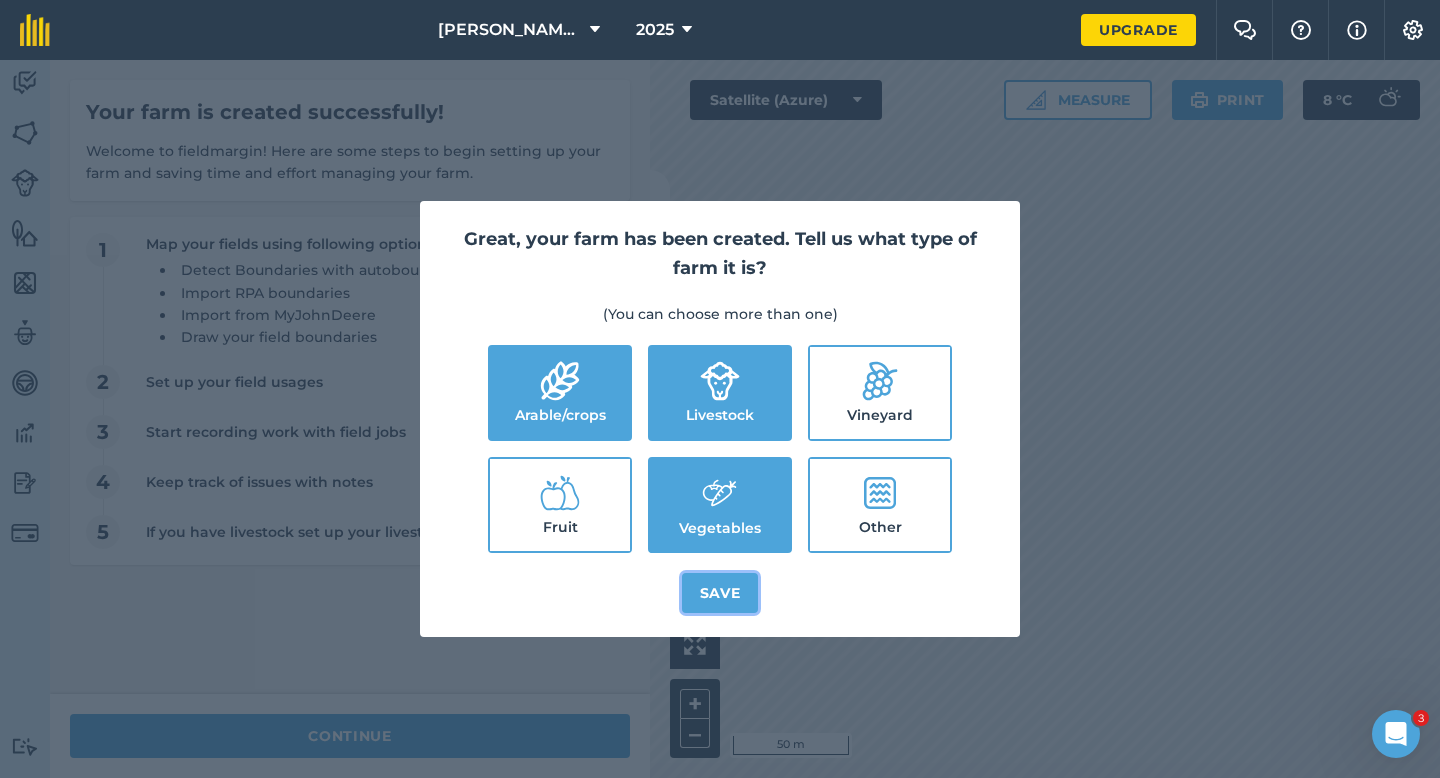 click on "Save" at bounding box center [720, 593] 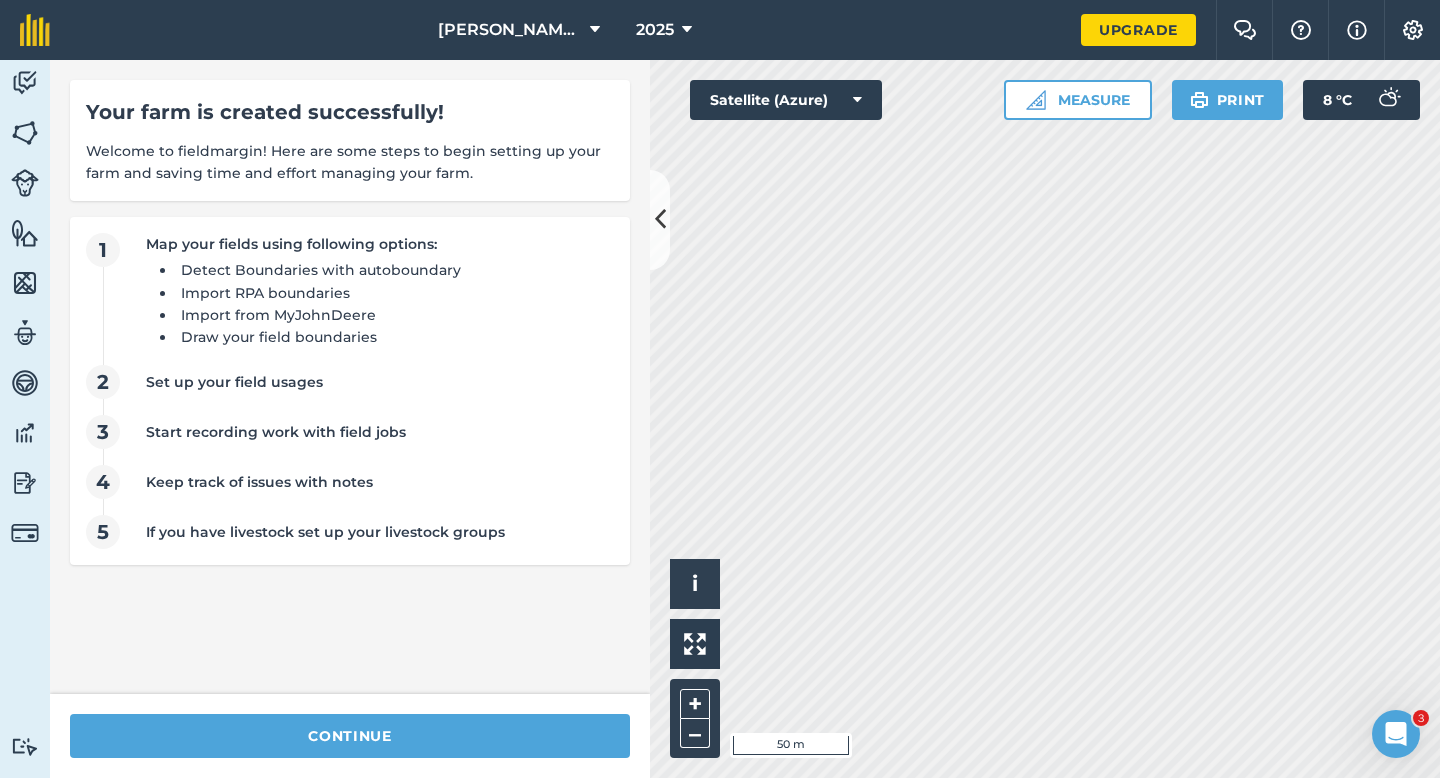 click on "continue" at bounding box center (350, 736) 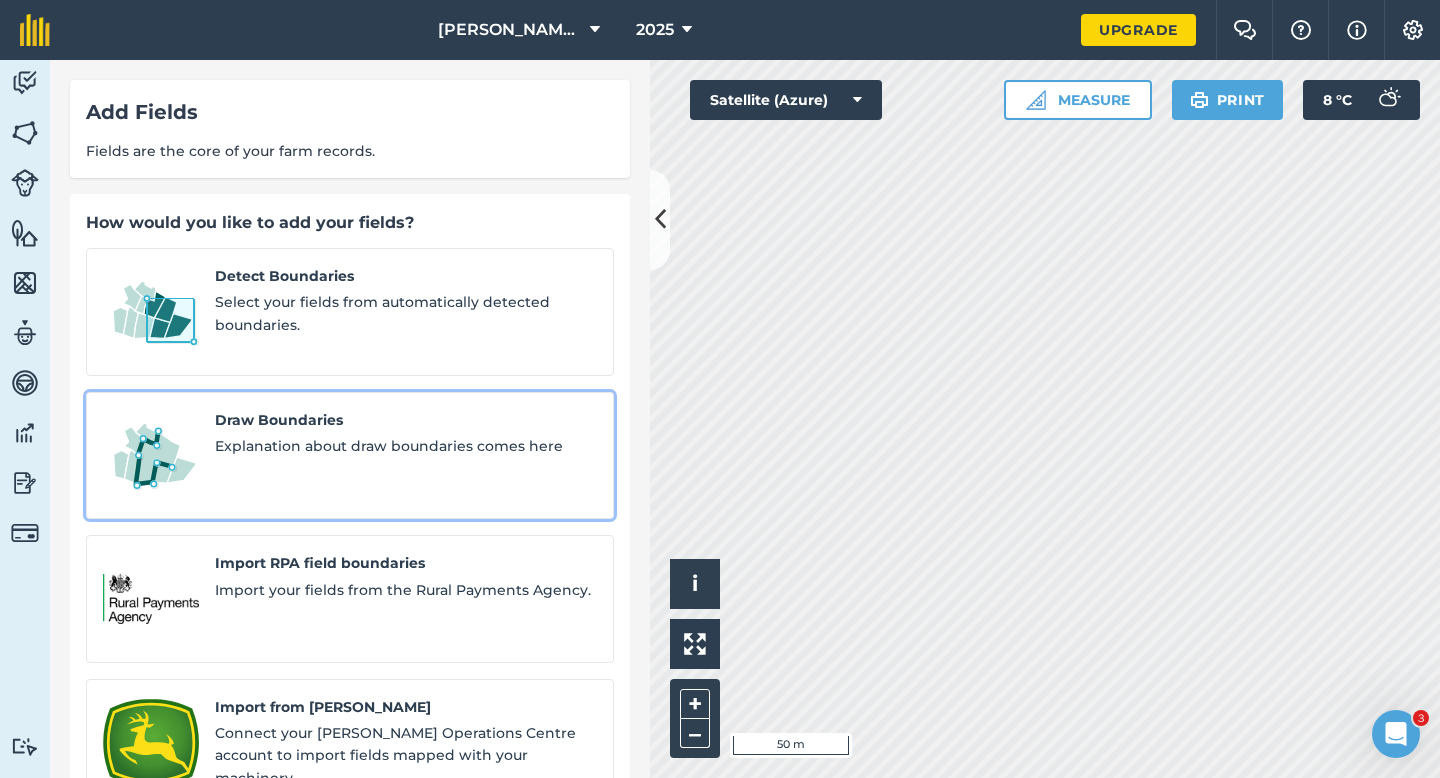 click on "Draw Boundaries Explanation about draw boundaries comes here" at bounding box center [350, 456] 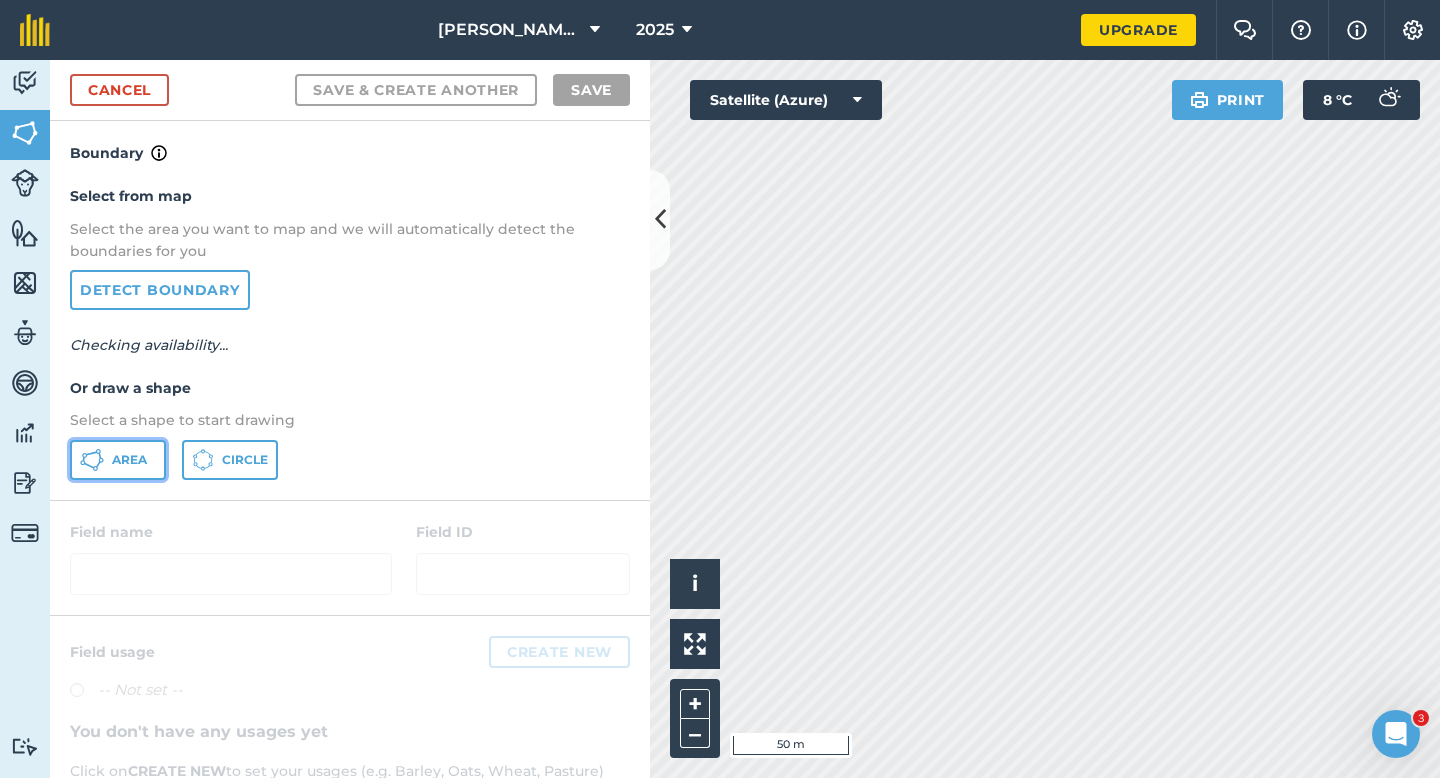 click on "Area" at bounding box center [129, 460] 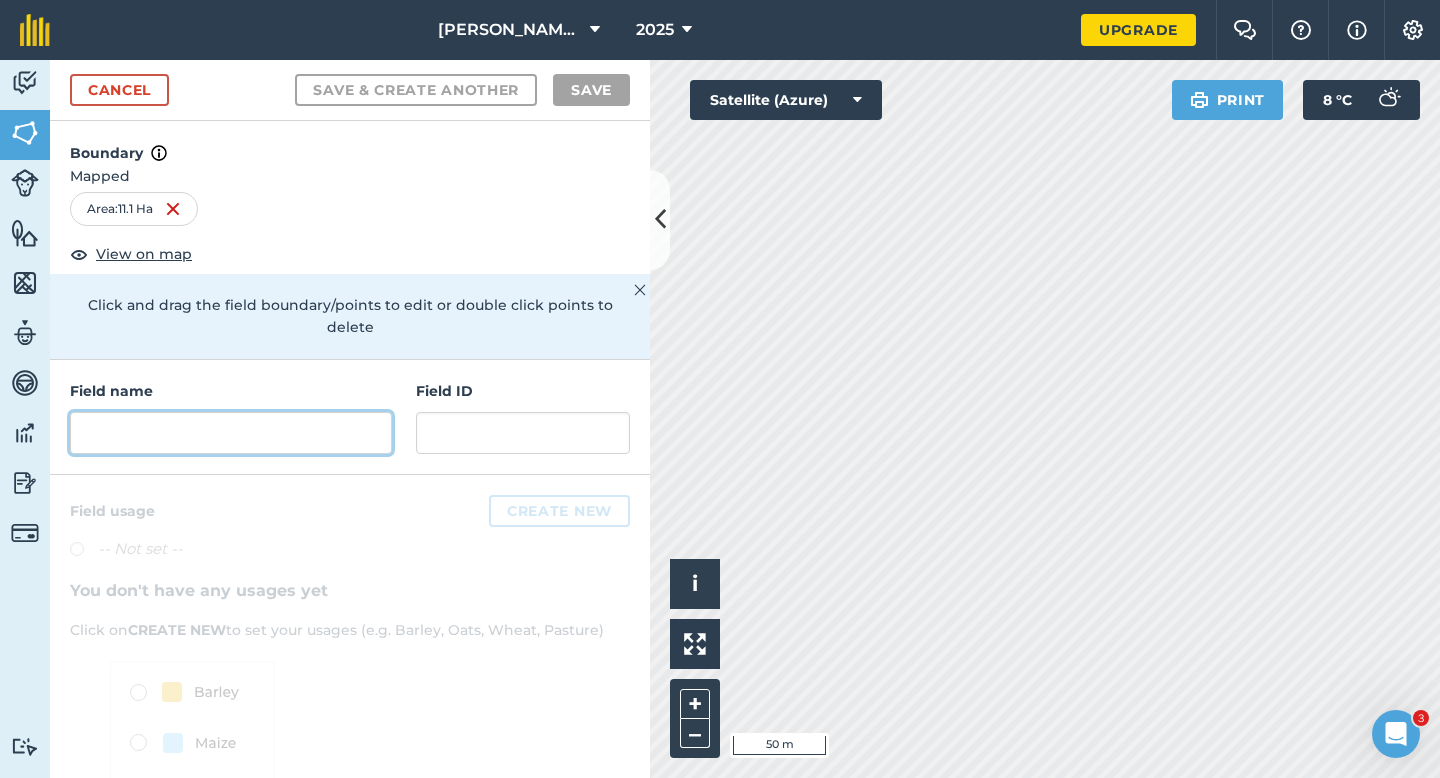 click at bounding box center [231, 433] 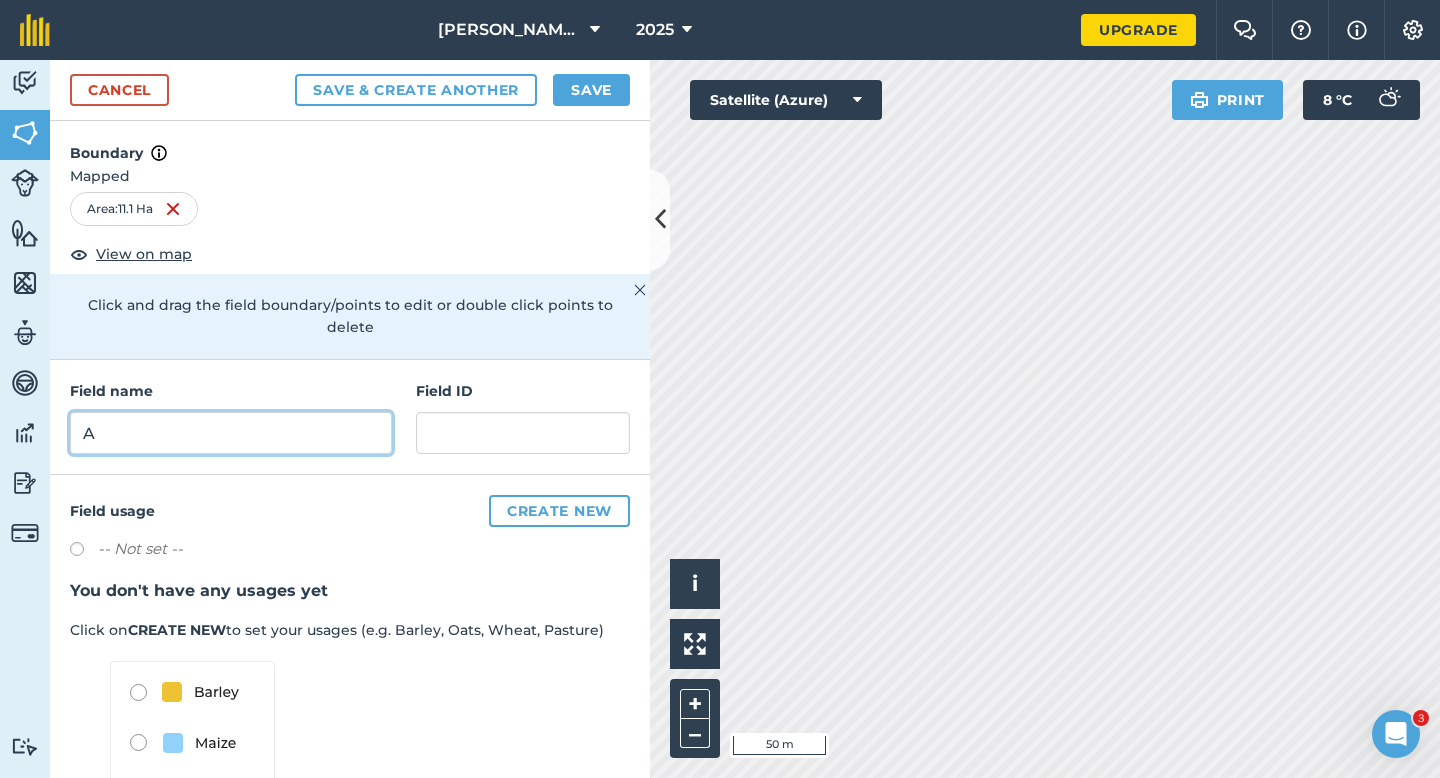 type on "A" 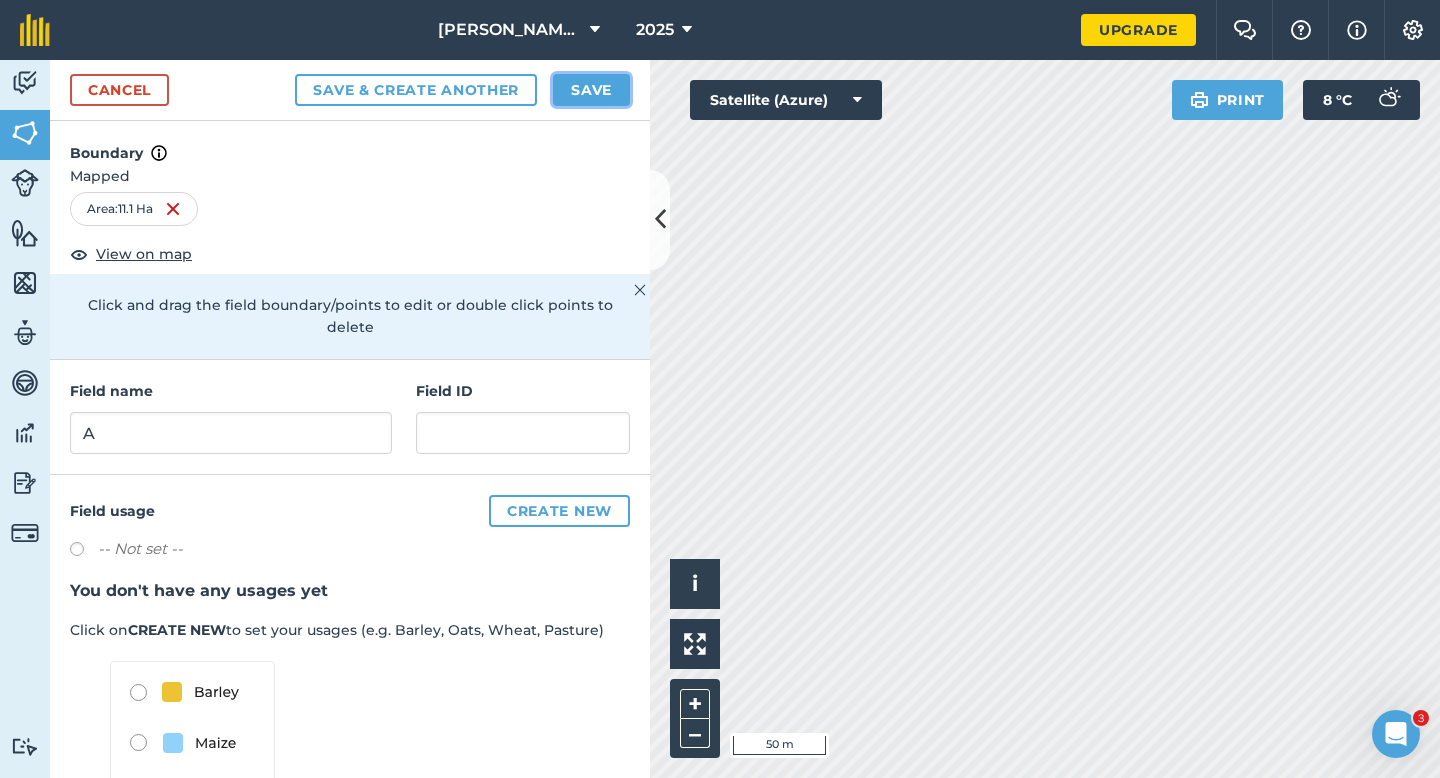 click on "Save" at bounding box center (591, 90) 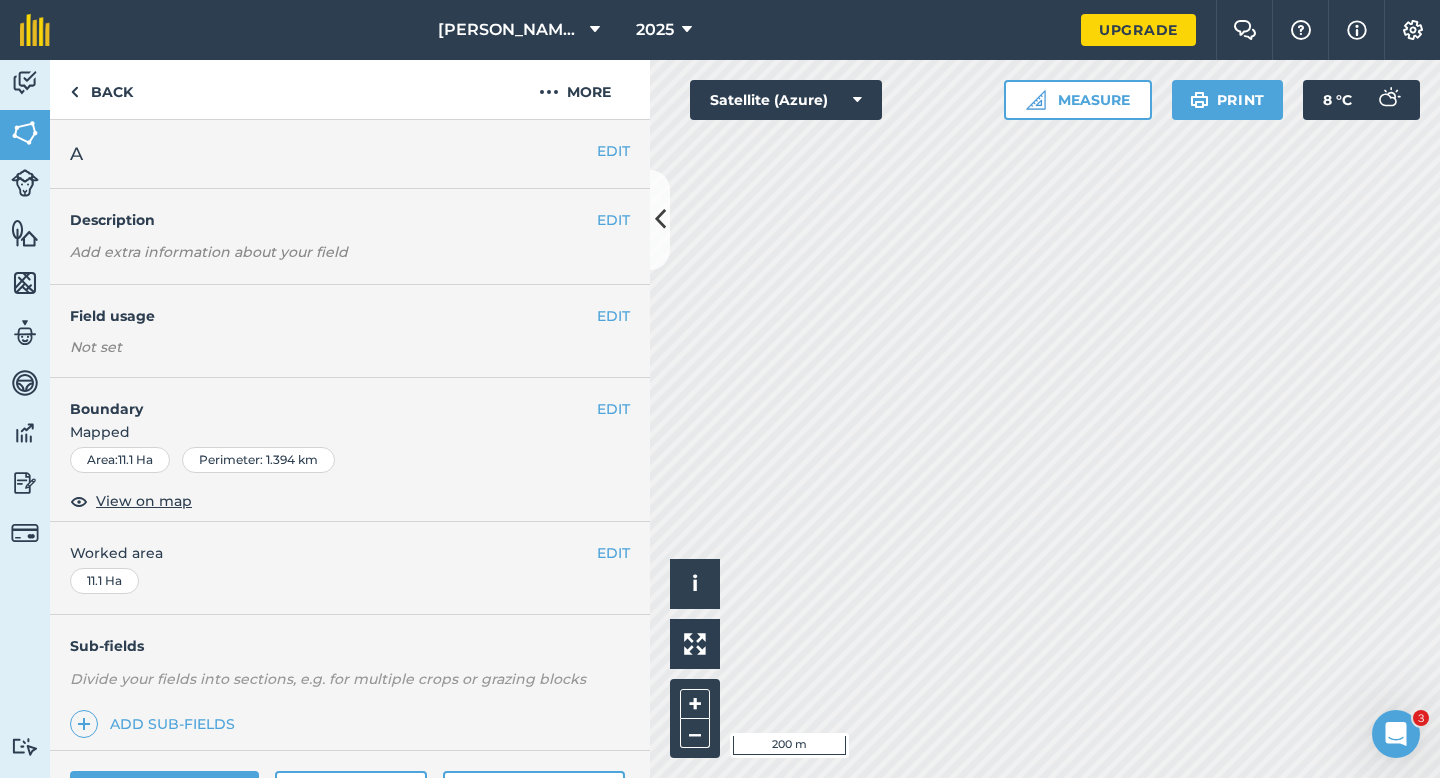 click on "EDIT Worked area 11.1   Ha" at bounding box center [350, 568] 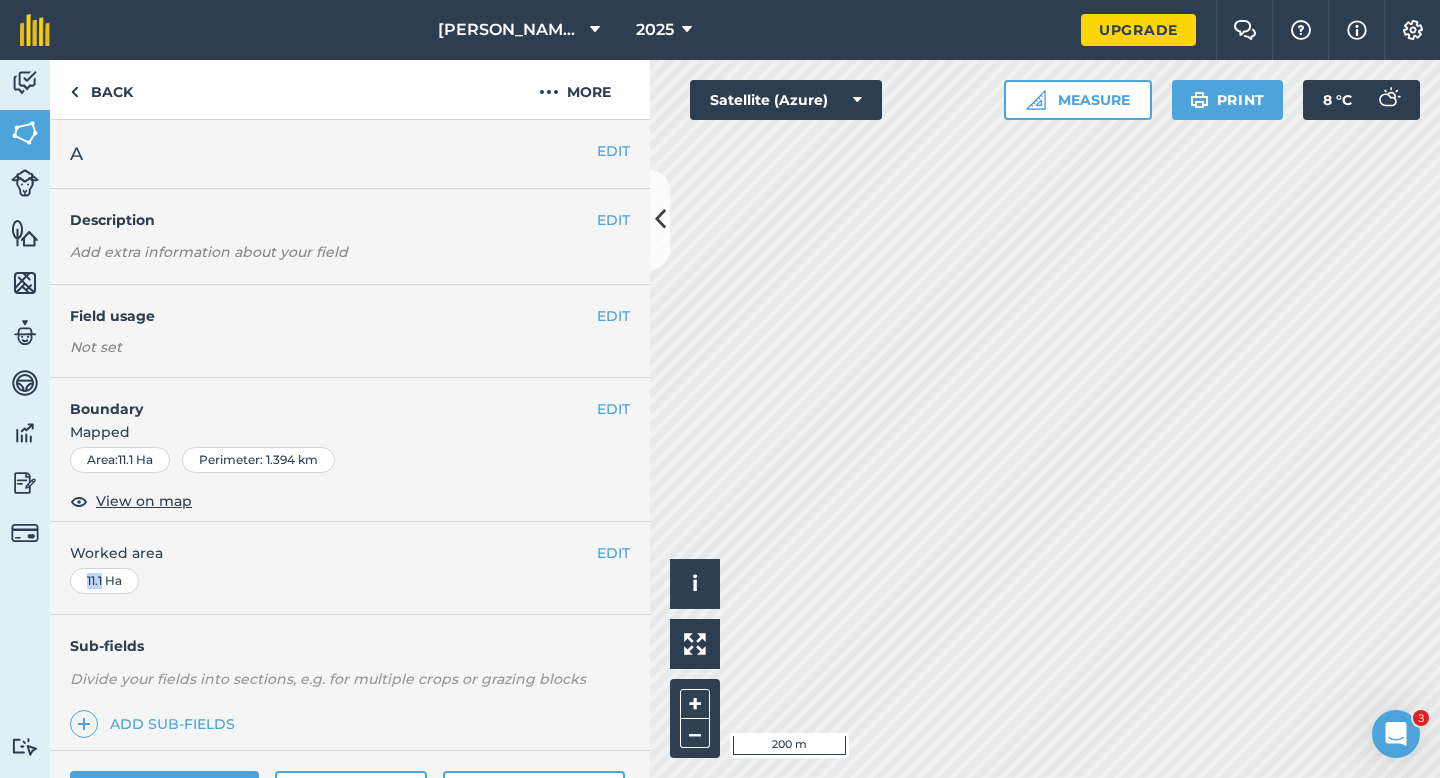 click on "EDIT Worked area 11.1   Ha" at bounding box center [350, 568] 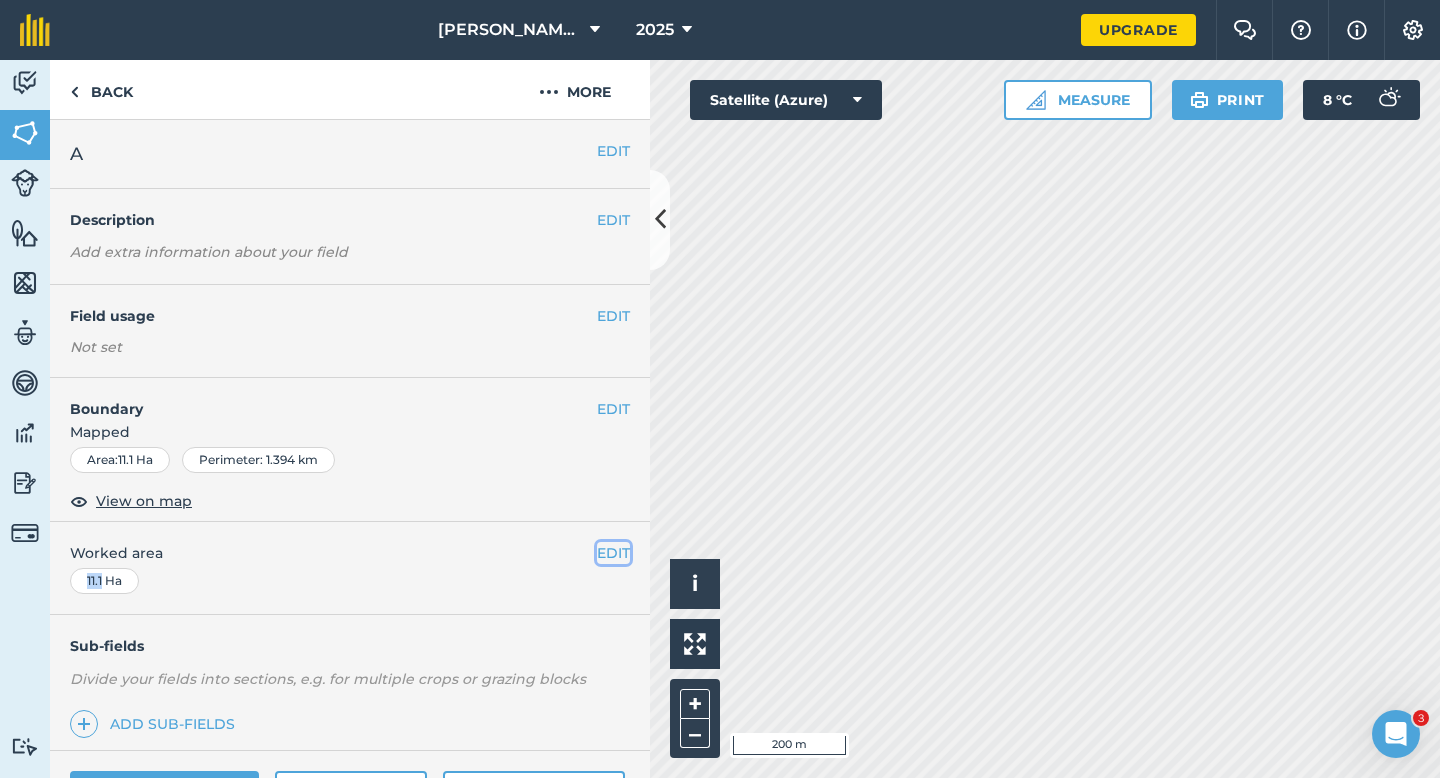 click on "EDIT" at bounding box center [613, 553] 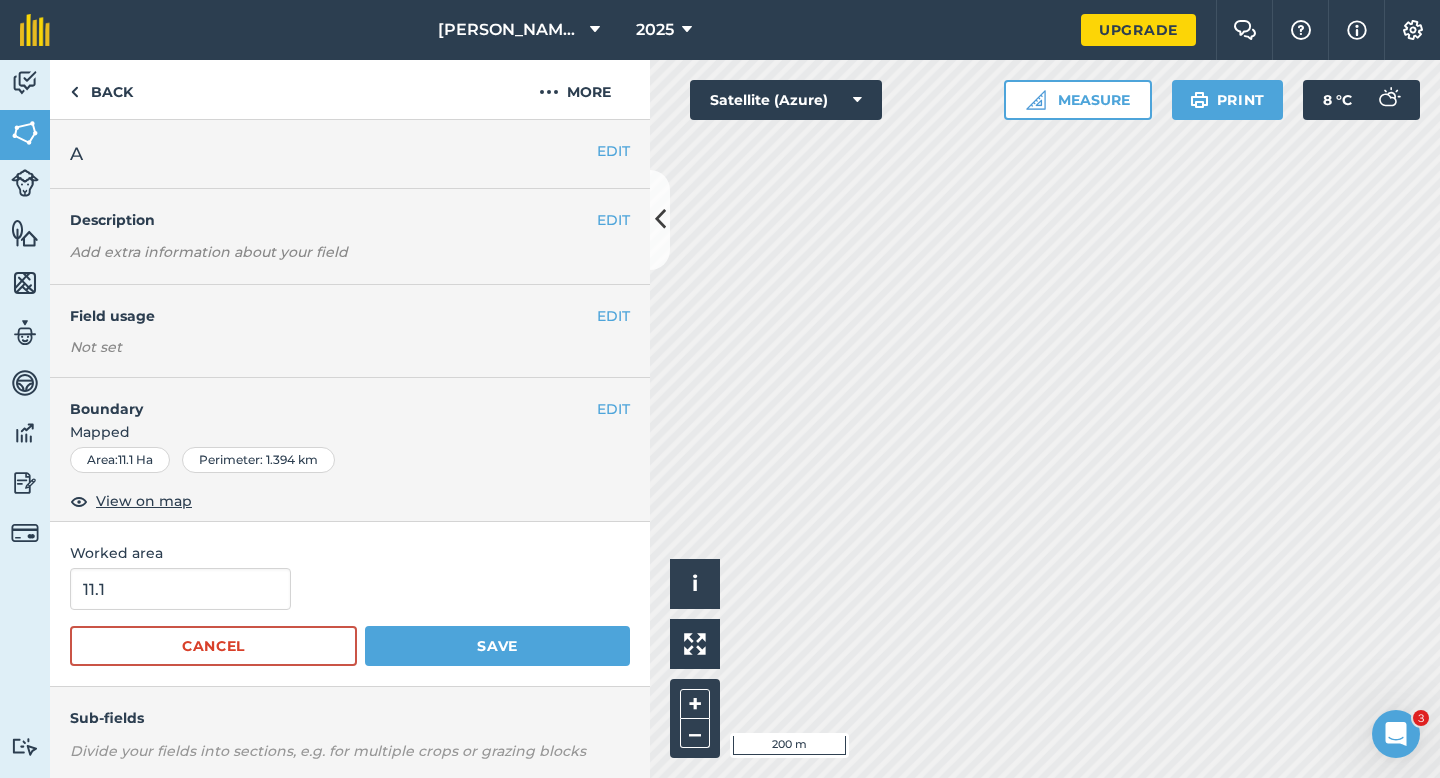 click on "Worked area 11.1 Cancel Save" at bounding box center [350, 604] 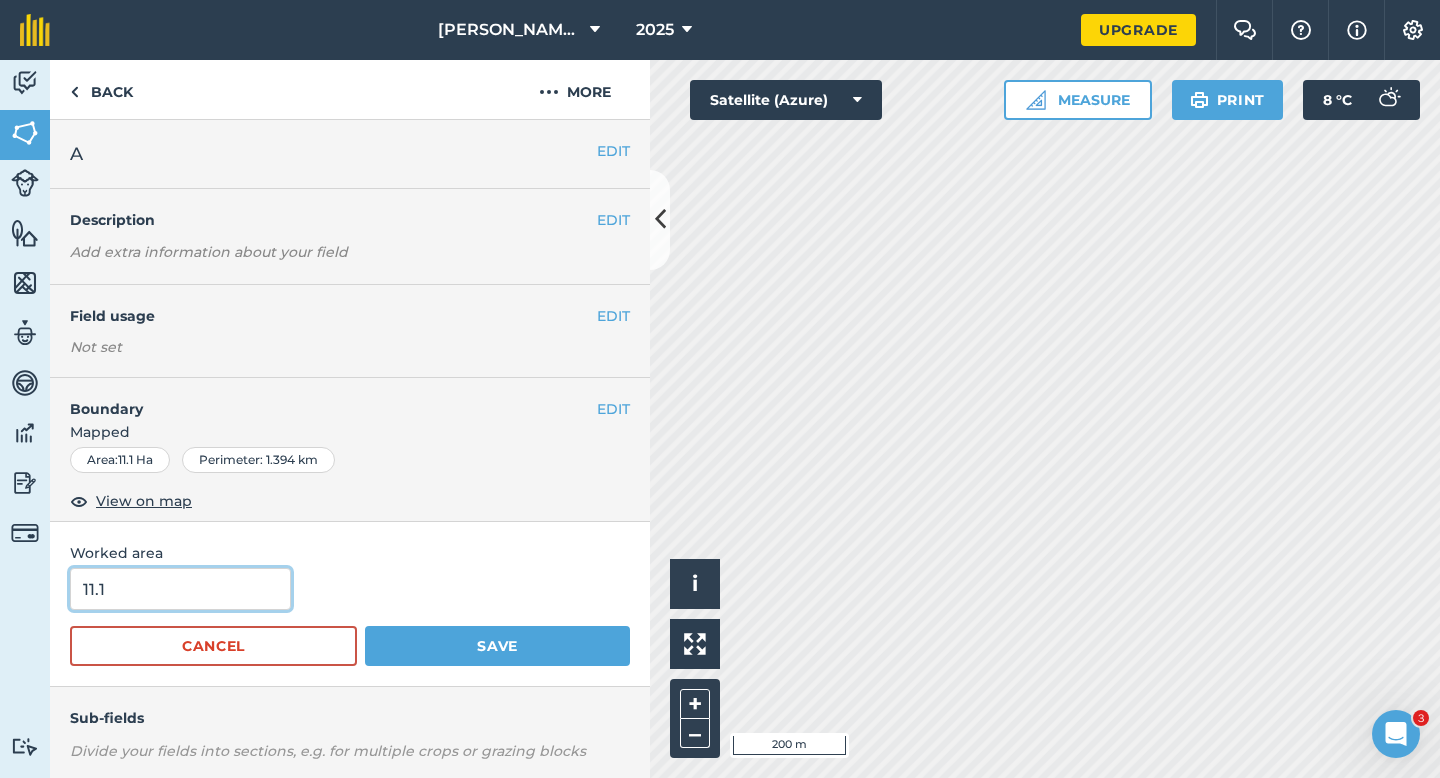 click on "11.1" at bounding box center (180, 589) 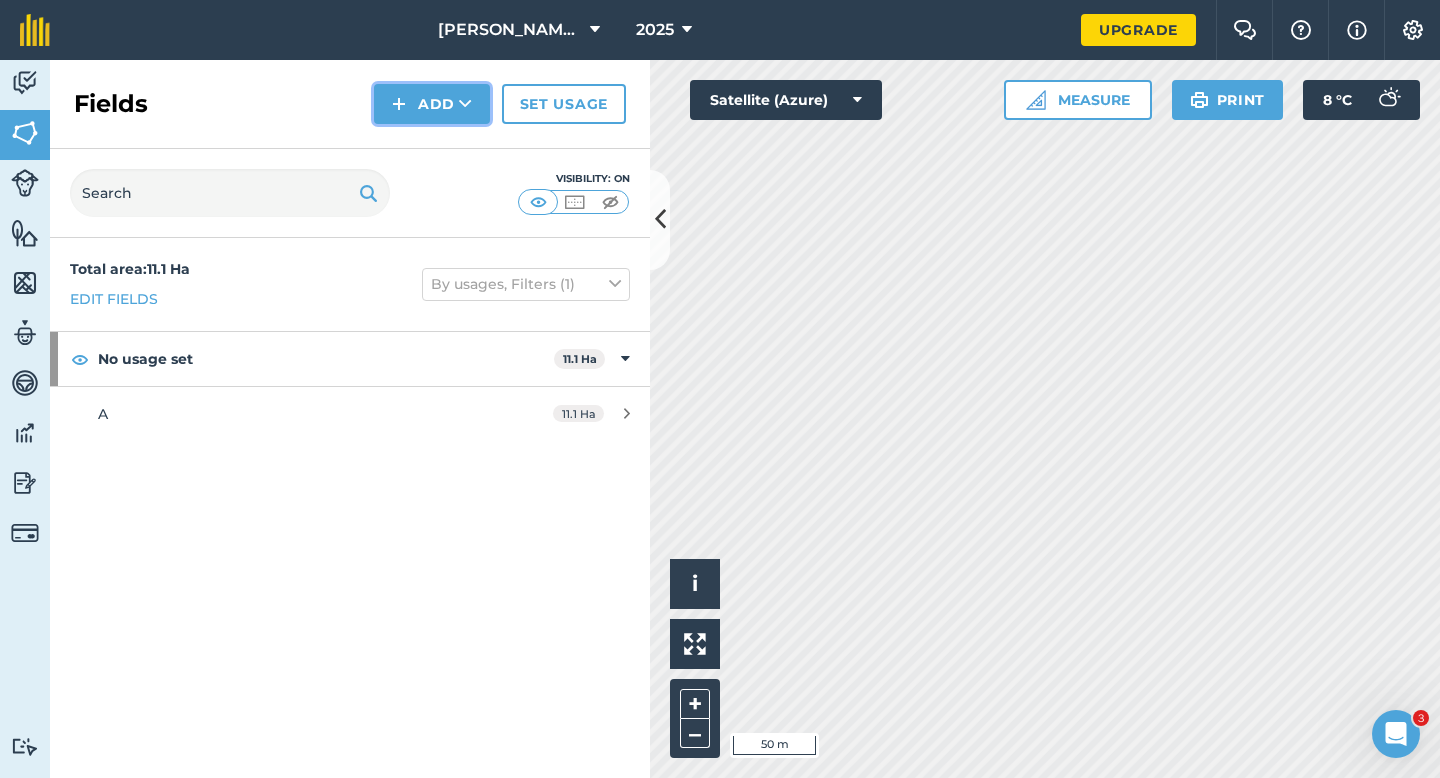 click on "Add" at bounding box center (432, 104) 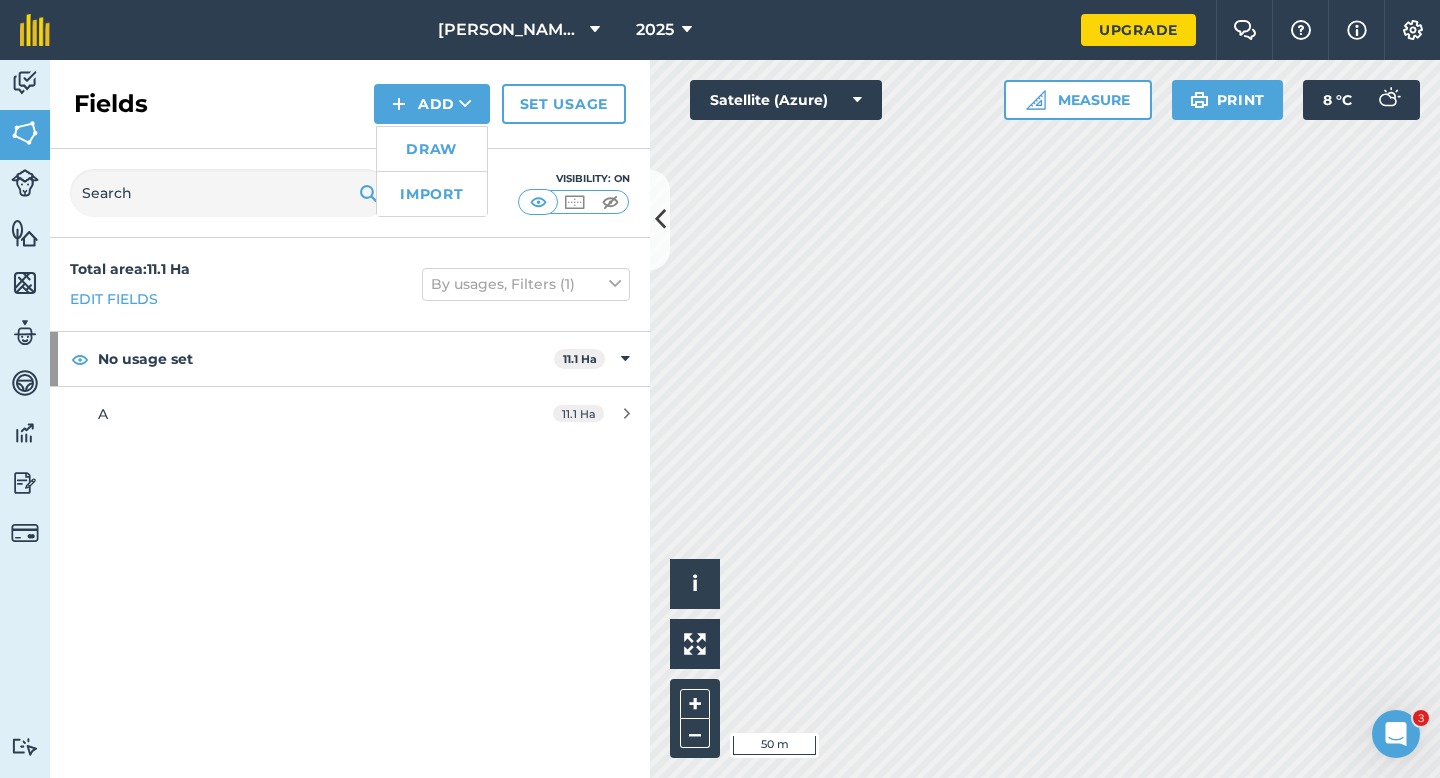 click on "Draw" at bounding box center [432, 149] 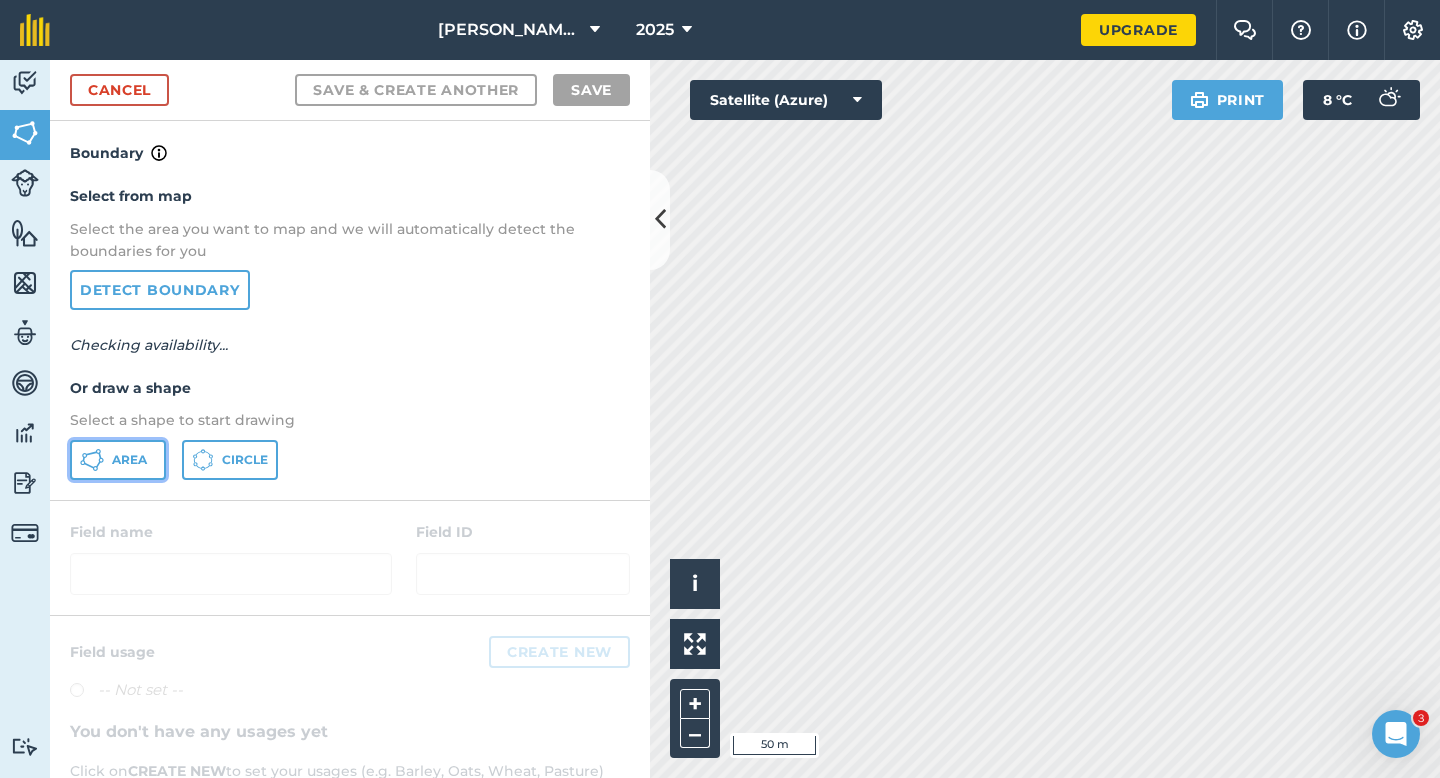 click on "Area" at bounding box center (118, 460) 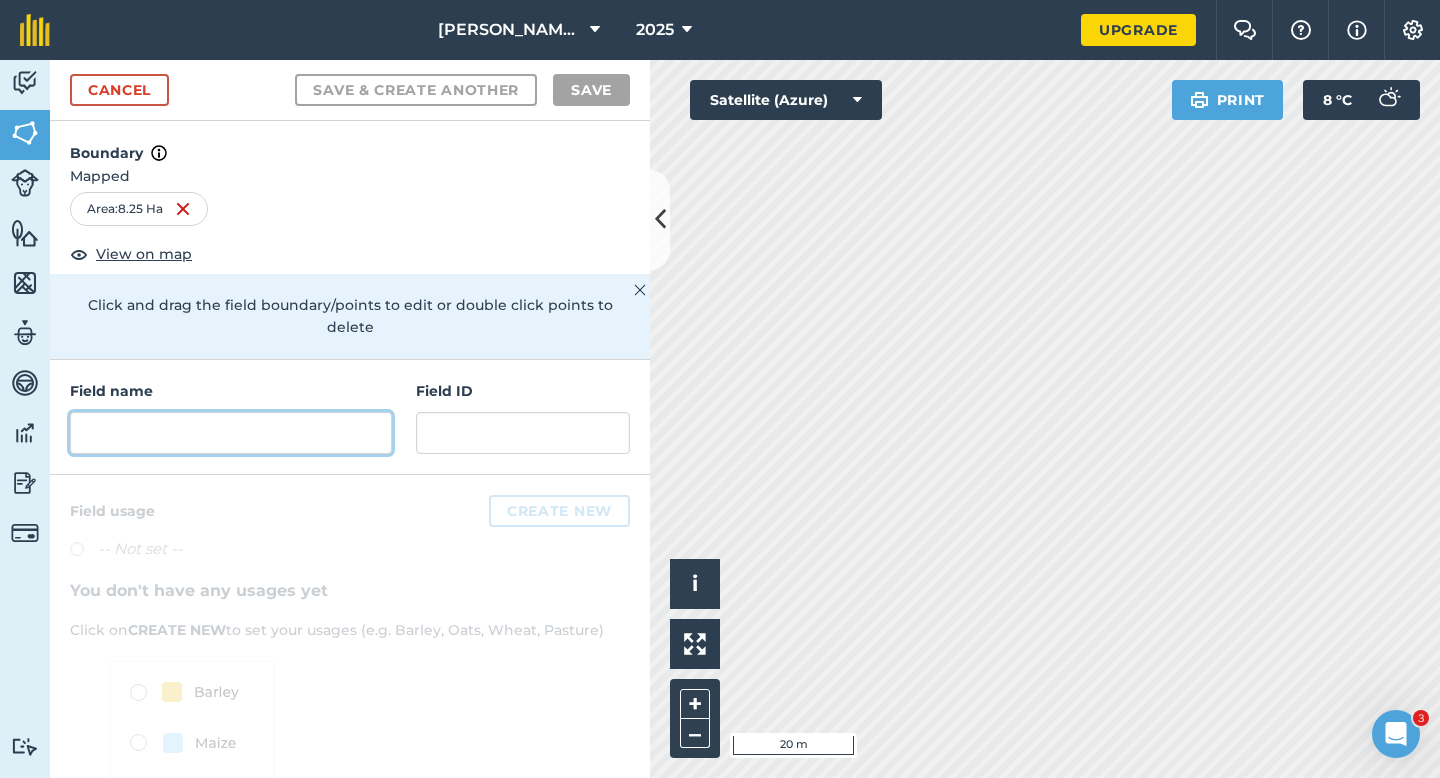 click at bounding box center [231, 433] 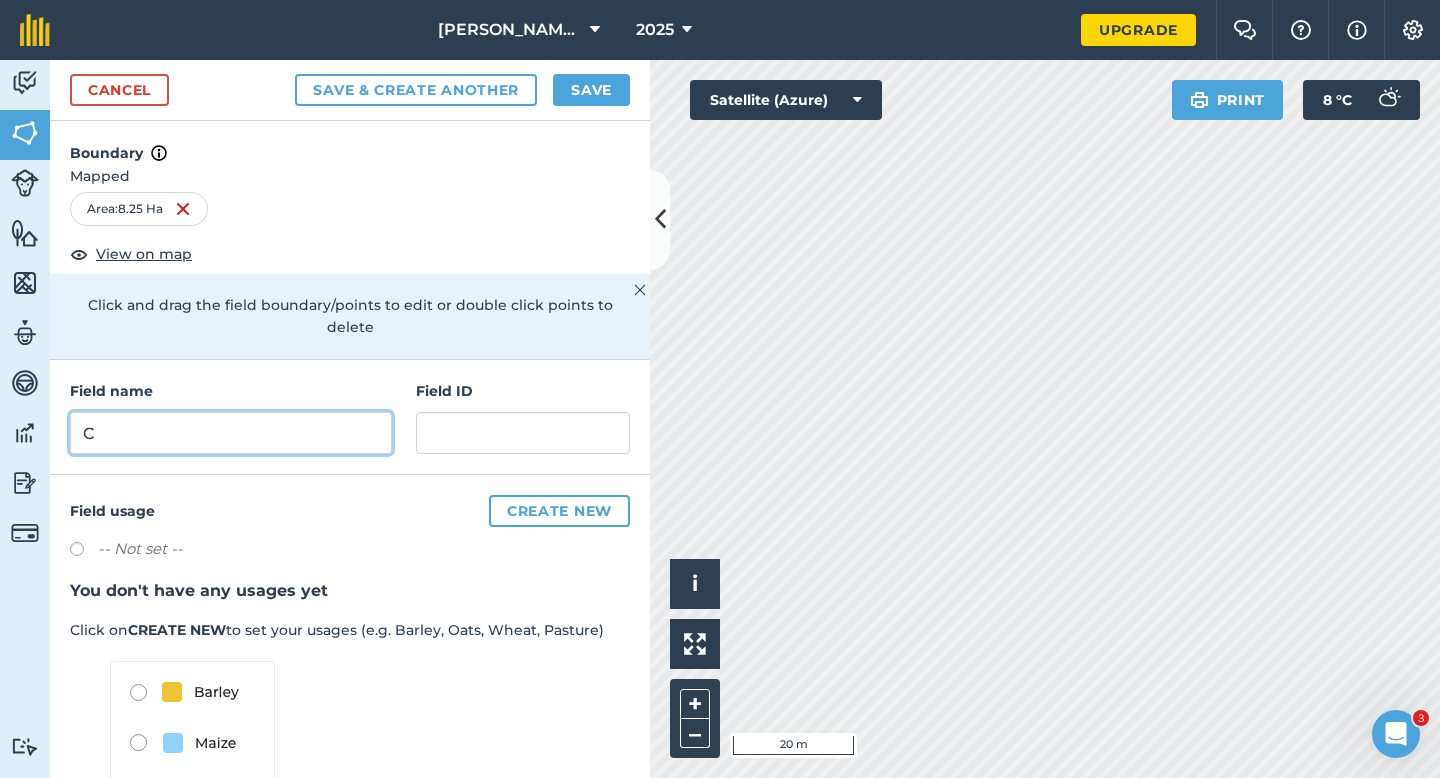 click on "C" at bounding box center (231, 433) 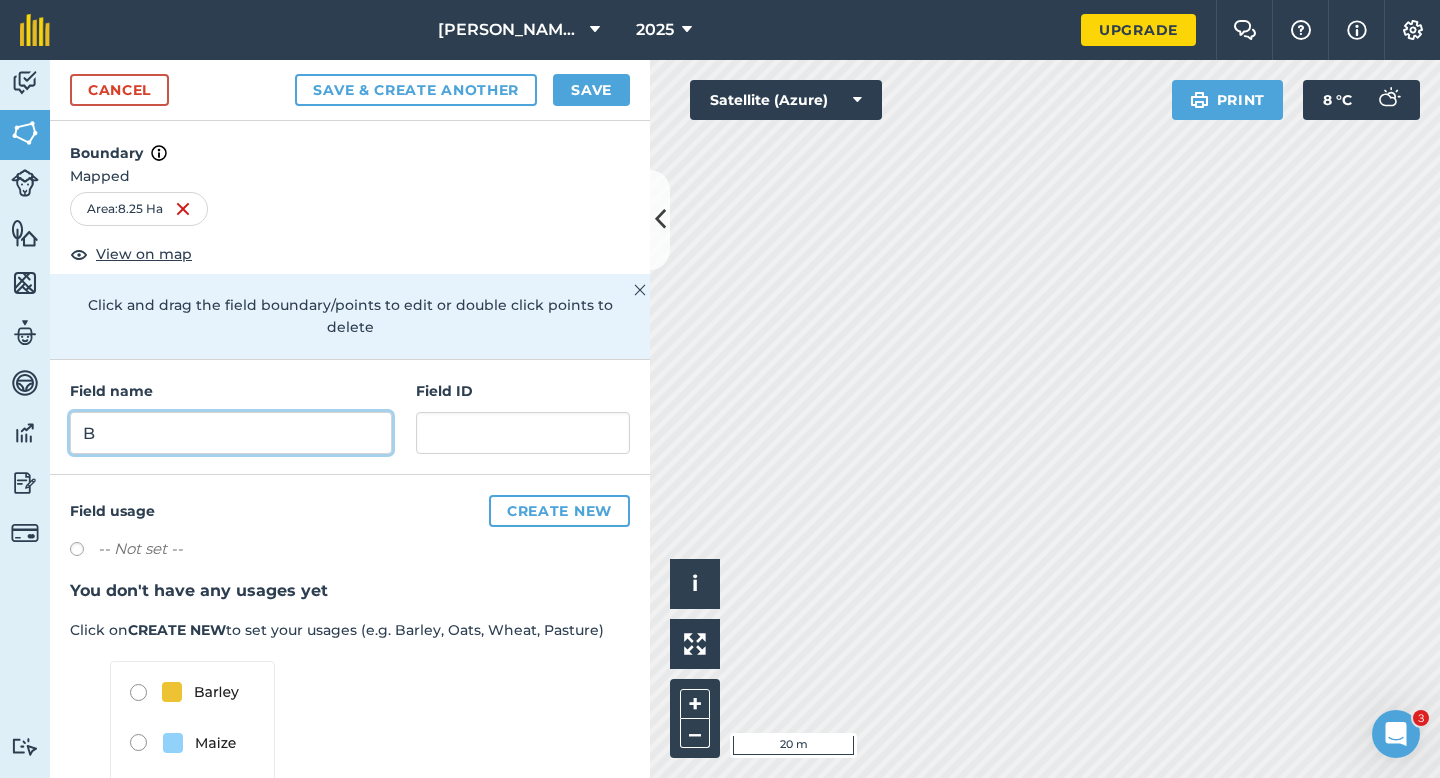 type on "B" 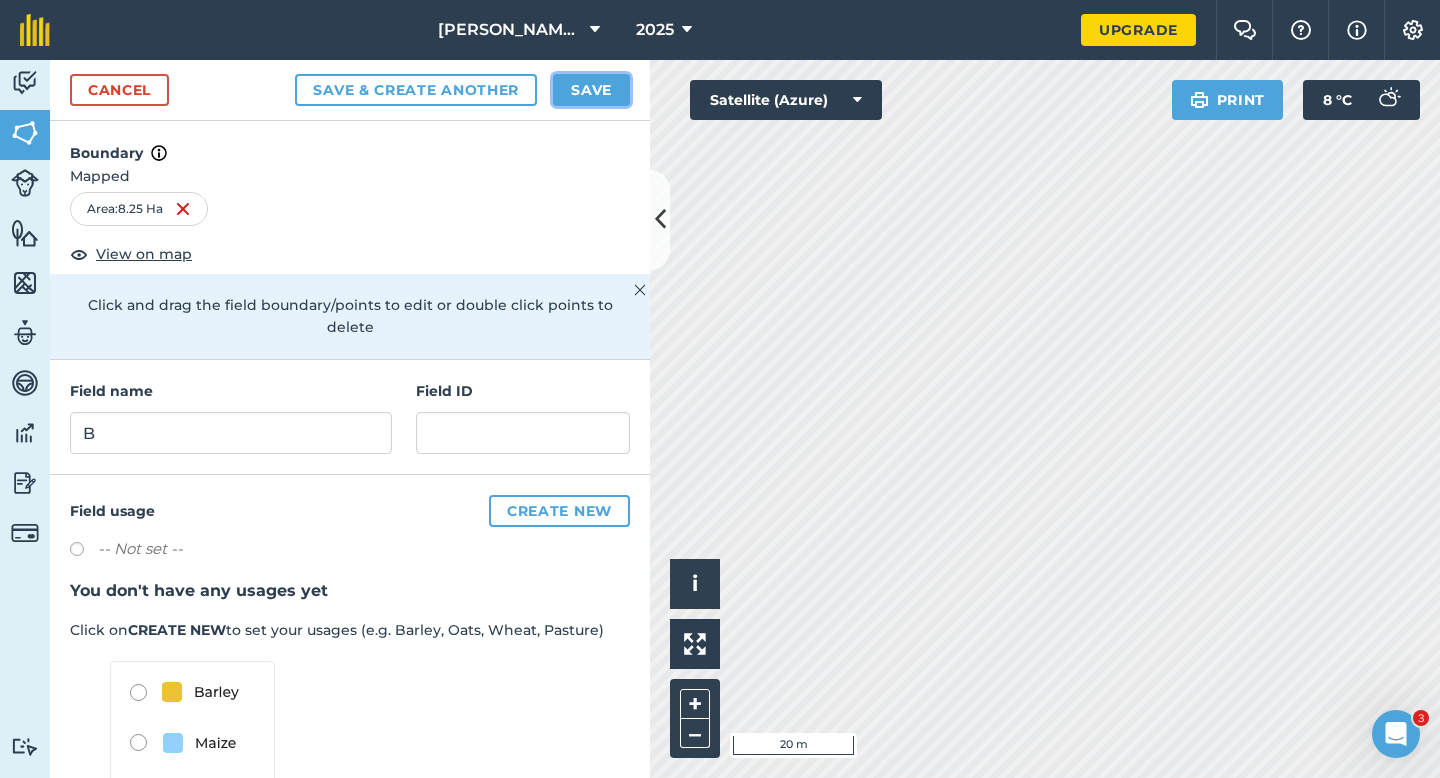 click on "Save" at bounding box center [591, 90] 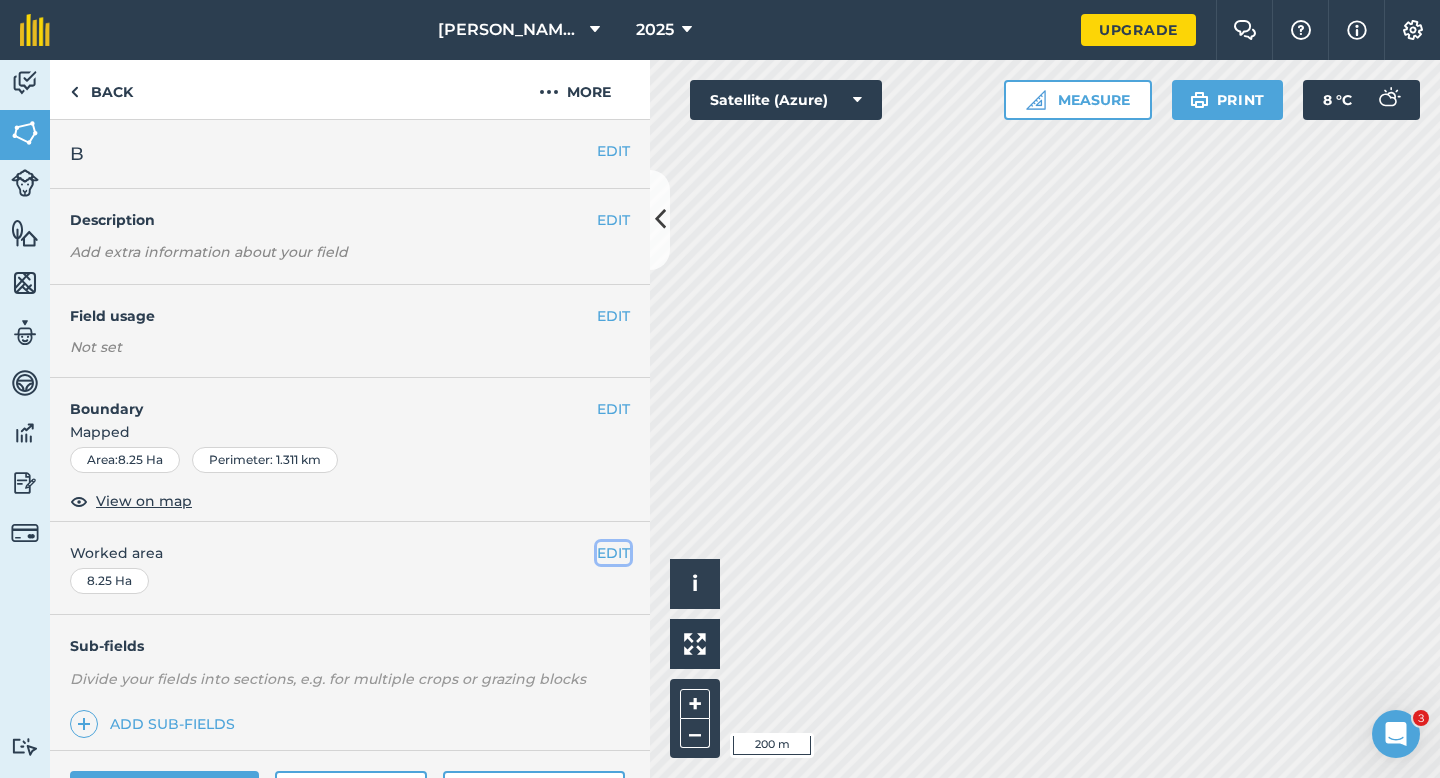 click on "EDIT" at bounding box center [613, 553] 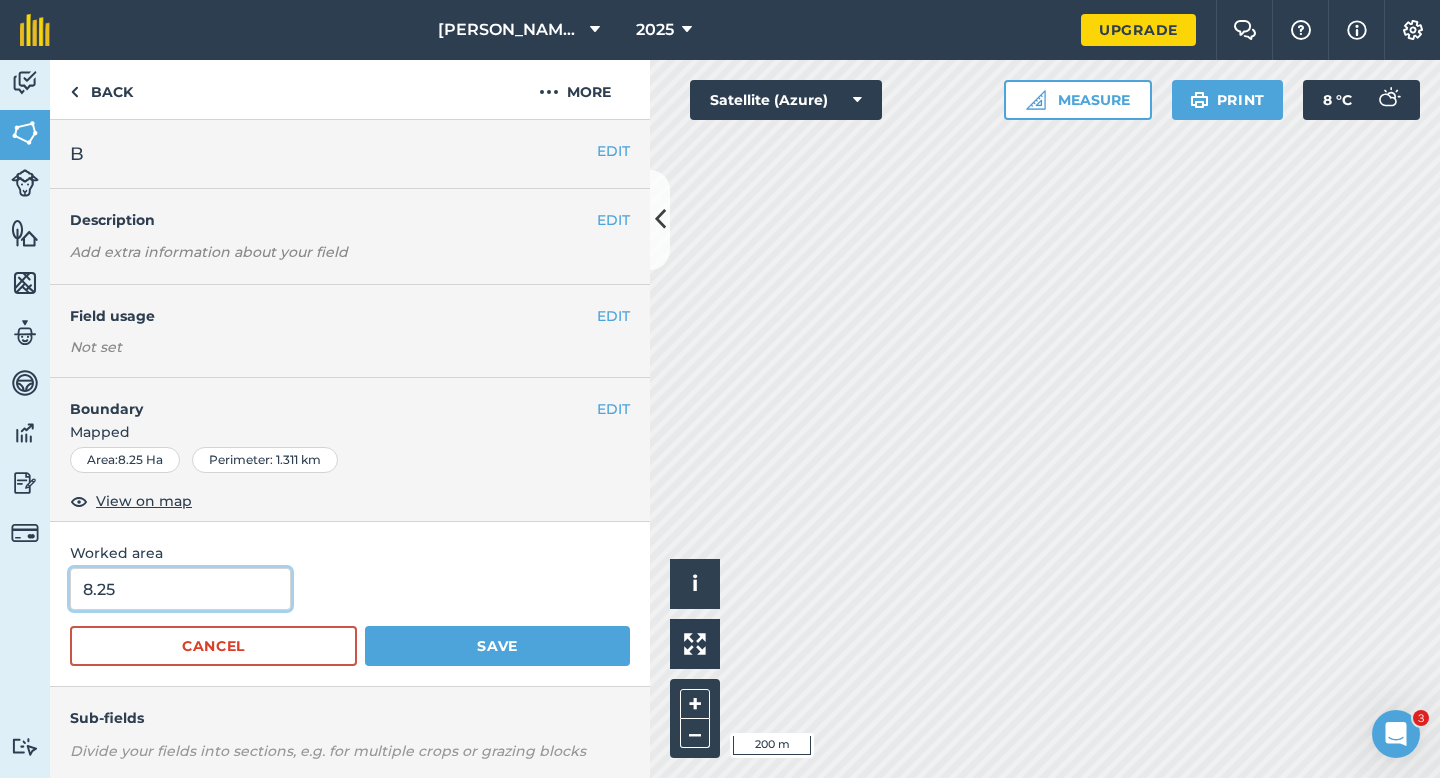 click on "8.25" at bounding box center (180, 589) 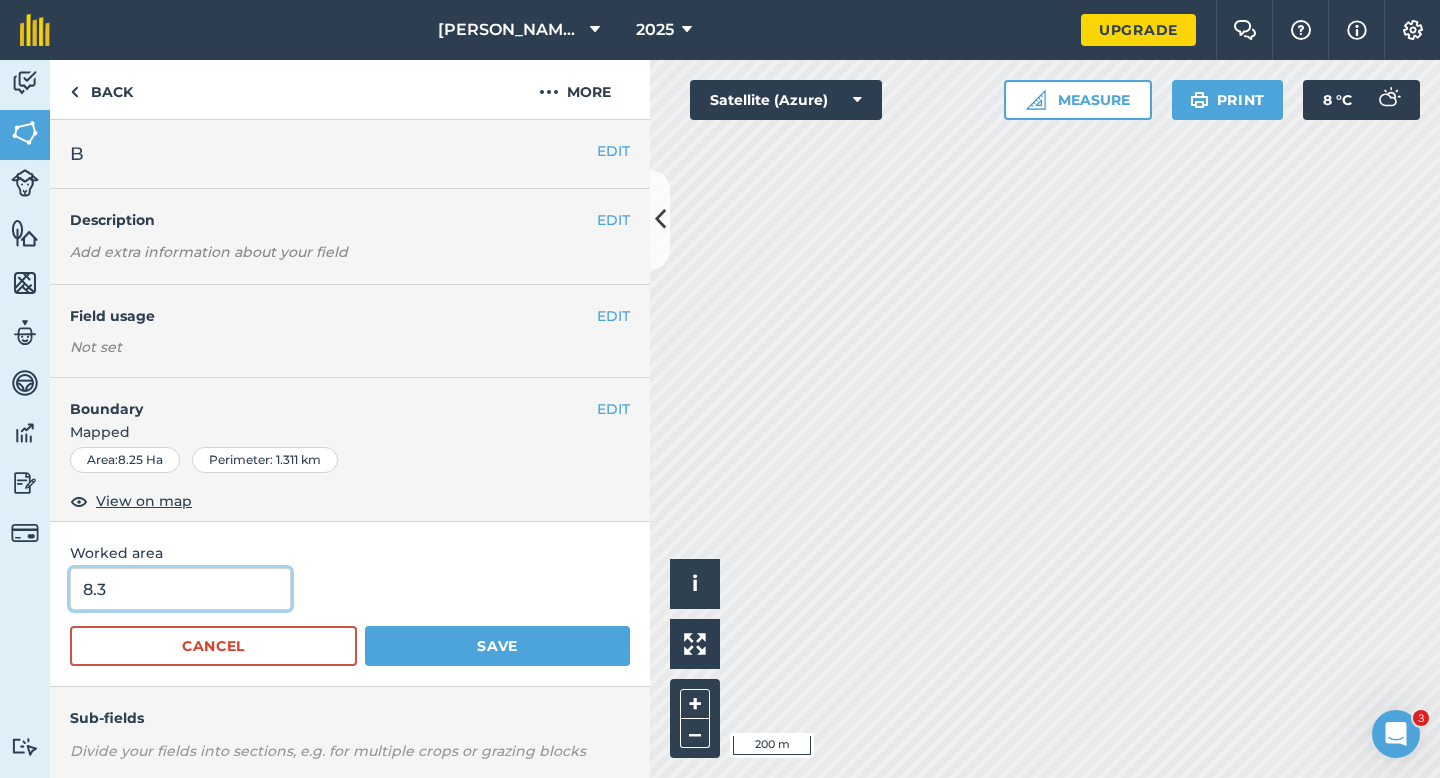 type on "8.3" 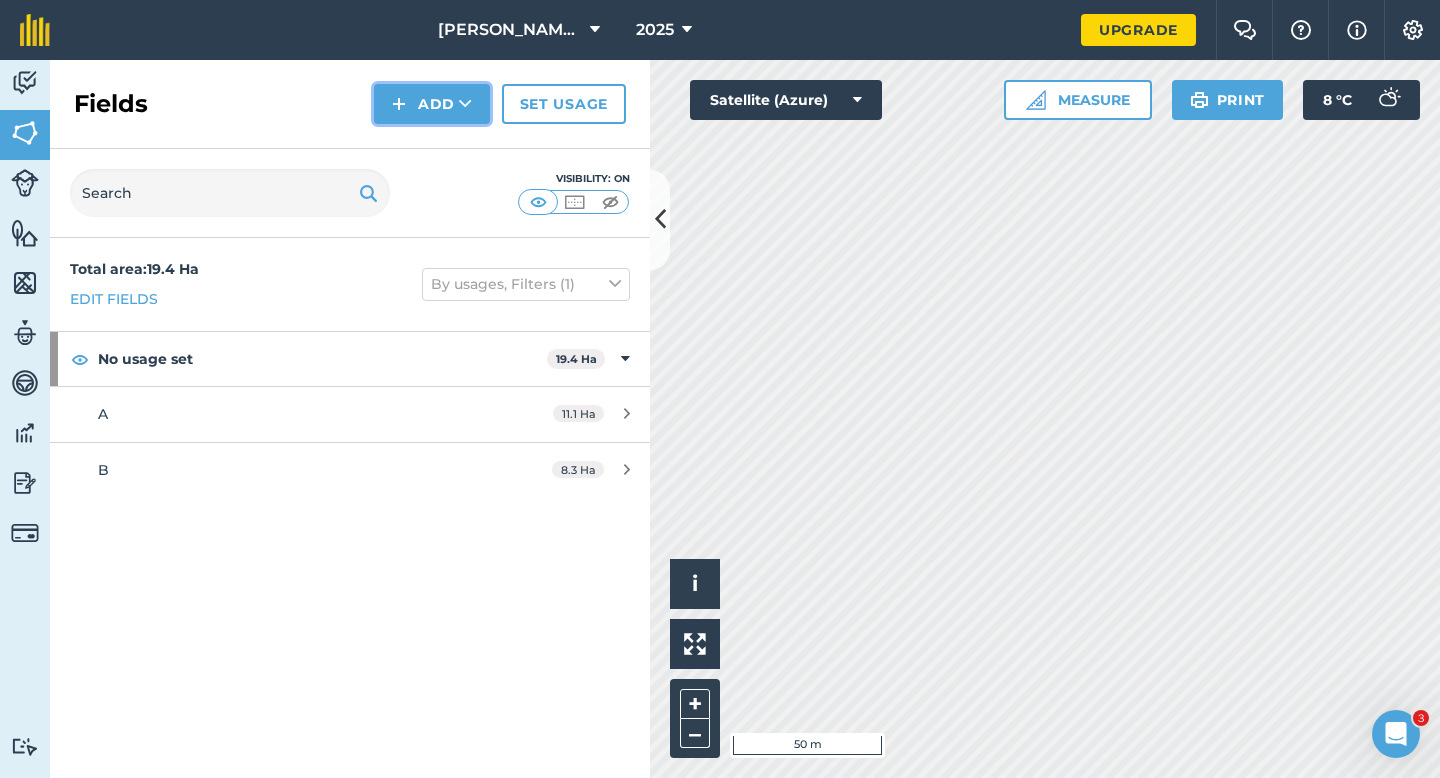 click on "Add" at bounding box center (432, 104) 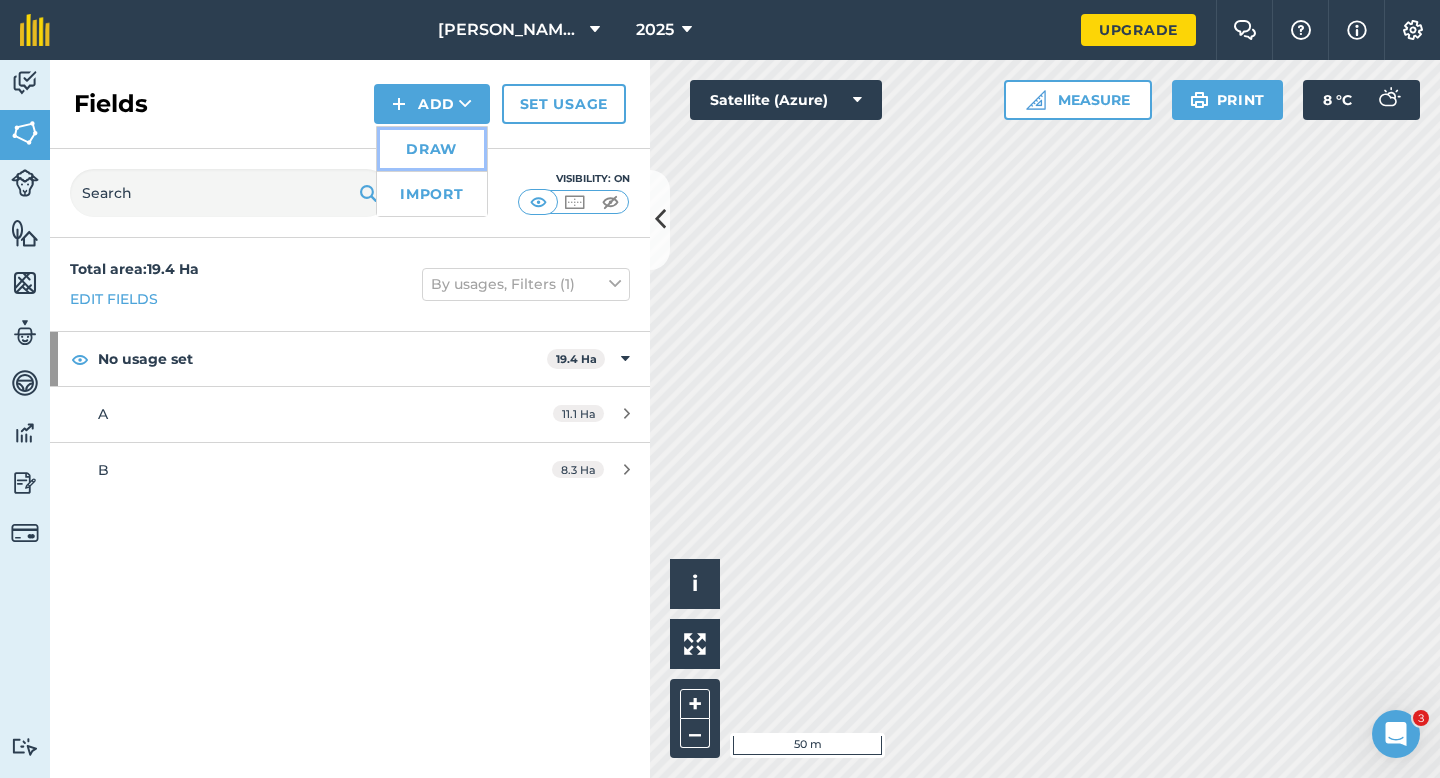click on "Draw" at bounding box center (432, 149) 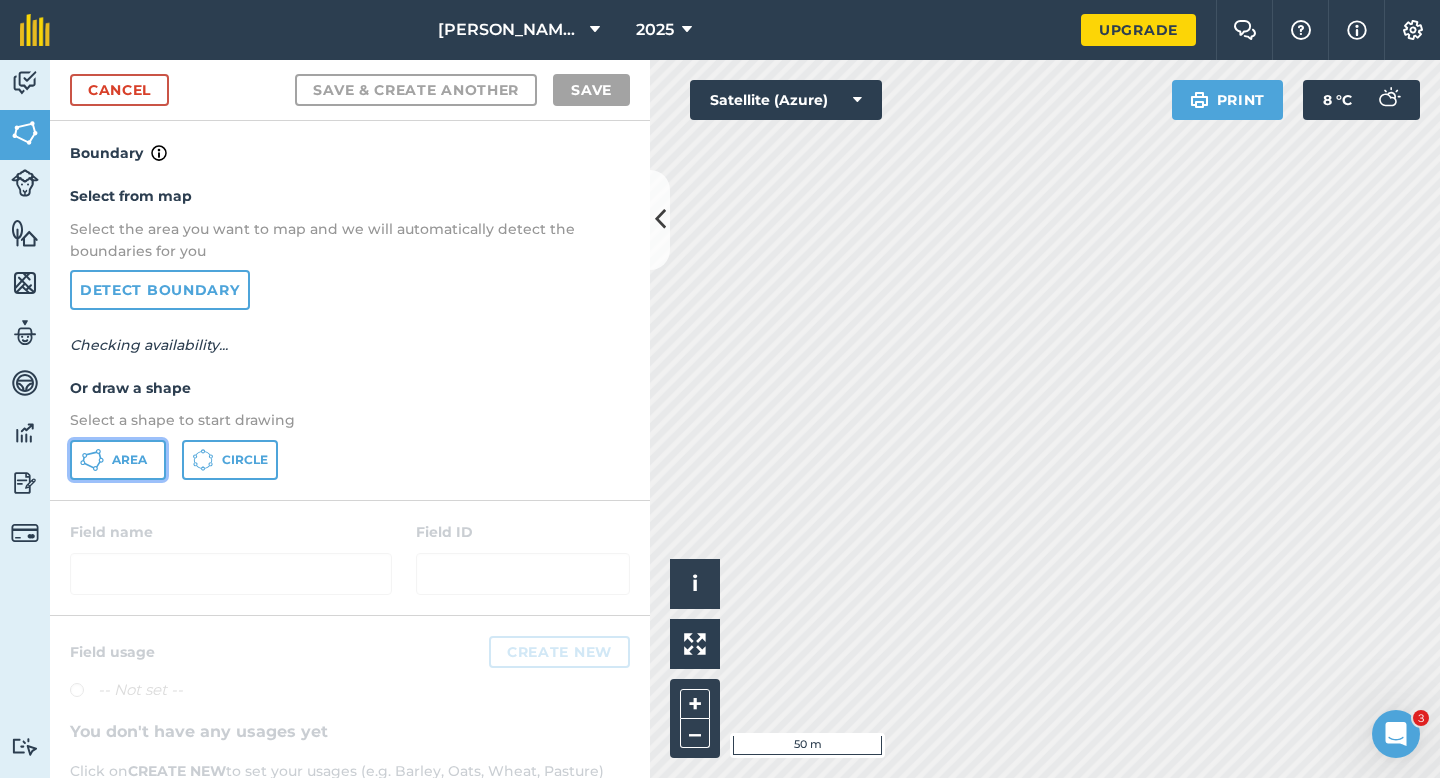 click on "Area" at bounding box center (118, 460) 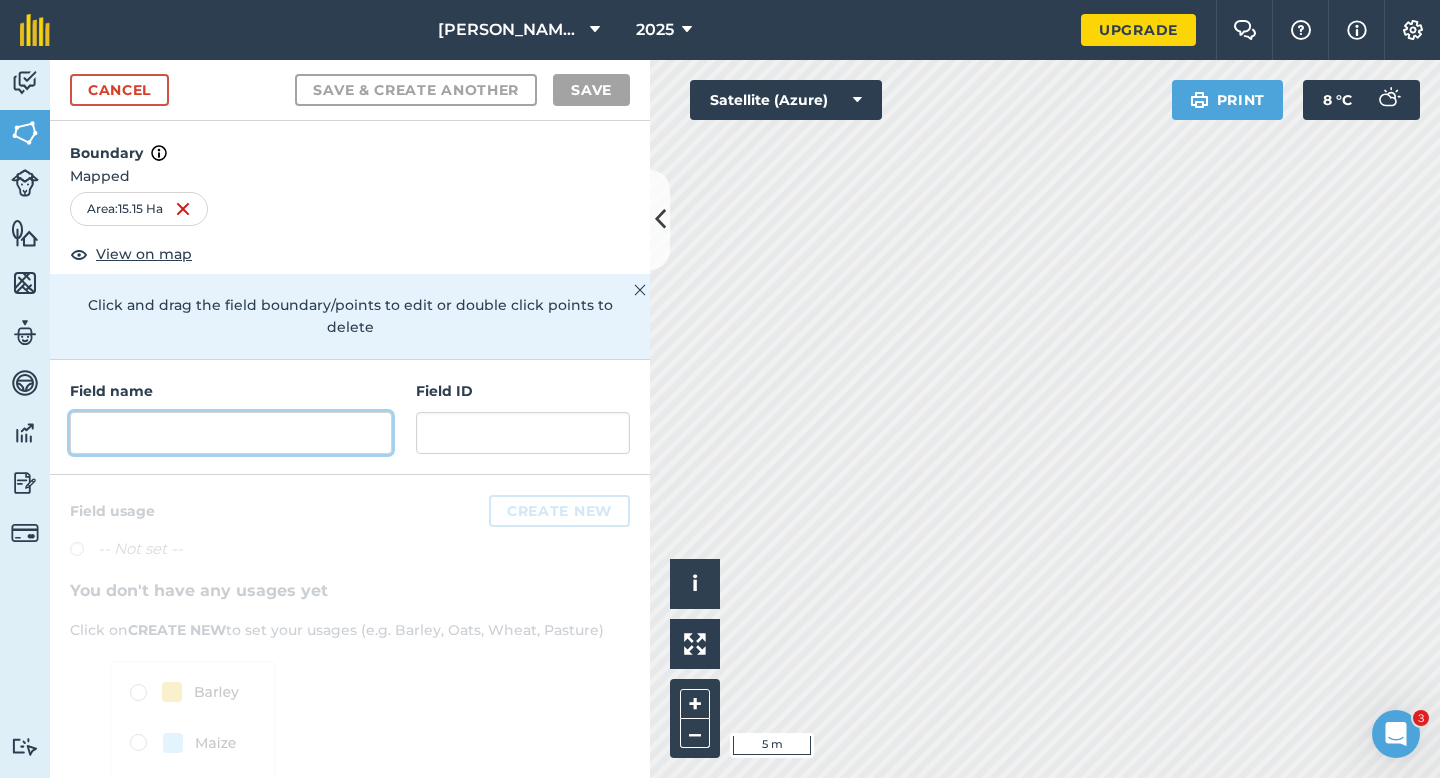 click at bounding box center [231, 433] 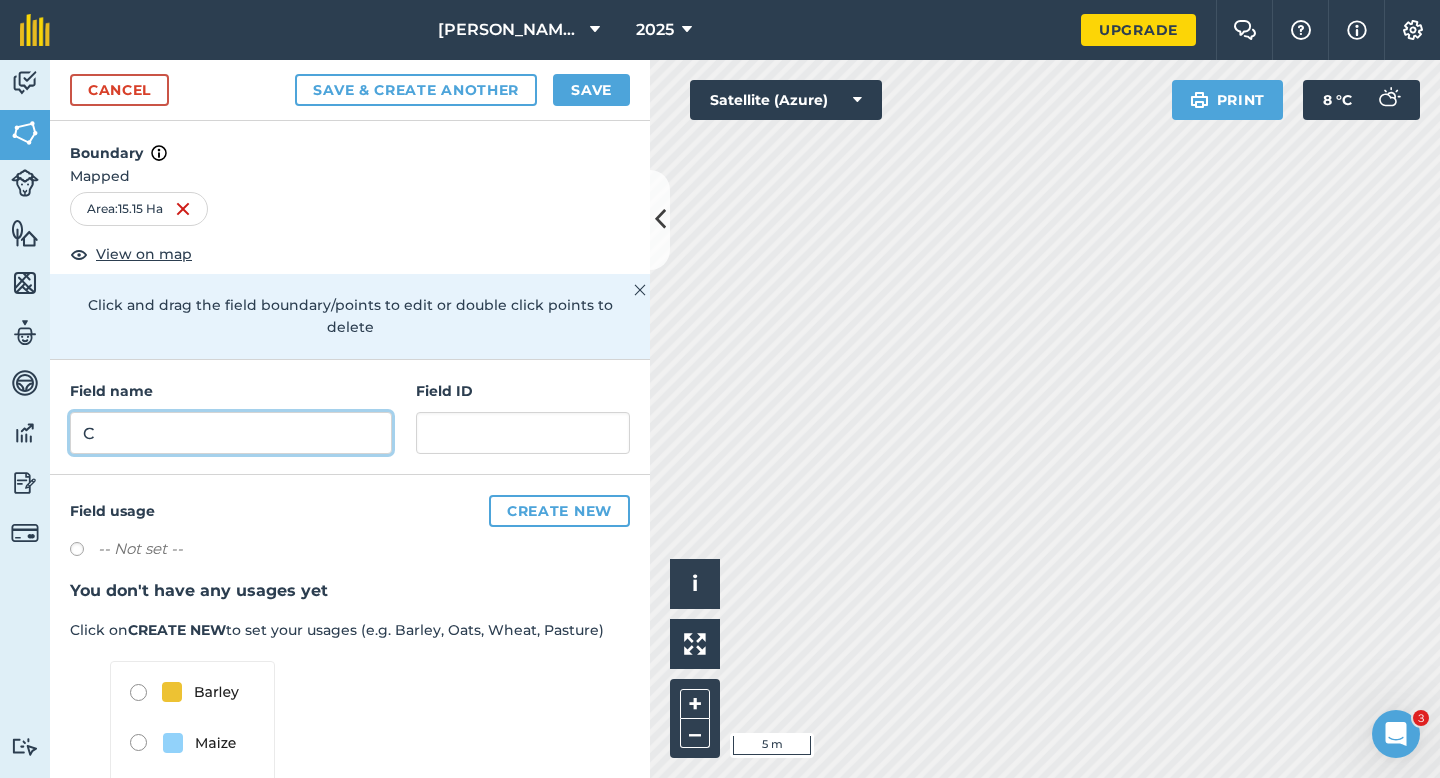 type on "C" 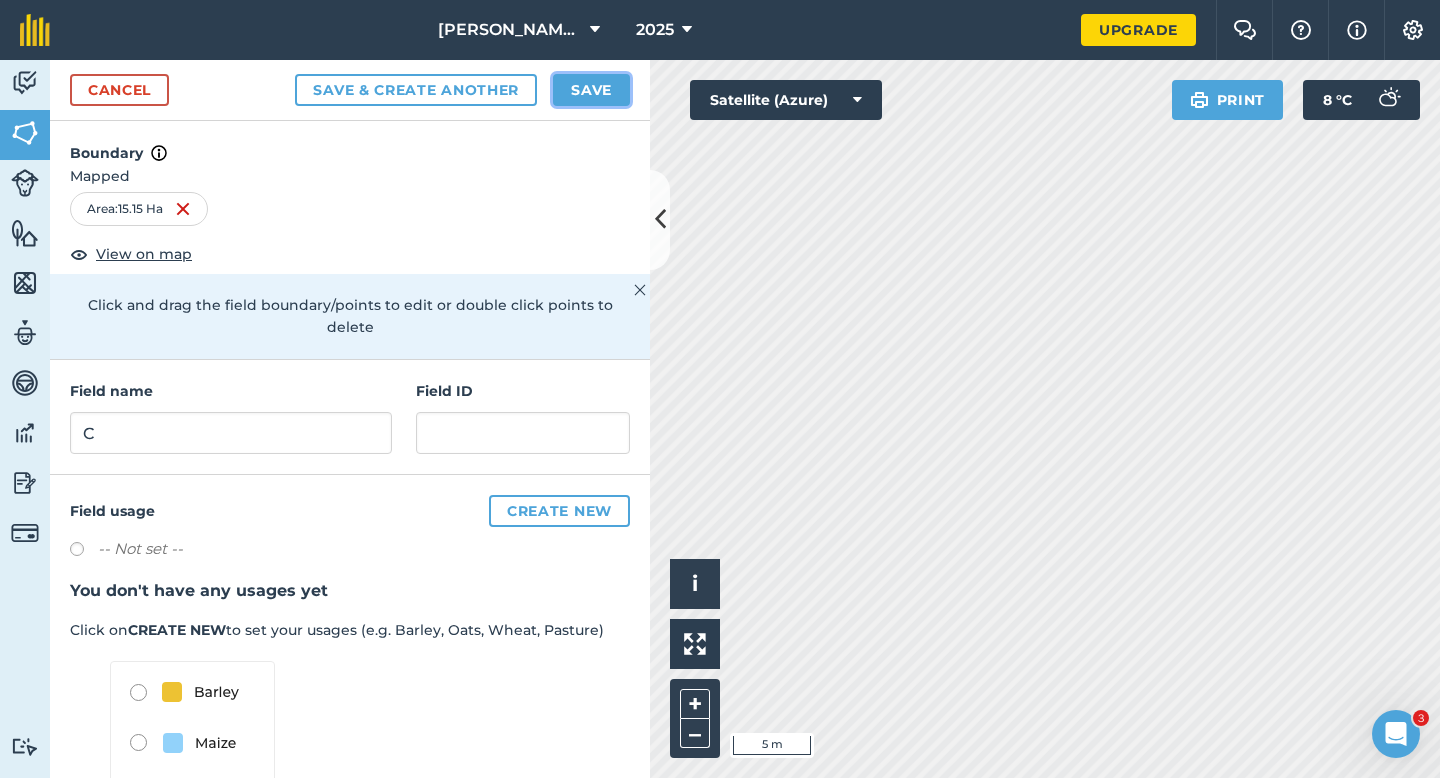 click on "Save" at bounding box center (591, 90) 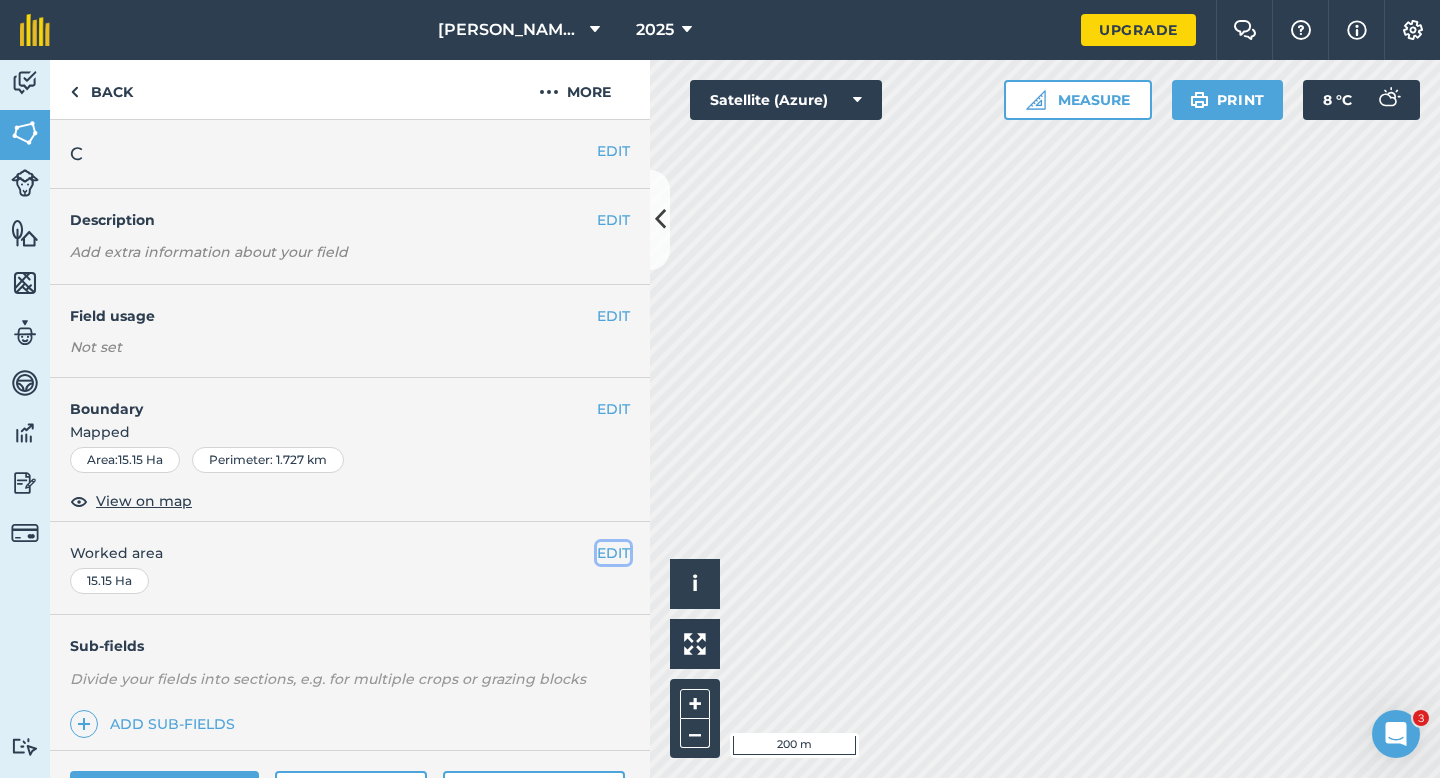 click on "EDIT" at bounding box center (613, 553) 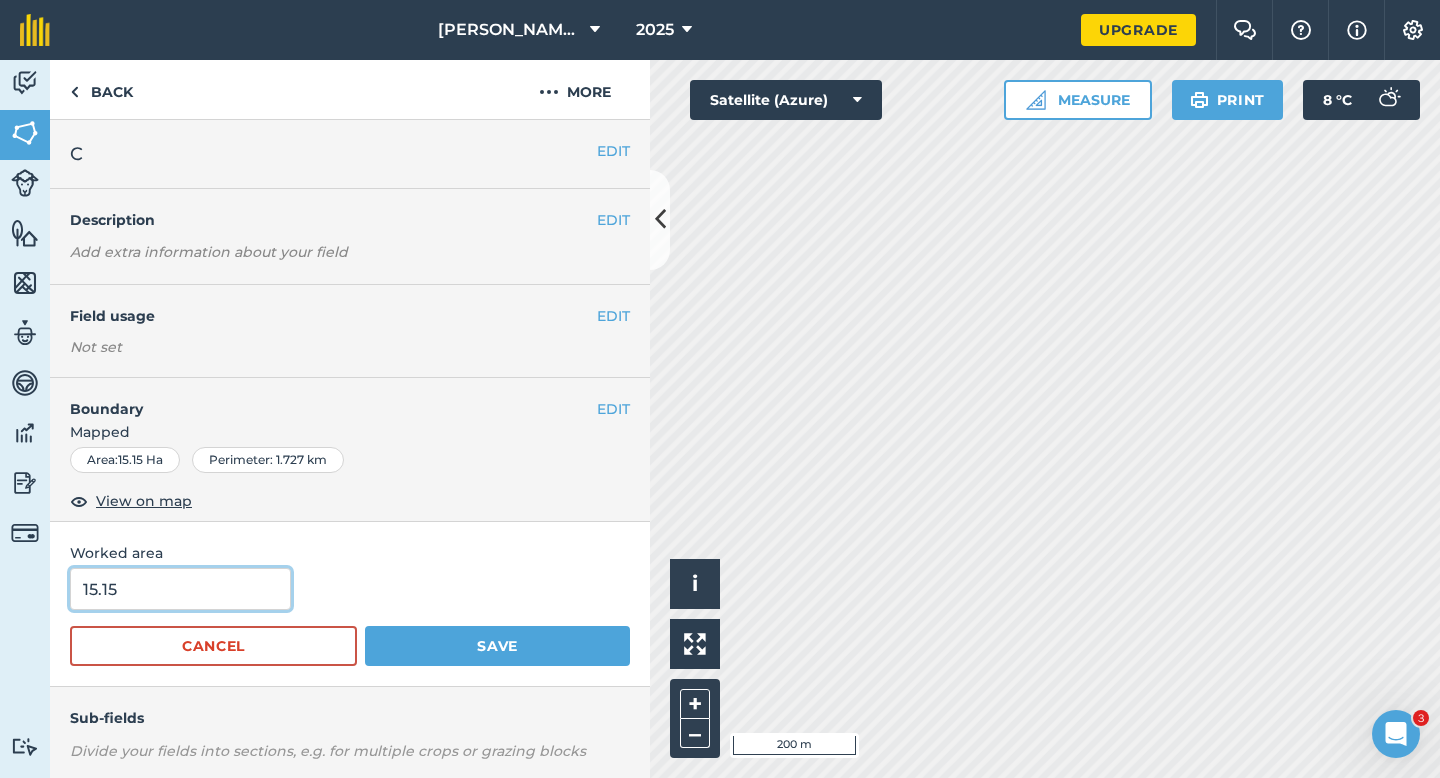 click on "15.15" at bounding box center [180, 589] 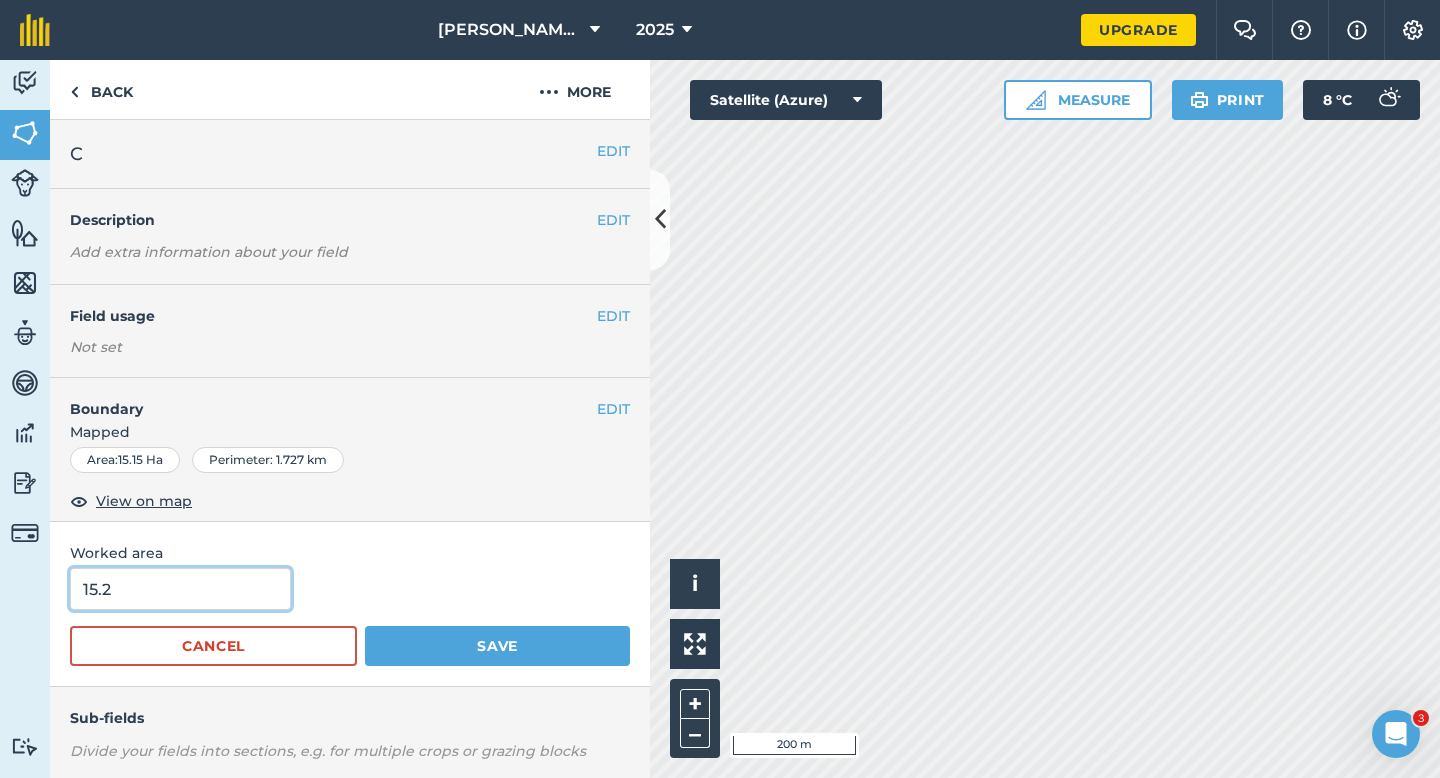 type on "15.2" 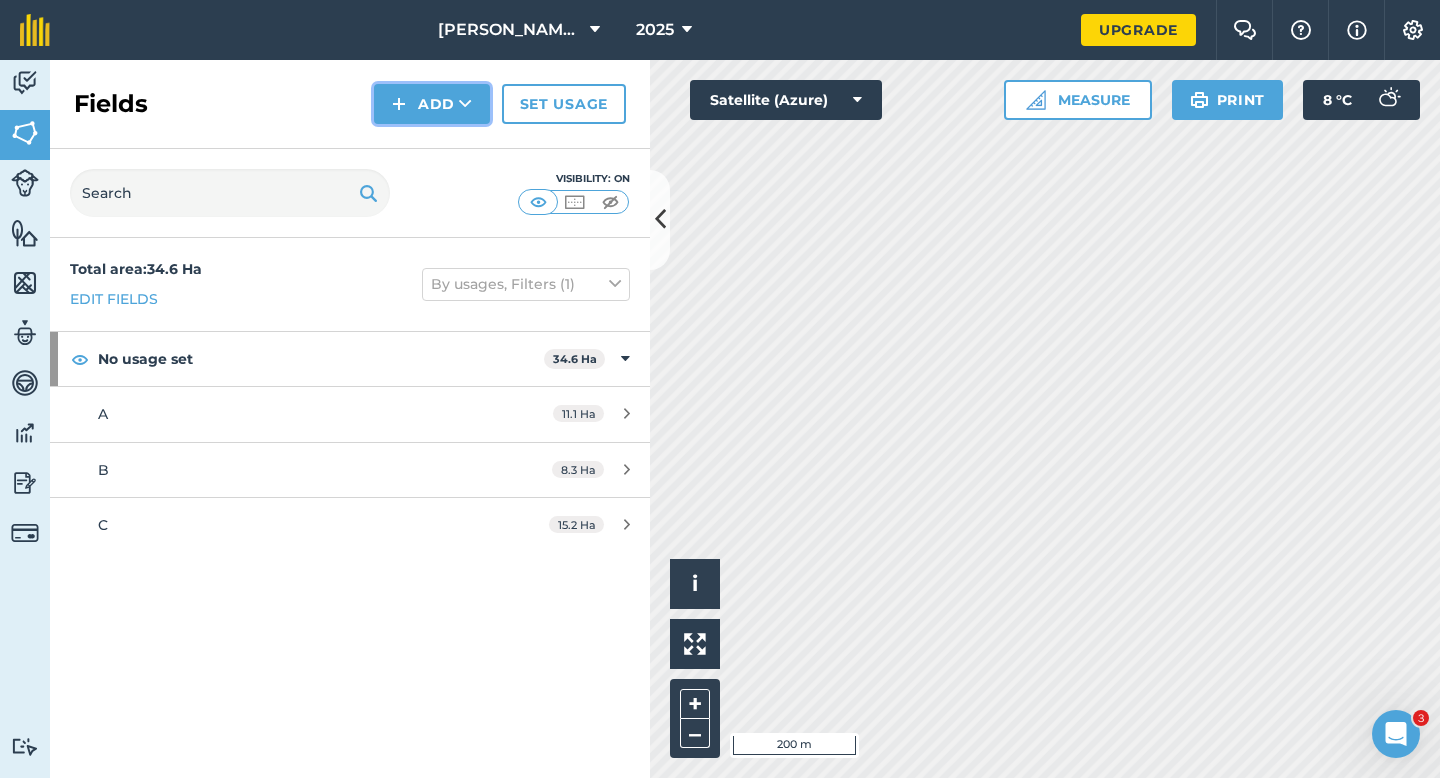 click on "Add" at bounding box center [432, 104] 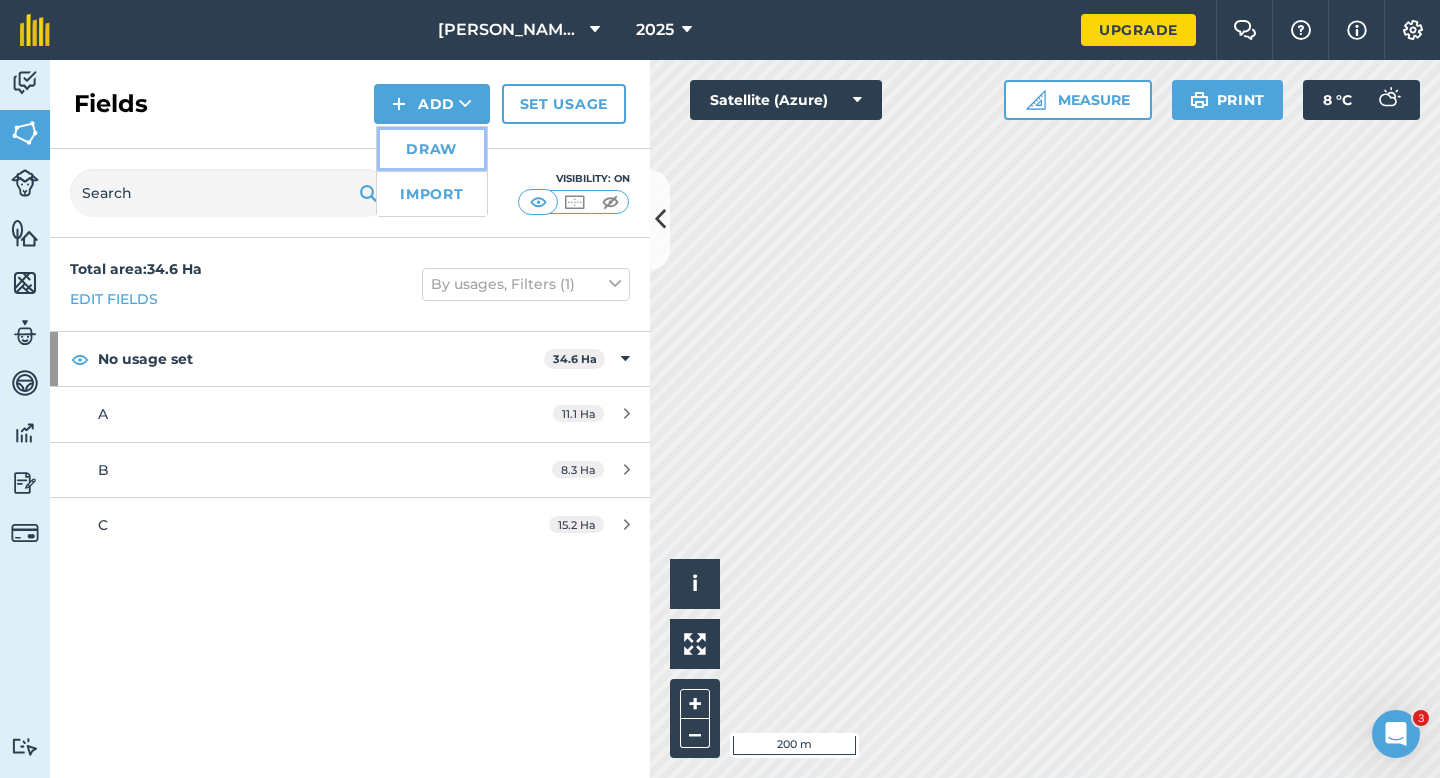 click on "Draw" at bounding box center (432, 149) 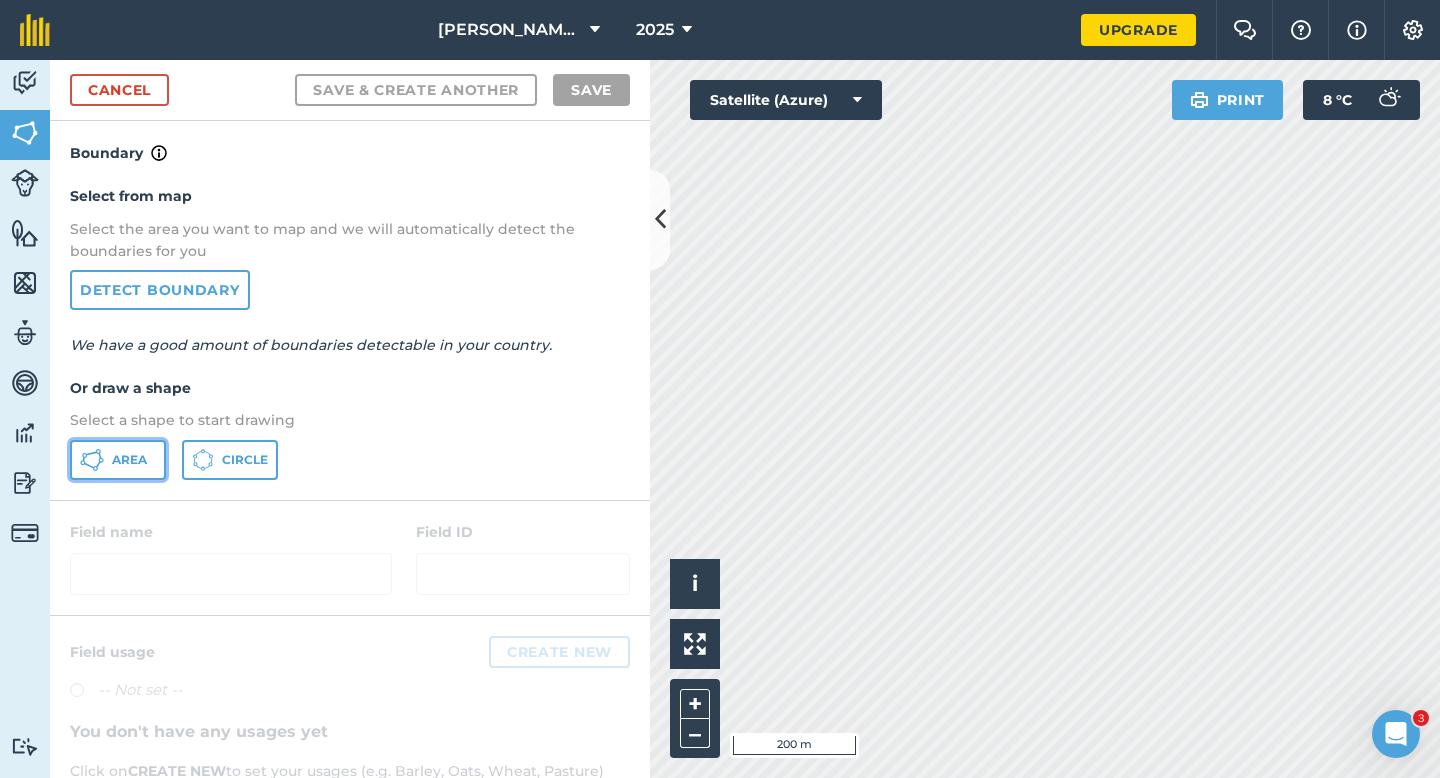 click on "Area" at bounding box center [129, 460] 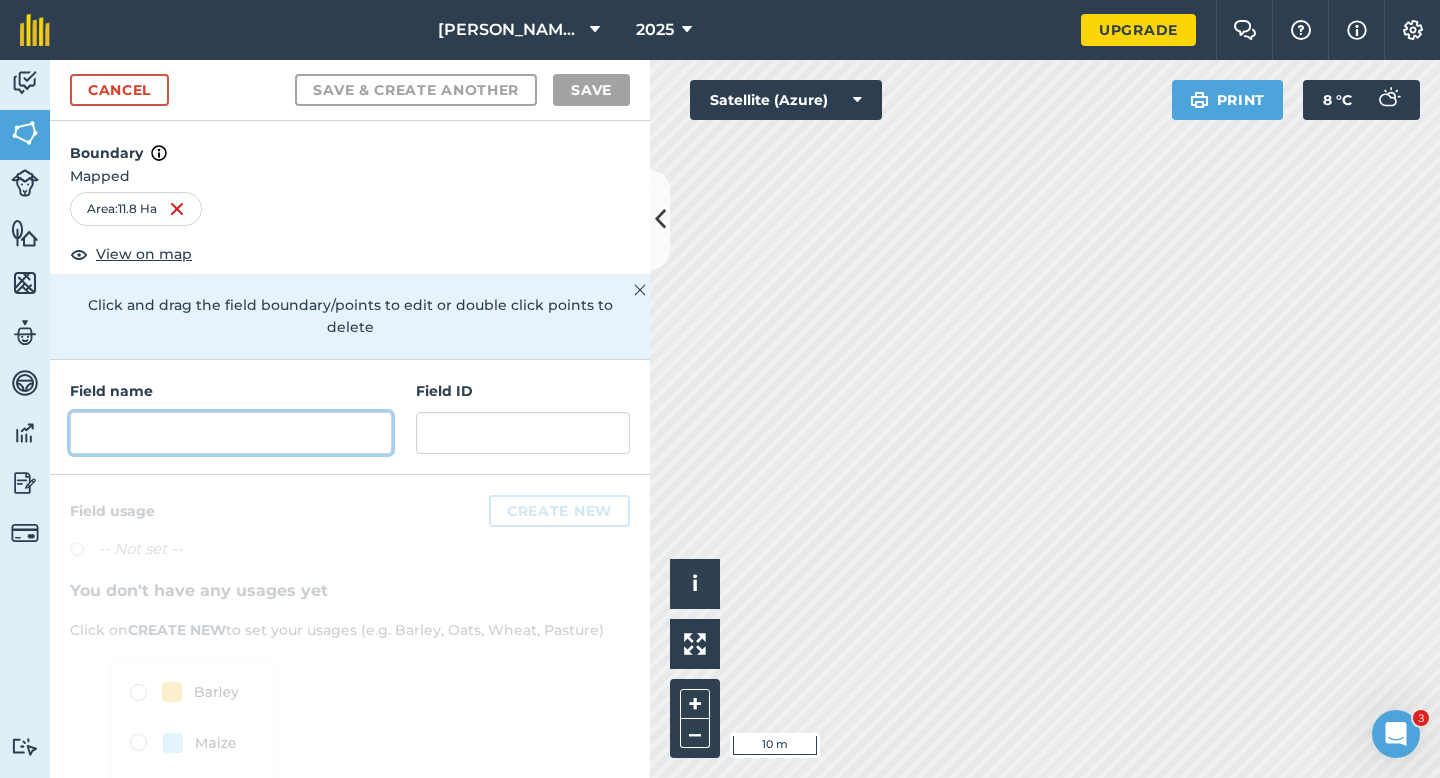 click at bounding box center (231, 433) 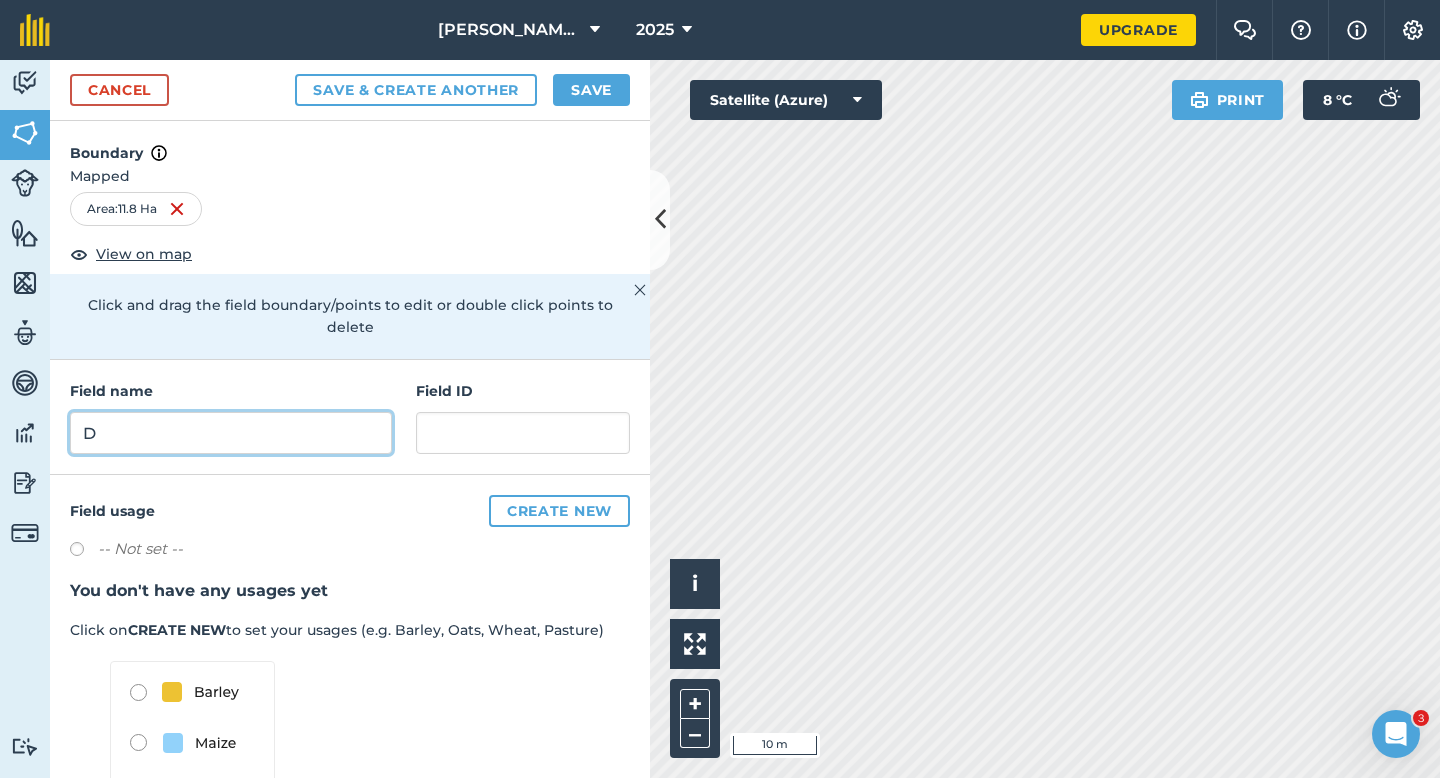 type on "D" 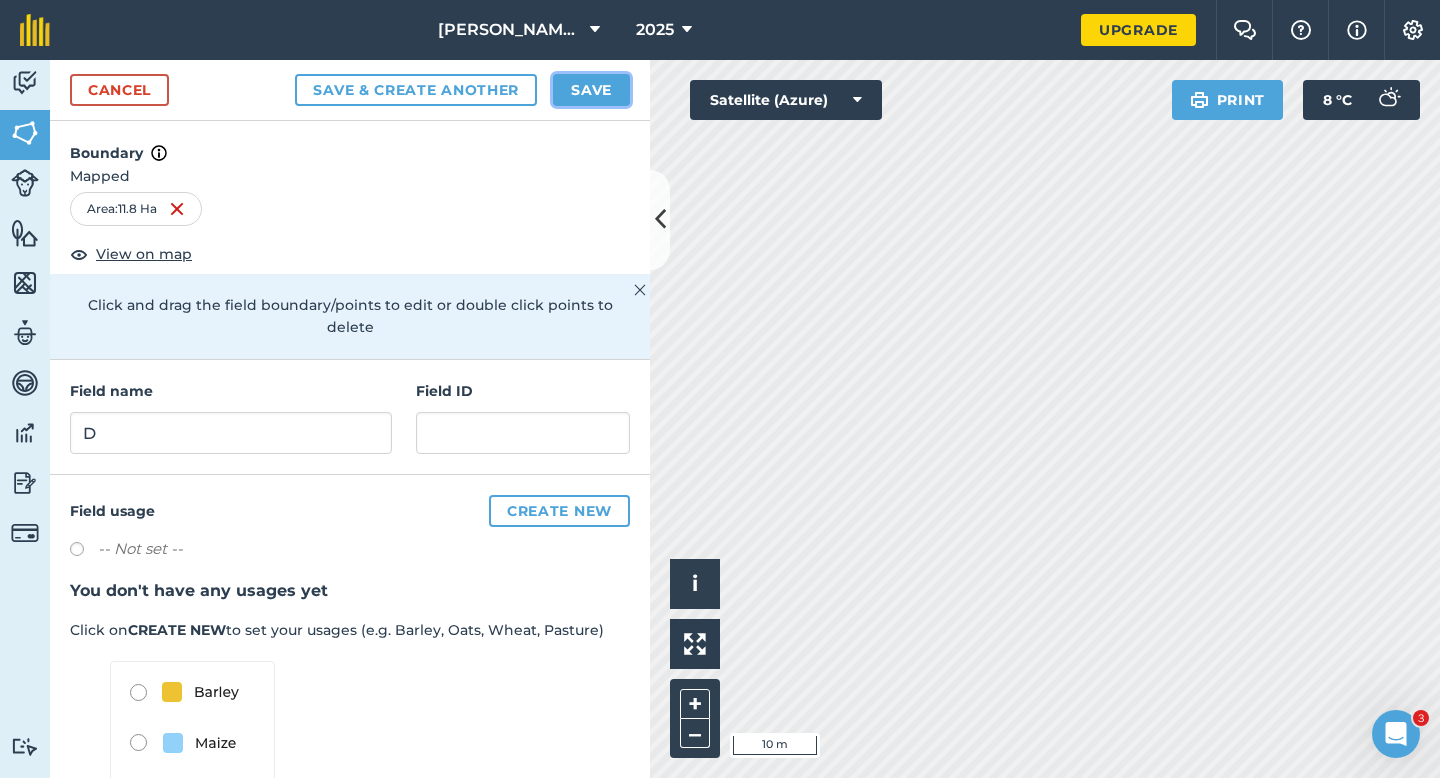 click on "Save" at bounding box center [591, 90] 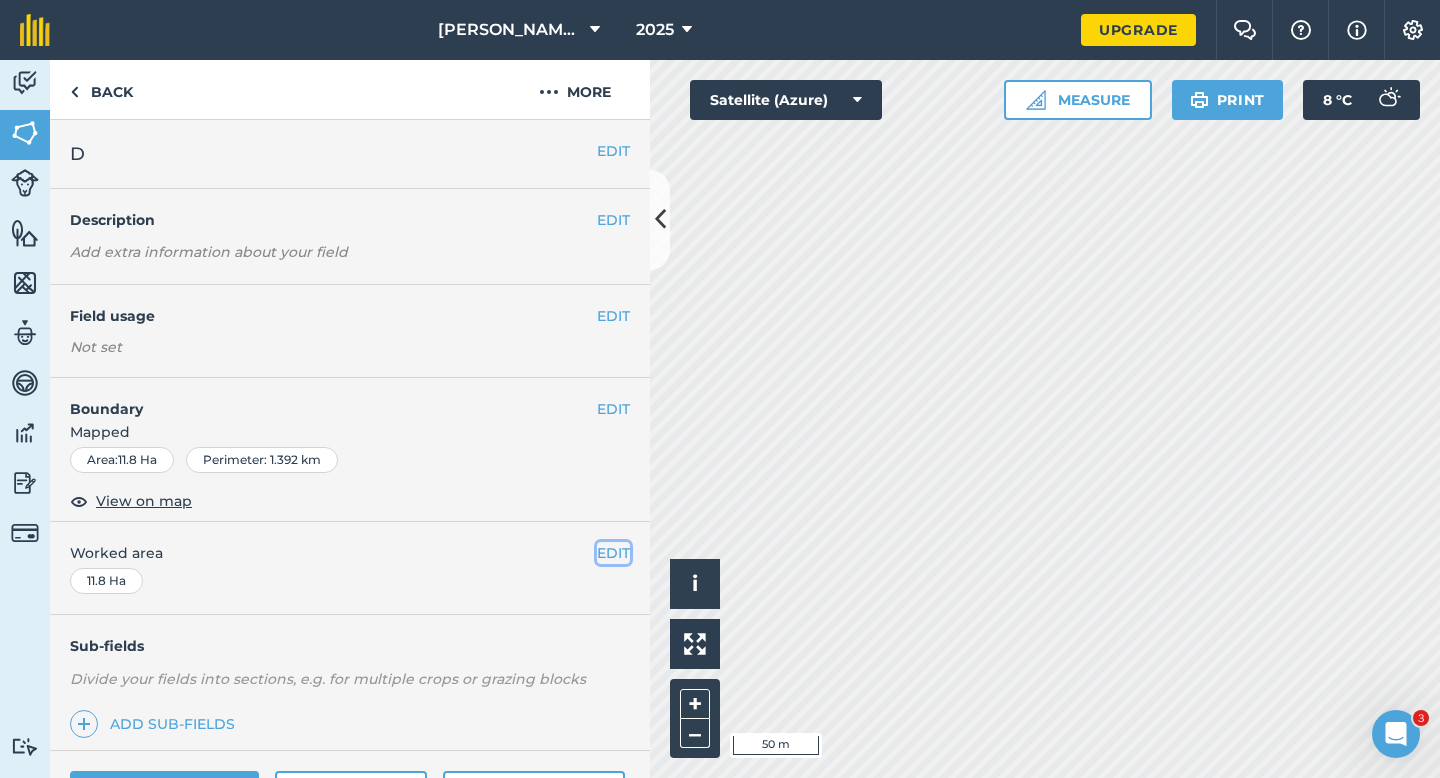 click on "EDIT" at bounding box center (613, 553) 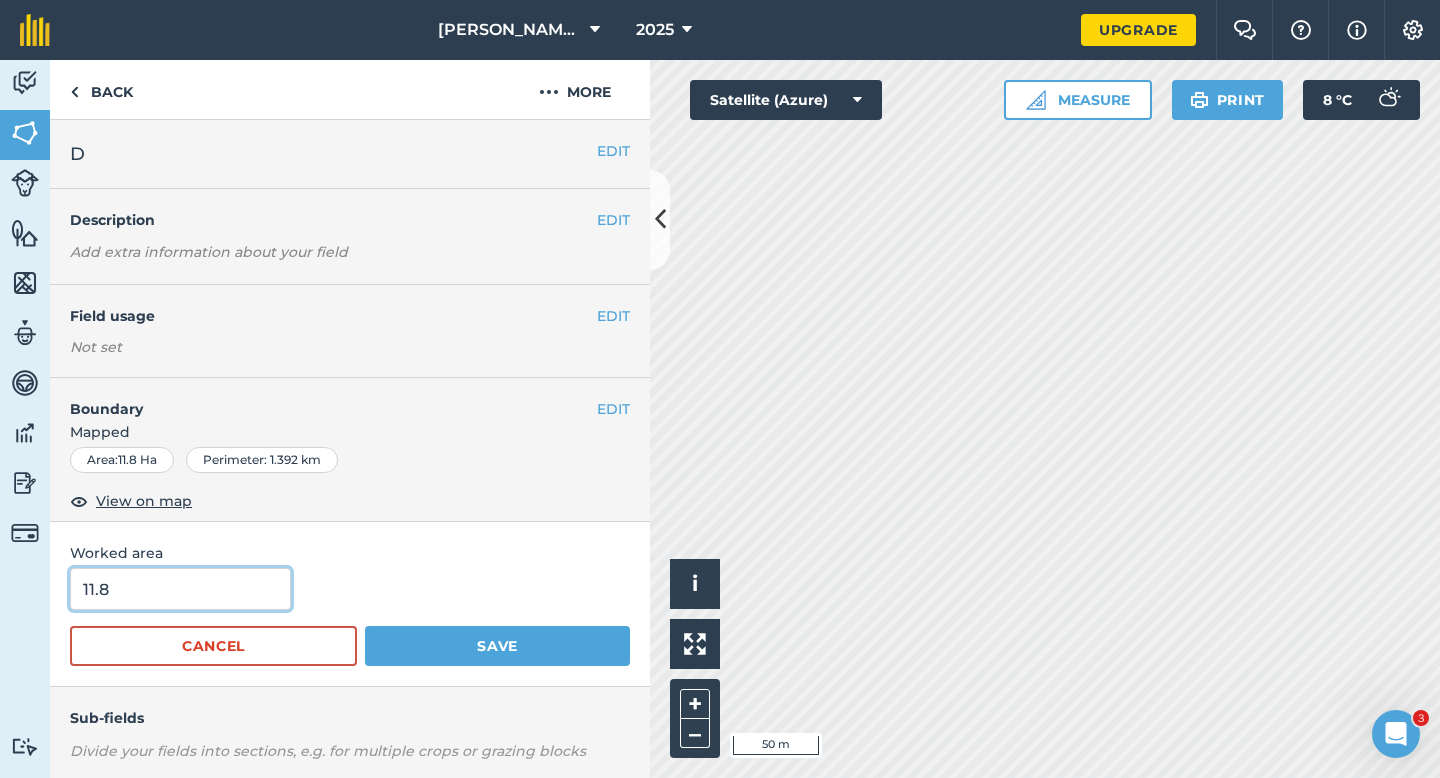click on "11.8" at bounding box center [180, 589] 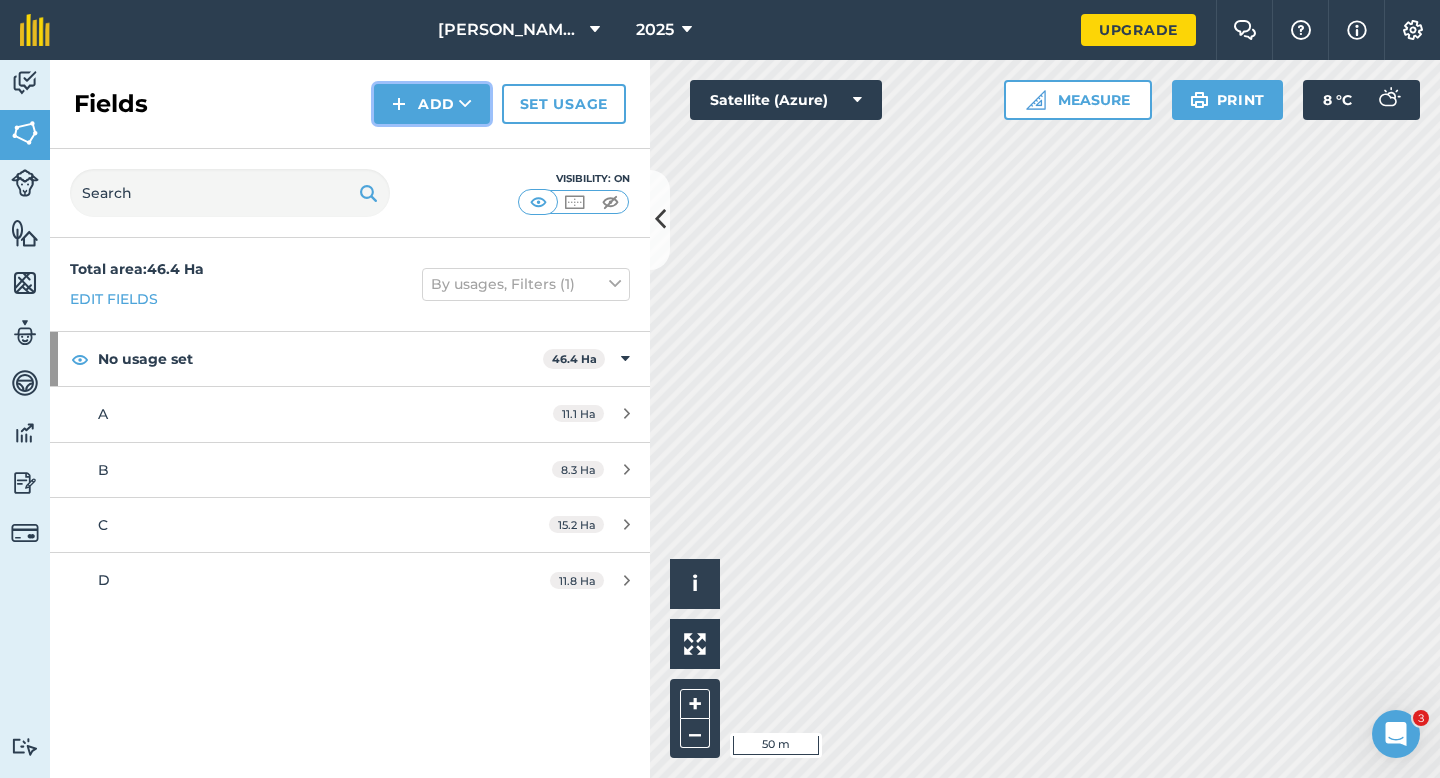 click at bounding box center [399, 104] 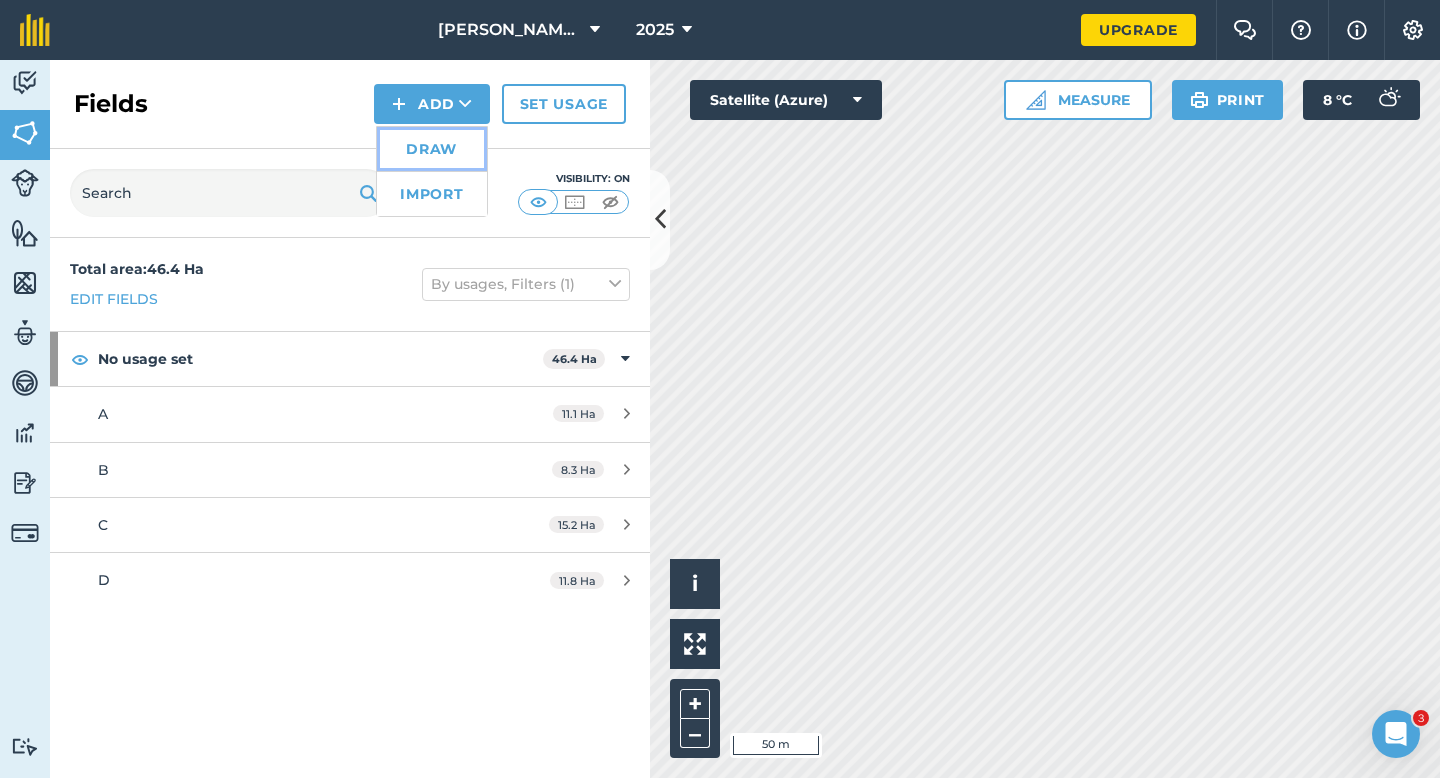click on "Draw" at bounding box center [432, 149] 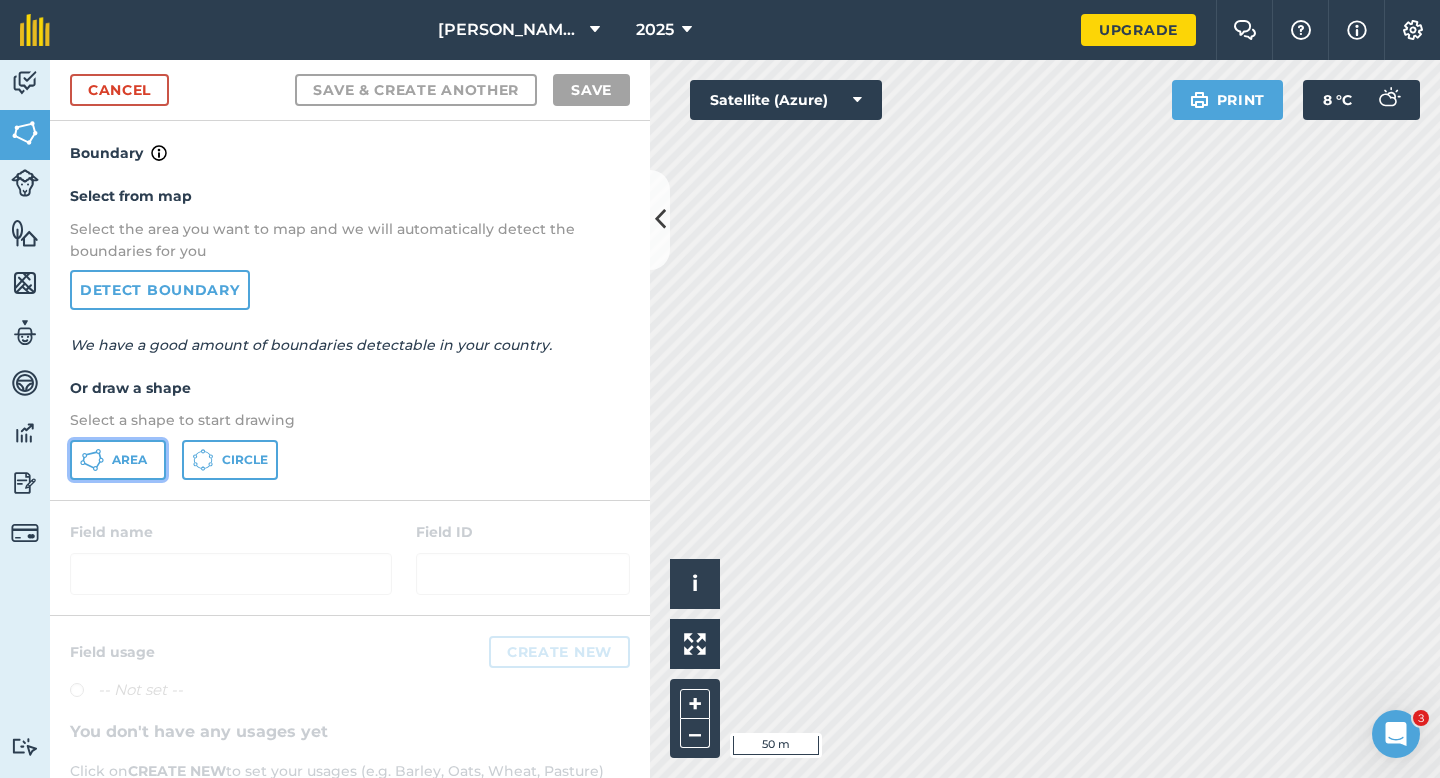 click on "Area" at bounding box center (118, 460) 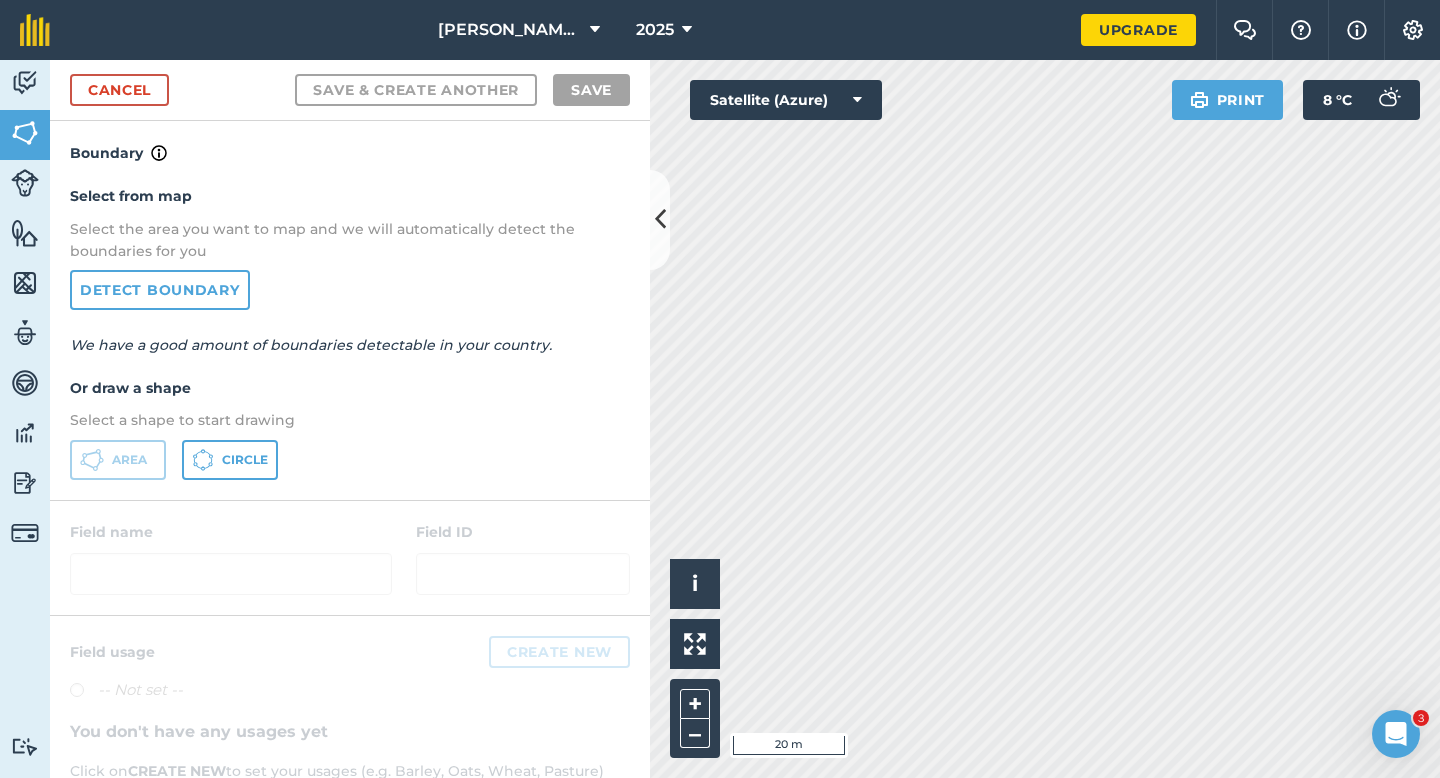 click on "Activity Fields Livestock Features Maps Team Vehicles Data Reporting Billing Tutorials Tutorials Cancel Save & Create Another Save Boundary   Select from map Select the area you want to map and we will automatically detect the boundaries for you Detect boundary We have a good amount of boundaries detectable in your country. Or draw a shape Select a shape to start drawing Area Circle Field name Field ID Field usage   Create new -- Not set -- You don't have any usages yet Click on  CREATE NEW  to set your usages (e.g. Barley, Oats, Wheat, Pasture) Click to start drawing i © 2025 TomTom, Microsoft 20 m + – Satellite (Azure) Print 8   ° C" at bounding box center (720, 419) 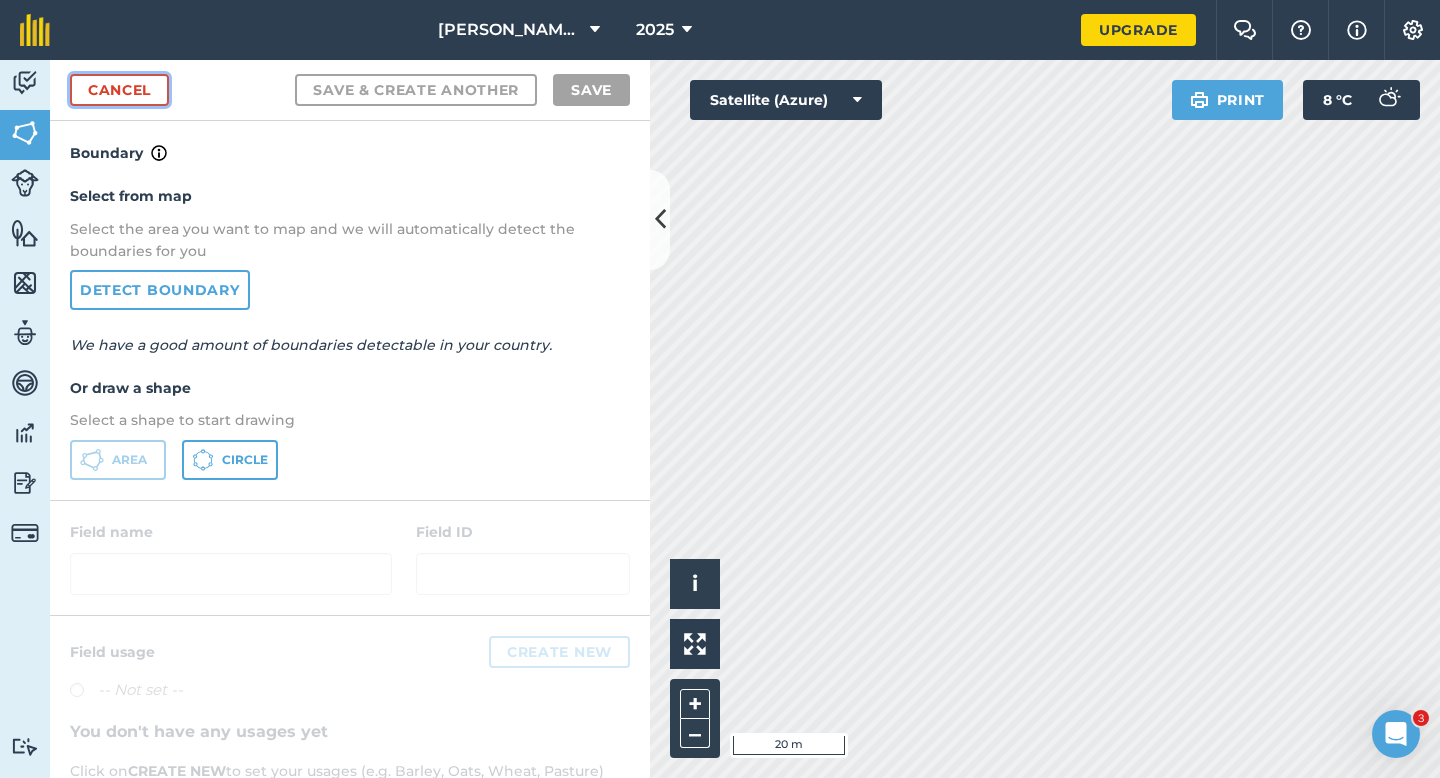 click on "Cancel" at bounding box center (119, 90) 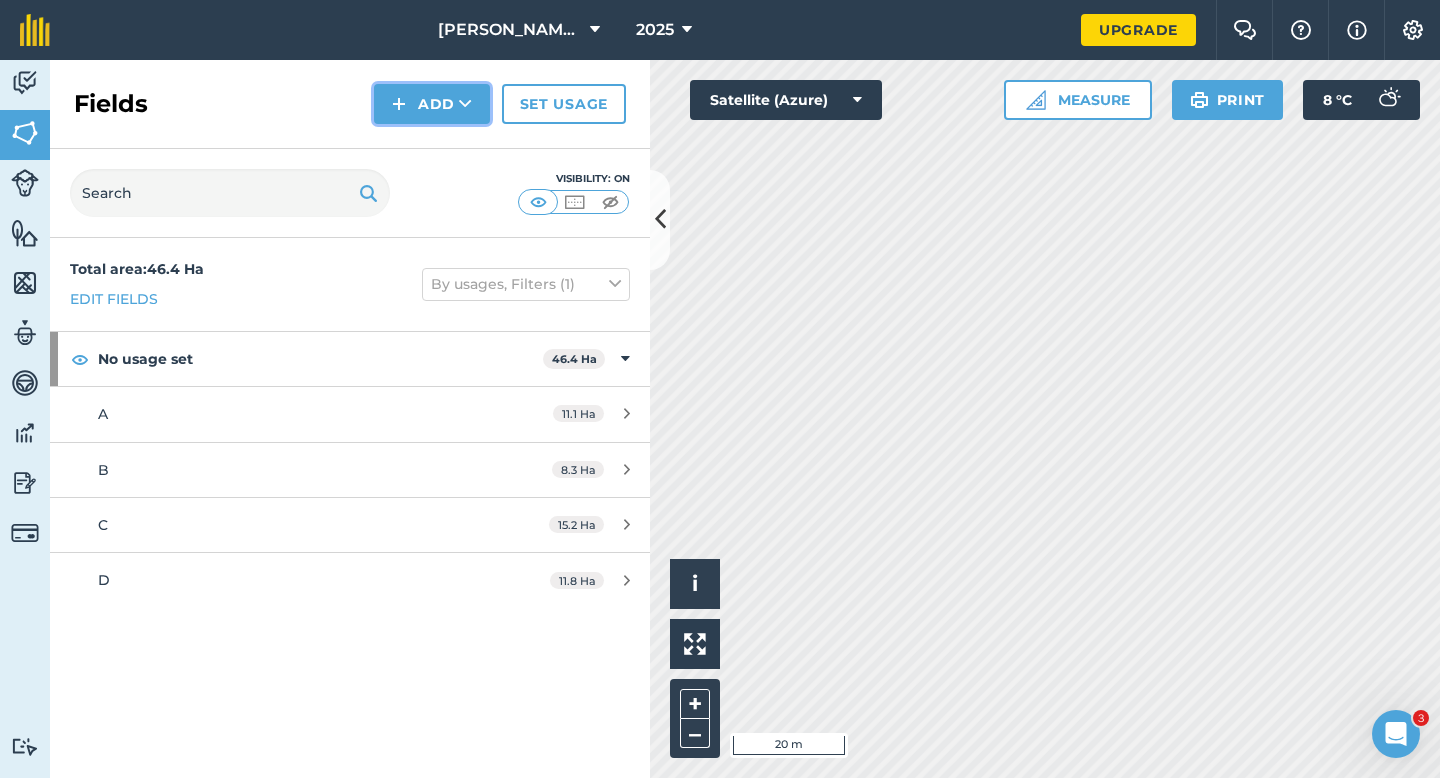 click on "Add" at bounding box center [432, 104] 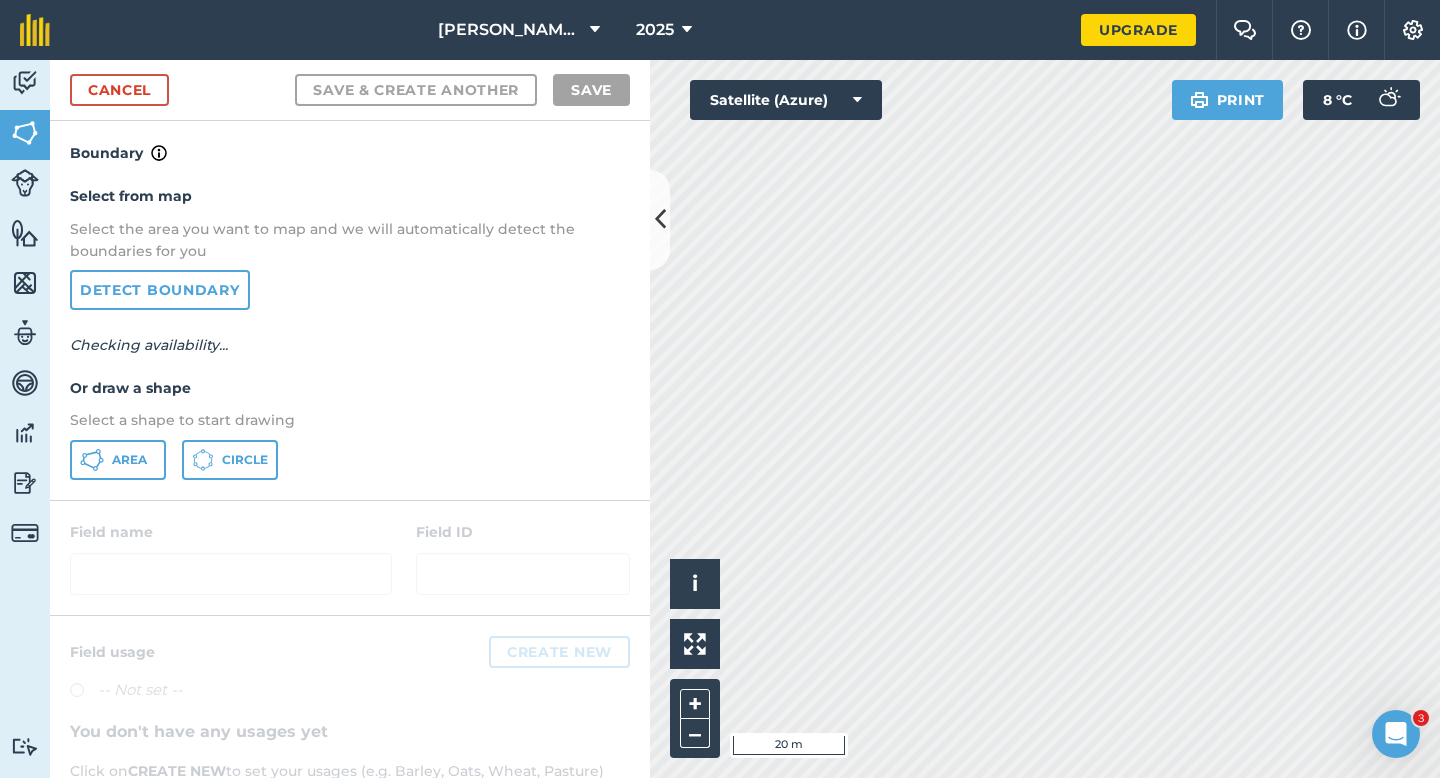 click on "Select from map Select the area you want to map and we will automatically detect the boundaries for you Detect boundary Checking availability... Or draw a shape Select a shape to start drawing Area Circle" at bounding box center [350, 332] 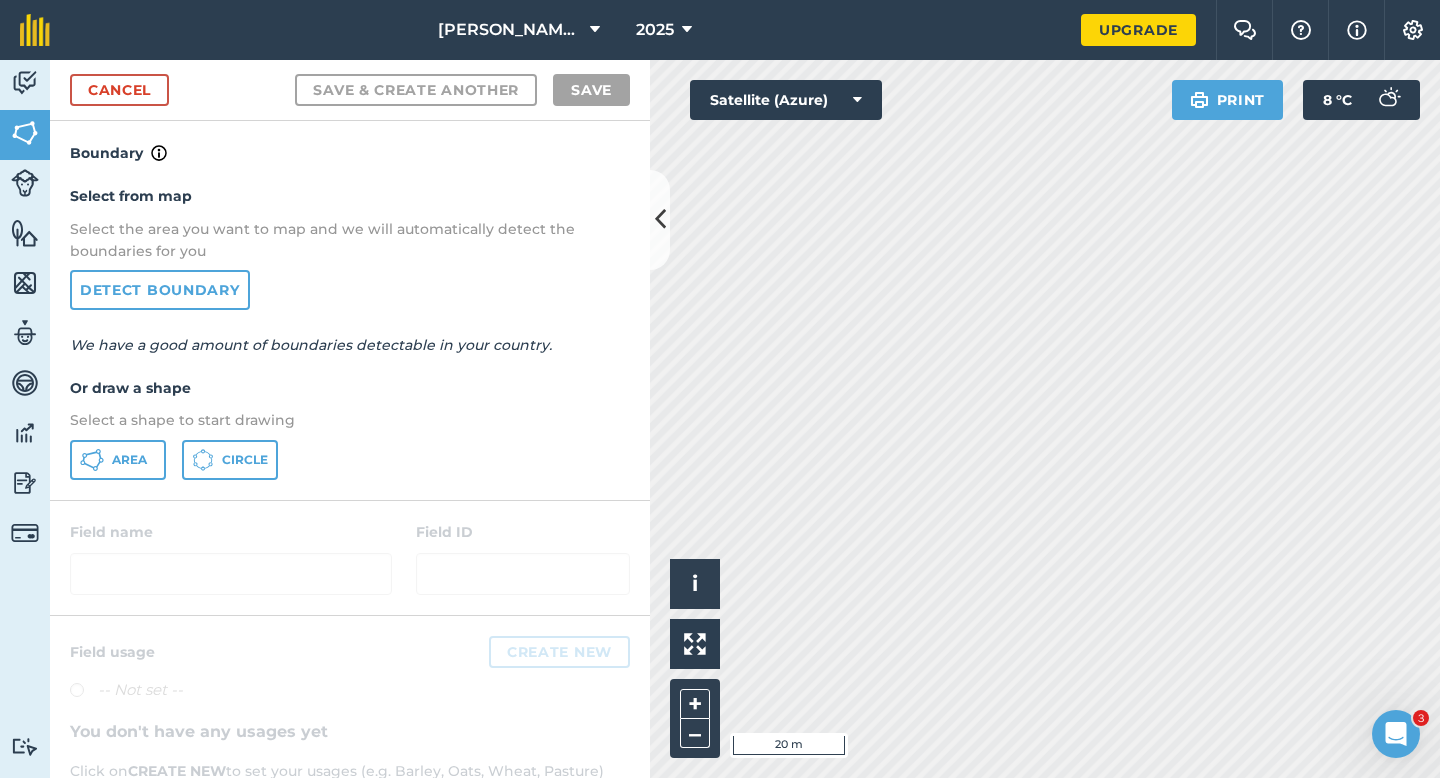 click on "Select from map Select the area you want to map and we will automatically detect the boundaries for you Detect boundary We have a good amount of boundaries detectable in your country. Or draw a shape Select a shape to start drawing Area Circle" at bounding box center (350, 332) 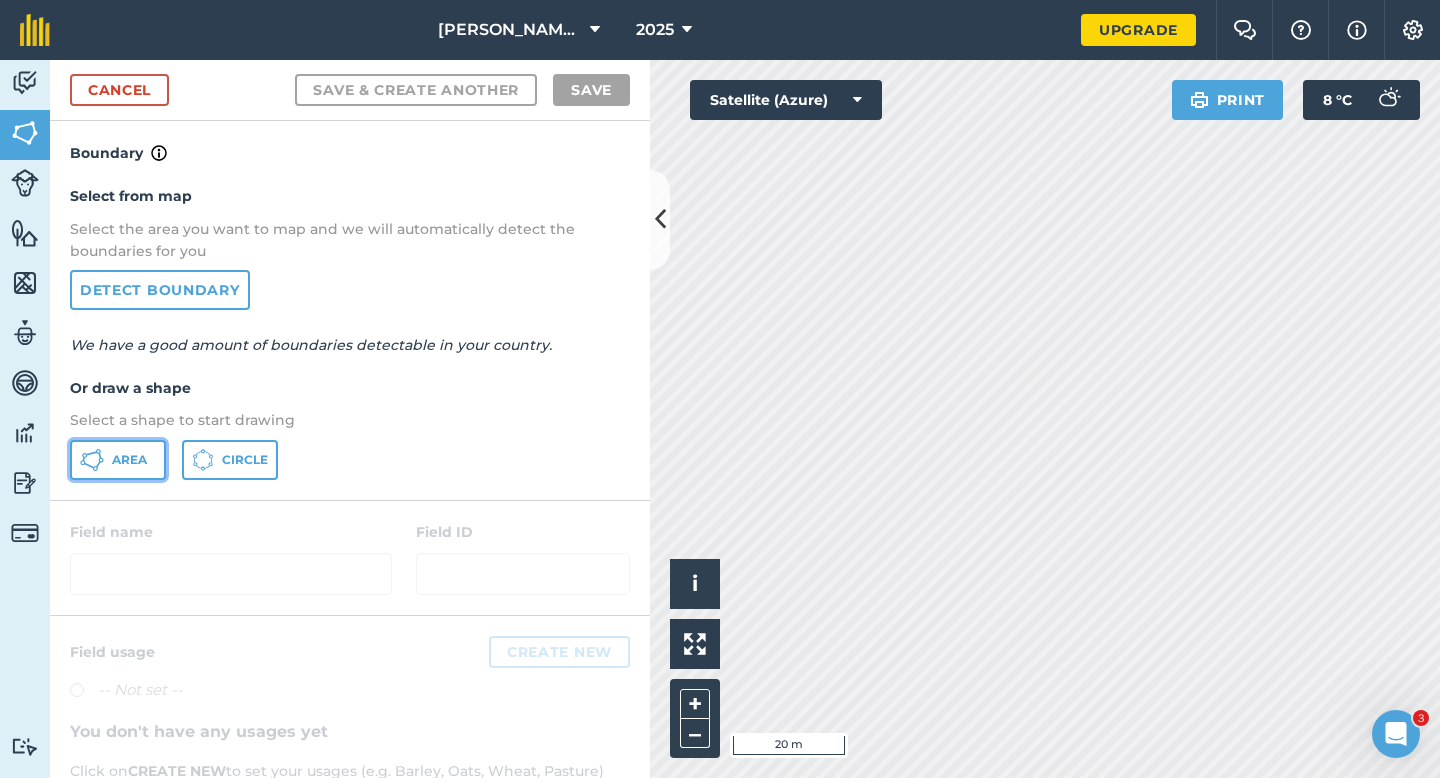 click on "Area" at bounding box center [118, 460] 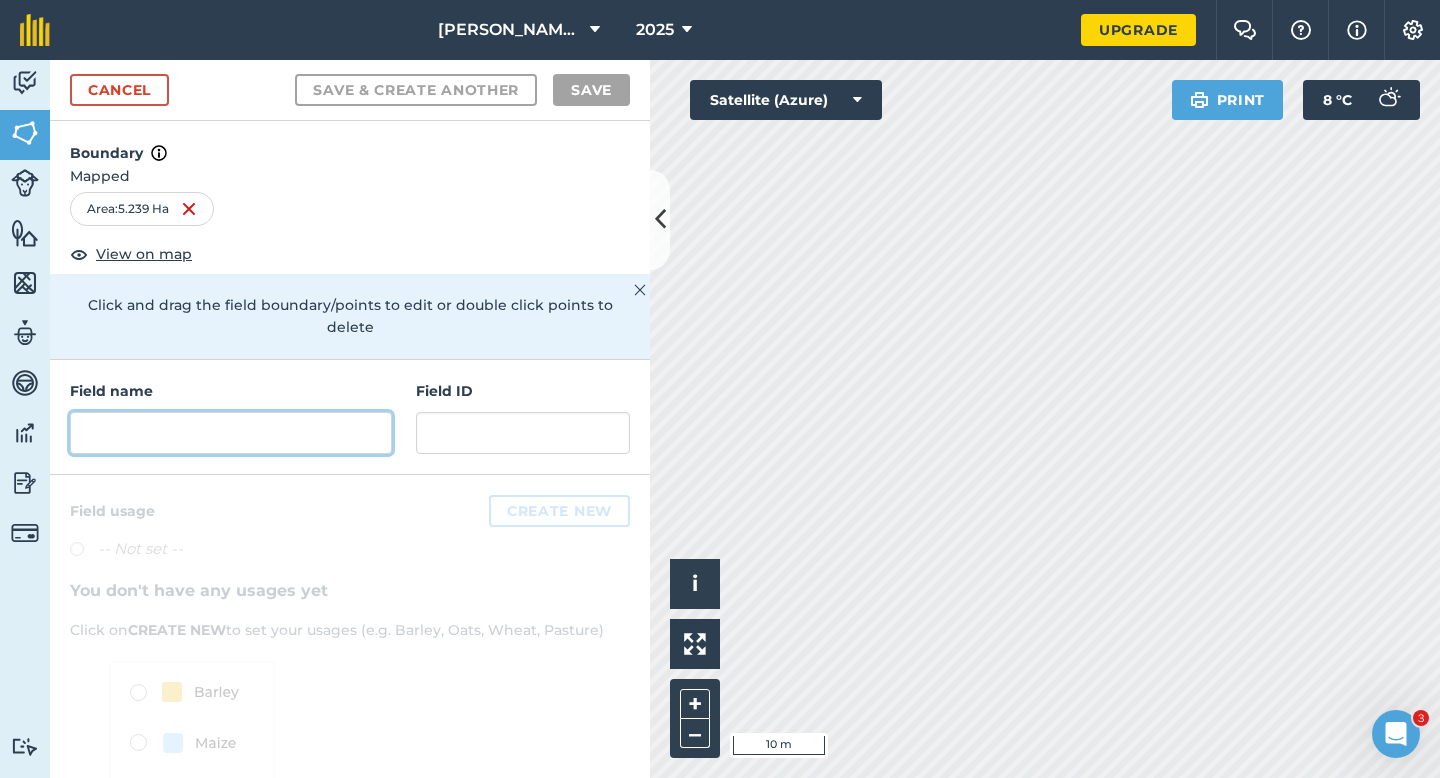 click at bounding box center (231, 433) 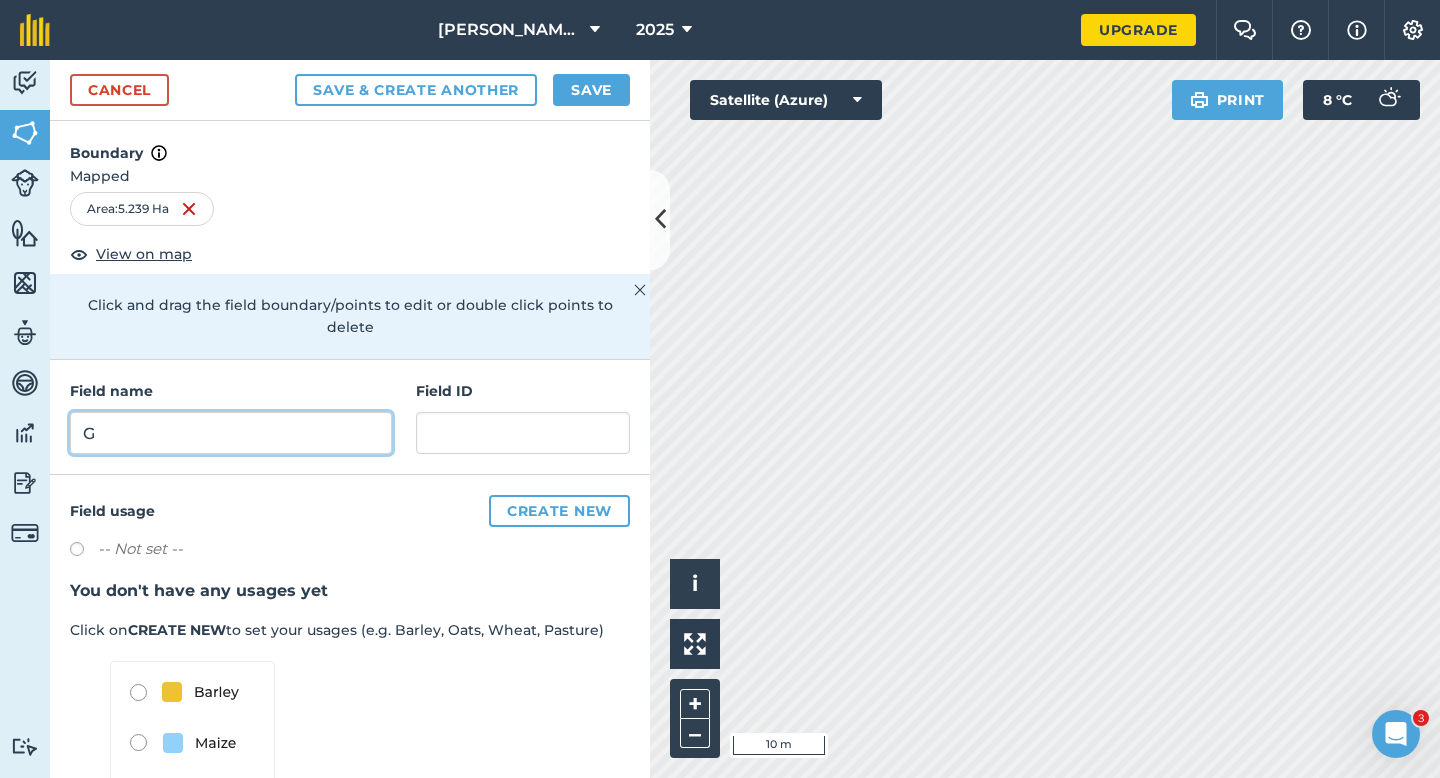 type on "G" 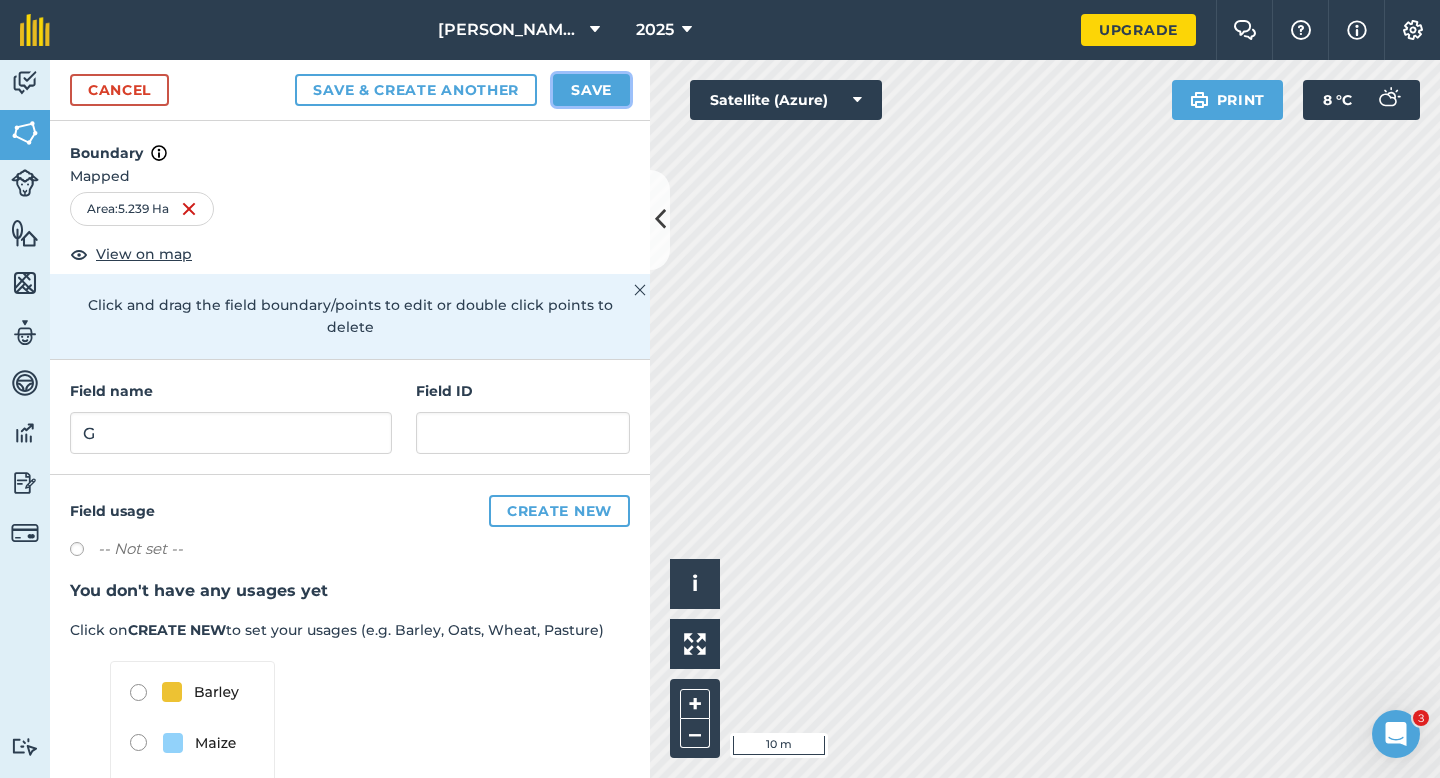 click on "Save" at bounding box center [591, 90] 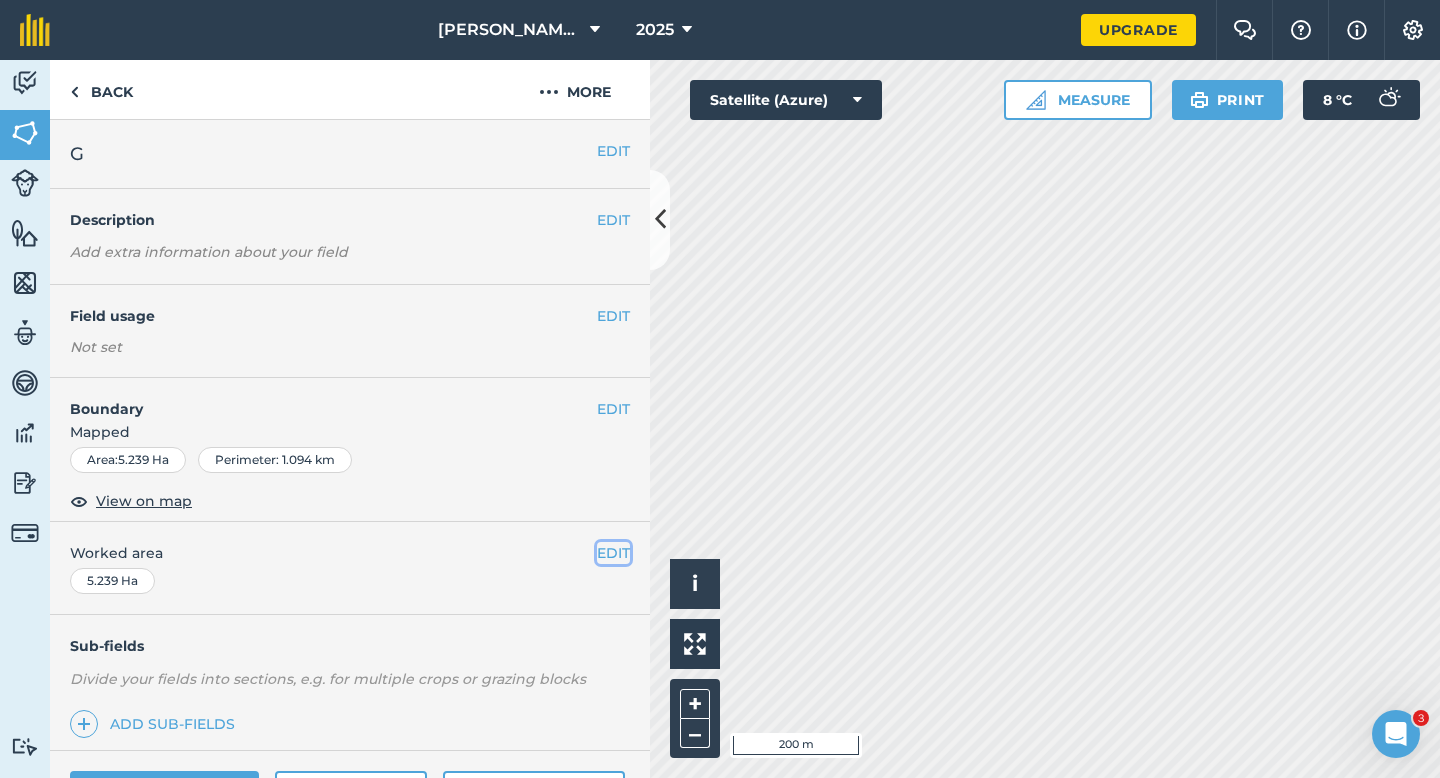 click on "EDIT" at bounding box center [613, 553] 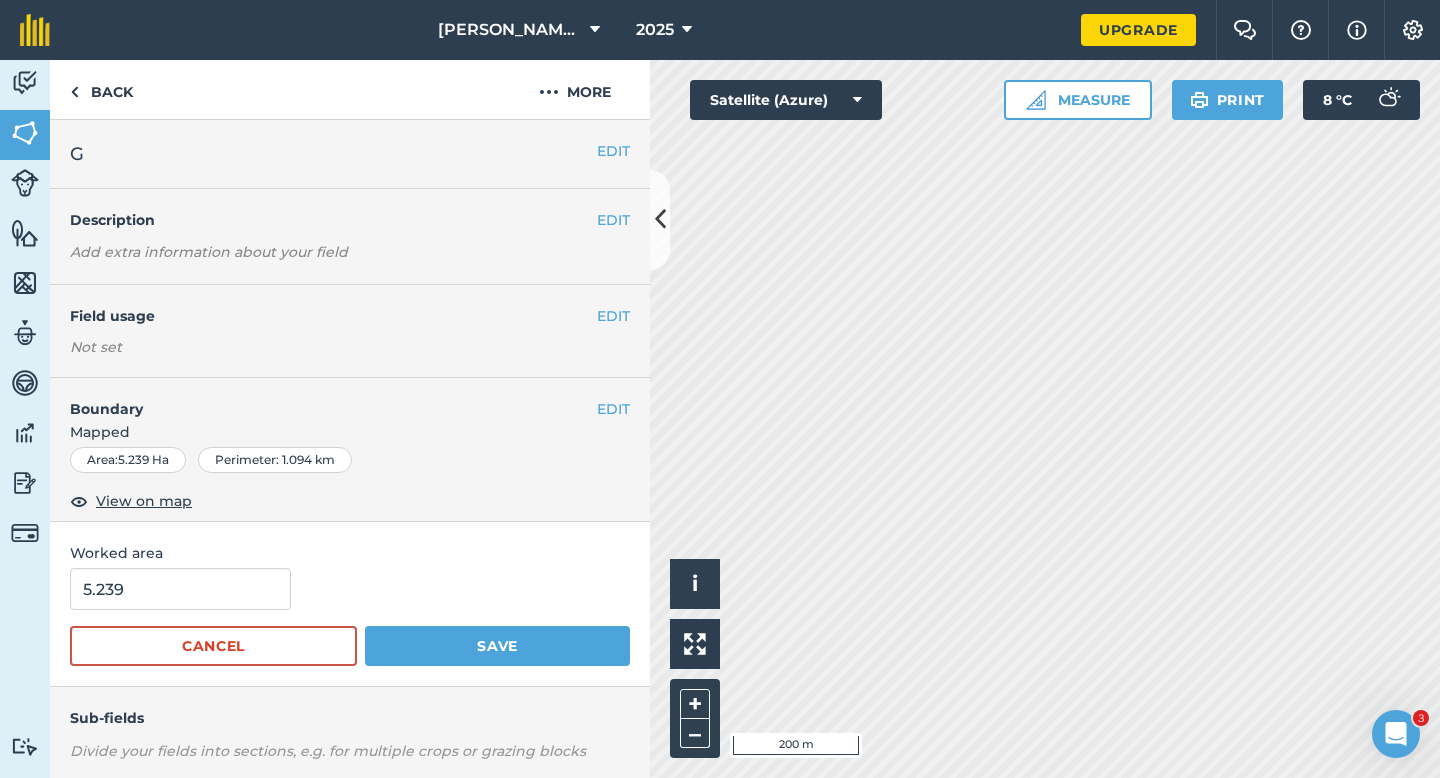 click on "5.239 Cancel Save" at bounding box center (350, 617) 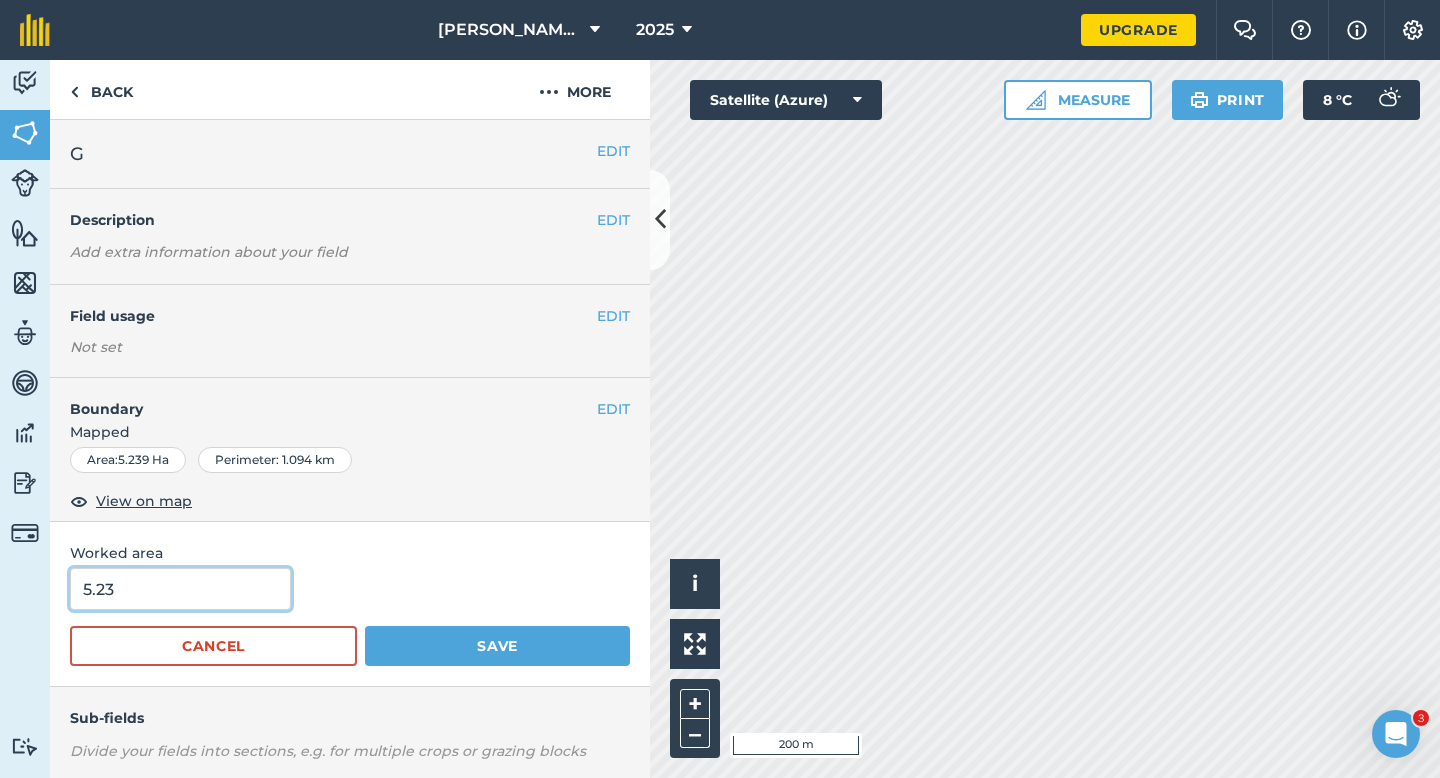 click on "5.23" at bounding box center [180, 589] 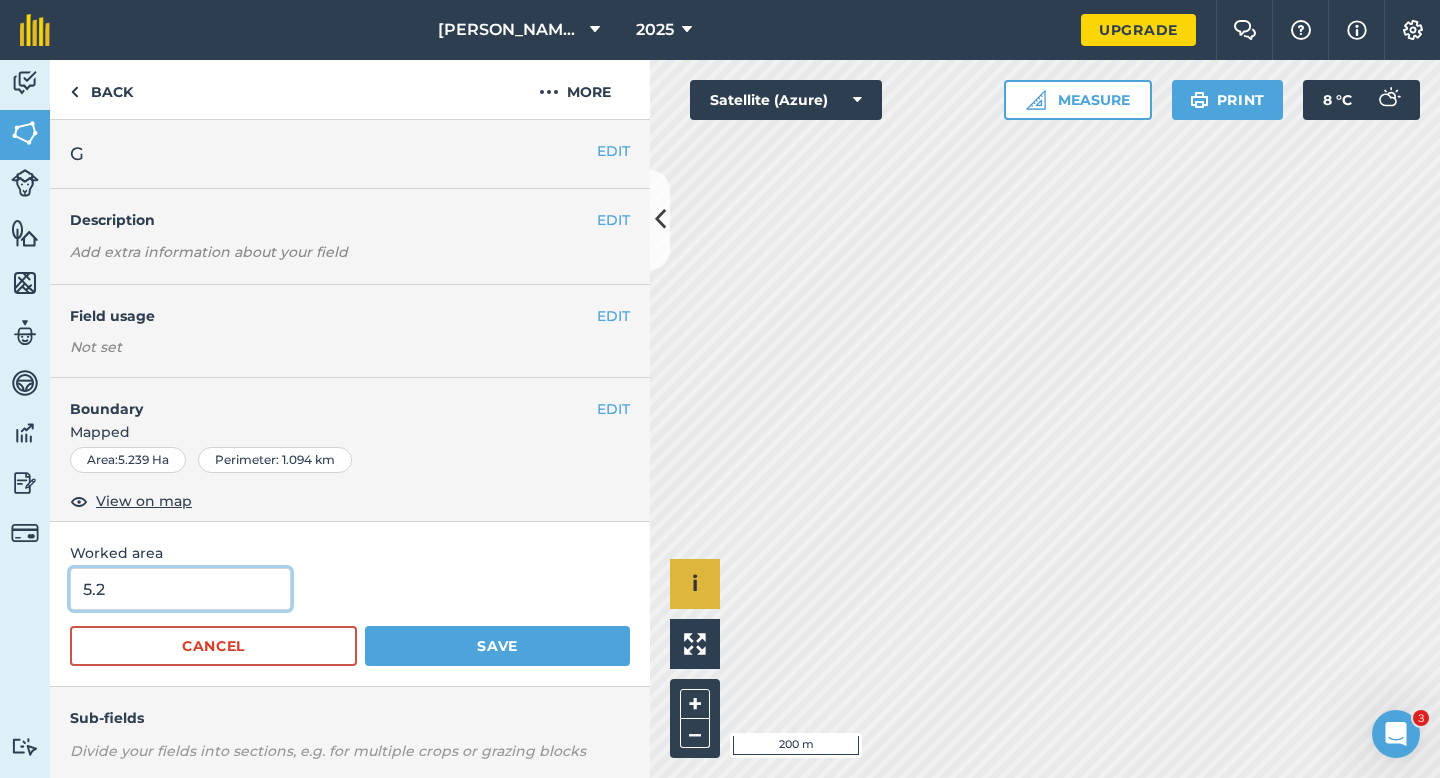 type on "5.2" 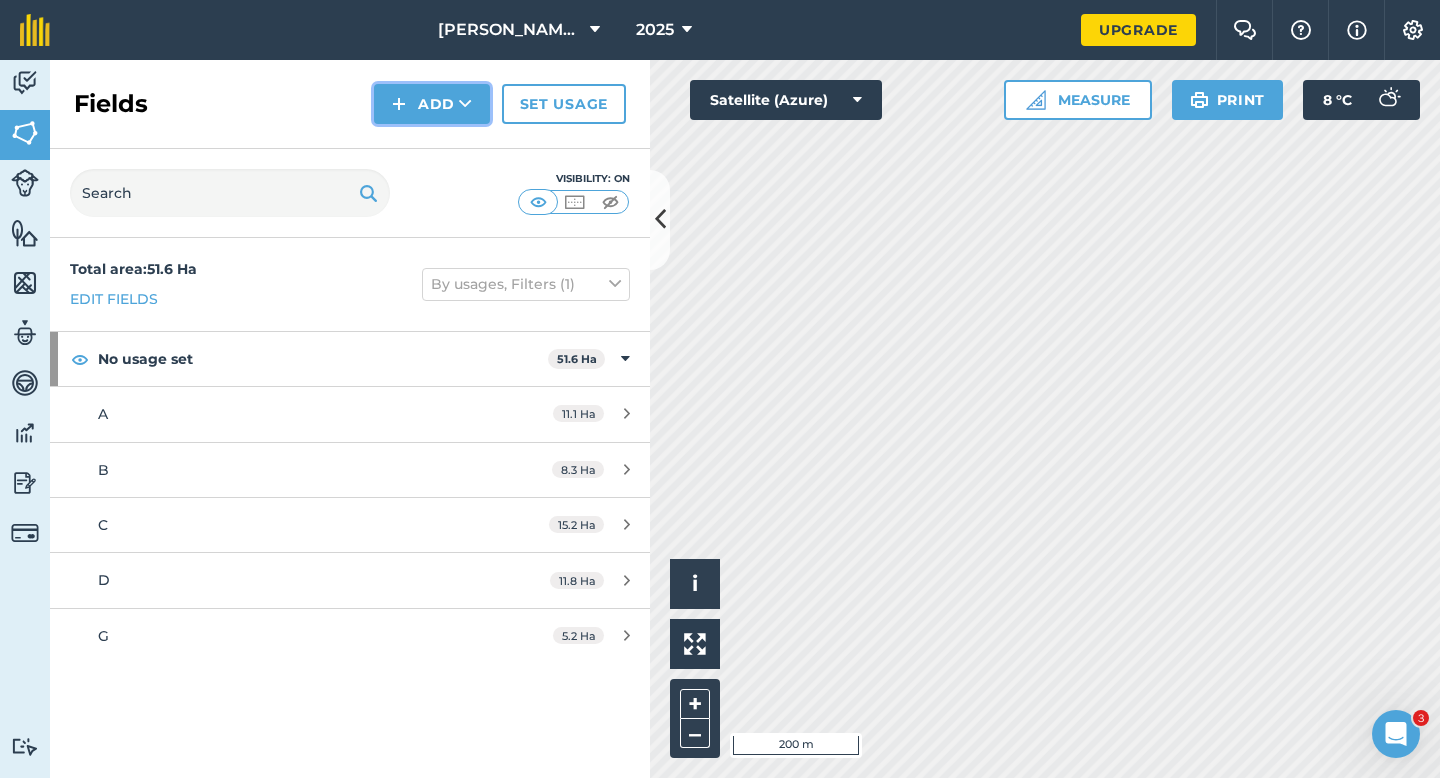 click on "Add" at bounding box center [432, 104] 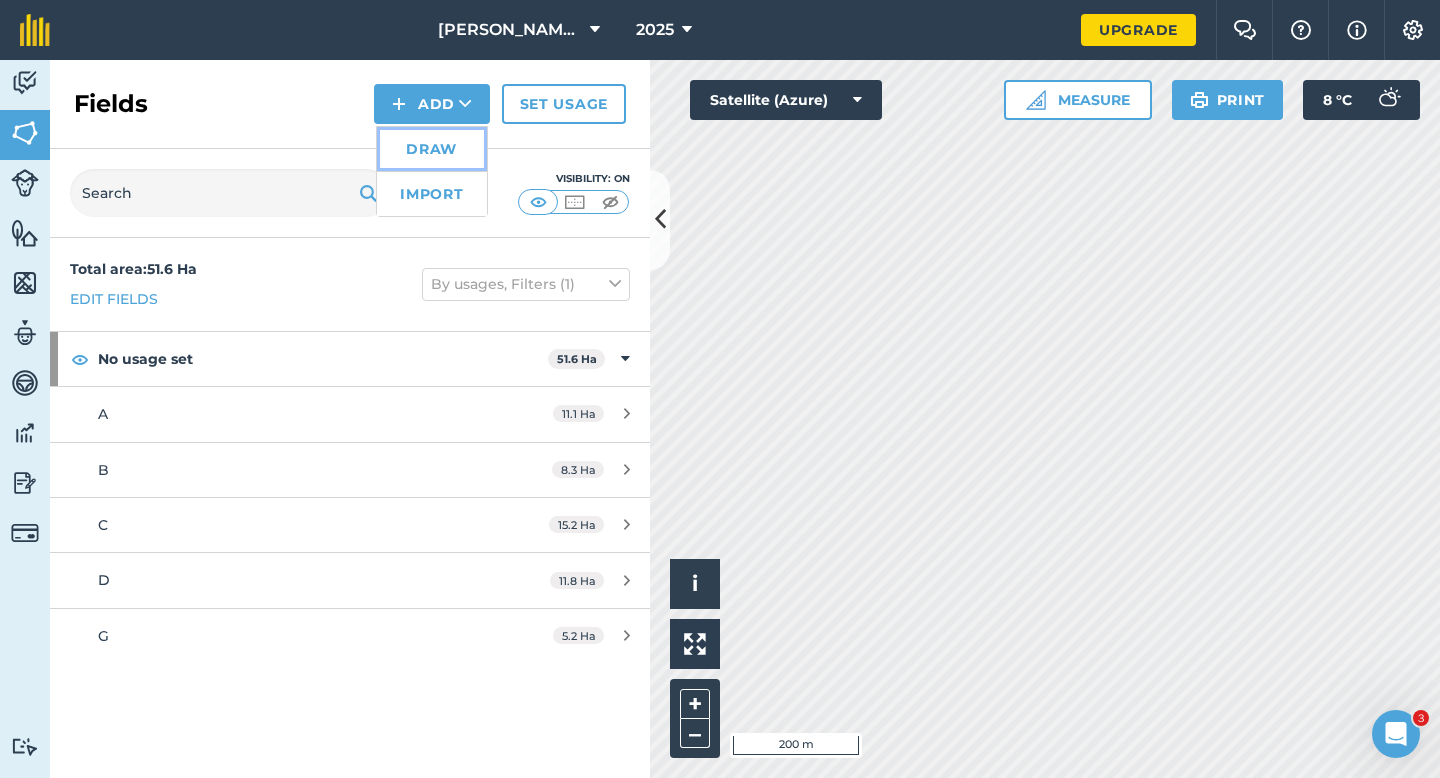 click on "Draw" at bounding box center [432, 149] 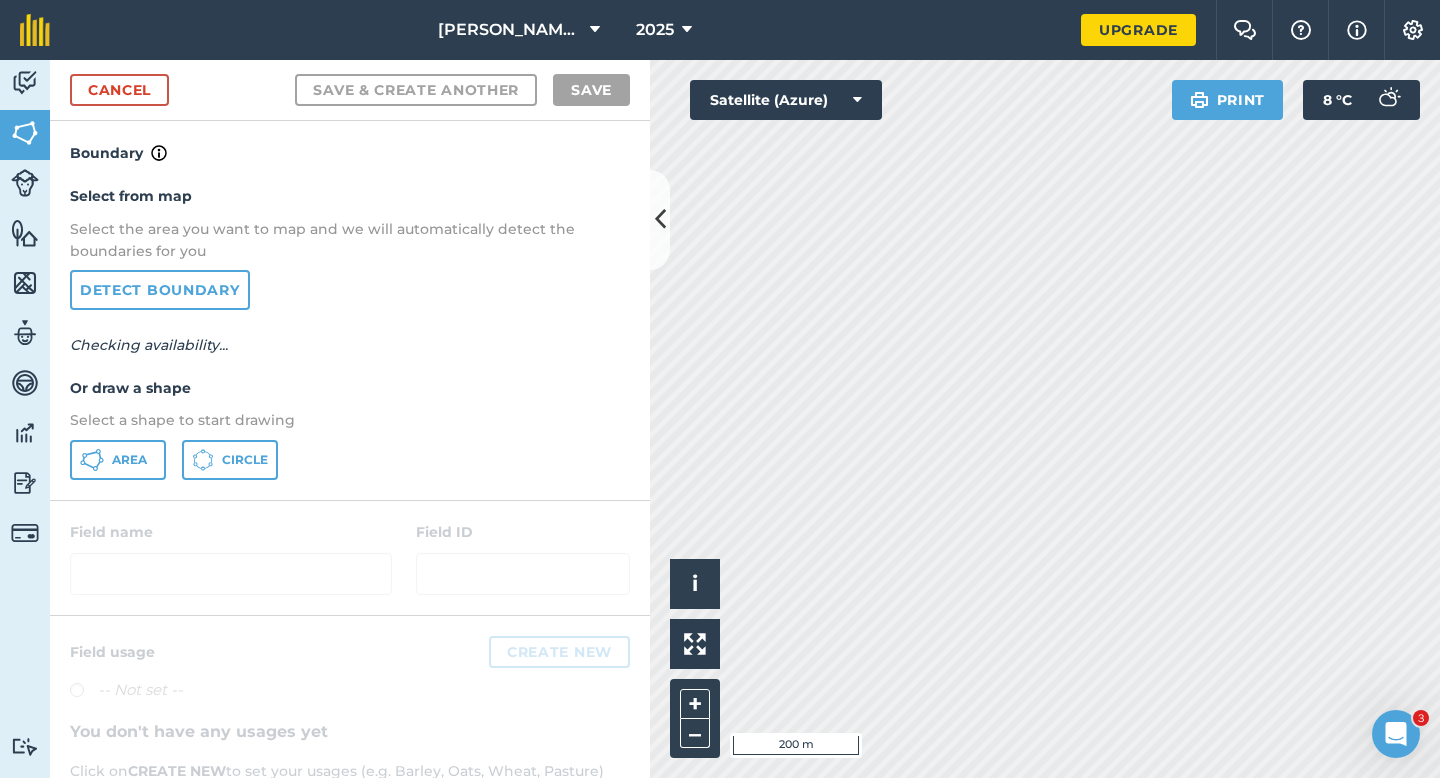 click on "Select from map Select the area you want to map and we will automatically detect the boundaries for you Detect boundary Checking availability... Or draw a shape Select a shape to start drawing Area Circle" at bounding box center [350, 332] 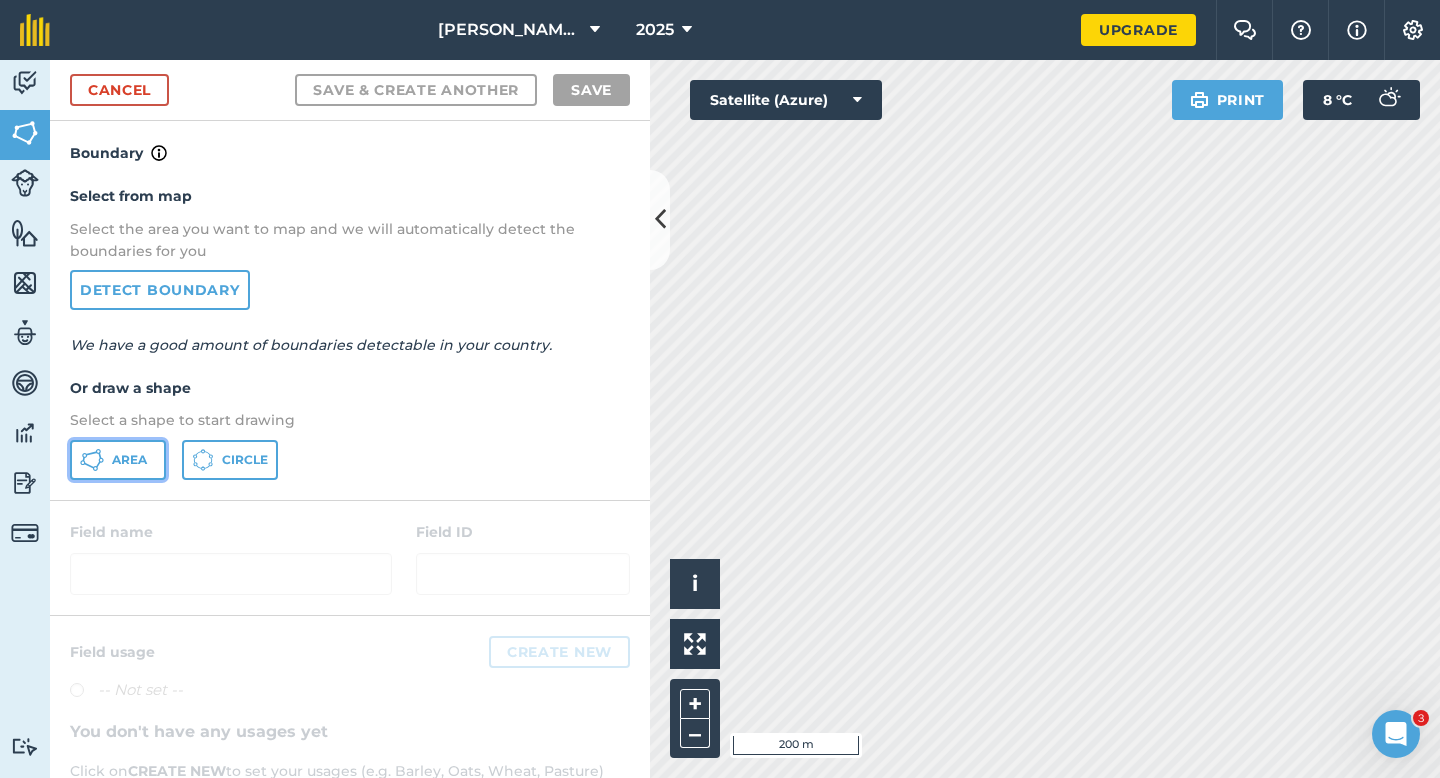 click on "Area" at bounding box center (118, 460) 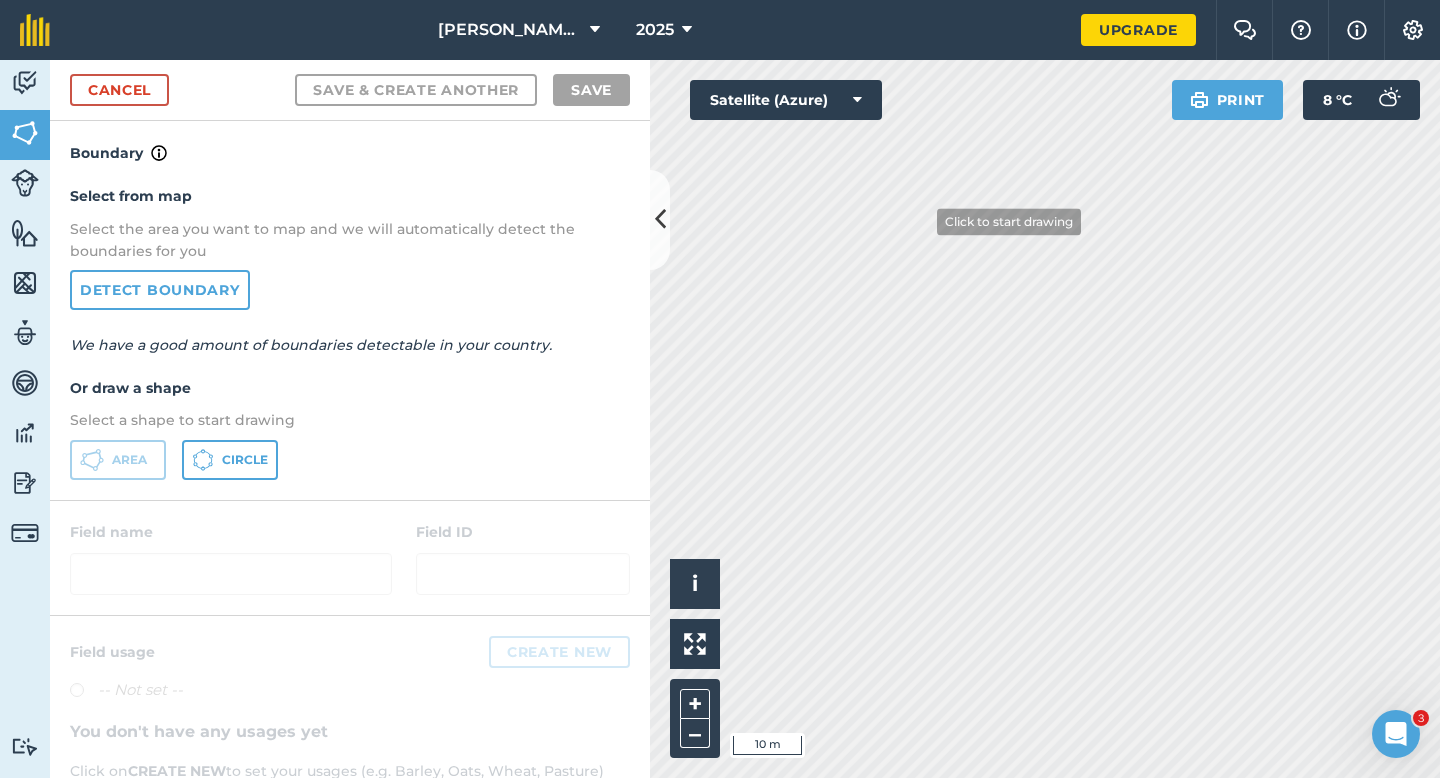 click on "Activity Fields Livestock Features Maps Team Vehicles Data Reporting Billing Tutorials Tutorials Cancel Save & Create Another Save Boundary   Select from map Select the area you want to map and we will automatically detect the boundaries for you Detect boundary We have a good amount of boundaries detectable in your country. Or draw a shape Select a shape to start drawing Area Circle Field name Field ID Field usage   Create new -- Not set -- You don't have any usages yet Click on  CREATE NEW  to set your usages (e.g. Barley, Oats, Wheat, Pasture) Click to start drawing i © 2025 TomTom, Microsoft 10 m + – Satellite (Azure) Print 8   ° C" at bounding box center [720, 419] 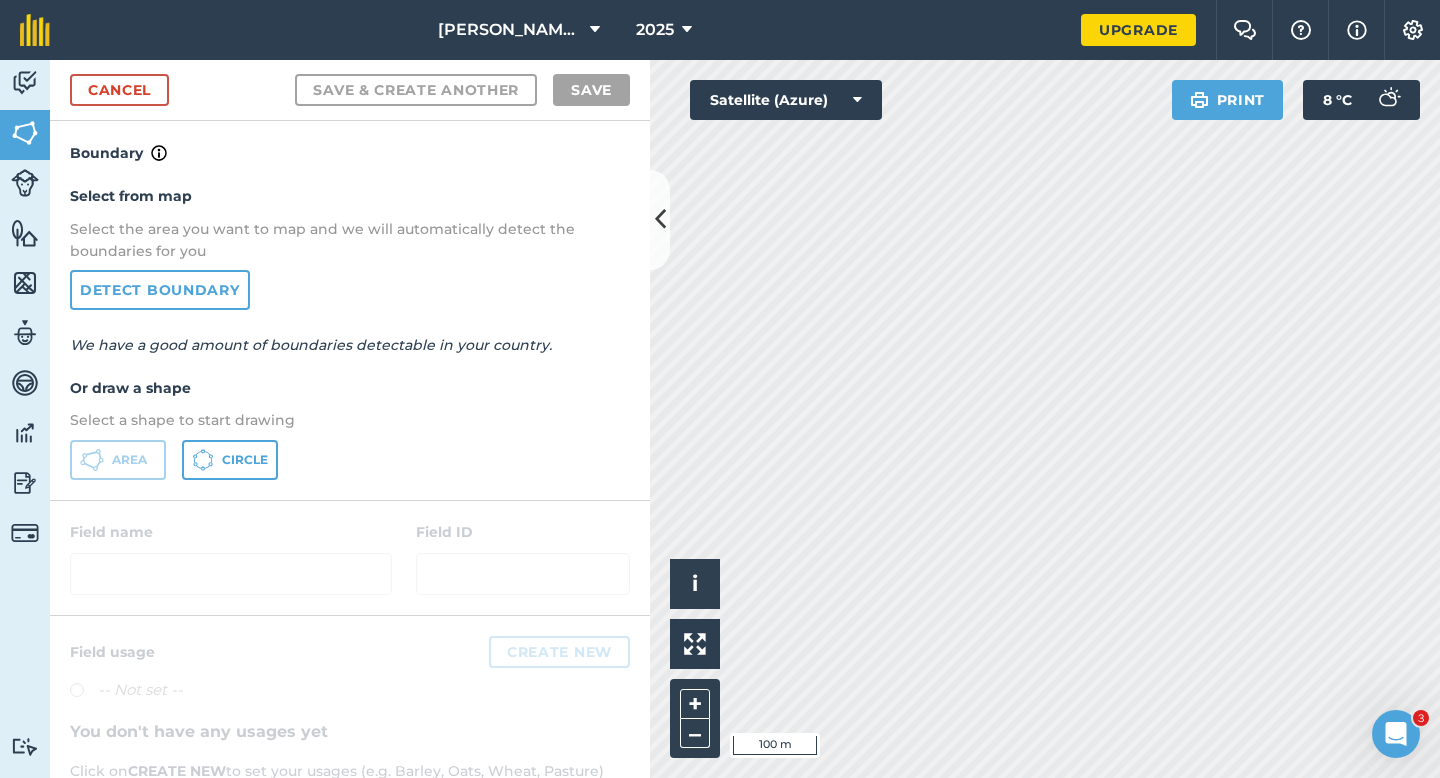 click on "Cancel Save & Create Another Save" at bounding box center [350, 90] 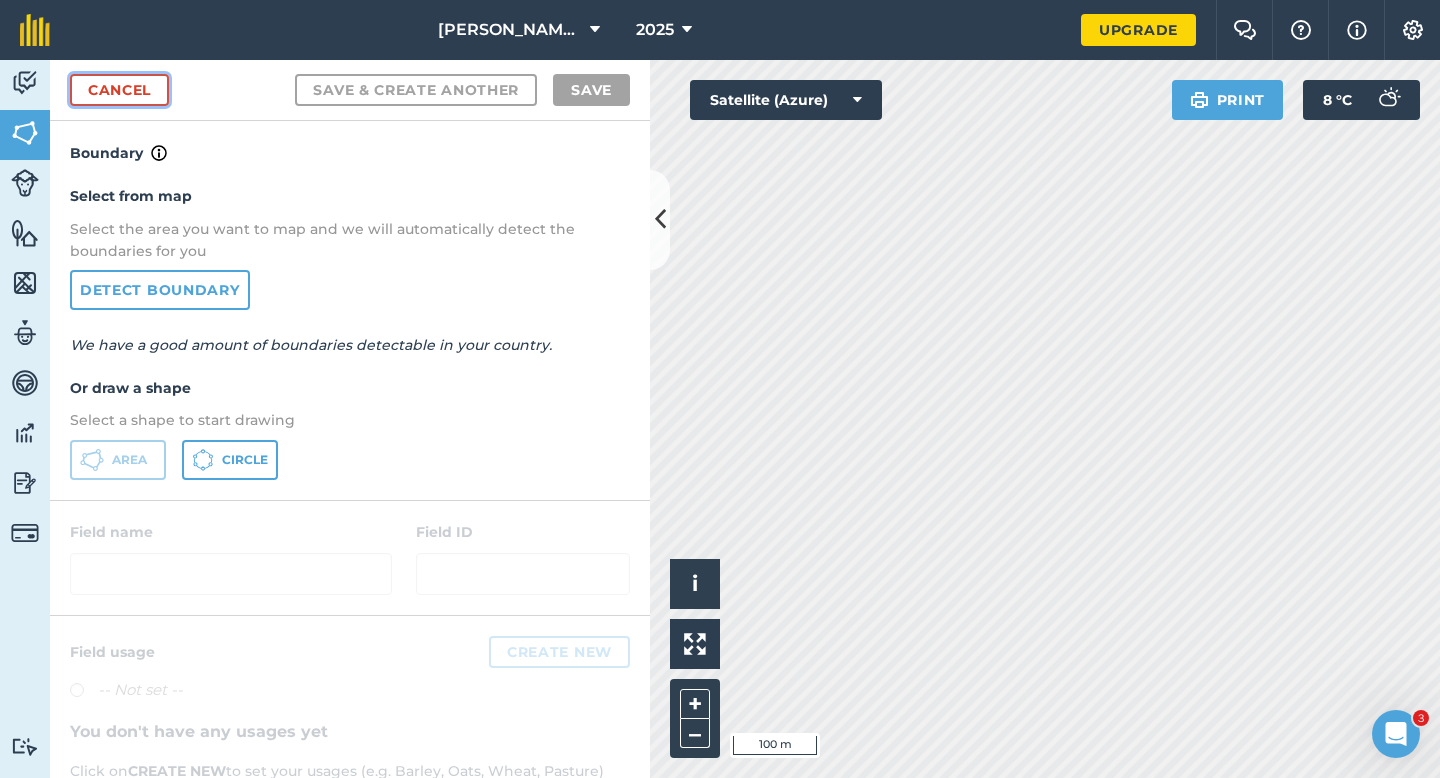 click on "Cancel" at bounding box center (119, 90) 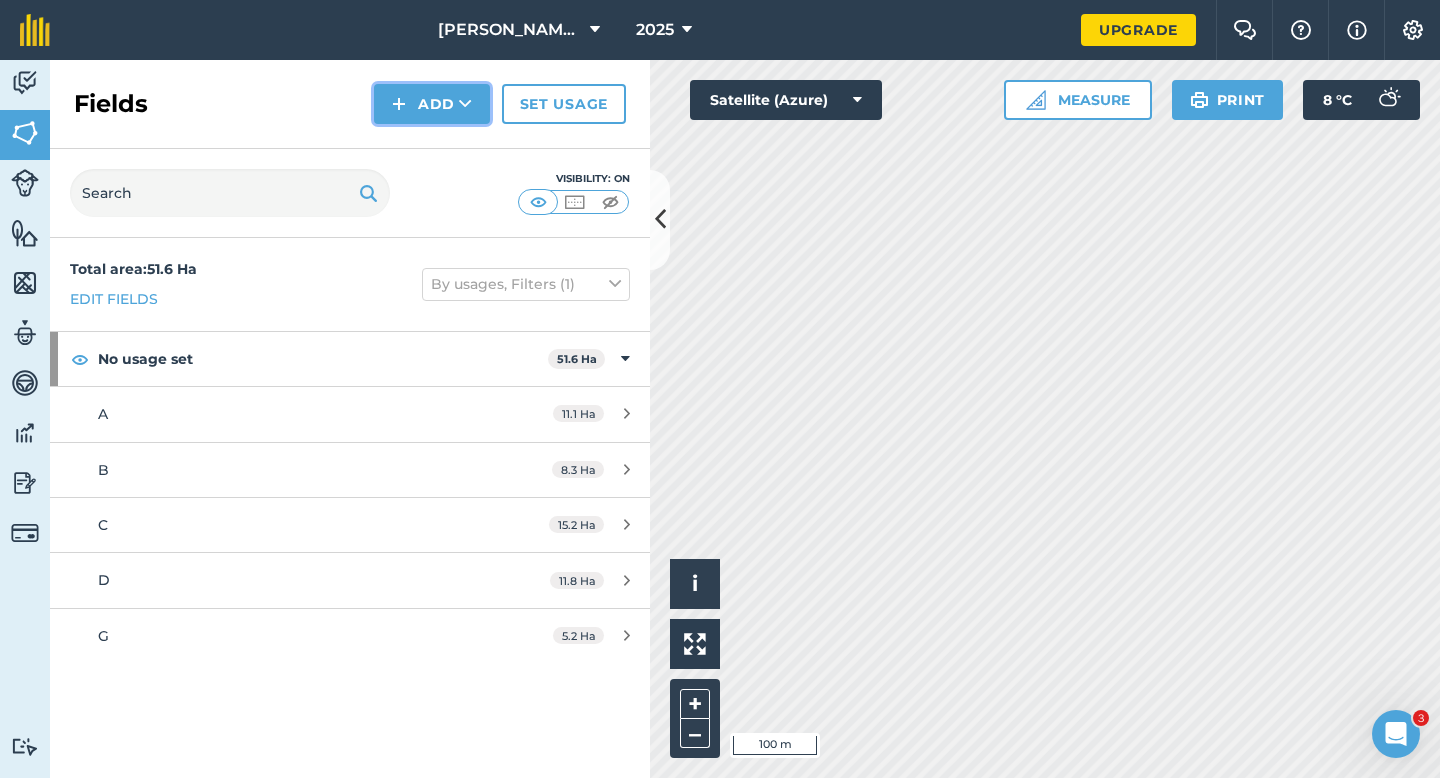 click on "Add" at bounding box center (432, 104) 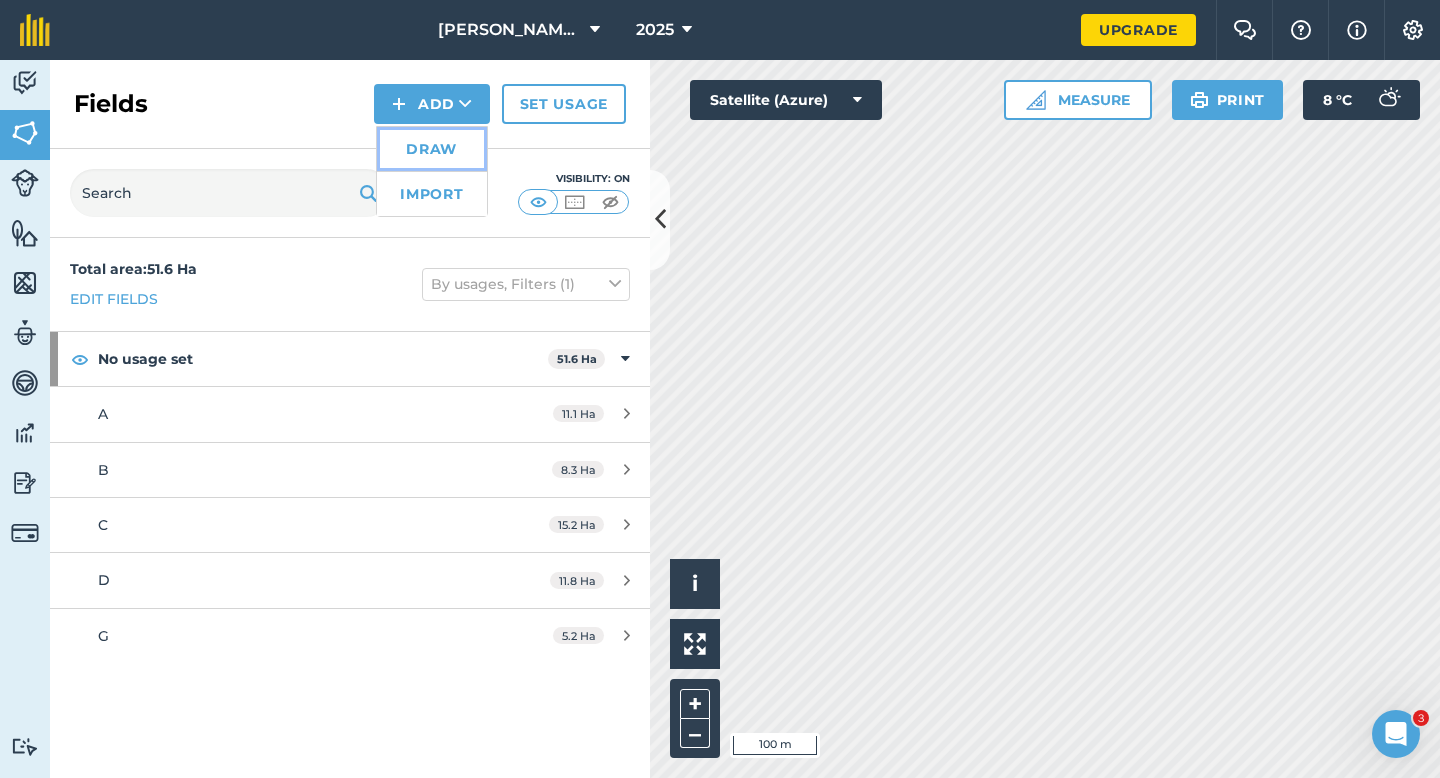 click on "Draw" at bounding box center [432, 149] 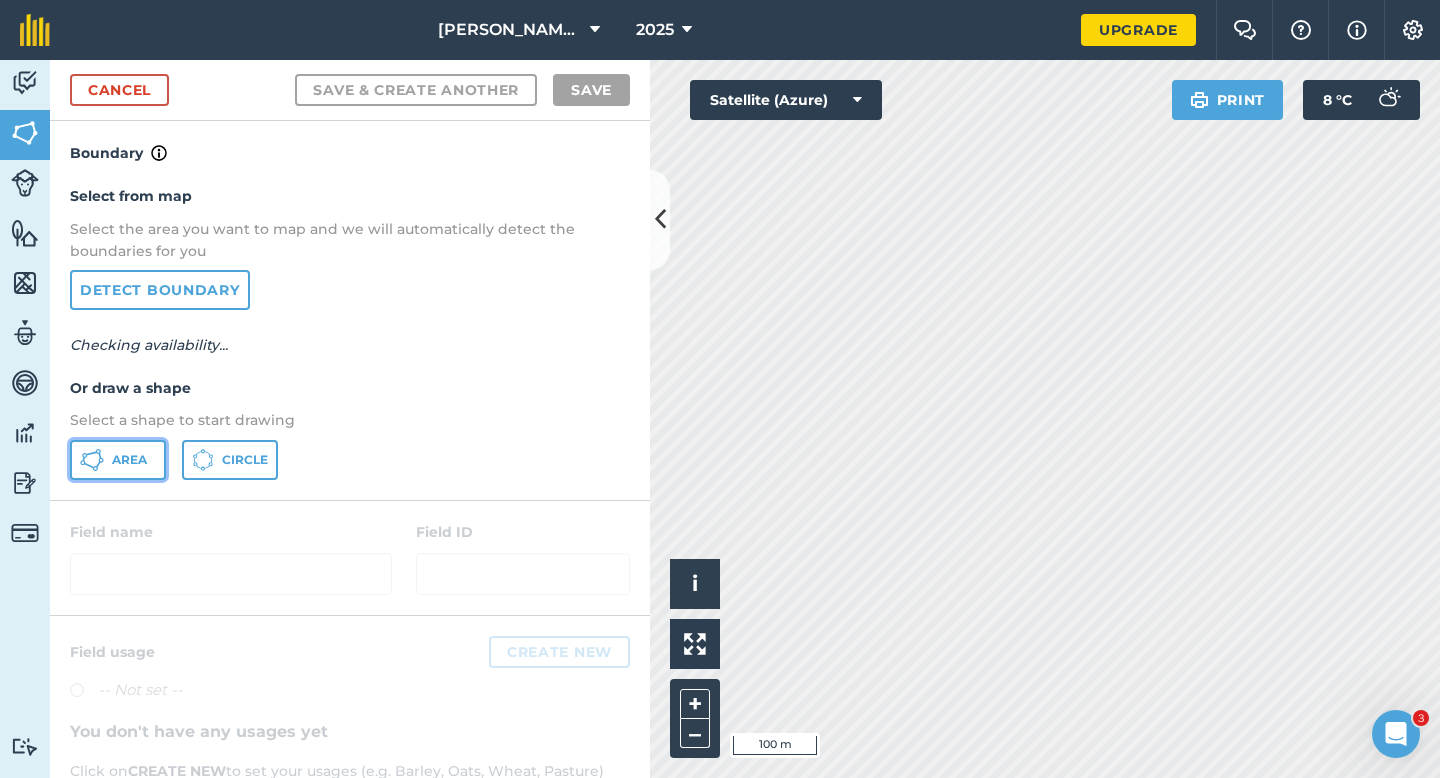 click on "Area" at bounding box center (118, 460) 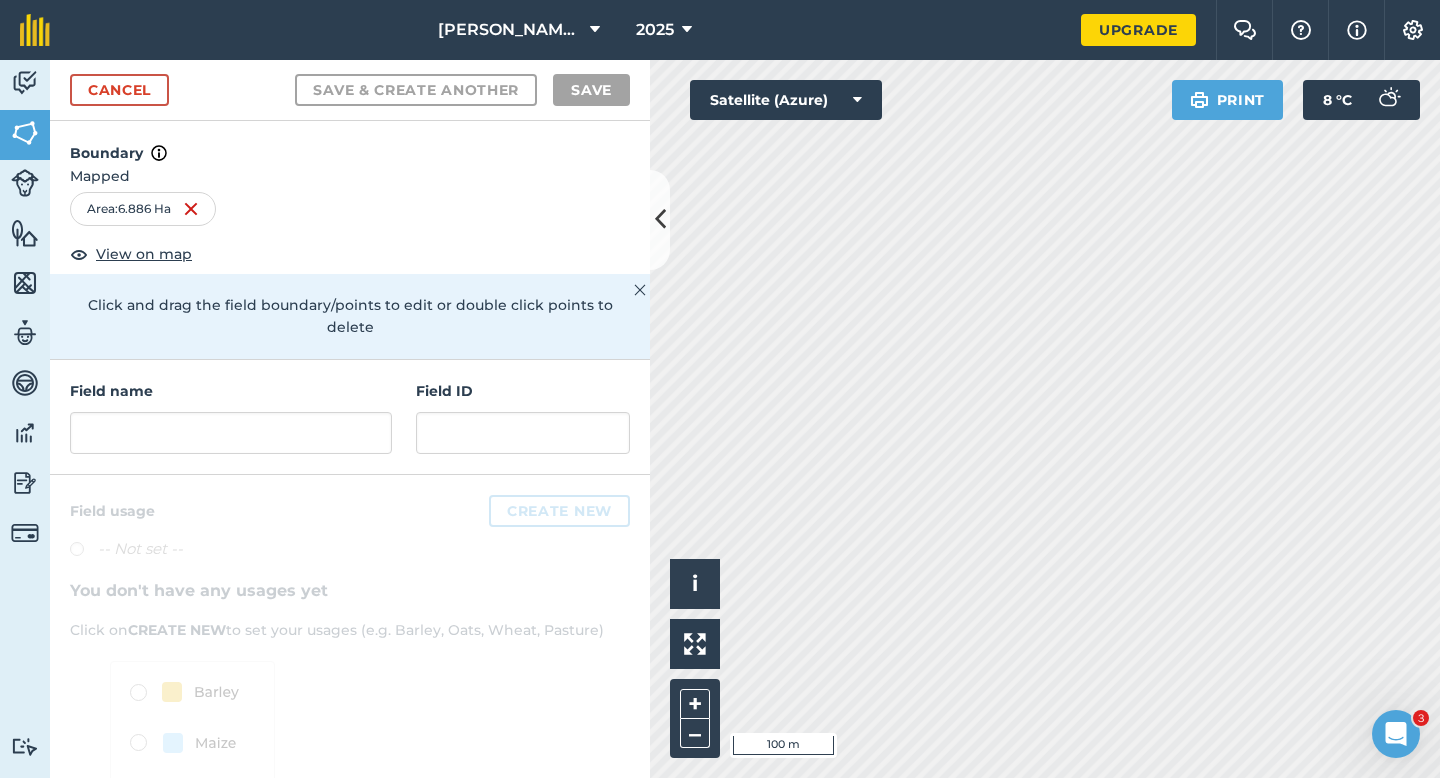 click on "Field name" at bounding box center [231, 417] 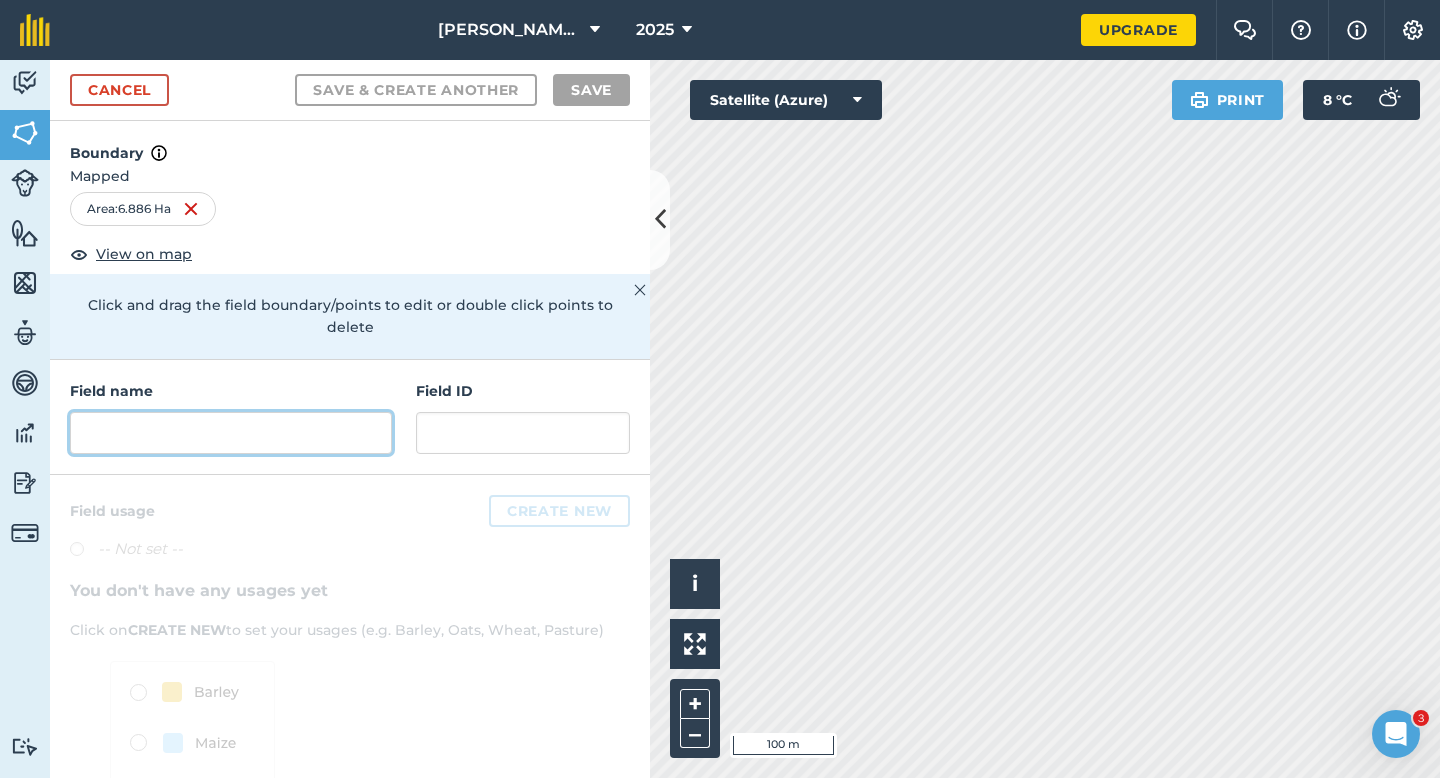 click at bounding box center [231, 433] 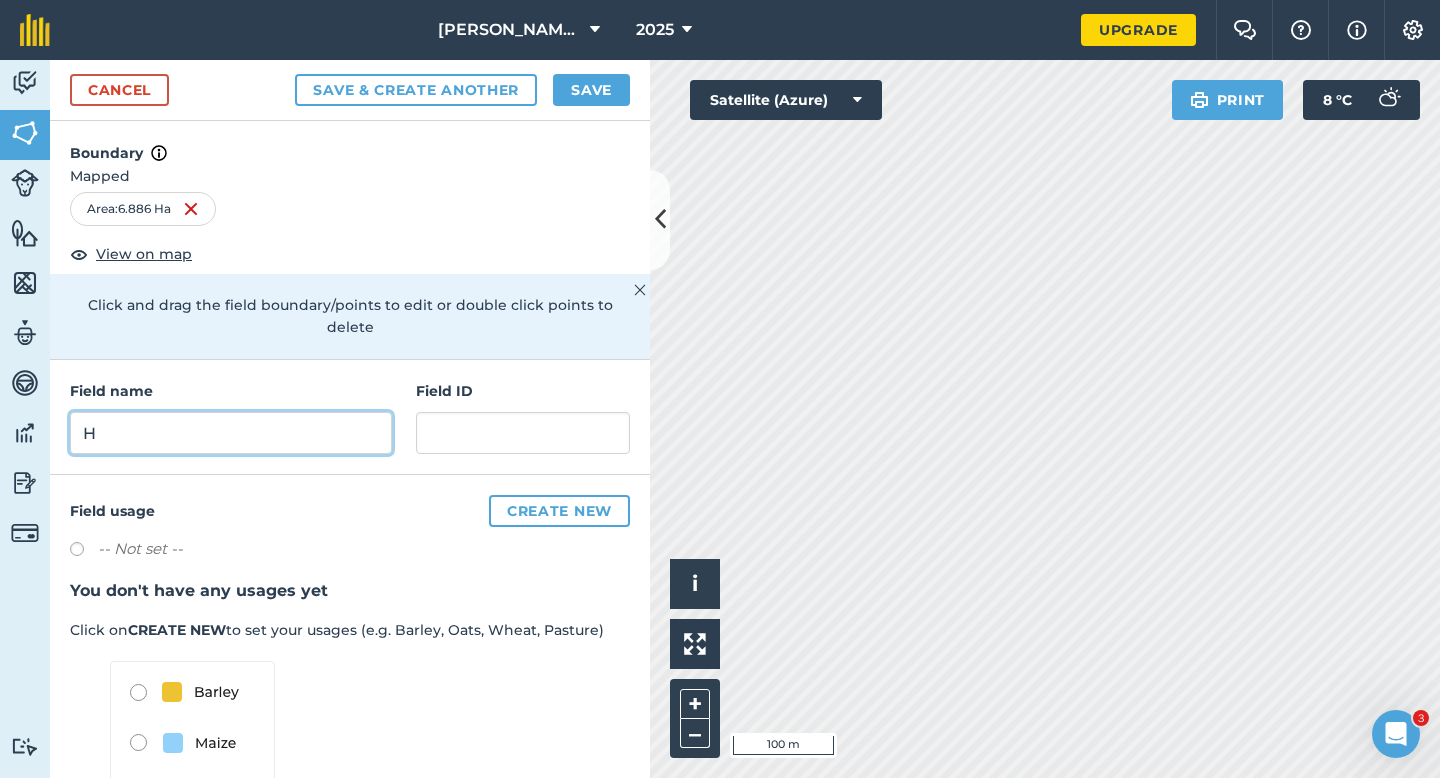 type on "H" 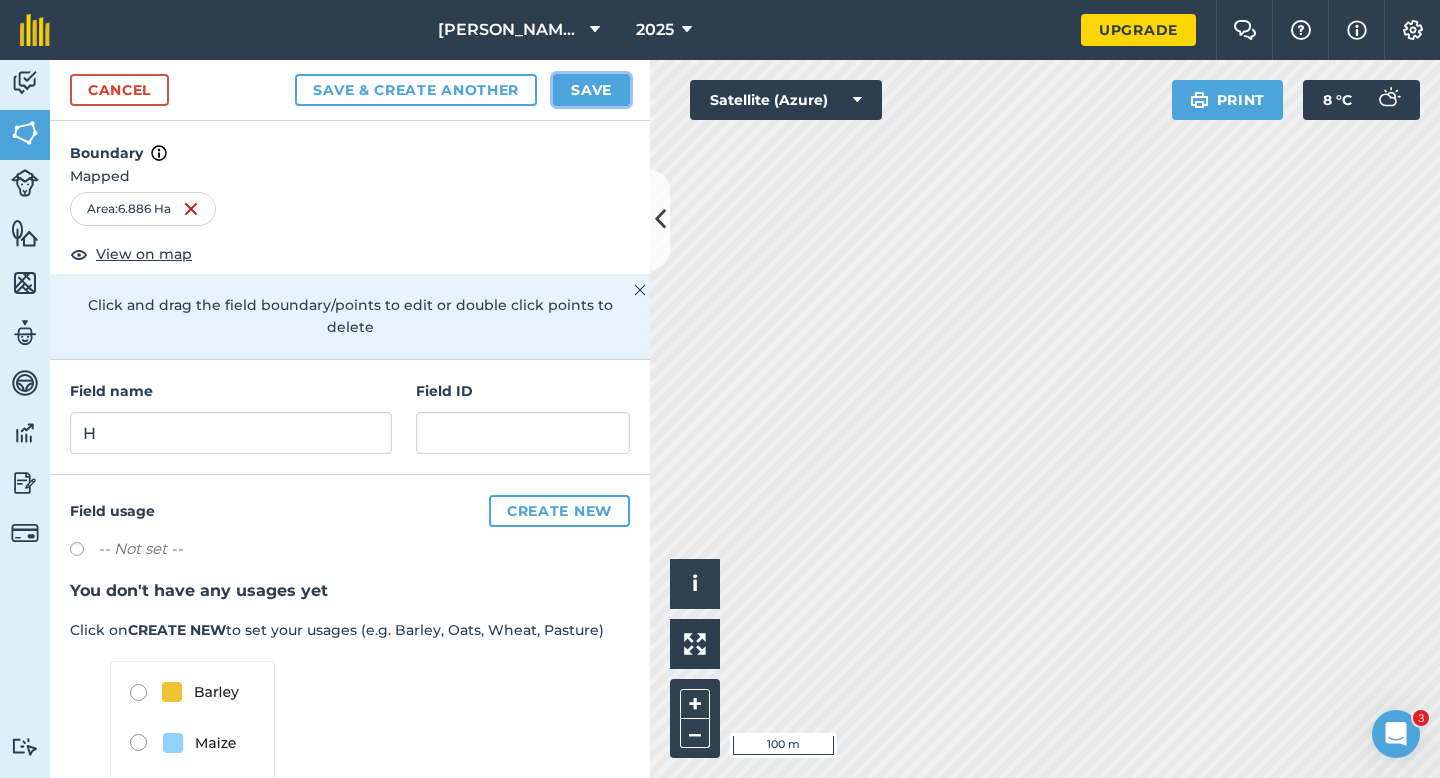 click on "Save" at bounding box center [591, 90] 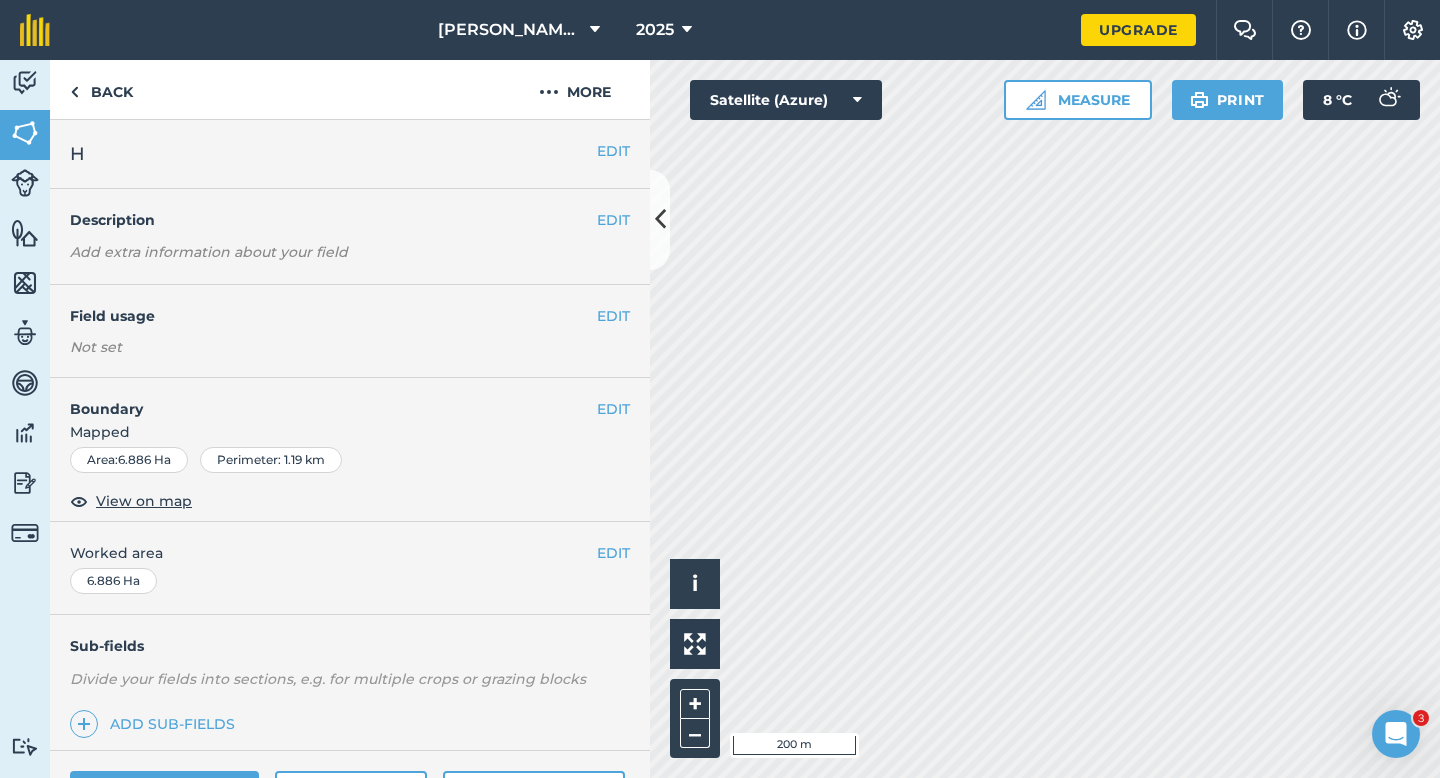 click on "Worked area" at bounding box center [350, 553] 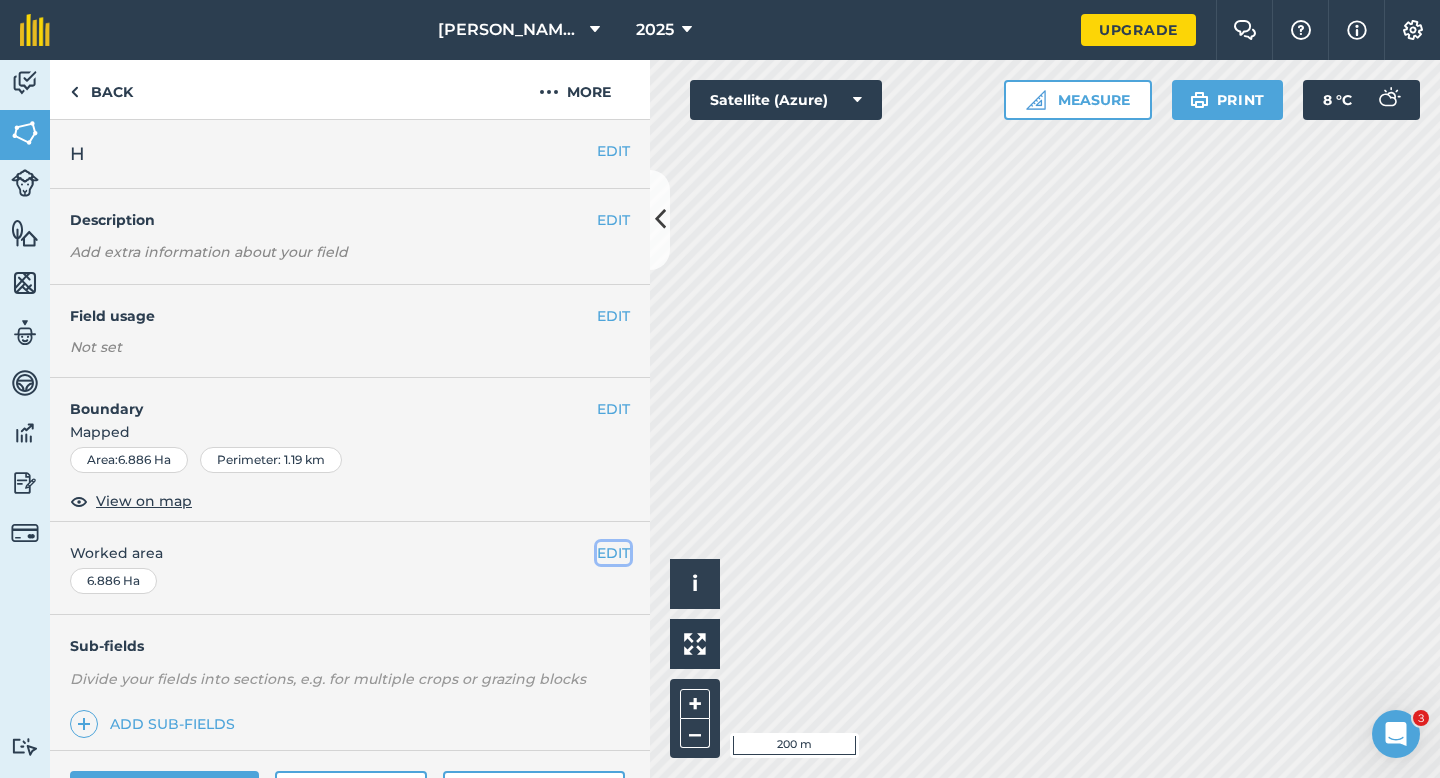 click on "EDIT" at bounding box center (613, 553) 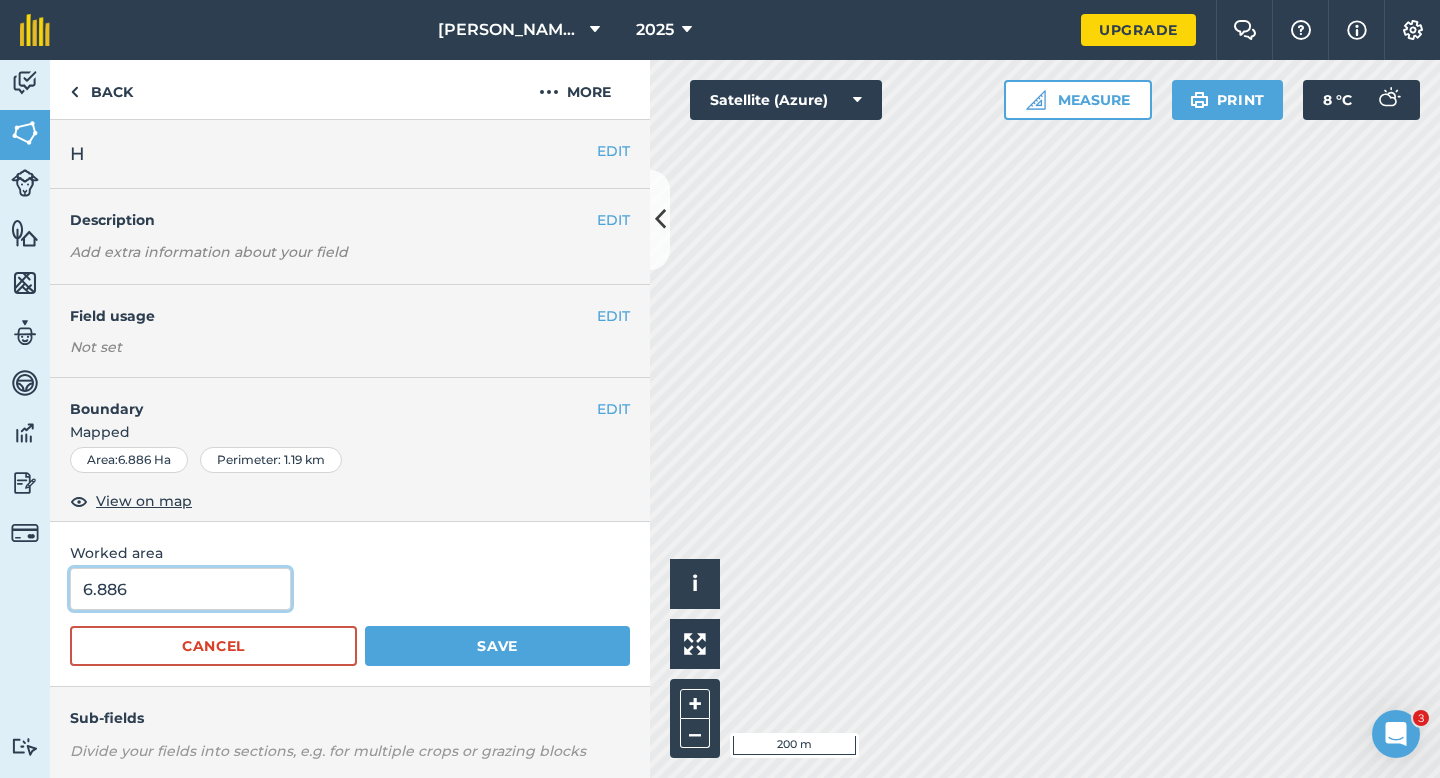 click on "6.886" at bounding box center (180, 589) 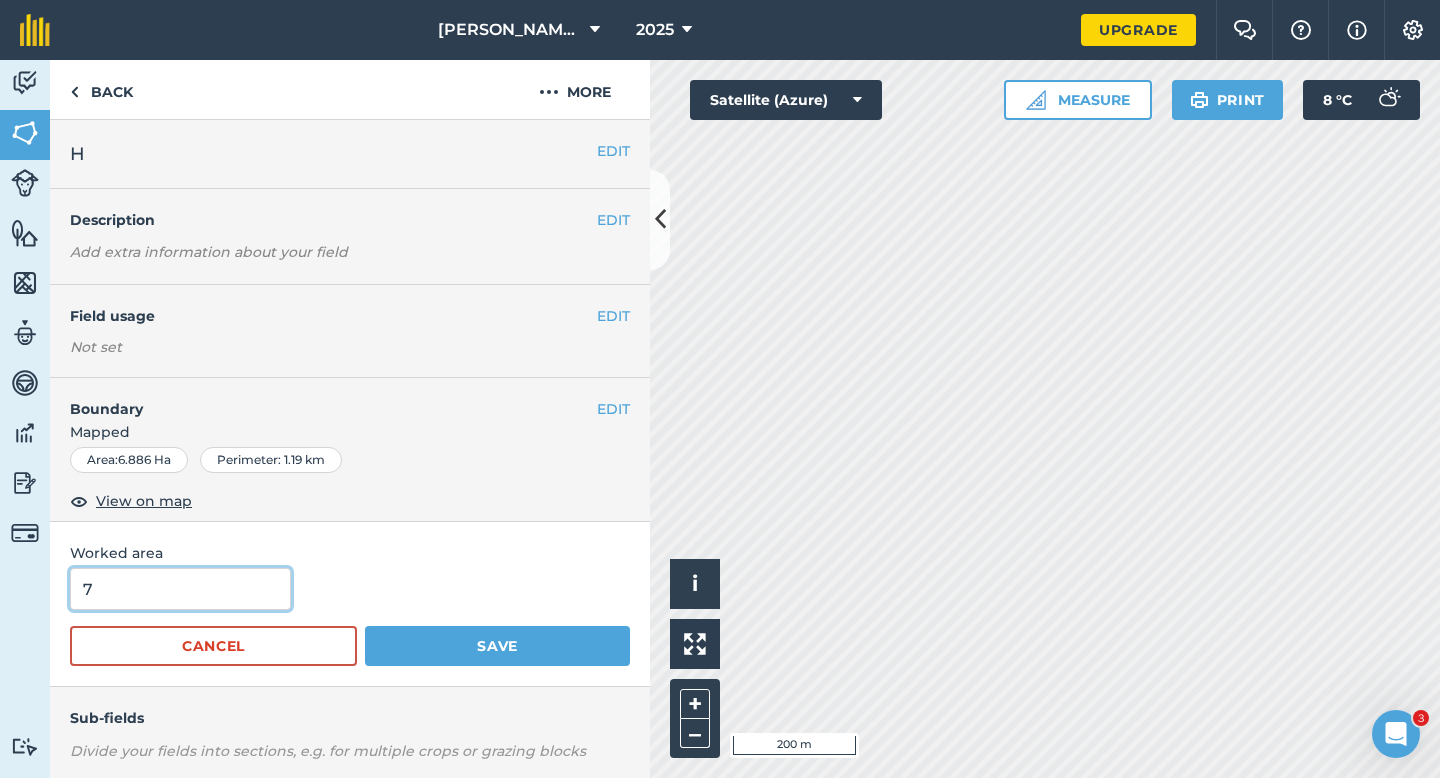 type on "7" 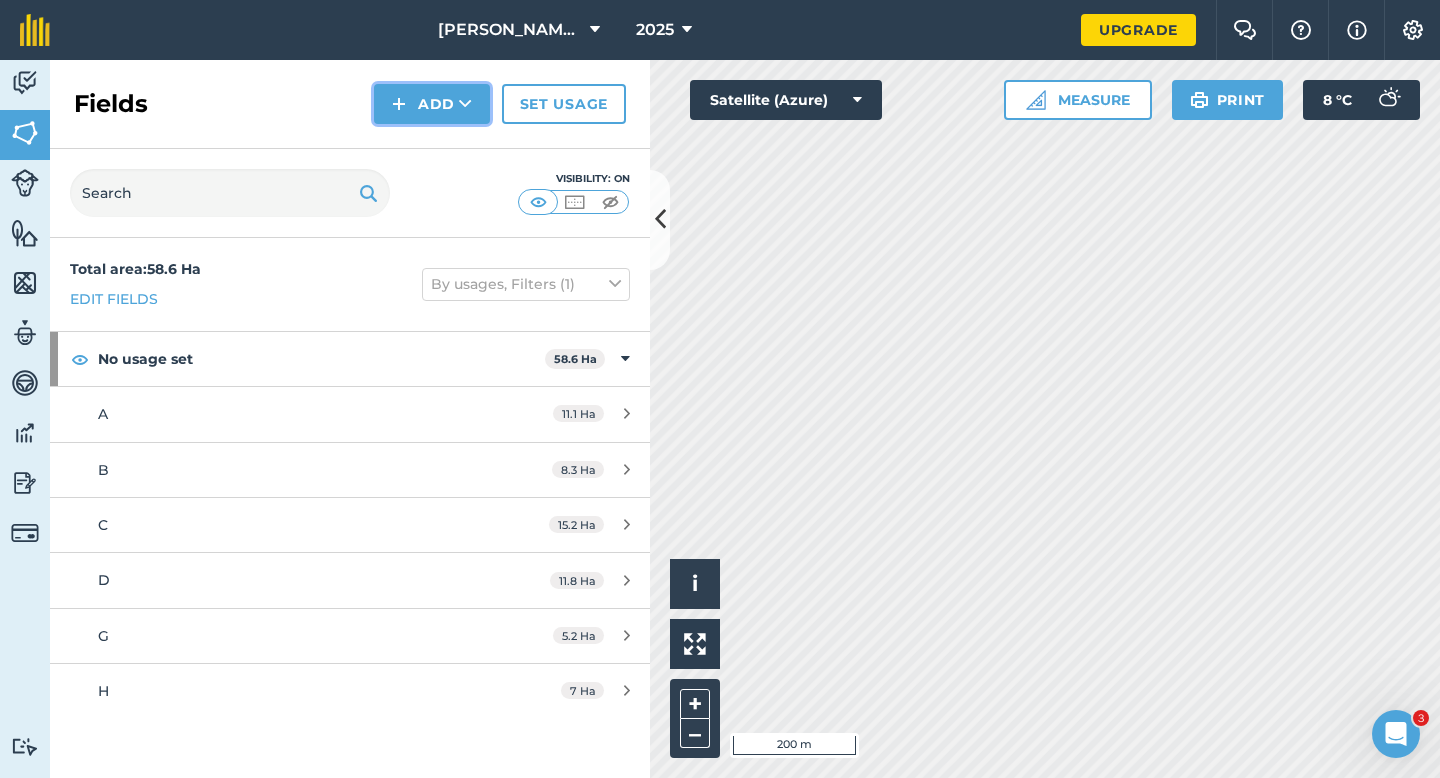 click on "Add" at bounding box center (432, 104) 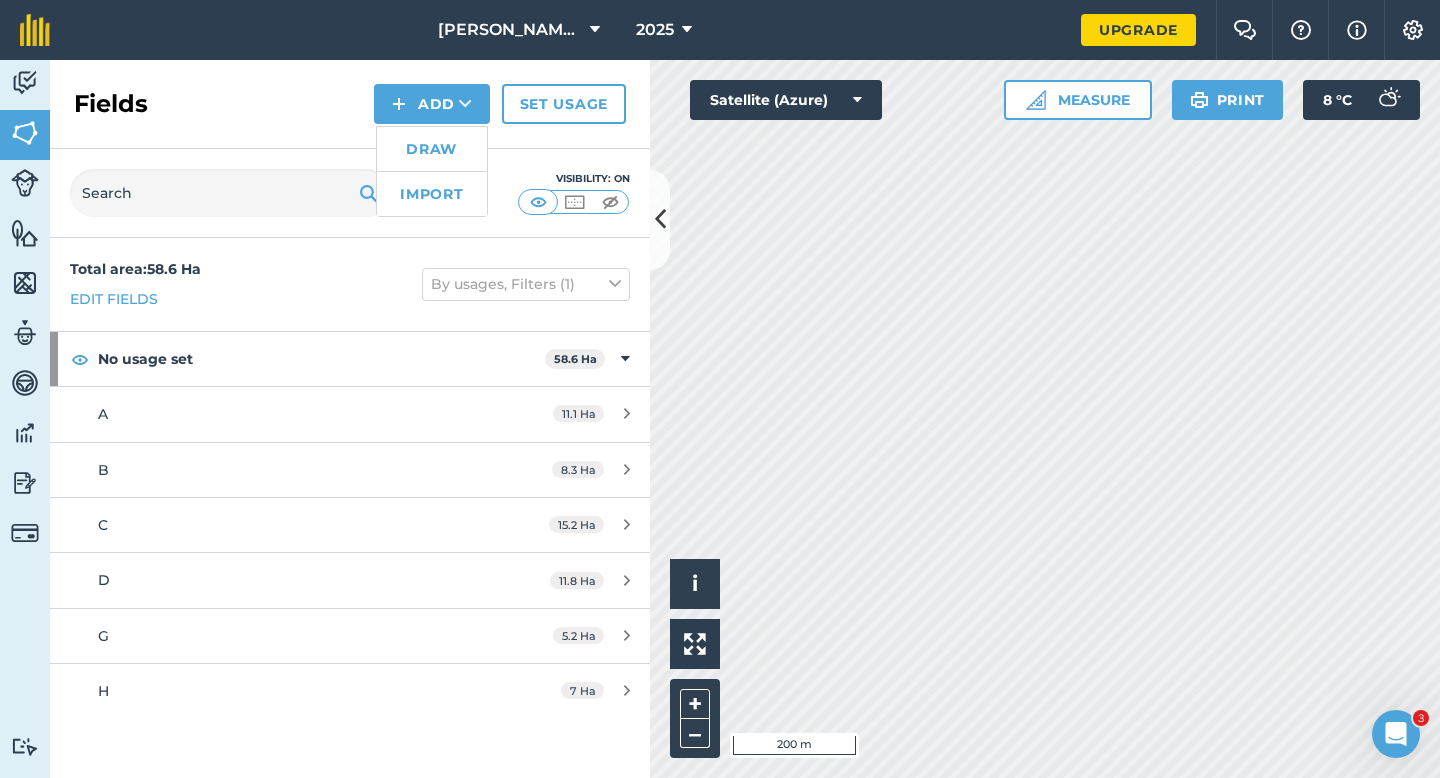 click on "Draw" at bounding box center (432, 149) 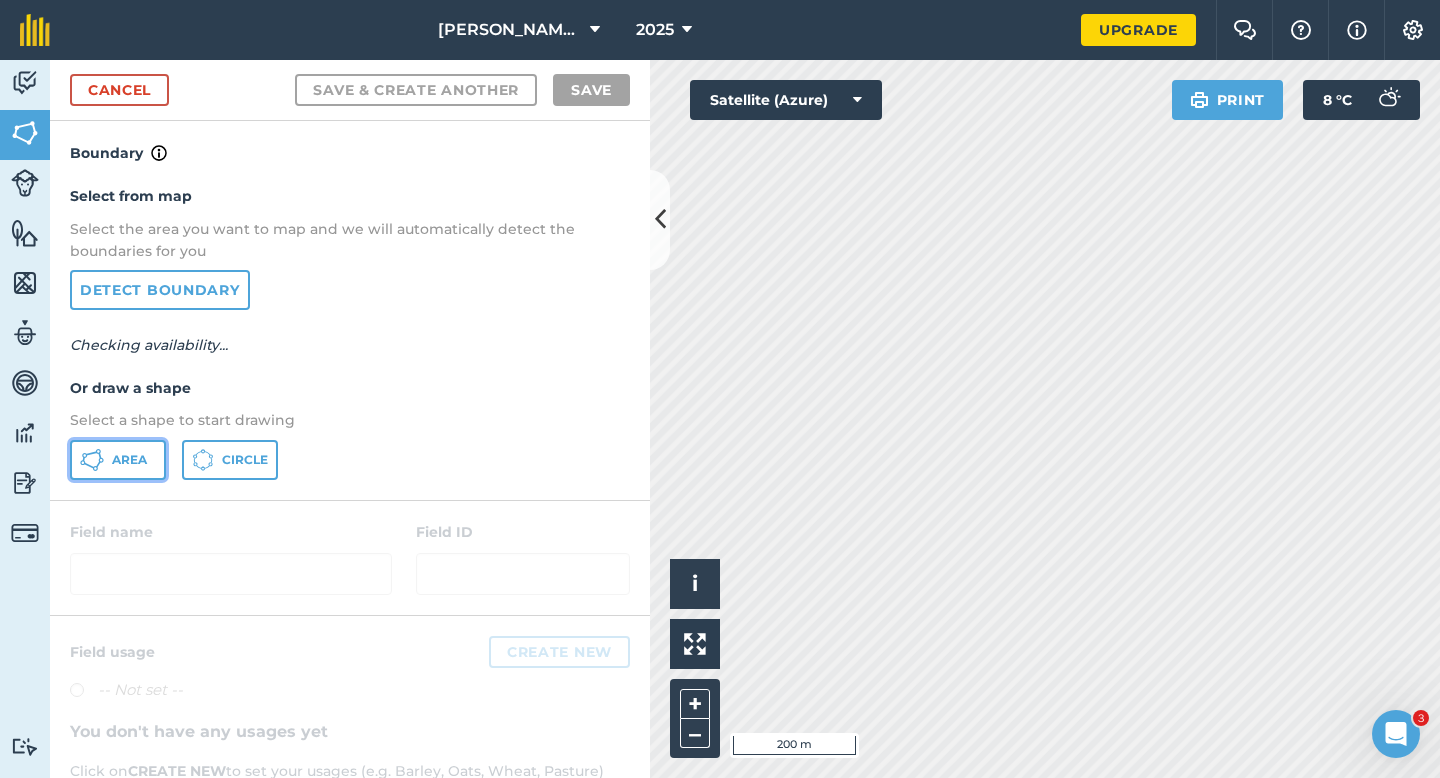 click on "Area" at bounding box center (118, 460) 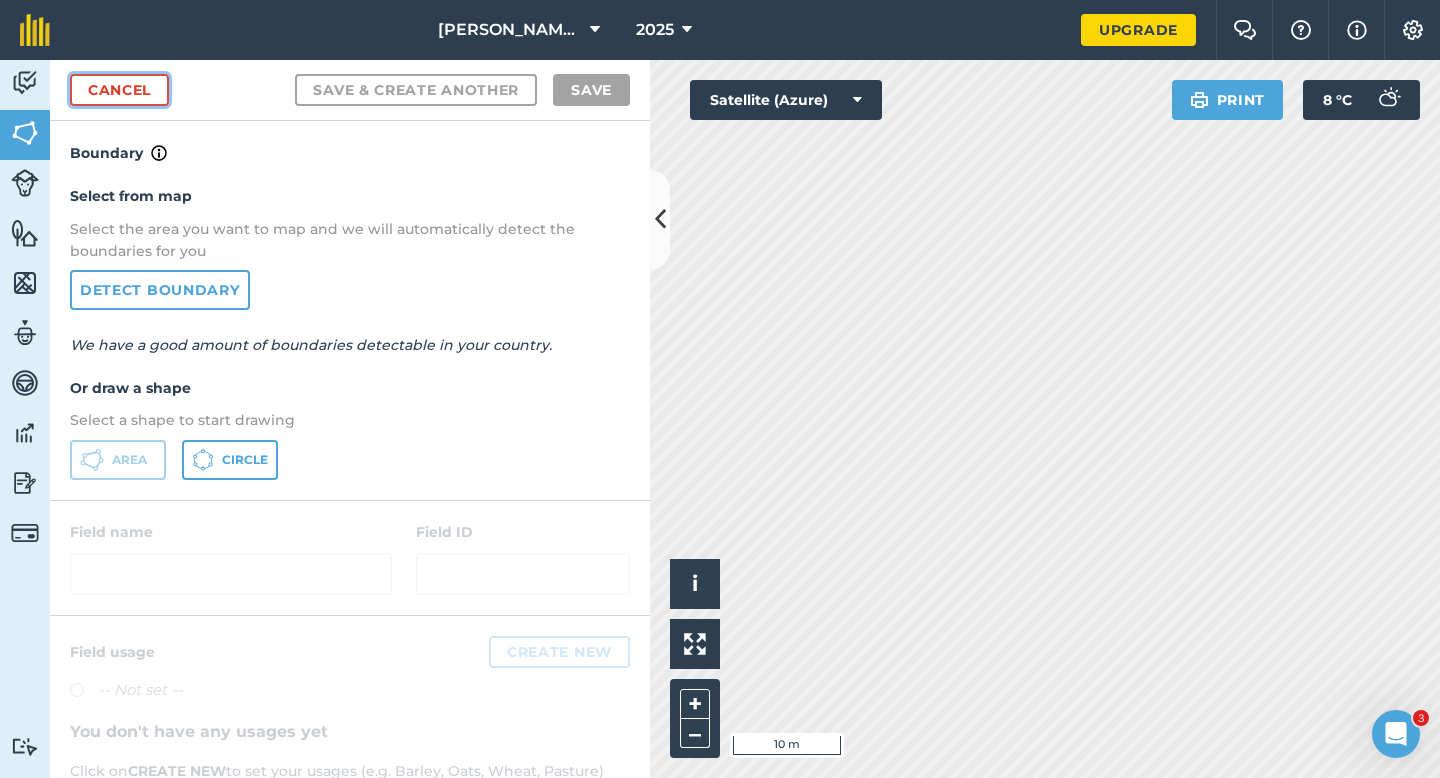 click on "Cancel" at bounding box center [119, 90] 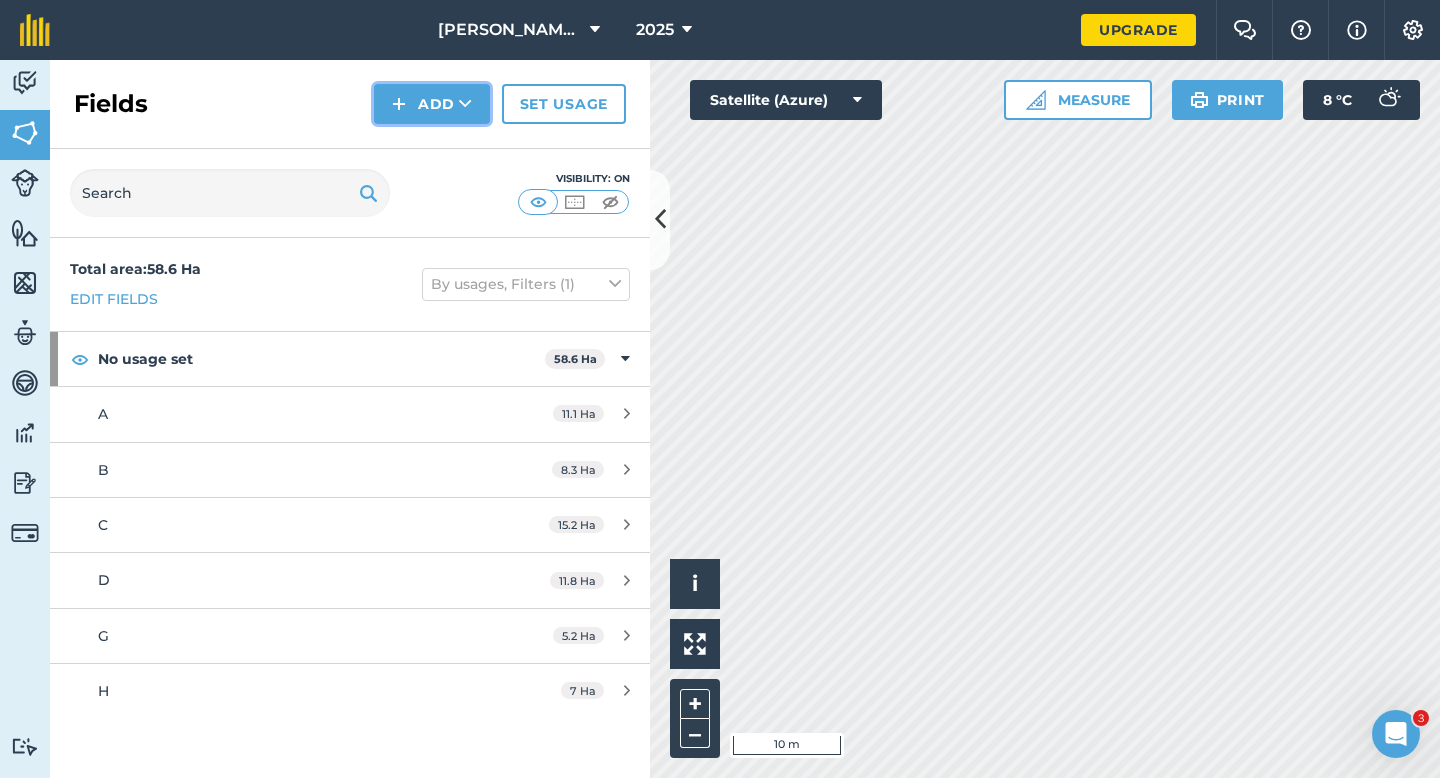click at bounding box center [399, 104] 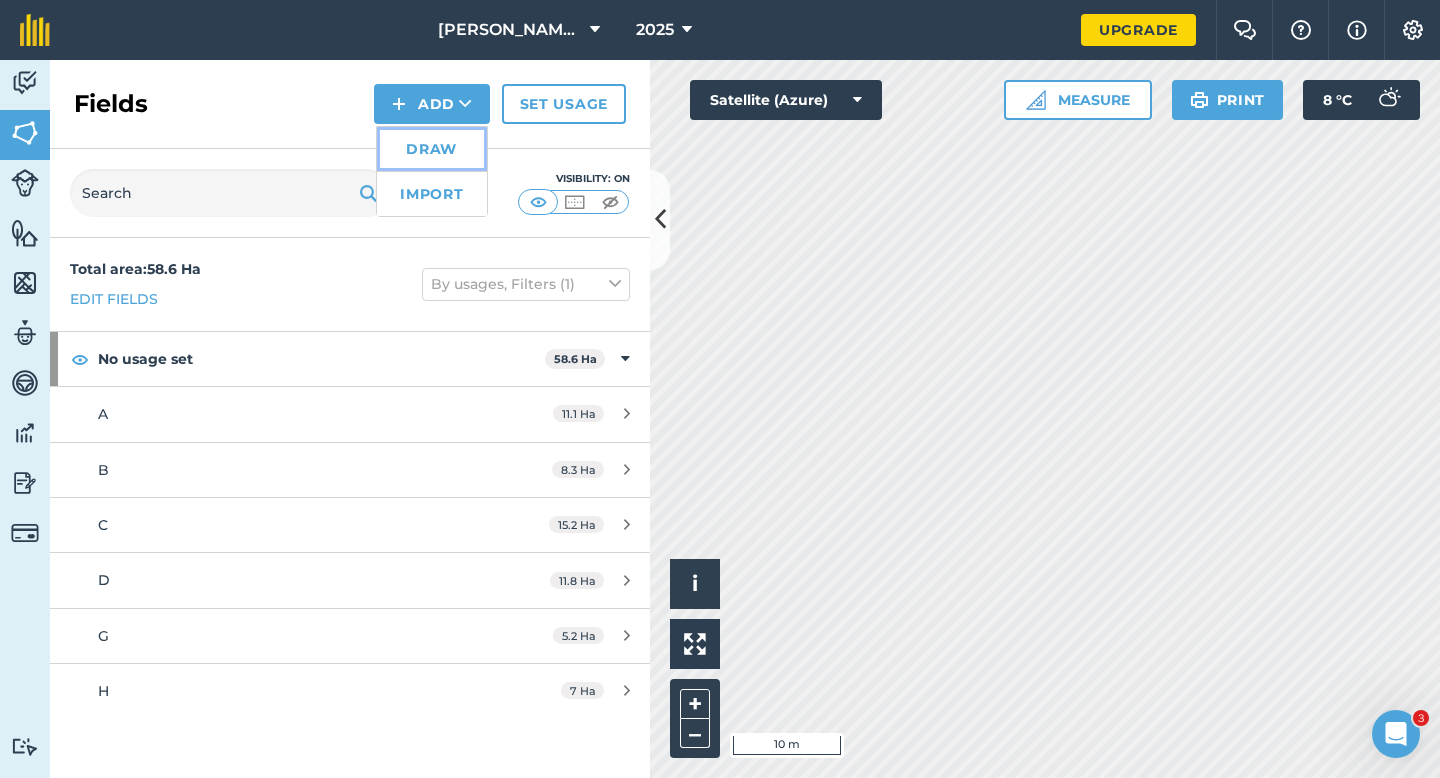 click on "Draw" at bounding box center [432, 149] 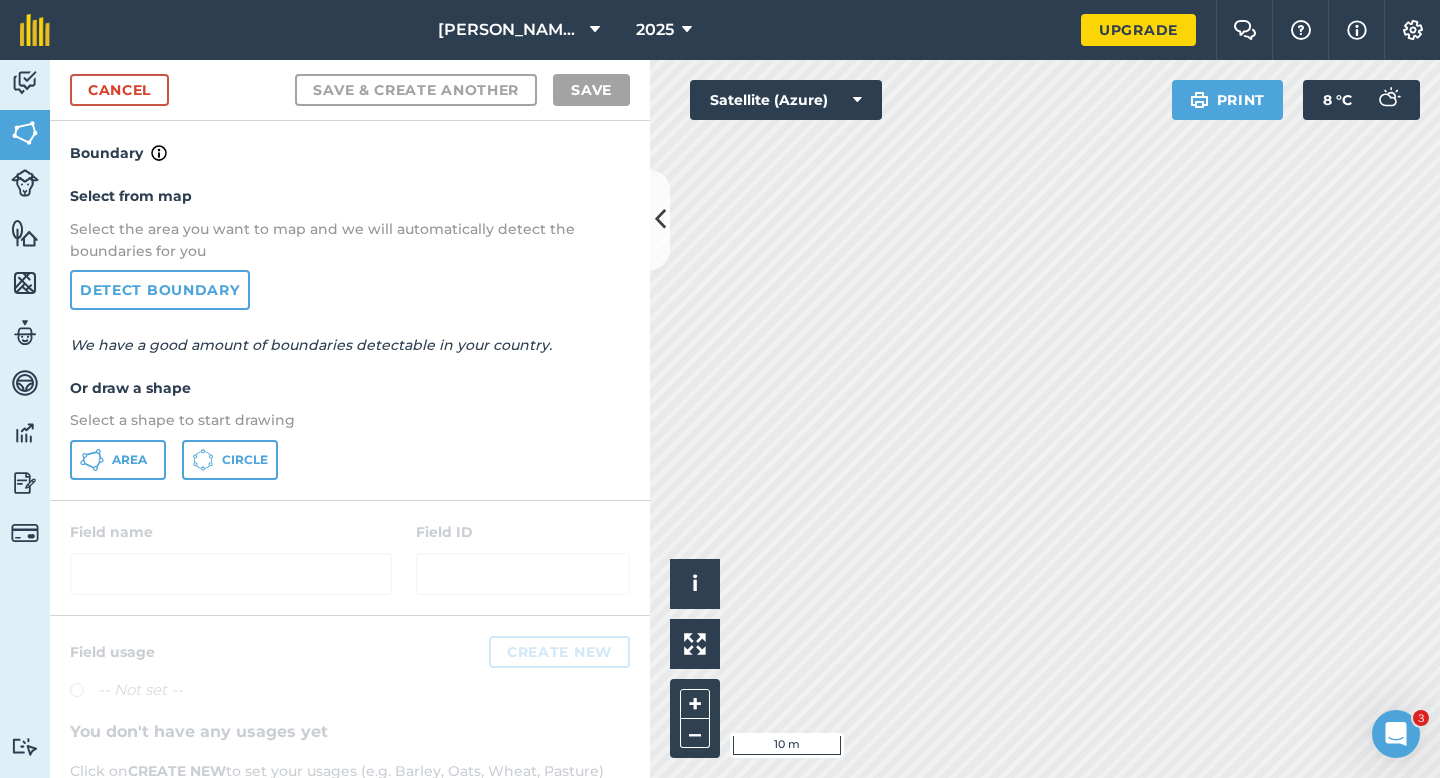 click on "Select from map Select the area you want to map and we will automatically detect the boundaries for you Detect boundary We have a good amount of boundaries detectable in your country. Or draw a shape Select a shape to start drawing Area Circle" at bounding box center (350, 332) 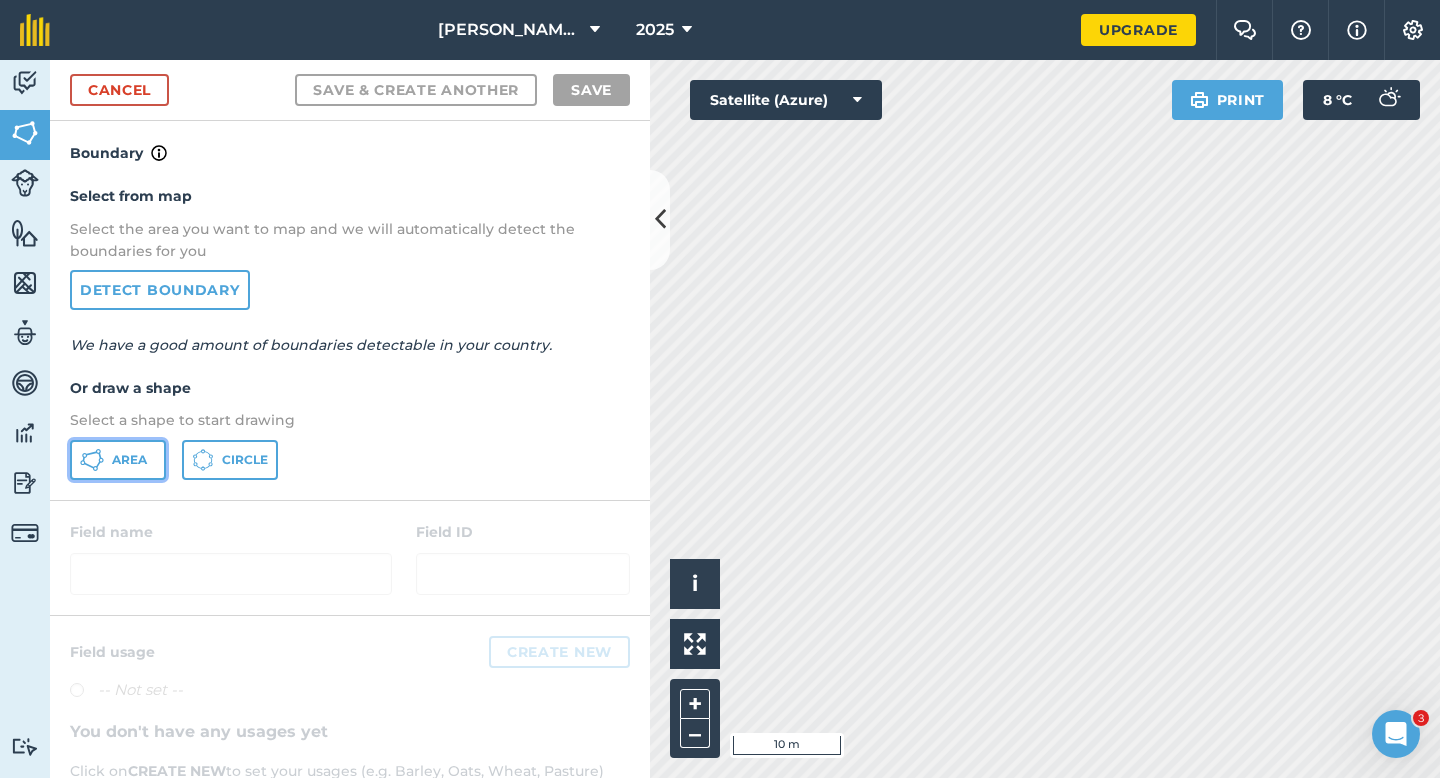 click on "Area" at bounding box center (118, 460) 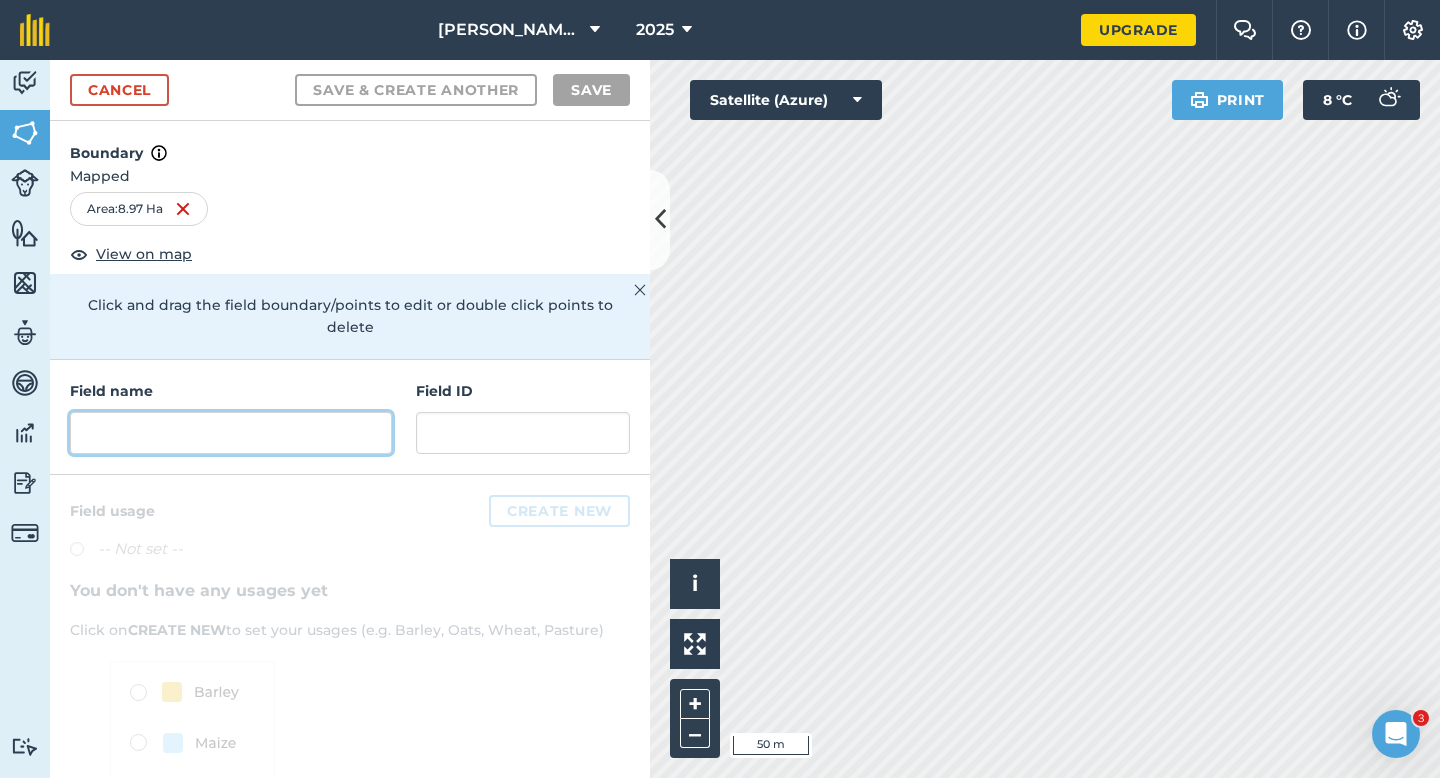 click at bounding box center [231, 433] 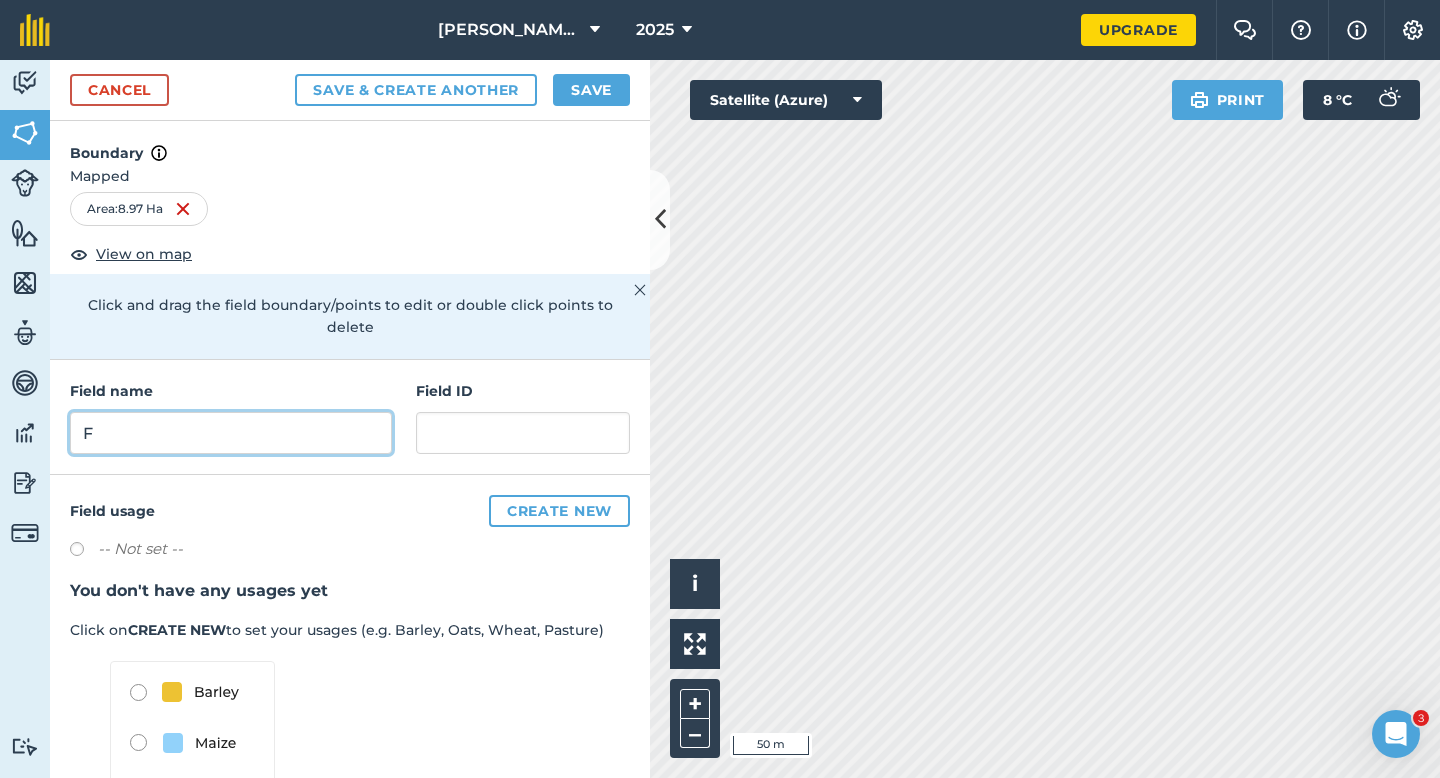 type on "F" 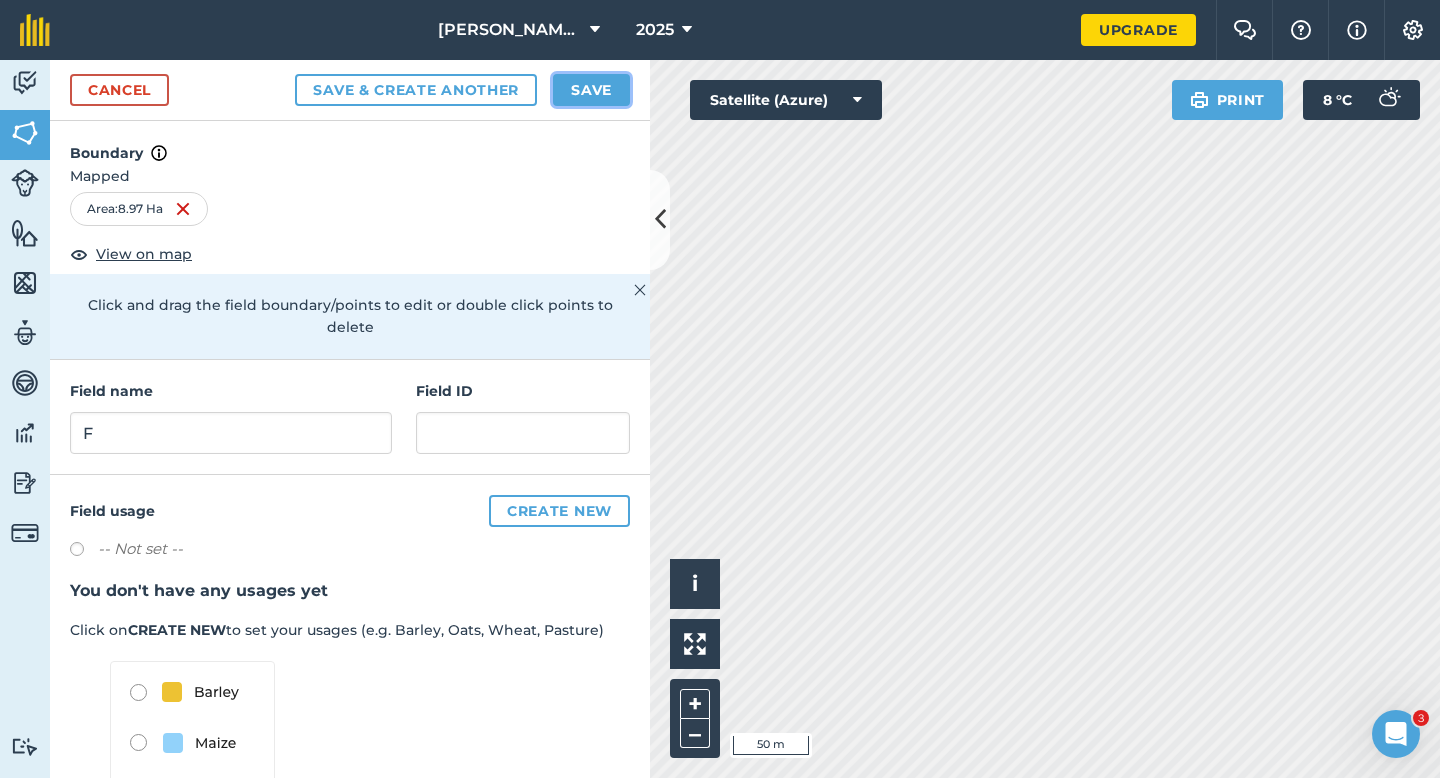 click on "Save" at bounding box center (591, 90) 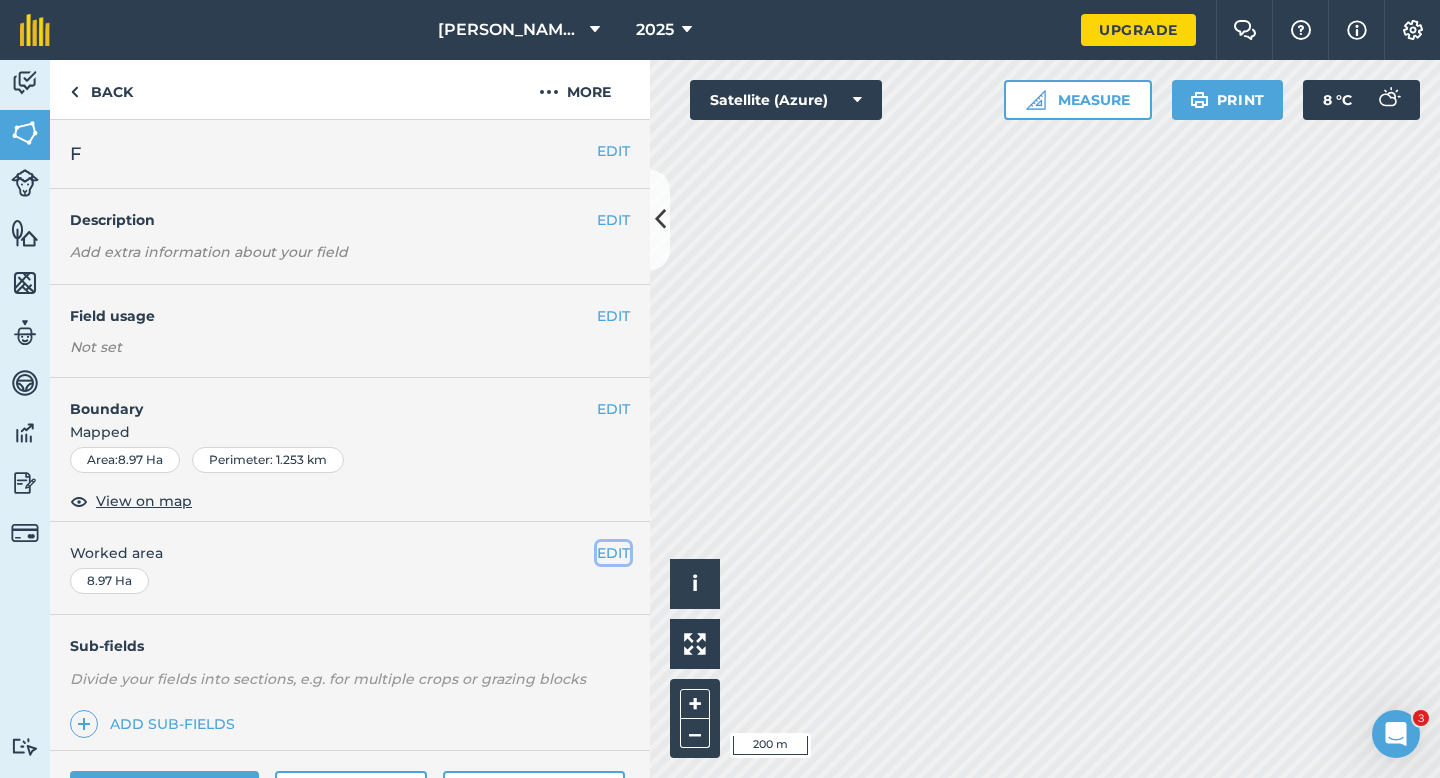 click on "EDIT" at bounding box center [613, 553] 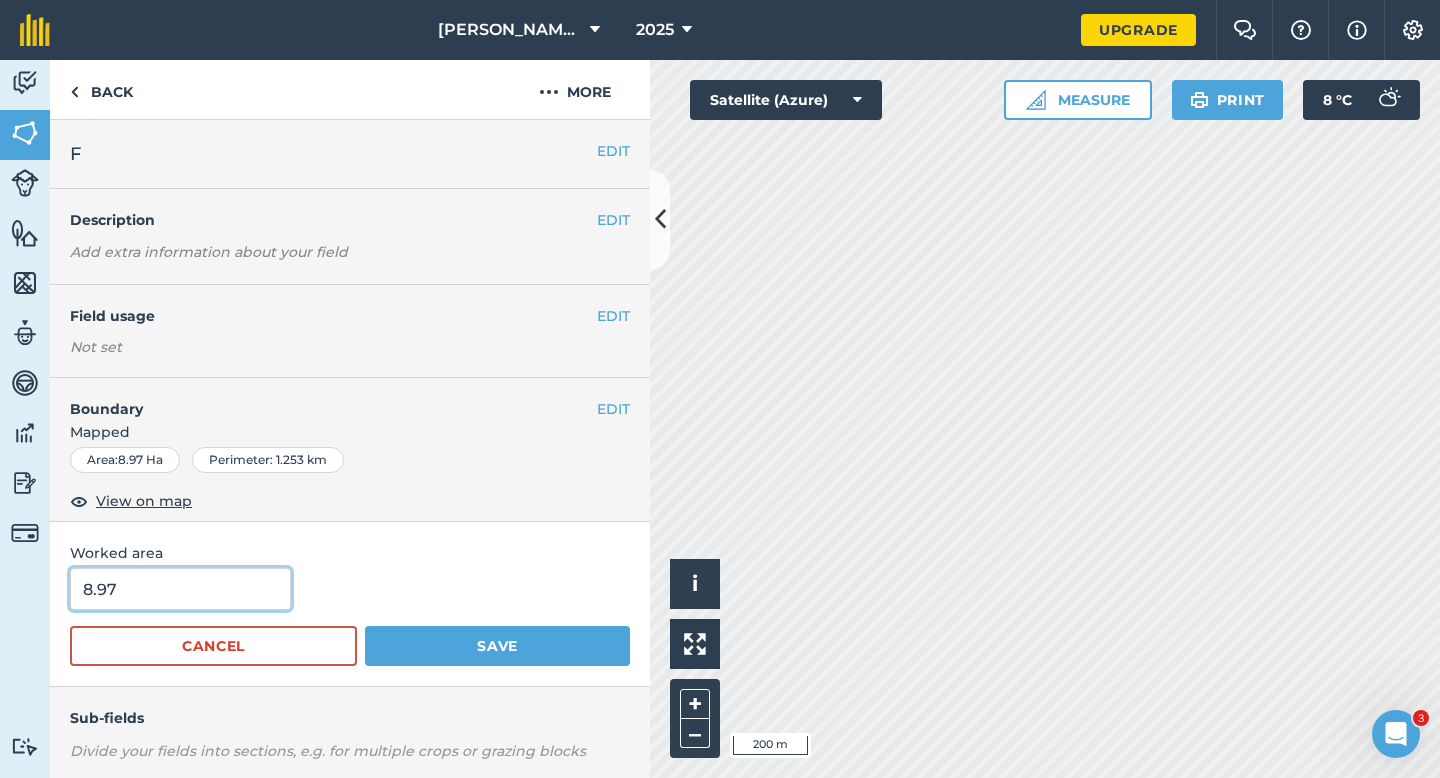 click on "8.97" at bounding box center (180, 589) 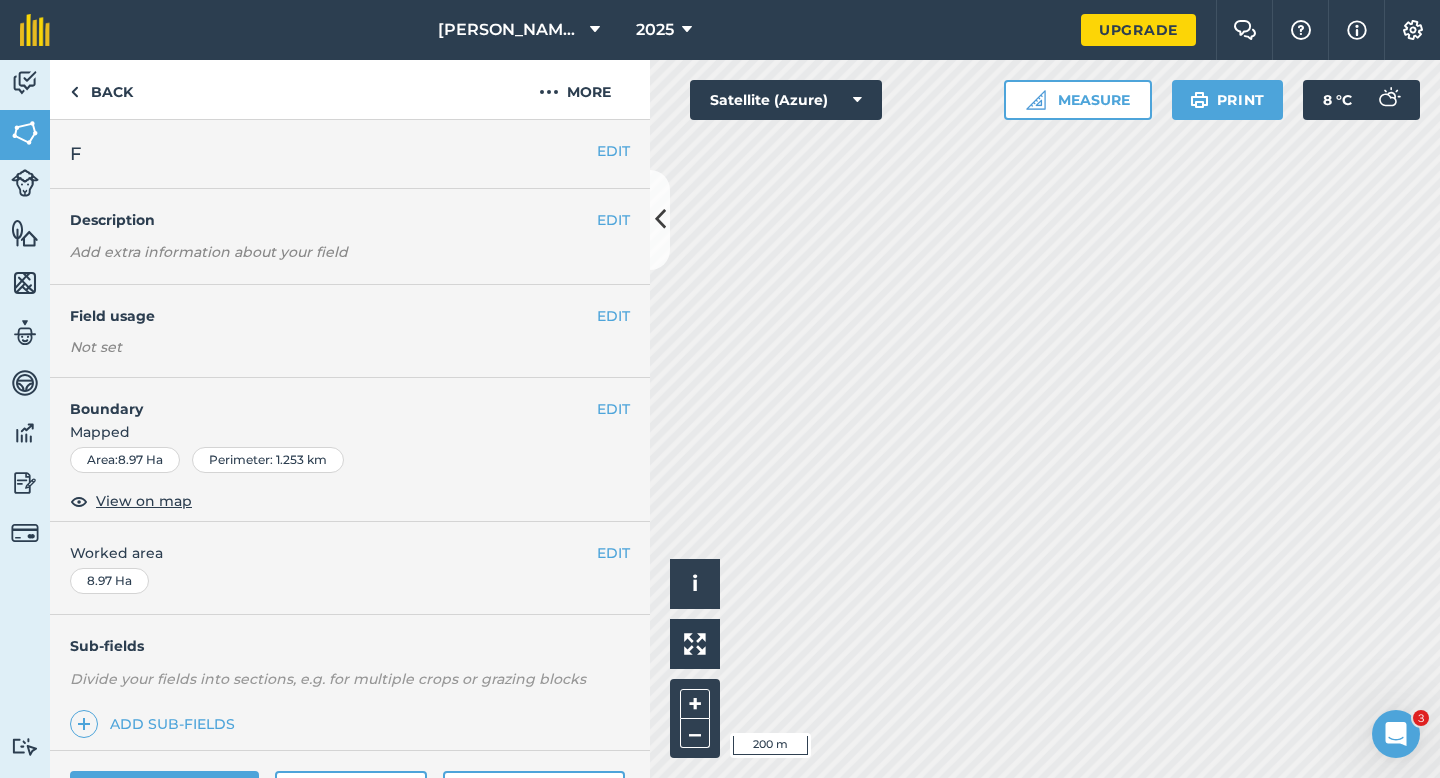 click on "EDIT Worked area 8.97   Ha" at bounding box center [350, 568] 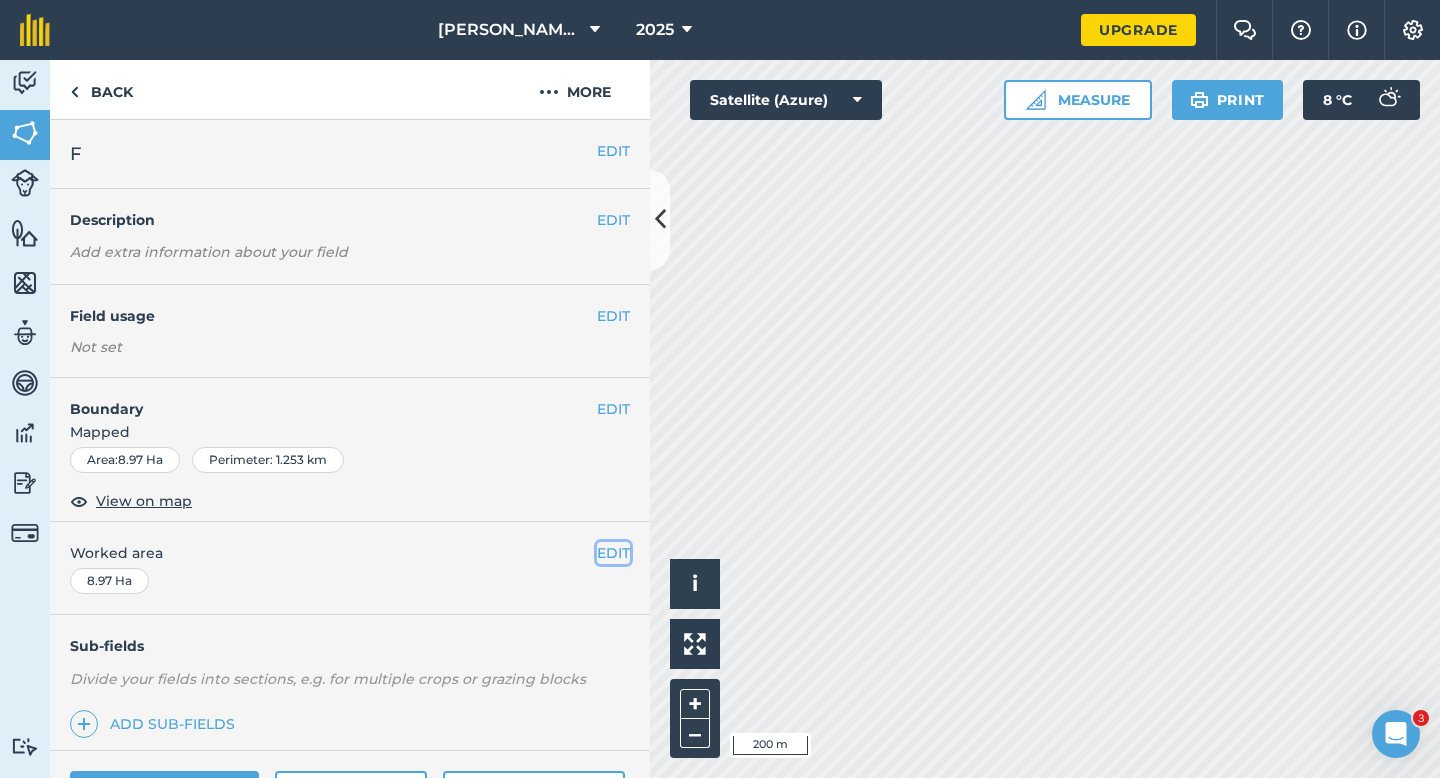 click on "EDIT" at bounding box center (613, 553) 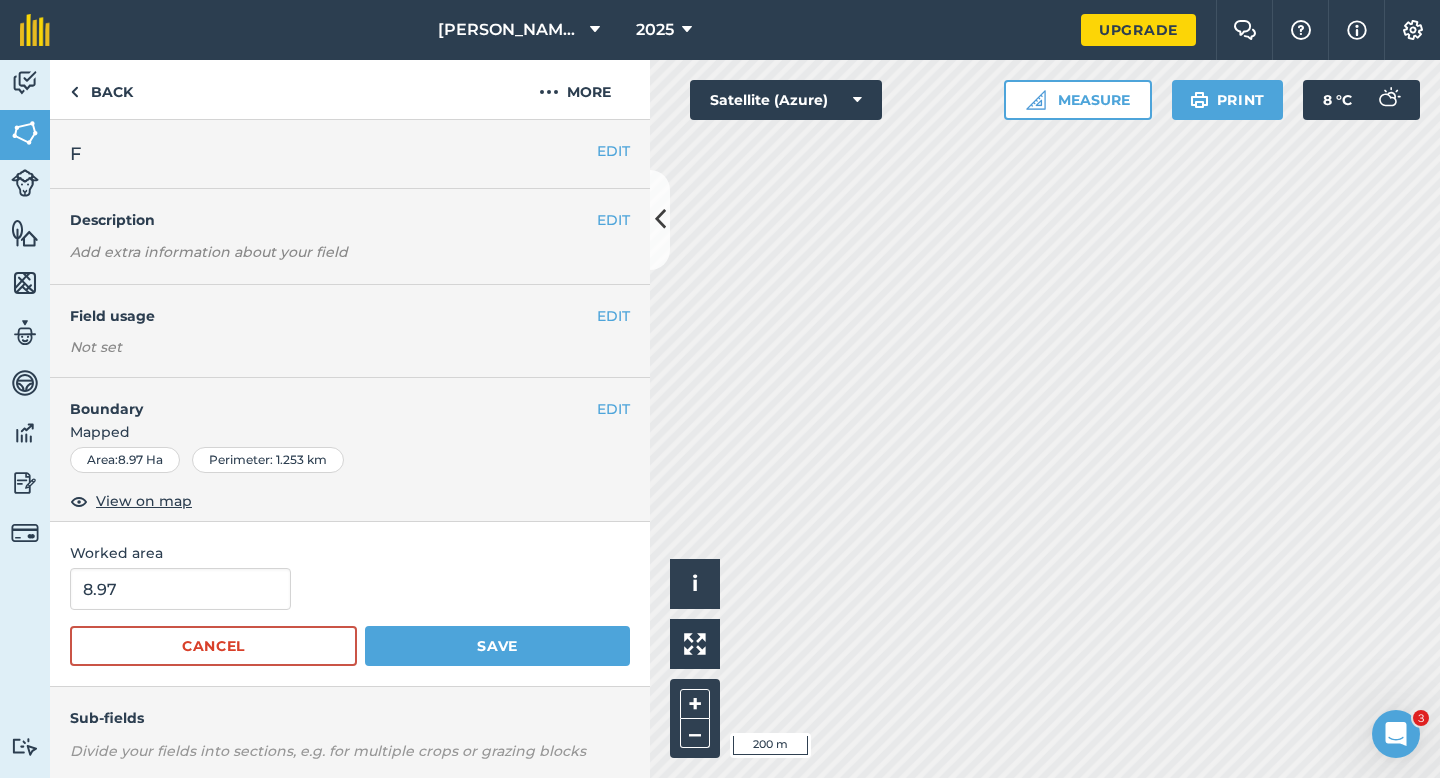 click on "8.97 Cancel Save" at bounding box center [350, 617] 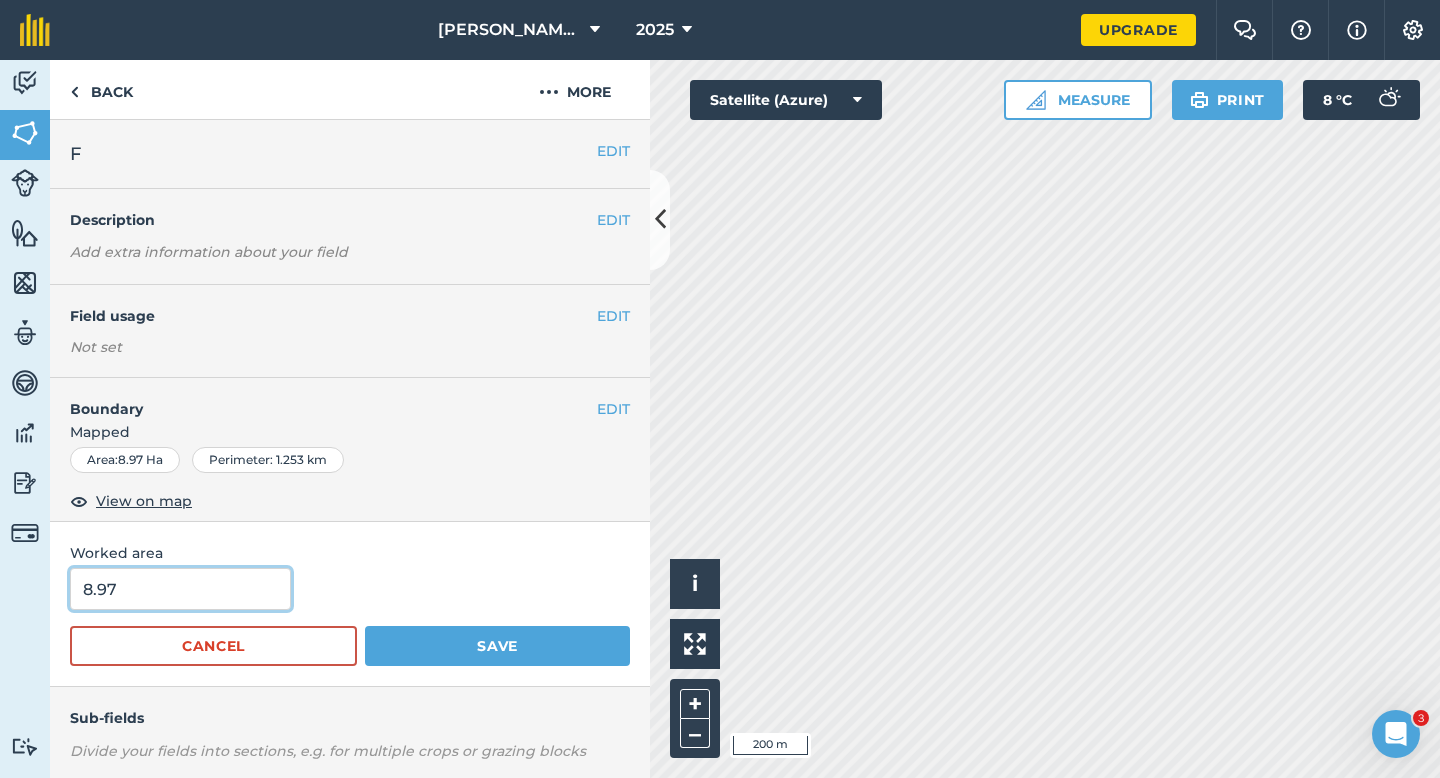 click on "8.97" at bounding box center [180, 589] 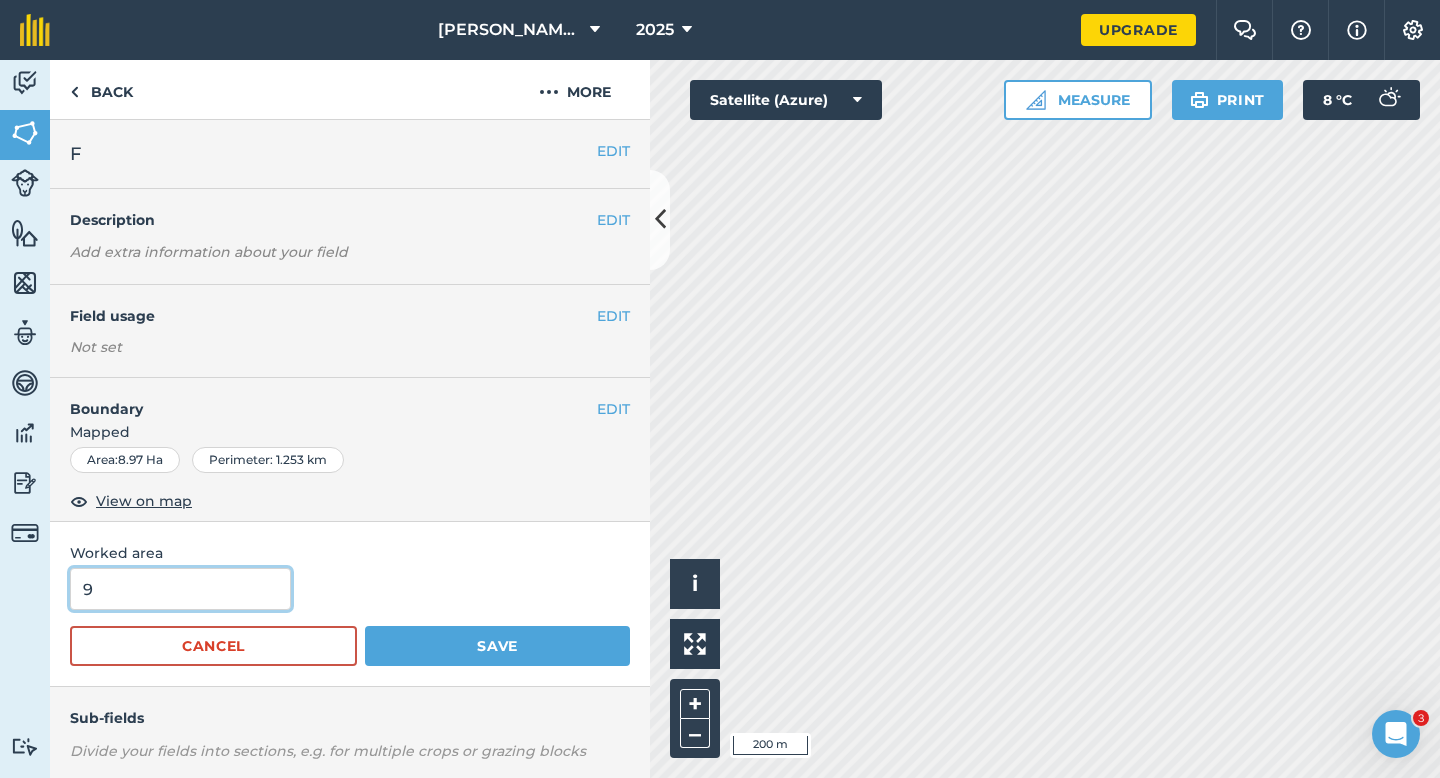 click on "Save" at bounding box center (497, 646) 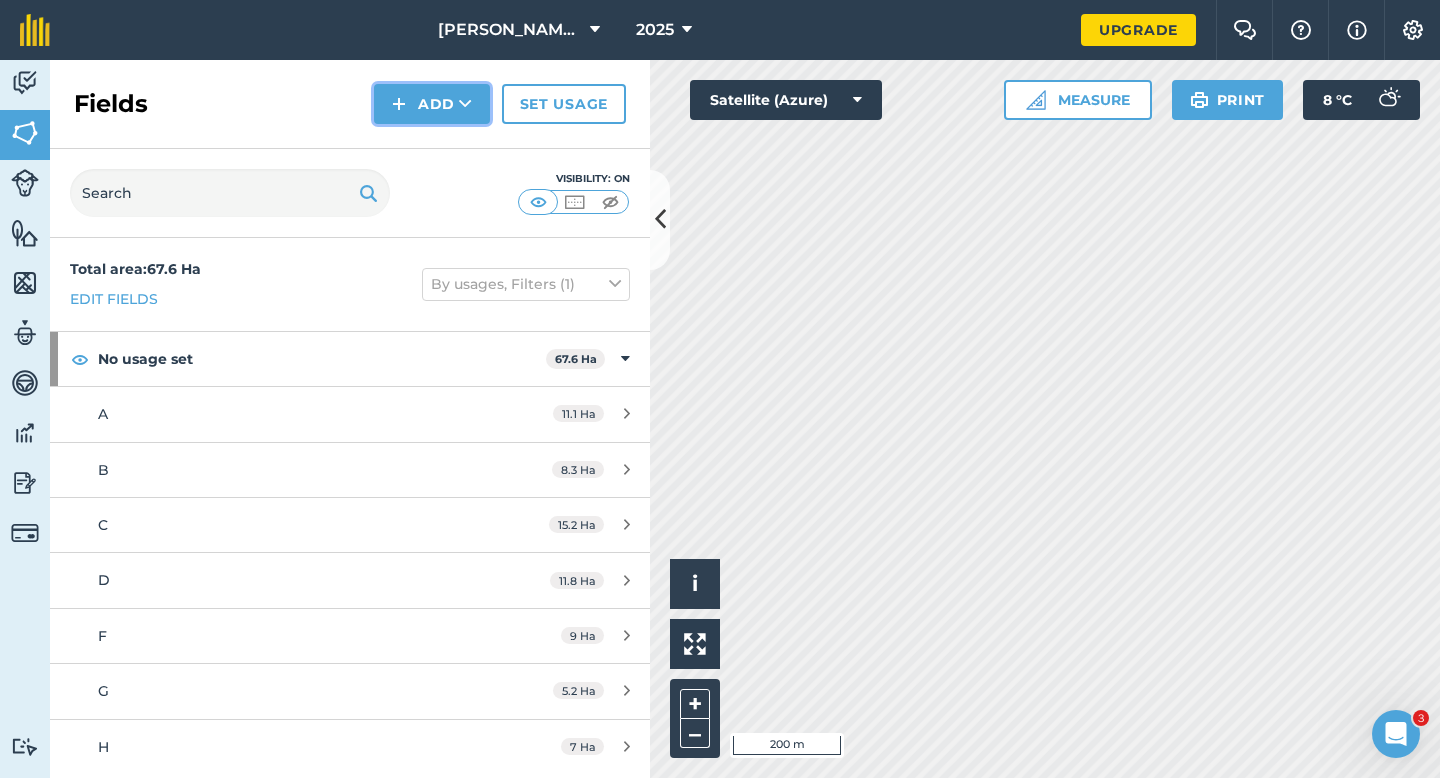 click at bounding box center (399, 104) 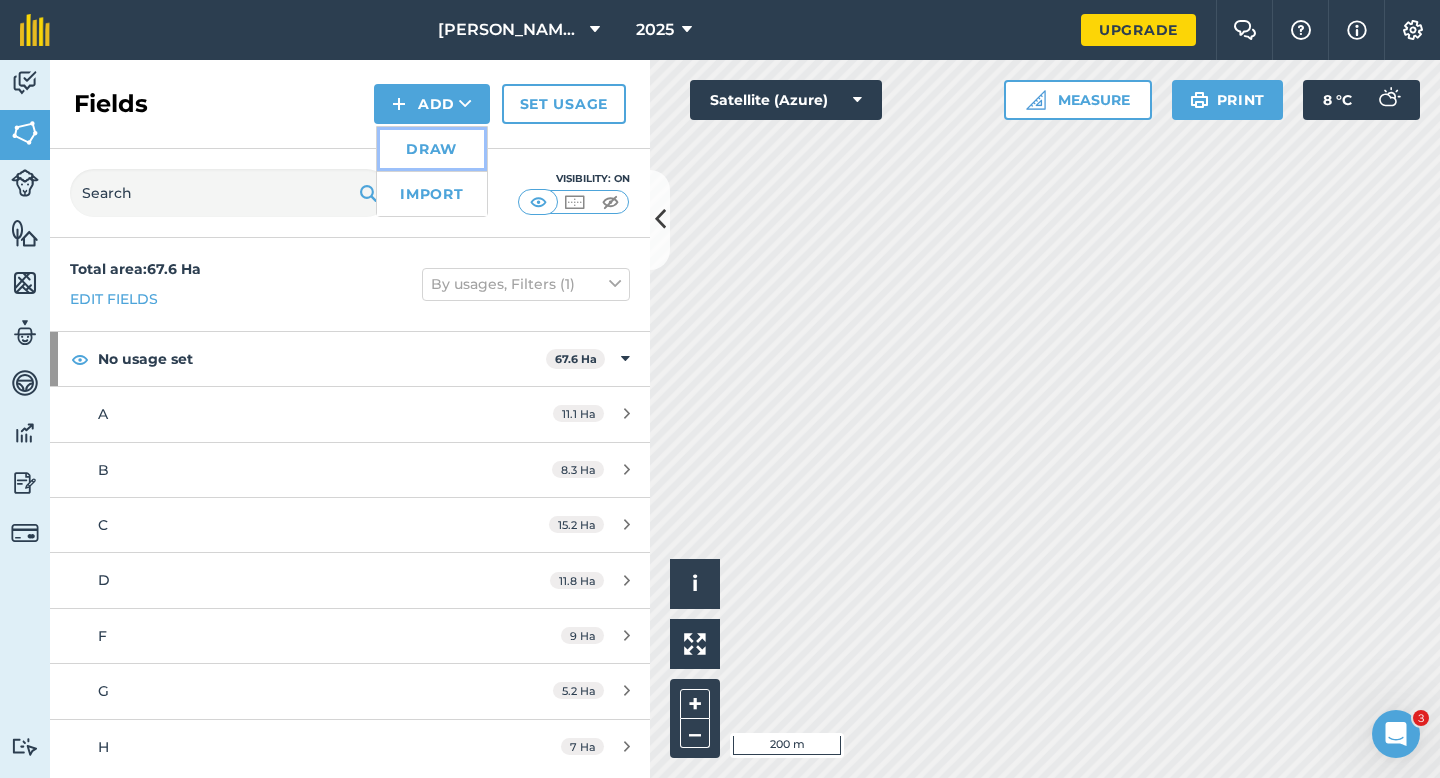 click on "Draw" at bounding box center [432, 149] 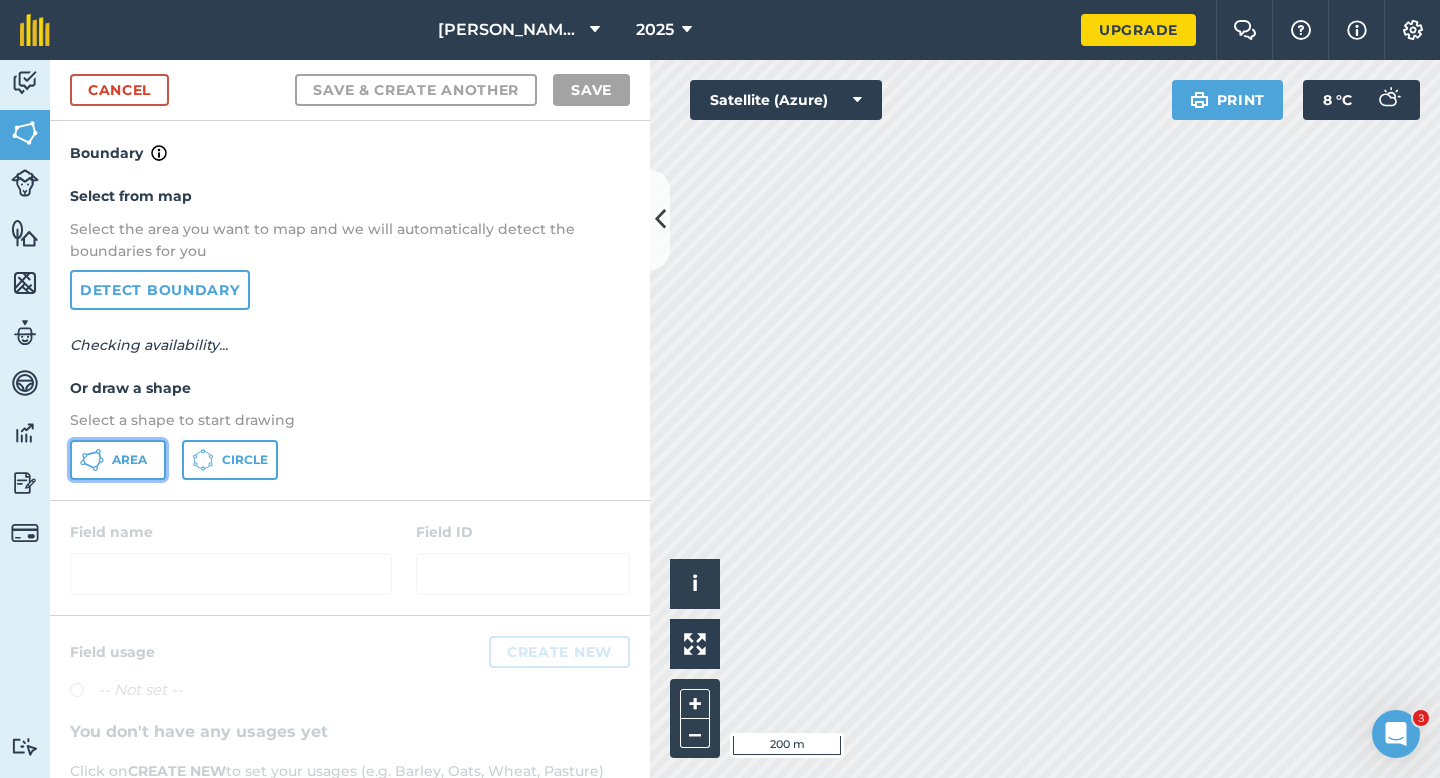 click on "Area" at bounding box center (118, 460) 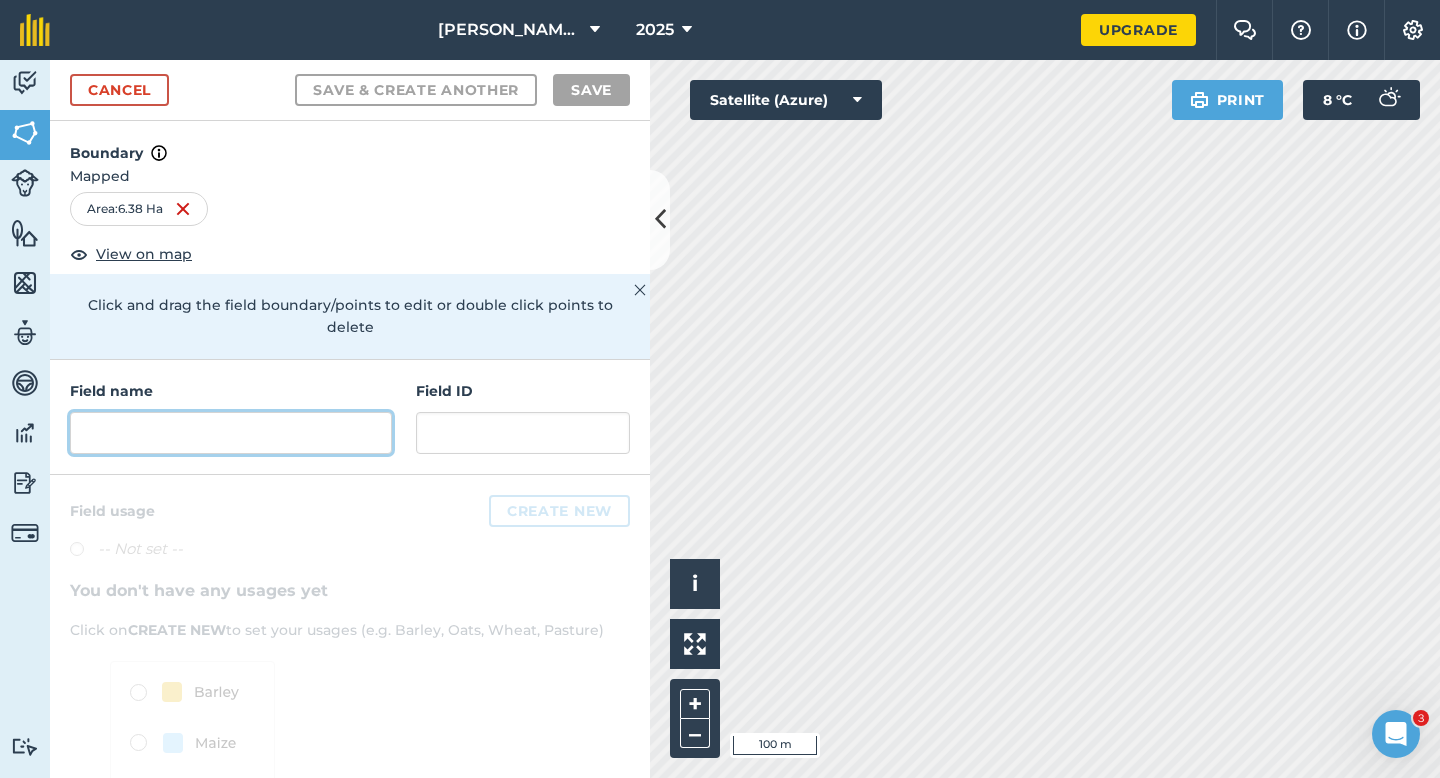 click at bounding box center (231, 433) 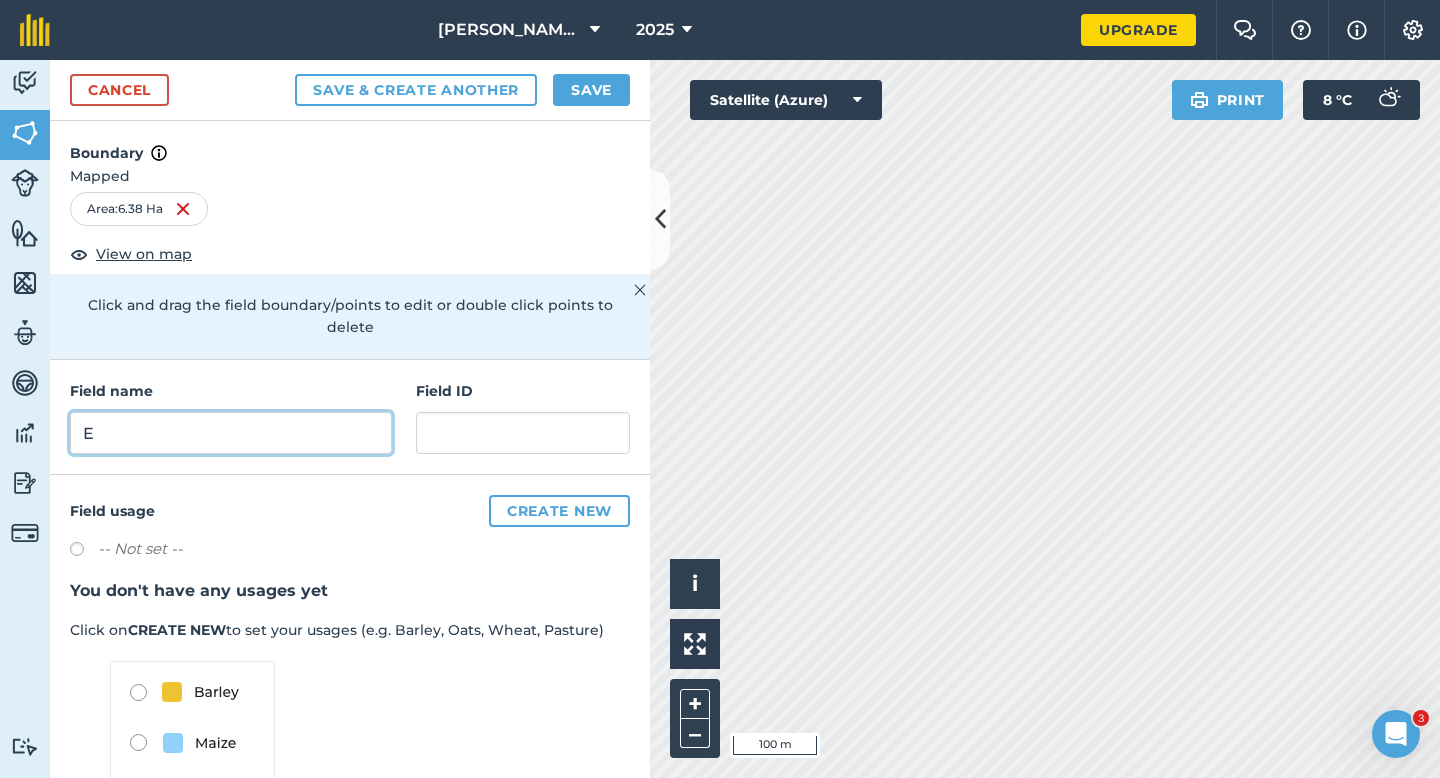 type on "E" 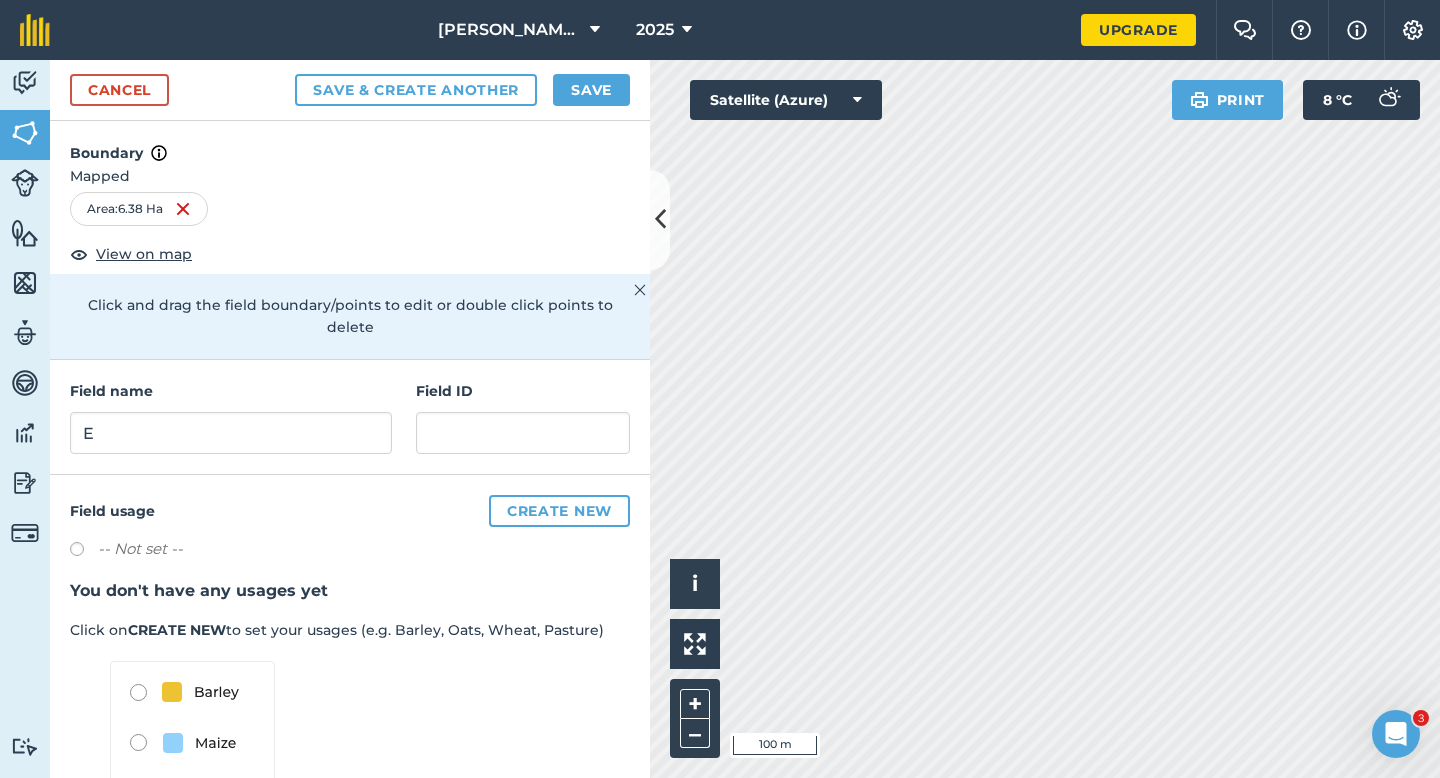 click on "Cancel Save & Create Another Save" at bounding box center (350, 90) 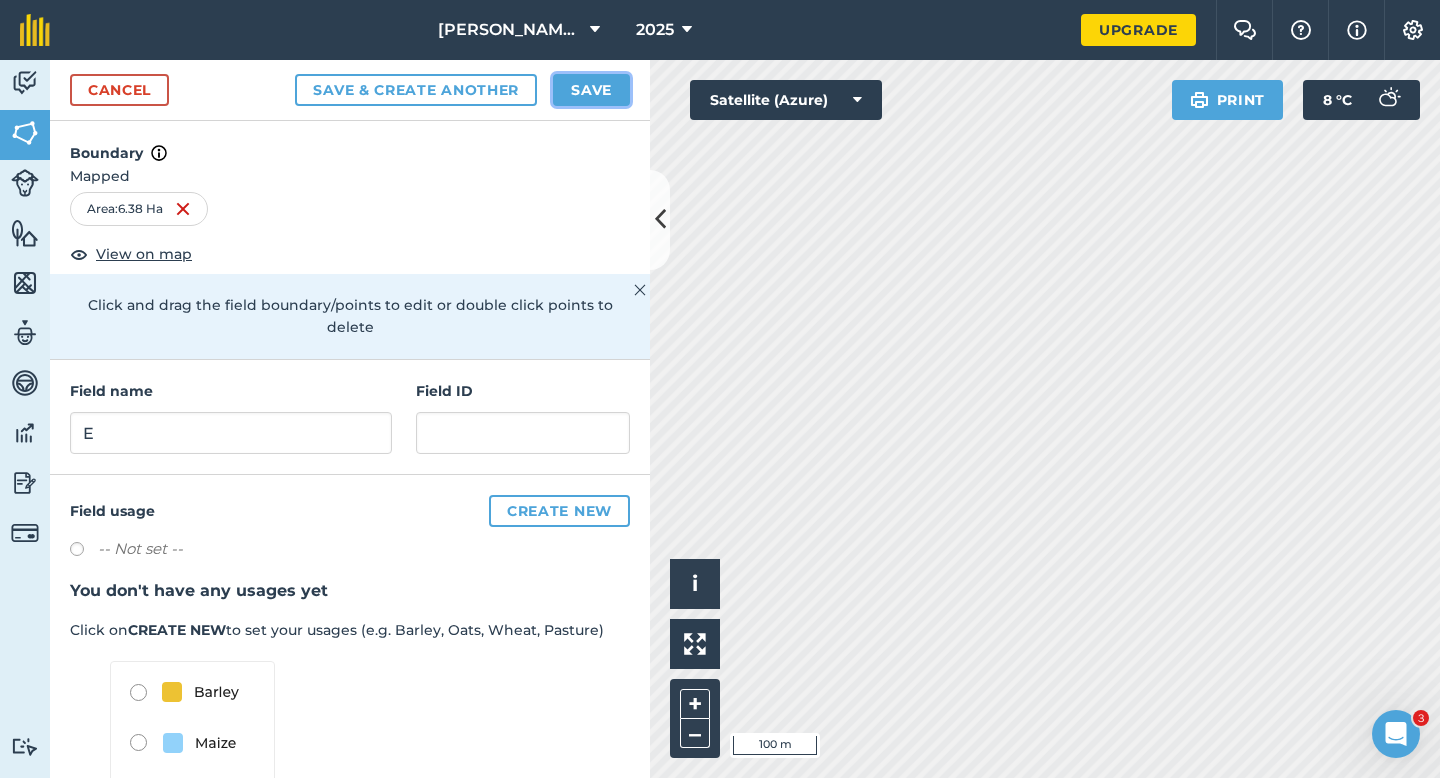 click on "Save" at bounding box center [591, 90] 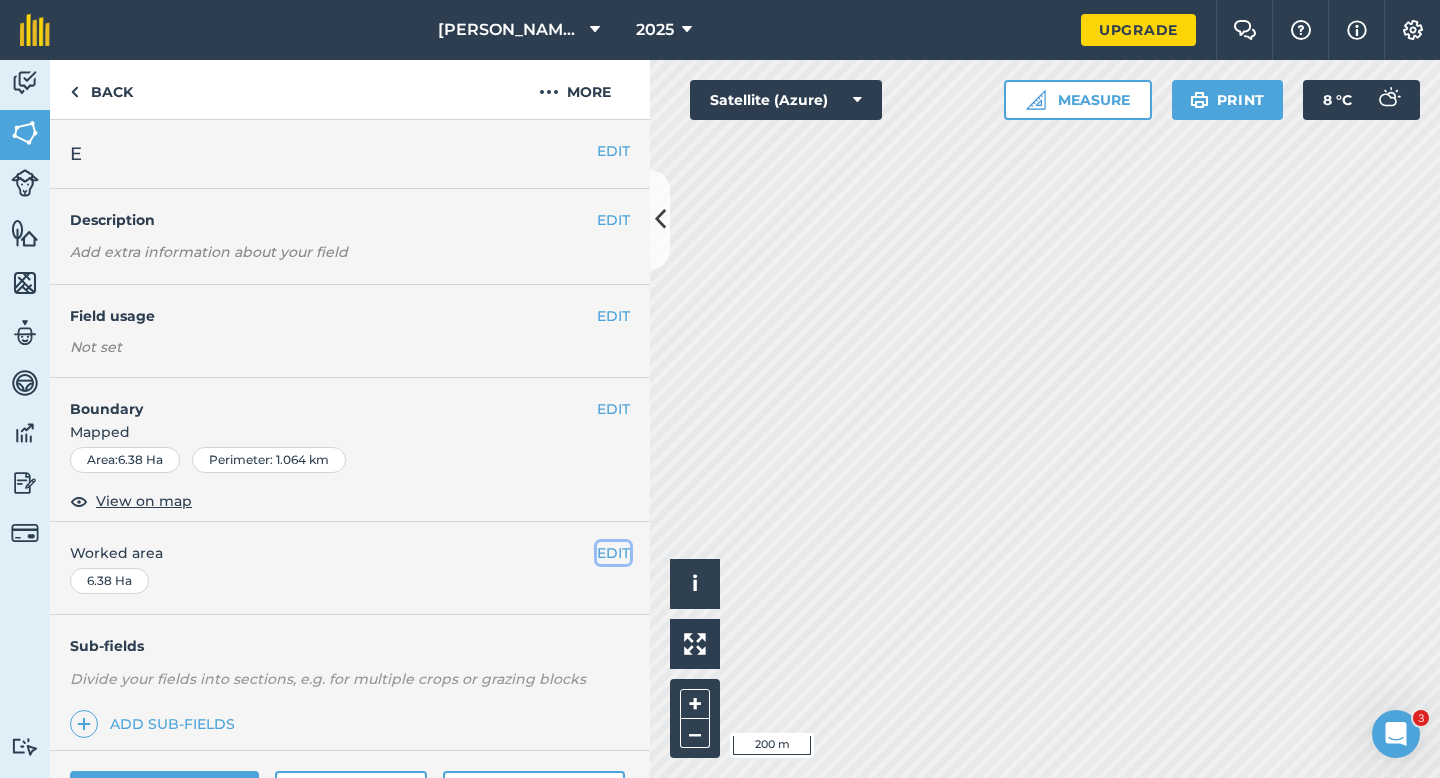 click on "EDIT" at bounding box center (613, 553) 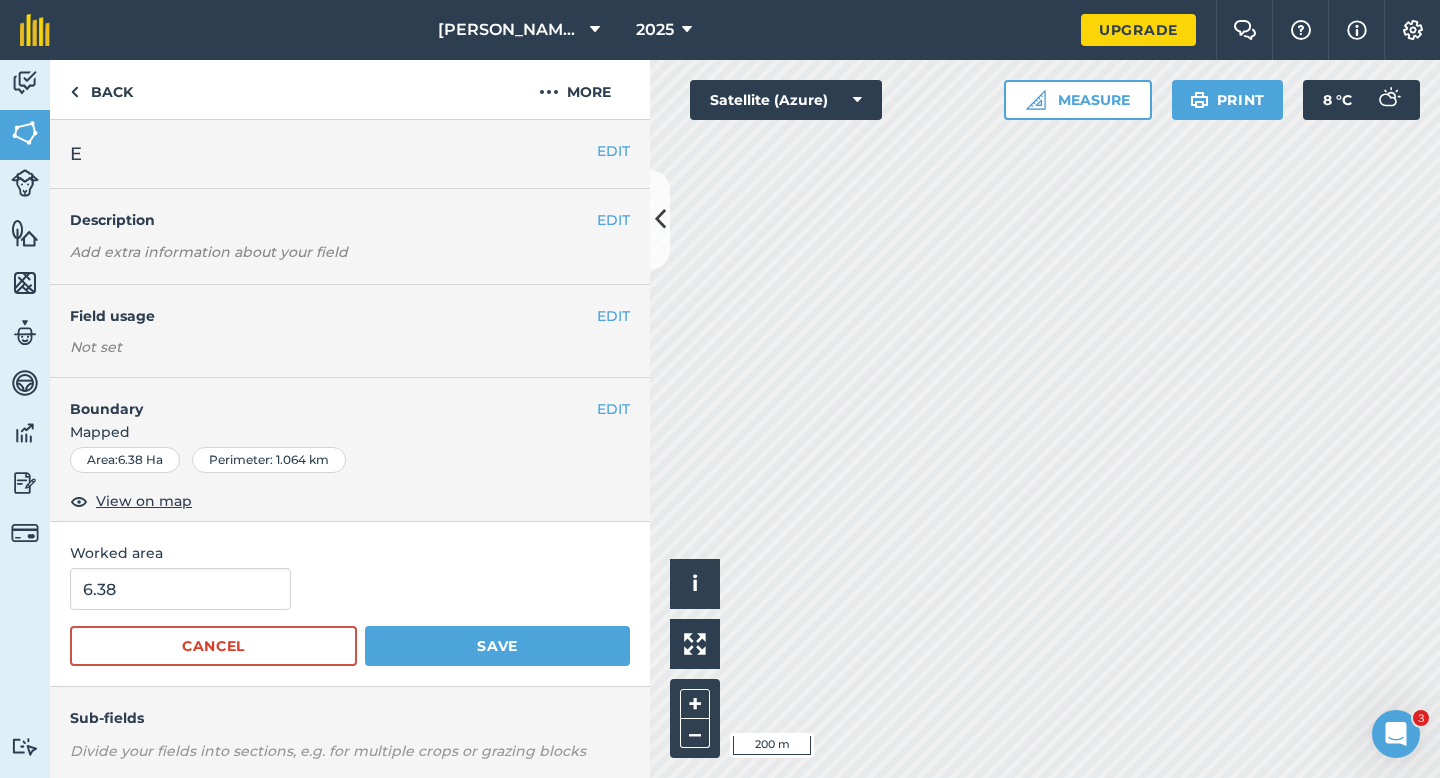click on "6.38 Cancel Save" at bounding box center [350, 617] 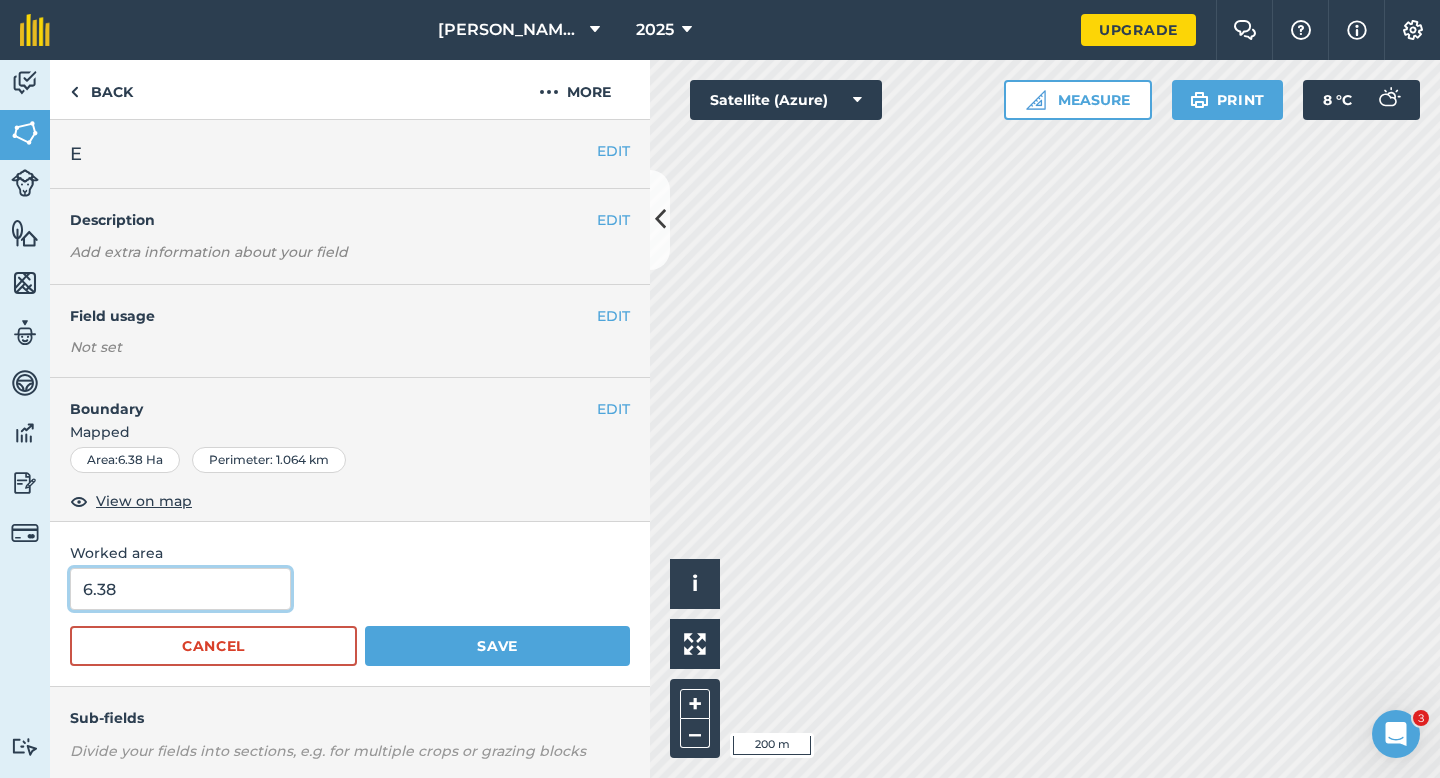 click on "6.38" at bounding box center [180, 589] 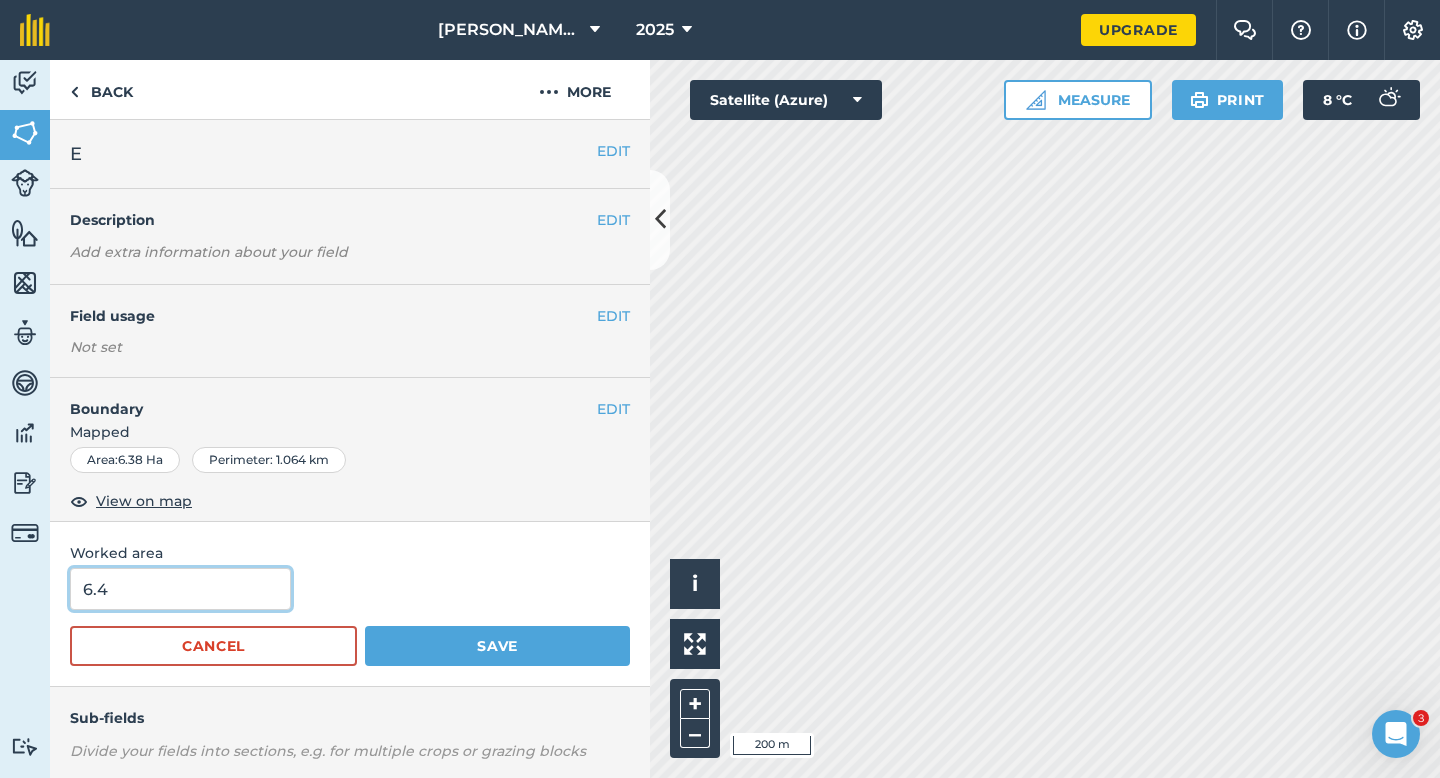 type on "6.4" 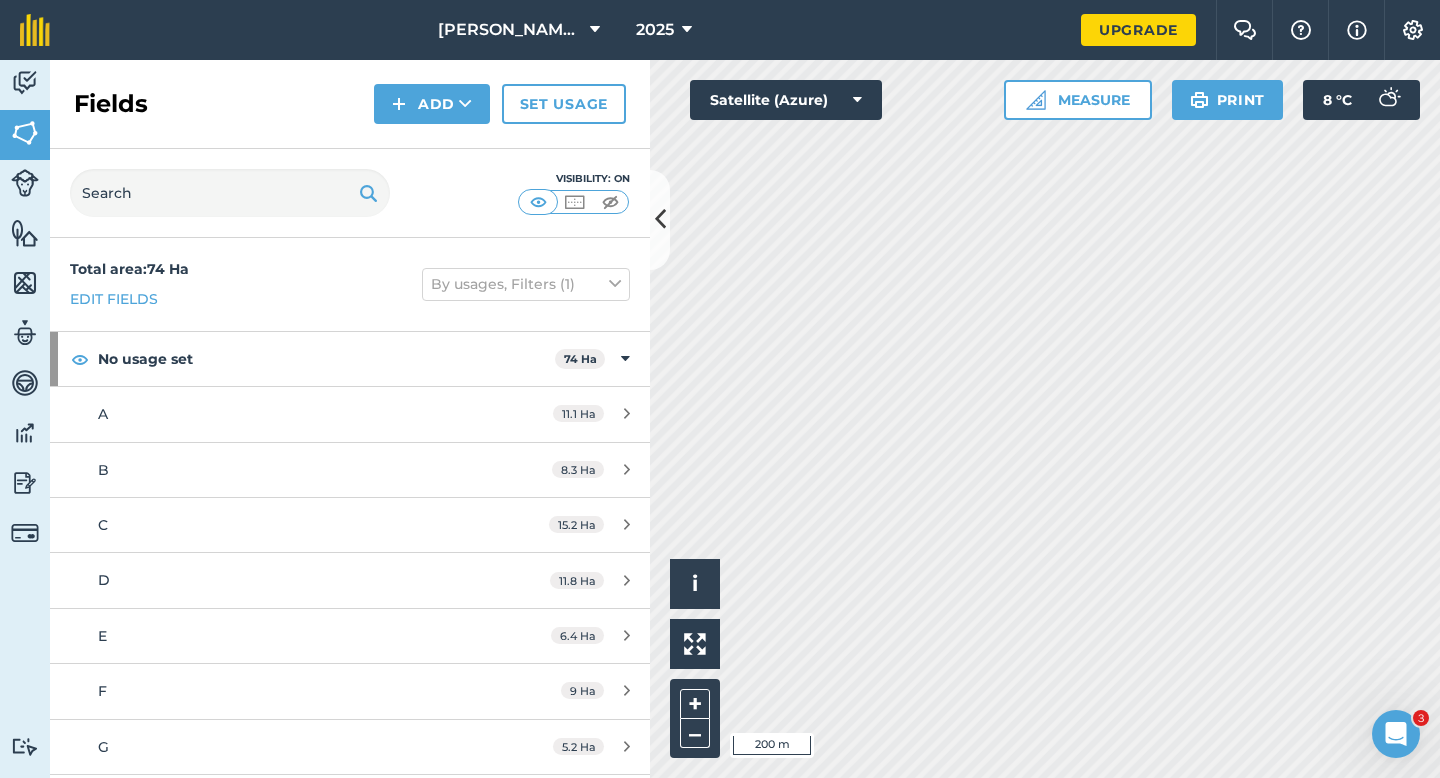 click on "Fields   Add   Set usage" at bounding box center [350, 104] 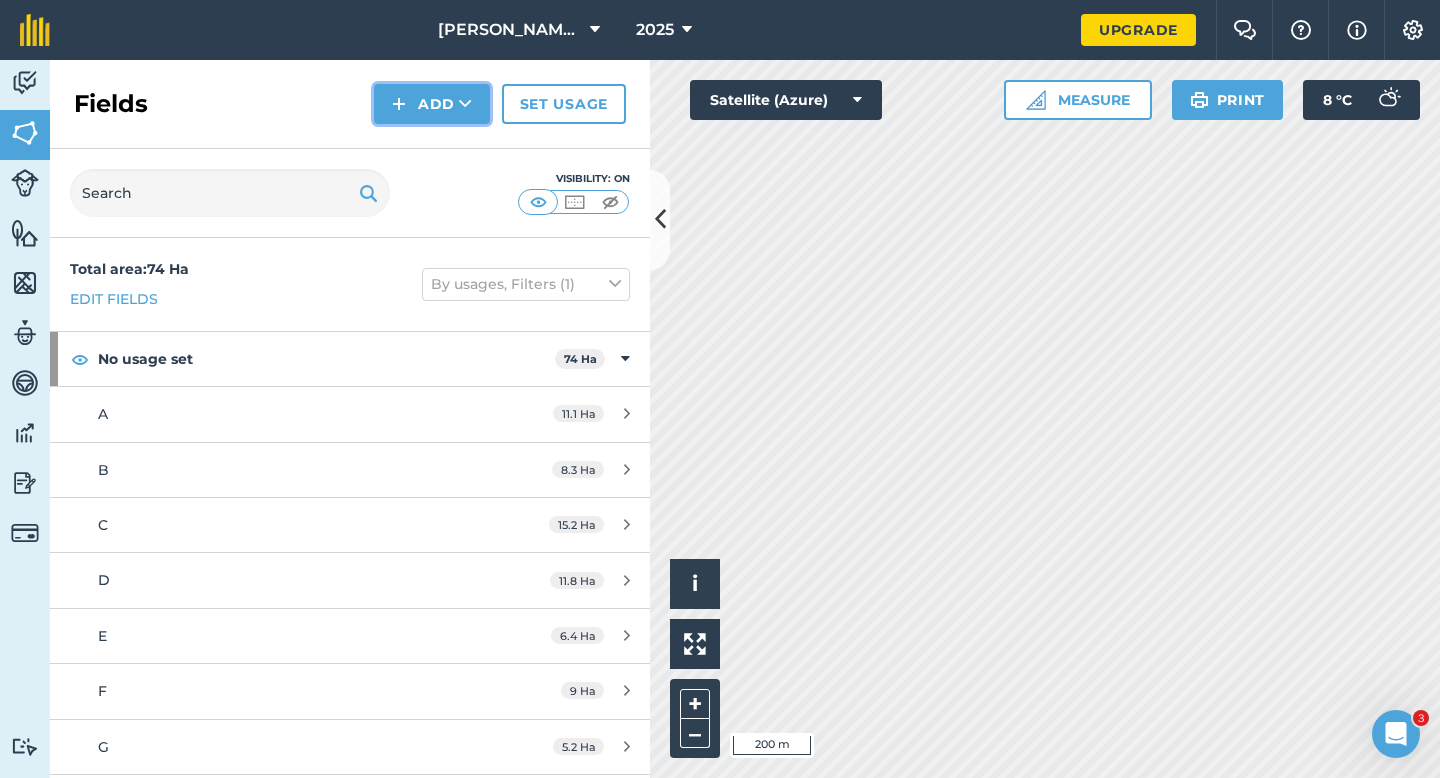 click on "Add" at bounding box center [432, 104] 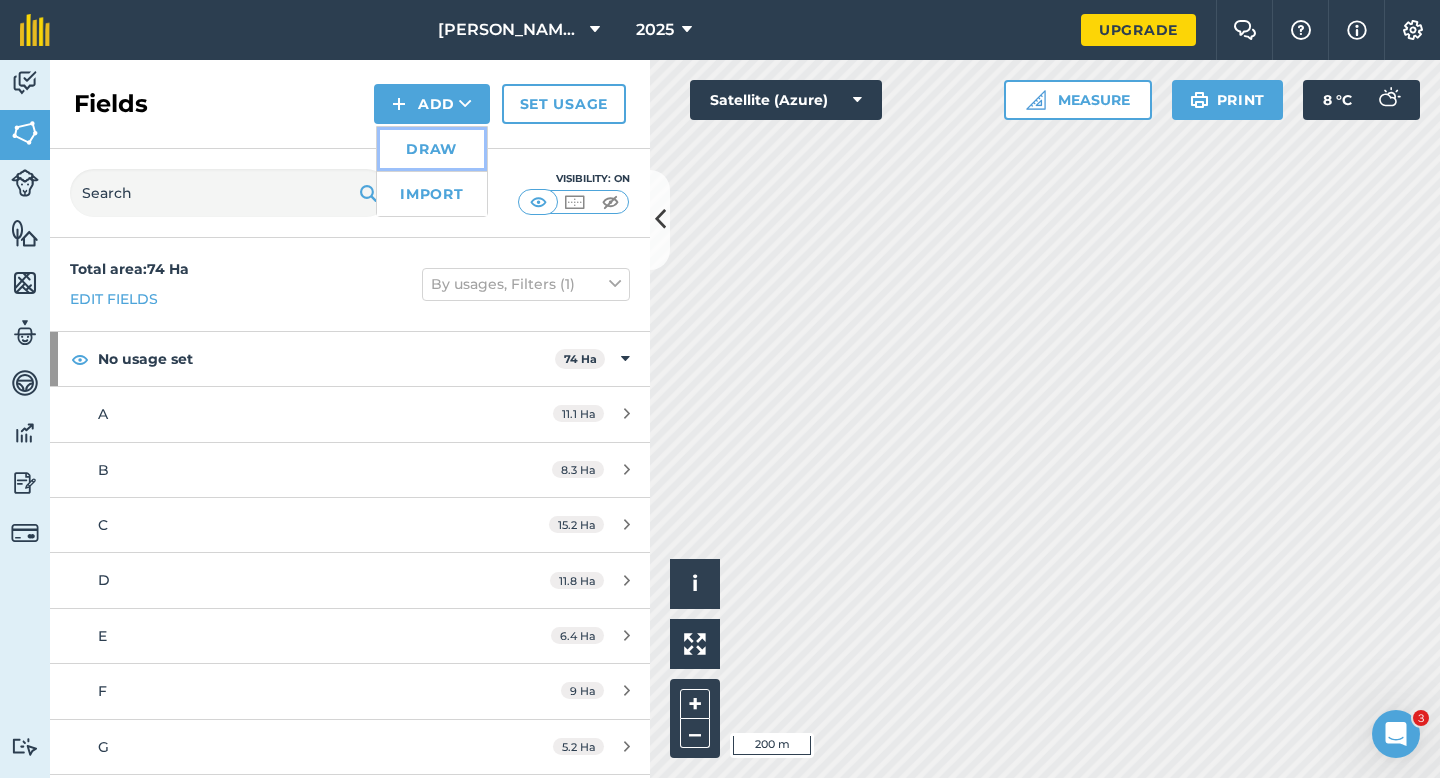 click on "Draw" at bounding box center (432, 149) 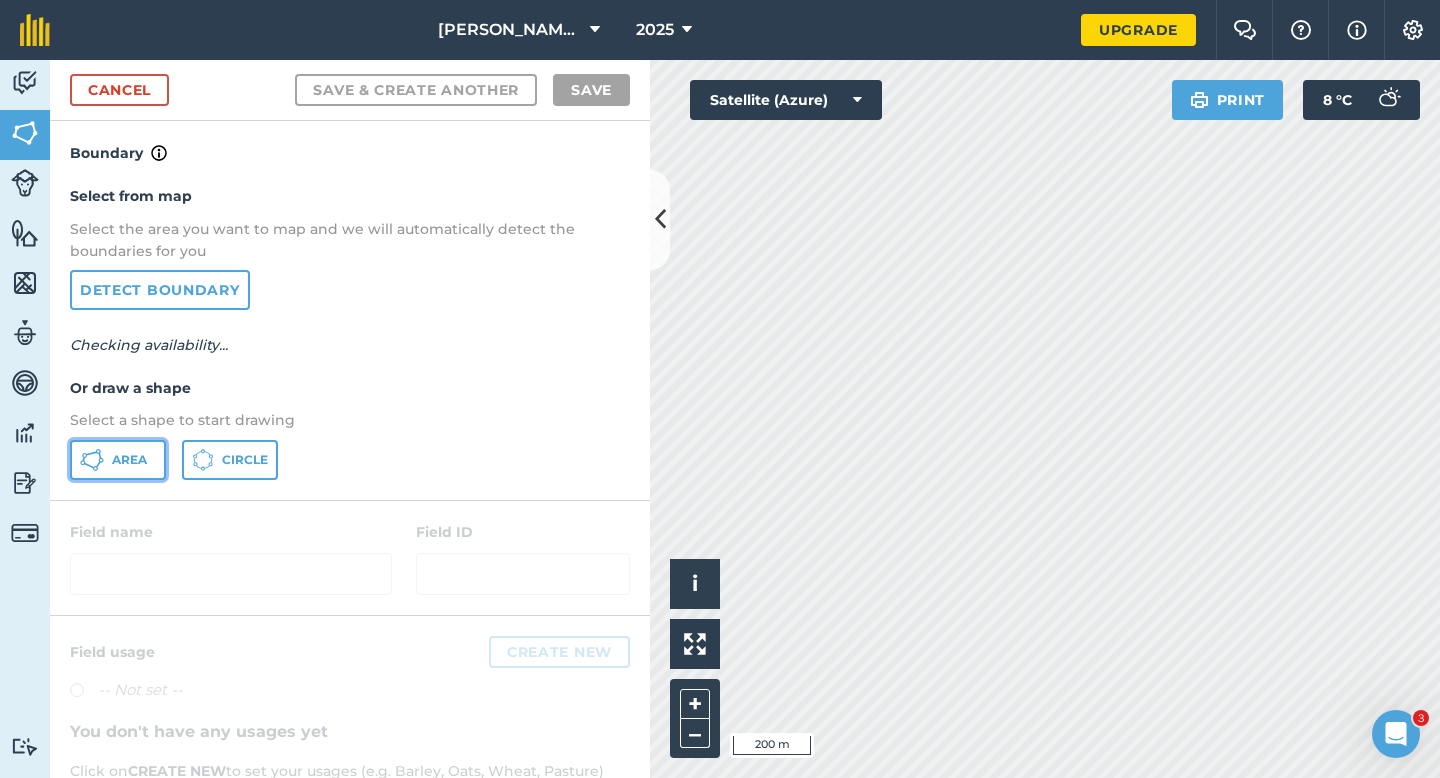 click on "Area" at bounding box center (129, 460) 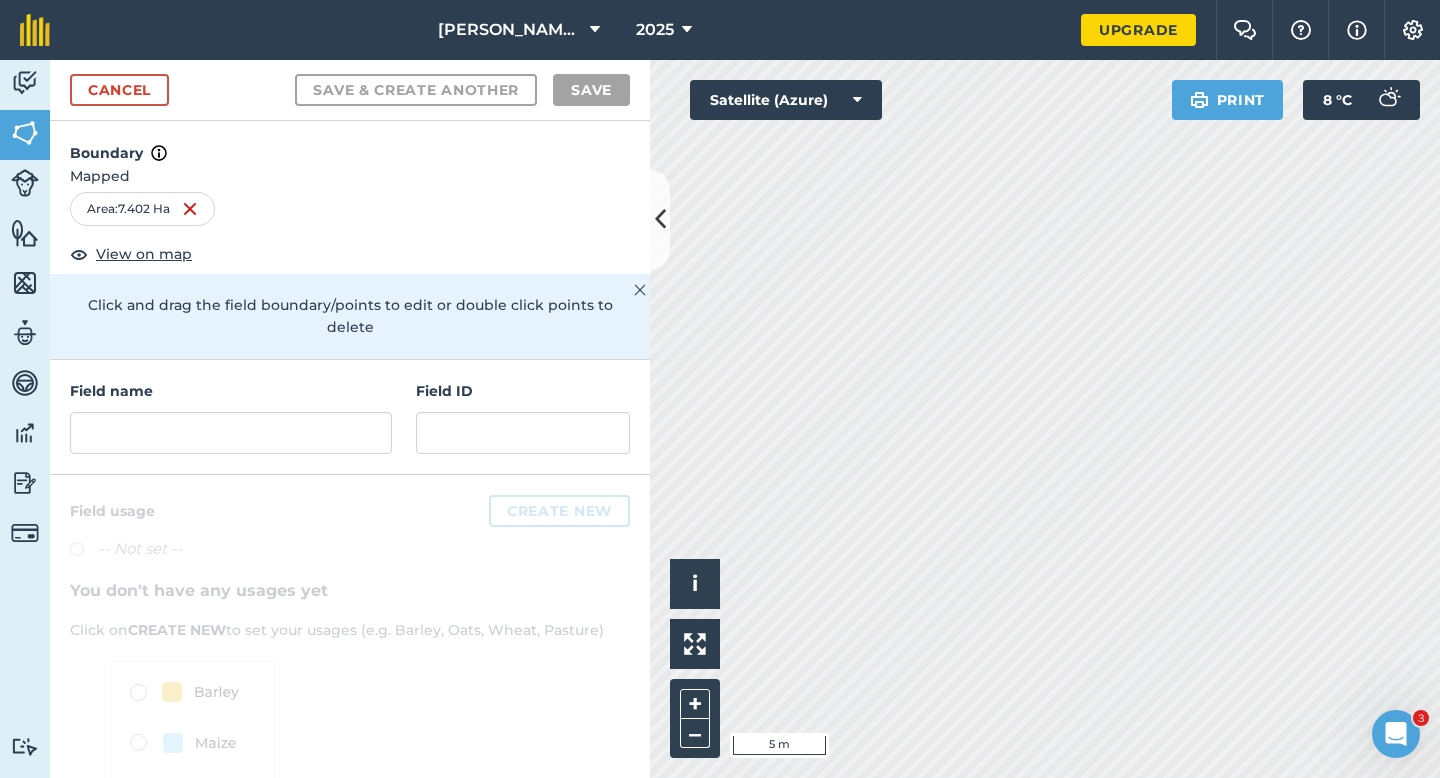 click on "Activity Fields Livestock Features Maps Team Vehicles Data Reporting Billing Tutorials Tutorials Cancel Save & Create Another Save Boundary   Mapped Area :  7.402   Ha   View on map Click and drag the field boundary/points to edit or double click points to delete Field name Field ID Field usage   Create new -- Not set -- You don't have any usages yet Click on  CREATE NEW  to set your usages (e.g. Barley, Oats, Wheat, Pasture) Click to start drawing i © 2025 TomTom, Microsoft 5 m + – Satellite (Azure) Print 8   ° C" at bounding box center [720, 419] 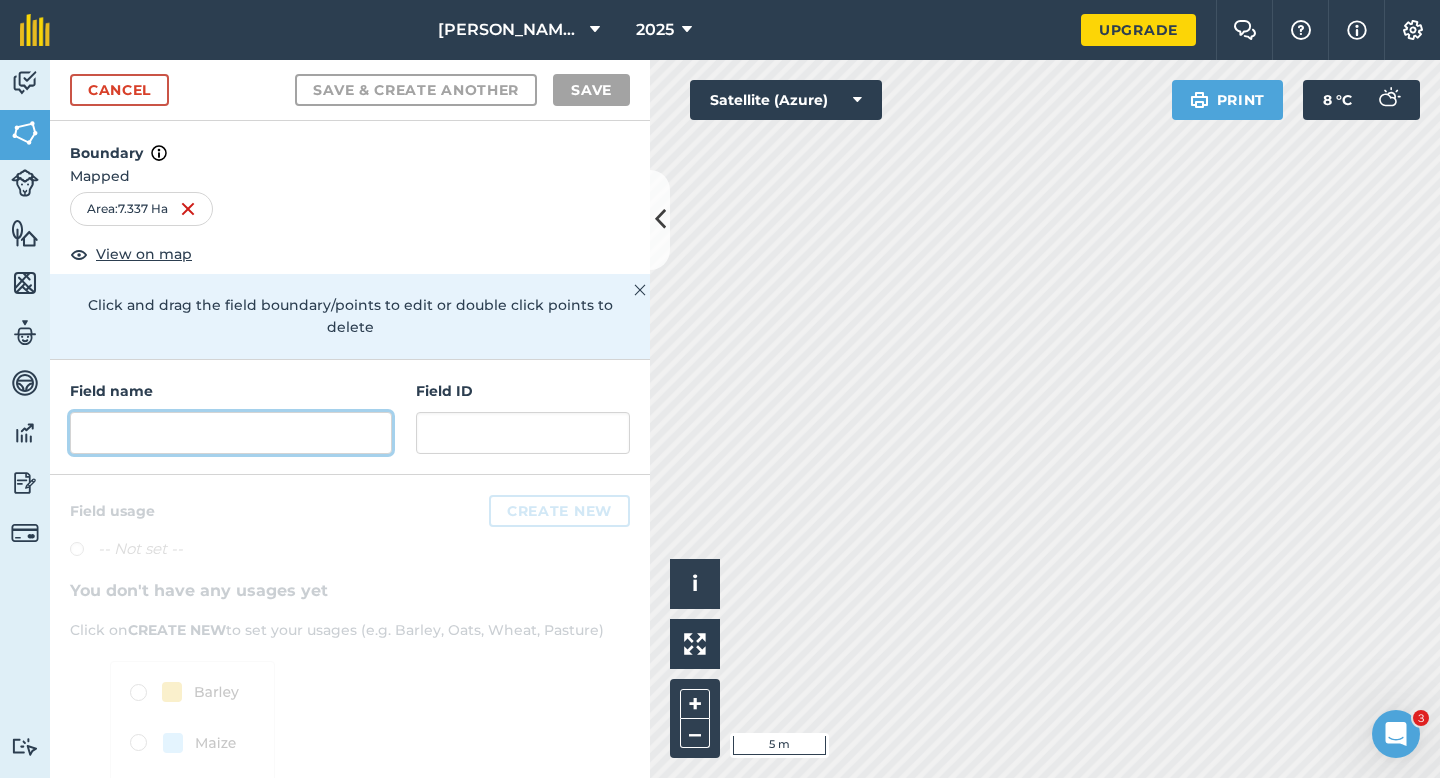 click at bounding box center [231, 433] 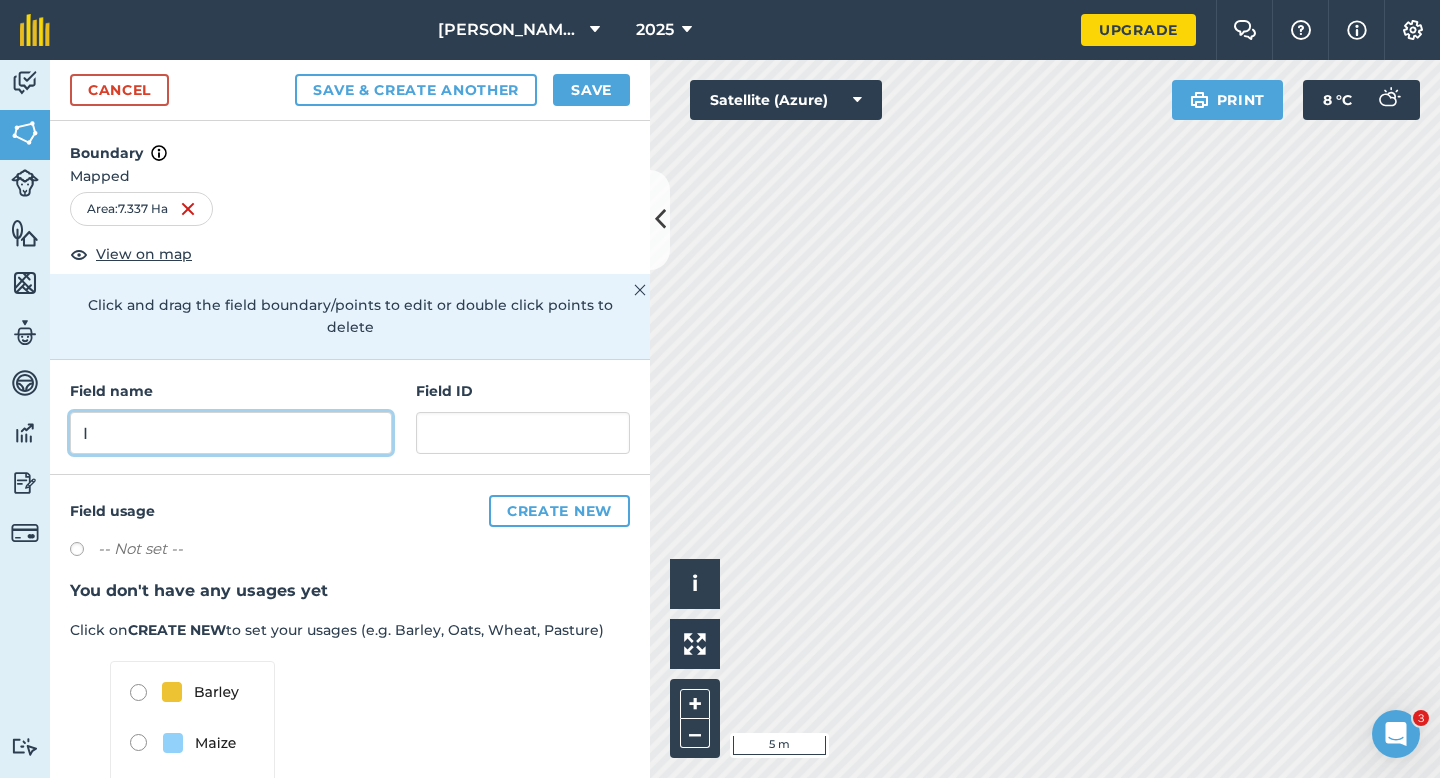 type on "I" 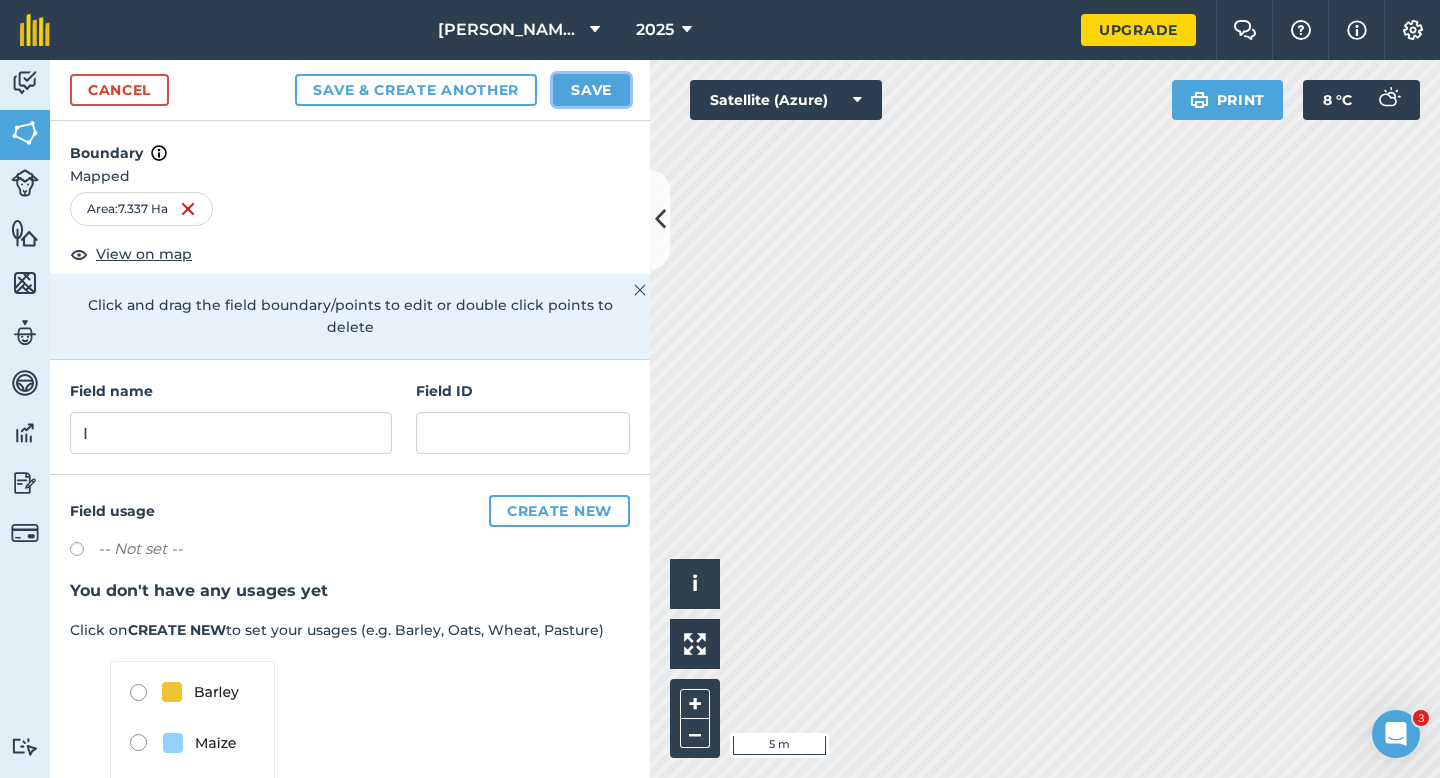 click on "Save" at bounding box center [591, 90] 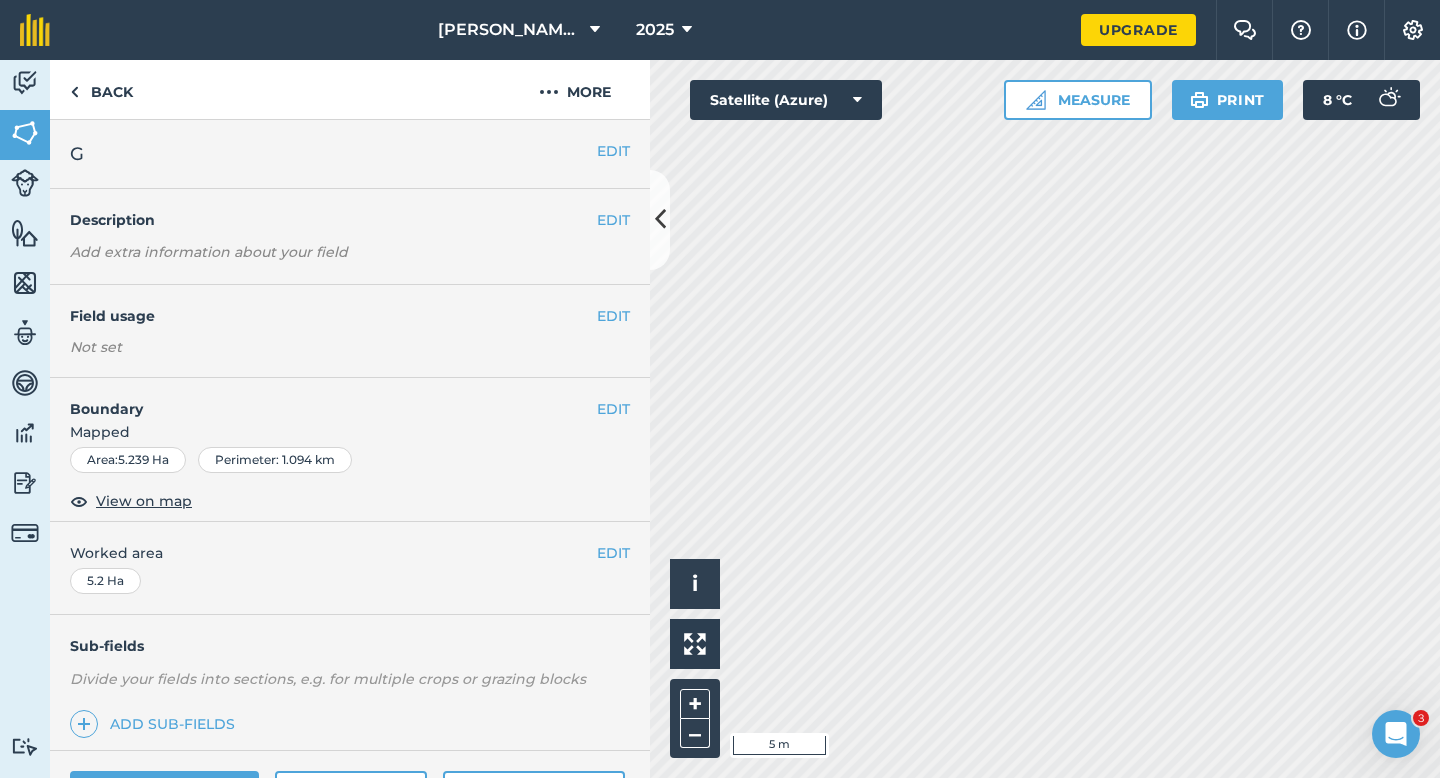 click on "EDIT Boundary   Mapped Area :  5.239   Ha Perimeter :   1.094   km   View on map" at bounding box center [350, 450] 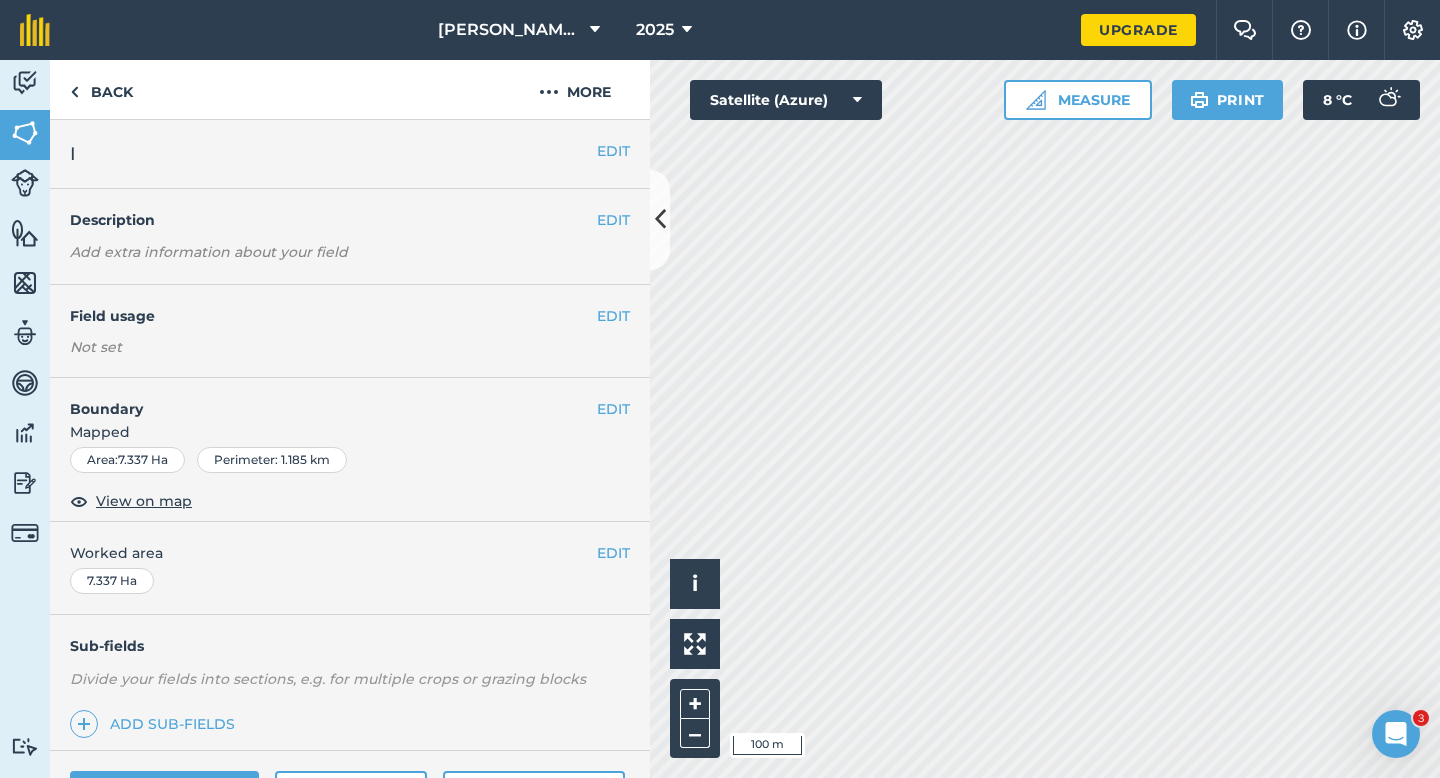 click on "EDIT Worked area 7.337   Ha" at bounding box center [350, 568] 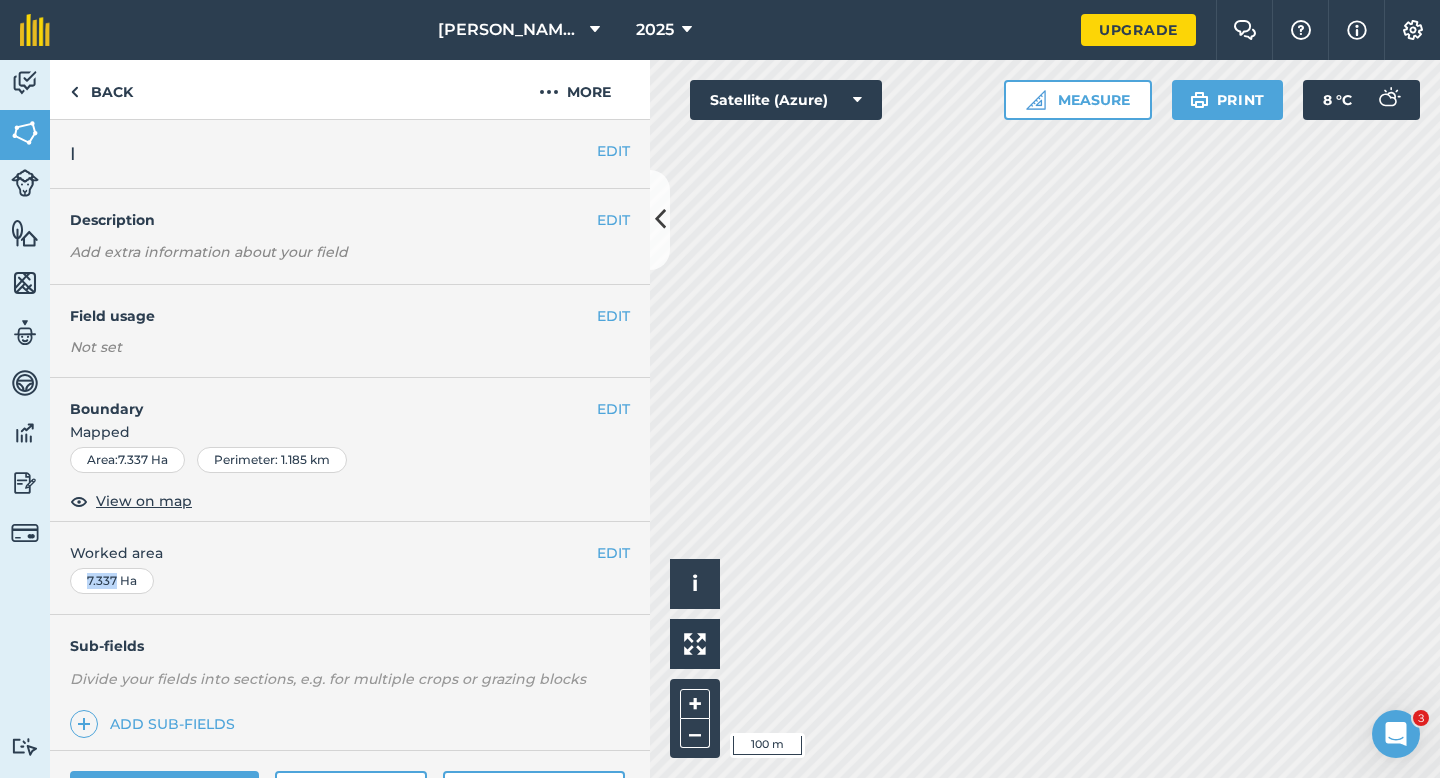 click on "EDIT Worked area 7.337   Ha" at bounding box center [350, 568] 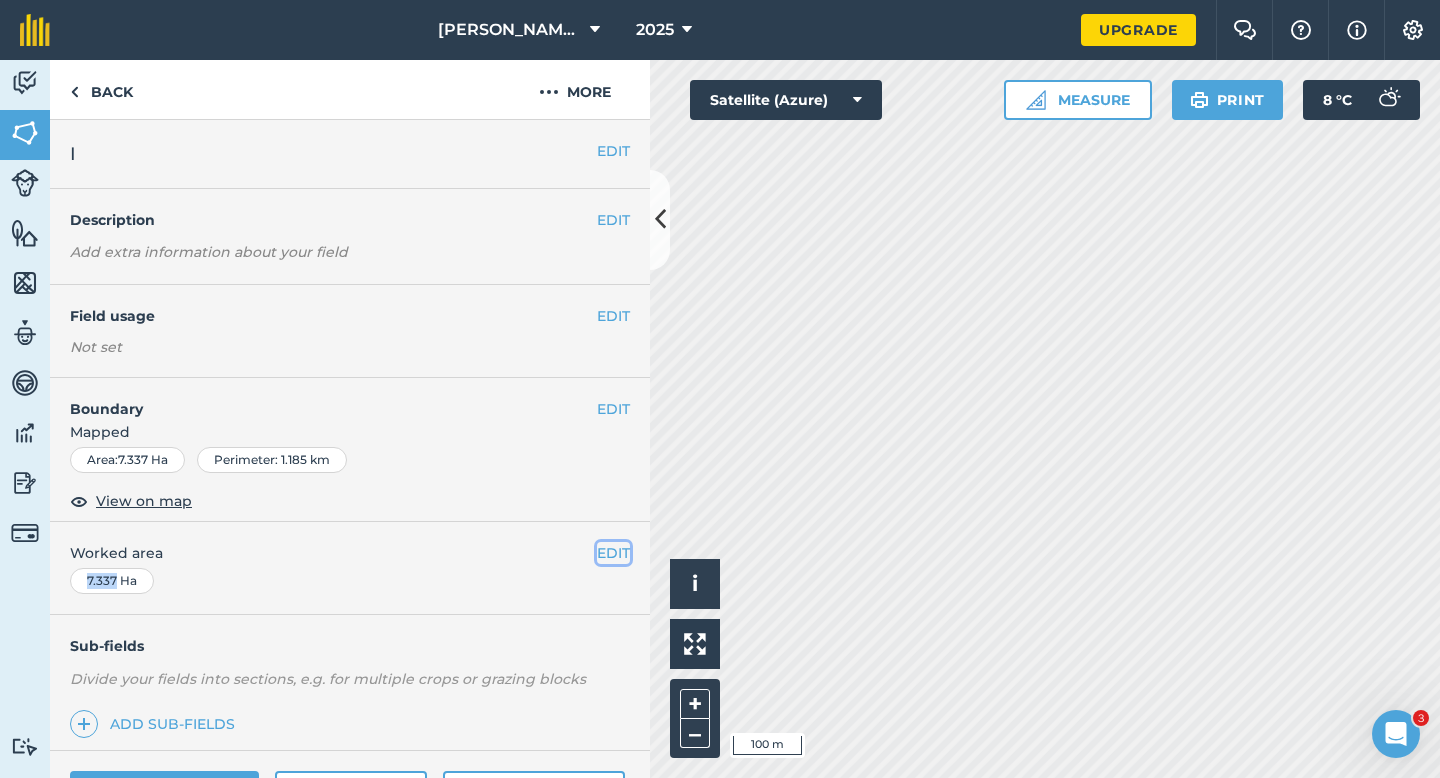 click on "EDIT" at bounding box center [613, 553] 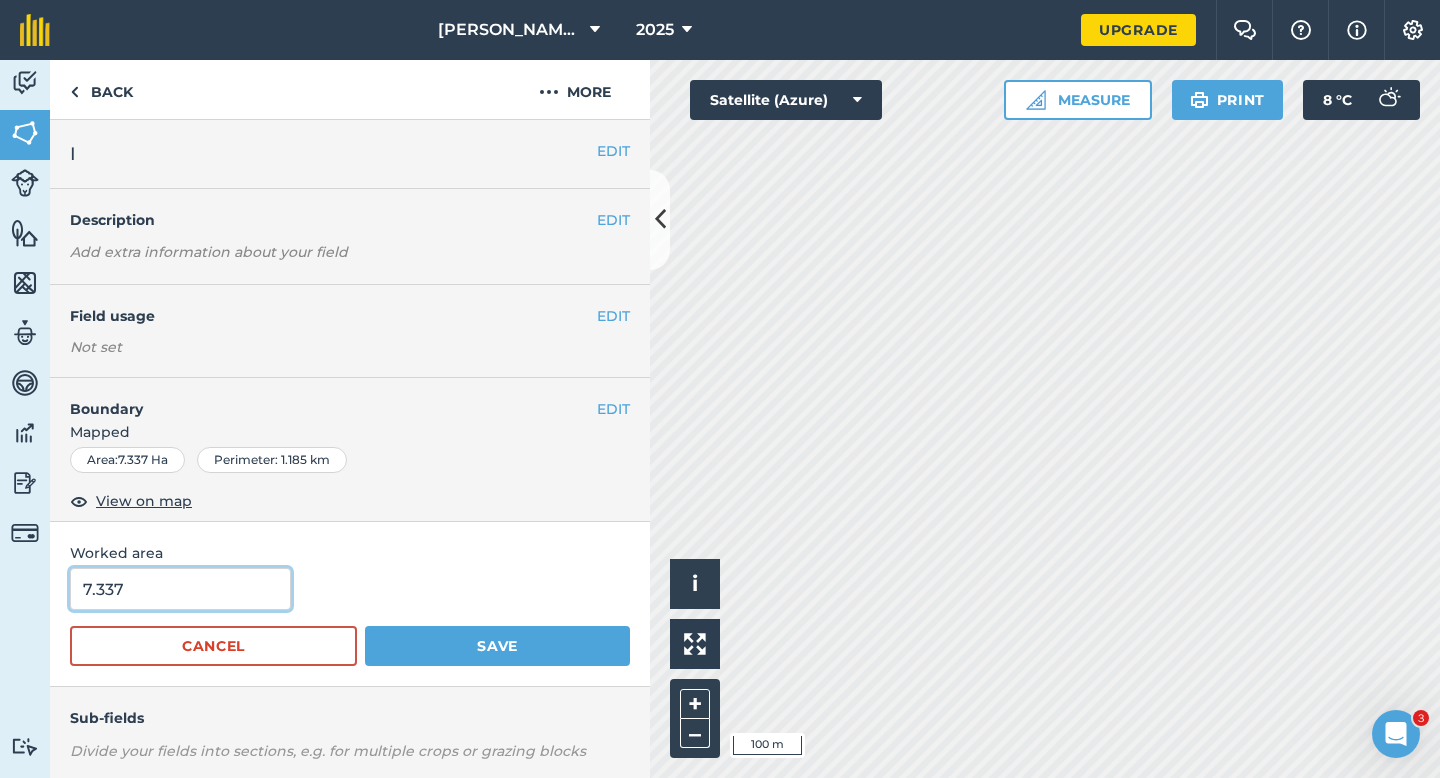click on "7.337" at bounding box center (180, 589) 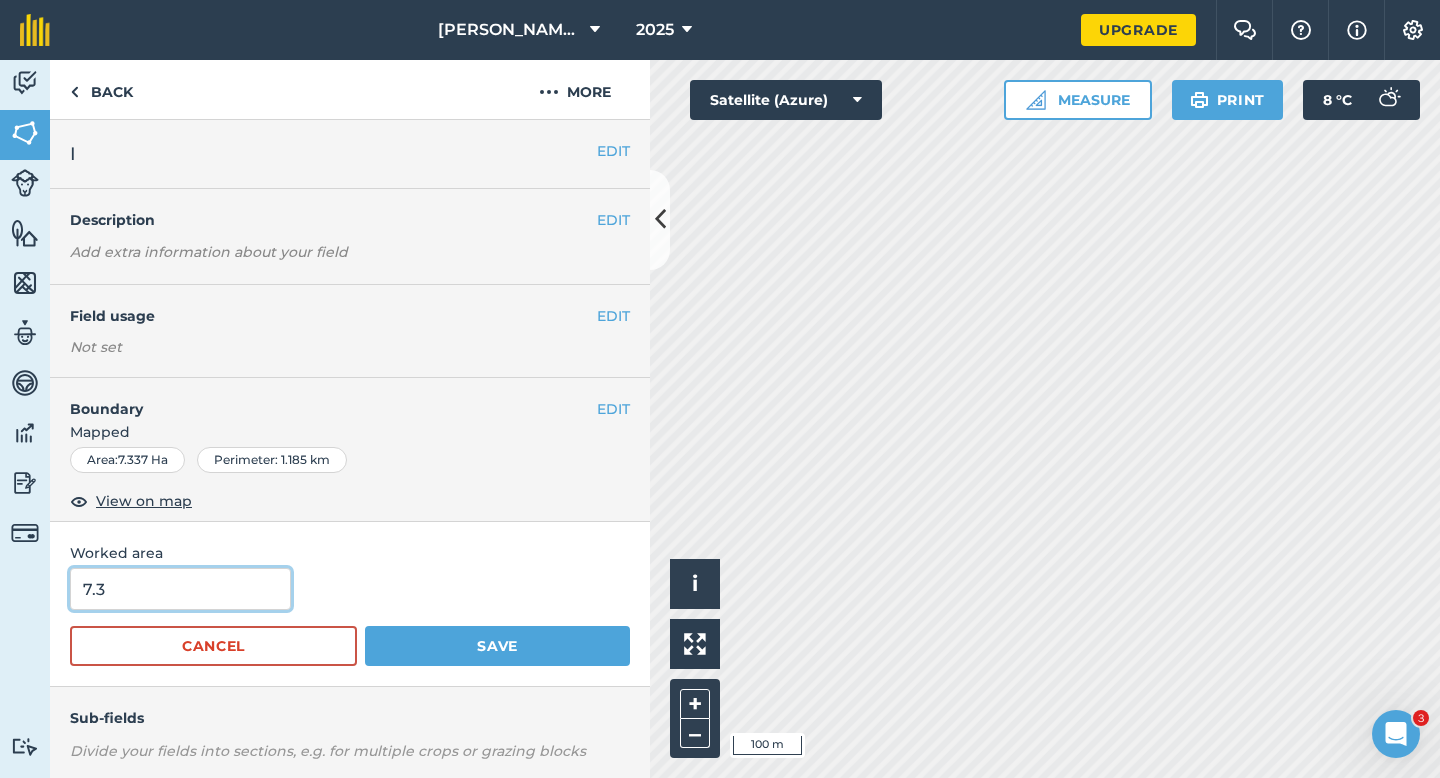 type on "7.3" 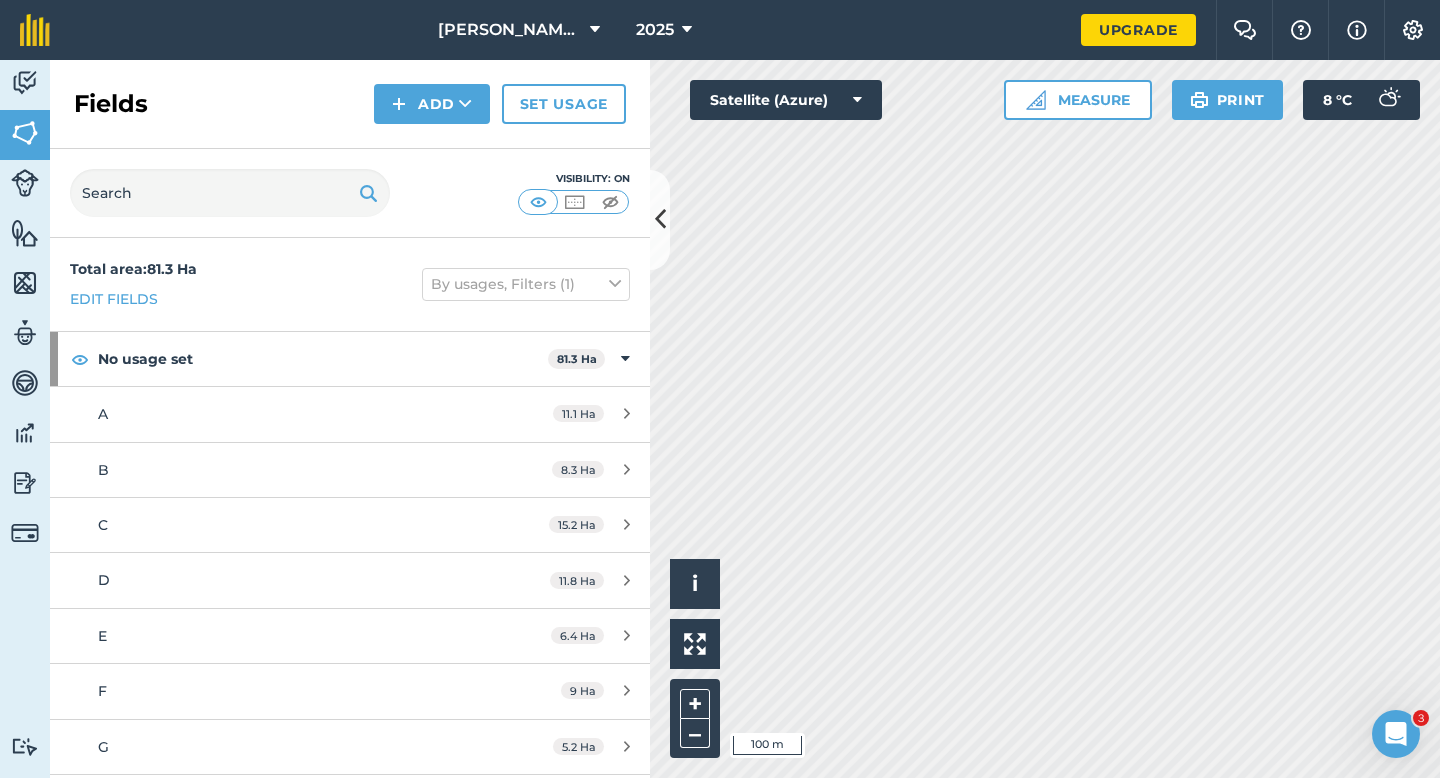 click on "Fields   Add   Set usage" at bounding box center (350, 104) 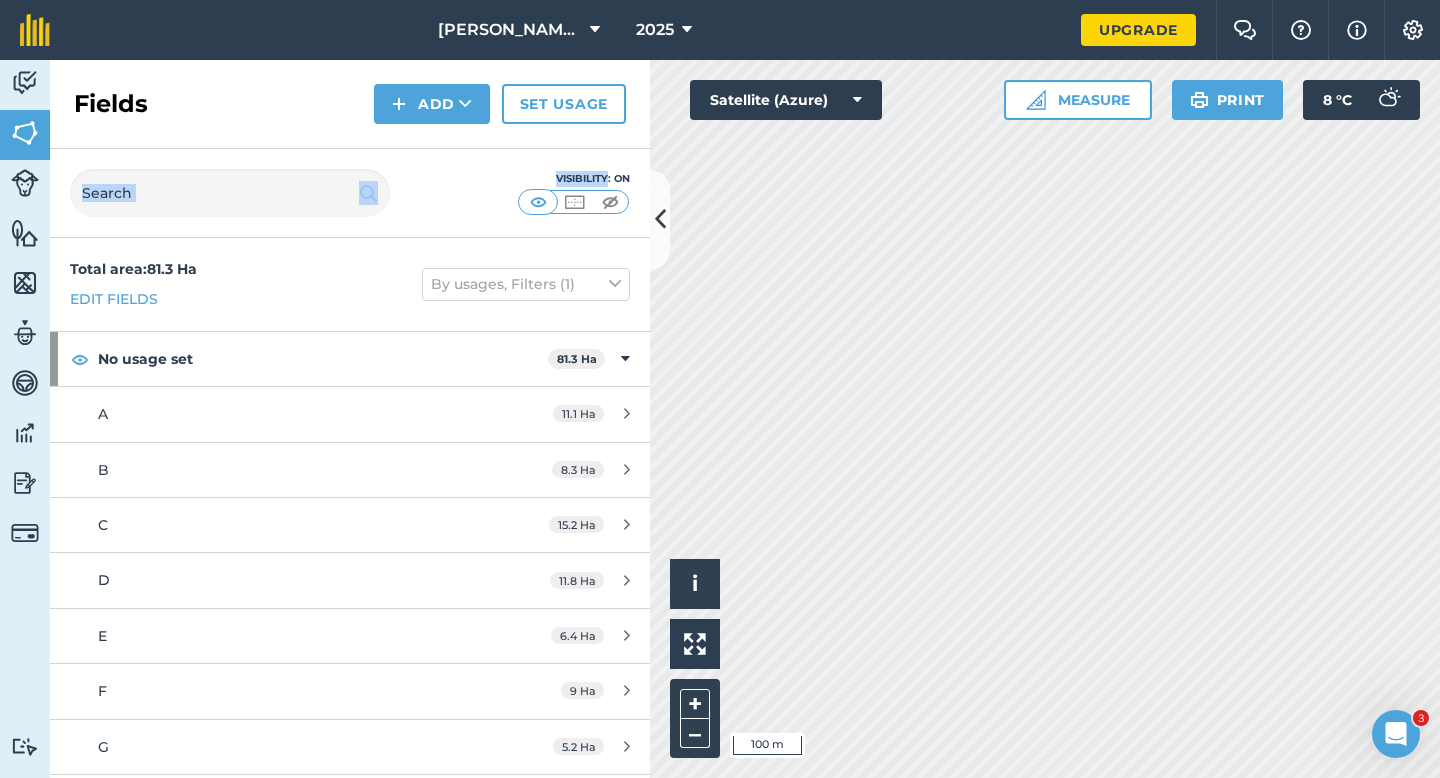 click on "Fields   Add   Set usage" at bounding box center [350, 104] 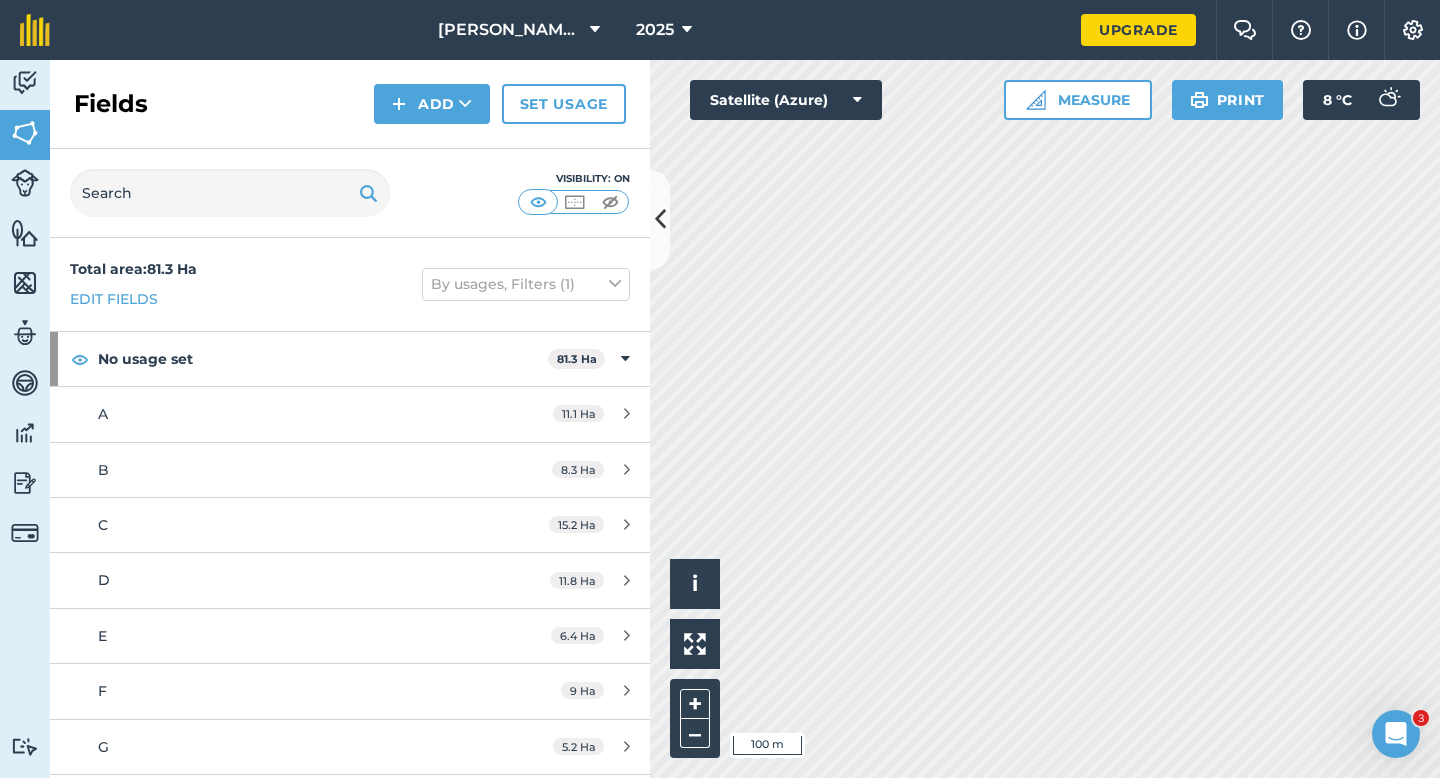 click on "Fields   Add   Set usage" at bounding box center [350, 104] 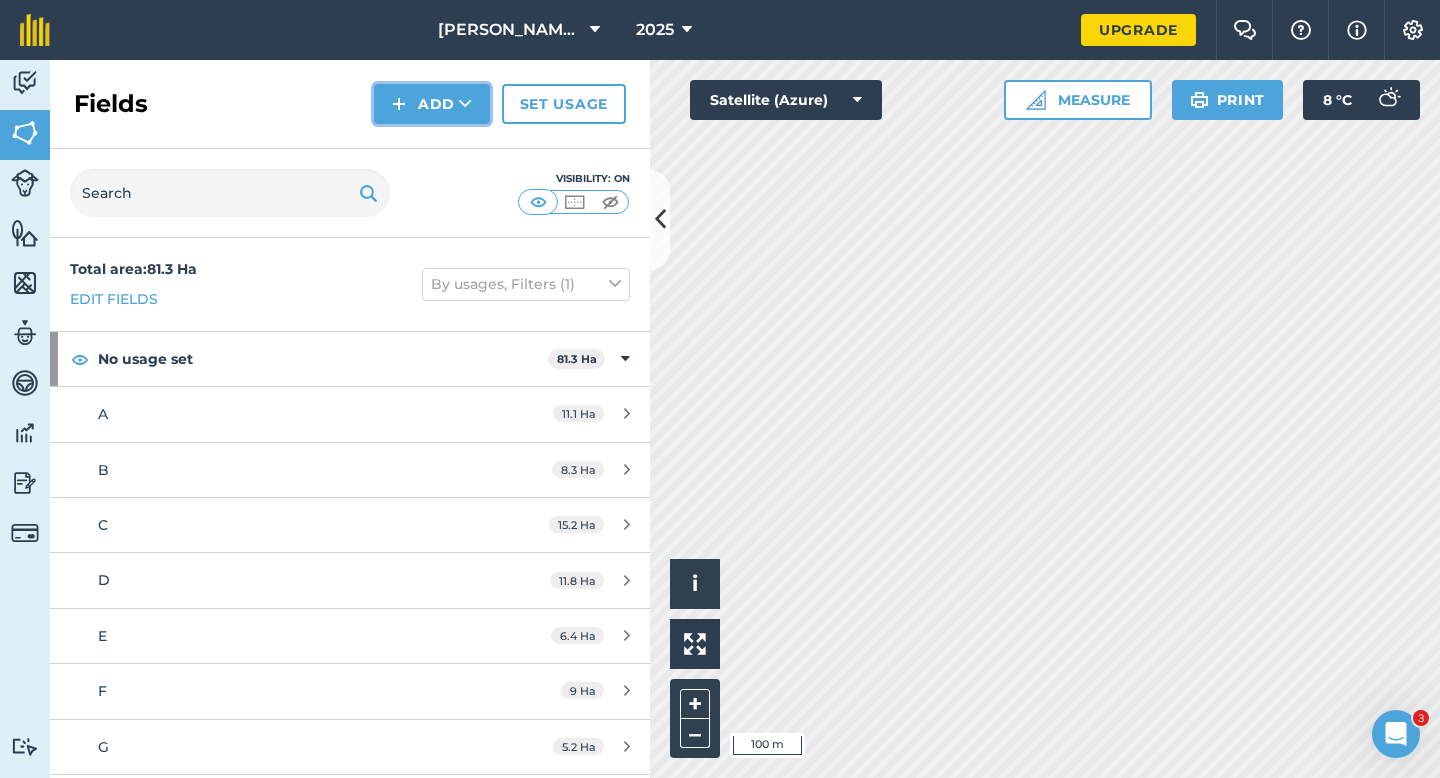 click at bounding box center (399, 104) 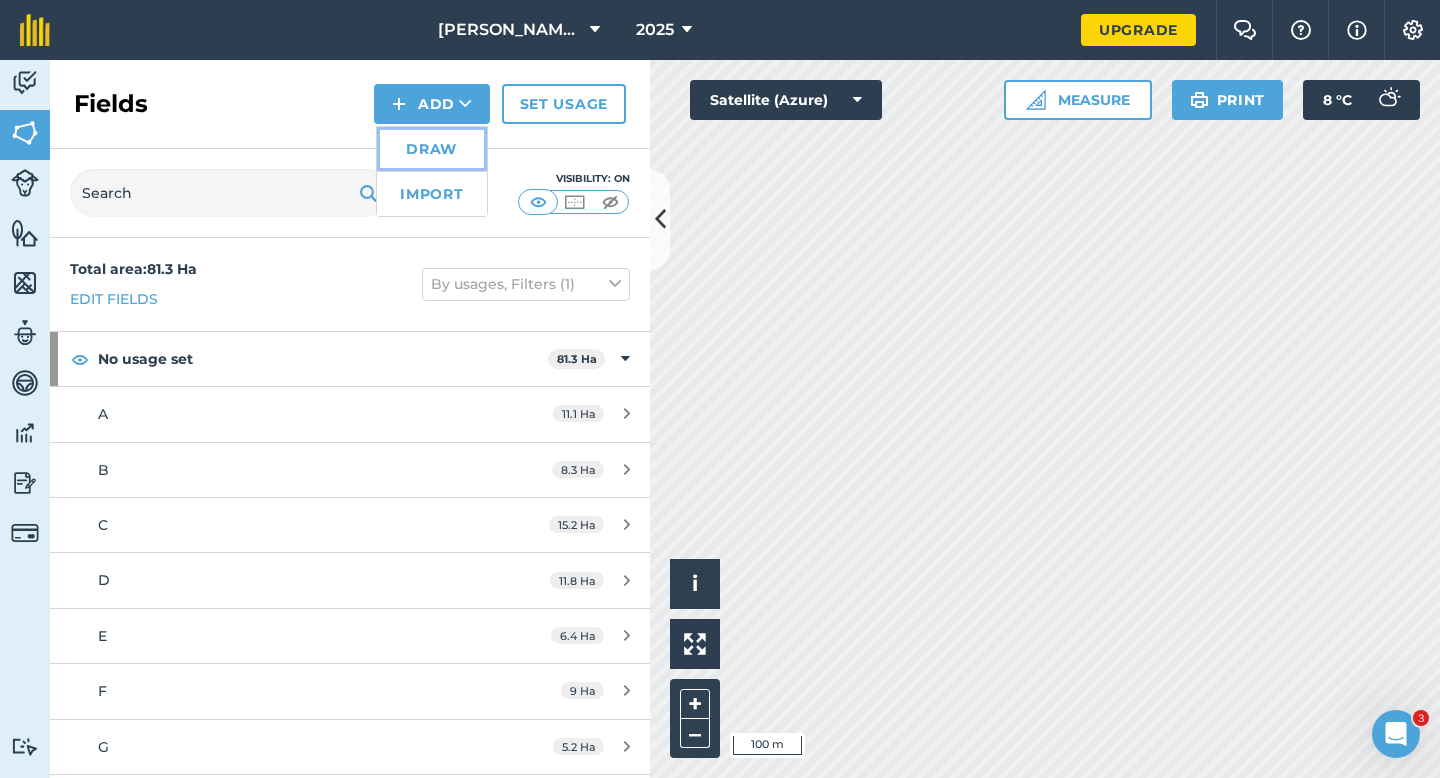 click on "Draw" at bounding box center [432, 149] 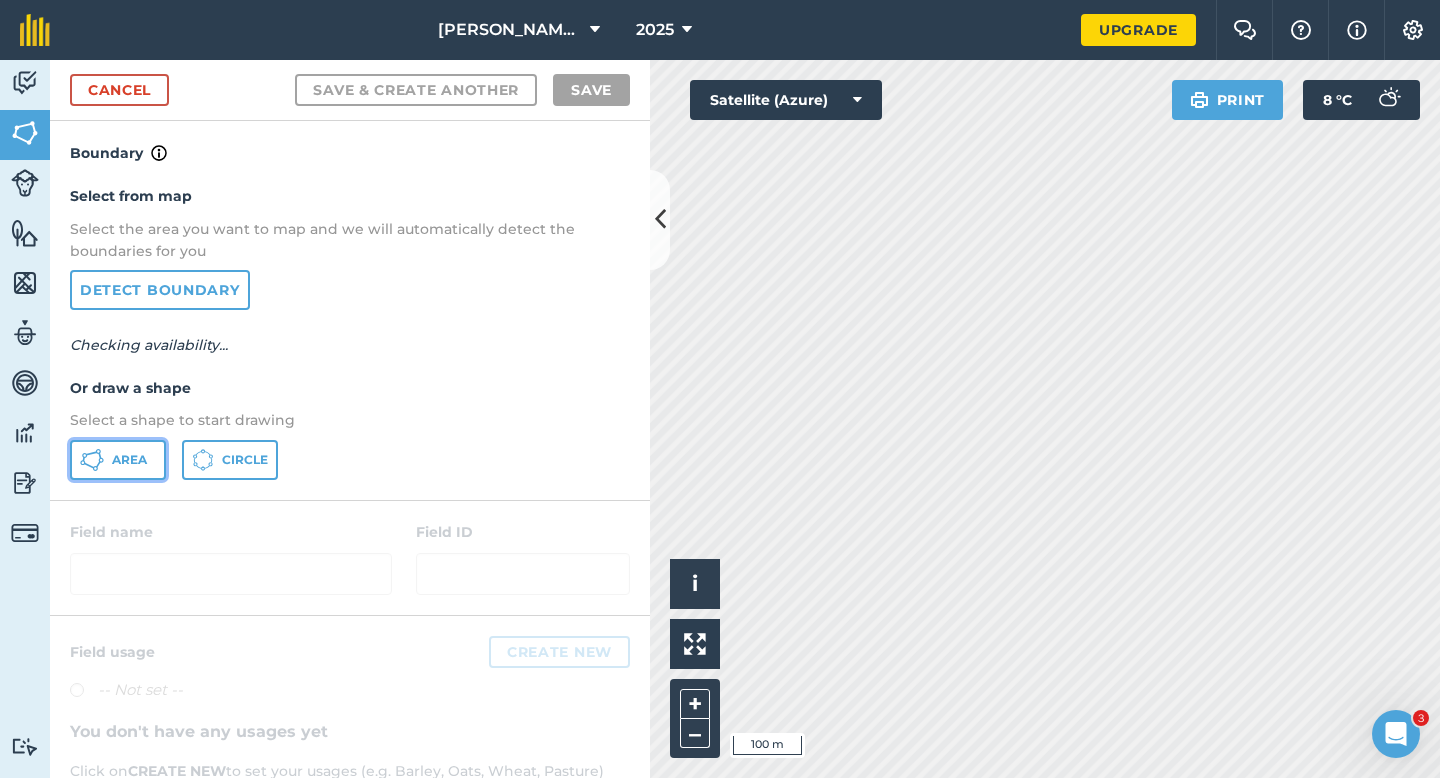 click on "Area" at bounding box center (118, 460) 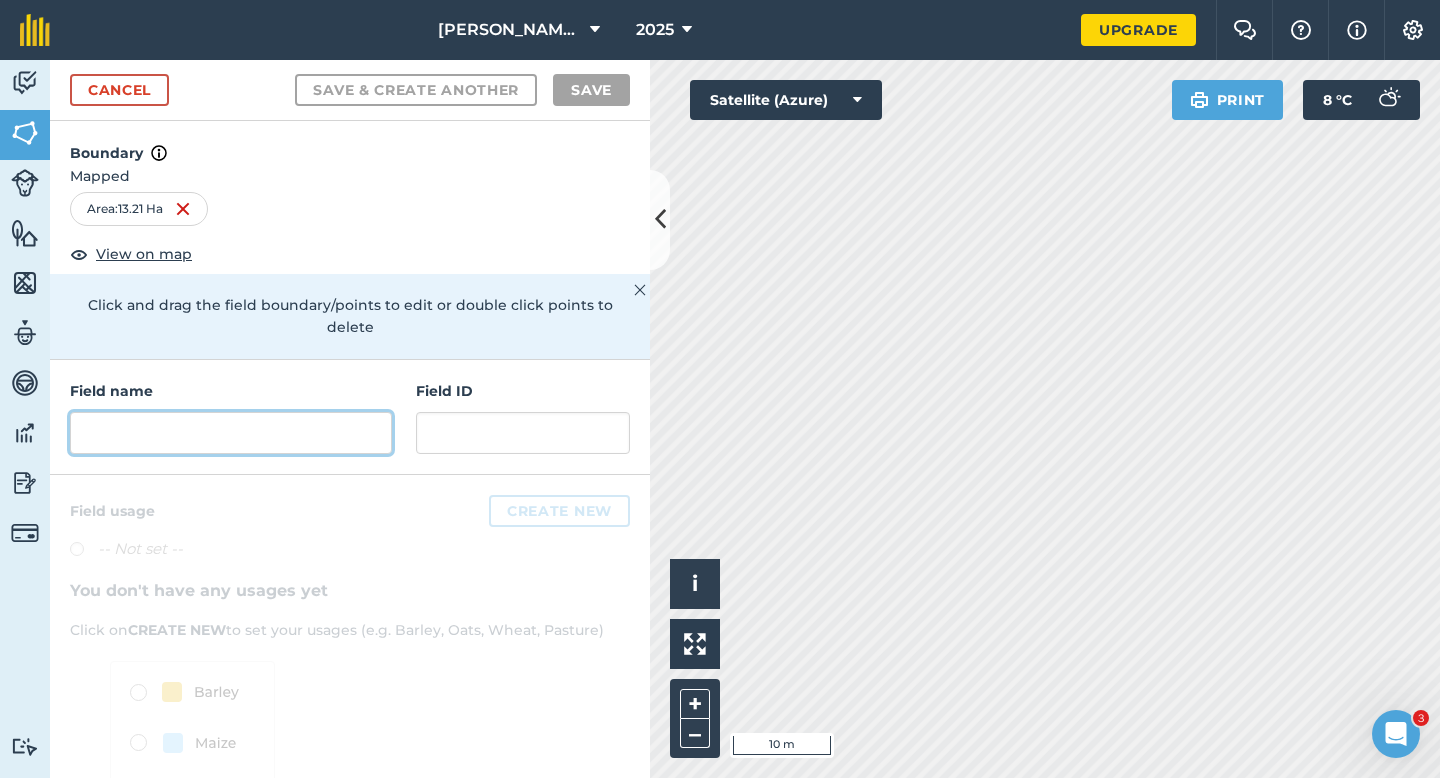 click at bounding box center (231, 433) 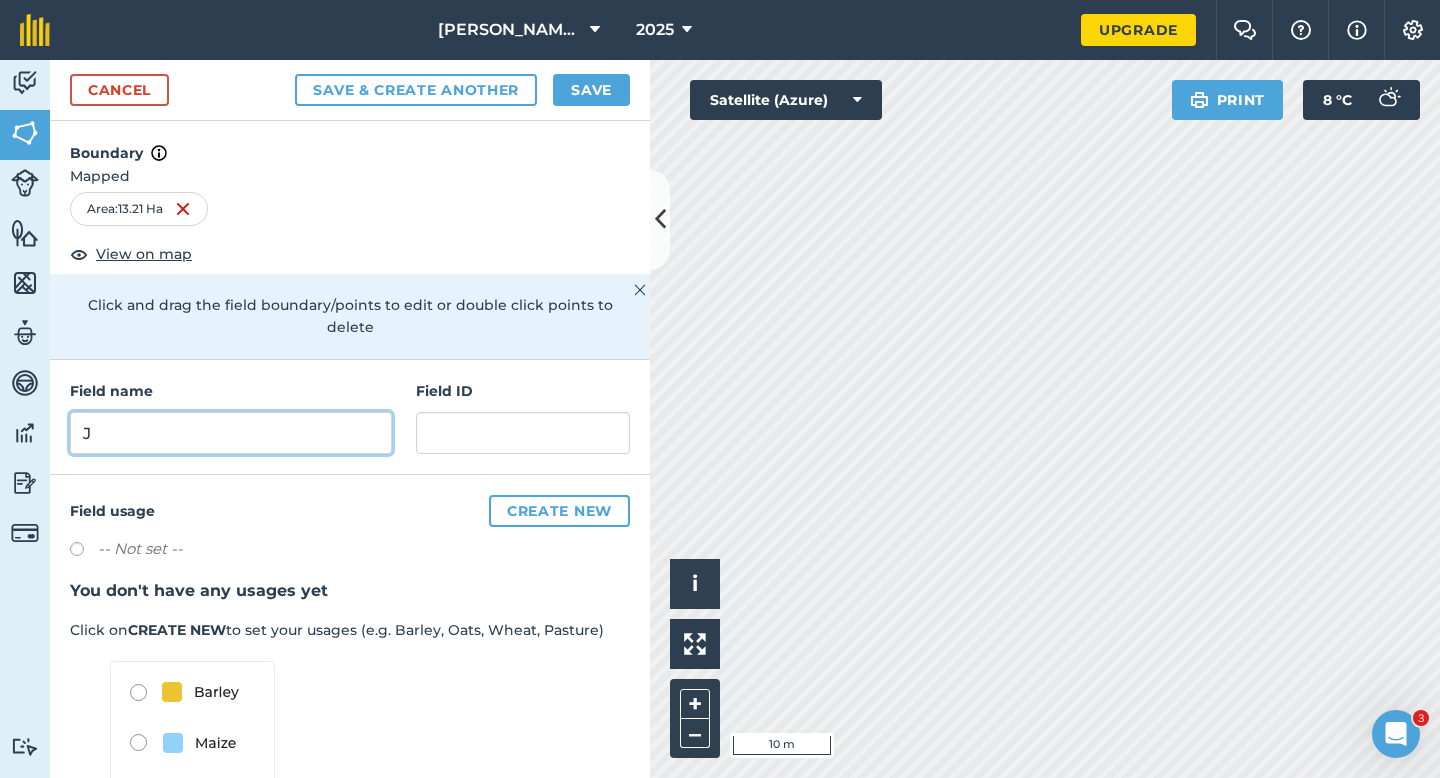 type on "J" 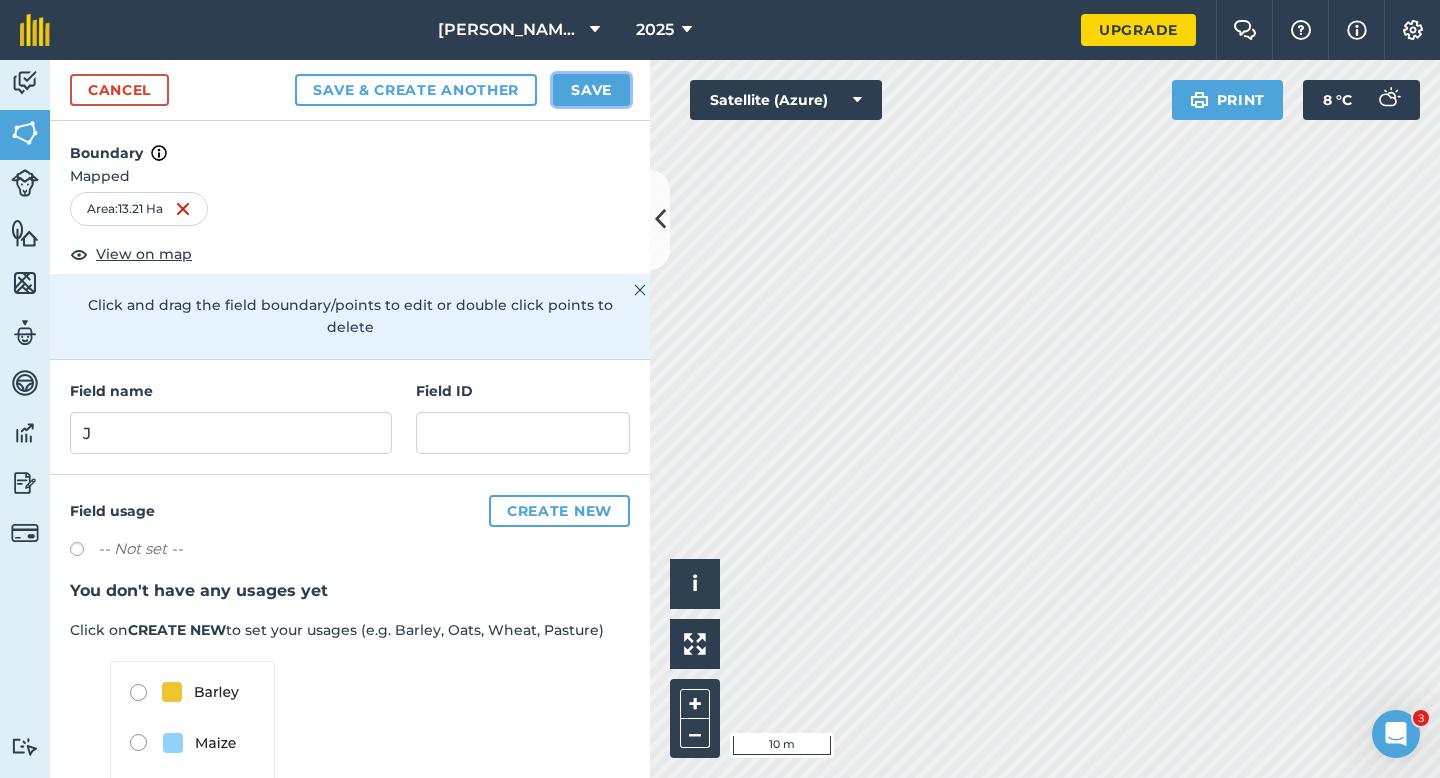click on "Save" at bounding box center [591, 90] 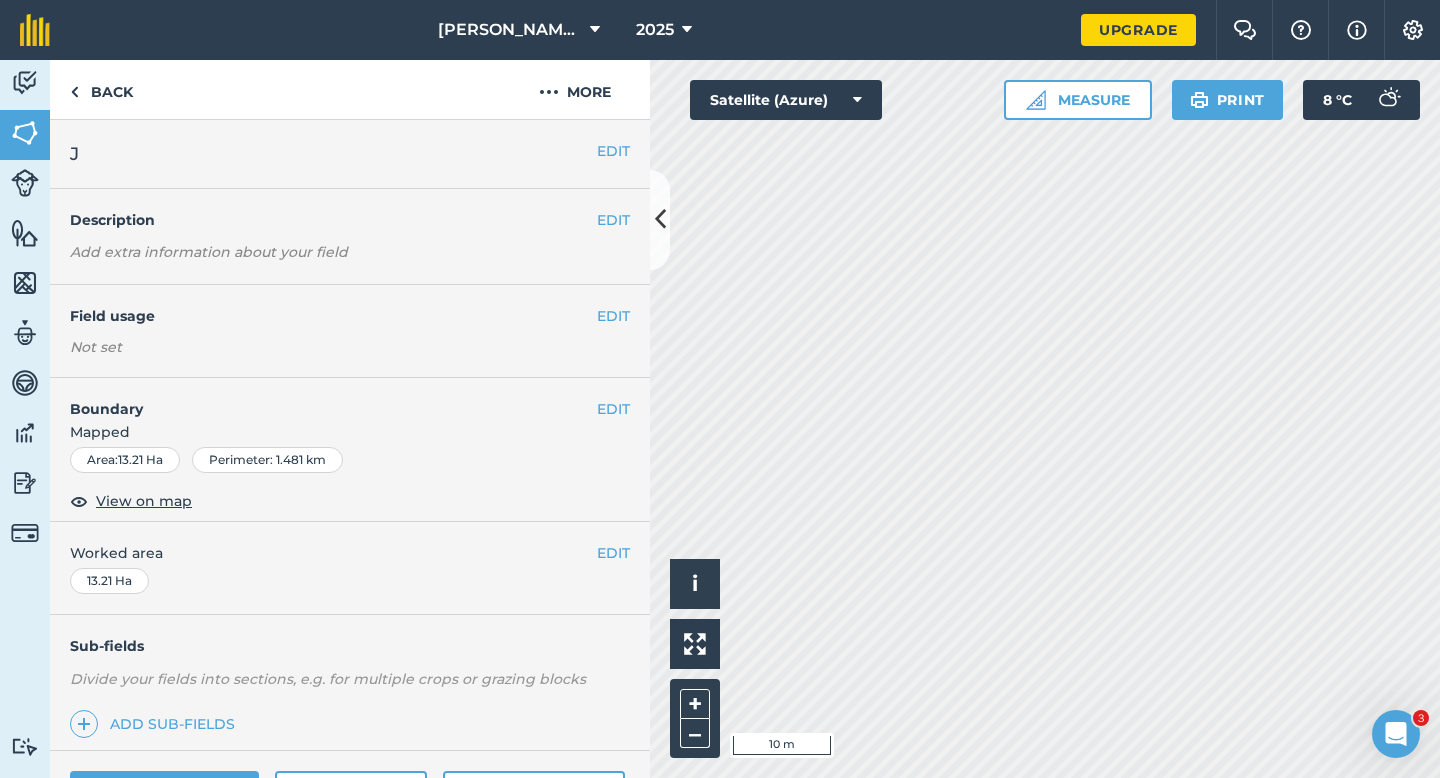 click on "EDIT Worked area 13.21   Ha" at bounding box center (350, 568) 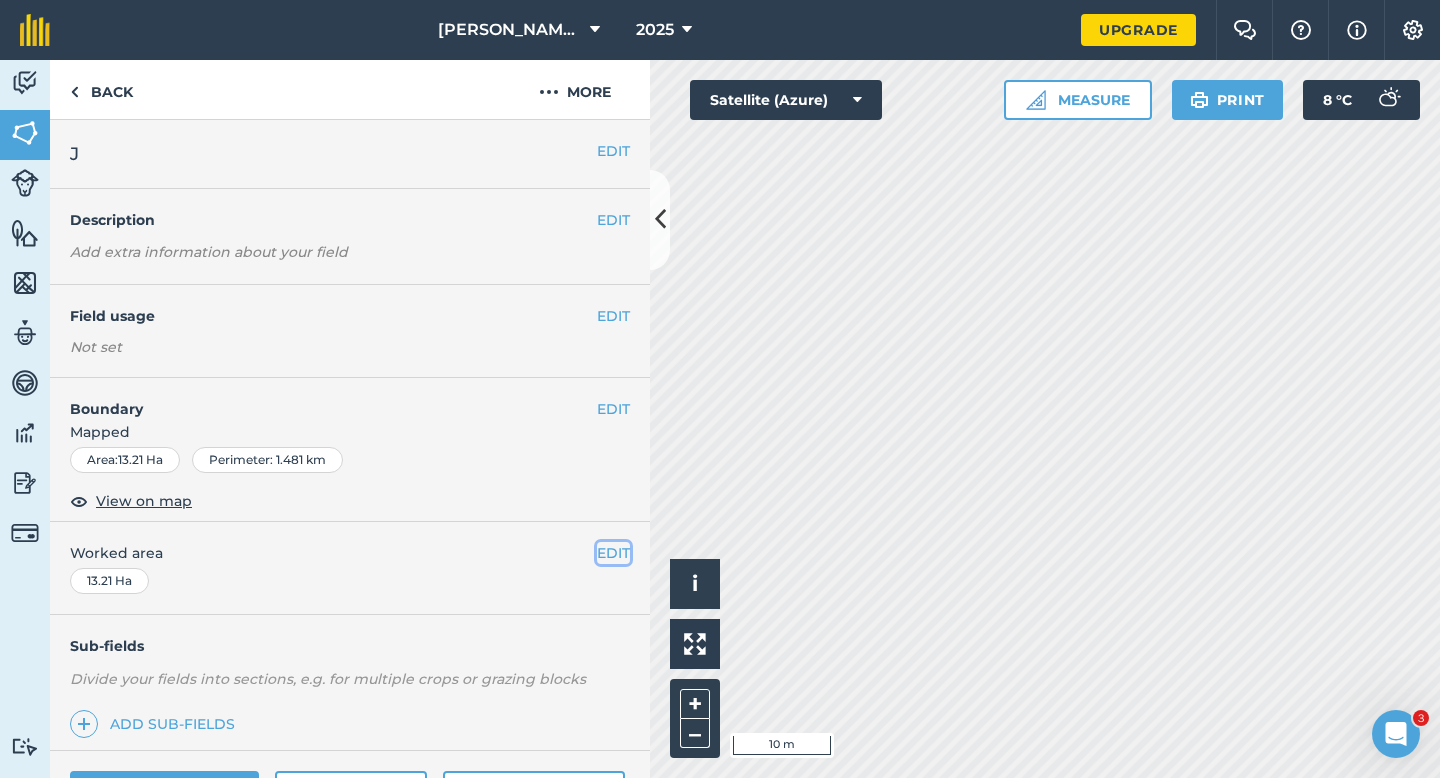 click on "EDIT" at bounding box center (613, 553) 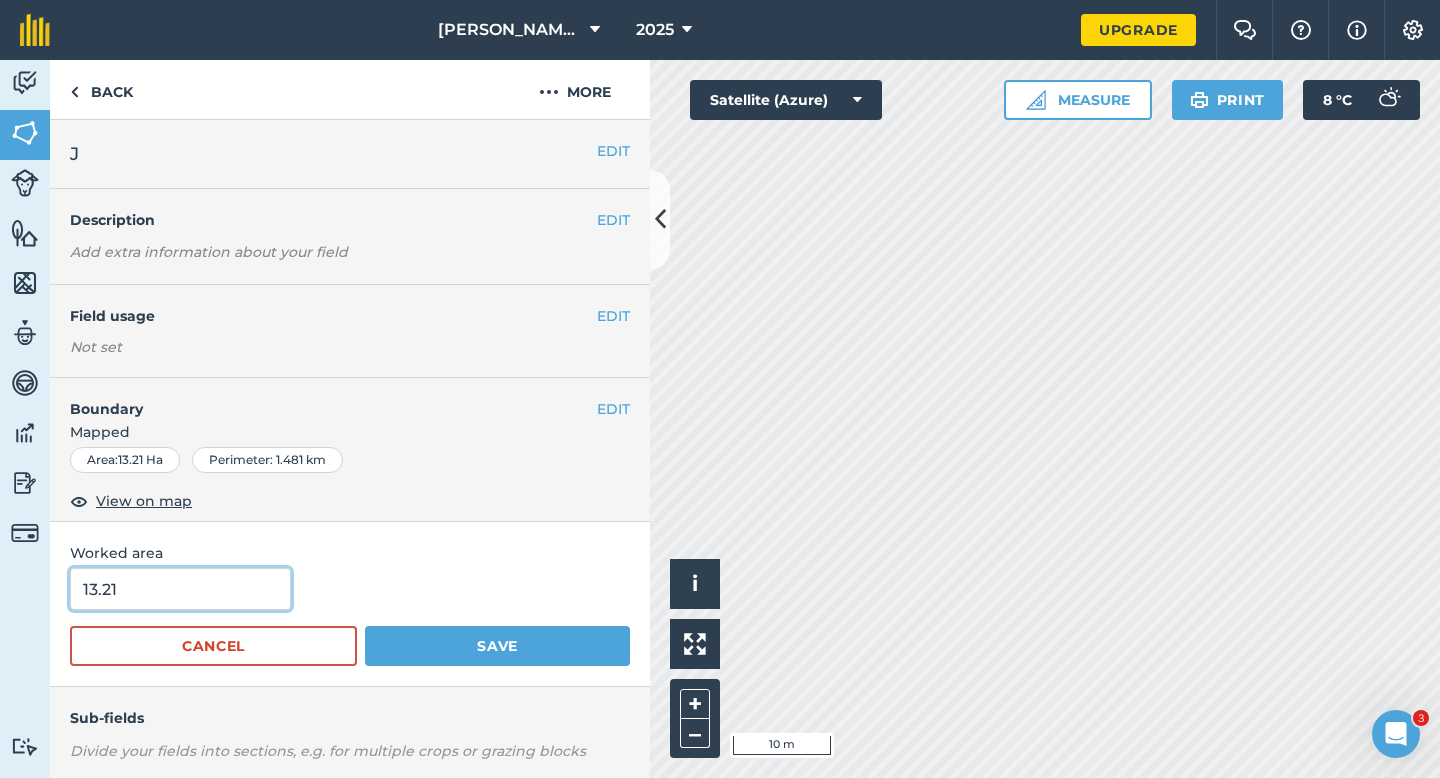 click on "13.21" at bounding box center [180, 589] 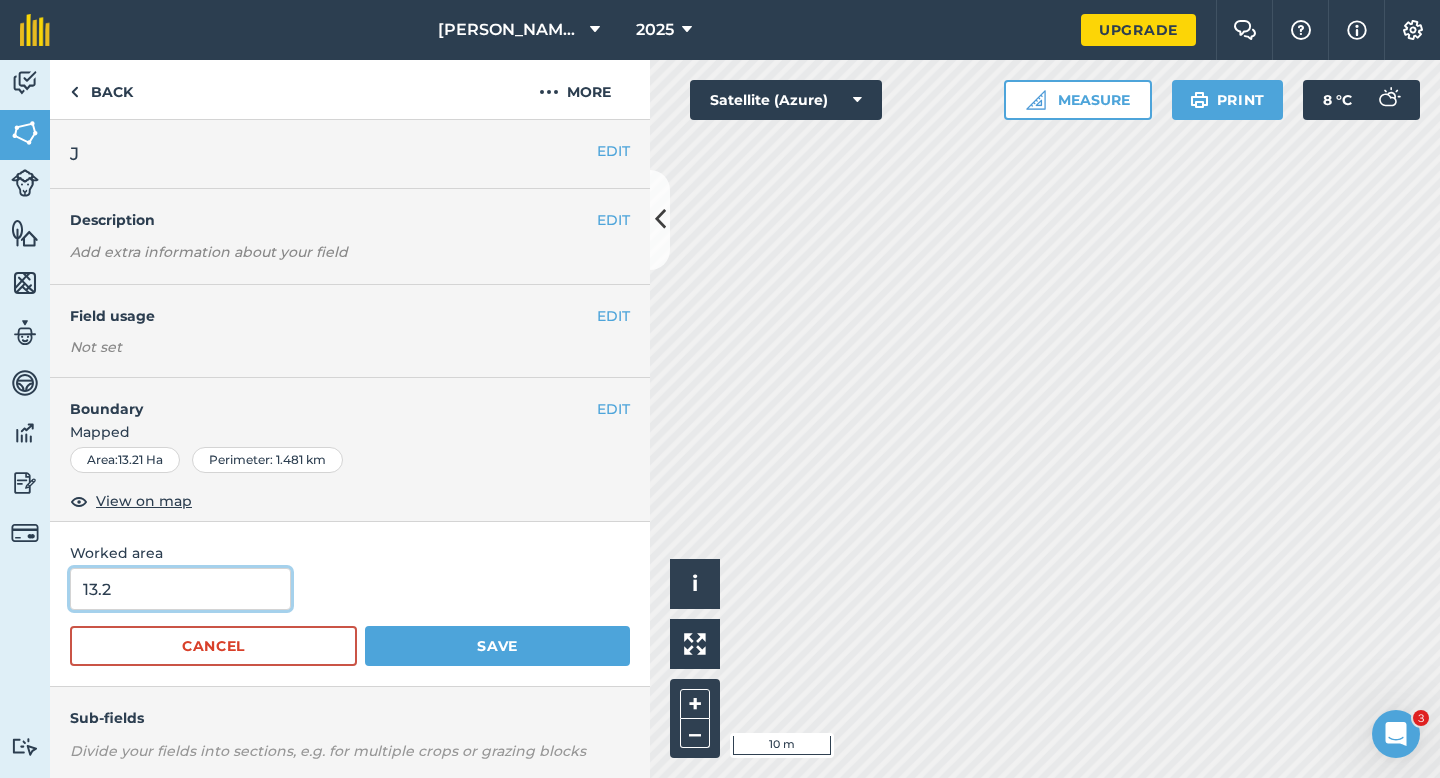 type on "13.2" 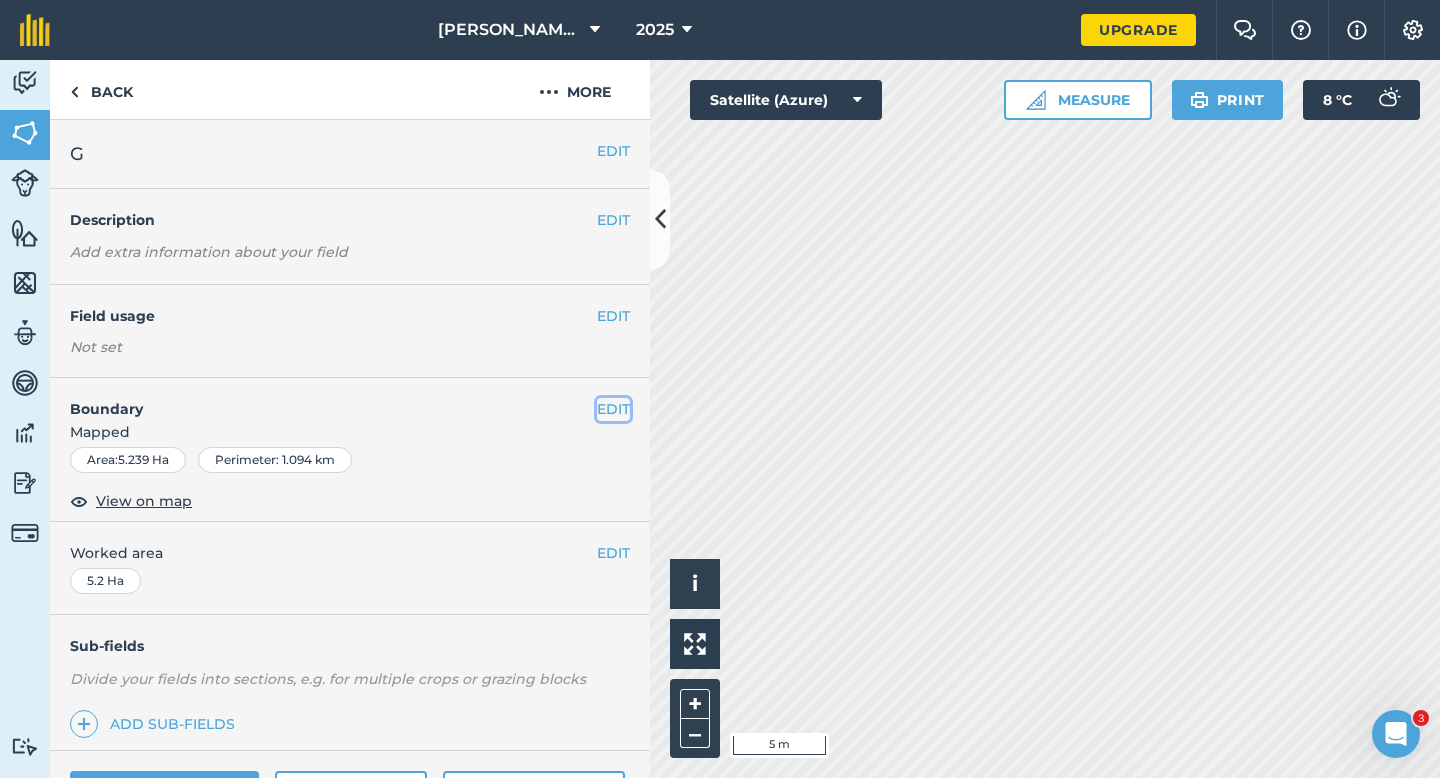 click on "EDIT" at bounding box center (613, 409) 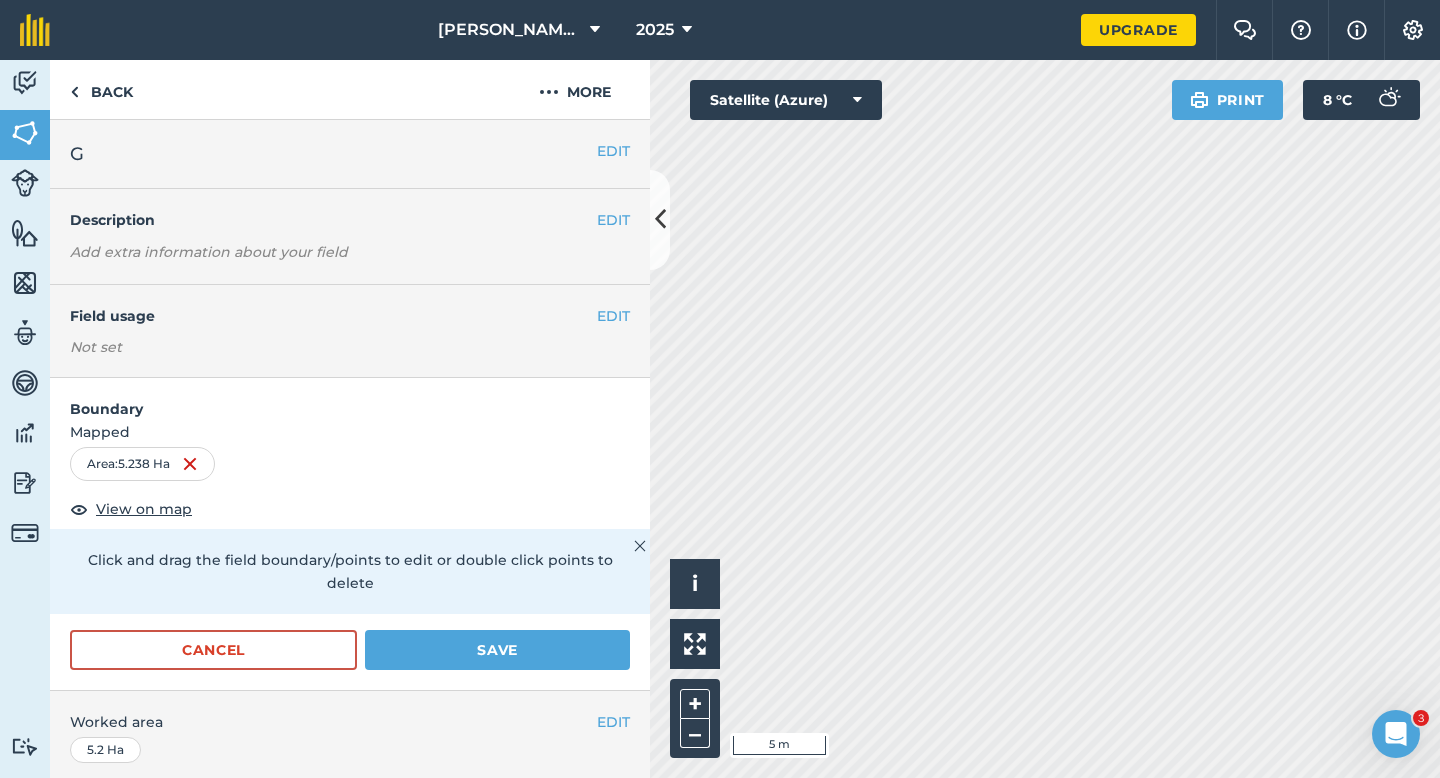 click on "Cancel Save" at bounding box center (350, 660) 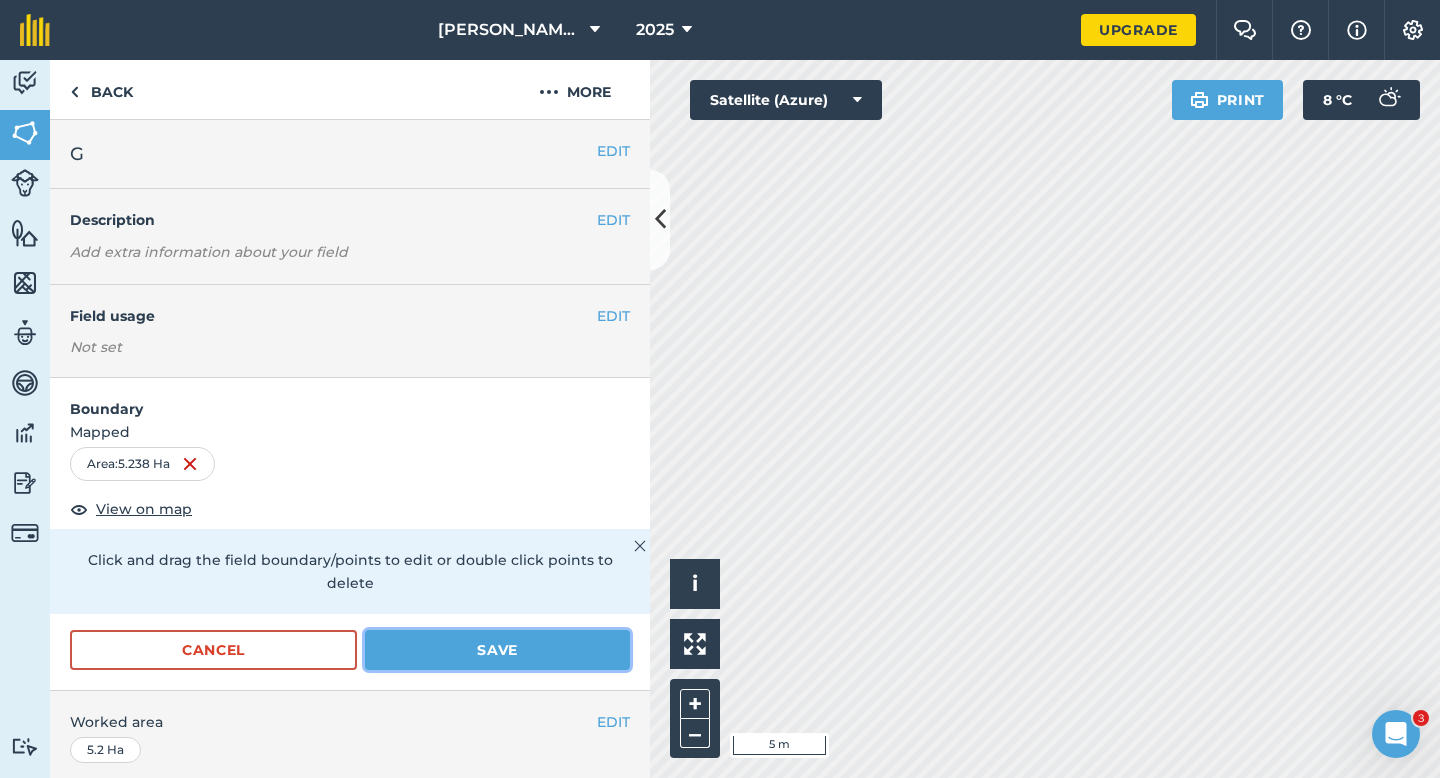 click on "Save" at bounding box center (497, 650) 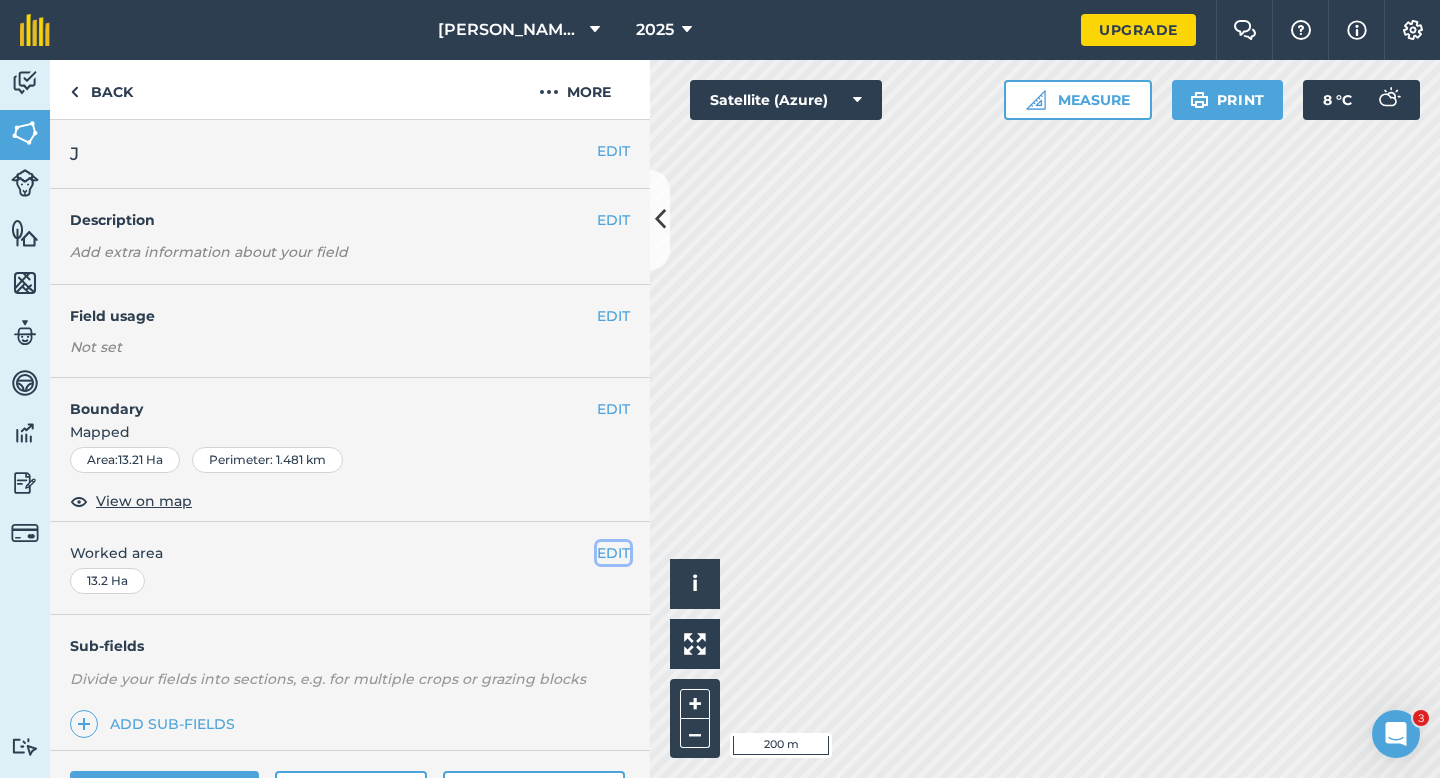 click on "EDIT" at bounding box center [613, 553] 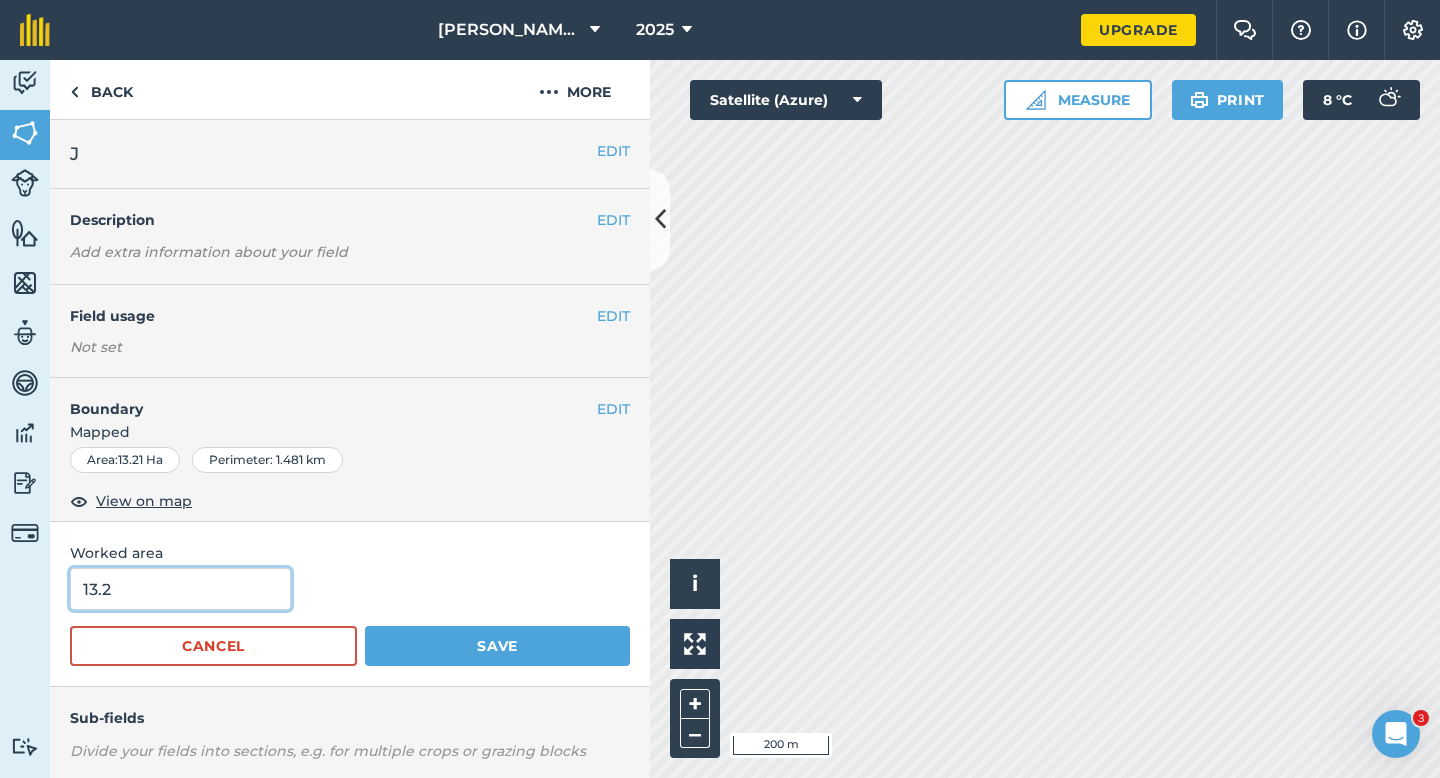 click on "13.2" at bounding box center (180, 589) 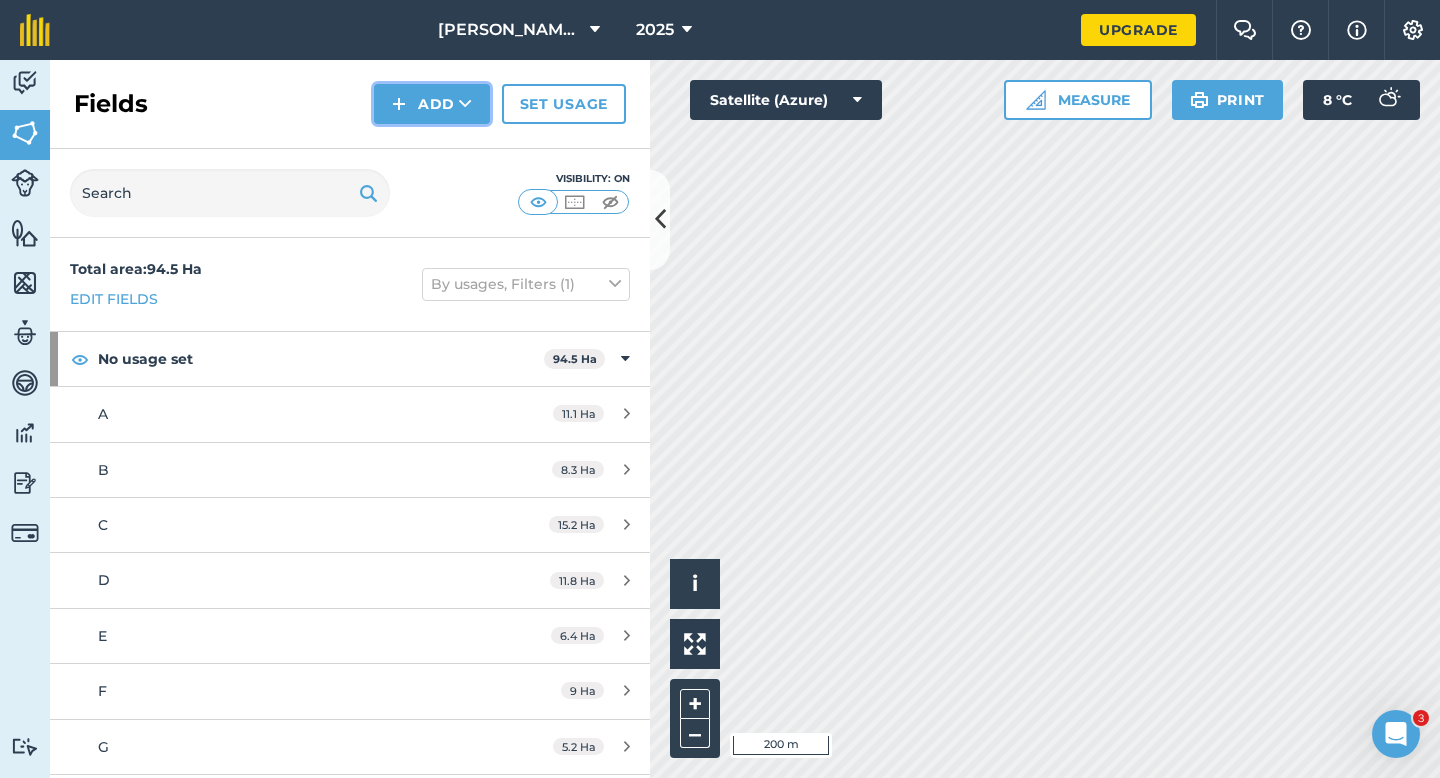 click at bounding box center [399, 104] 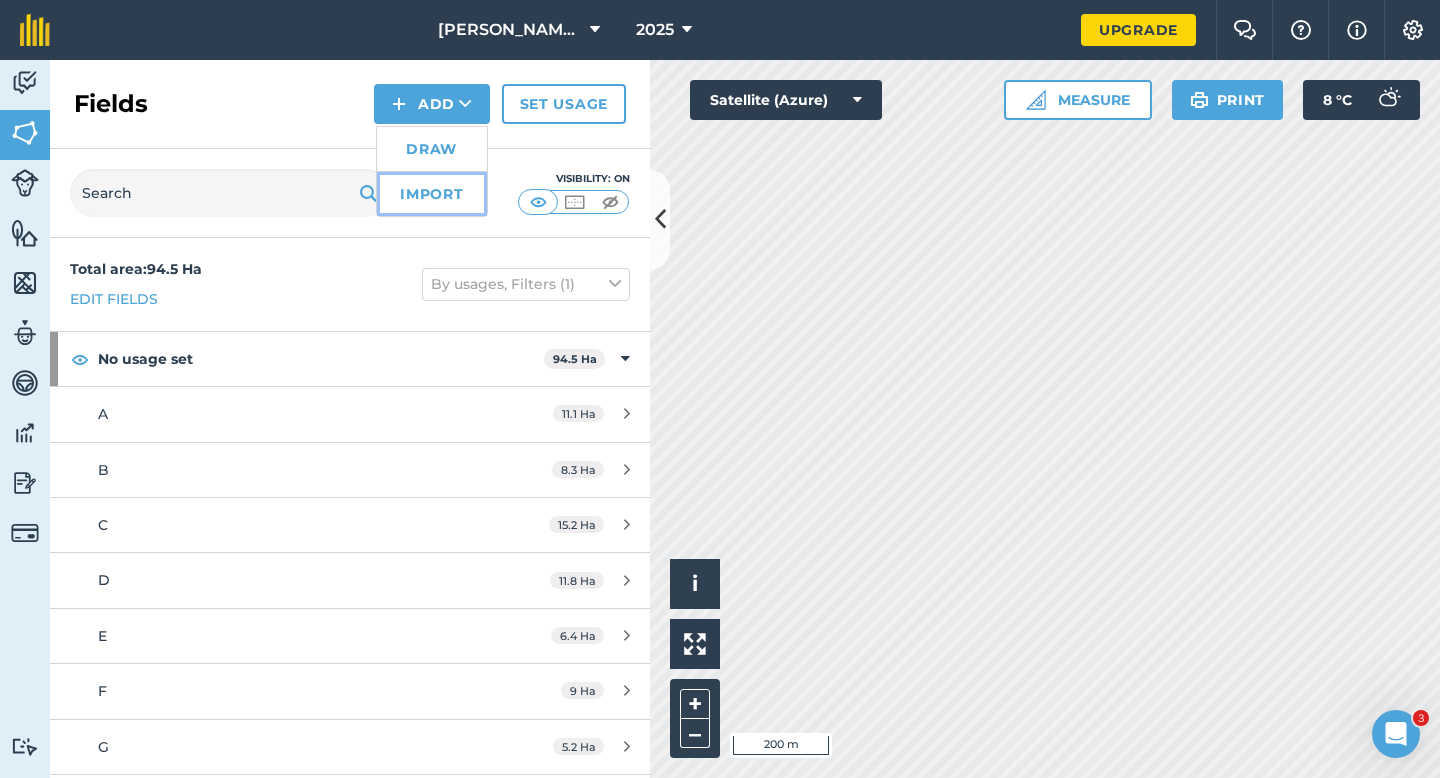 click on "Import" at bounding box center [432, 194] 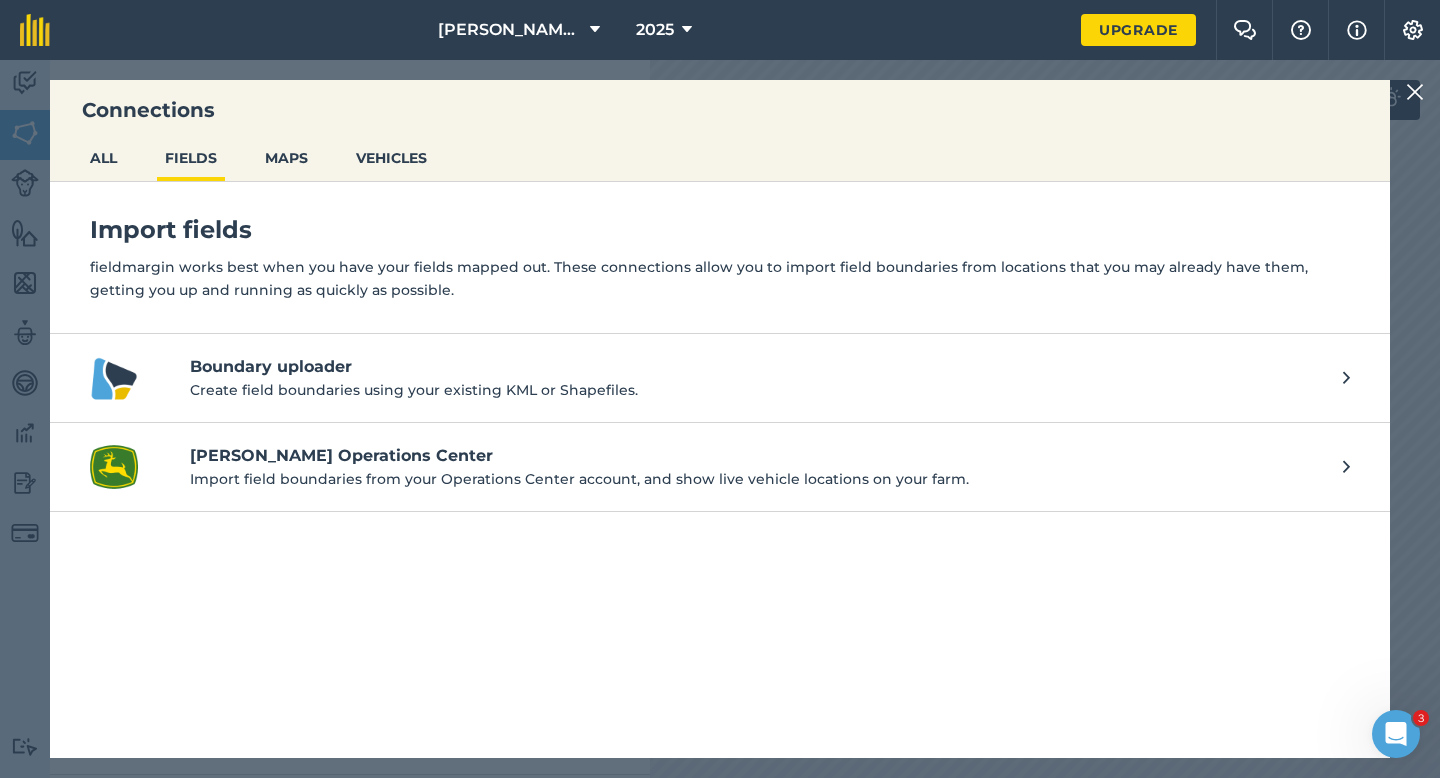 click on "Connections ALL FIELDS MAPS VEHICLES Import fields fieldmargin works best when you have your fields mapped out. These connections allow you to import field boundaries from locations that you may already have them, getting you up and running as quickly as possible. Boundary uploader Create field boundaries using your existing KML or Shapefiles. [PERSON_NAME] Deere Operations Center Import field boundaries from your Operations Center account, and show live vehicle locations on your farm." at bounding box center [720, 419] 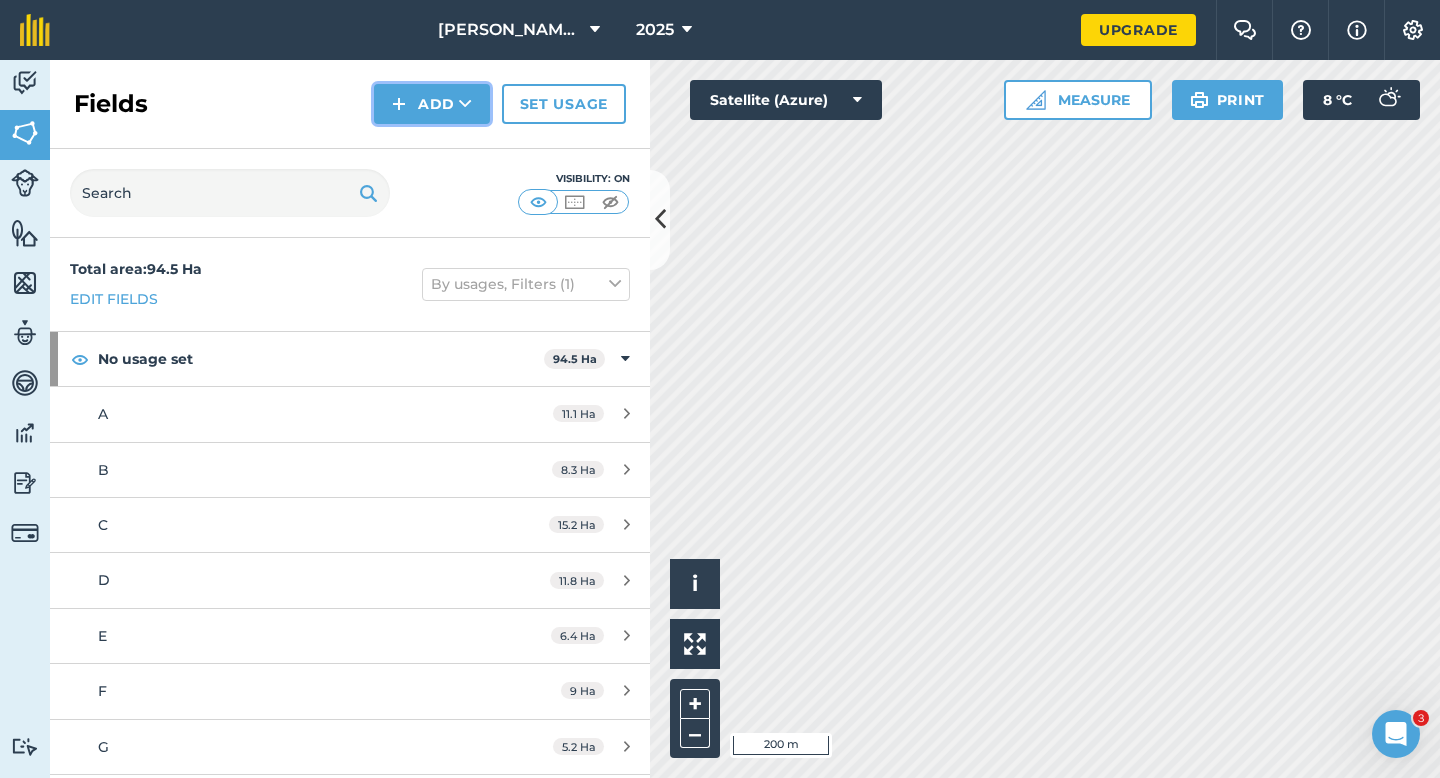 click at bounding box center (465, 104) 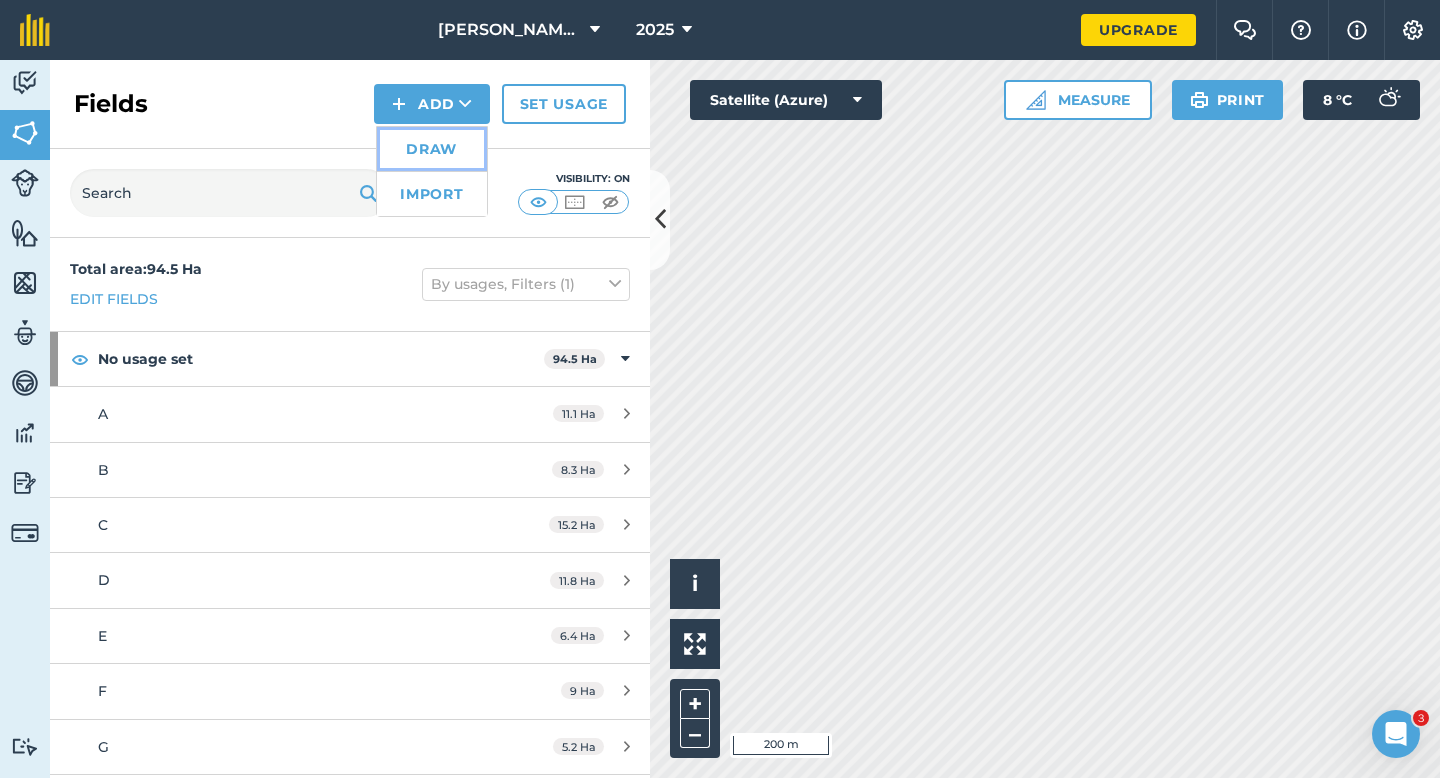 click on "Draw" at bounding box center (432, 149) 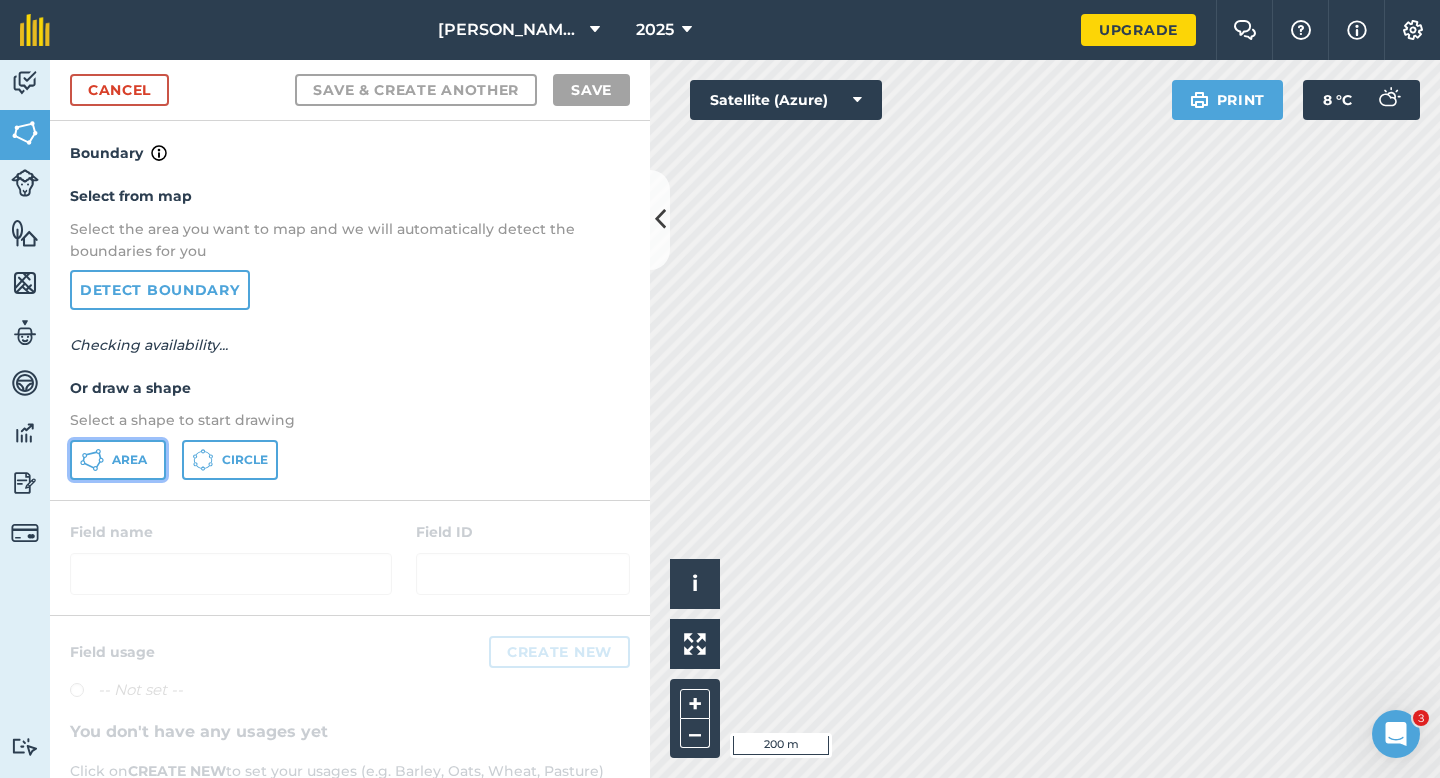 click on "Area" at bounding box center (118, 460) 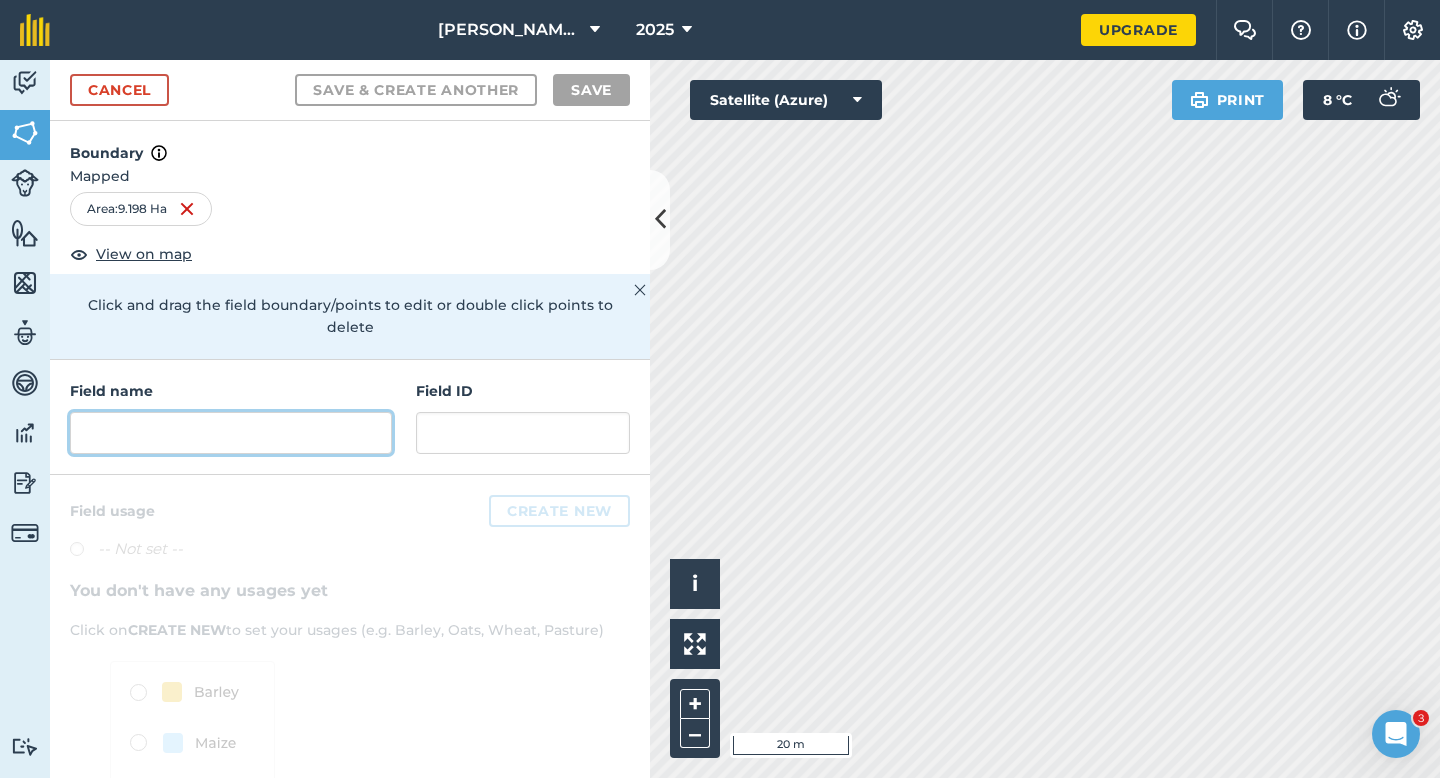 click at bounding box center (231, 433) 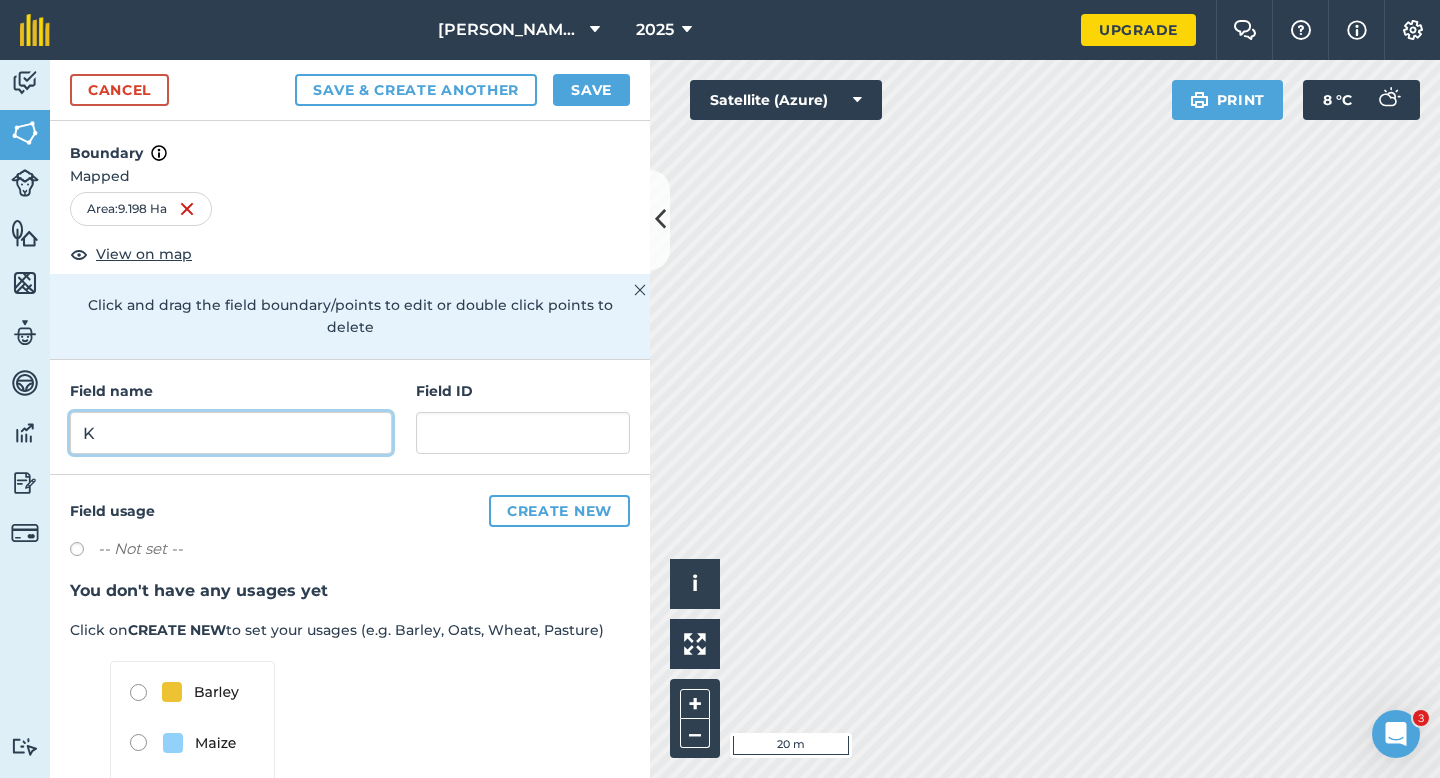 type on "K" 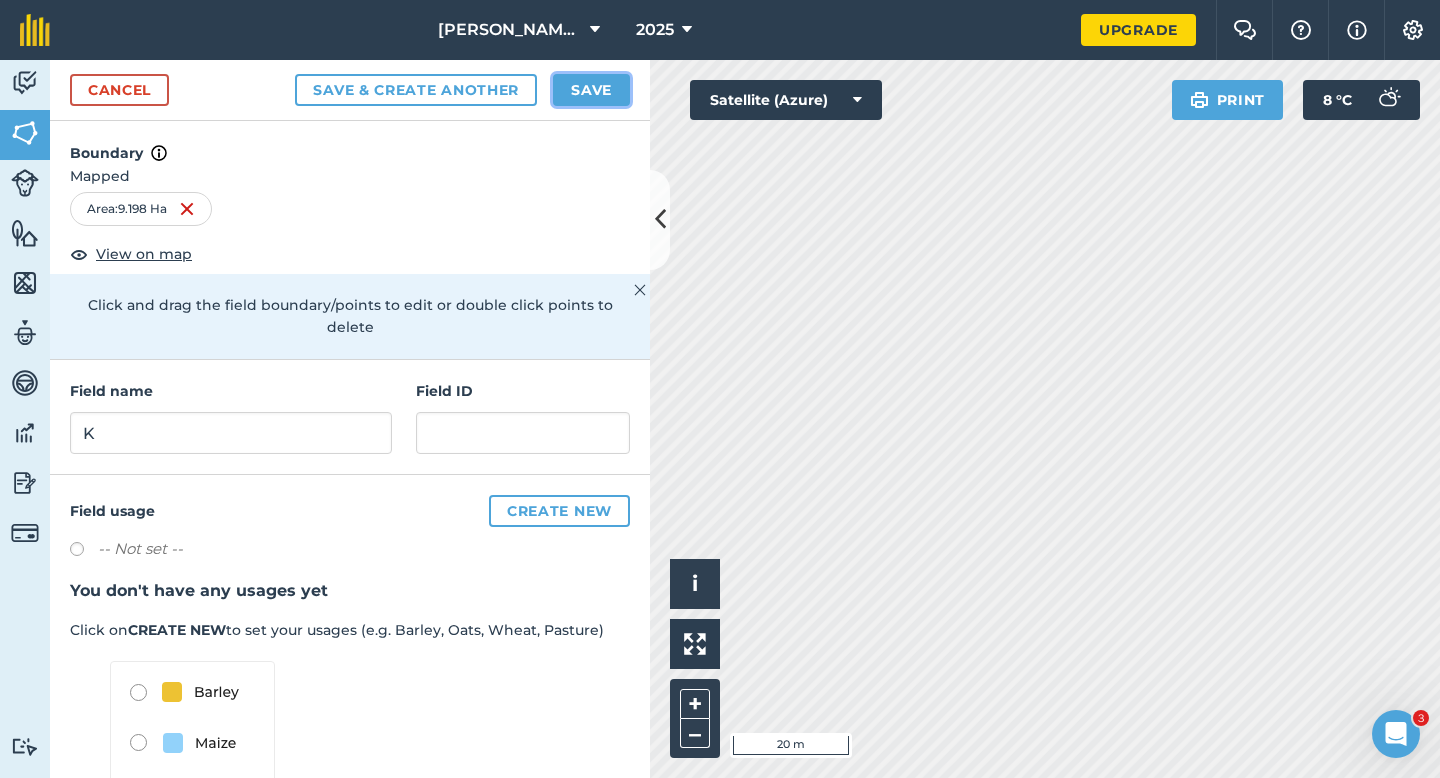 click on "Save" at bounding box center [591, 90] 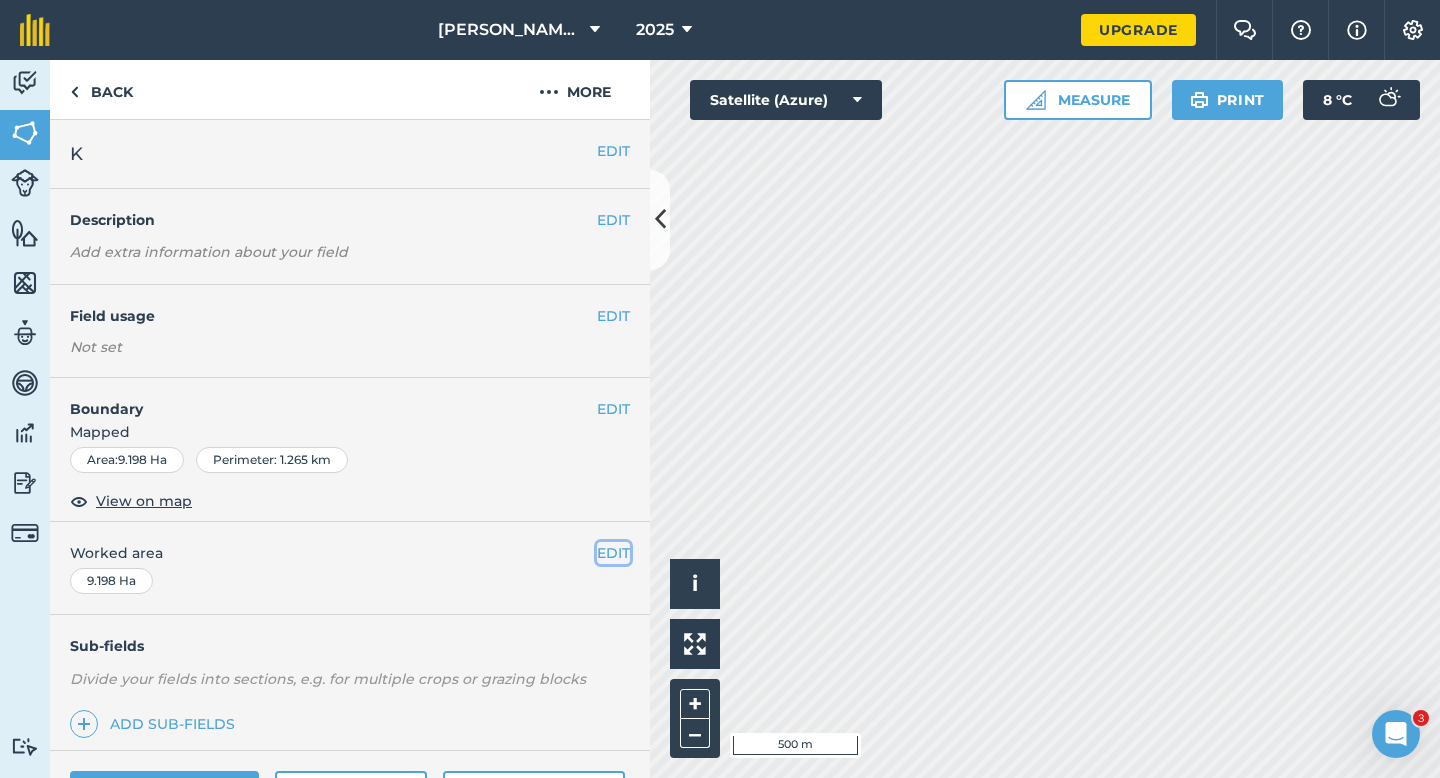 click on "EDIT" at bounding box center (613, 553) 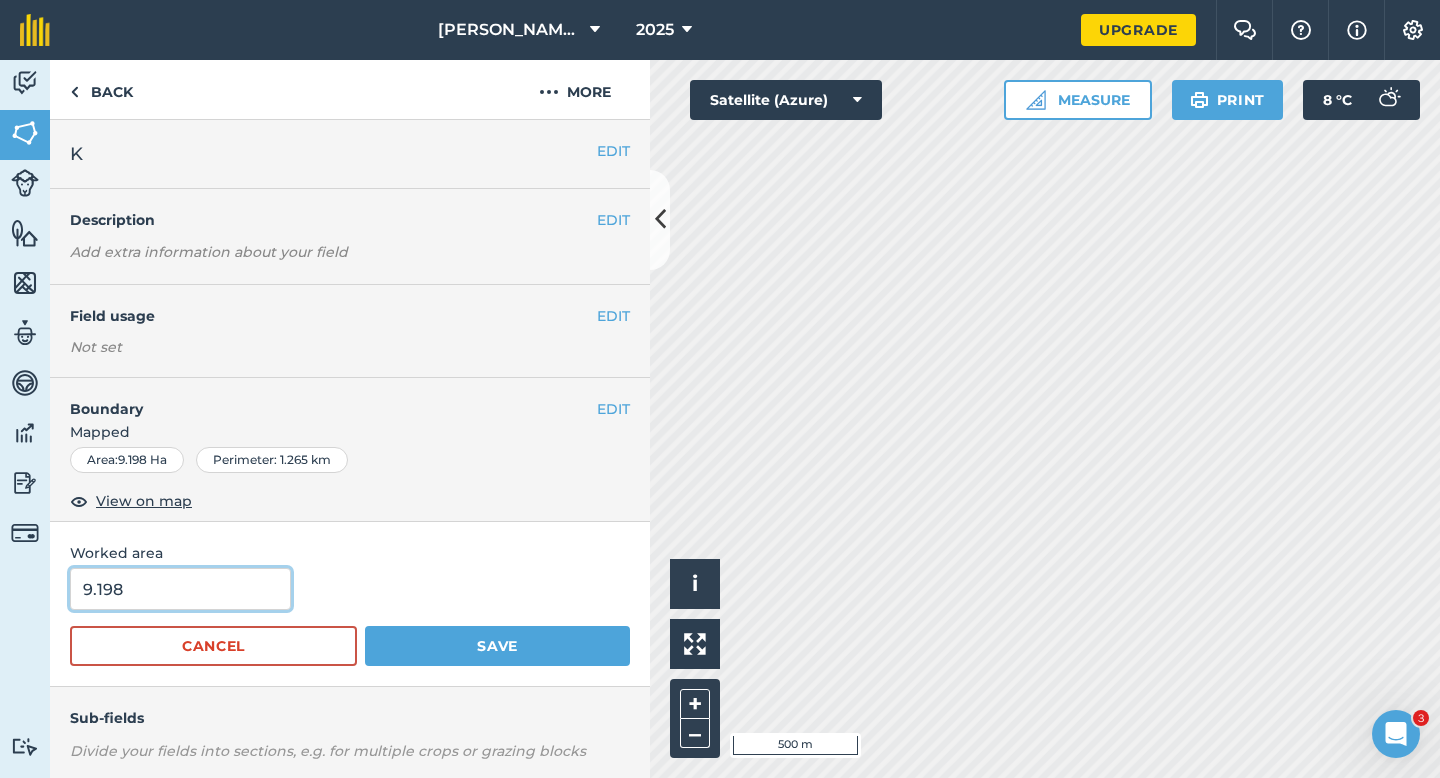 click on "9.198" at bounding box center (180, 589) 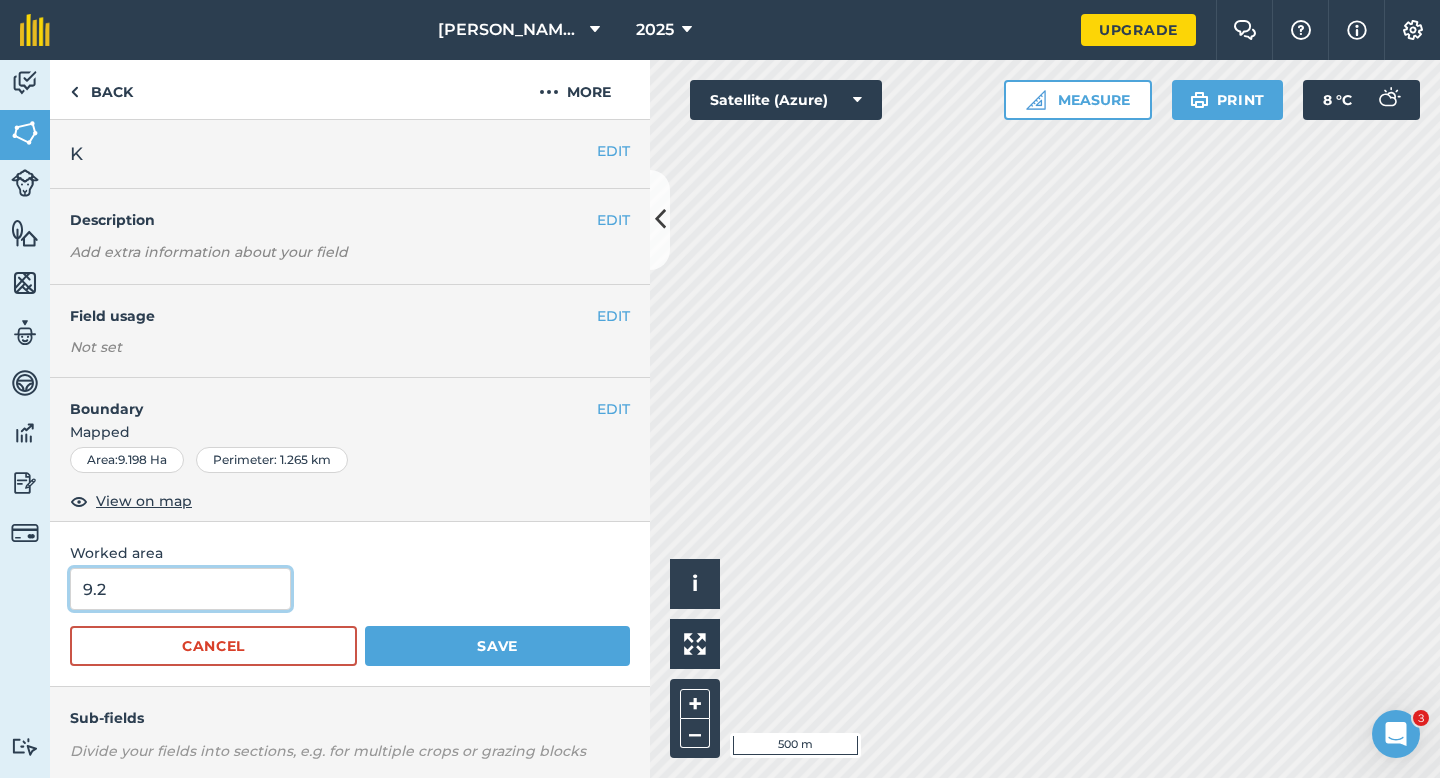 type on "9.2" 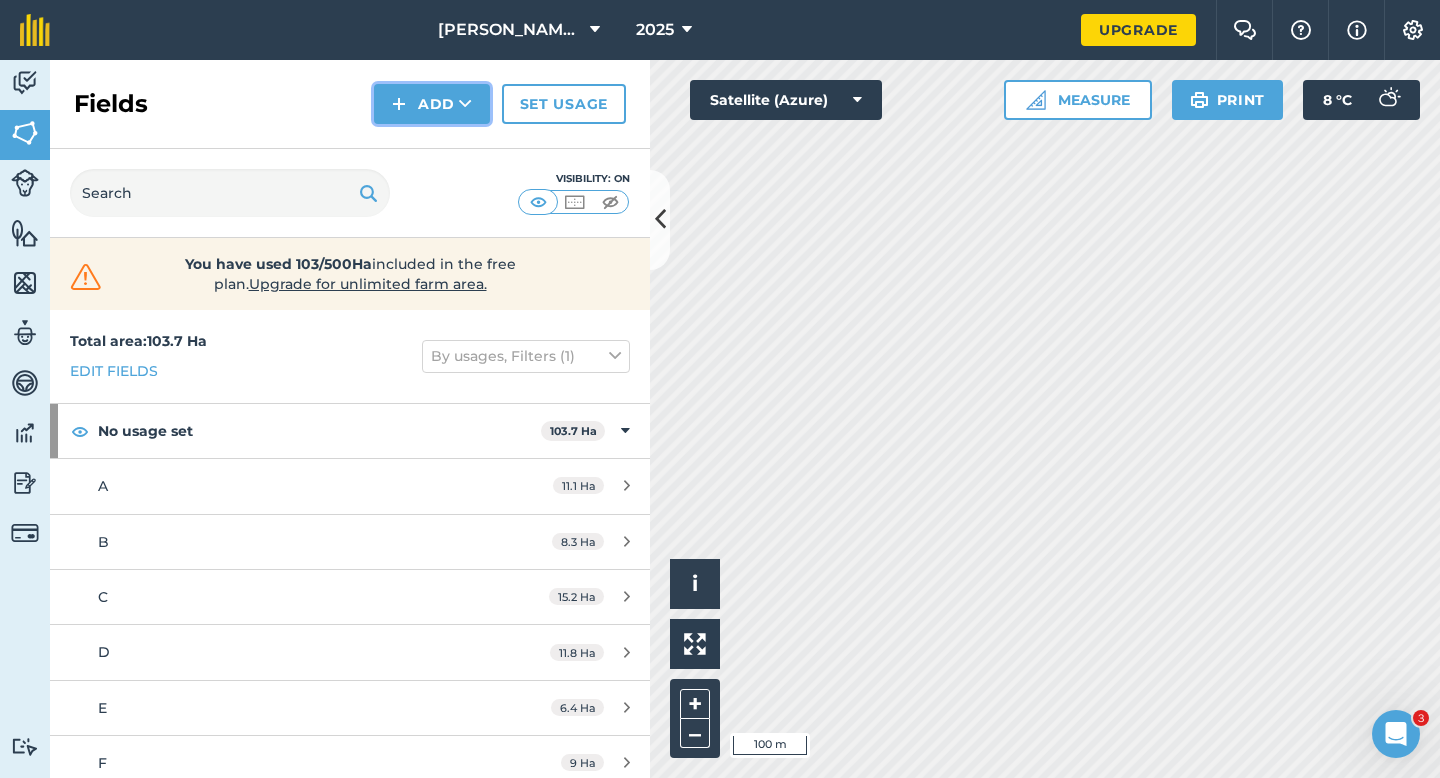 click on "Add" at bounding box center (432, 104) 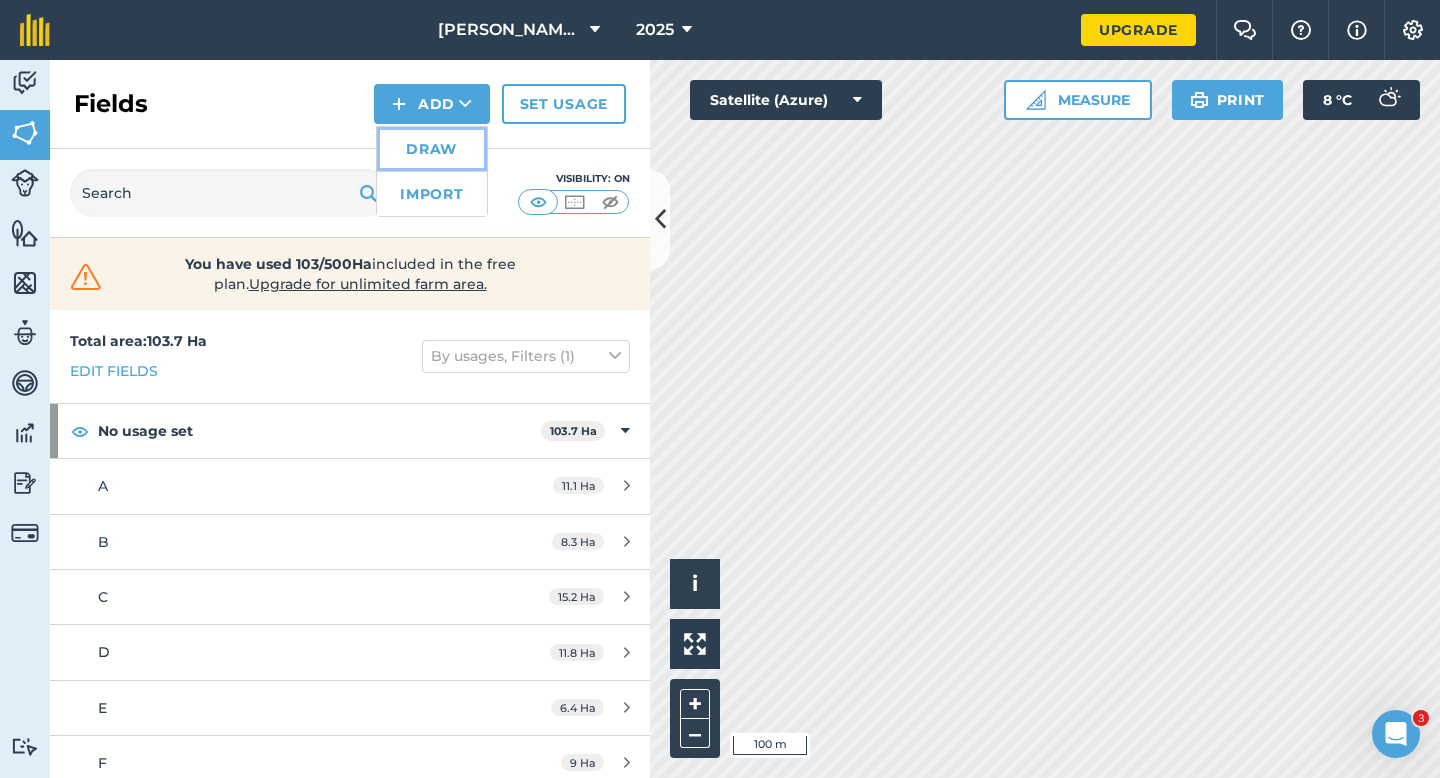 click on "Draw" at bounding box center (432, 149) 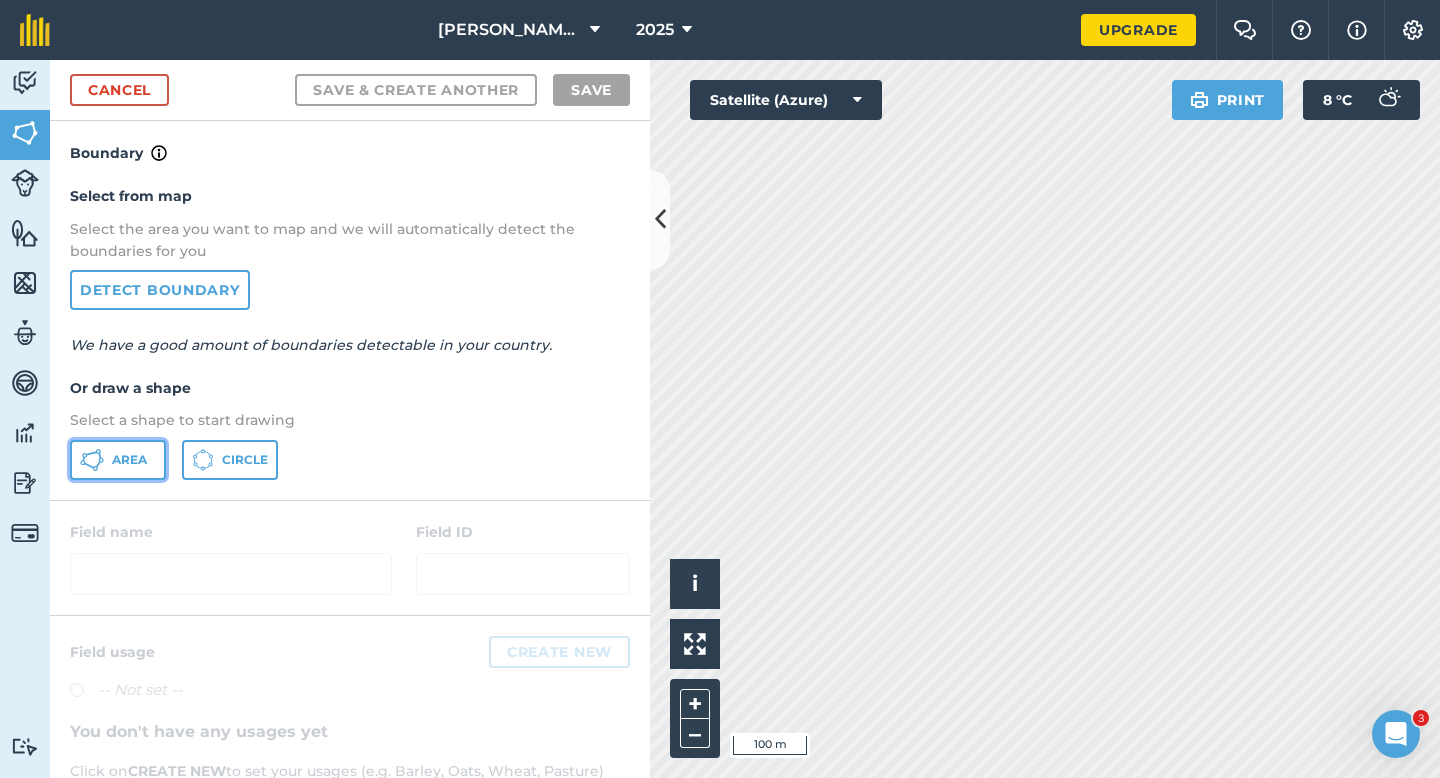 click on "Area" at bounding box center [118, 460] 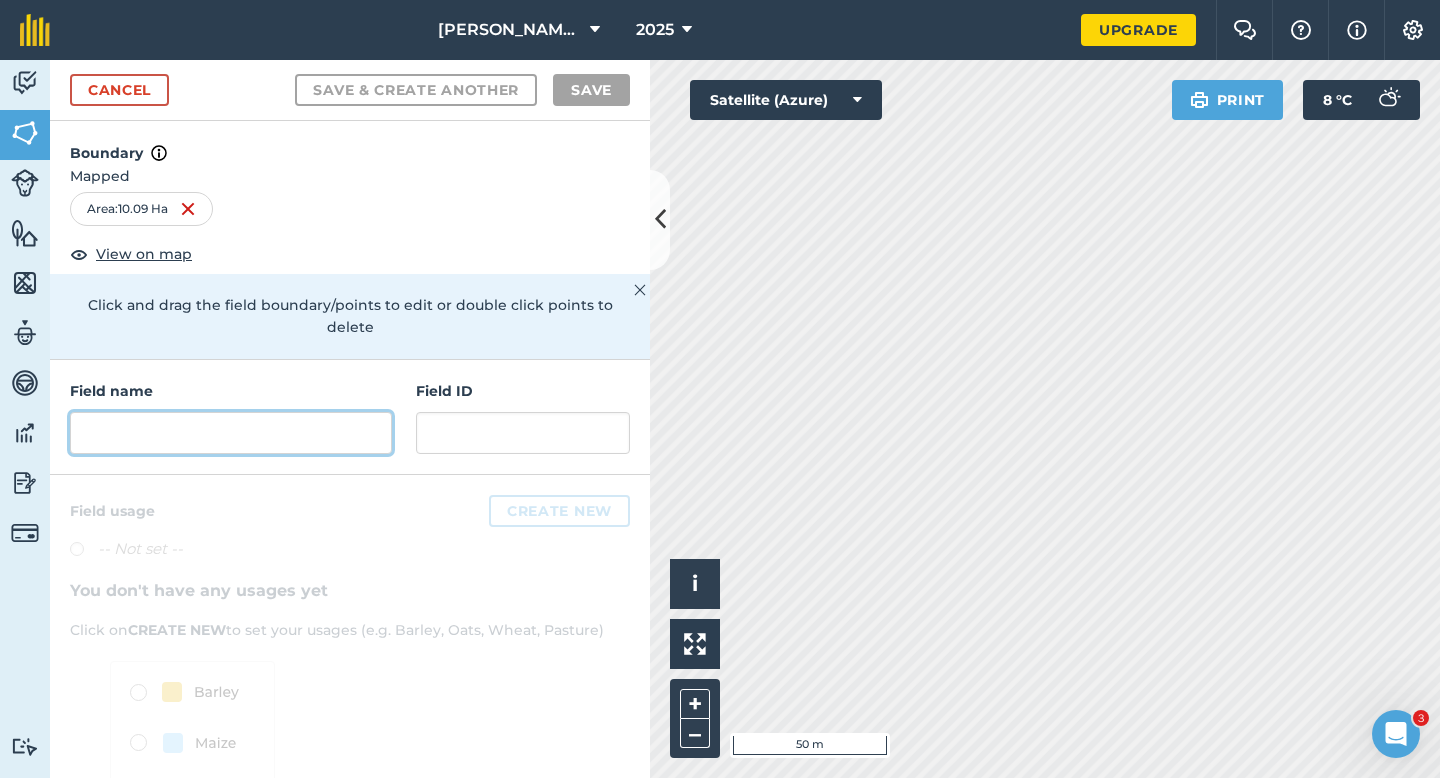 click at bounding box center (231, 433) 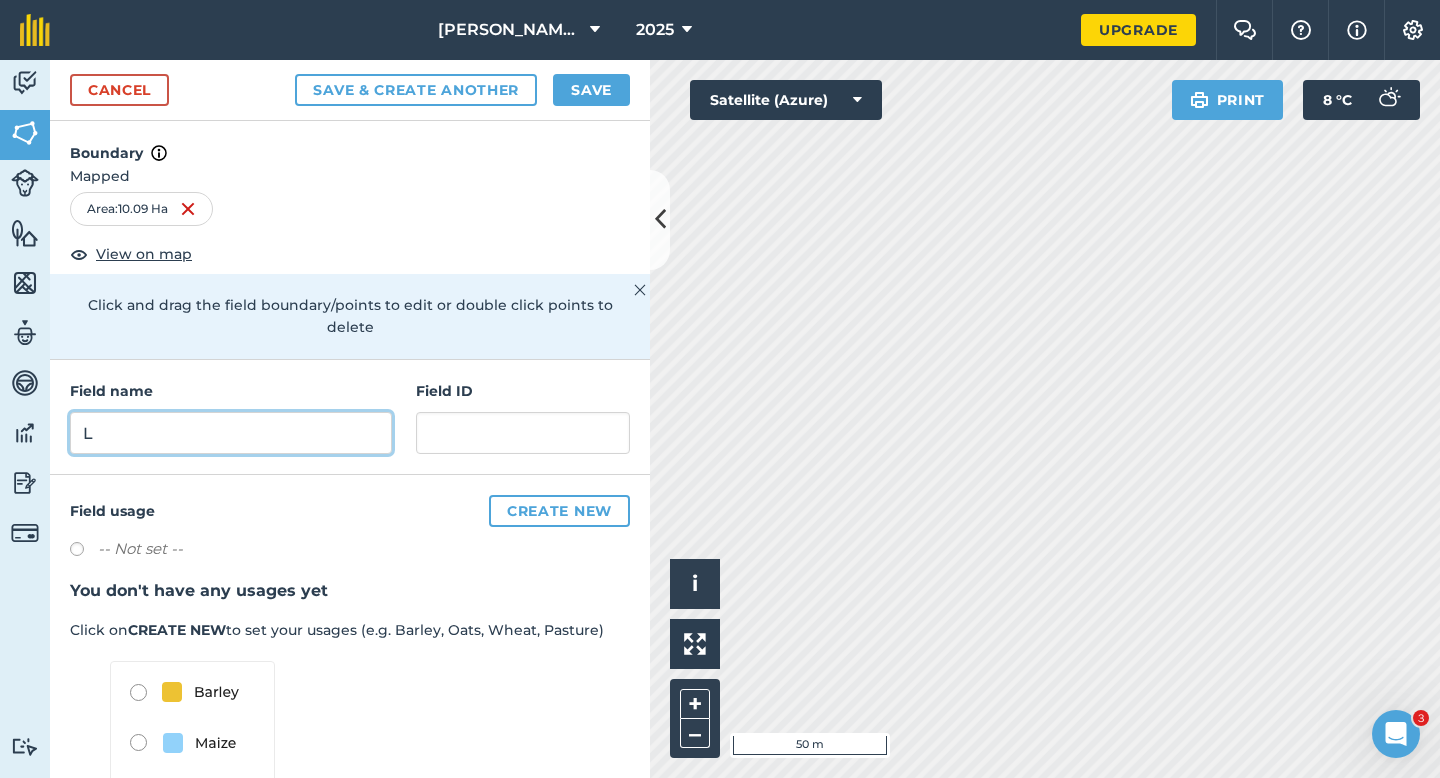 type on "L" 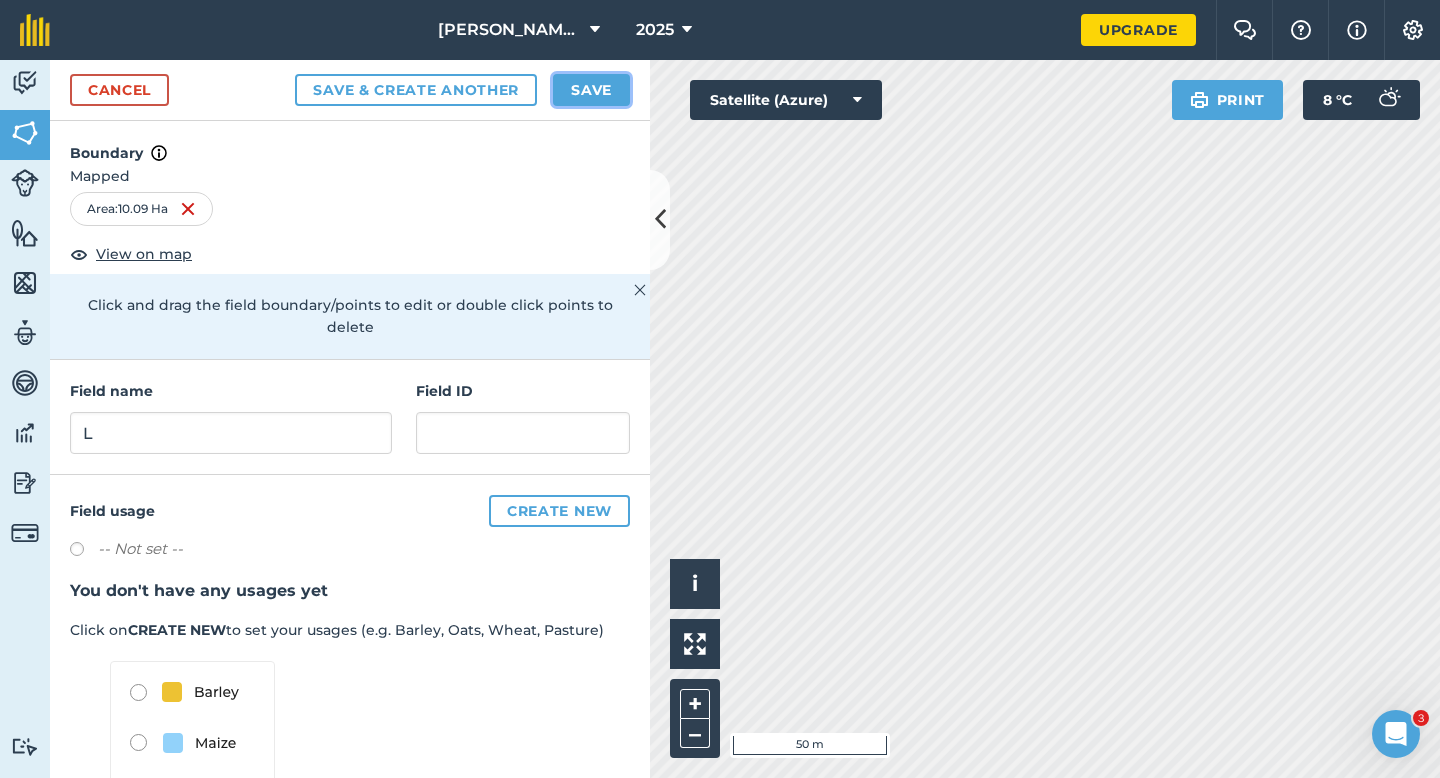 click on "Save" at bounding box center [591, 90] 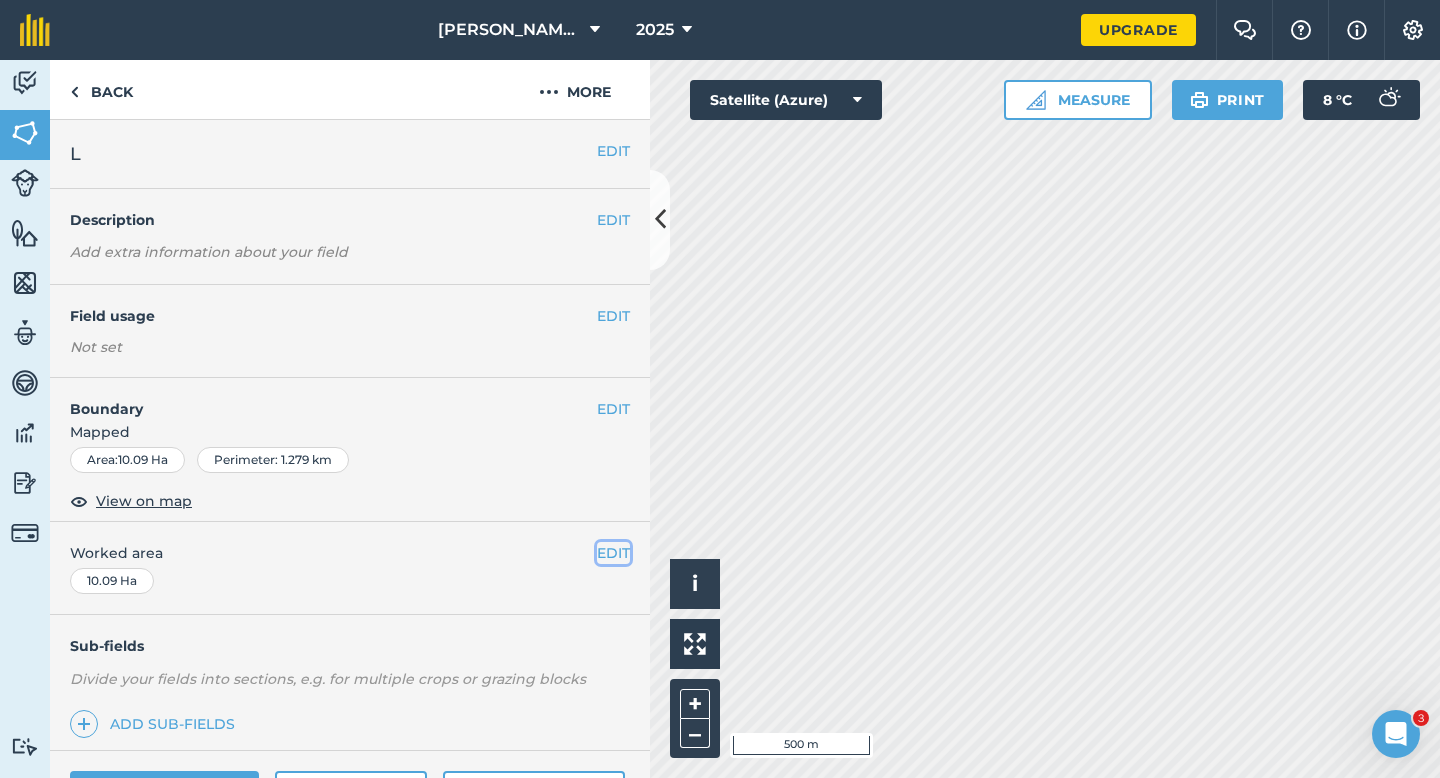 click on "EDIT" at bounding box center (613, 553) 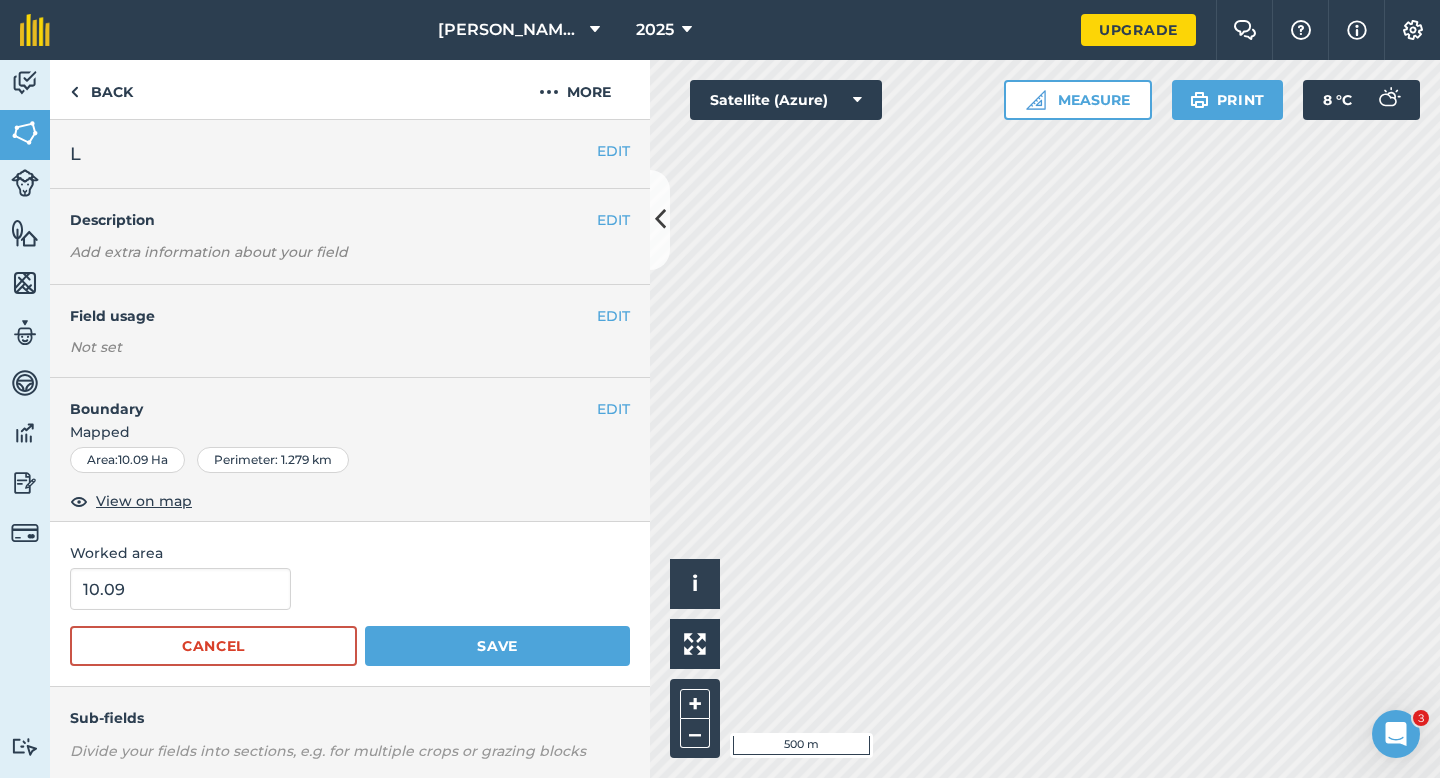click on "Worked area 10.09 Cancel Save" at bounding box center (350, 604) 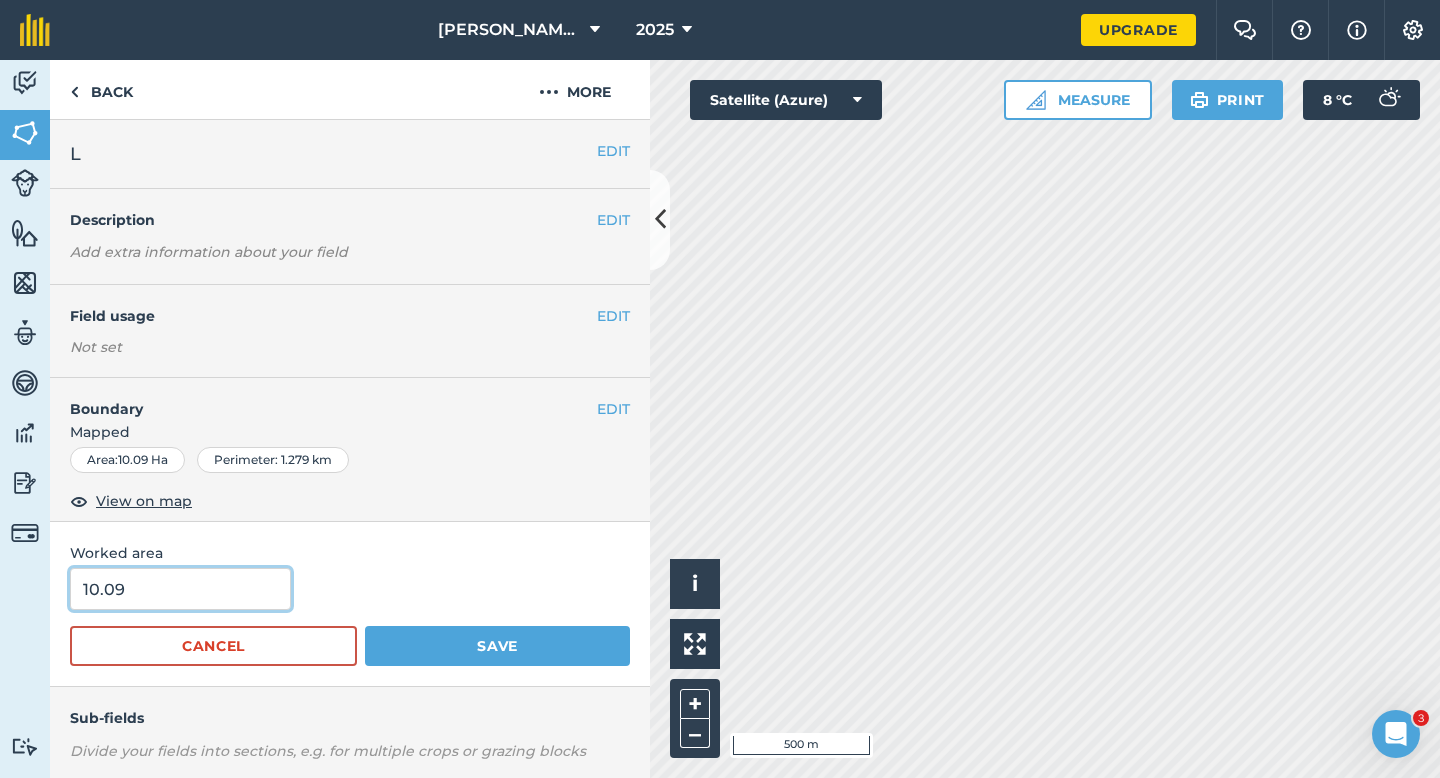 click on "10.09" at bounding box center (180, 589) 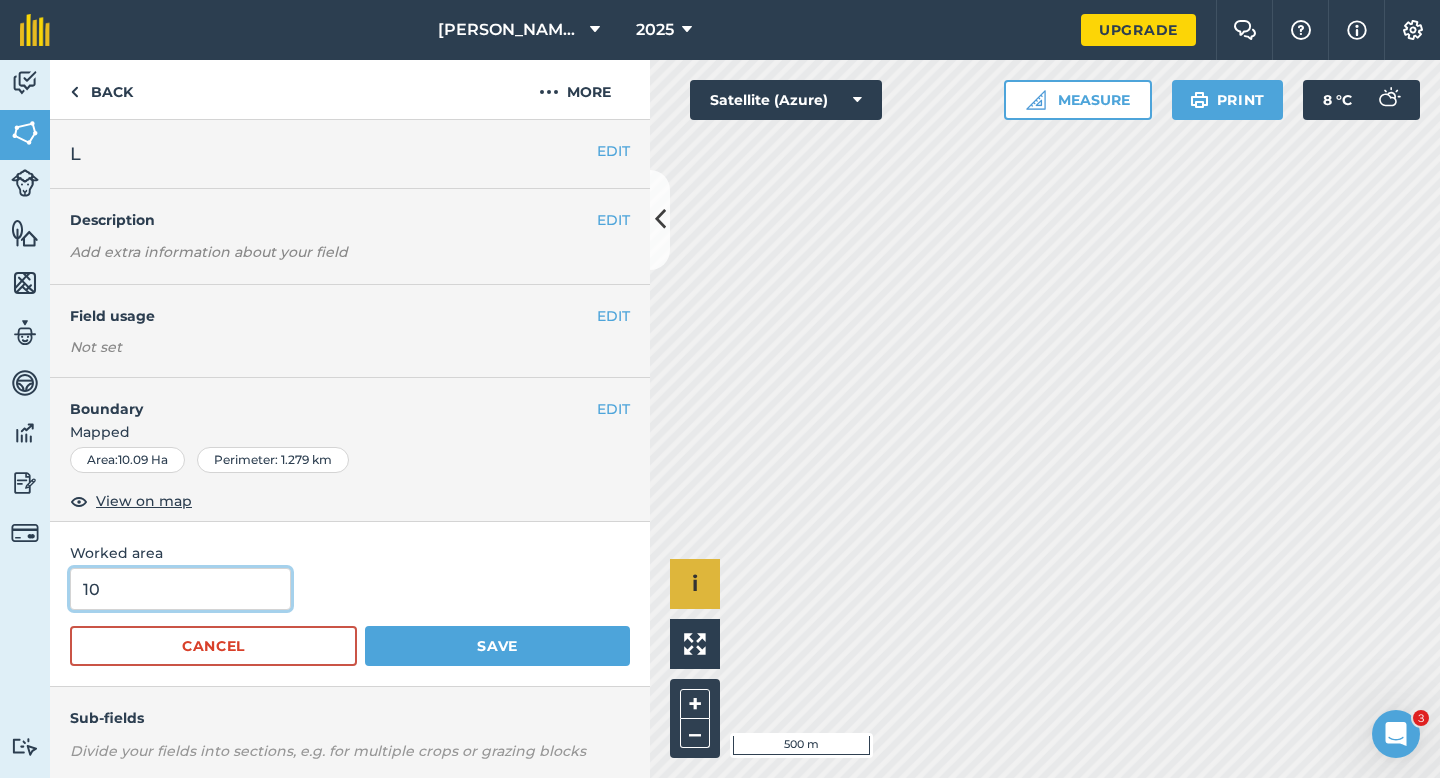 click on "Save" at bounding box center [497, 646] 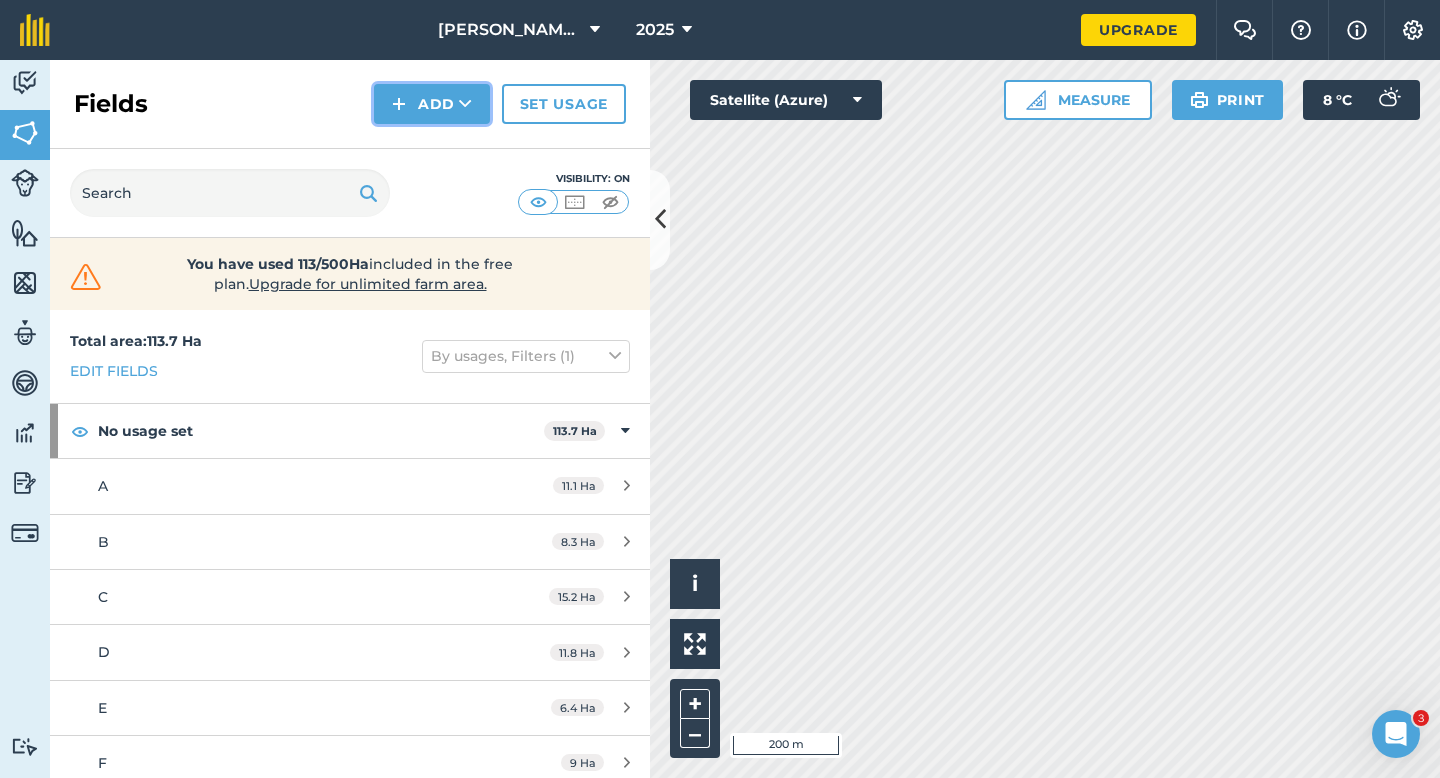 click on "Add" at bounding box center (432, 104) 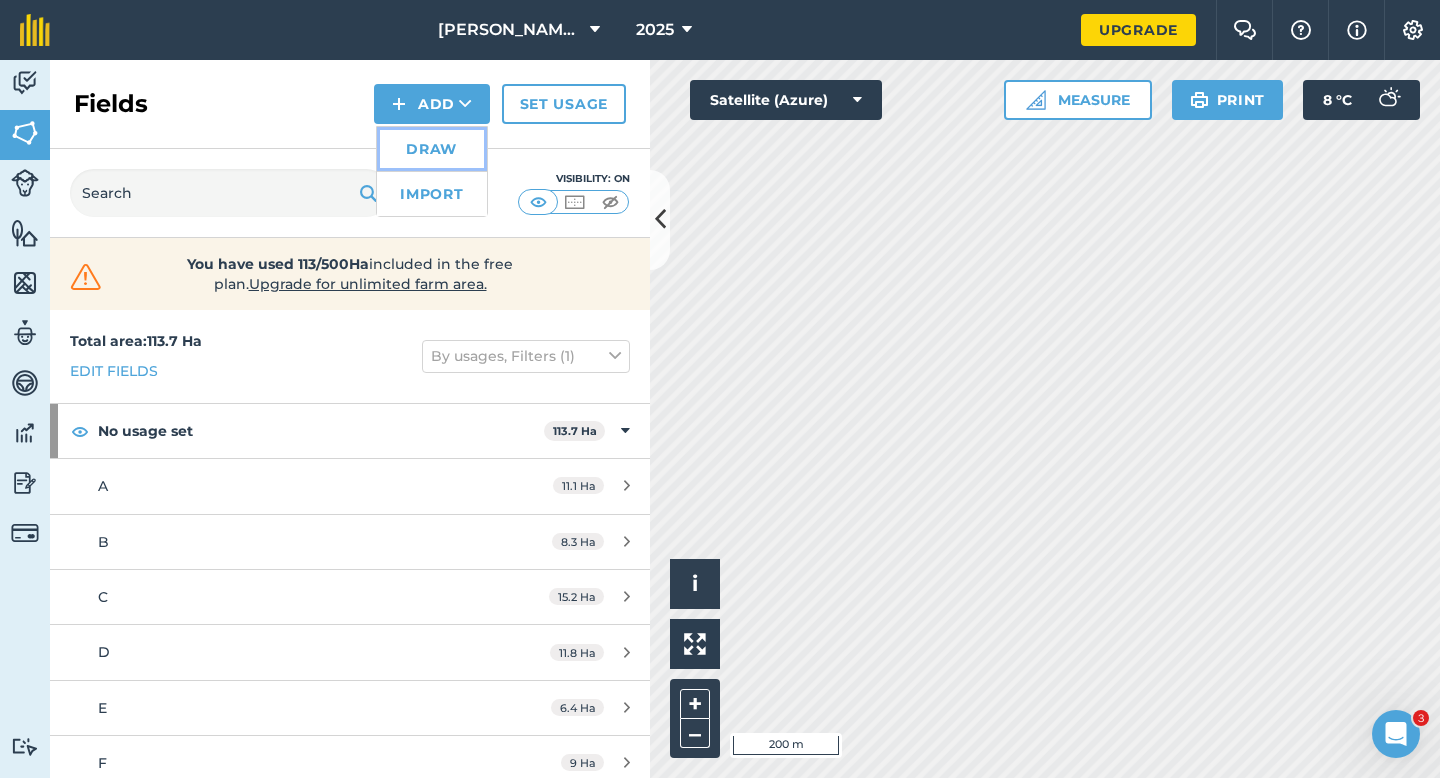 click on "Draw" at bounding box center [432, 149] 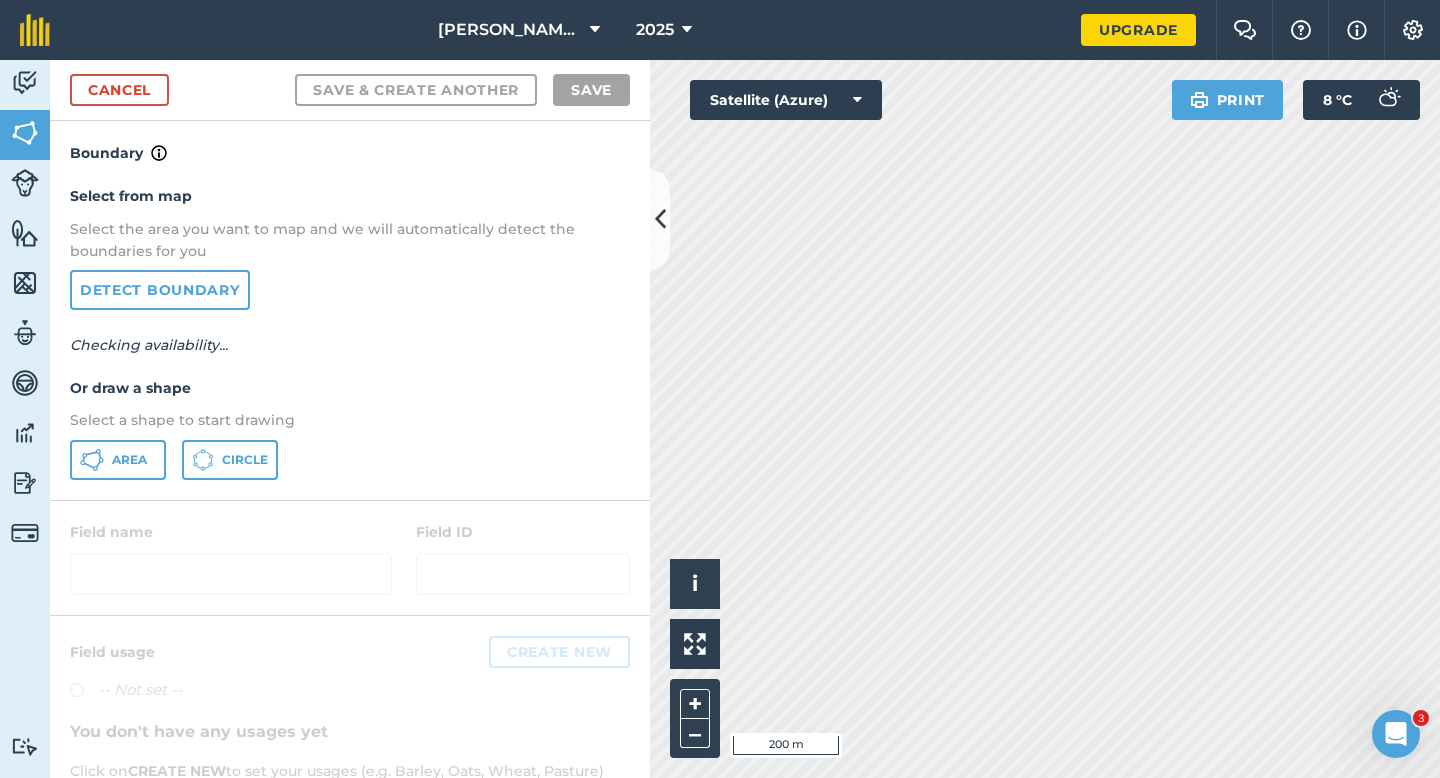 click on "Select from map Select the area you want to map and we will automatically detect the boundaries for you Detect boundary Checking availability... Or draw a shape Select a shape to start drawing Area Circle" at bounding box center (350, 332) 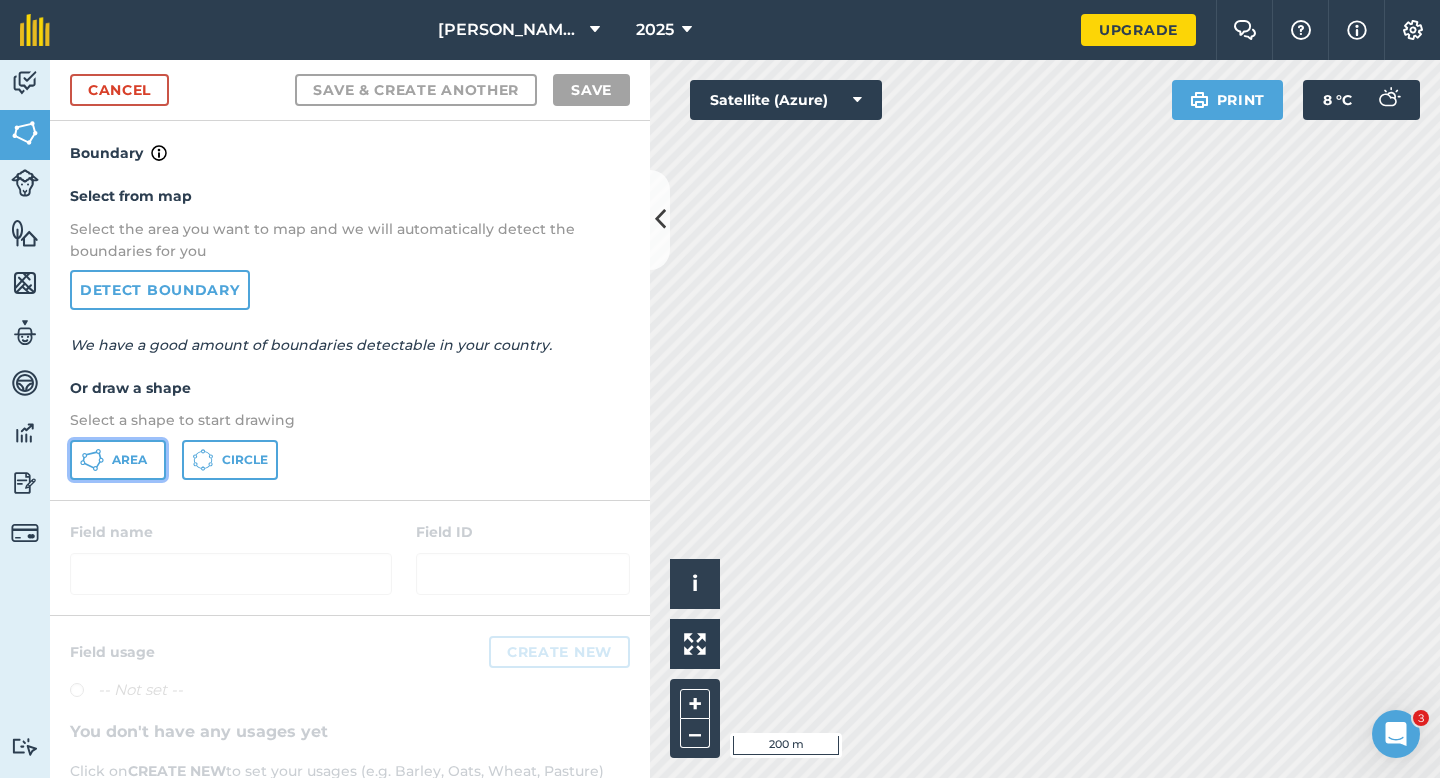 click on "Area" at bounding box center [118, 460] 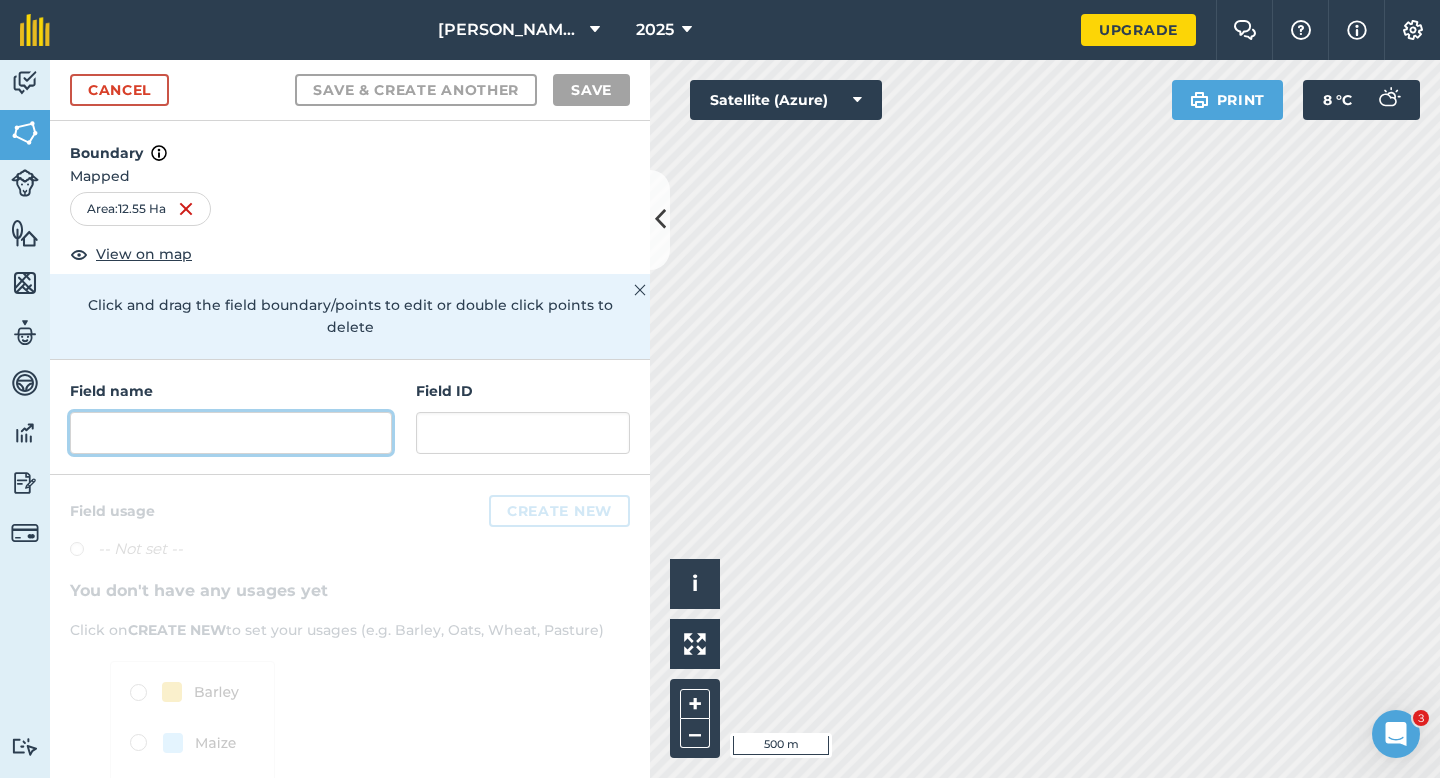 click at bounding box center [231, 433] 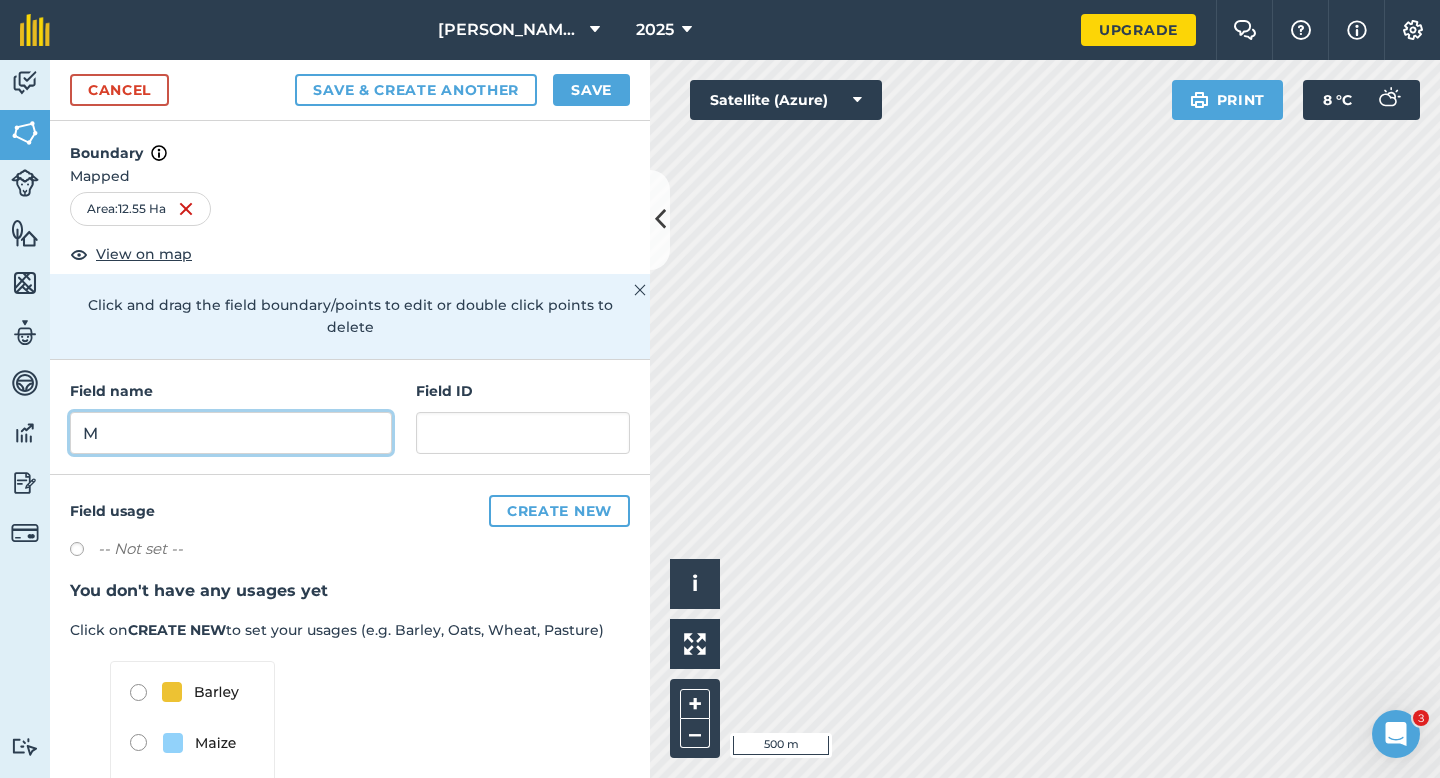 type on "M" 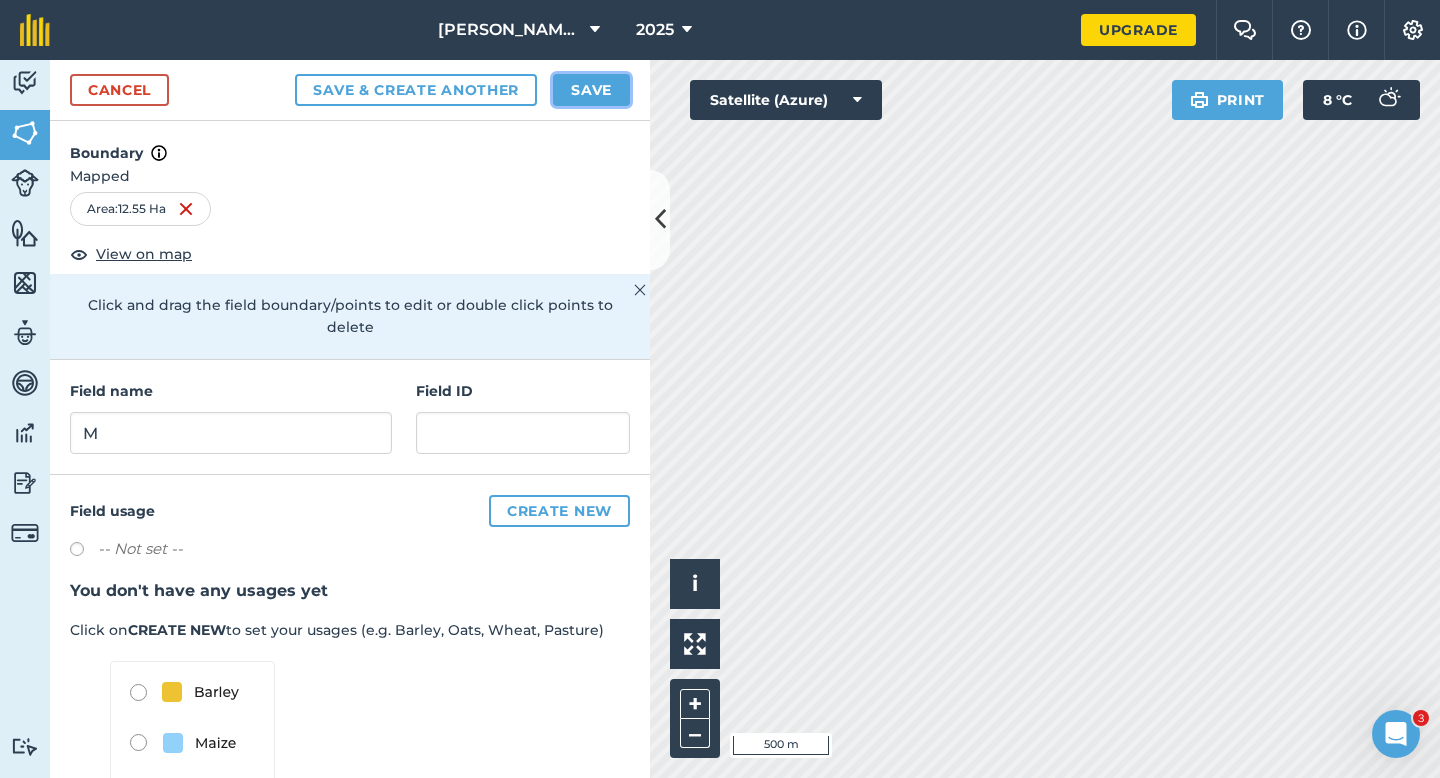 click on "Save" at bounding box center [591, 90] 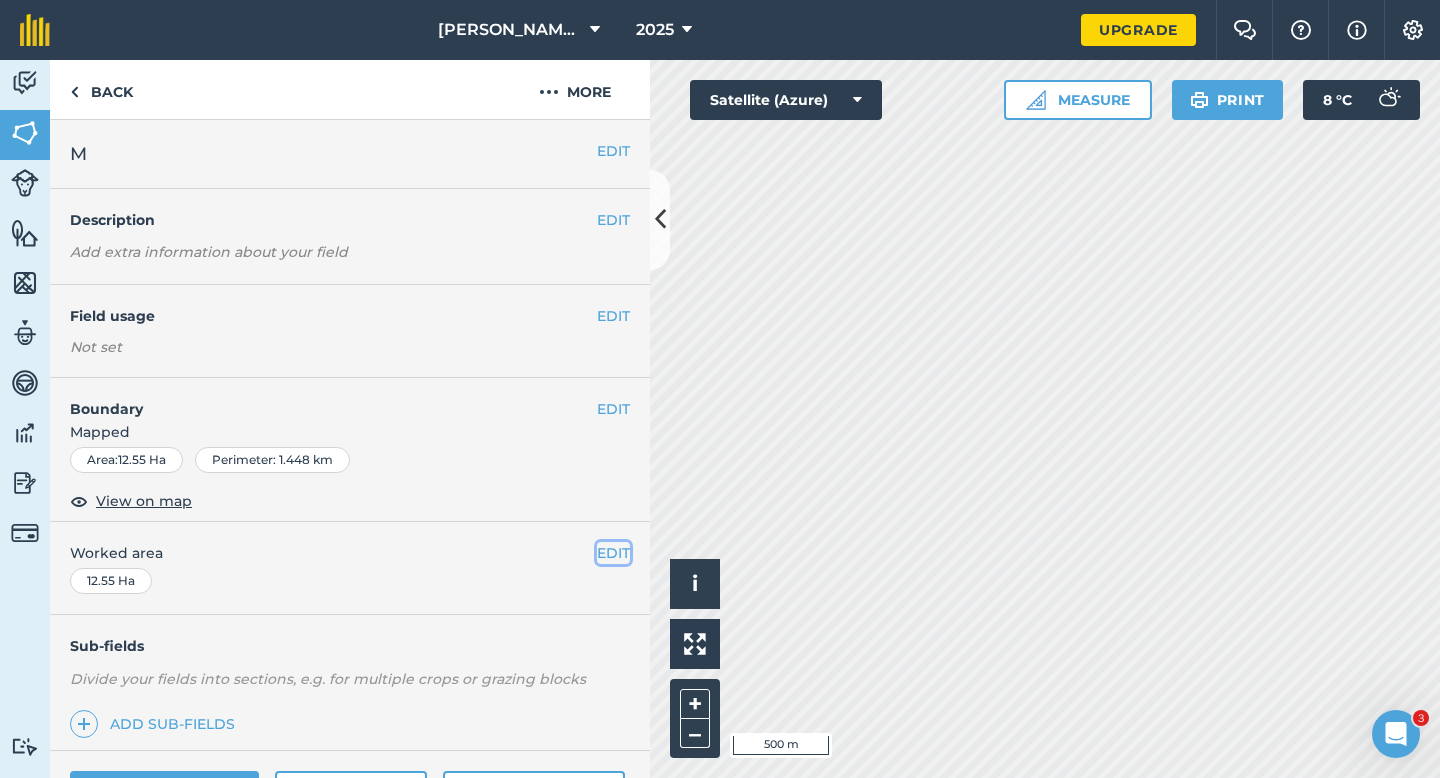 click on "EDIT" at bounding box center [613, 553] 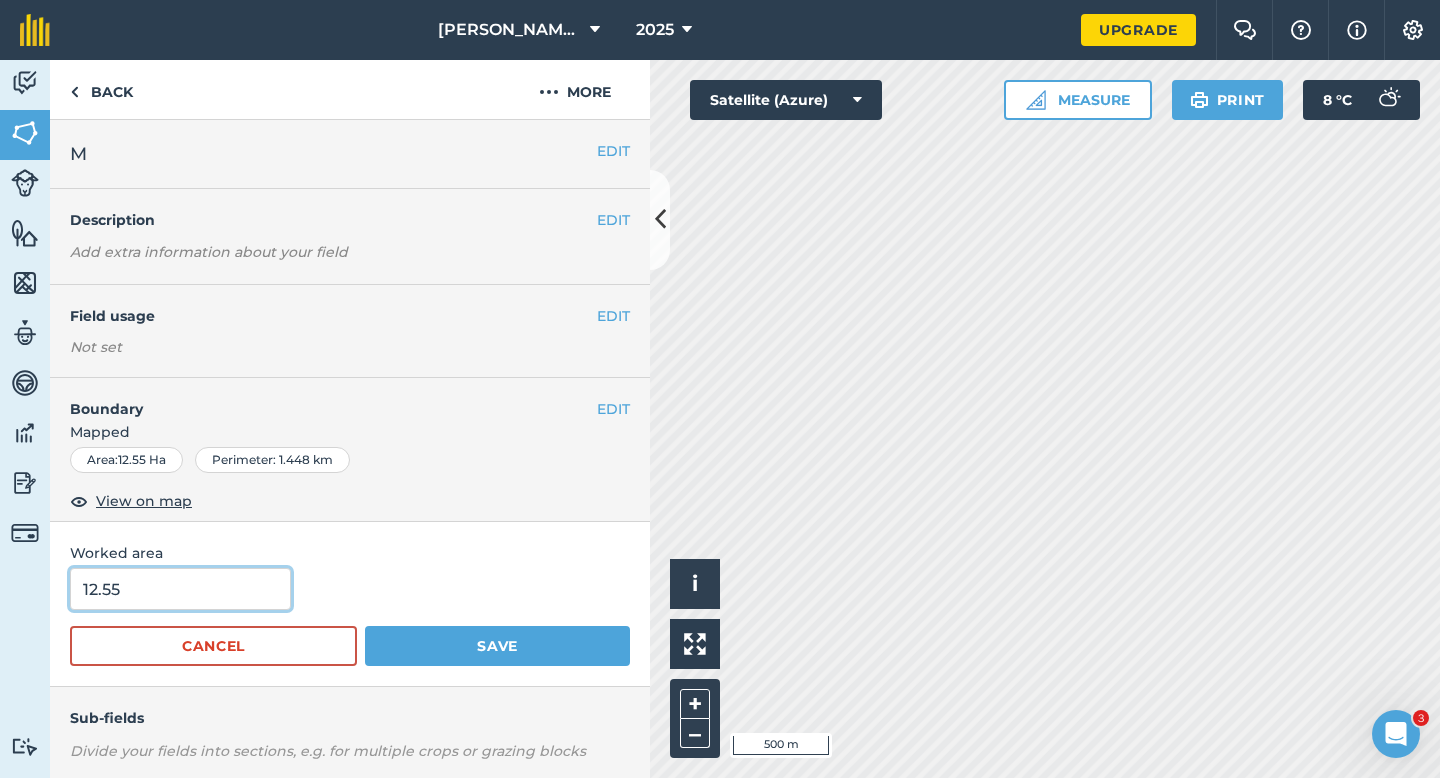 click on "12.55" at bounding box center (180, 589) 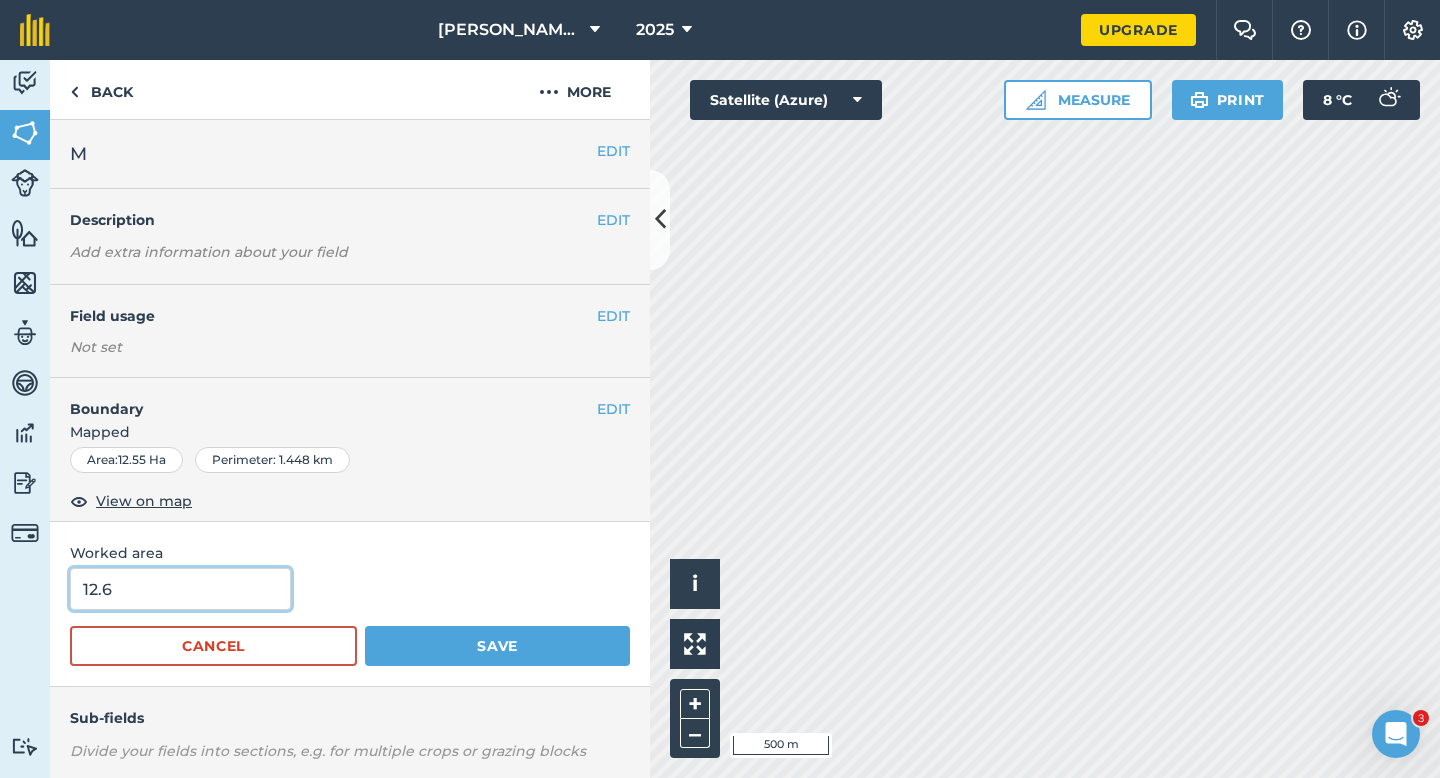 type on "12.6" 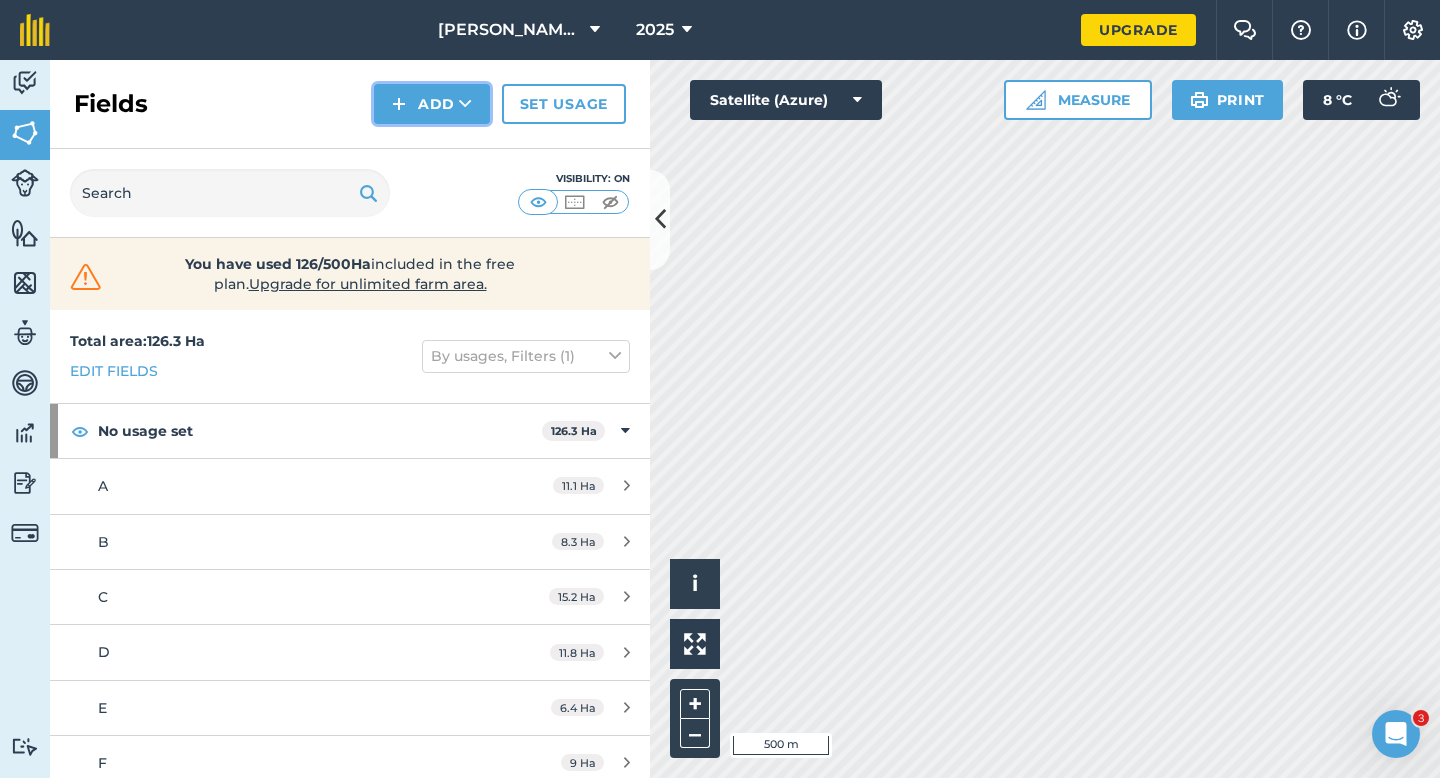 click on "Add" at bounding box center (432, 104) 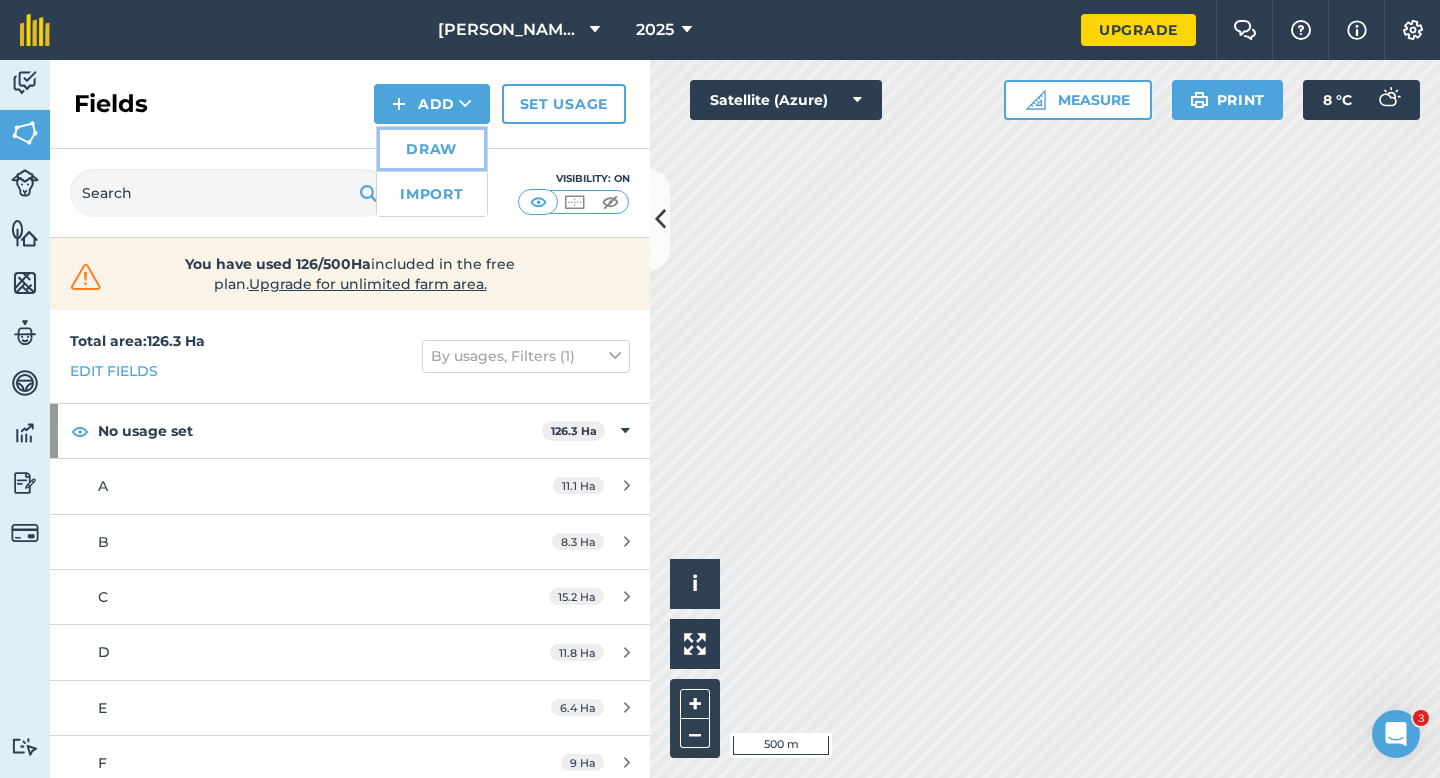 click on "Draw" at bounding box center [432, 149] 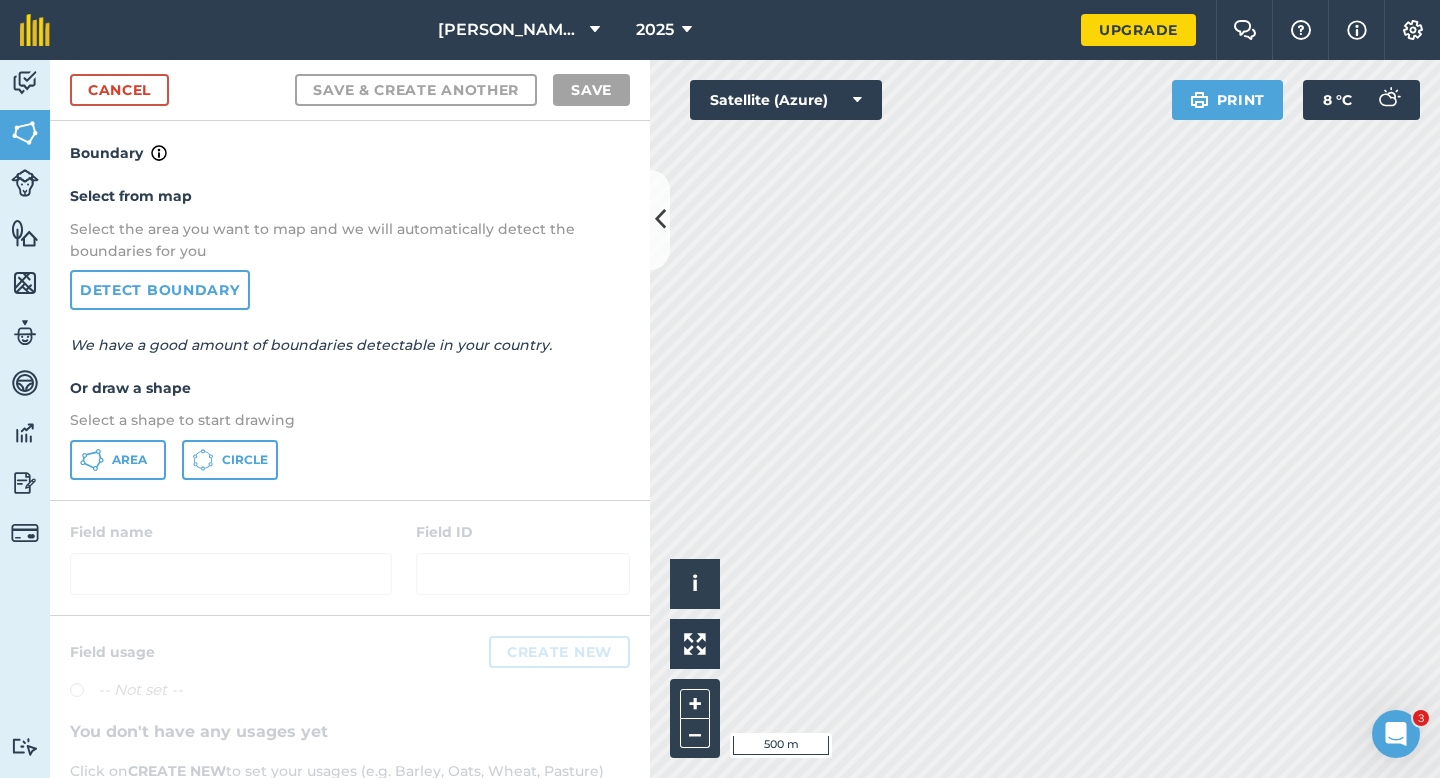 click on "Select from map Select the area you want to map and we will automatically detect the boundaries for you Detect boundary We have a good amount of boundaries detectable in your country. Or draw a shape Select a shape to start drawing Area Circle" at bounding box center [350, 332] 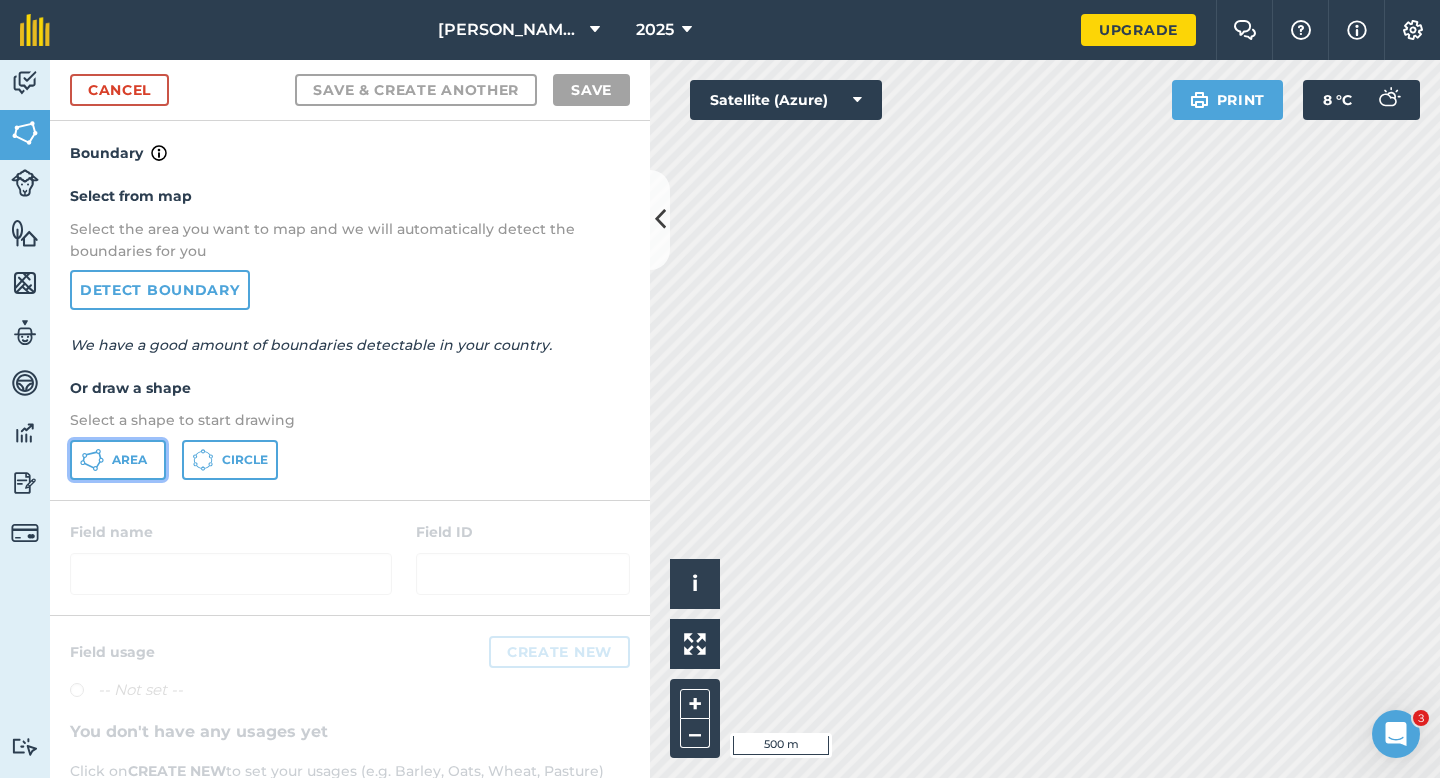 click on "Area" at bounding box center [118, 460] 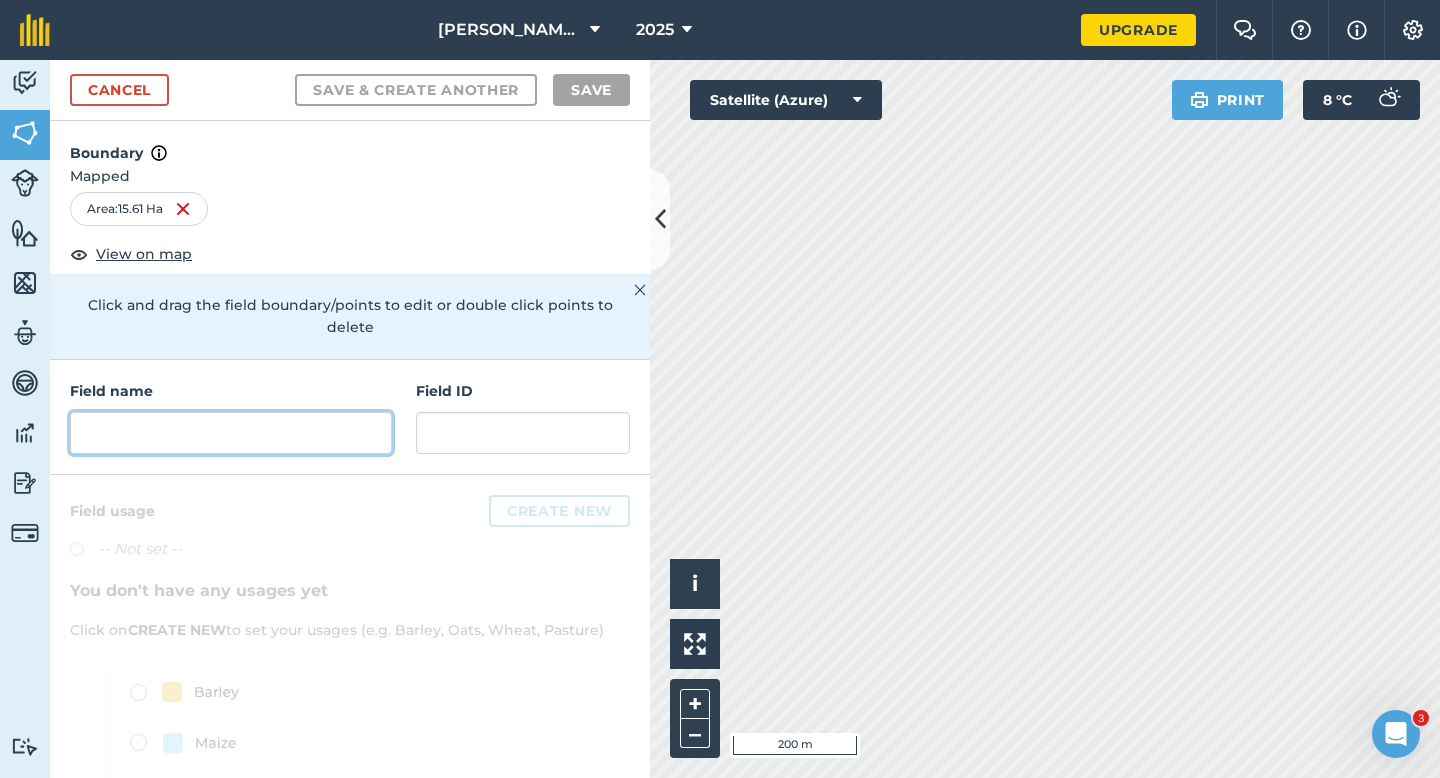 click at bounding box center (231, 433) 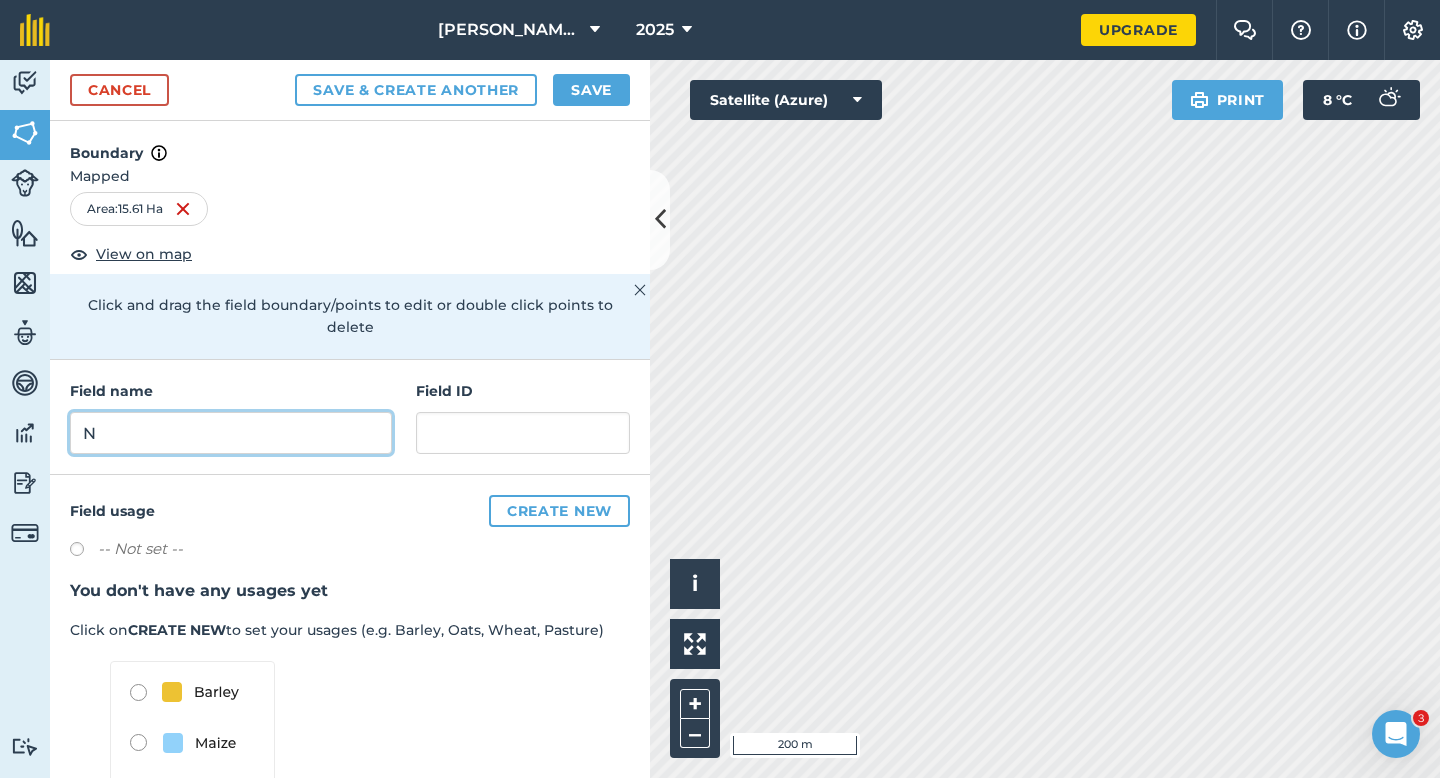 type on "N" 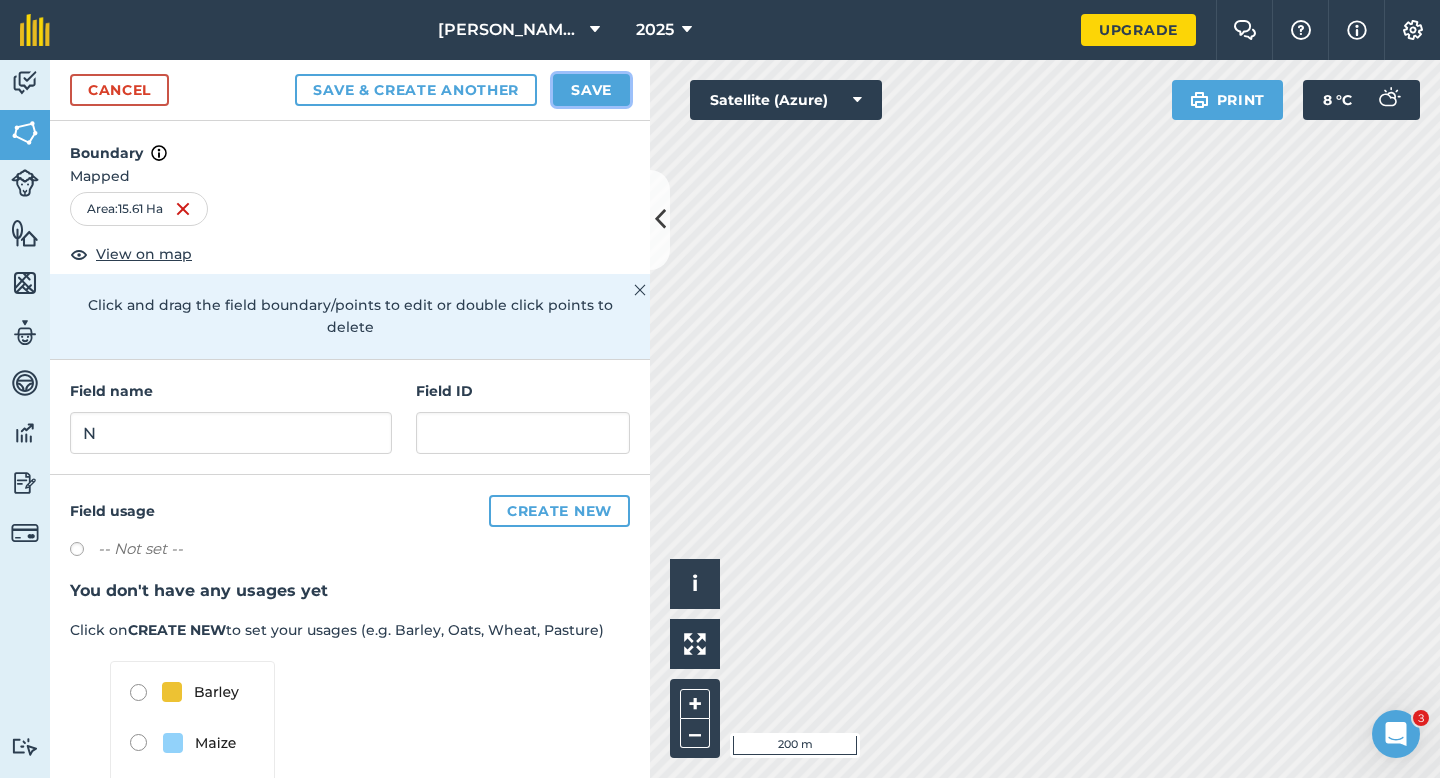 click on "Save" at bounding box center [591, 90] 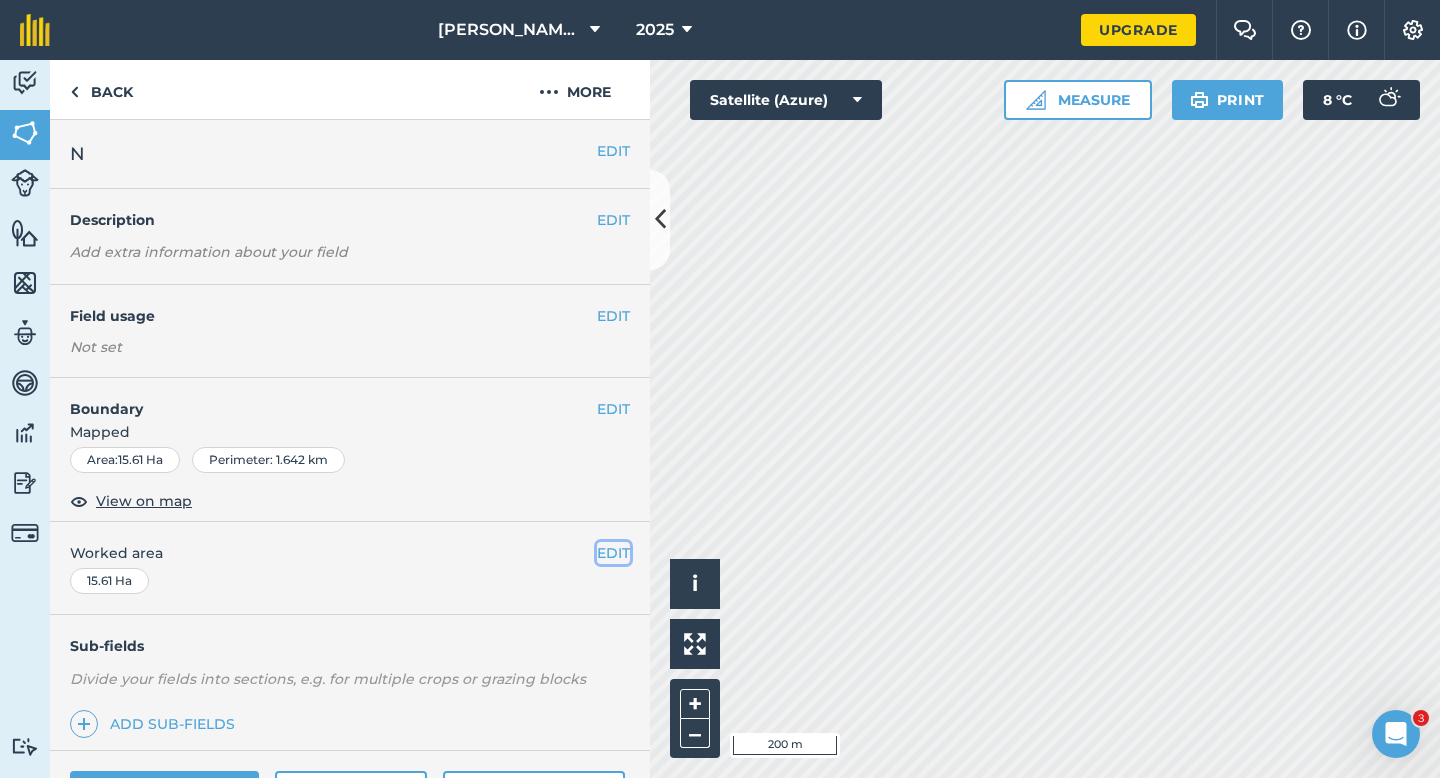 click on "EDIT" at bounding box center (613, 553) 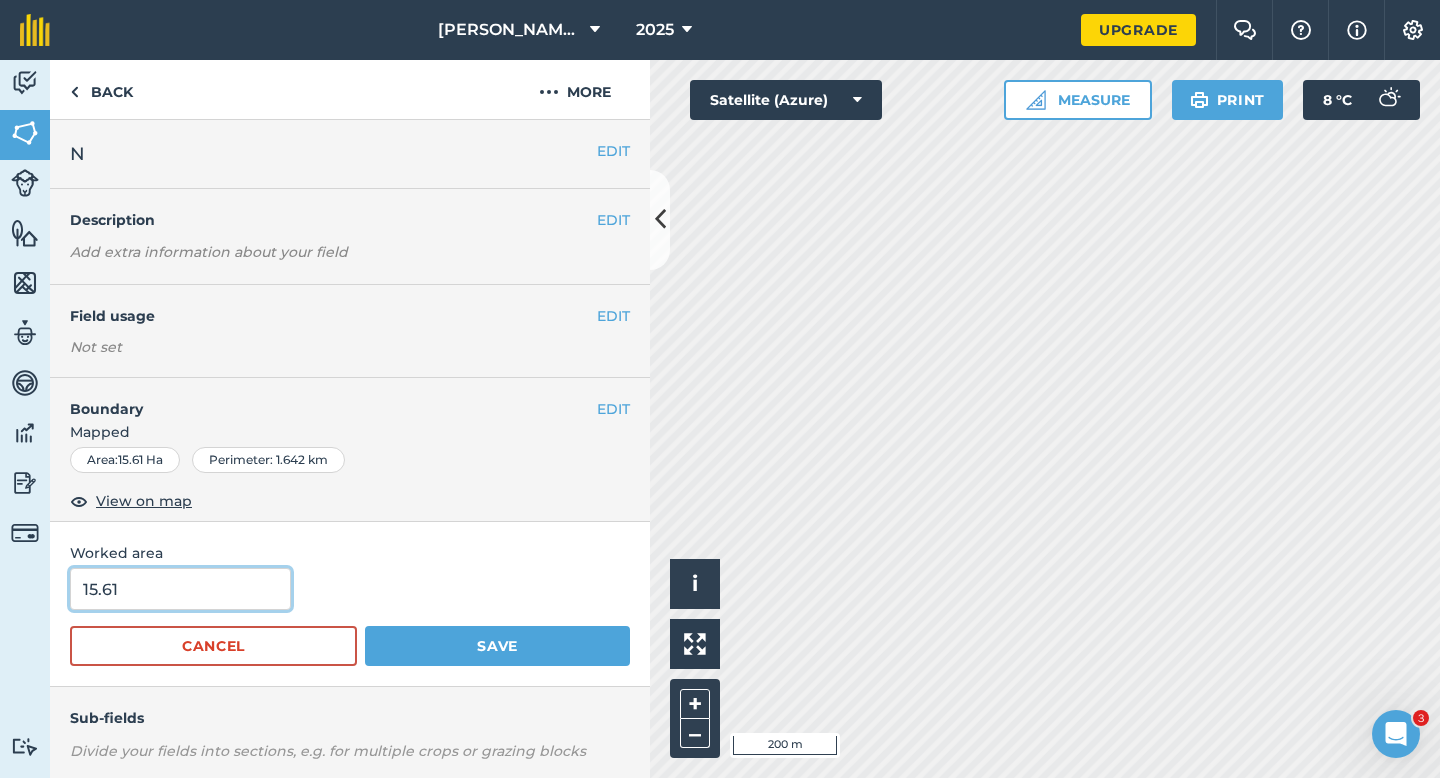 click on "15.61" at bounding box center [180, 589] 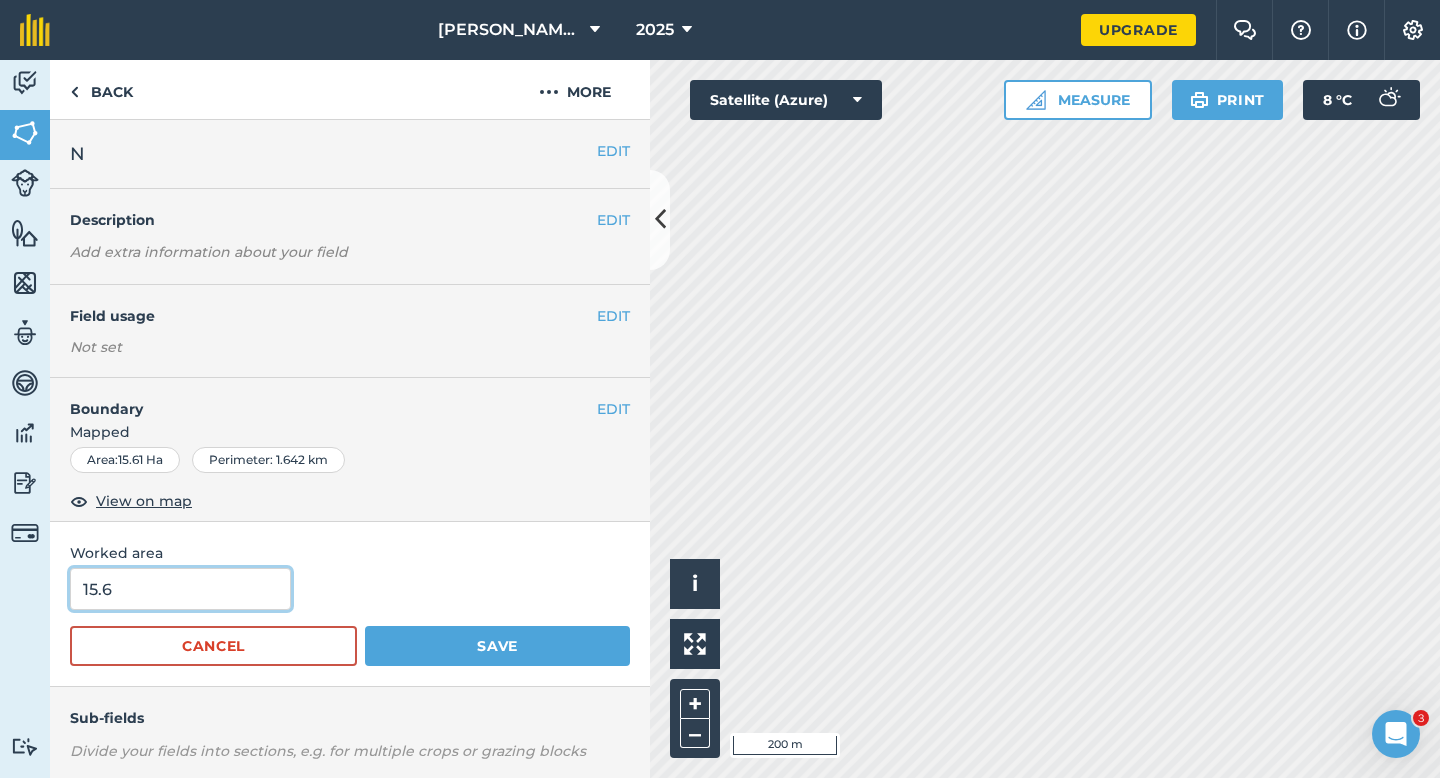 type on "15.6" 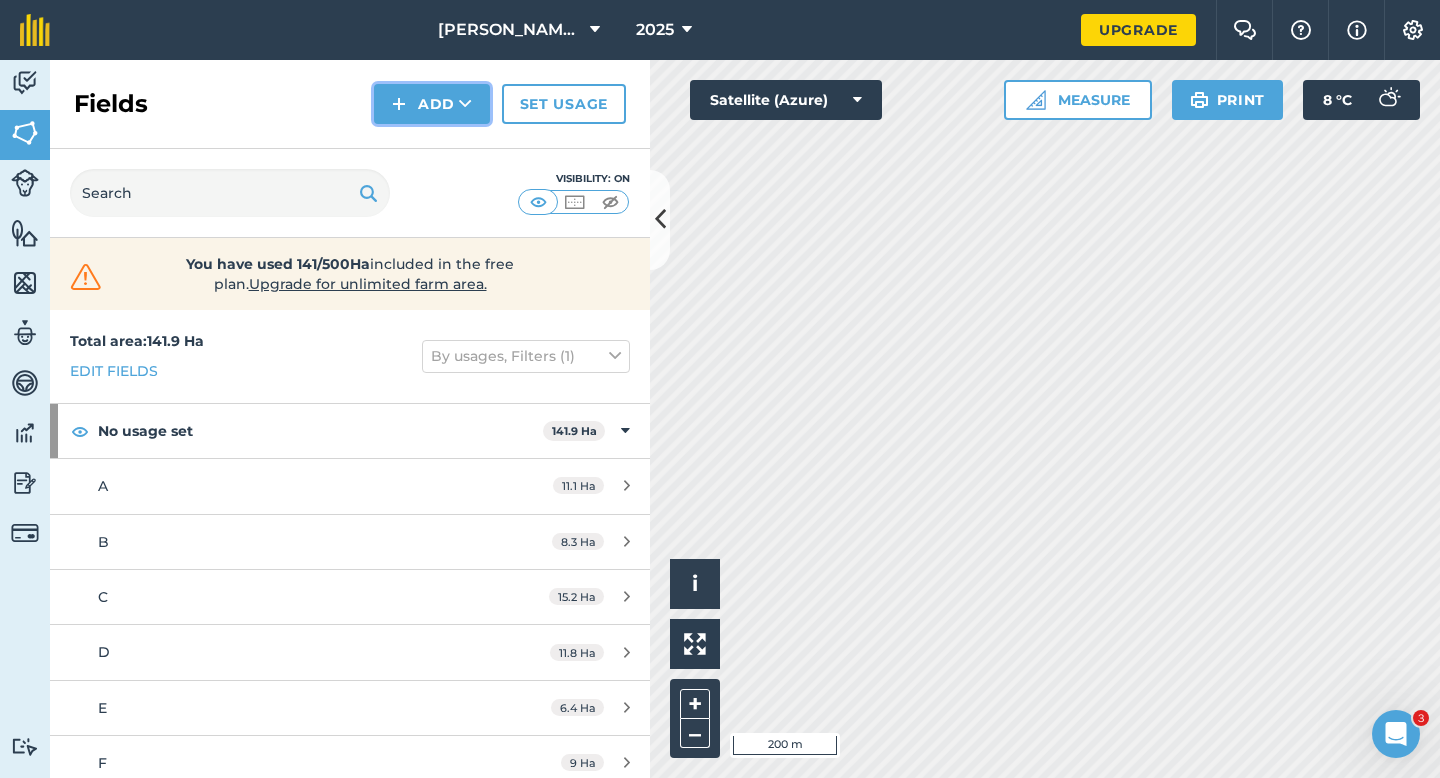 click on "Add" at bounding box center [432, 104] 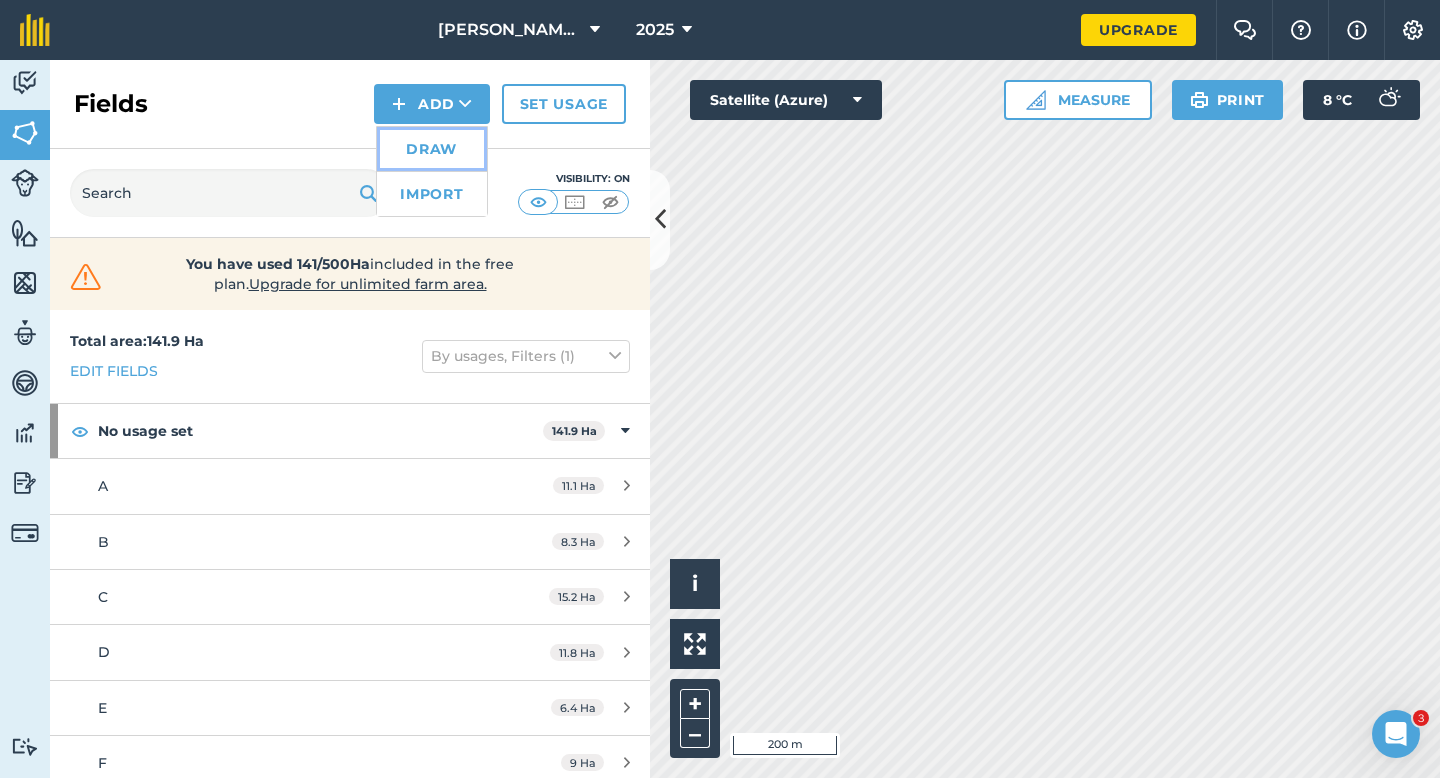 click on "Draw" at bounding box center (432, 149) 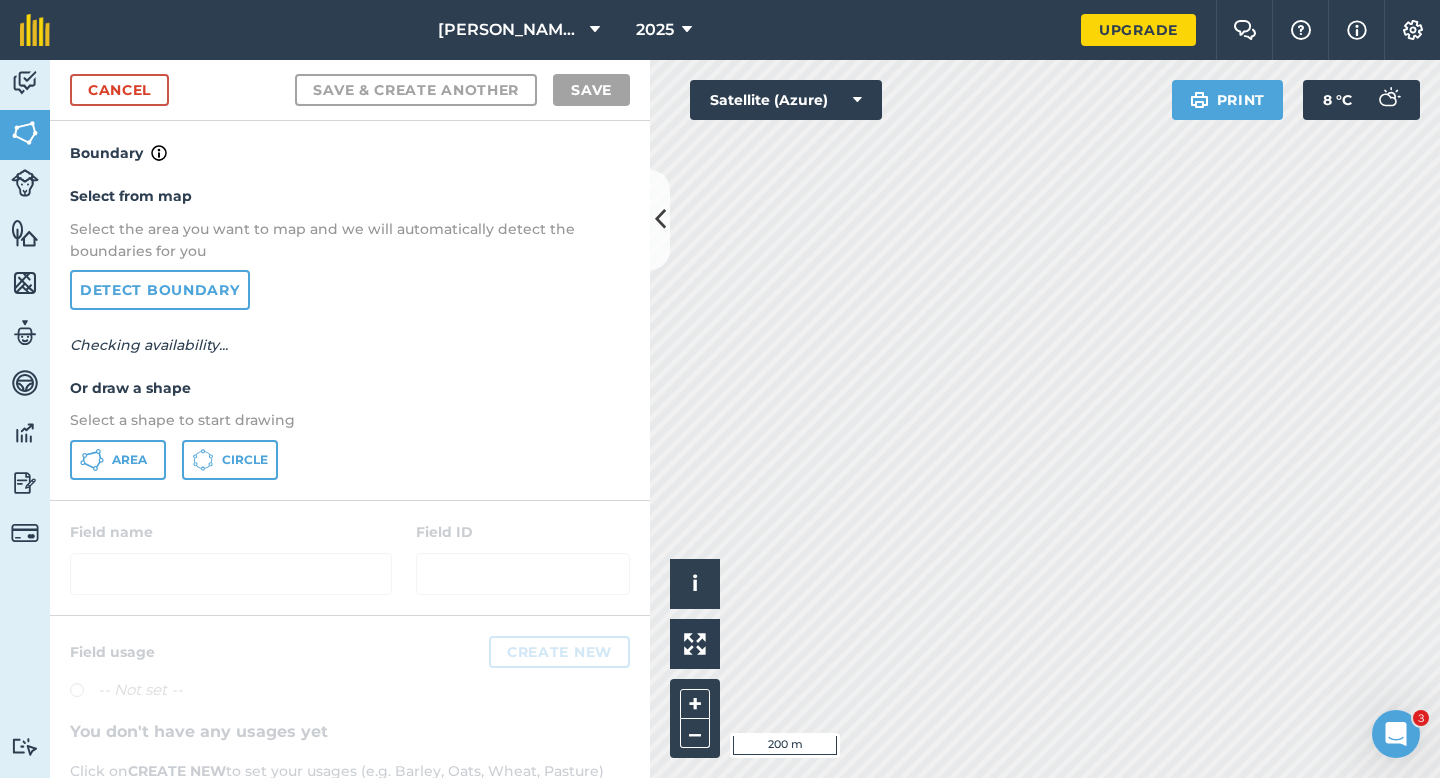 click on "Select from map Select the area you want to map and we will automatically detect the boundaries for you Detect boundary Checking availability... Or draw a shape Select a shape to start drawing Area Circle" at bounding box center [350, 332] 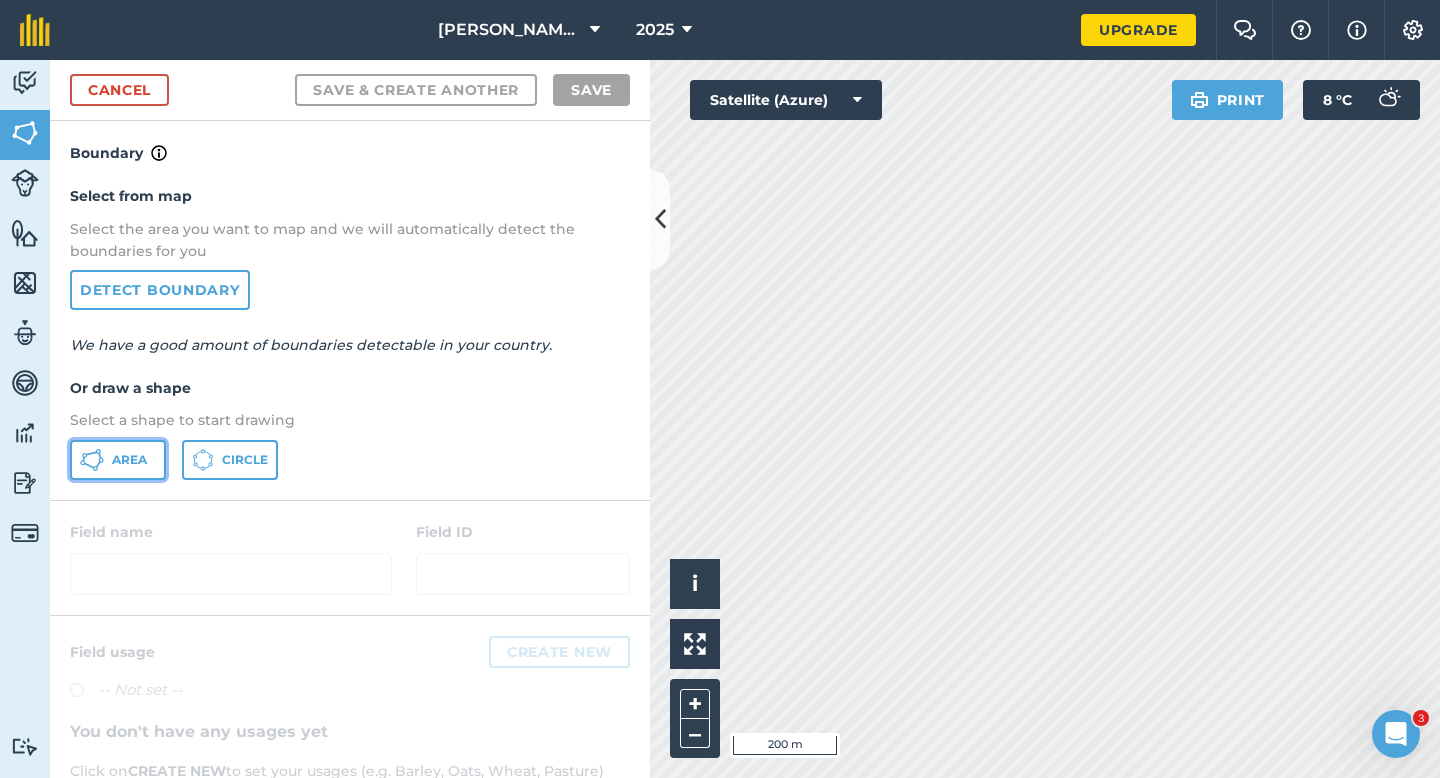 click on "Area" at bounding box center (118, 460) 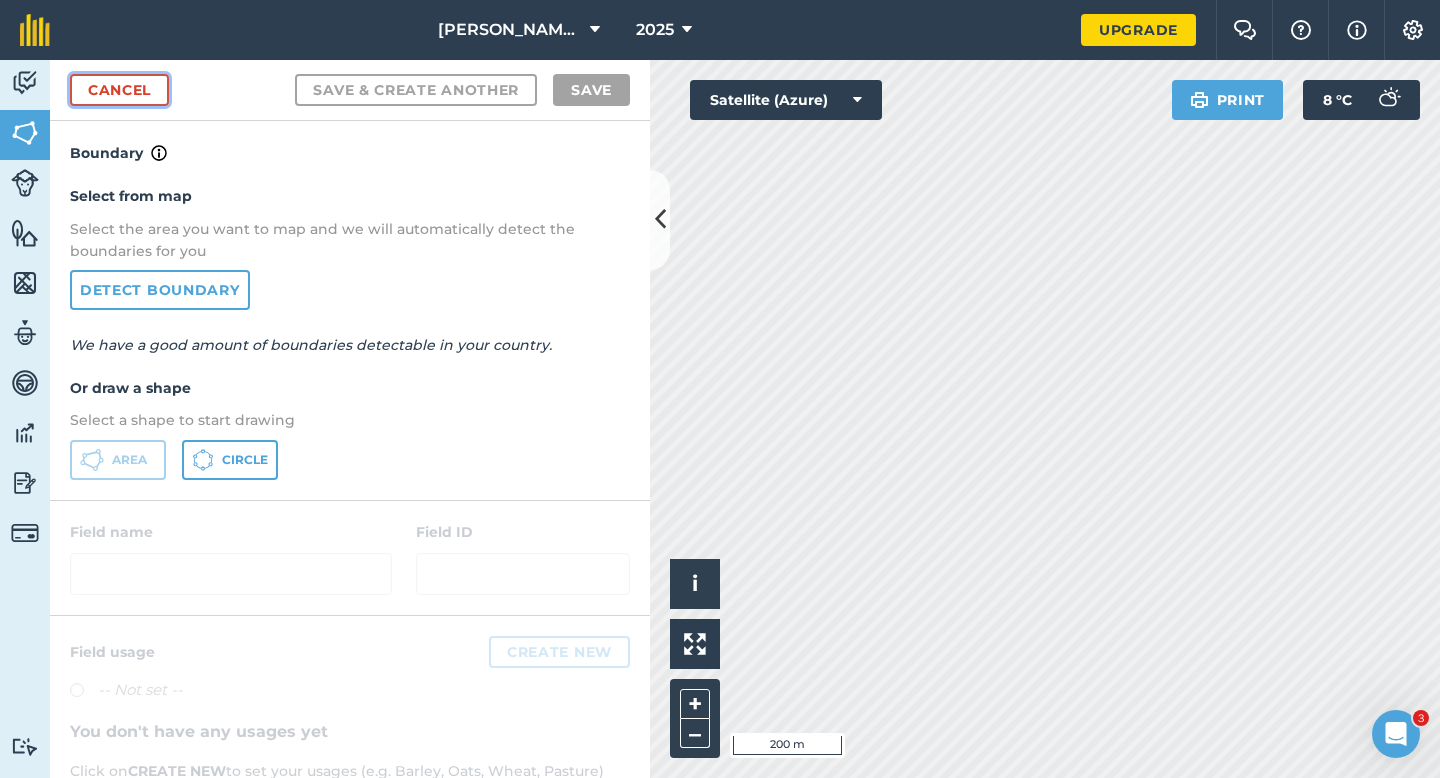 click on "Cancel" at bounding box center (119, 90) 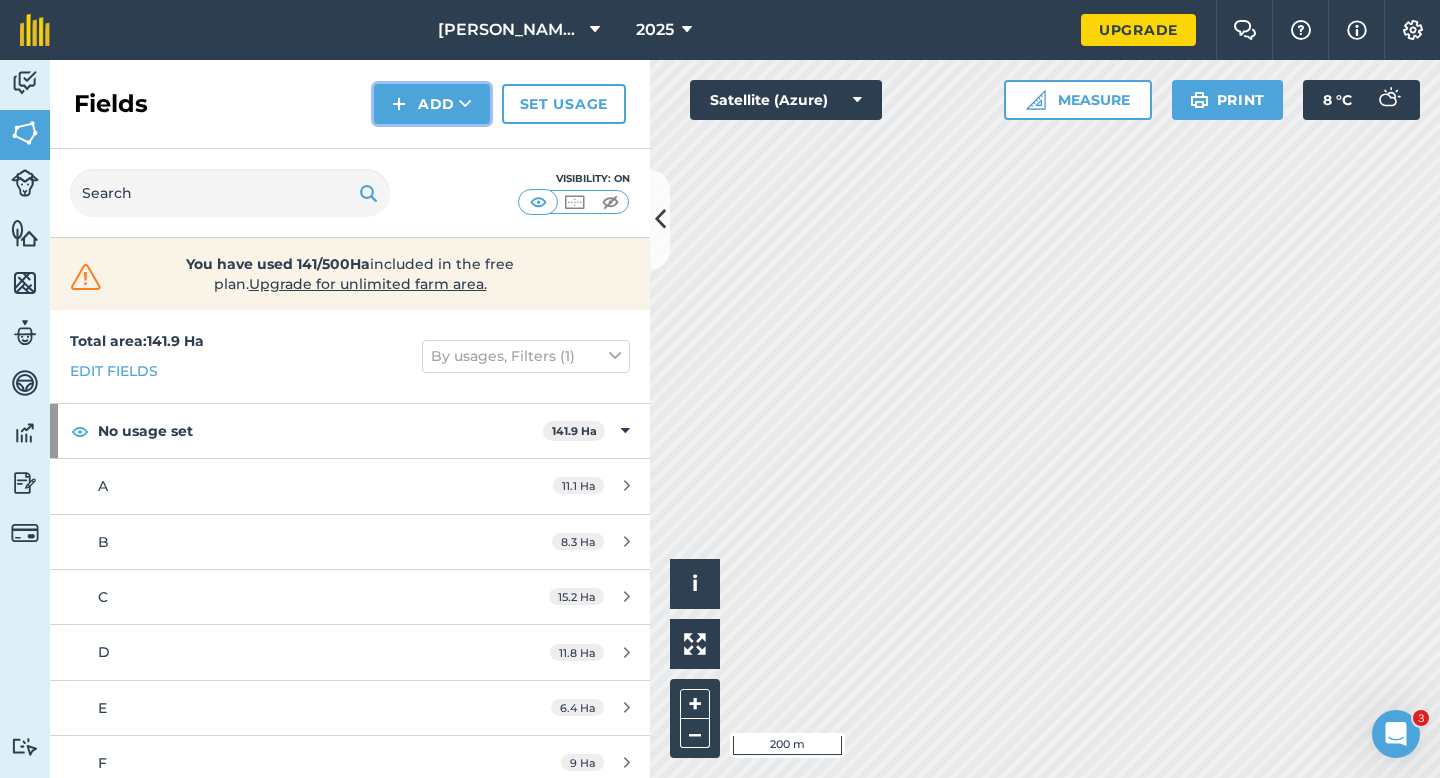 click on "Add" at bounding box center (432, 104) 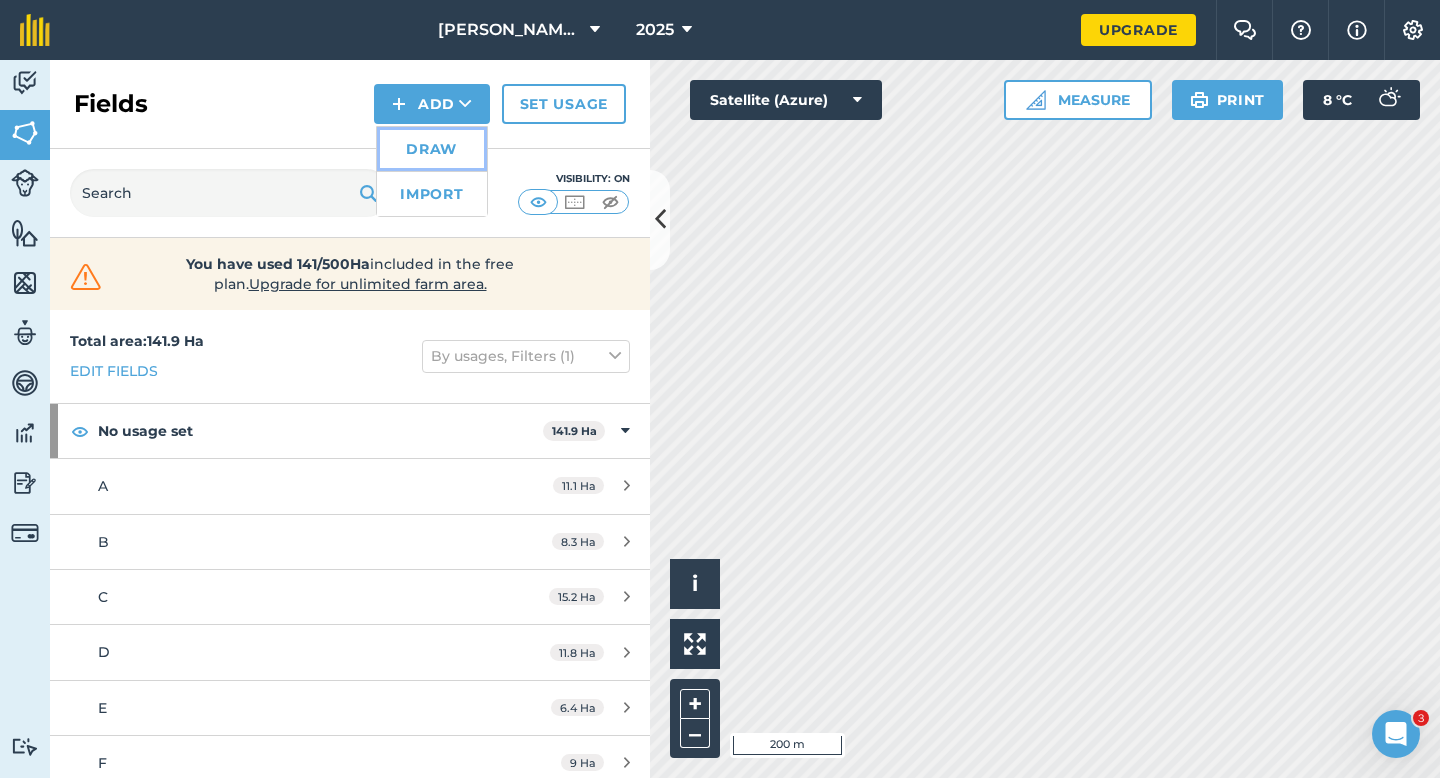 click on "Draw" at bounding box center [432, 149] 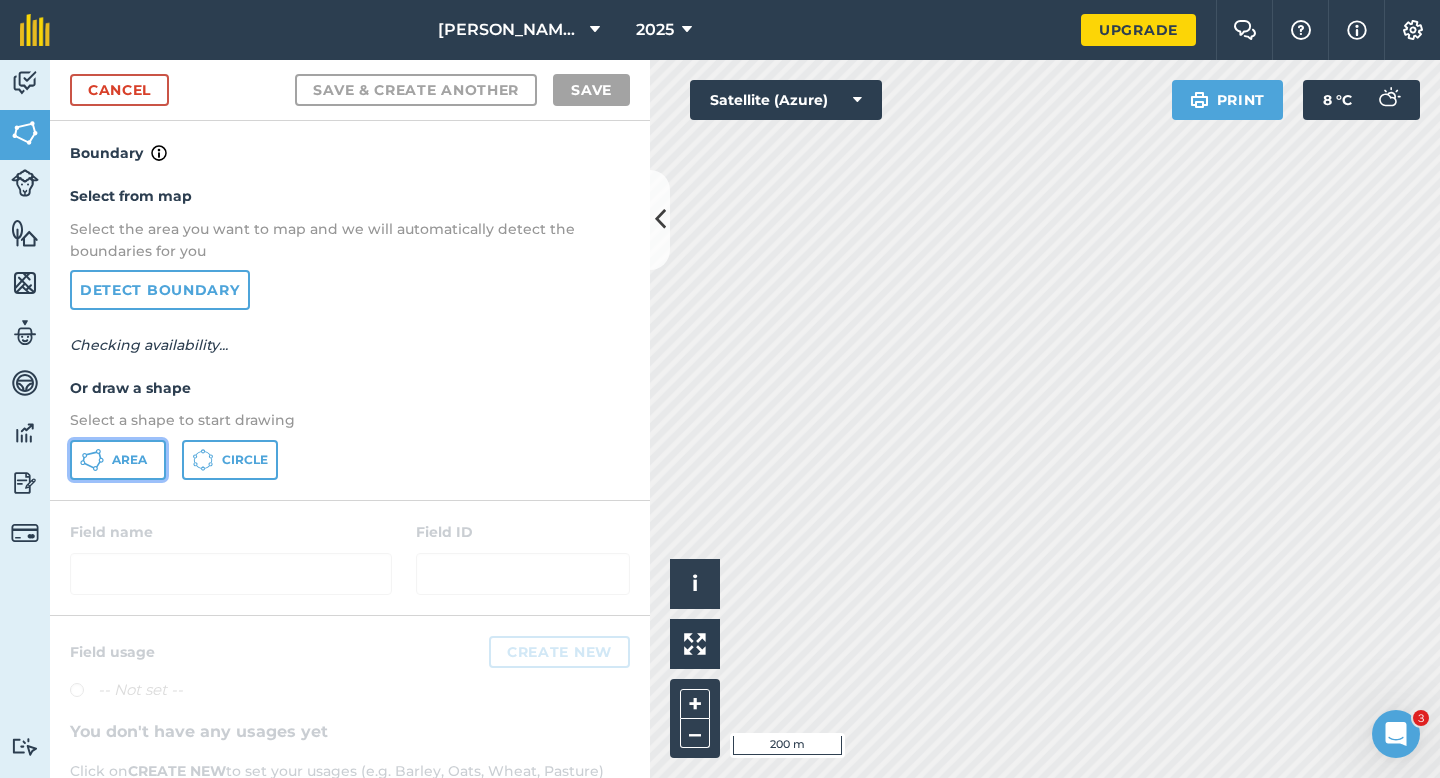 click on "Area" at bounding box center (118, 460) 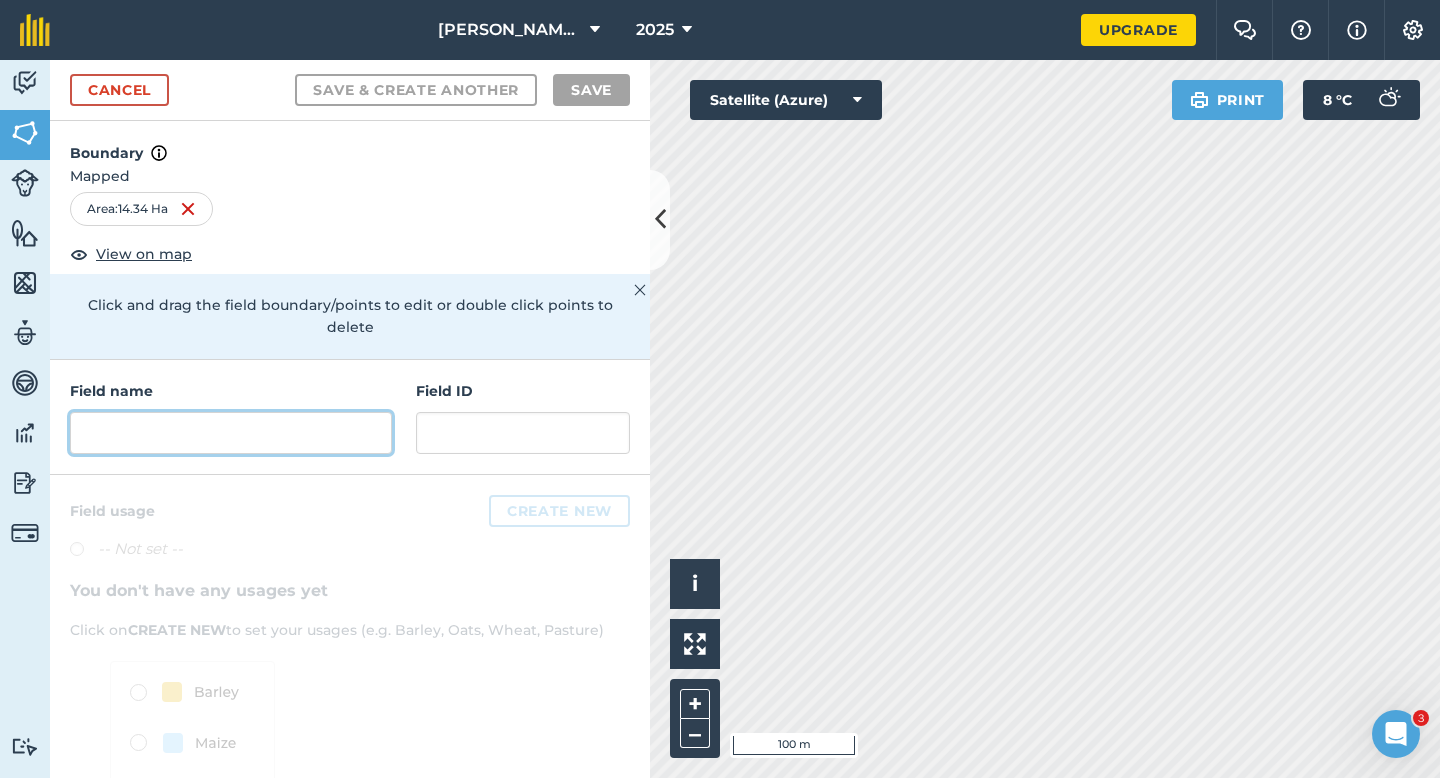 click at bounding box center (231, 433) 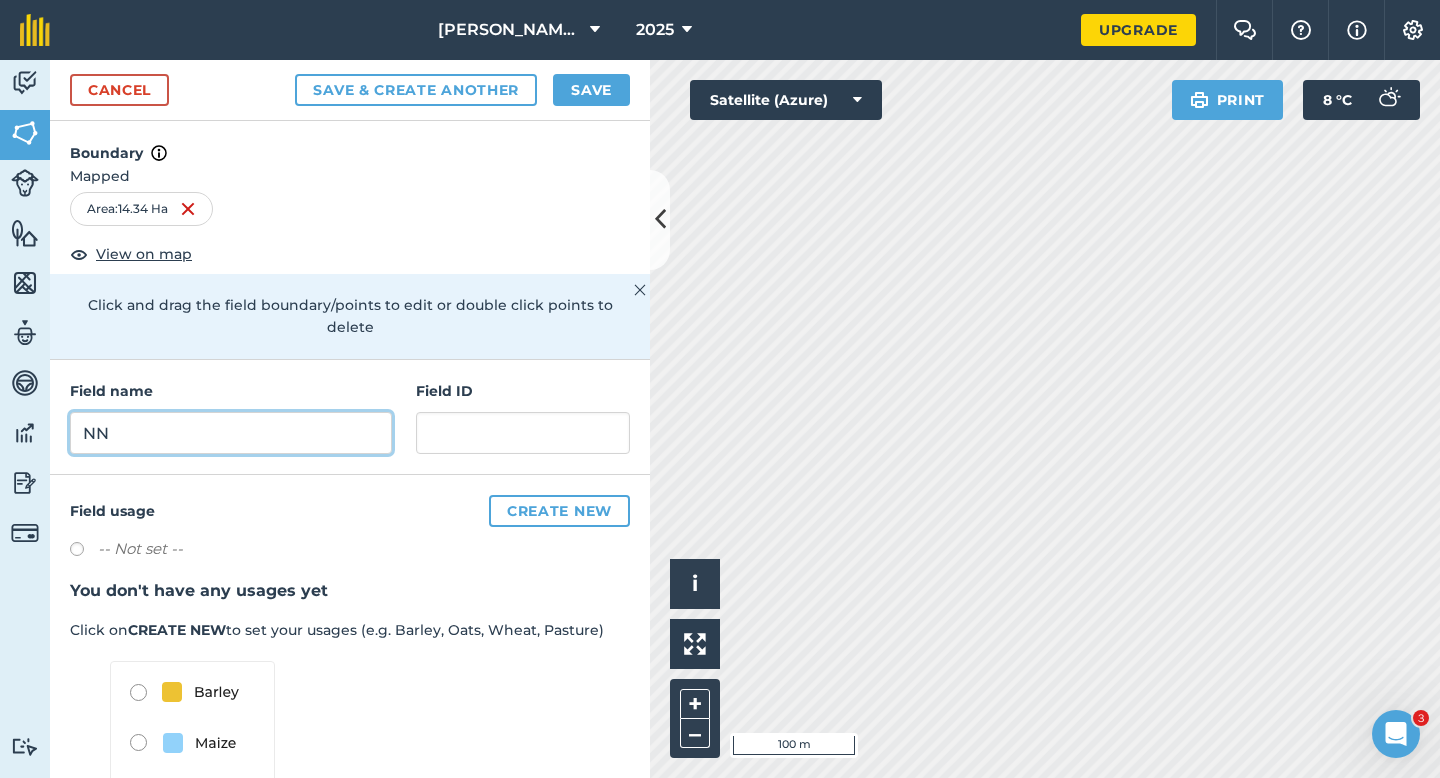 type on "NN" 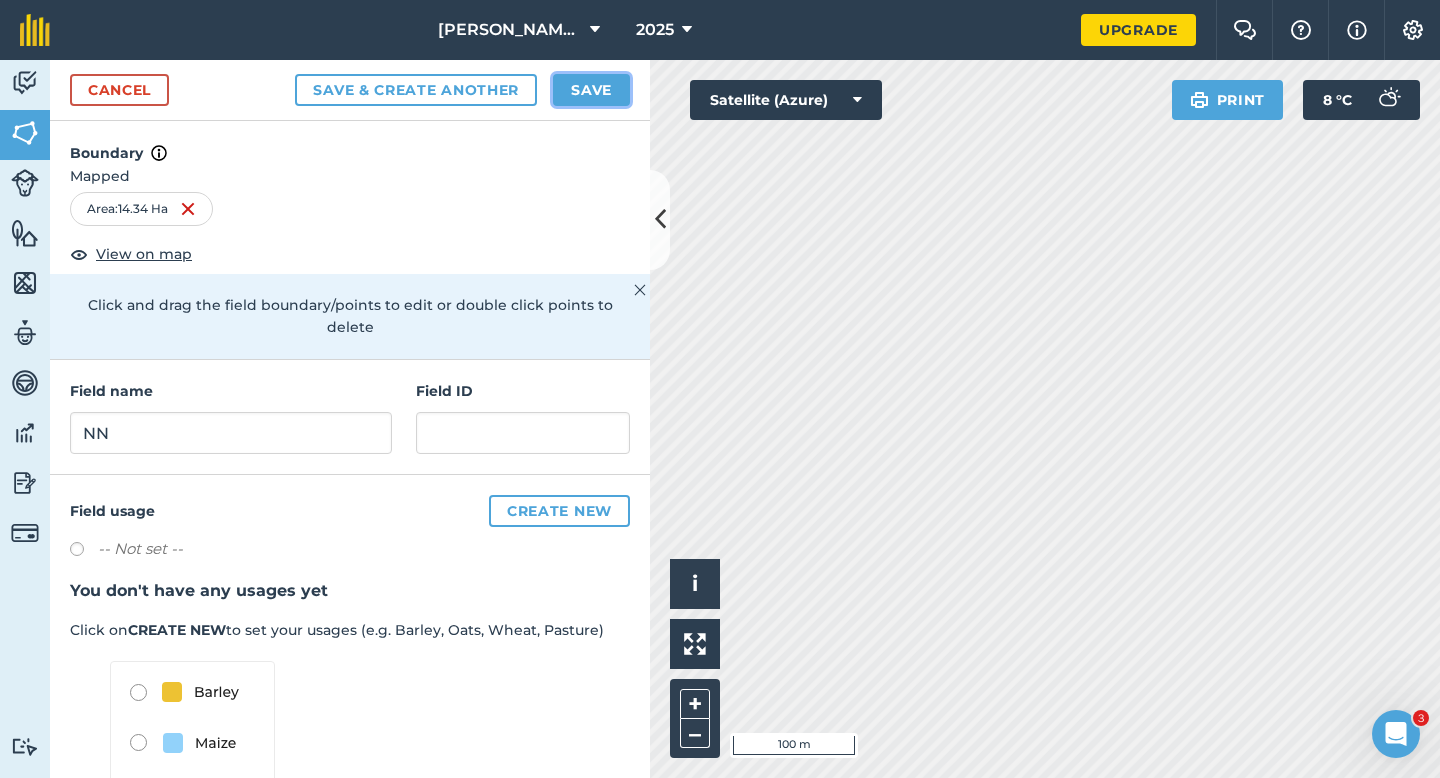 click on "Save" at bounding box center (591, 90) 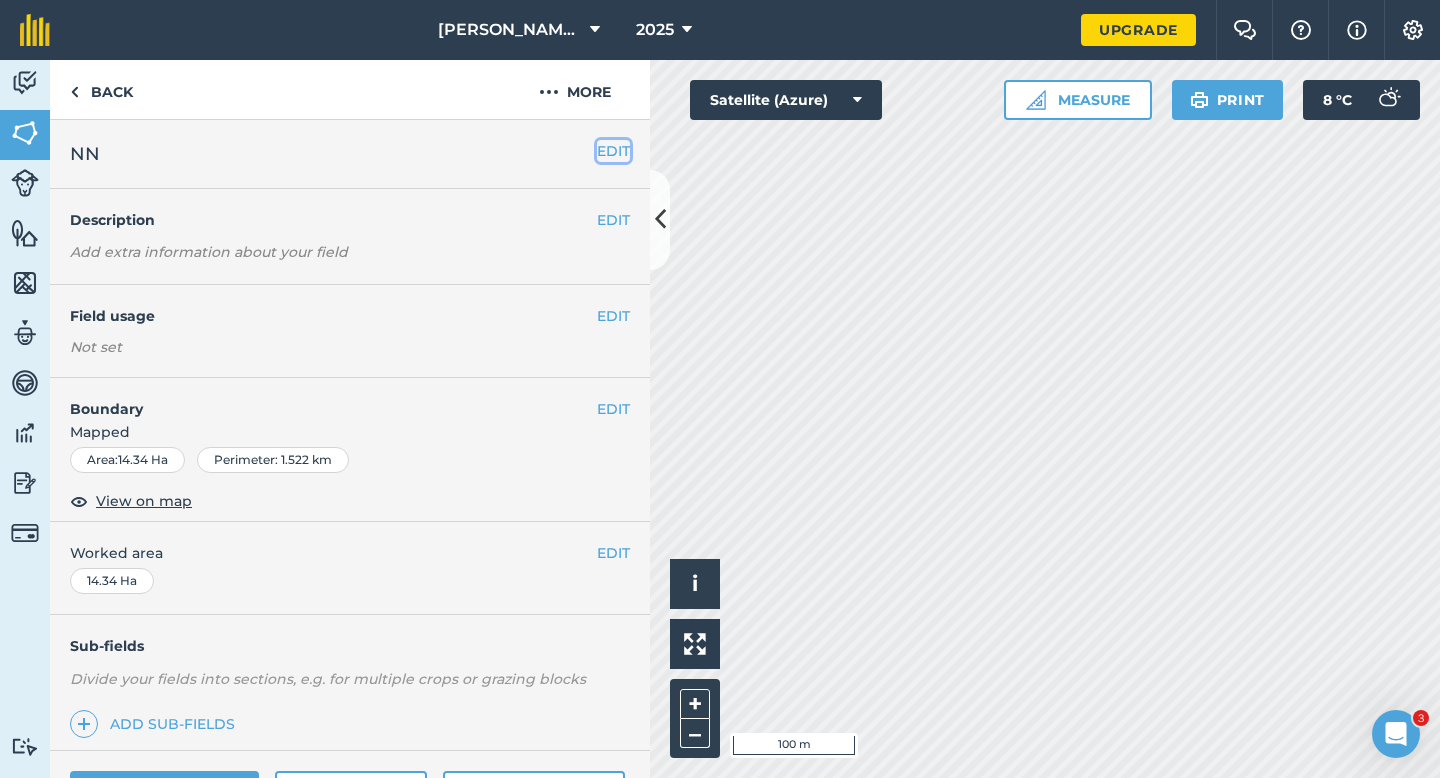 click on "EDIT" at bounding box center (613, 151) 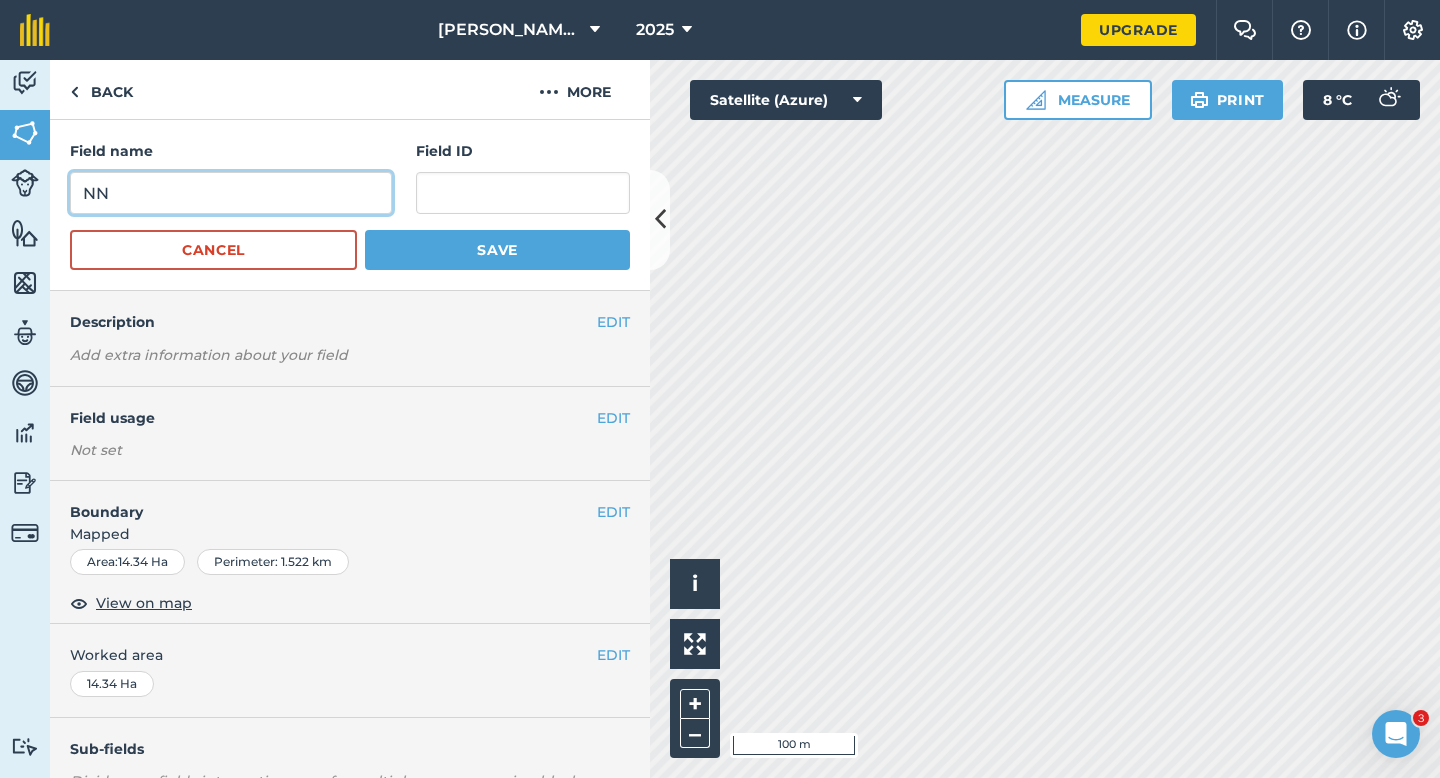 click on "NN" at bounding box center (231, 193) 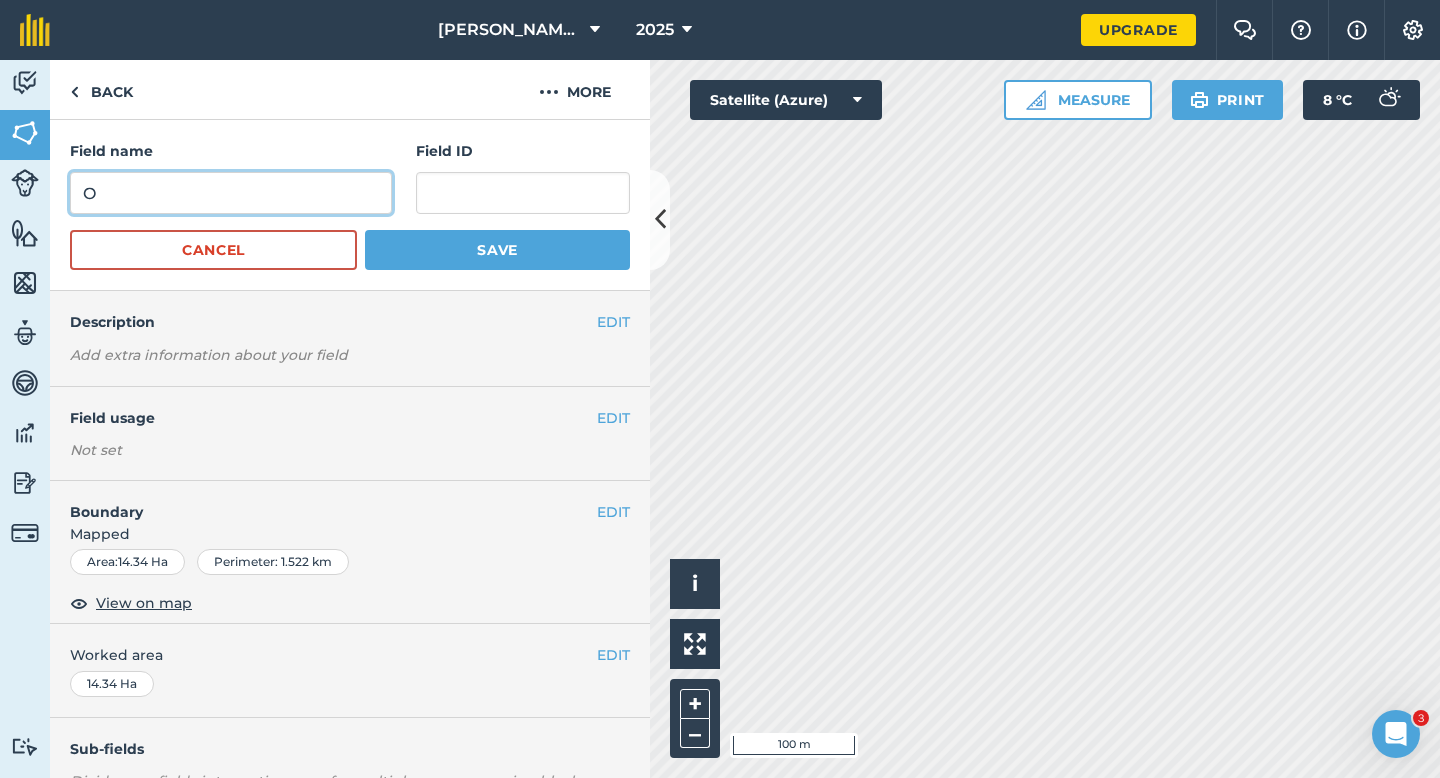 type on "O" 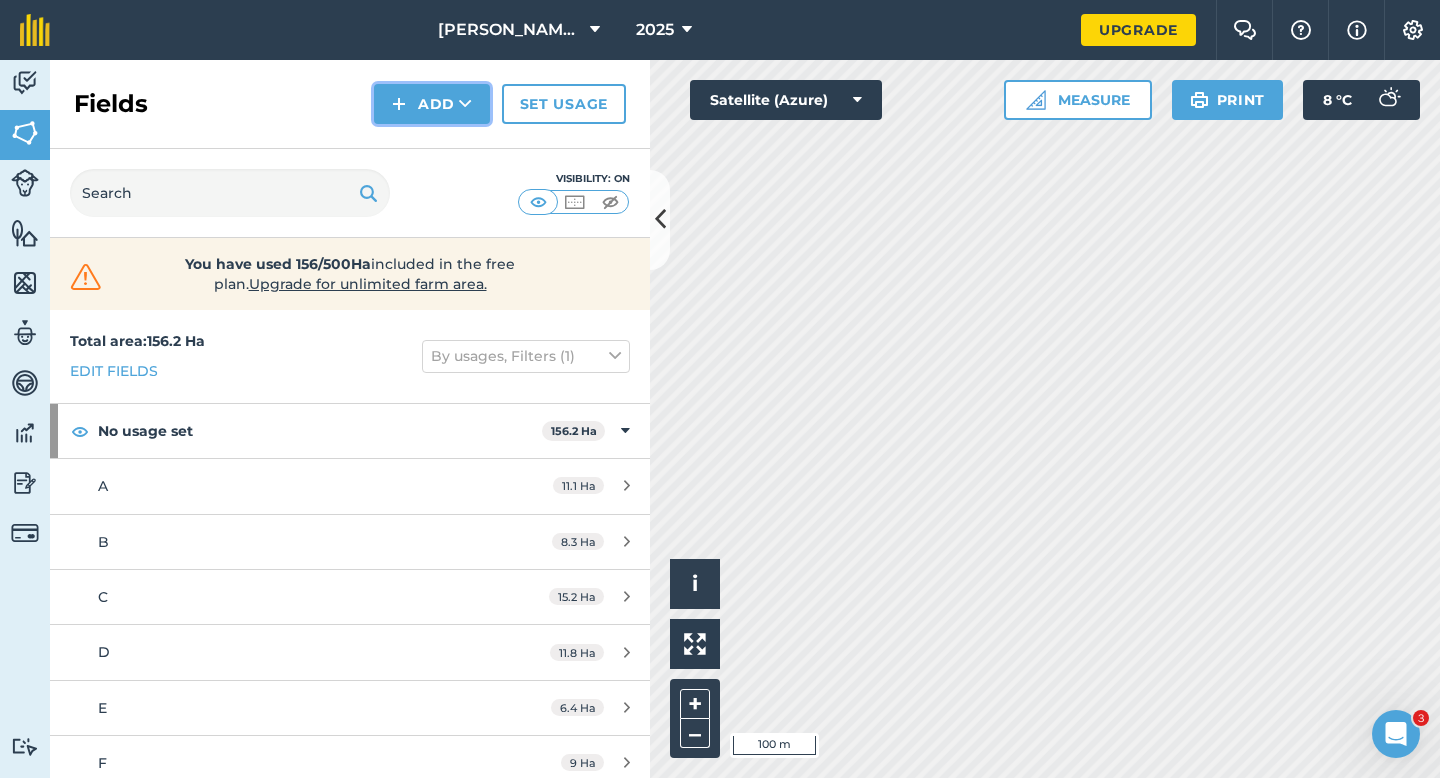 click on "Add" at bounding box center (432, 104) 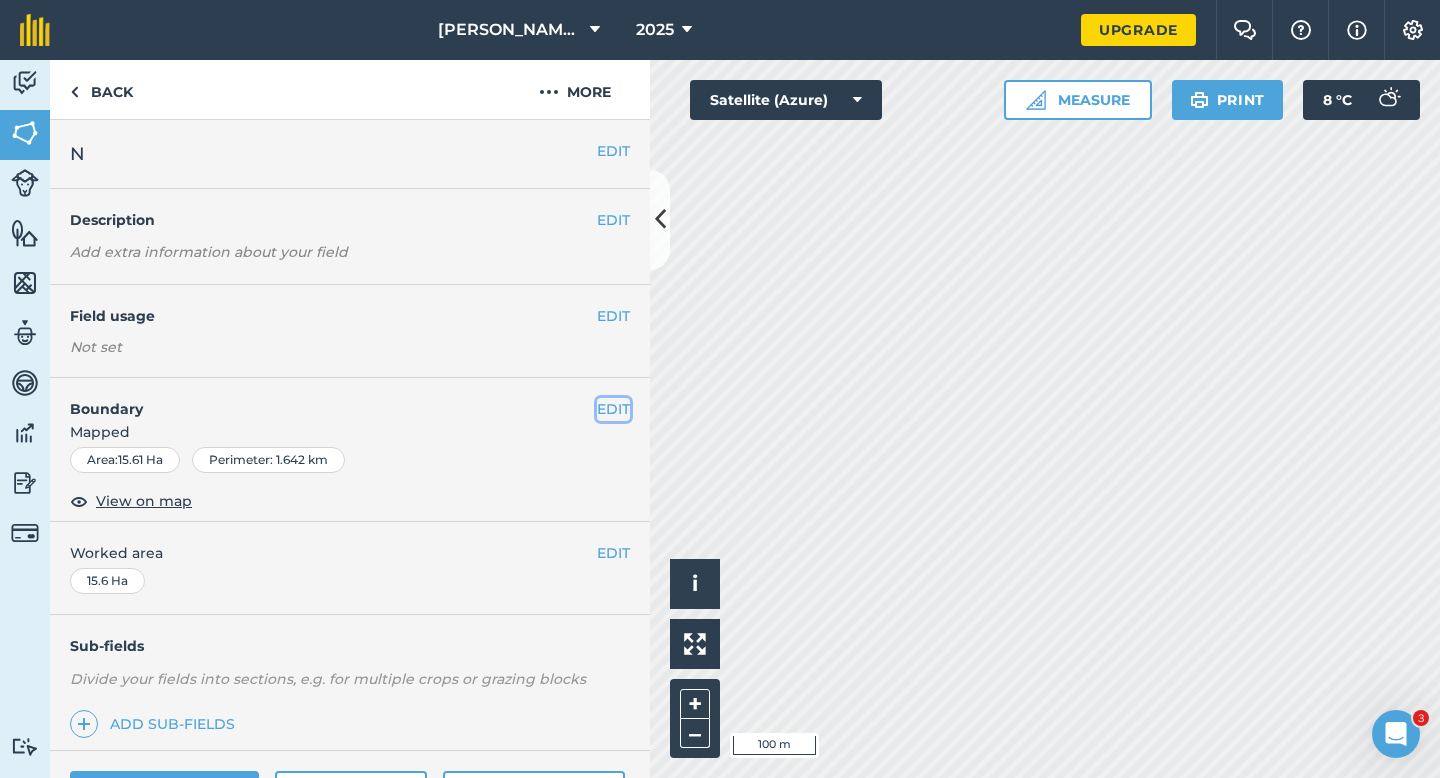 click on "EDIT" at bounding box center [613, 409] 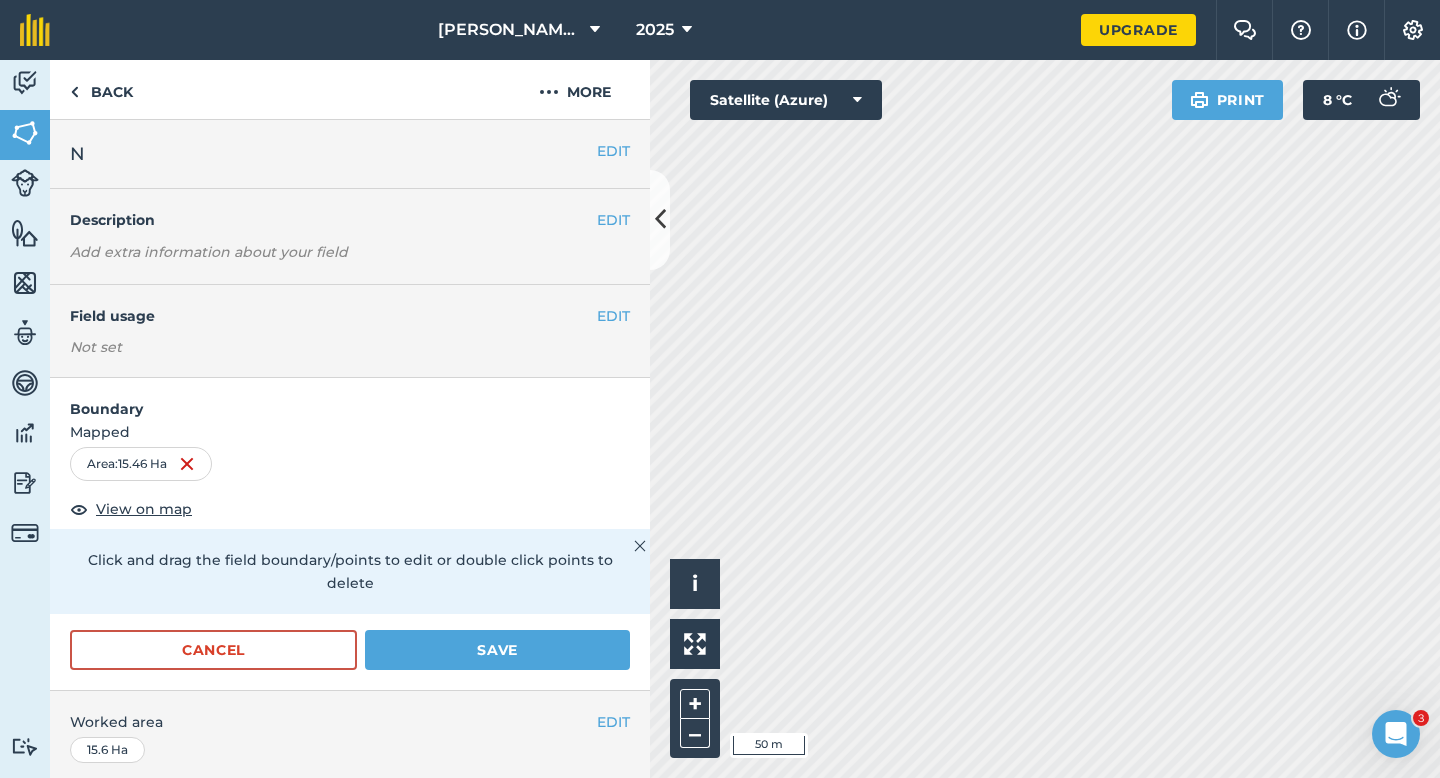 click on "Cancel Save" at bounding box center (350, 660) 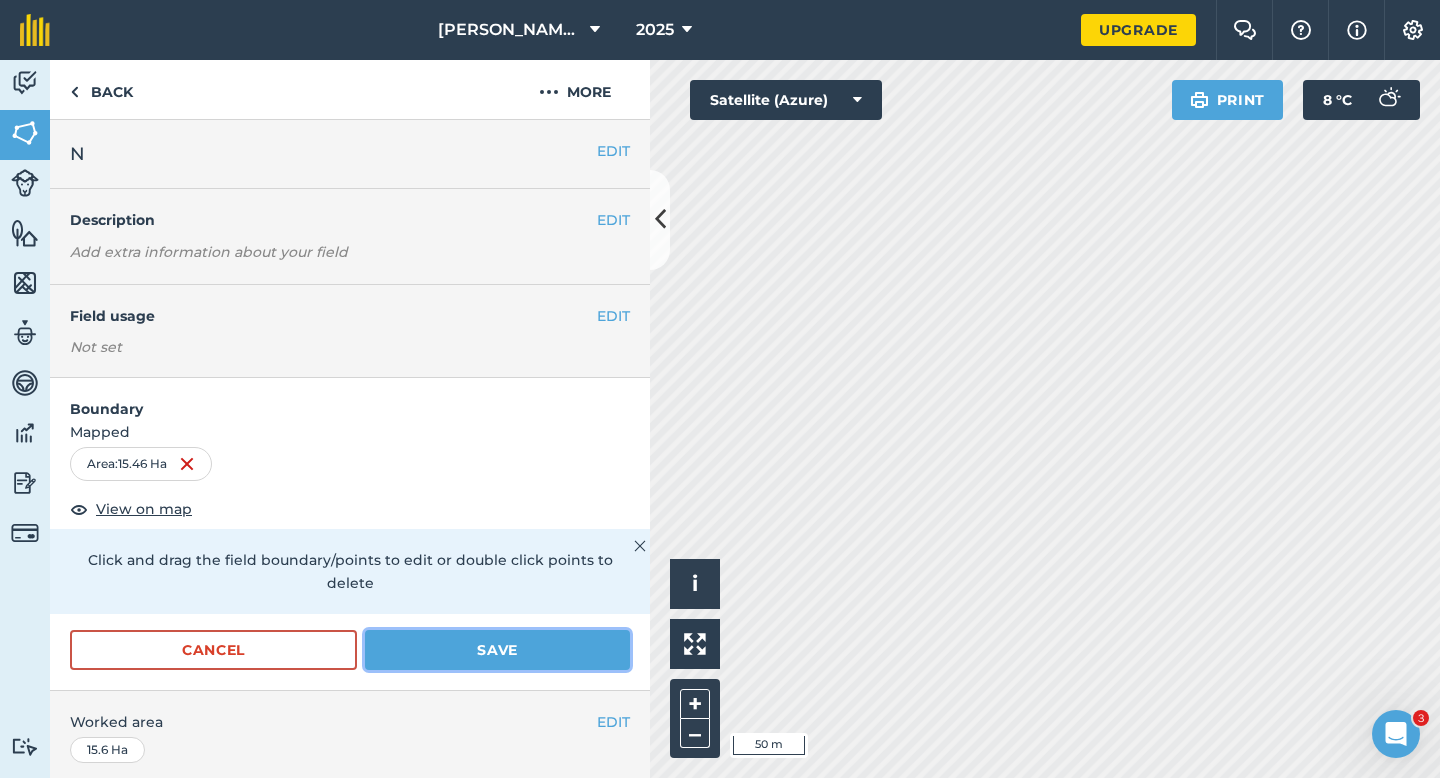 click on "Save" at bounding box center [497, 650] 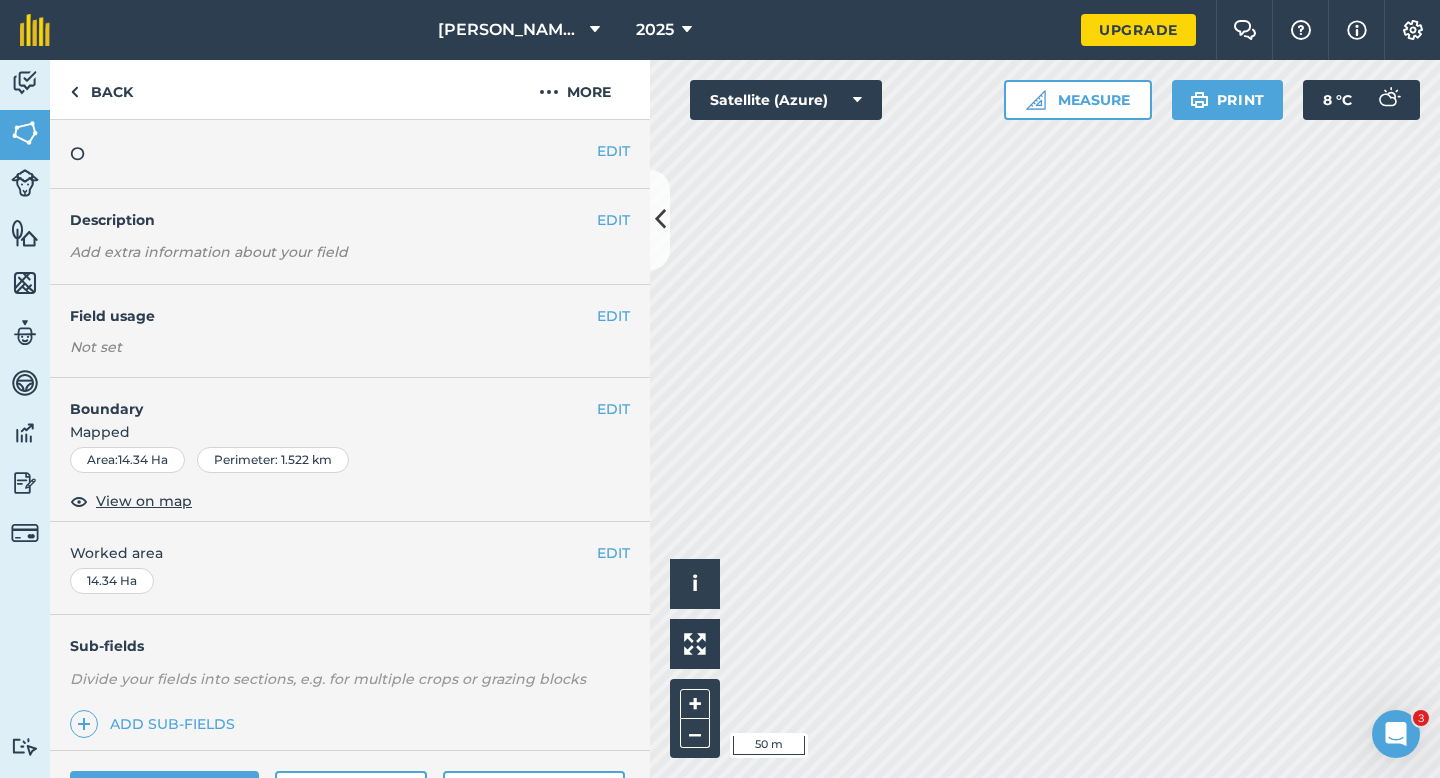 click on "EDIT Boundary   Mapped Area :  14.34   Ha Perimeter :   1.522   km   View on map" at bounding box center (350, 450) 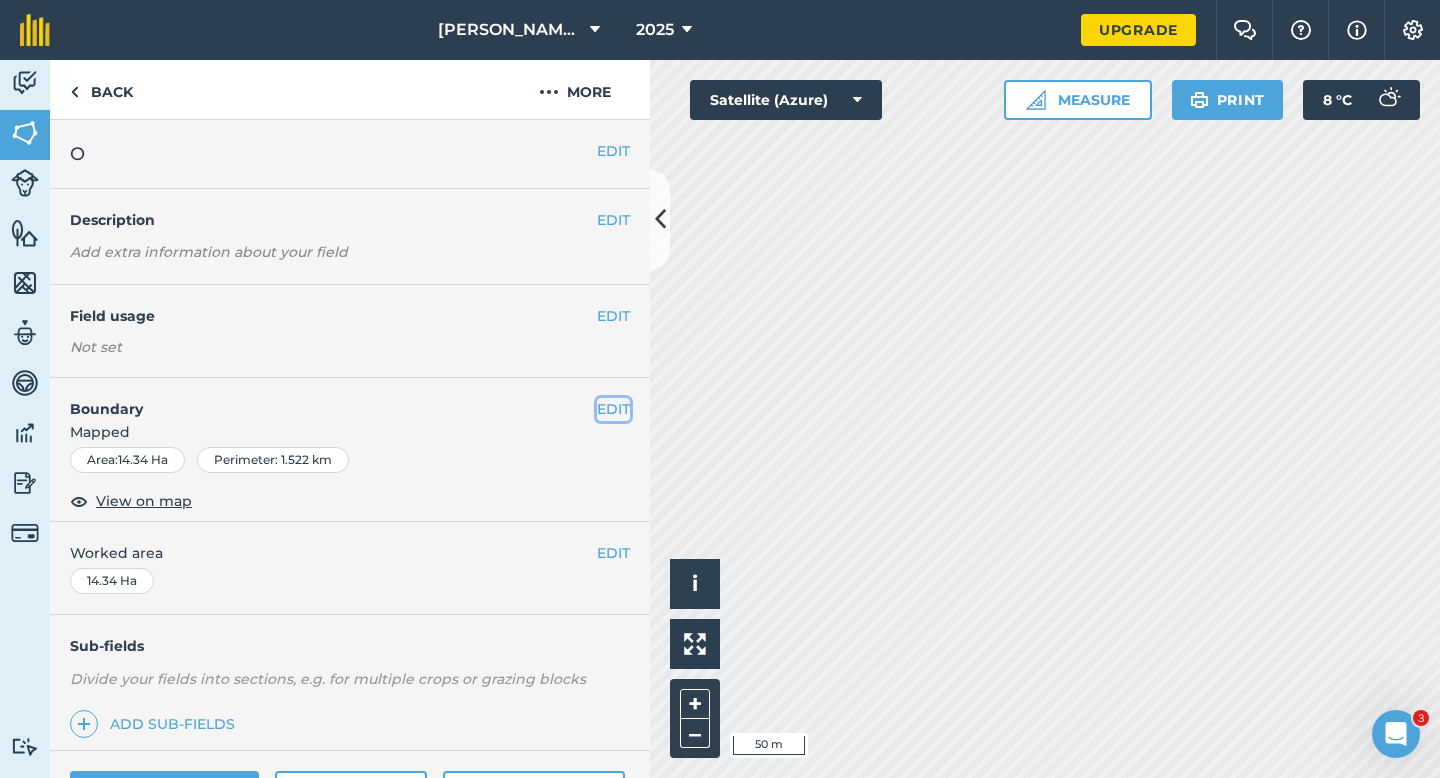 click on "EDIT" at bounding box center (613, 409) 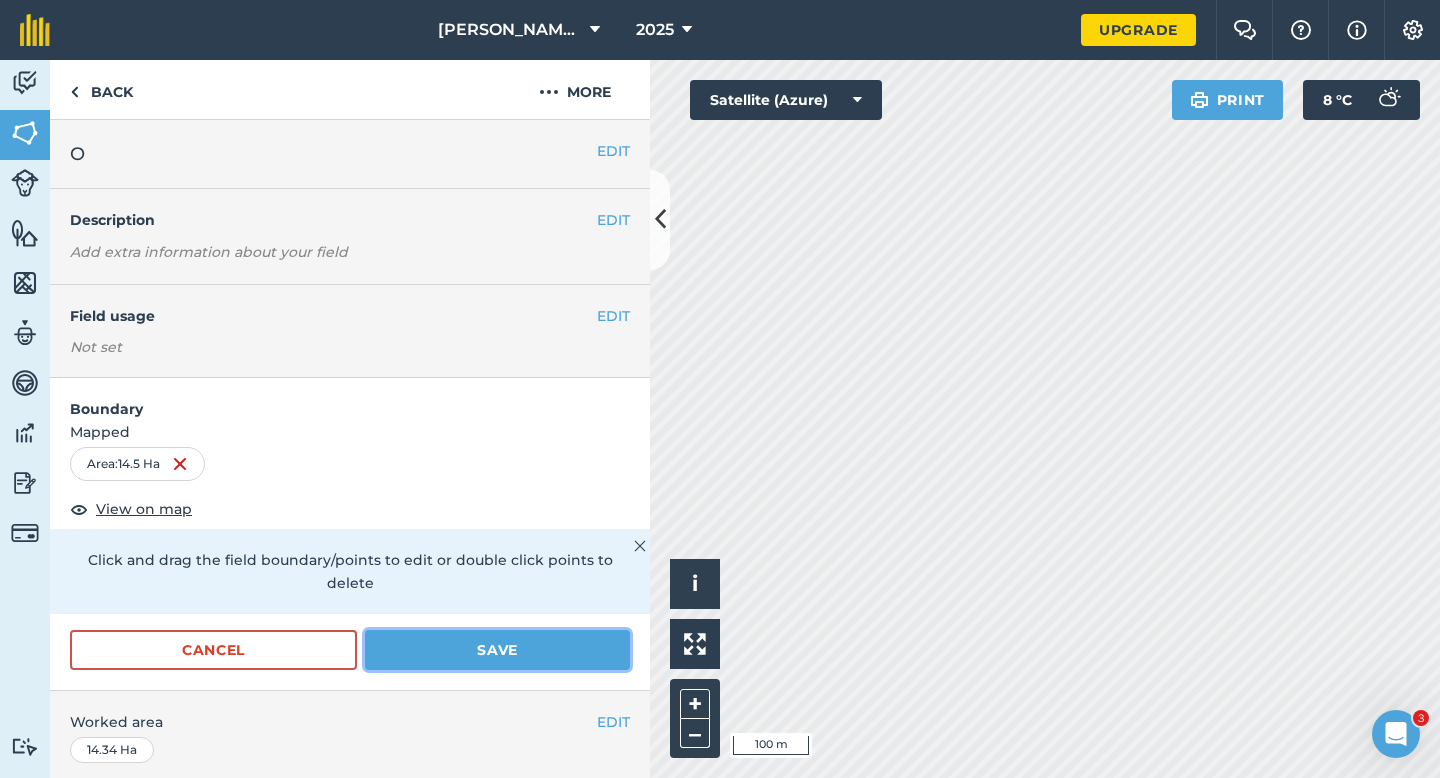 click on "Save" at bounding box center (497, 650) 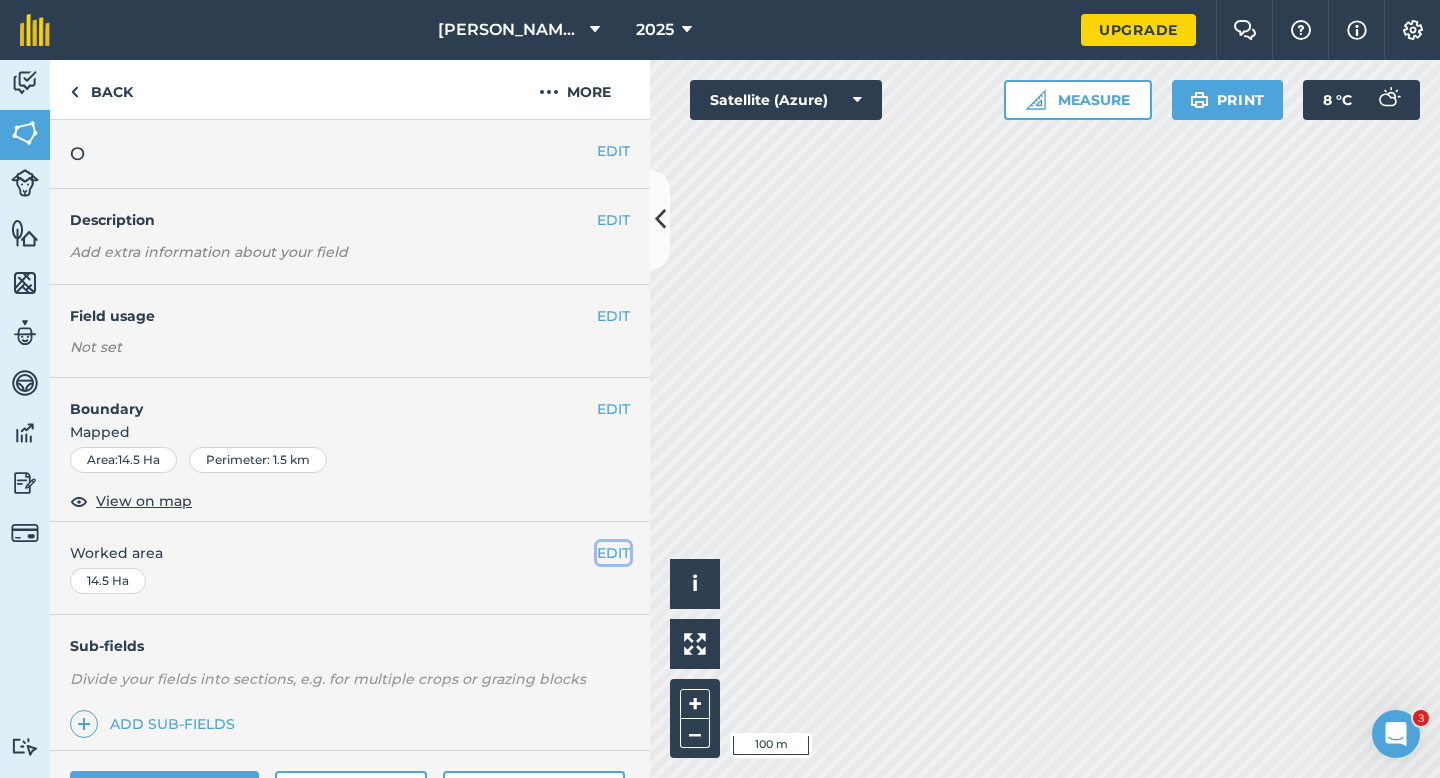 click on "EDIT" at bounding box center [613, 553] 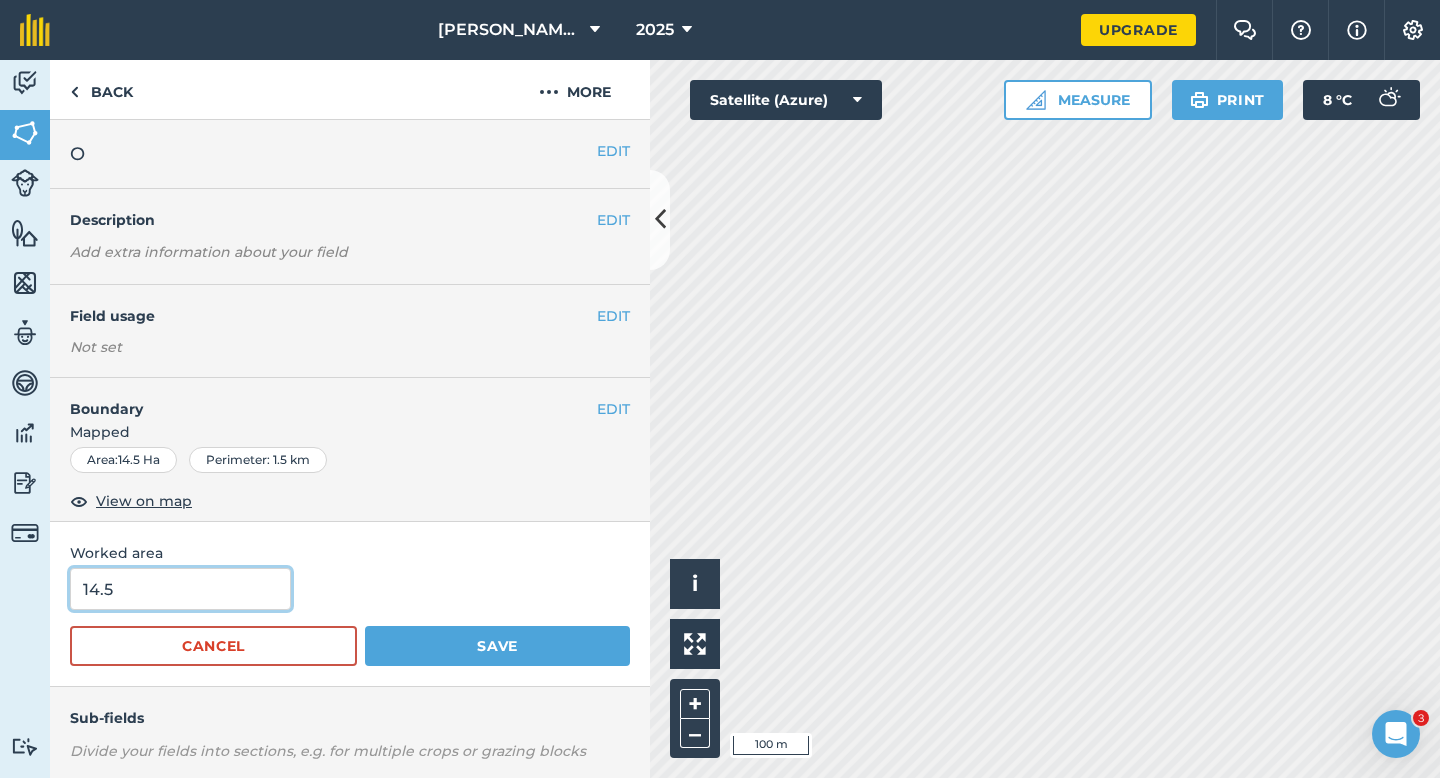 click on "14.5" at bounding box center [180, 589] 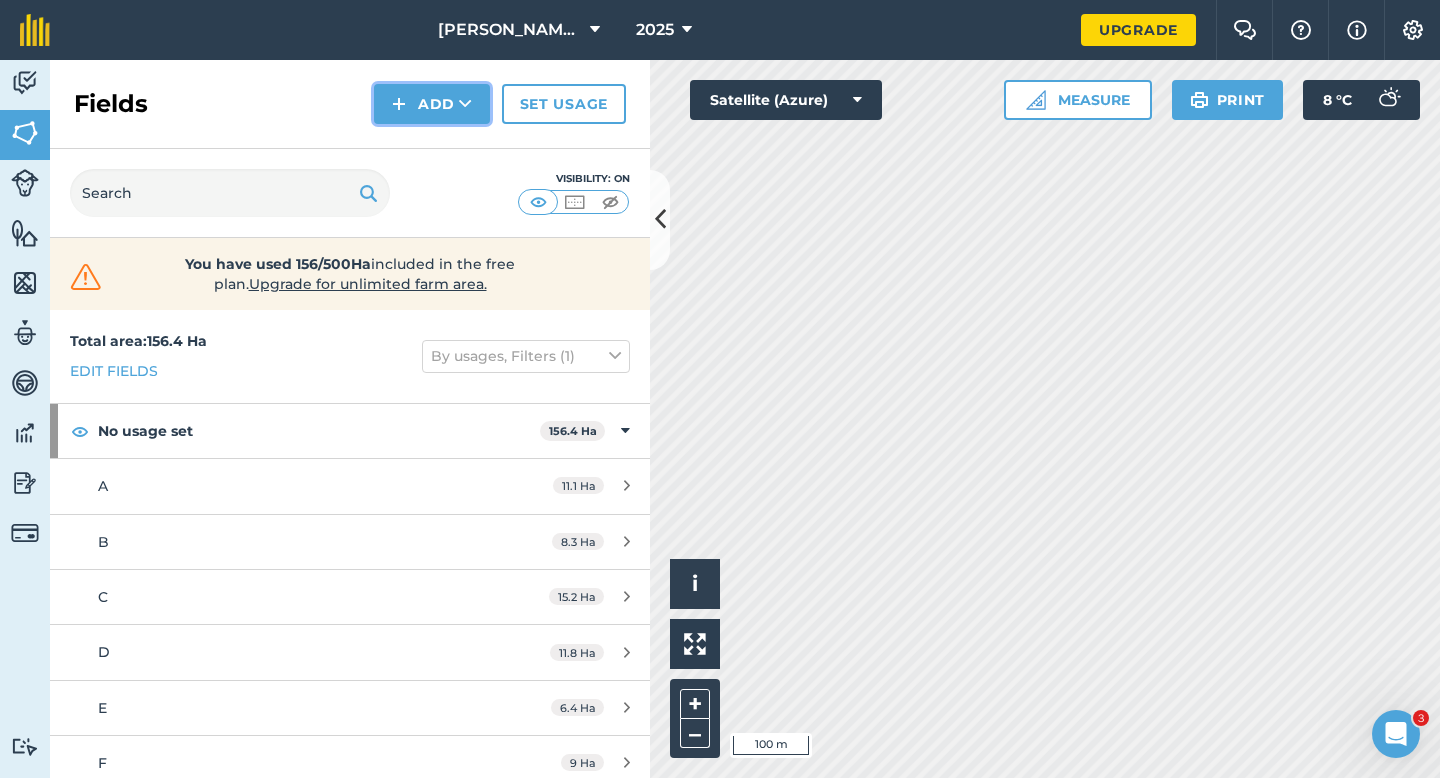 click at bounding box center [399, 104] 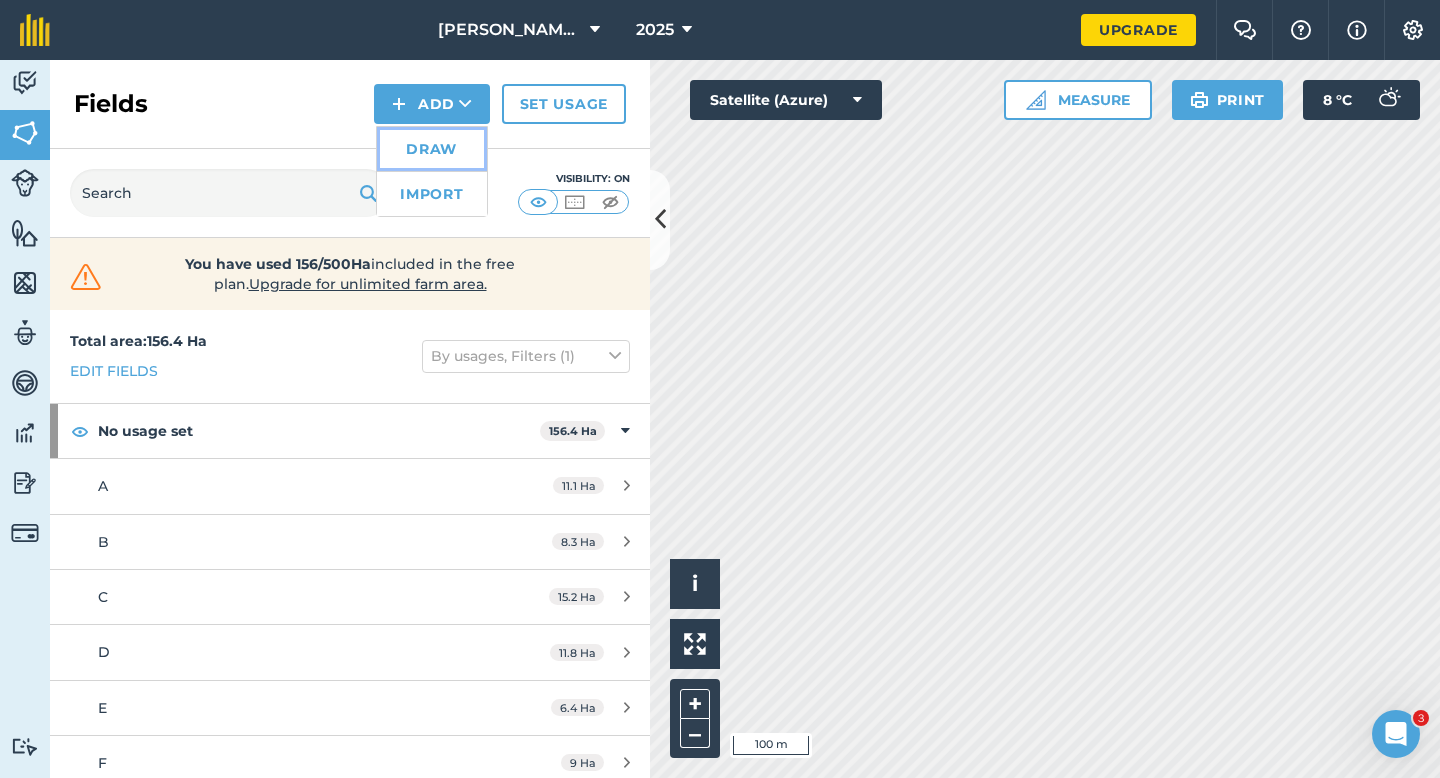 click on "Draw" at bounding box center (432, 149) 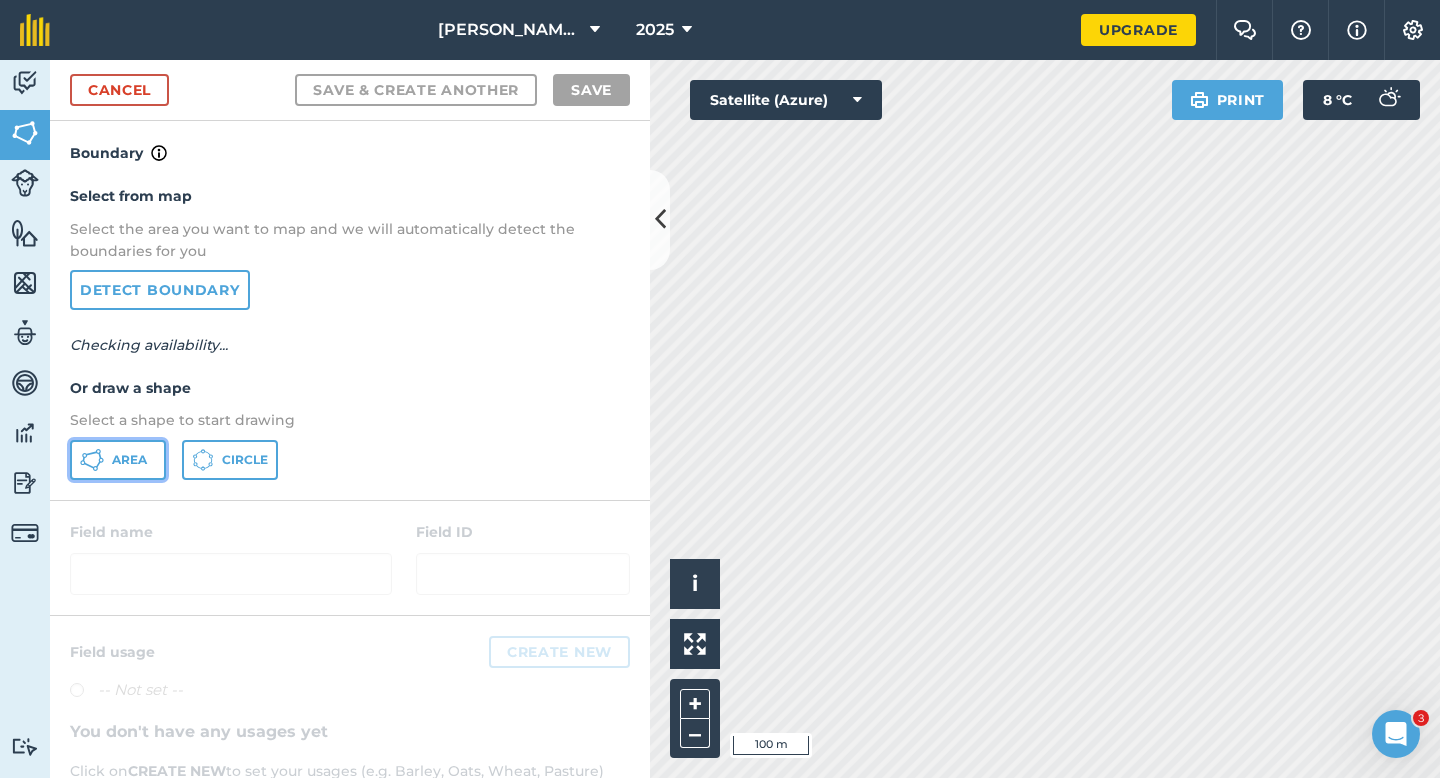 click 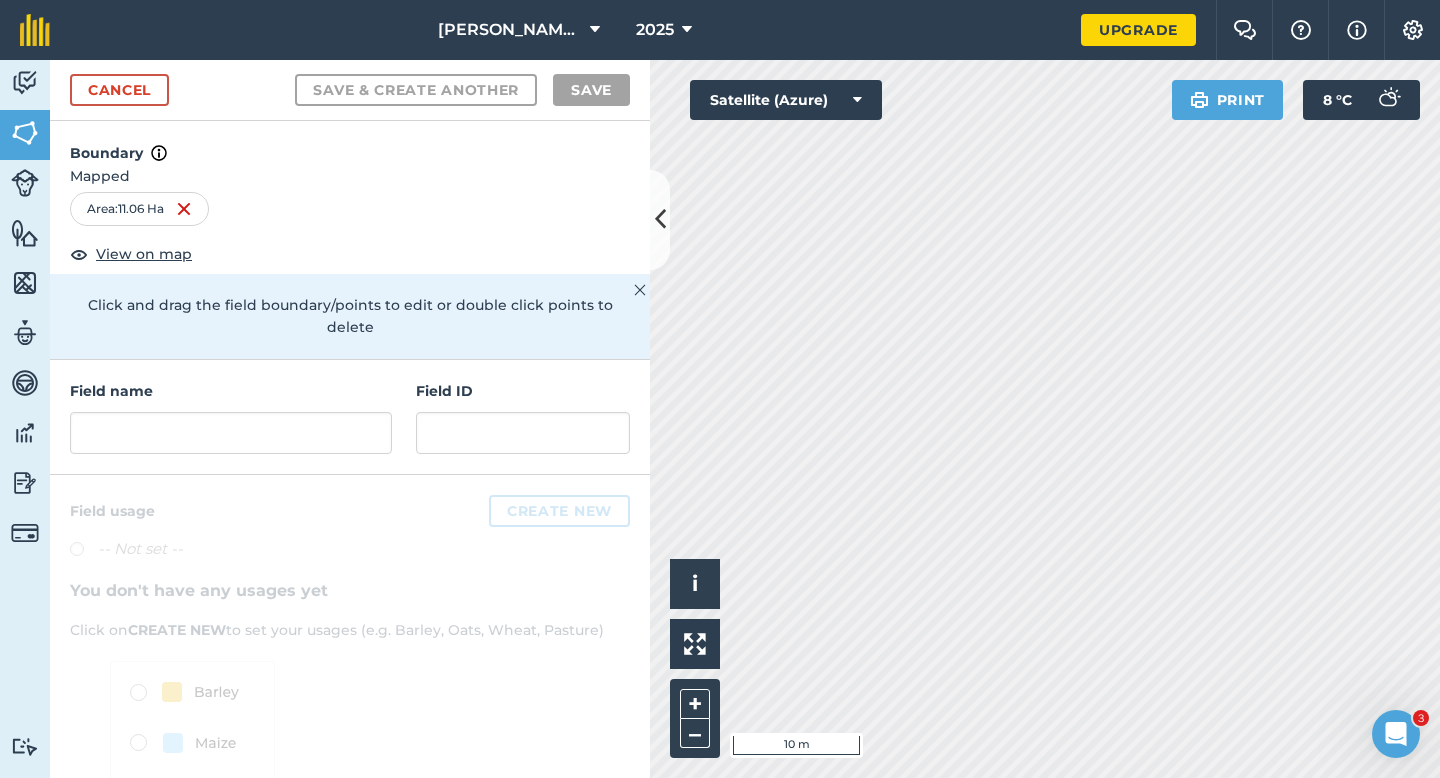 click on "Field name Field ID" at bounding box center [350, 417] 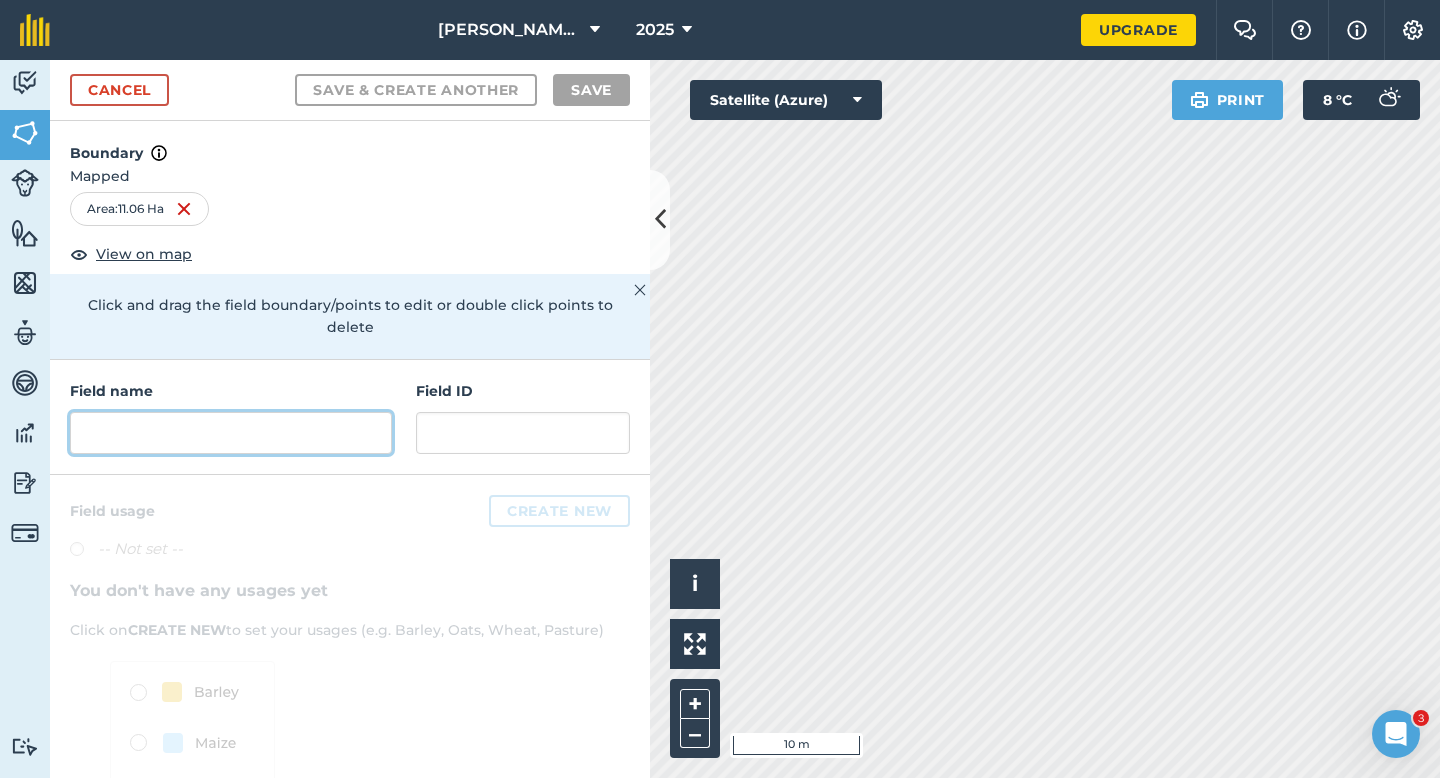 click at bounding box center (231, 433) 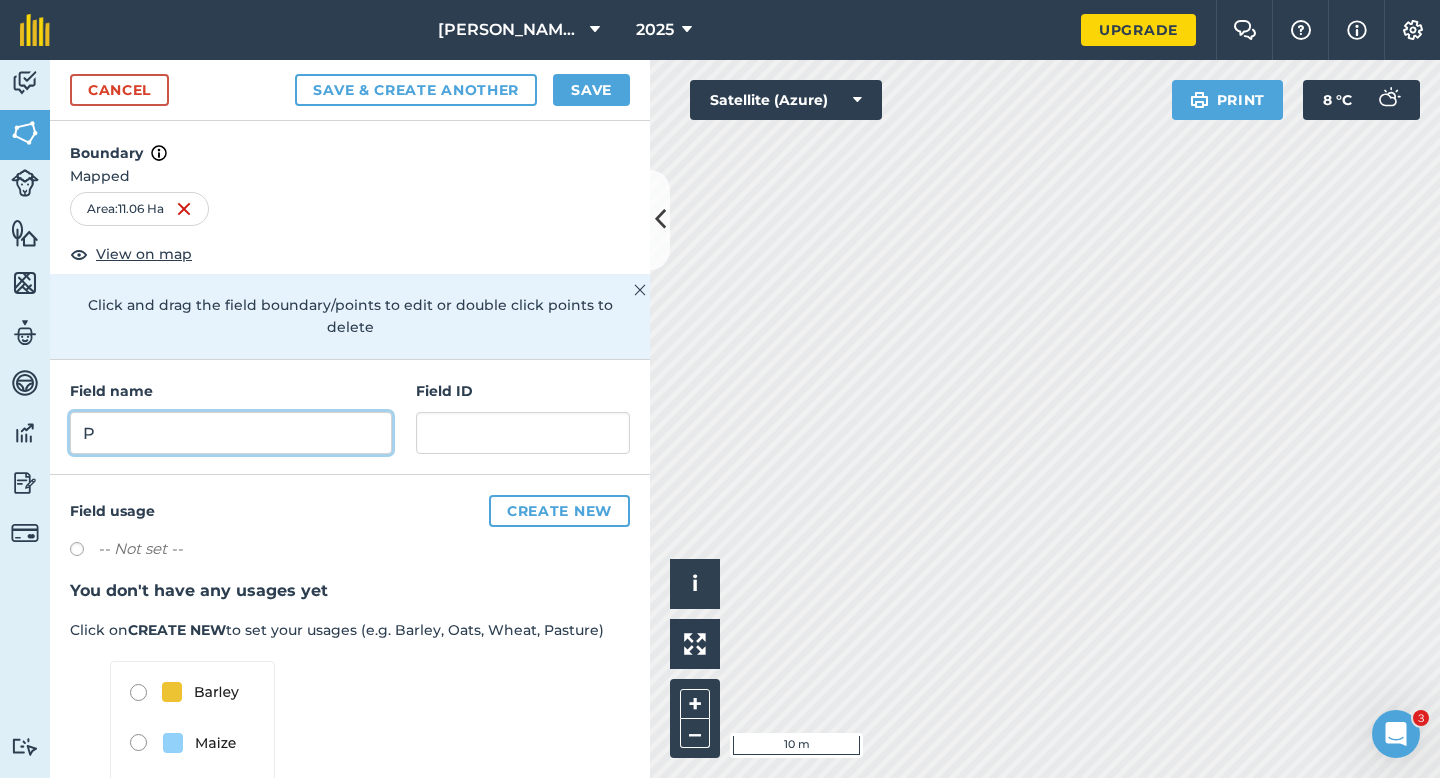 type on "P" 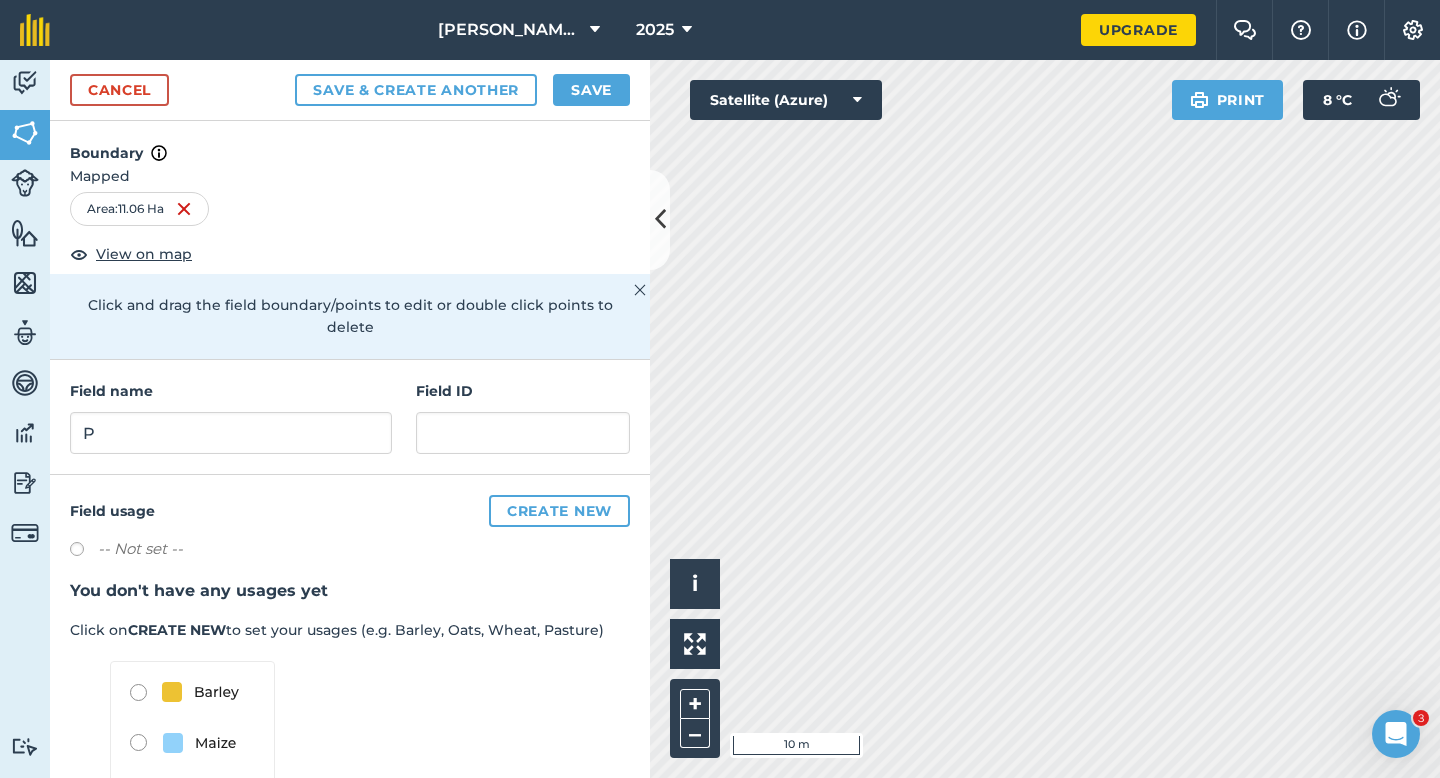 click on "Cancel Save & Create Another Save" at bounding box center (350, 90) 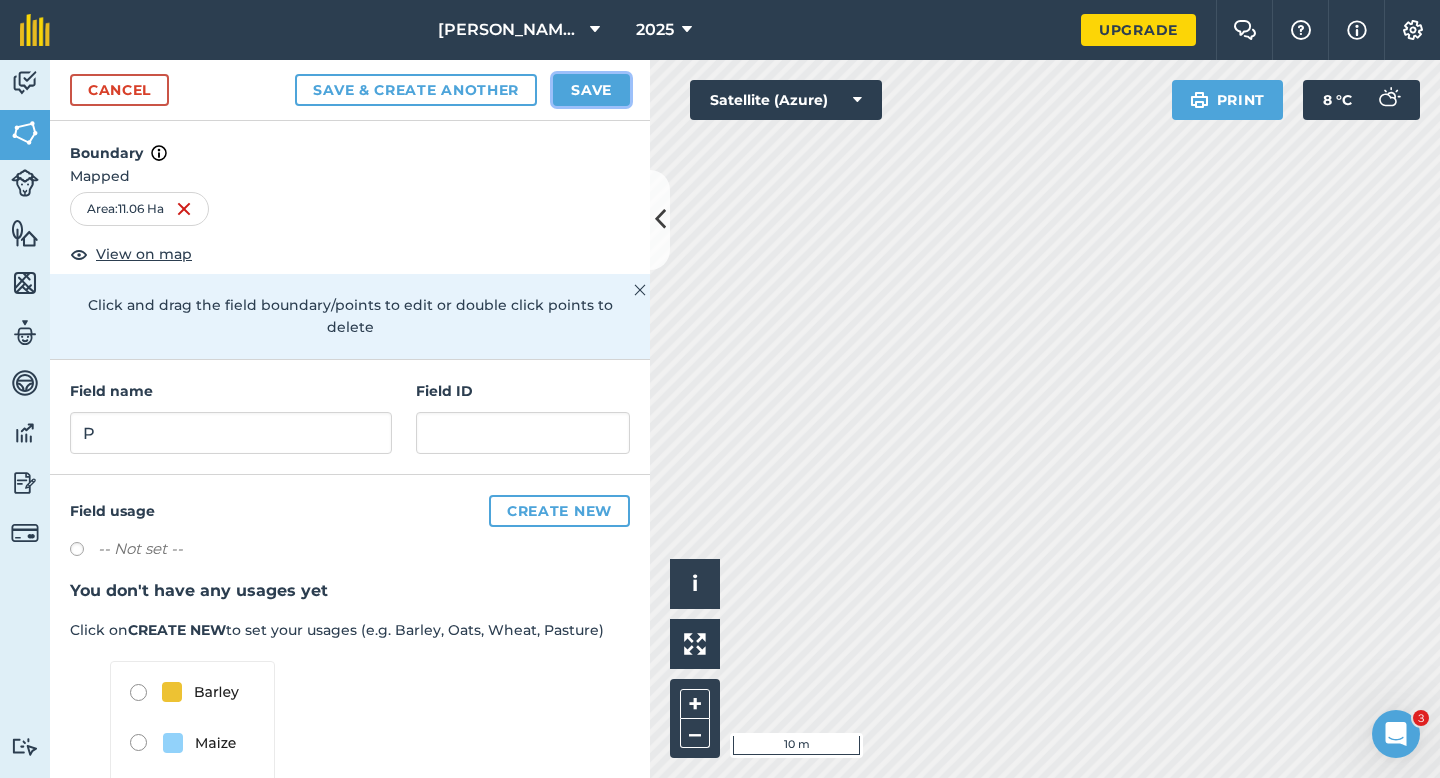 click on "Save" at bounding box center [591, 90] 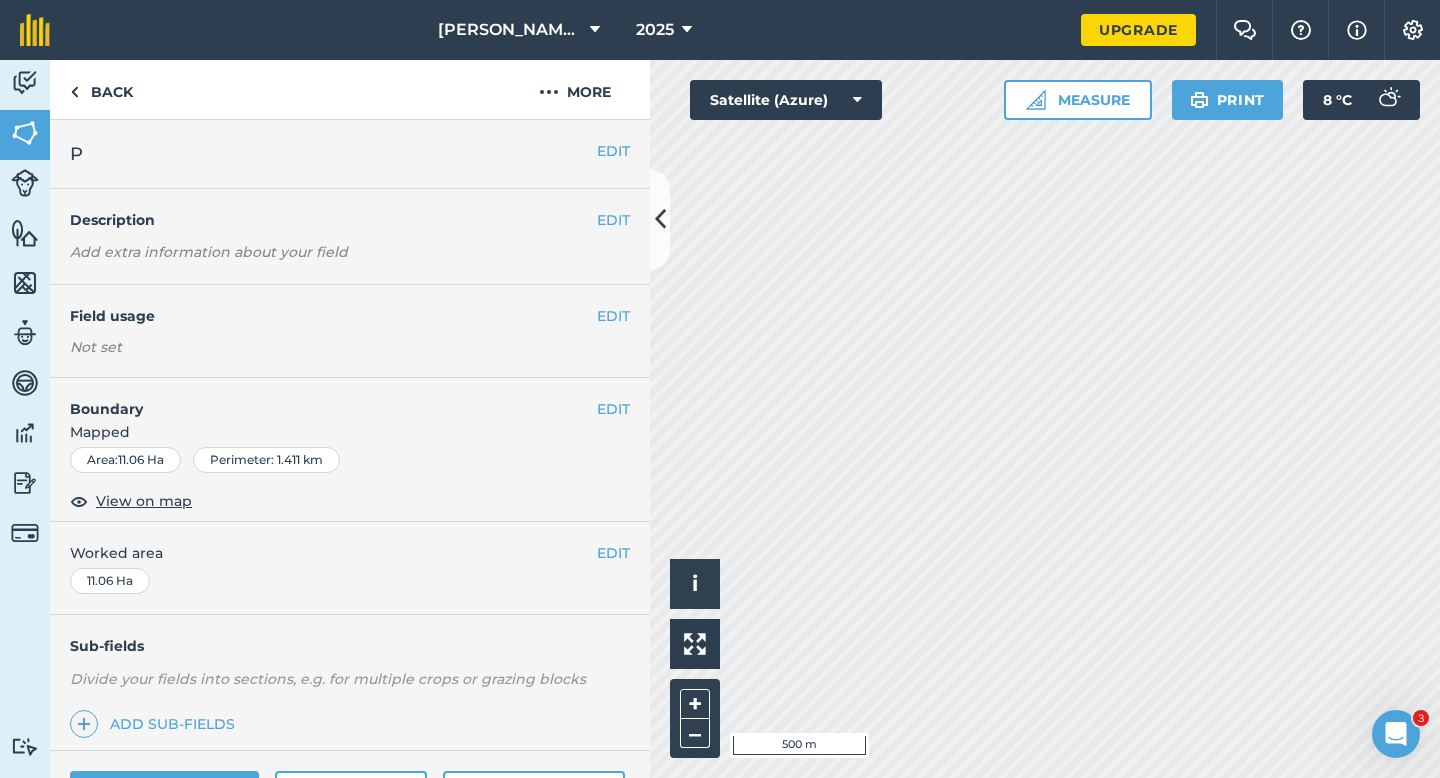 click on "EDIT Worked area 11.06   Ha" at bounding box center (350, 568) 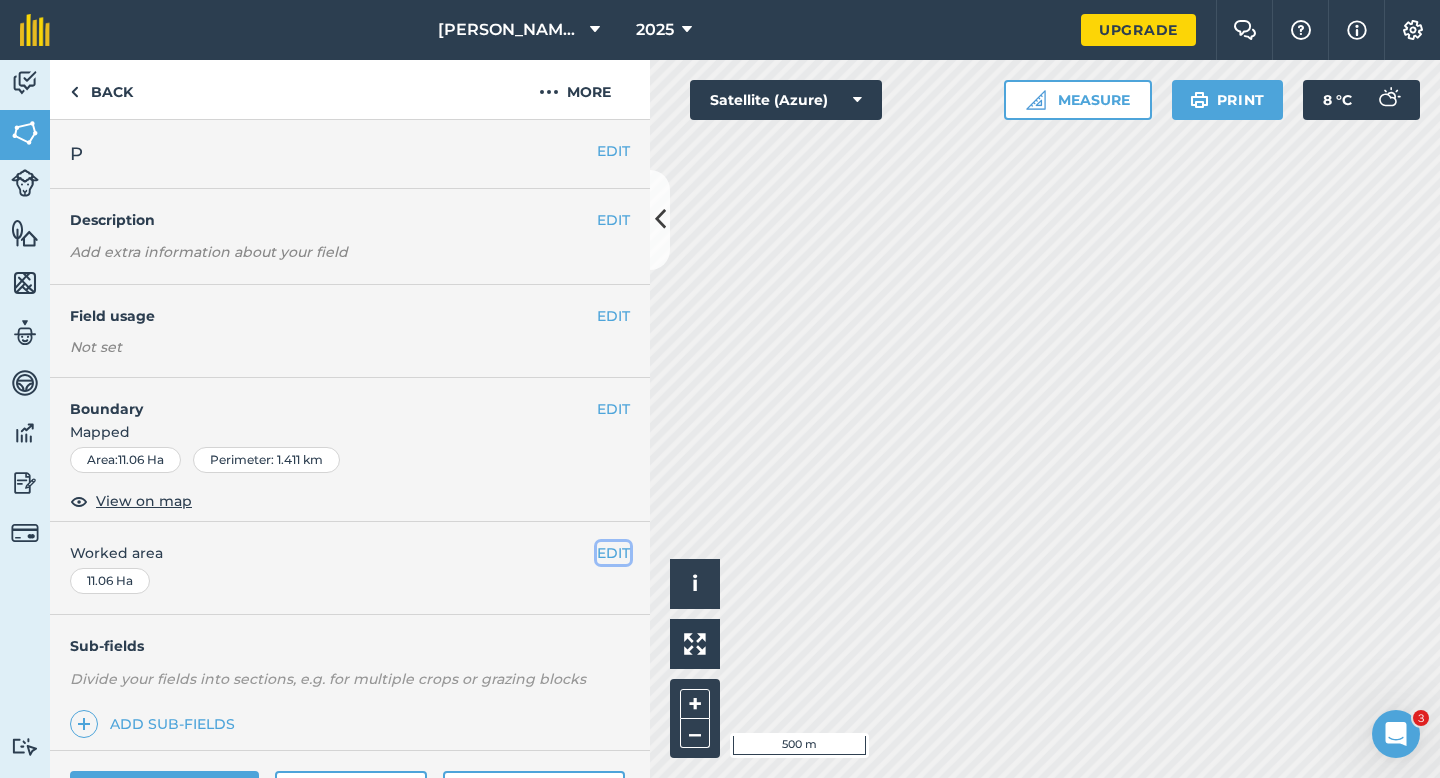 click on "EDIT" at bounding box center (613, 553) 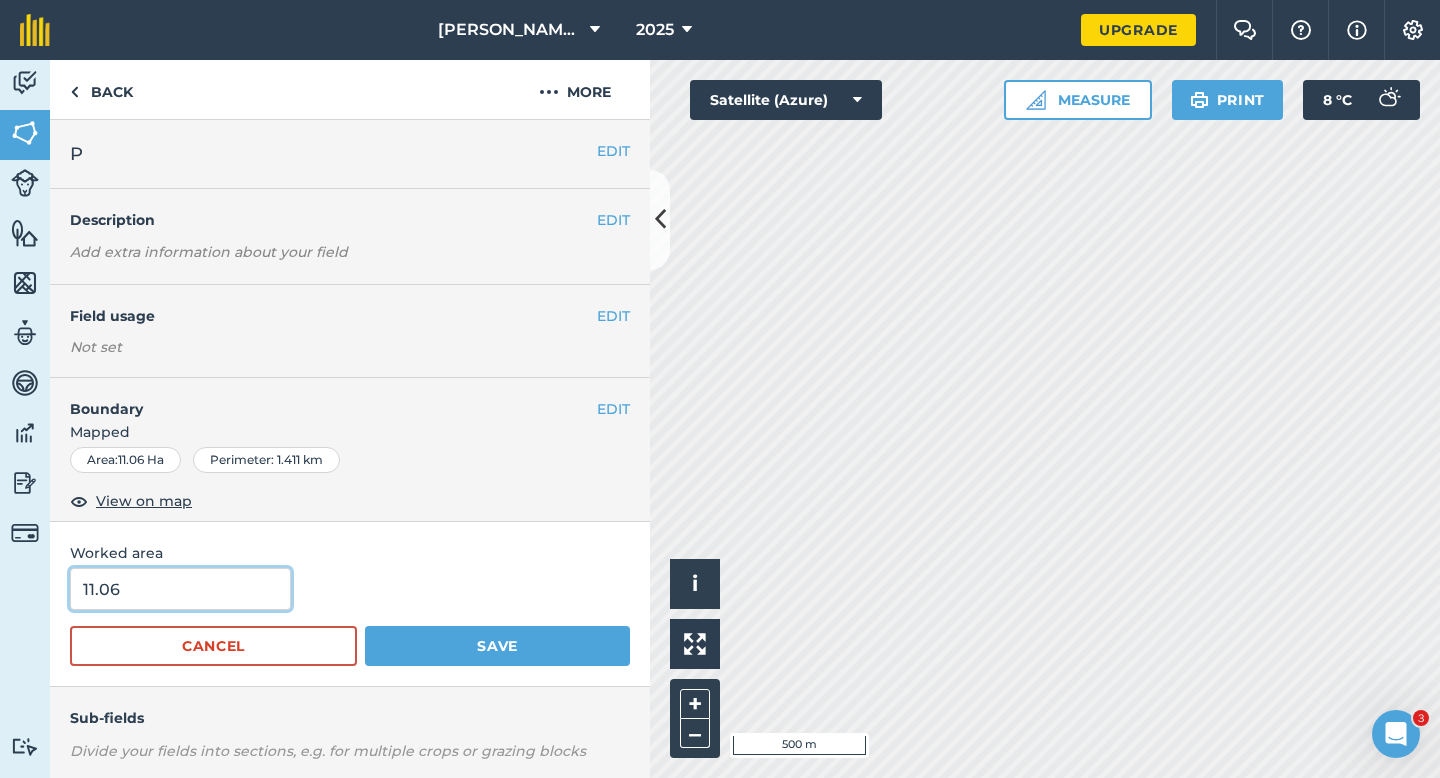 click on "11.06" at bounding box center (180, 589) 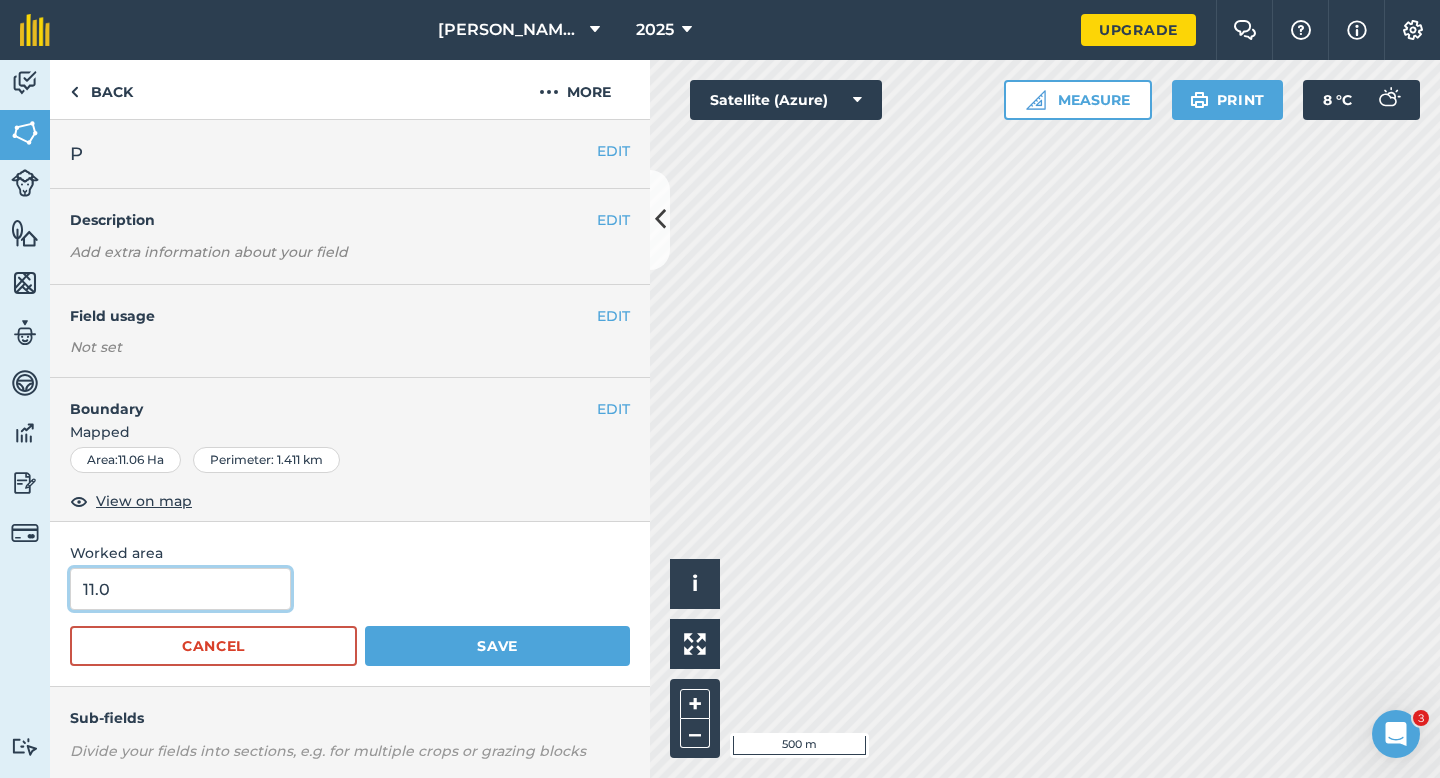type on "11" 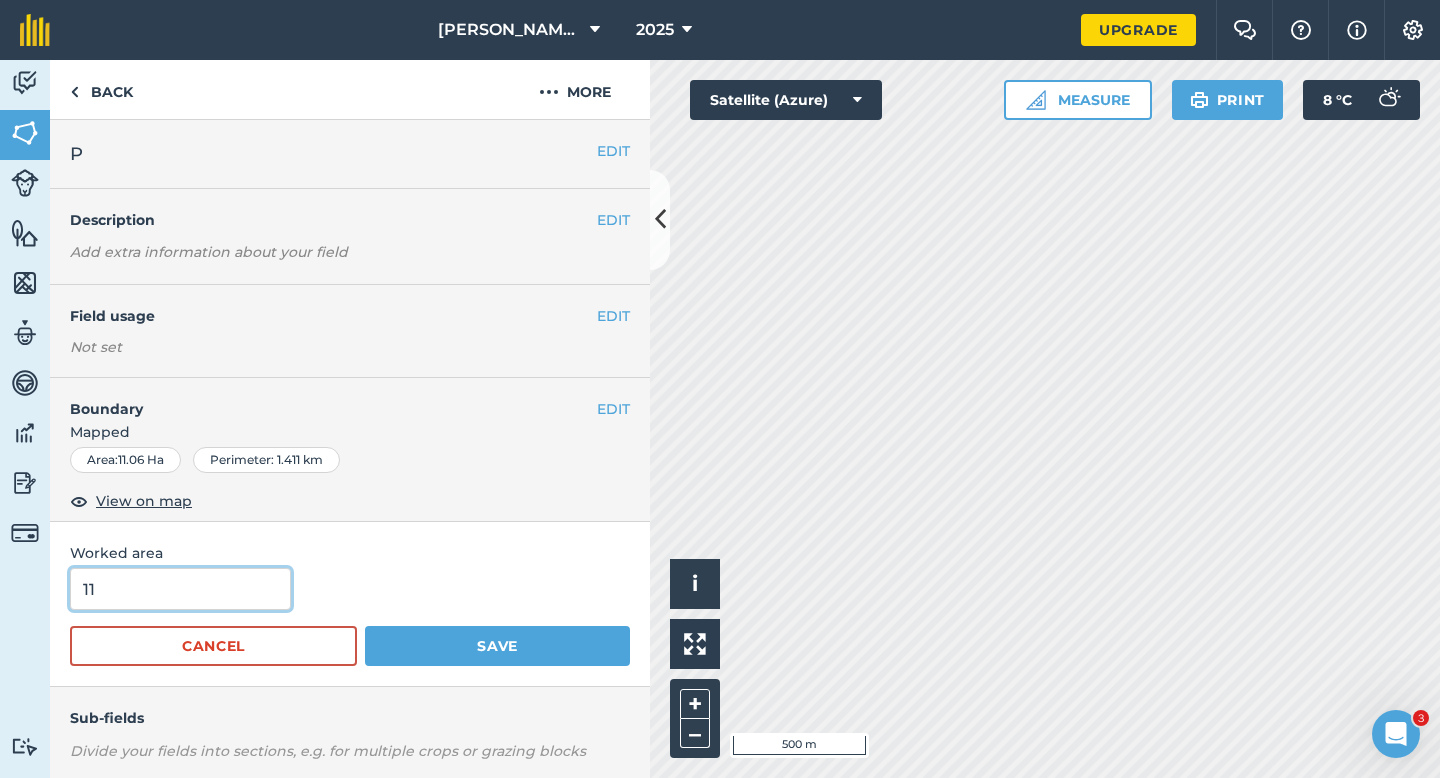 click on "Save" at bounding box center [497, 646] 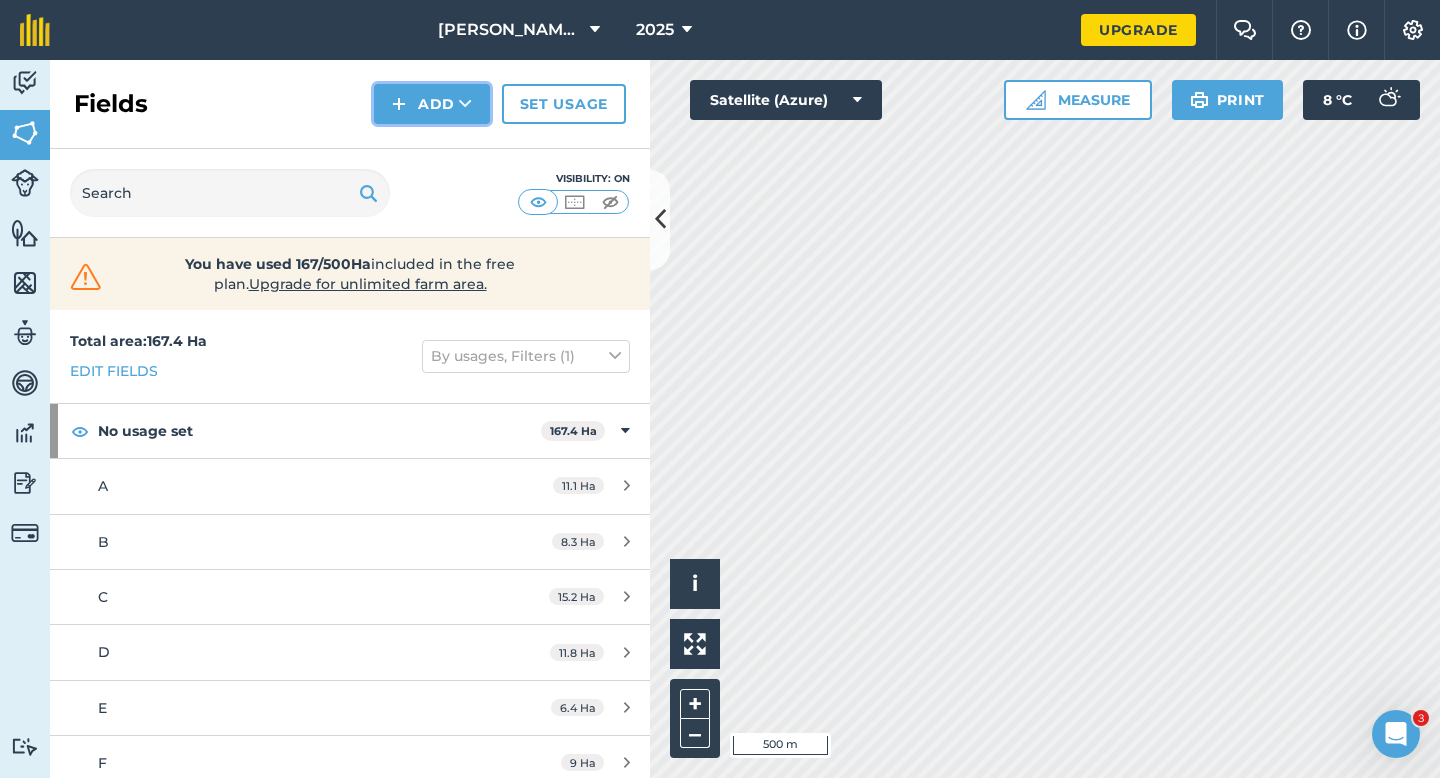 click on "Add" at bounding box center [432, 104] 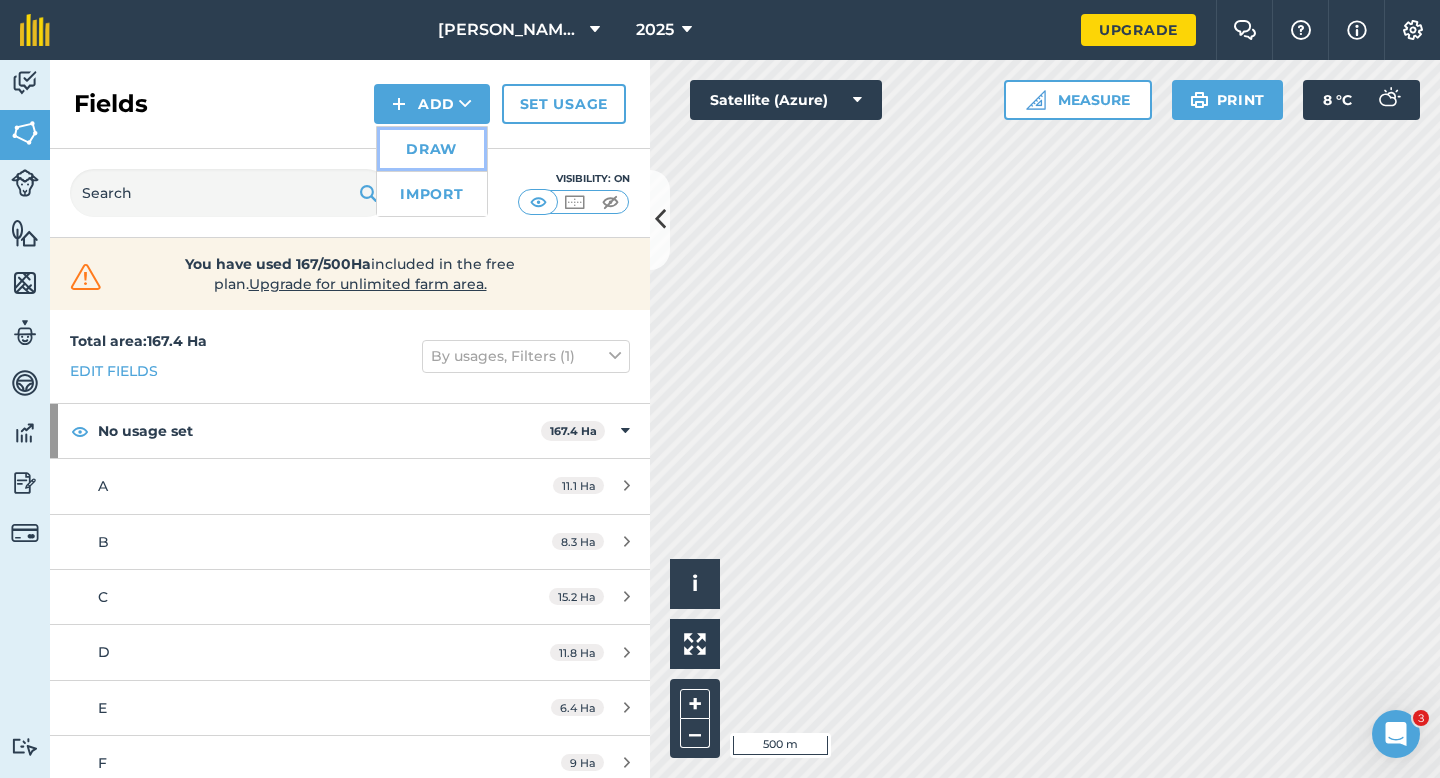 click on "Draw" at bounding box center (432, 149) 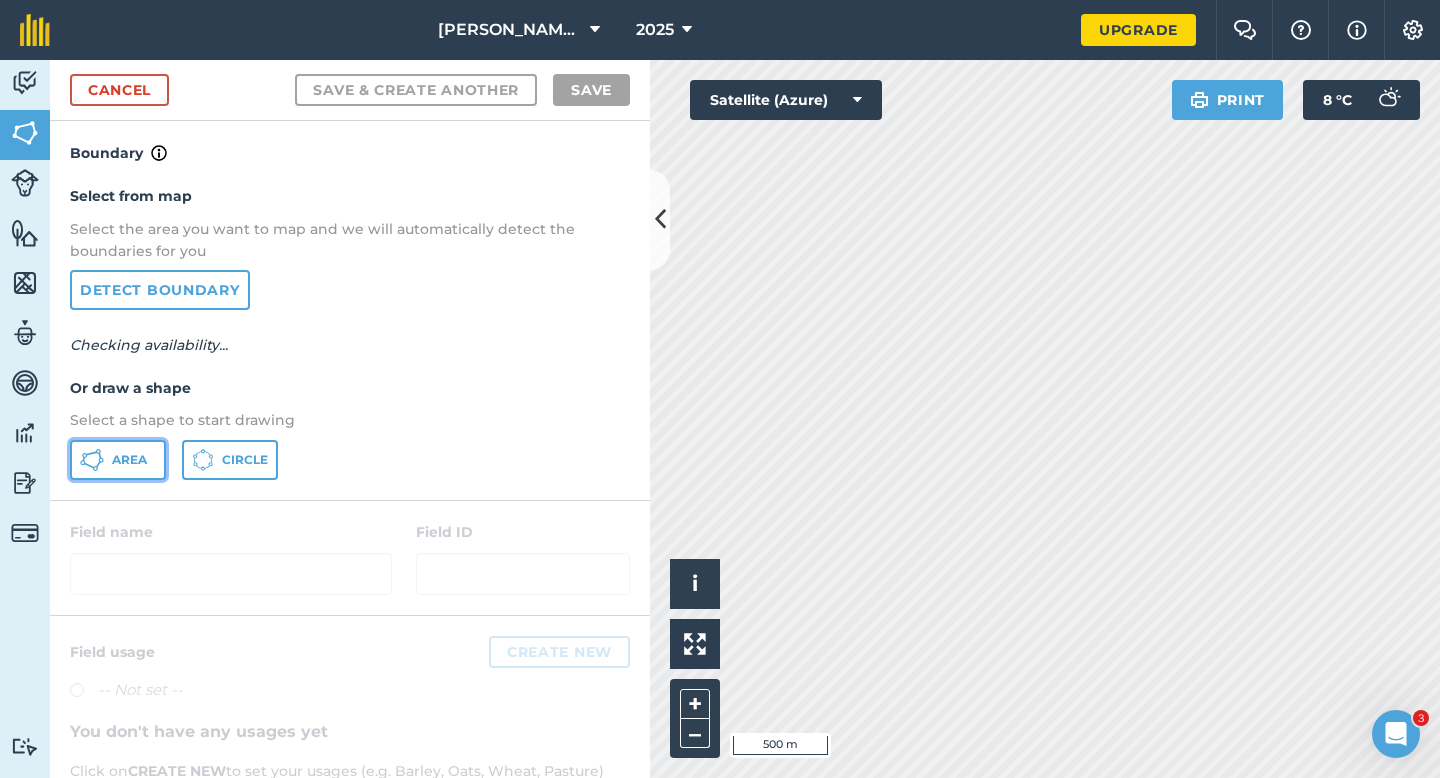 click on "Area" at bounding box center [118, 460] 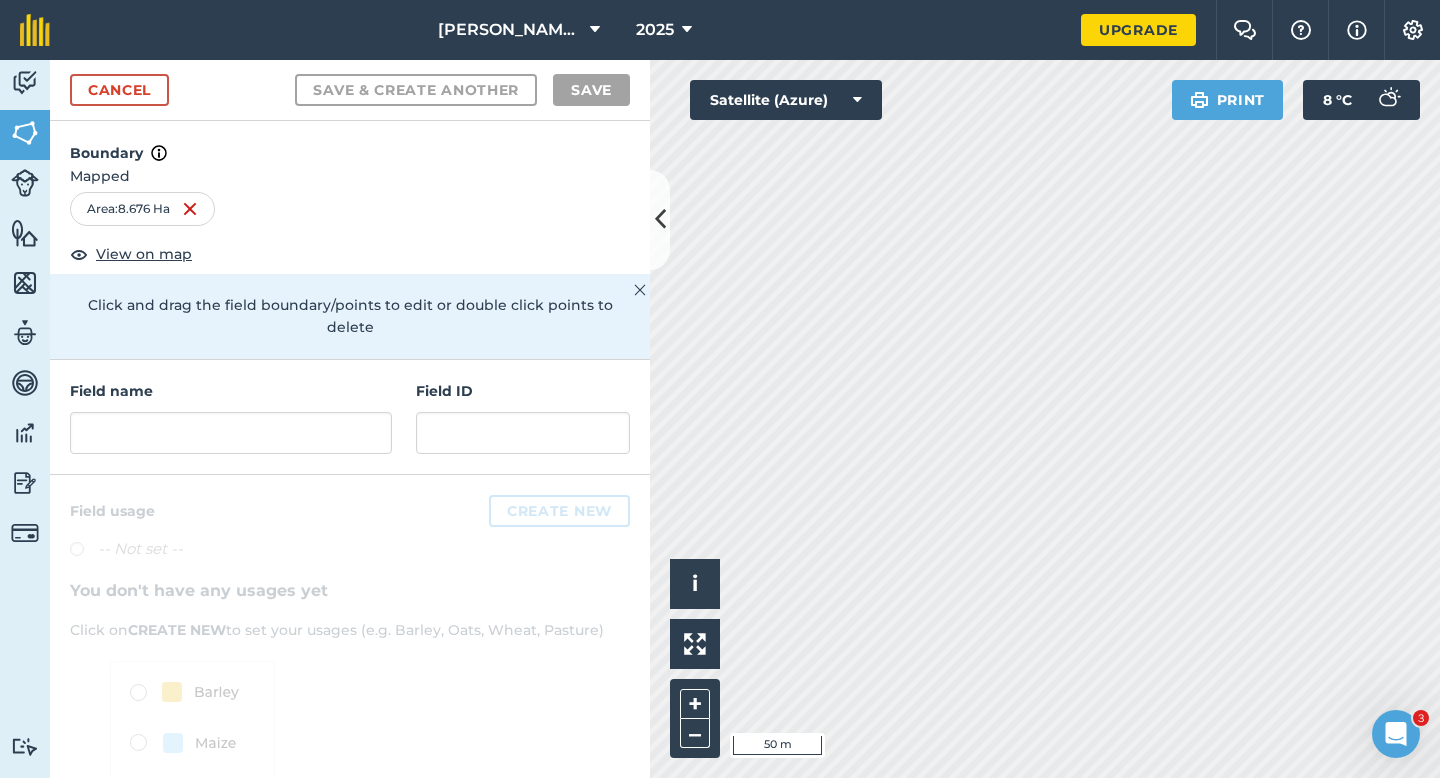 click on "[PERSON_NAME] Farming Partnership 2025 Upgrade Farm Chat Help Info Settings Map printing is not available on our free plan Please upgrade to our Essentials, Plus or Pro plan to access this feature. Activity Fields Livestock Features Maps Team Vehicles Data Reporting Billing Tutorials Tutorials Cancel Save & Create Another Save Boundary   Mapped Area :  8.676   Ha   View on map Click and drag the field boundary/points to edit or double click points to delete Field name Field ID Field usage   Create new -- Not set -- You don't have any usages yet Click on  CREATE NEW  to set your usages (e.g. Barley, Oats, Wheat, Pasture) Click to start drawing i © 2025 TomTom, Microsoft 50 m + – Satellite (Azure) Print 8   ° C
3" at bounding box center (720, 389) 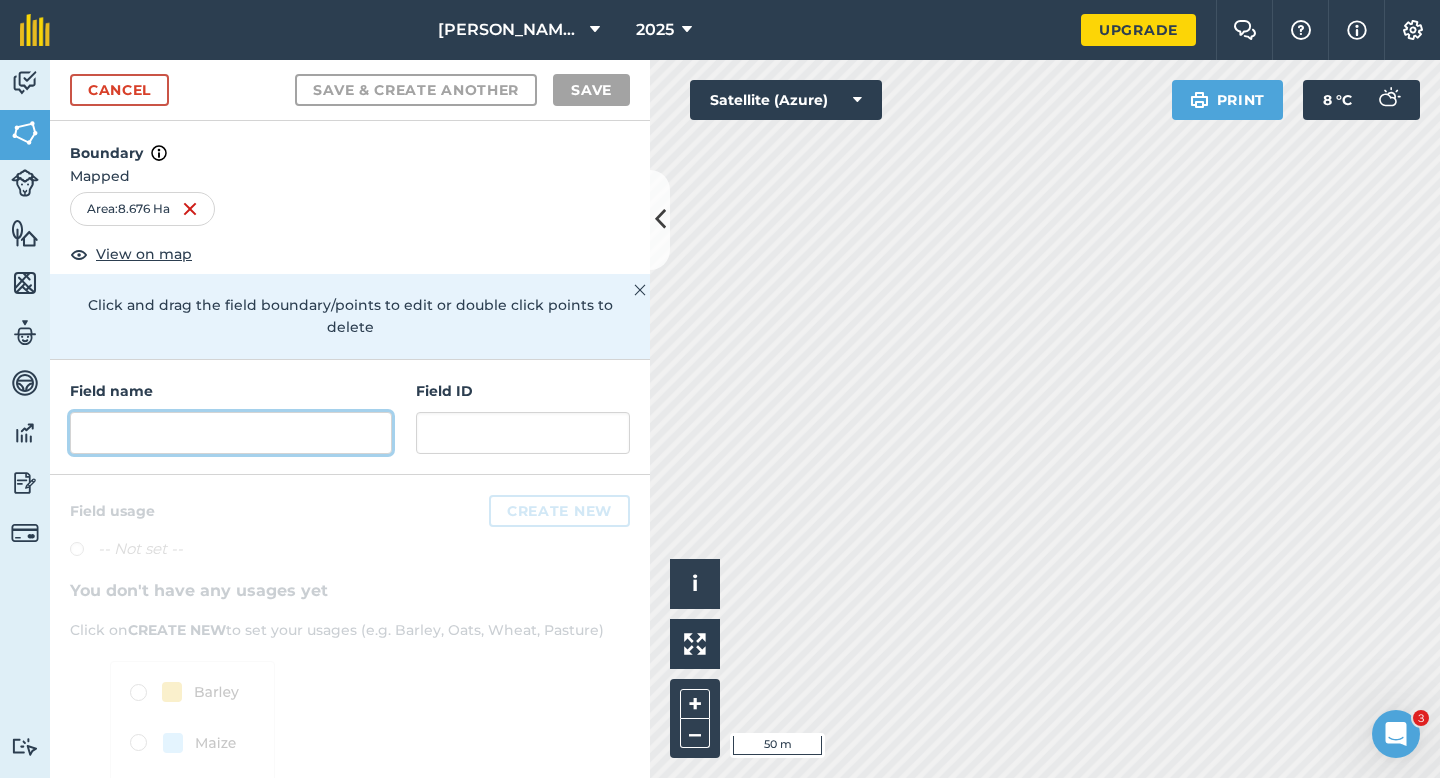 click at bounding box center (231, 433) 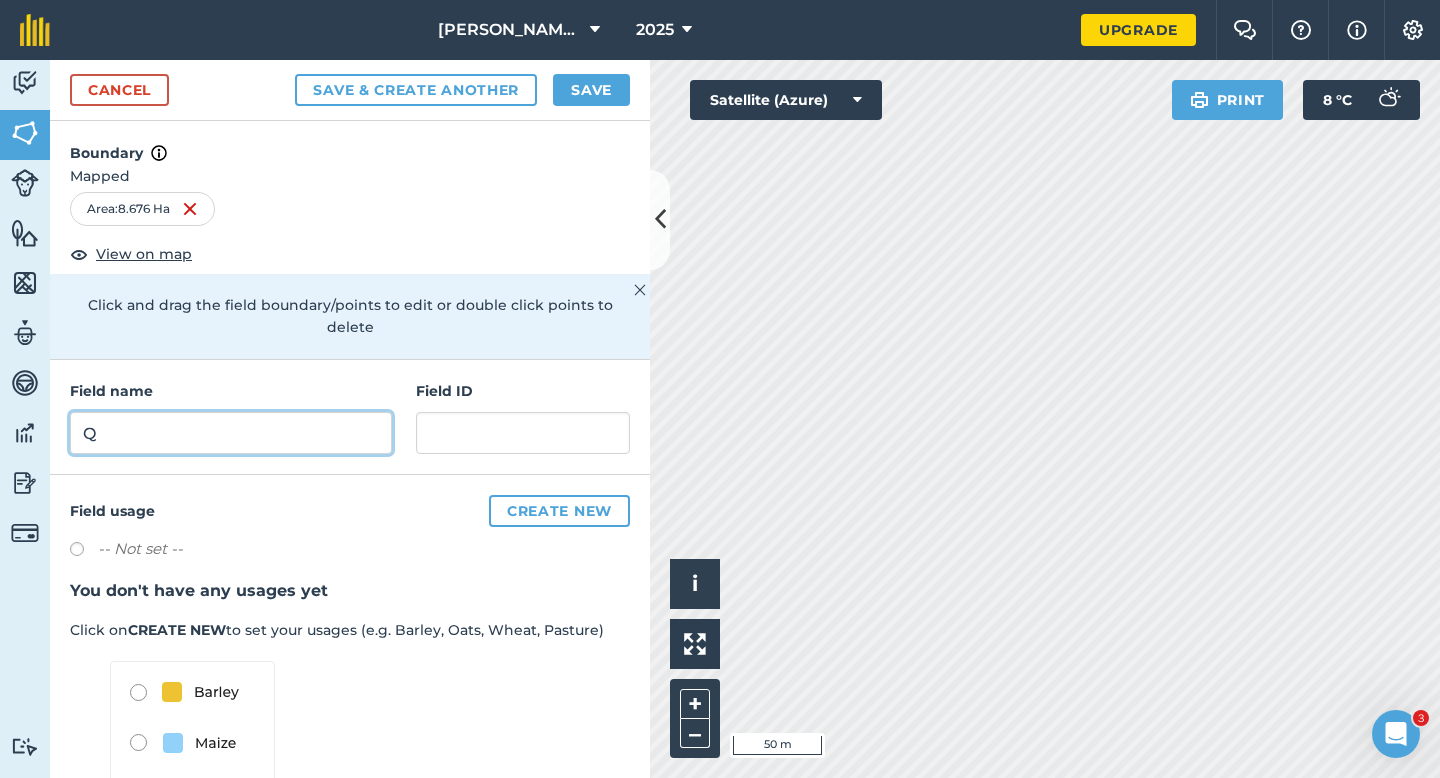 type on "Q" 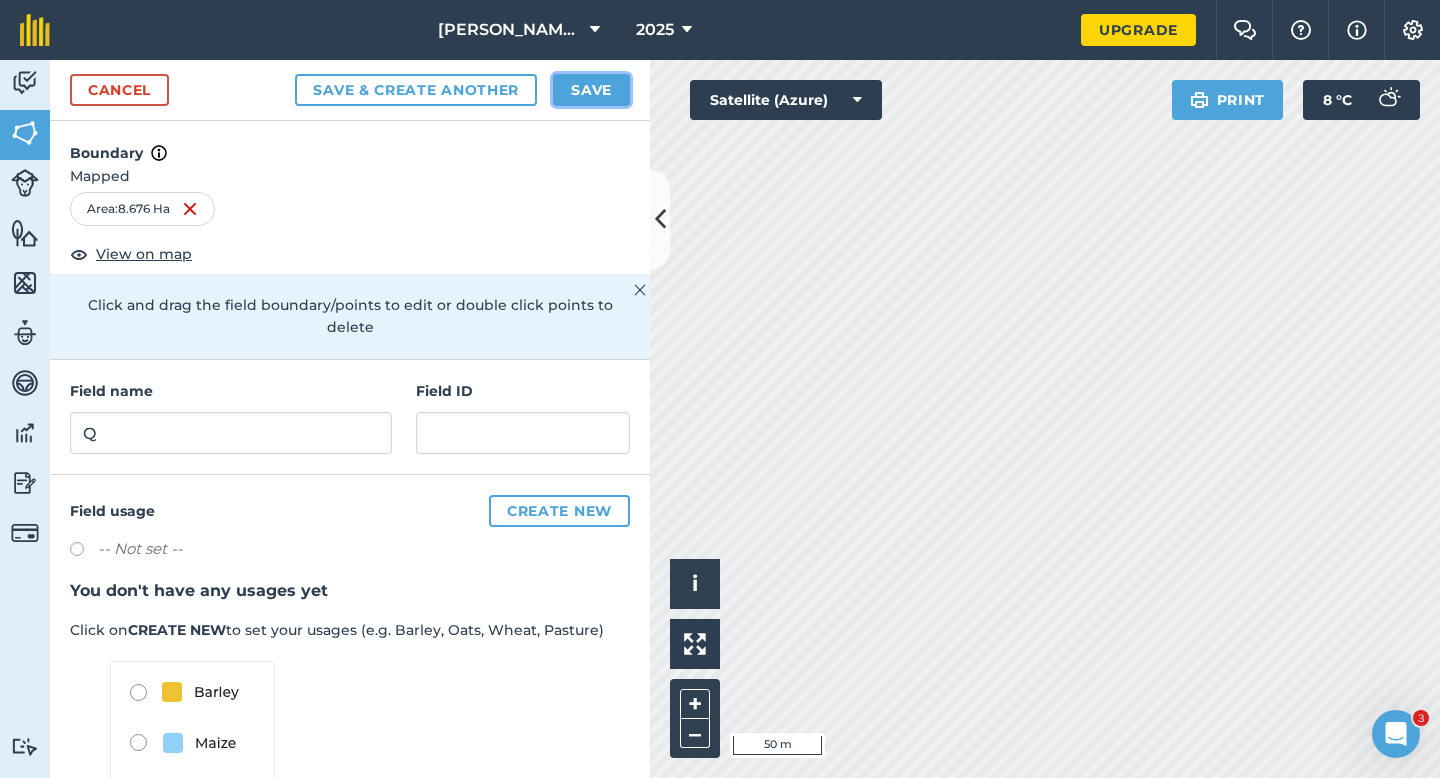 click on "Save" at bounding box center (591, 90) 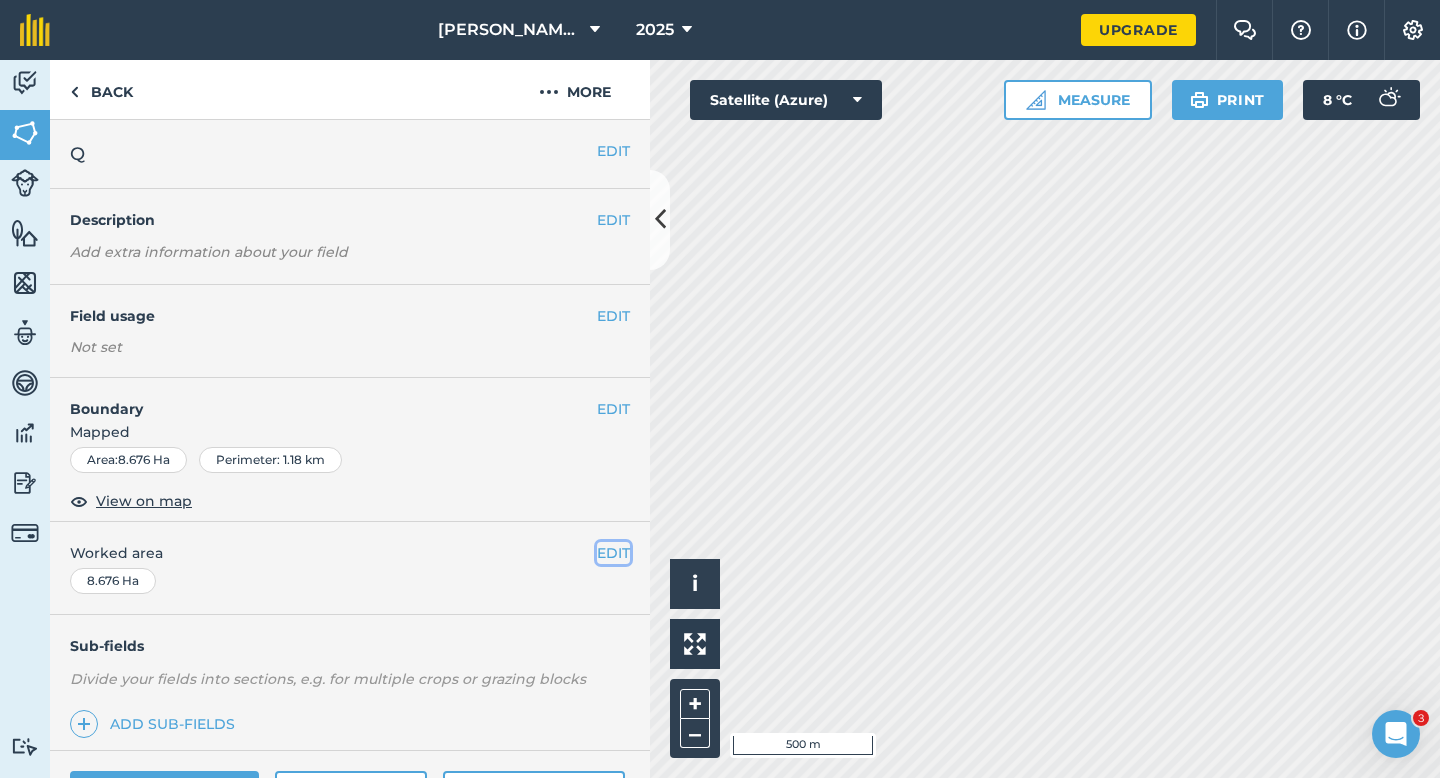 click on "EDIT" at bounding box center (613, 553) 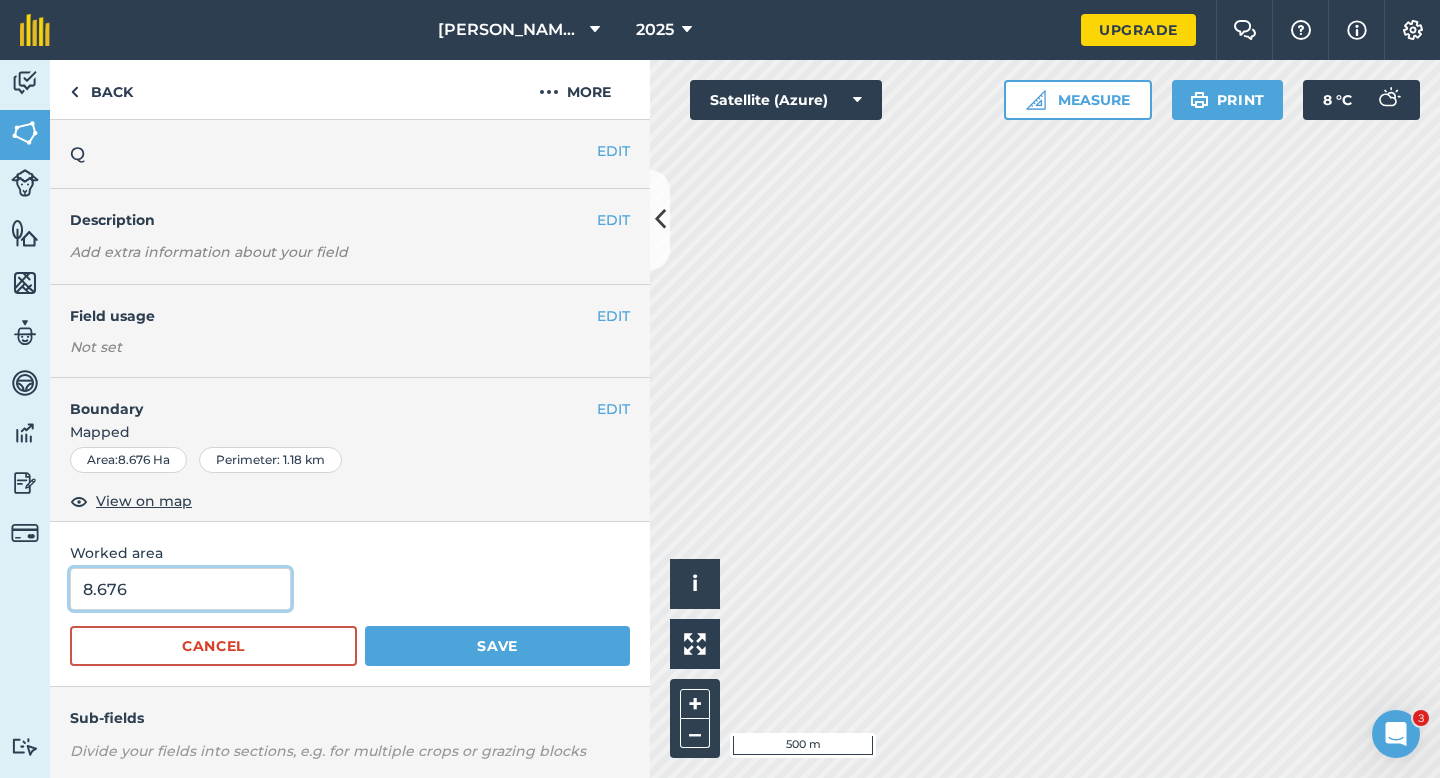 click on "8.676" at bounding box center [180, 589] 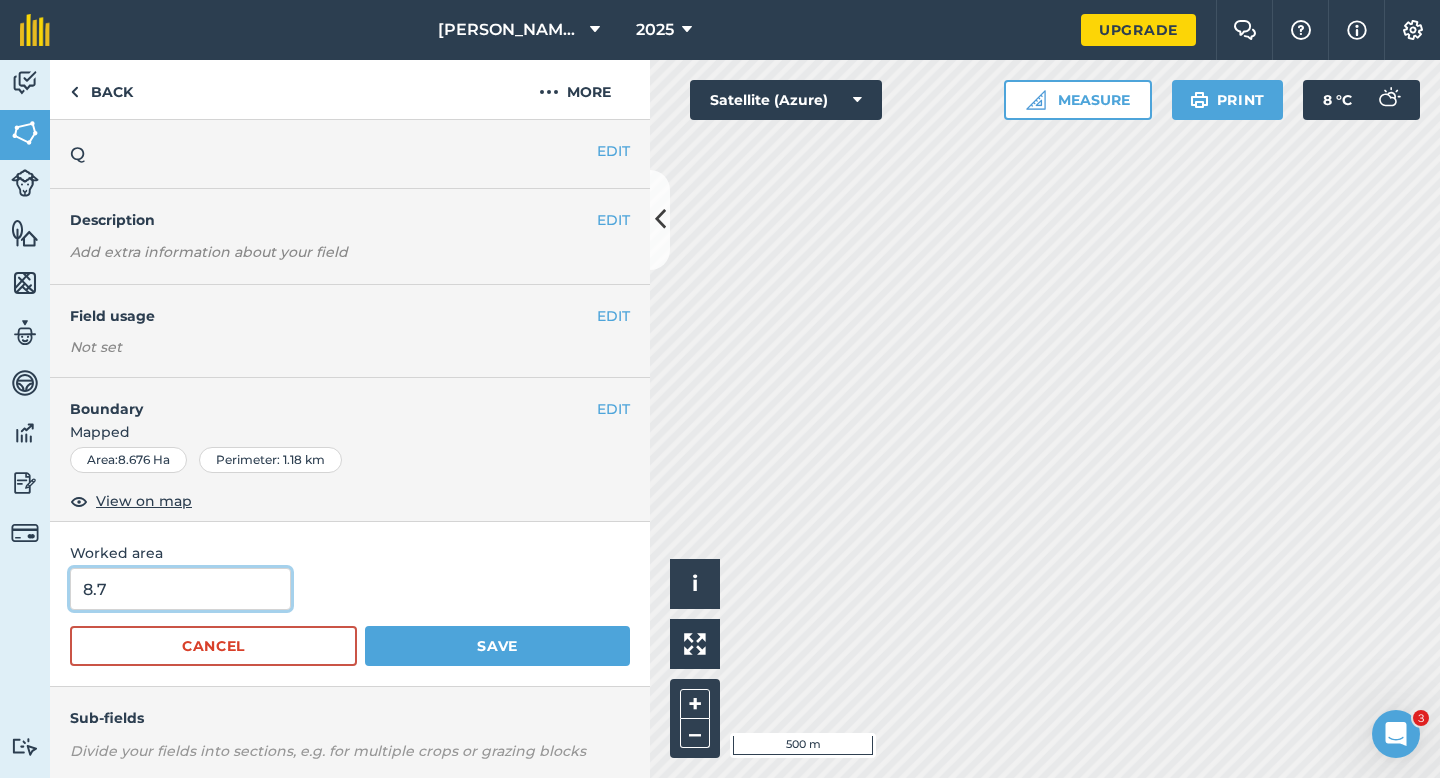 type on "8.7" 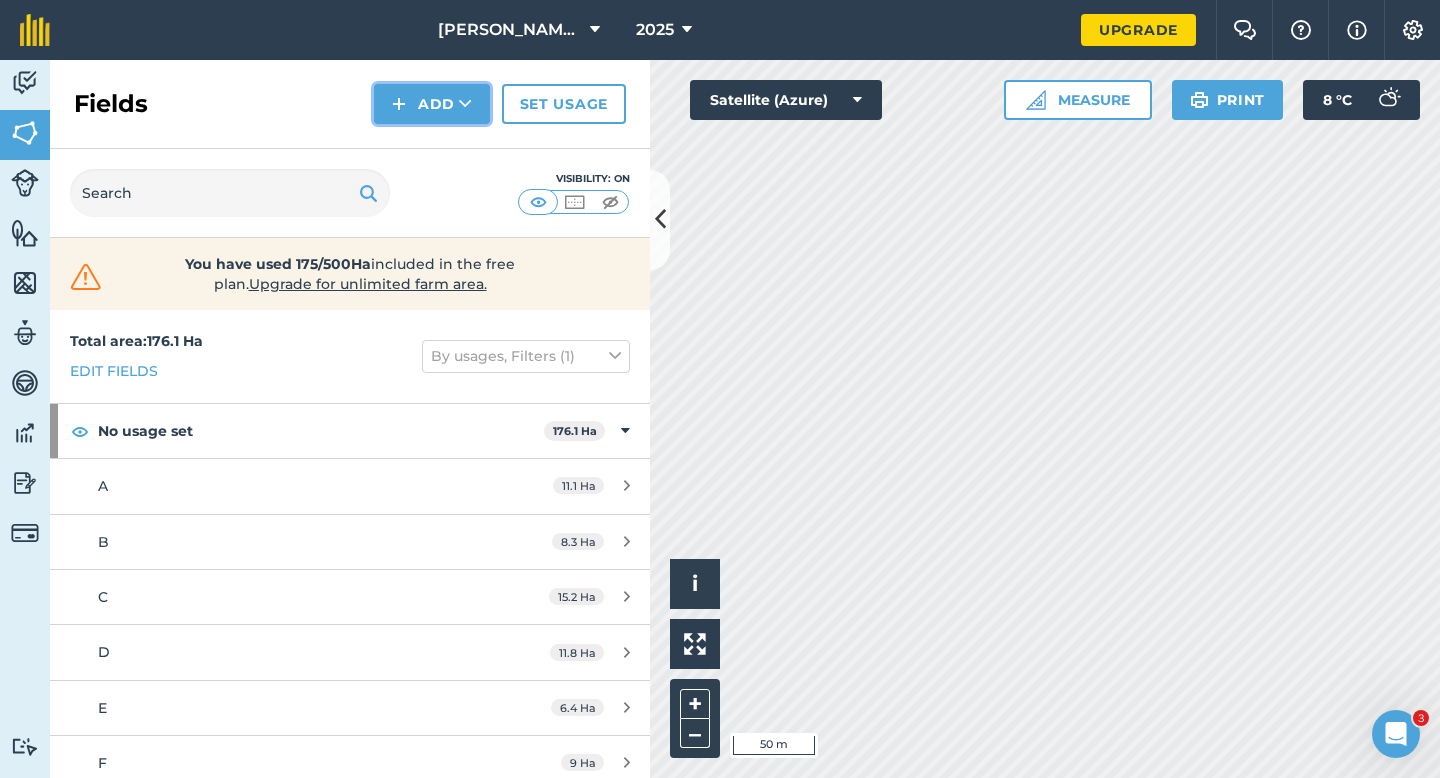 click on "Add" at bounding box center [432, 104] 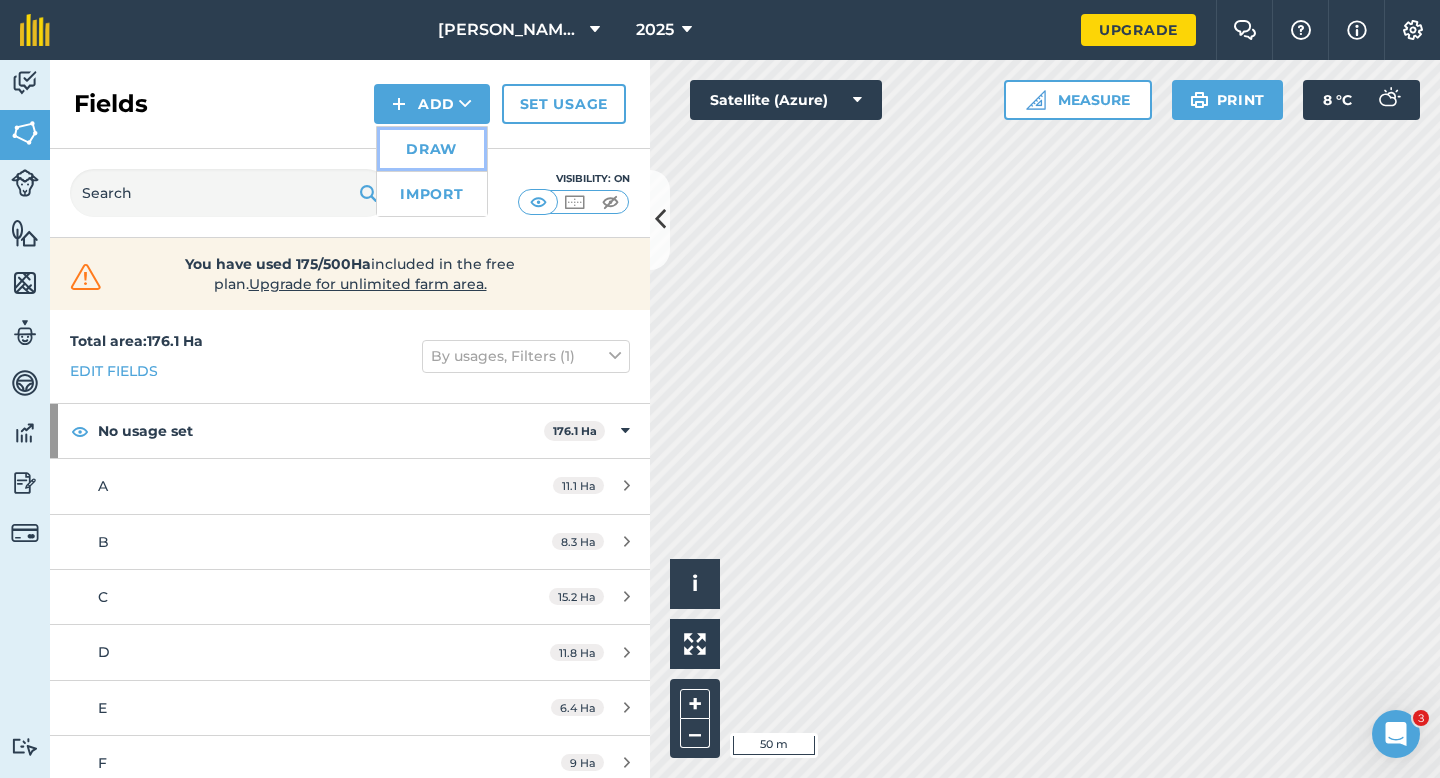 click on "Draw" at bounding box center (432, 149) 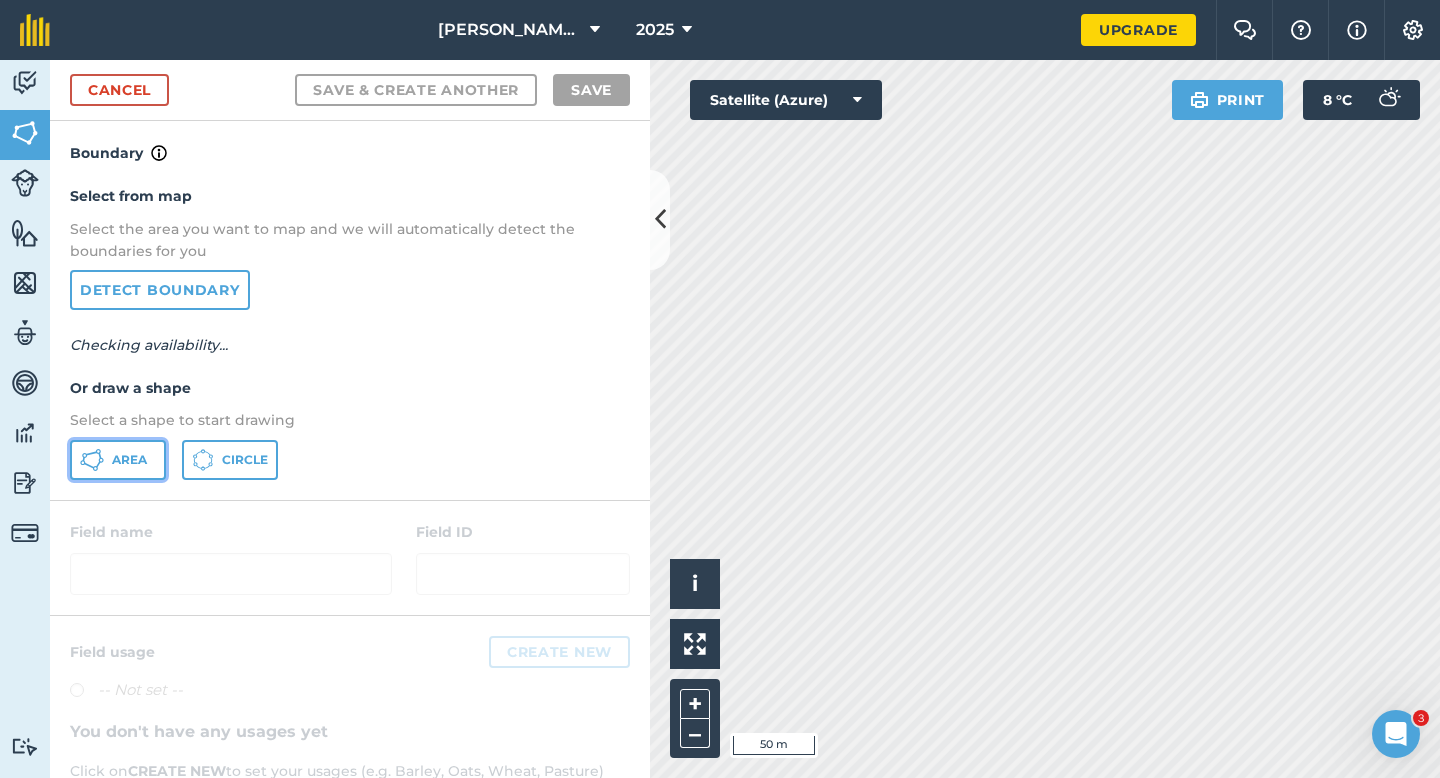 click on "Area" at bounding box center [129, 460] 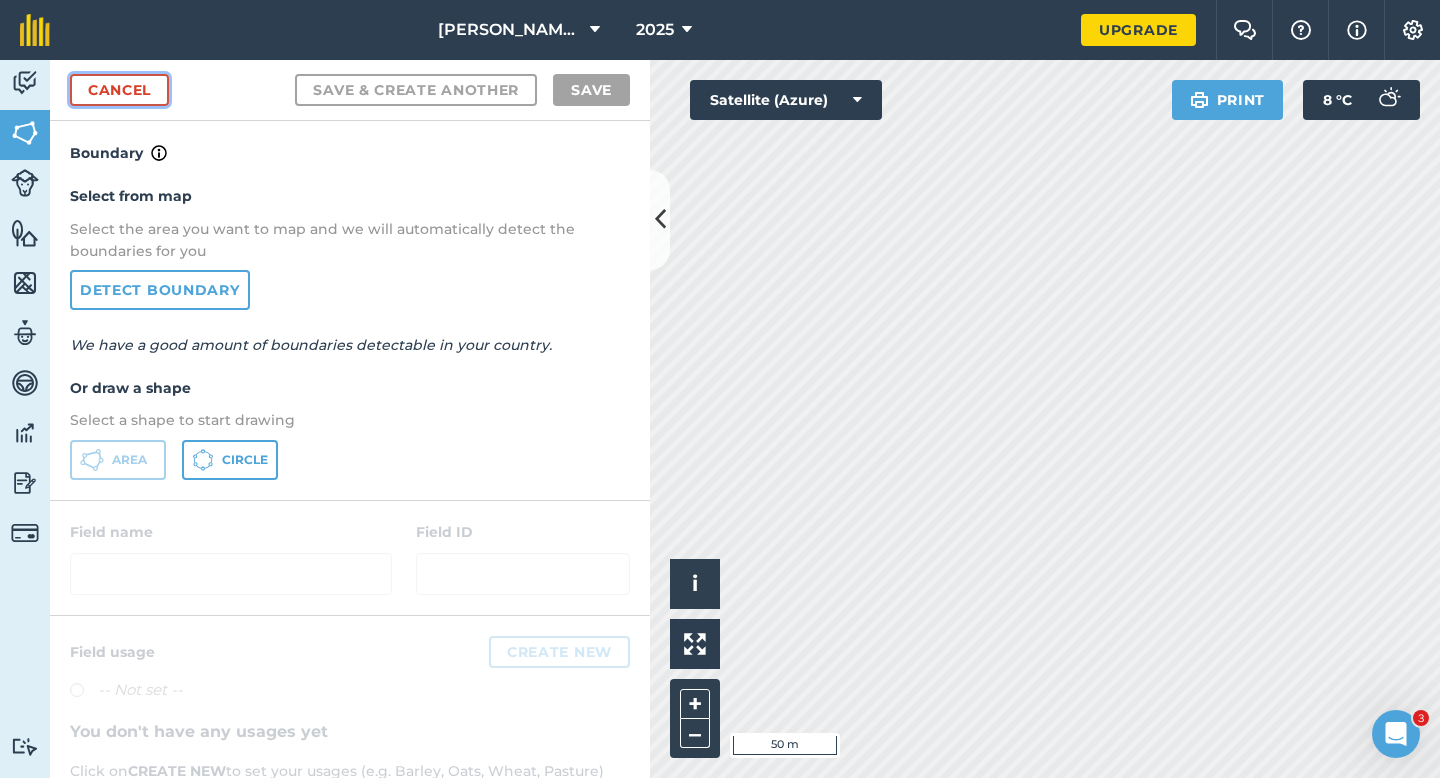 click on "Cancel" at bounding box center [119, 90] 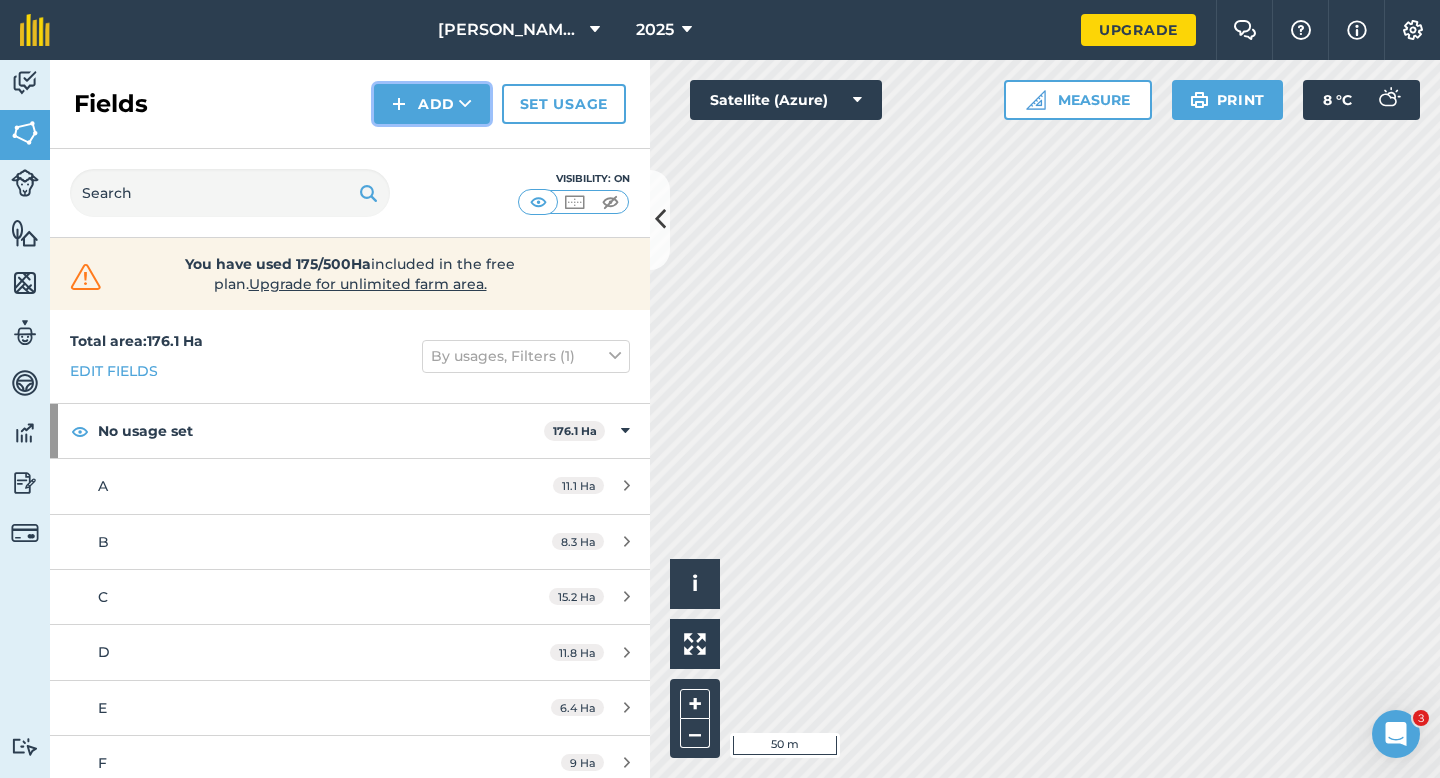 click on "Add" at bounding box center [432, 104] 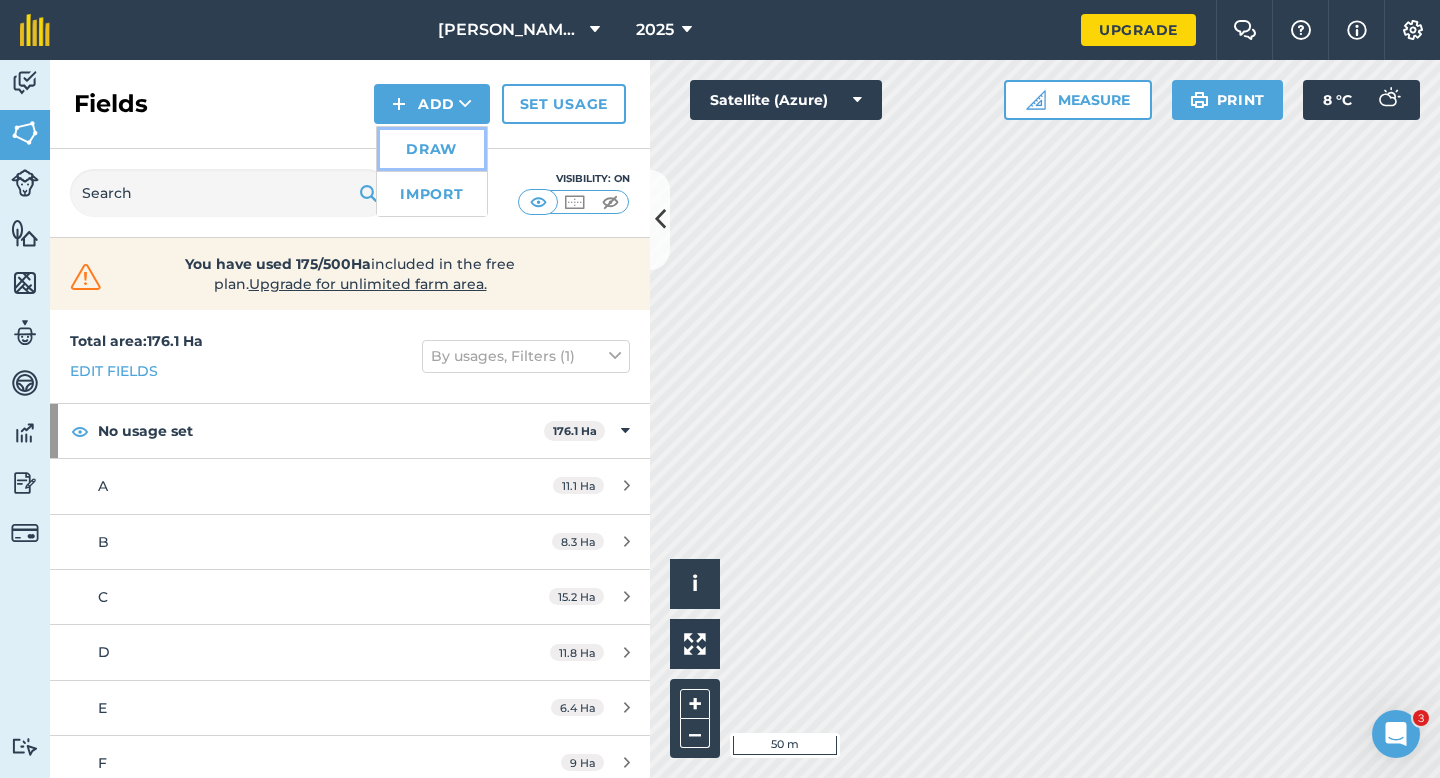 click on "Draw" at bounding box center (432, 149) 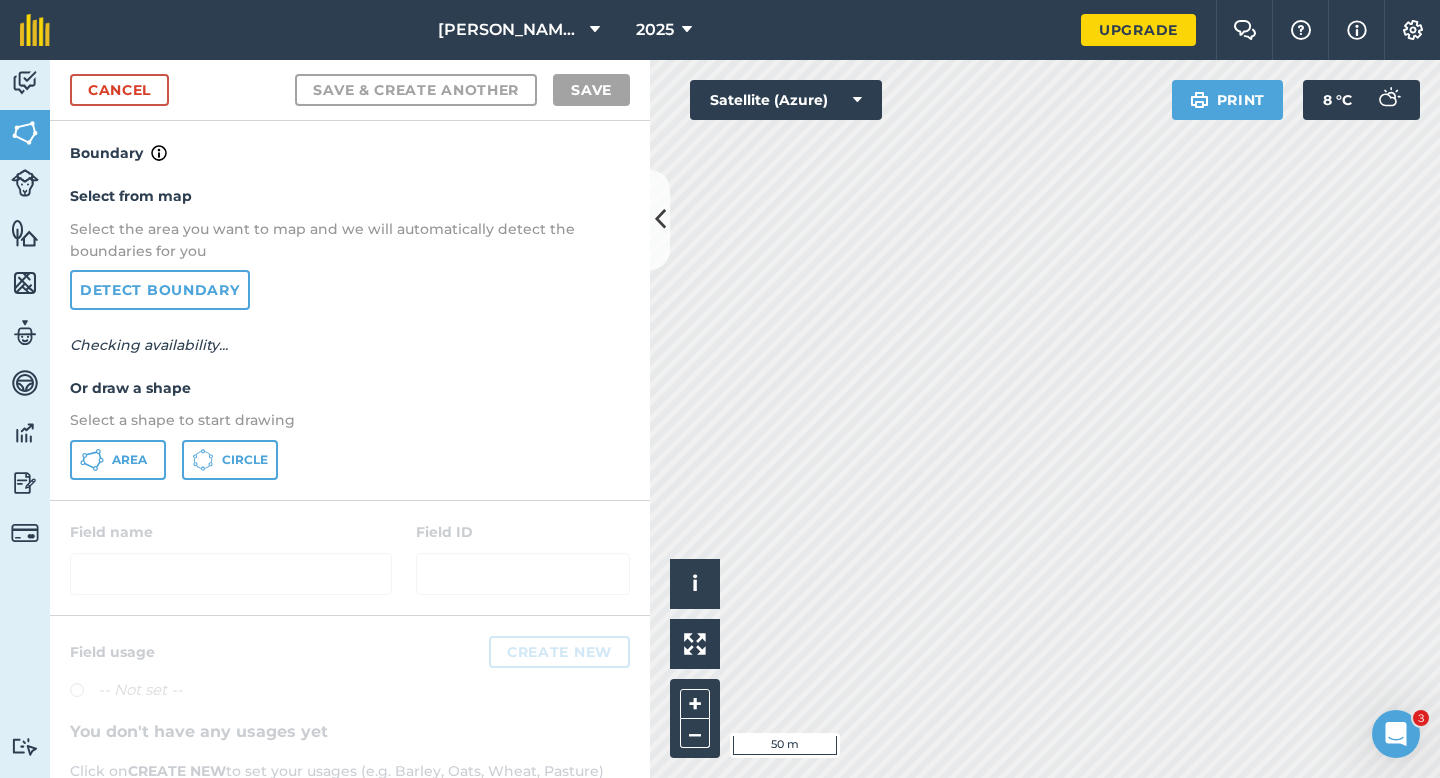 click on "Select from map Select the area you want to map and we will automatically detect the boundaries for you Detect boundary Checking availability... Or draw a shape Select a shape to start drawing Area Circle" at bounding box center (350, 332) 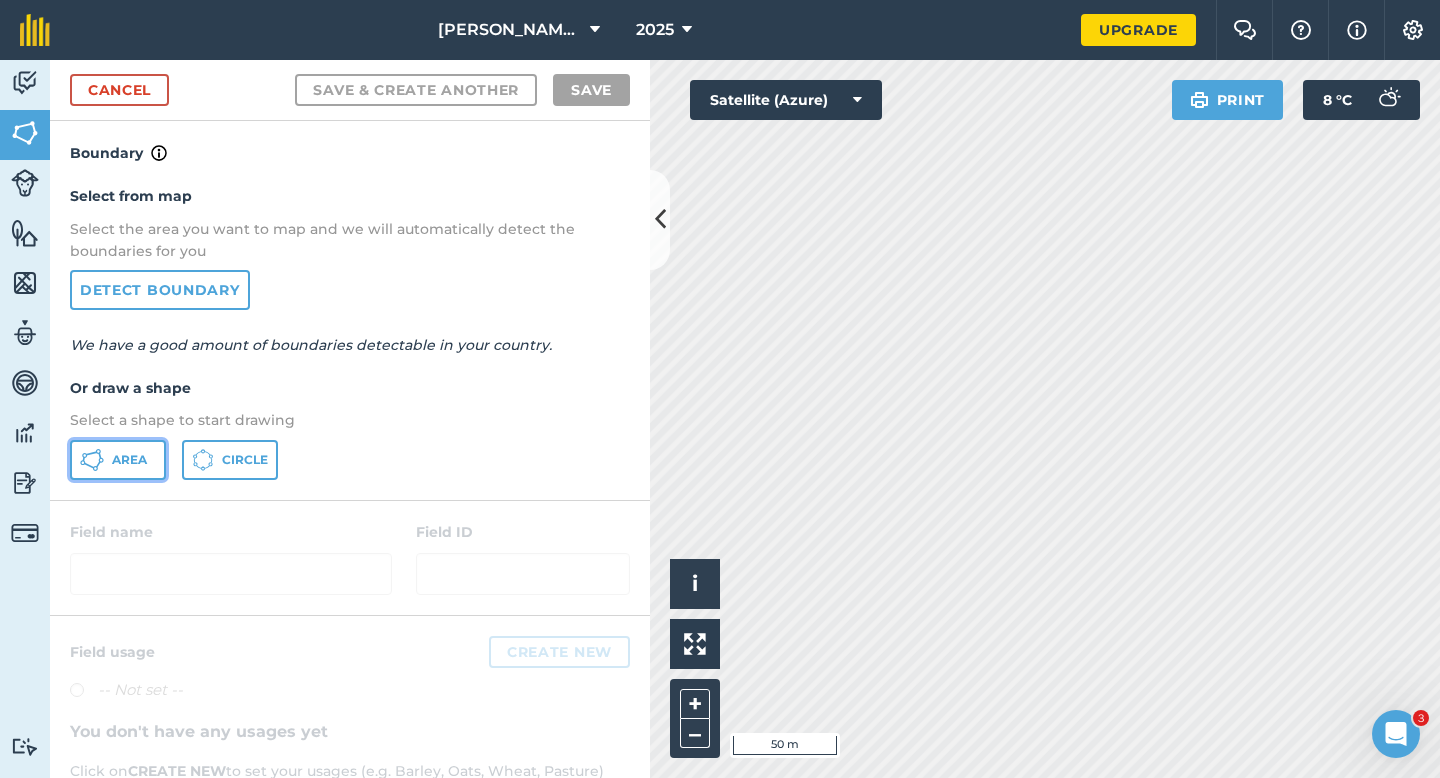 click on "Area" at bounding box center (118, 460) 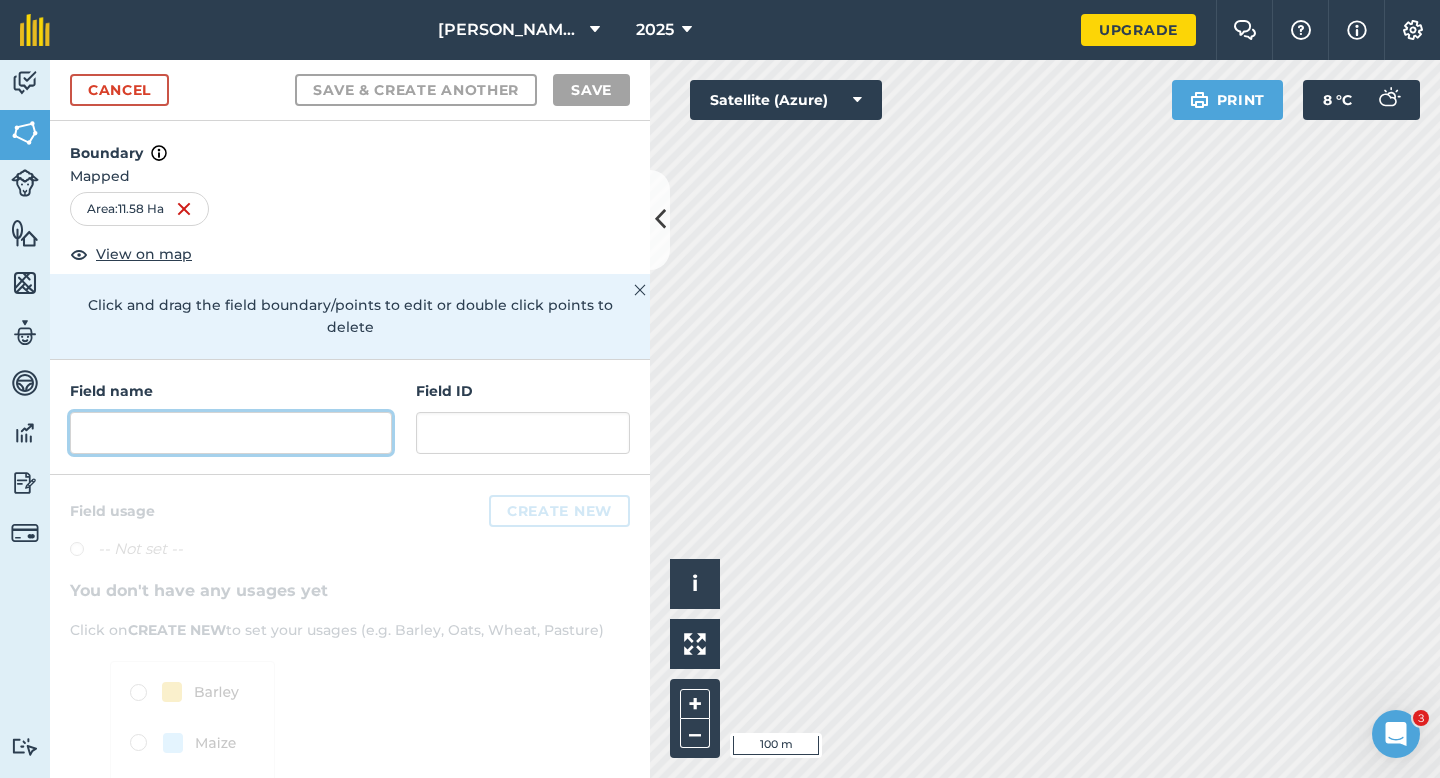 click at bounding box center [231, 433] 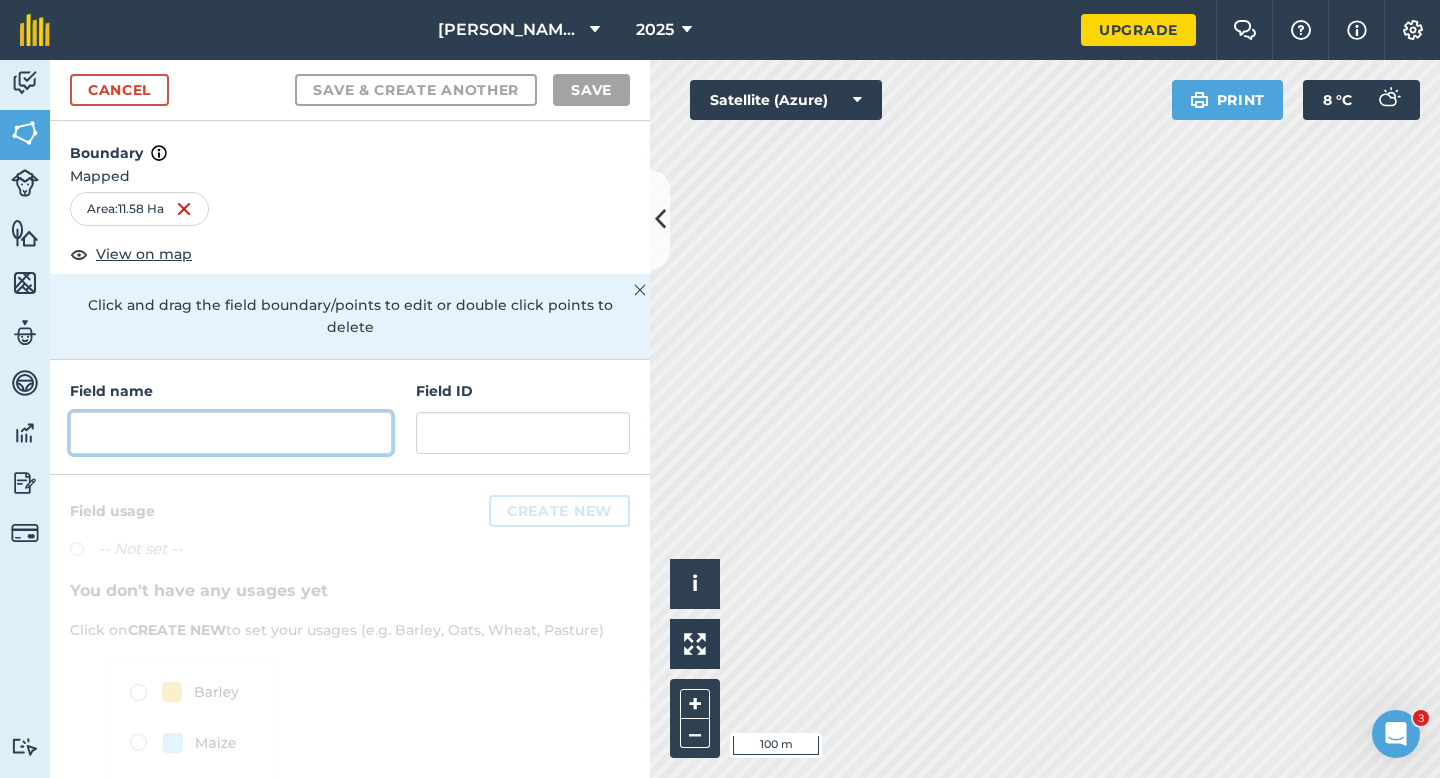type on "R" 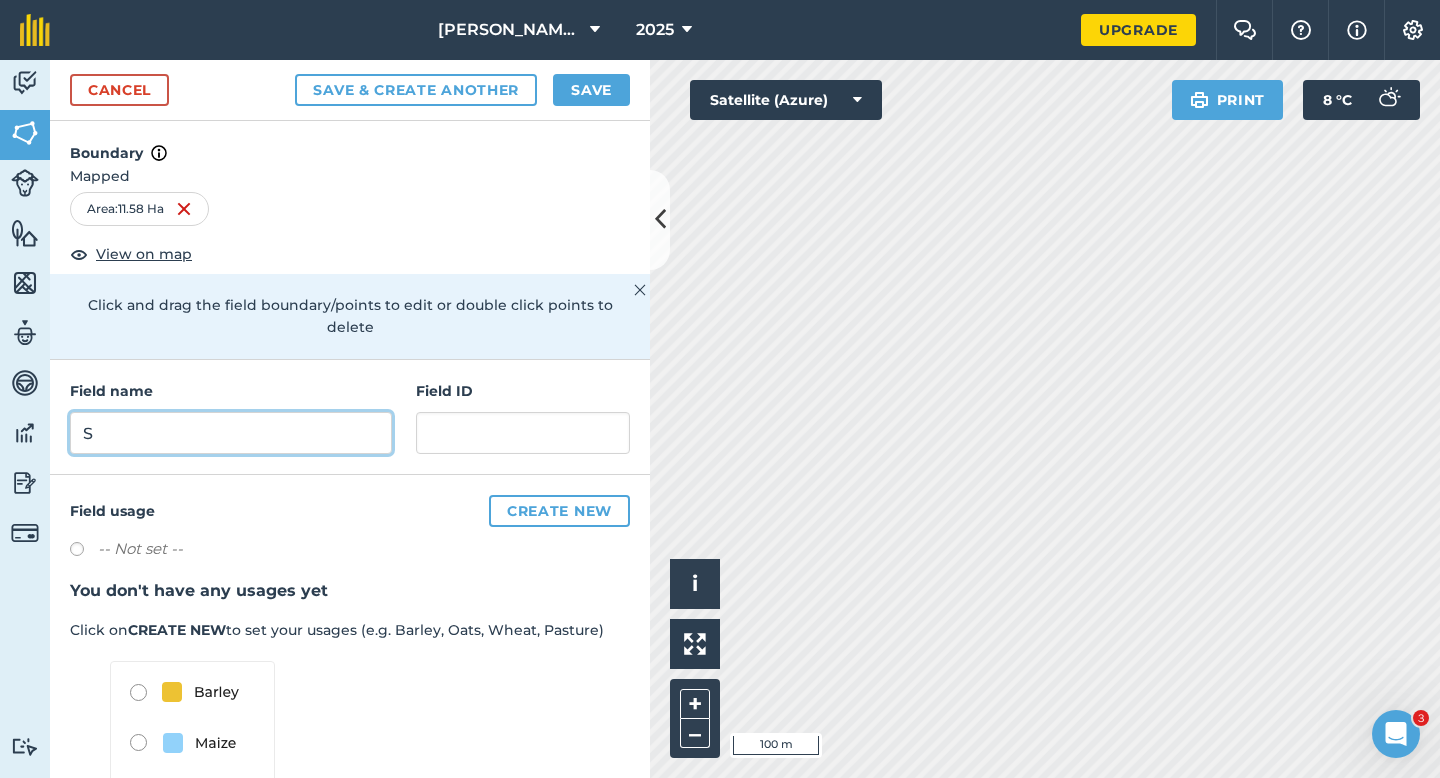 type on "S" 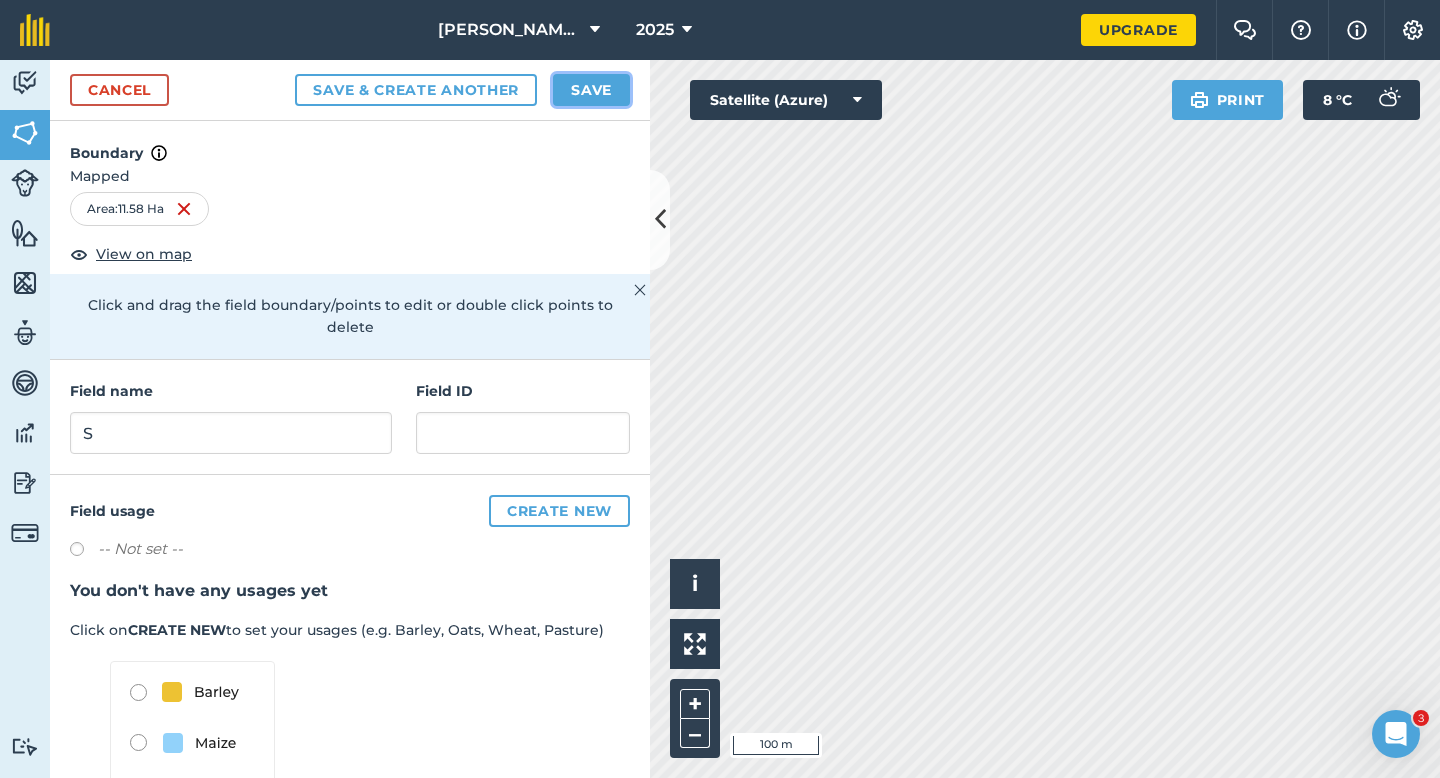 click on "Save" at bounding box center [591, 90] 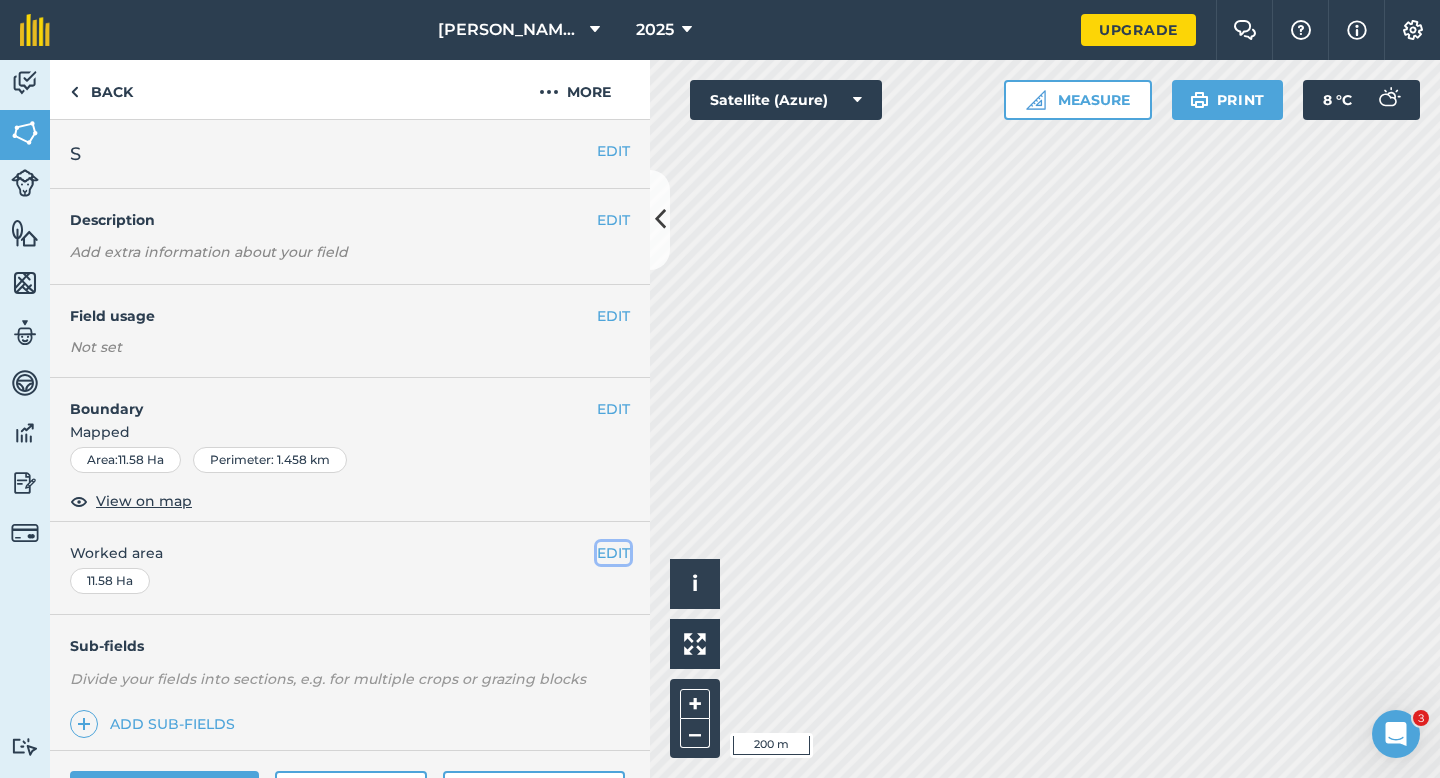 click on "EDIT" at bounding box center (613, 553) 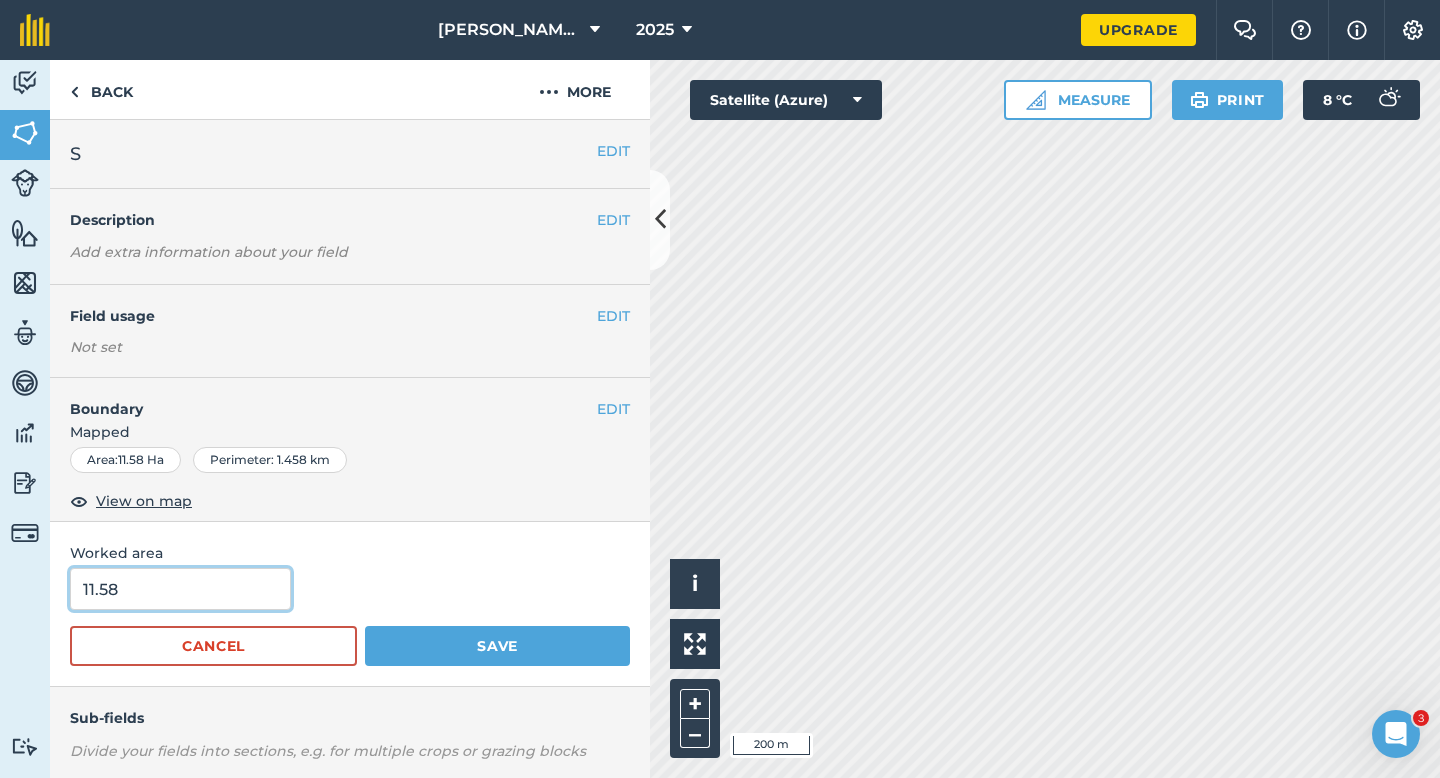 click on "11.58" at bounding box center [180, 589] 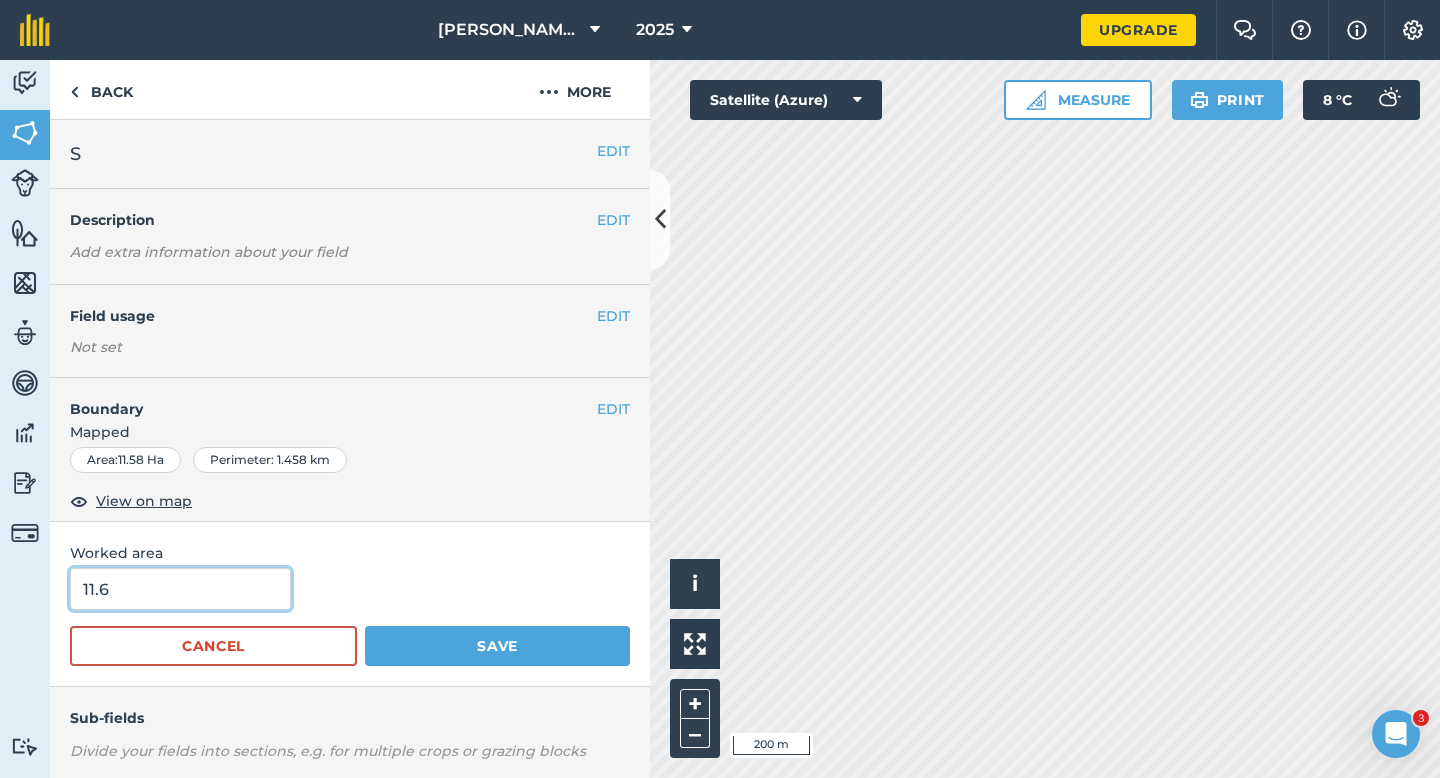 type on "11.6" 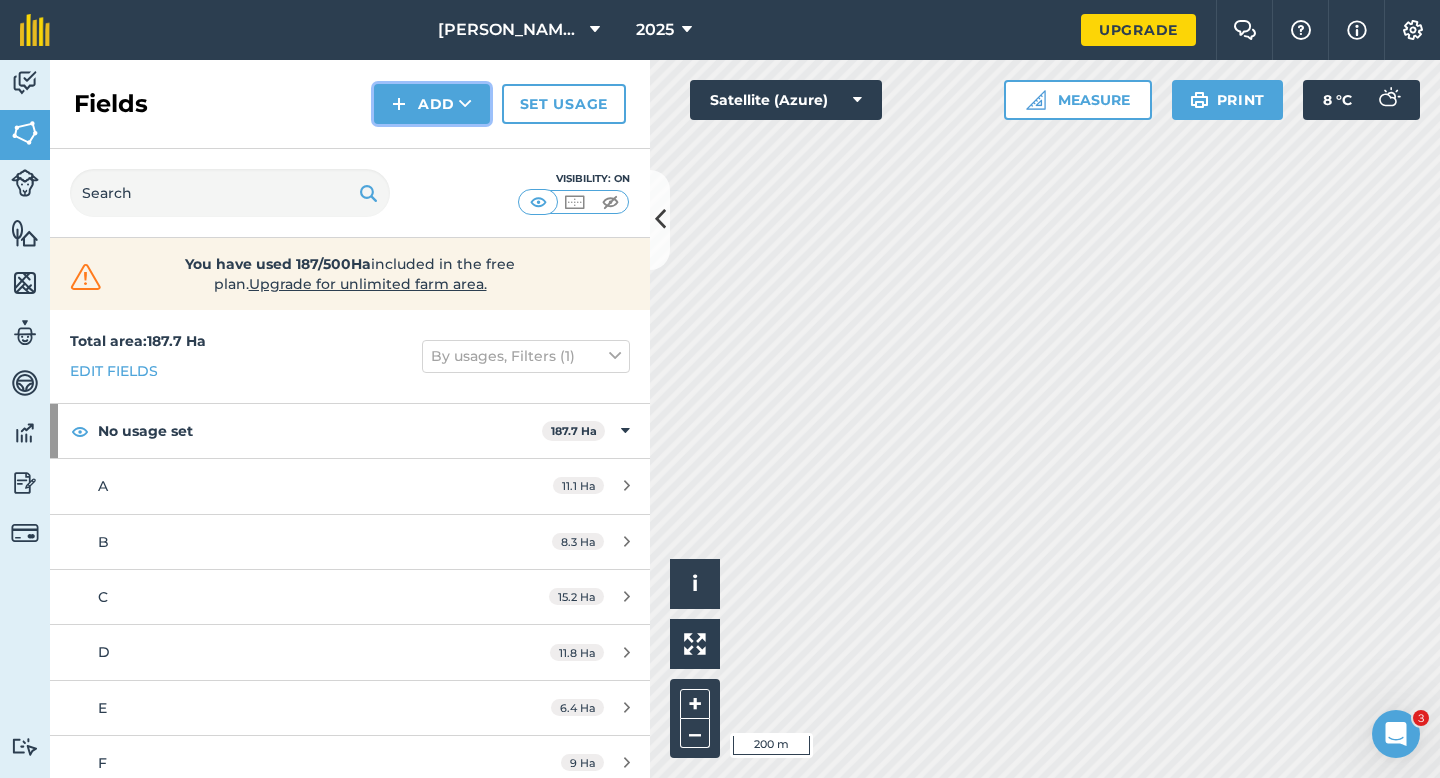 click on "Add" at bounding box center (432, 104) 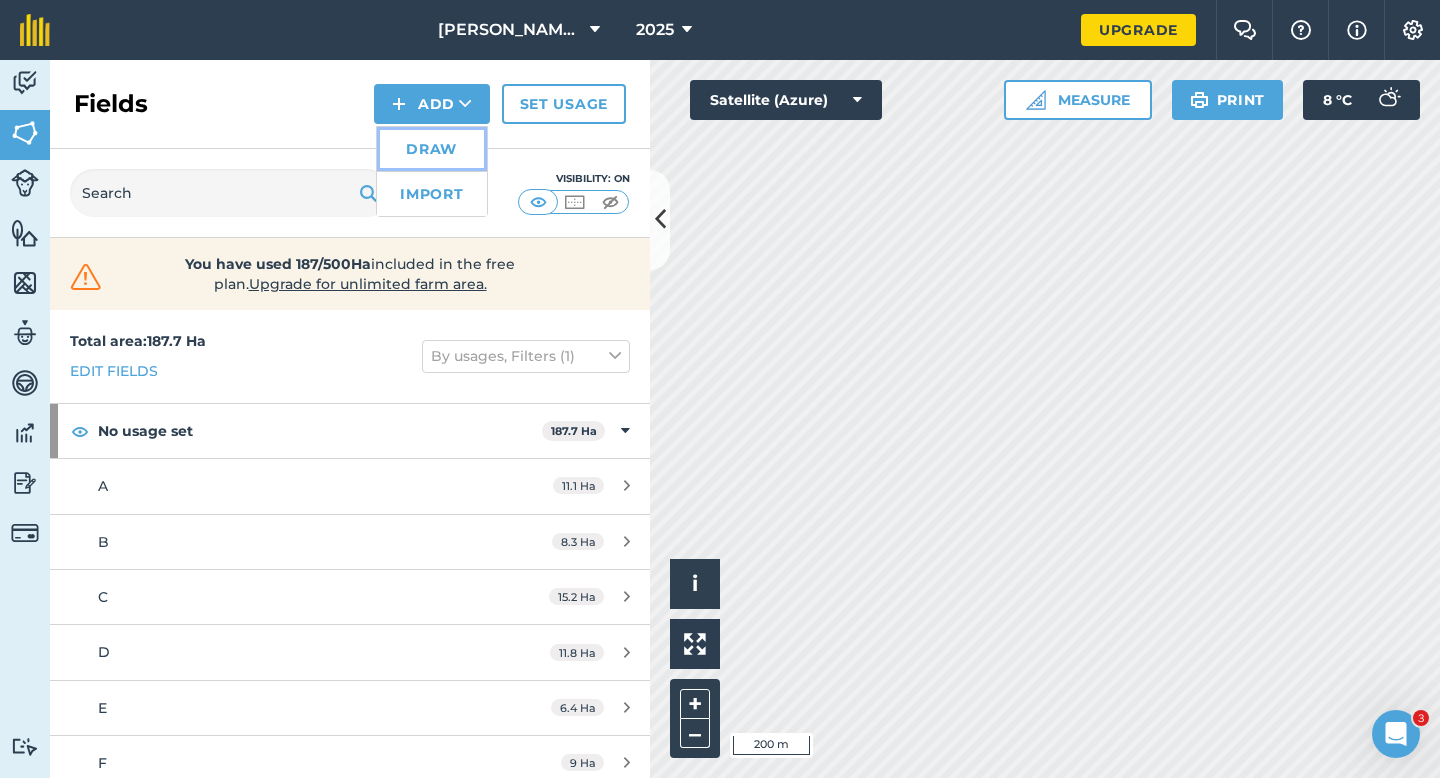 click on "Draw" at bounding box center [432, 149] 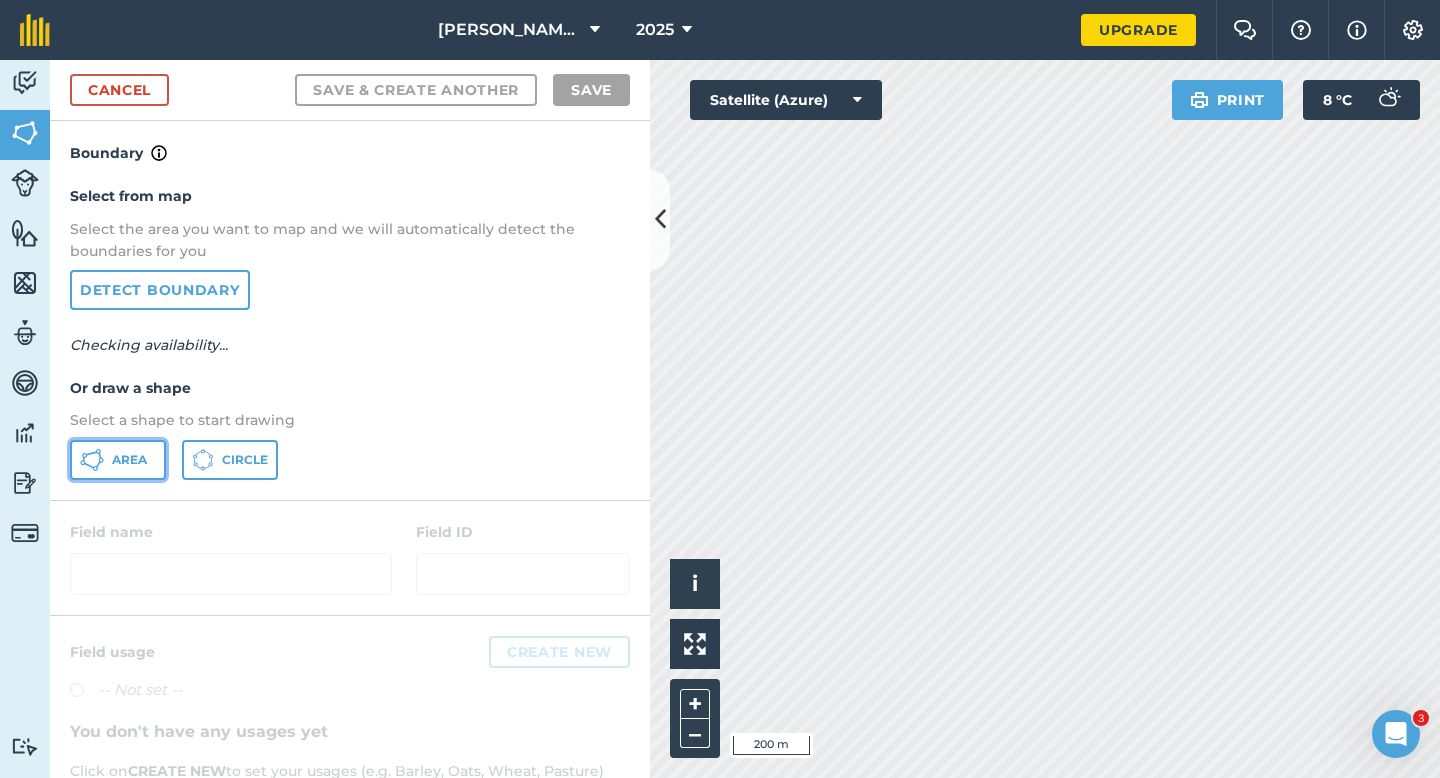 click on "Area" at bounding box center [118, 460] 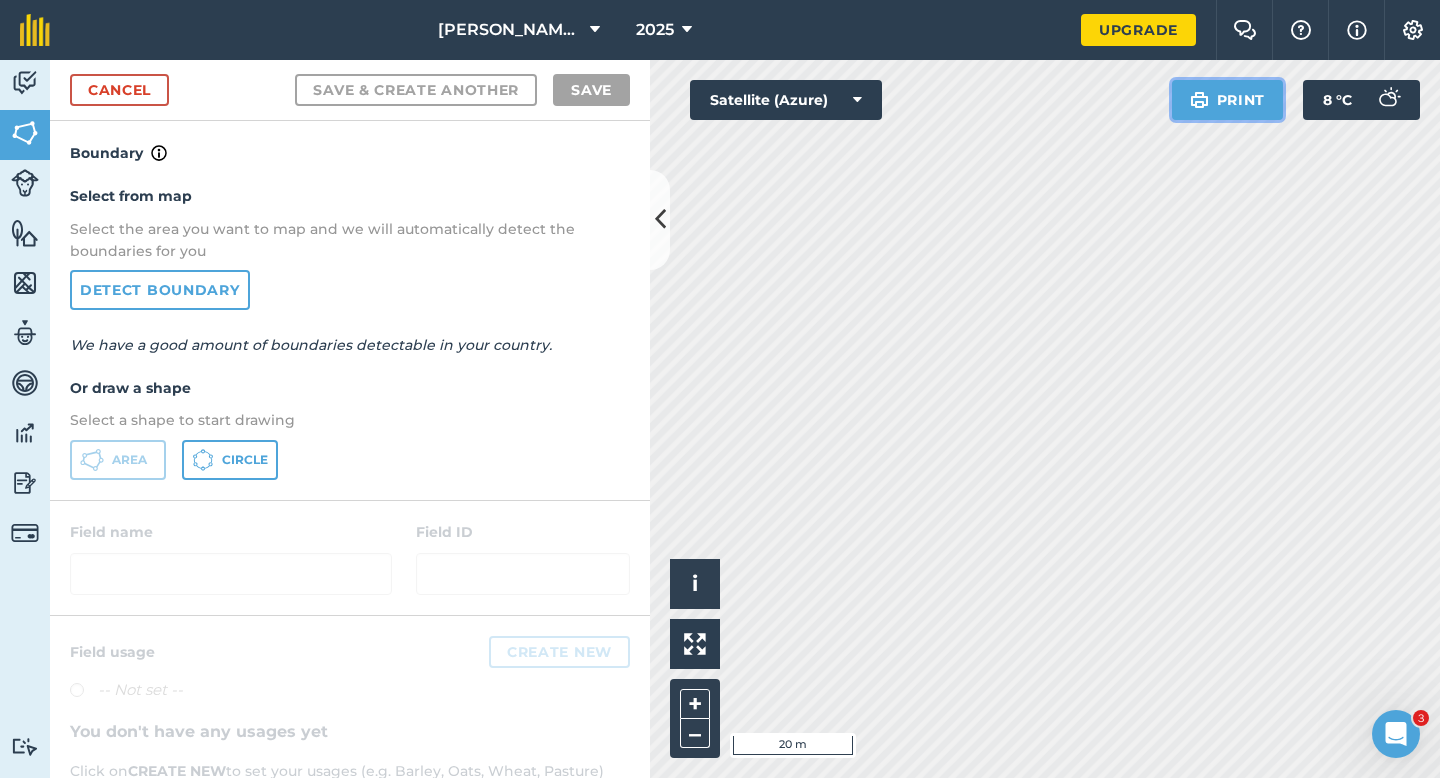 click on "Click to start drawing i © 2025 TomTom, Microsoft 20 m + – Satellite (Azure) Print 8   ° C" at bounding box center [1045, 419] 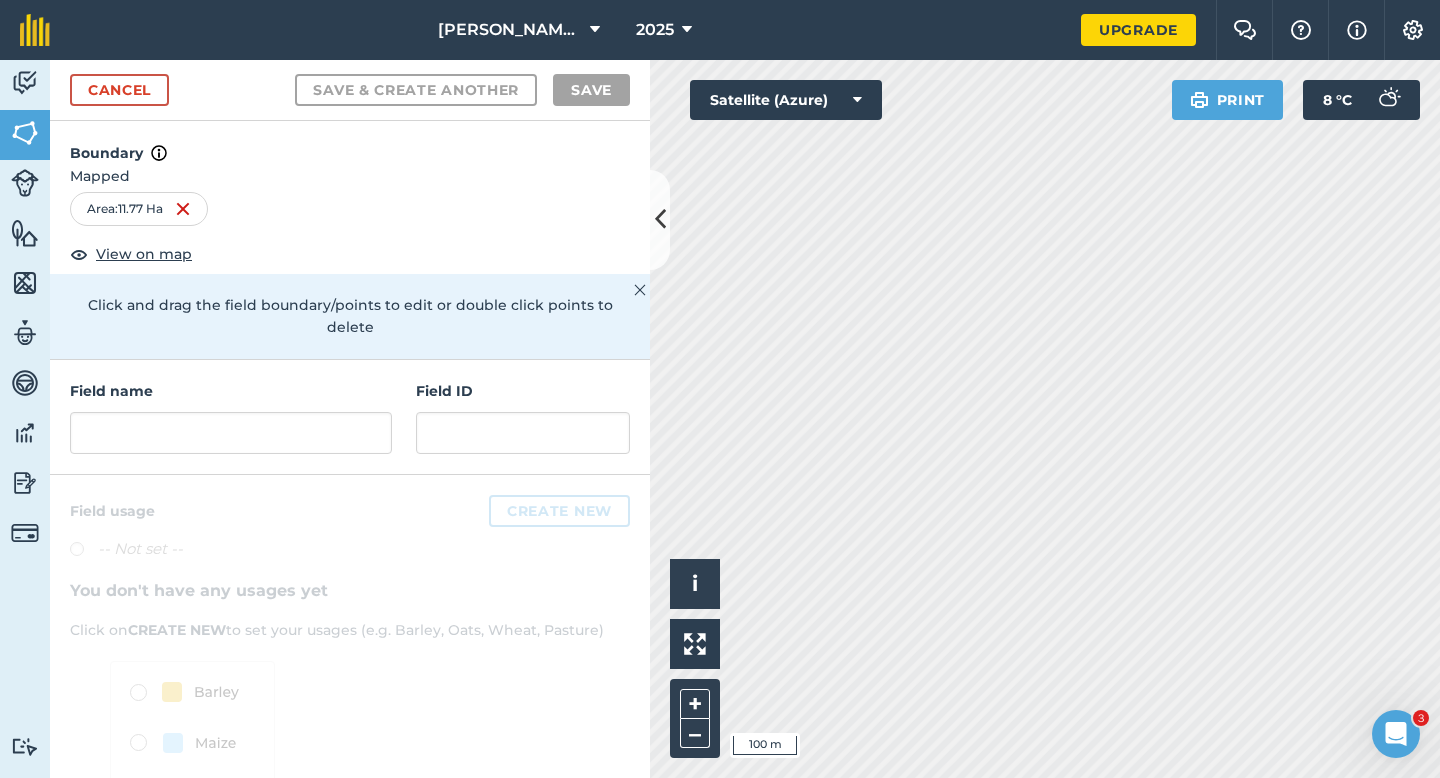 click on "Field name" at bounding box center [231, 417] 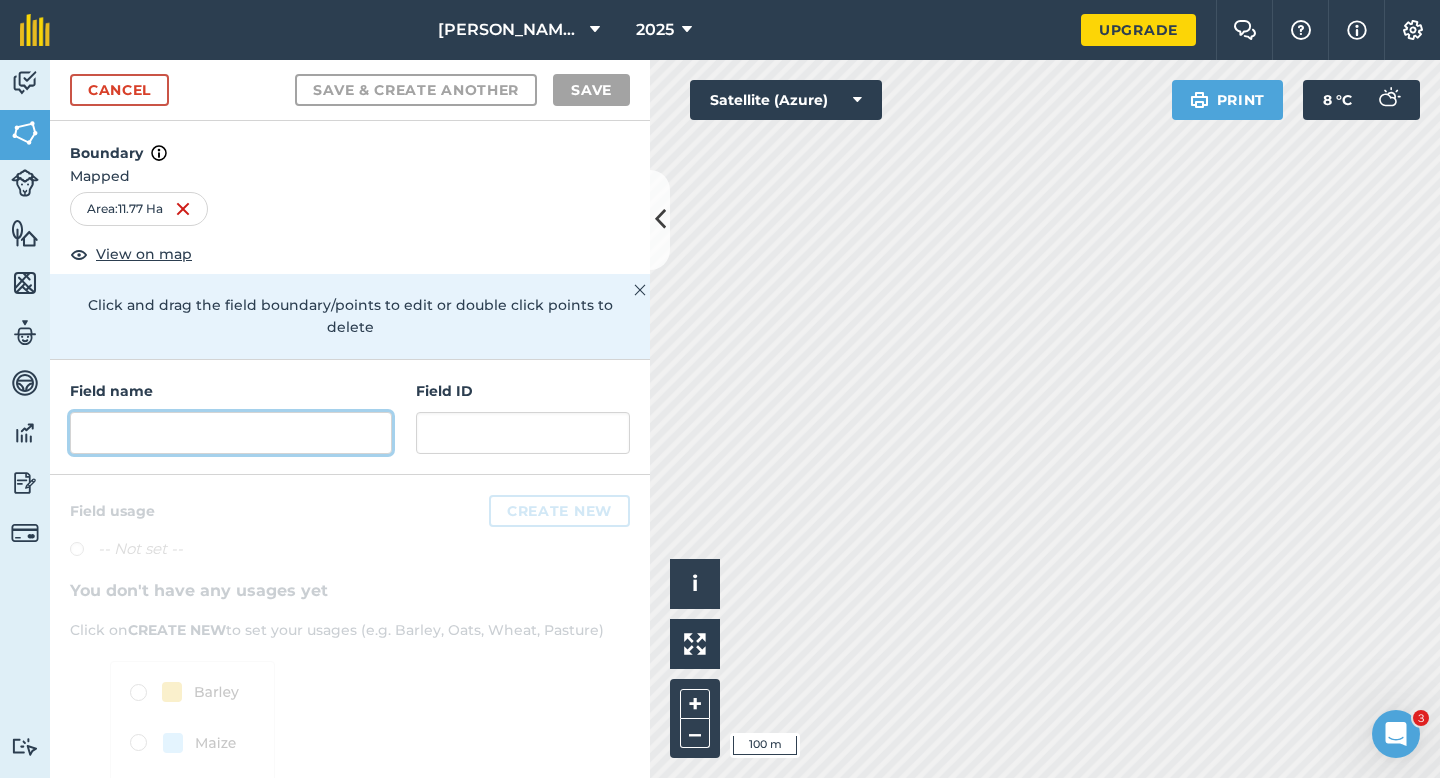 click at bounding box center (231, 433) 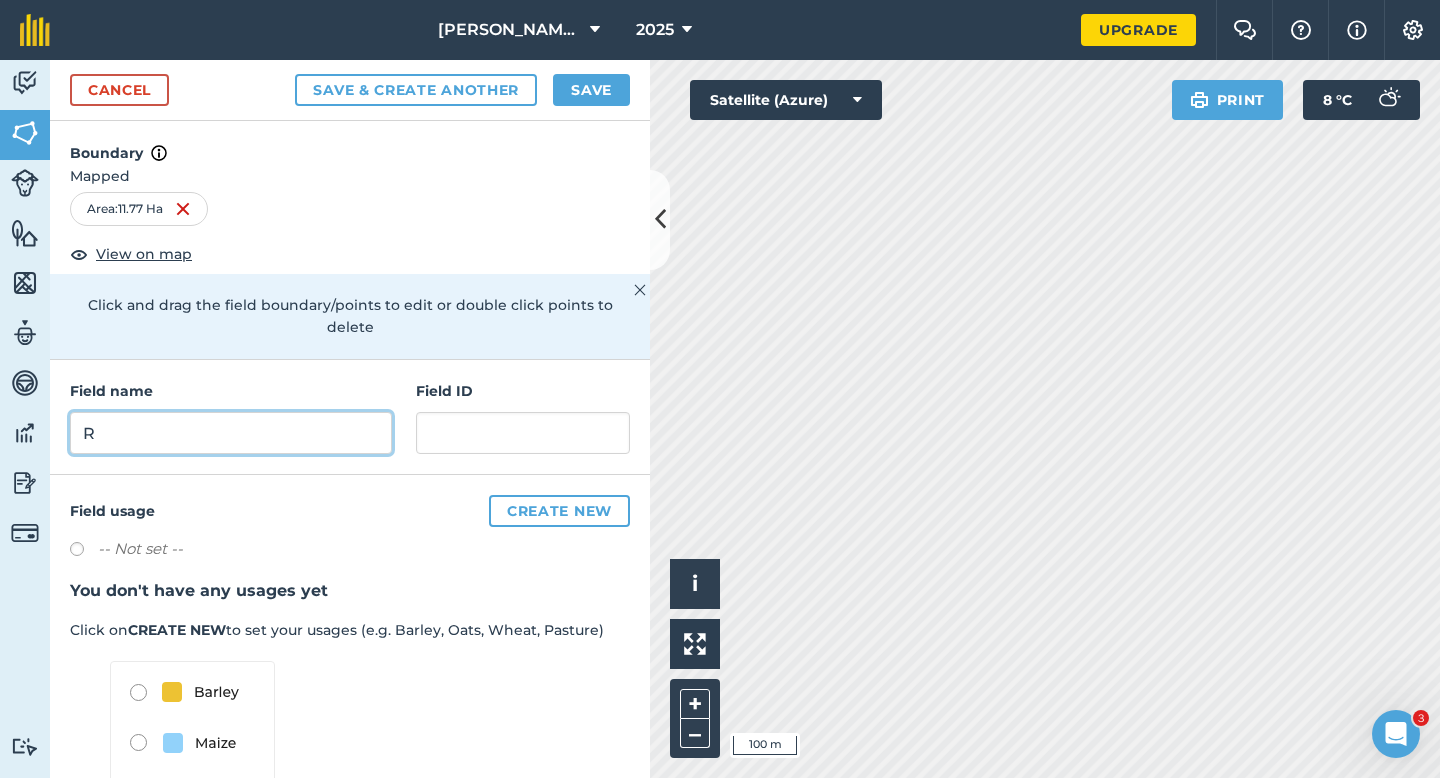 type on "R" 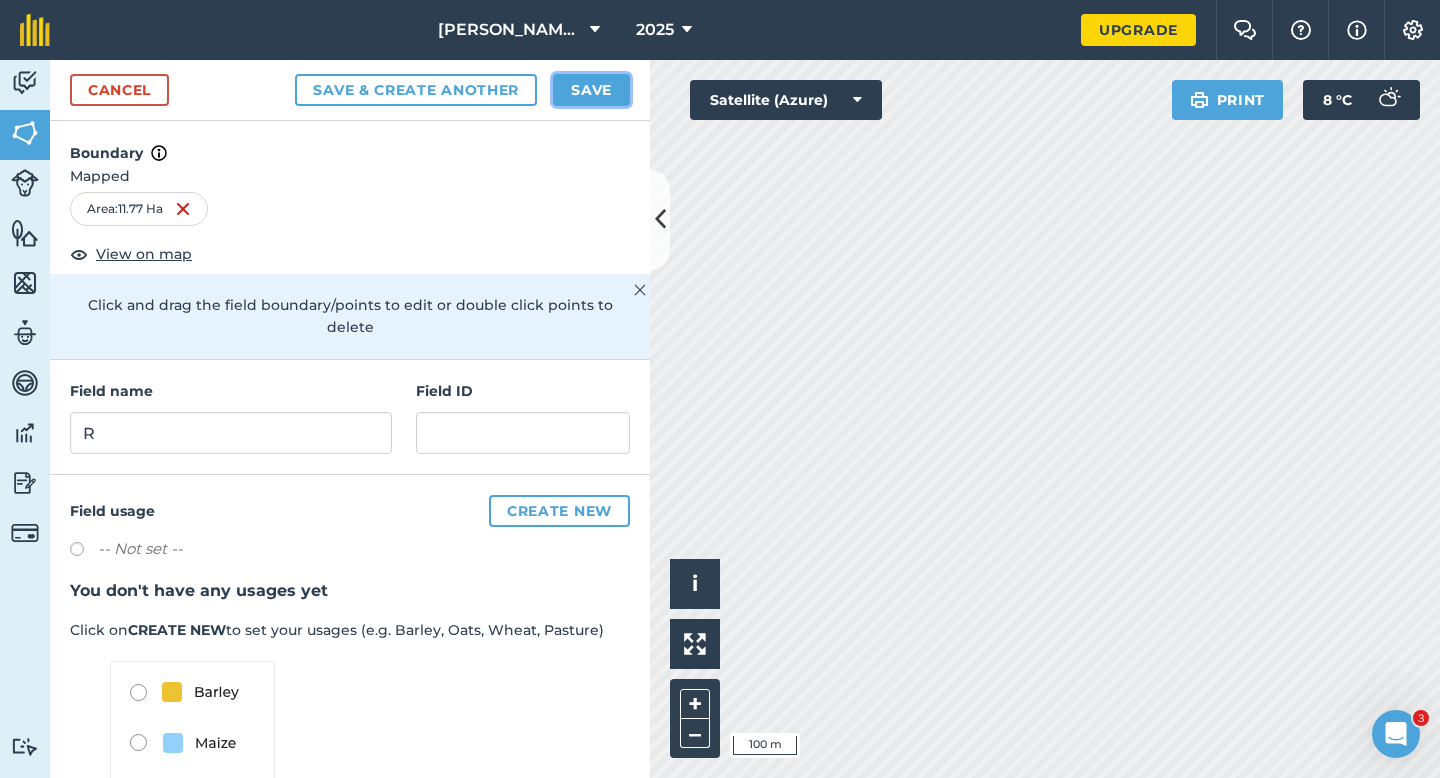 click on "Save" at bounding box center (591, 90) 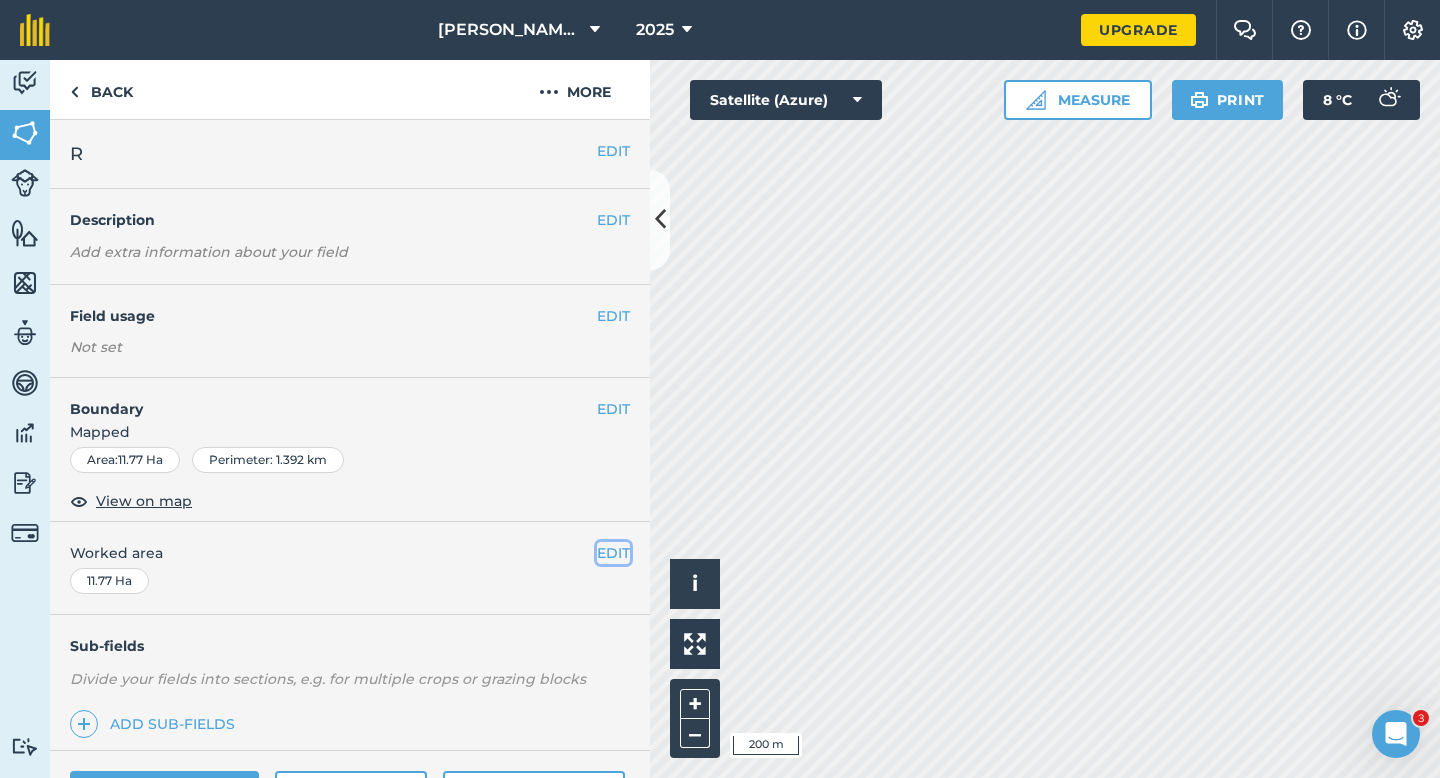 click on "EDIT" at bounding box center [613, 553] 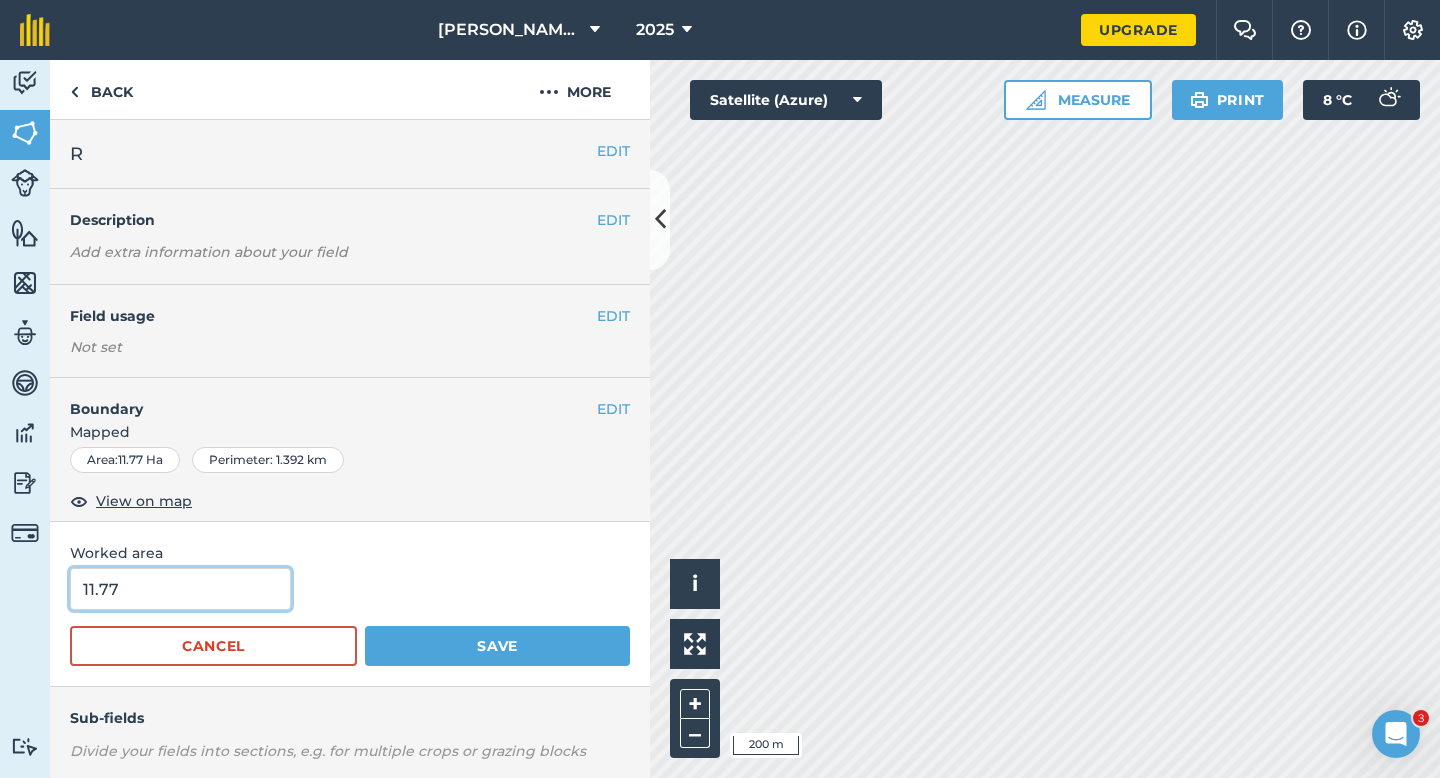 click on "11.77" at bounding box center (180, 589) 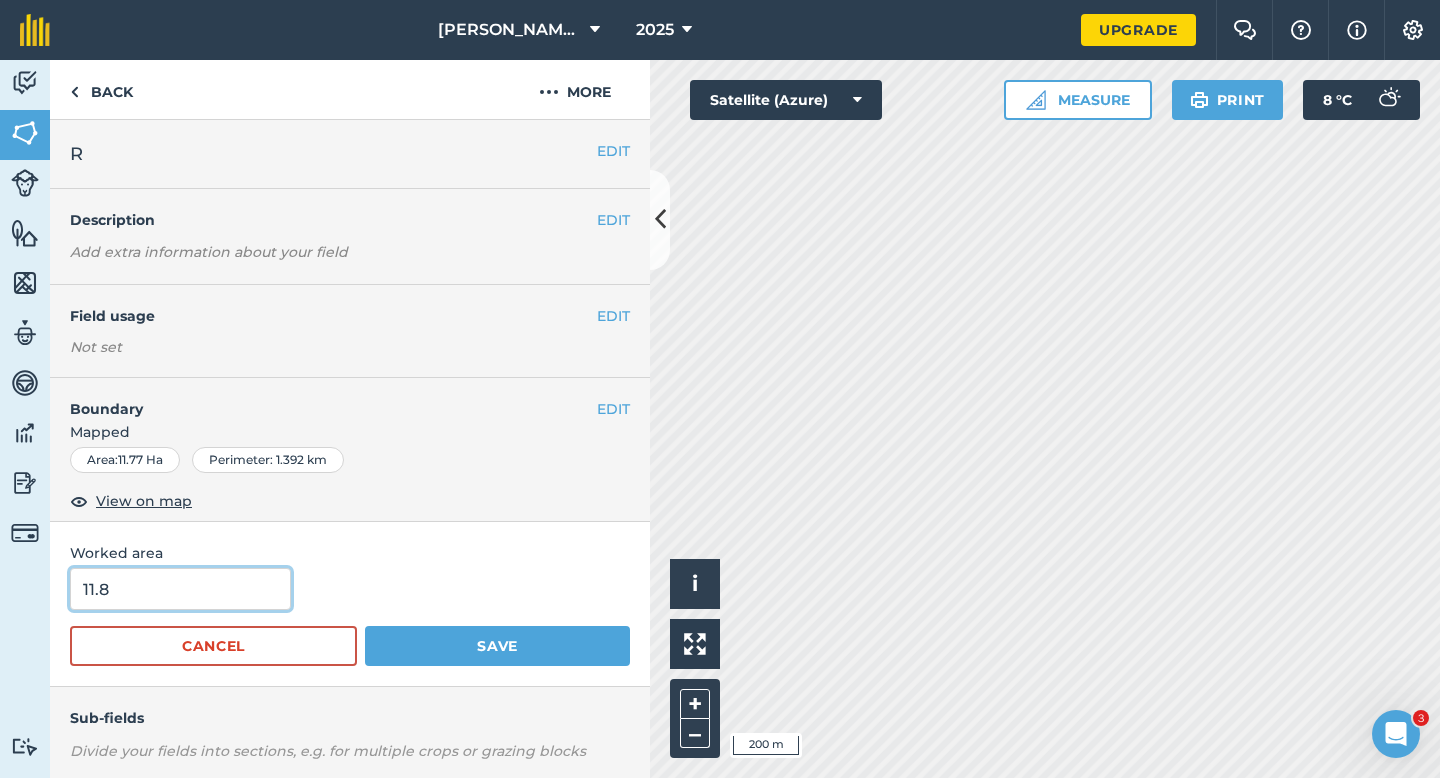 type on "11.8" 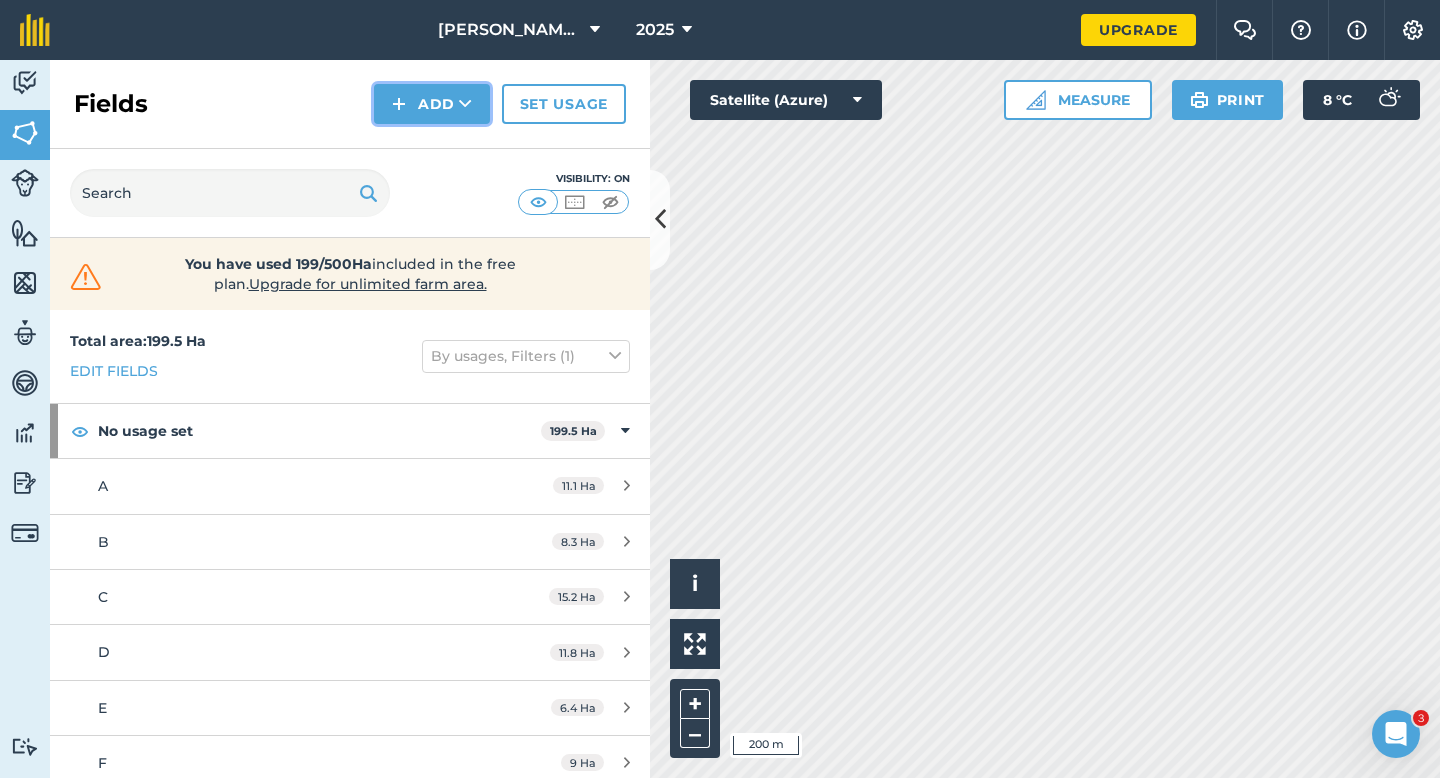 click on "Add" at bounding box center (432, 104) 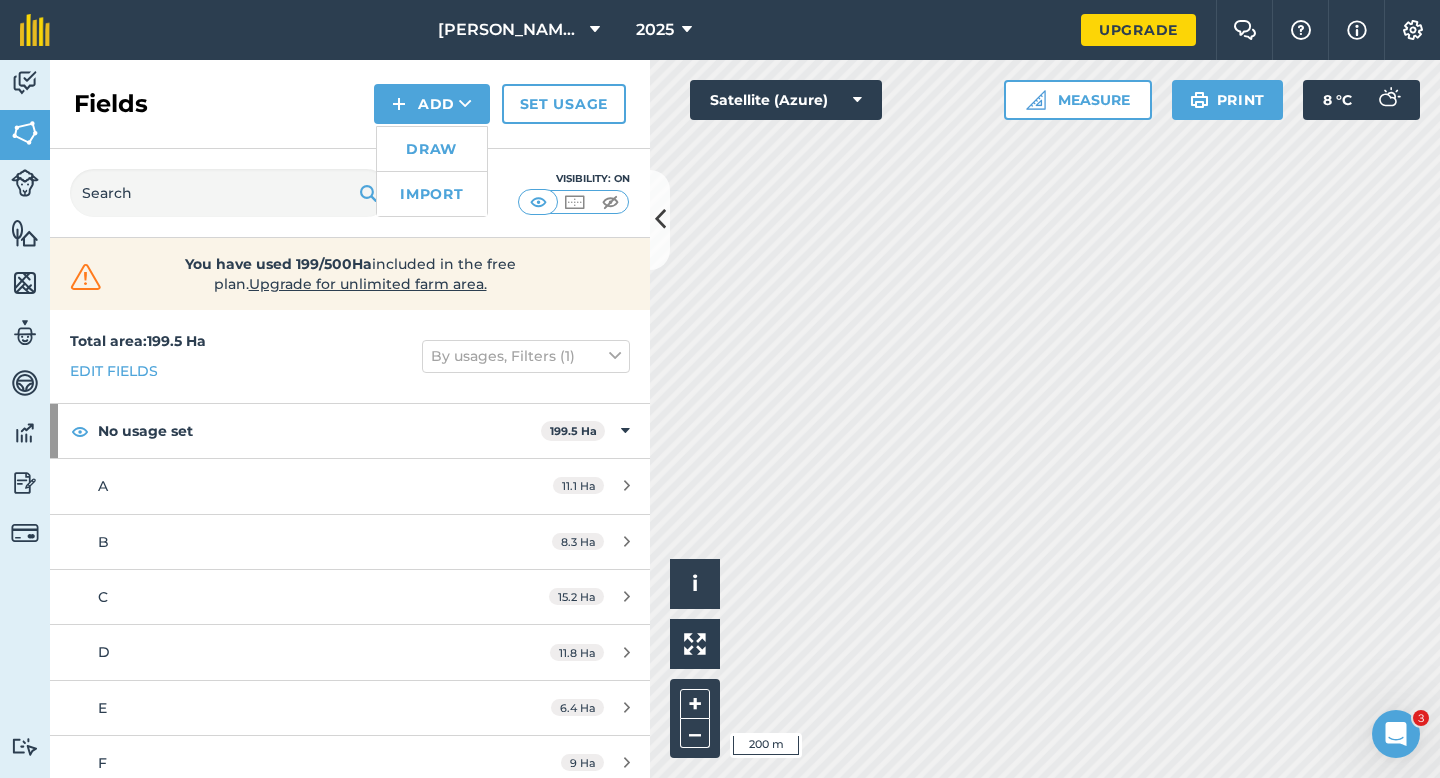 click on "Draw" at bounding box center [432, 149] 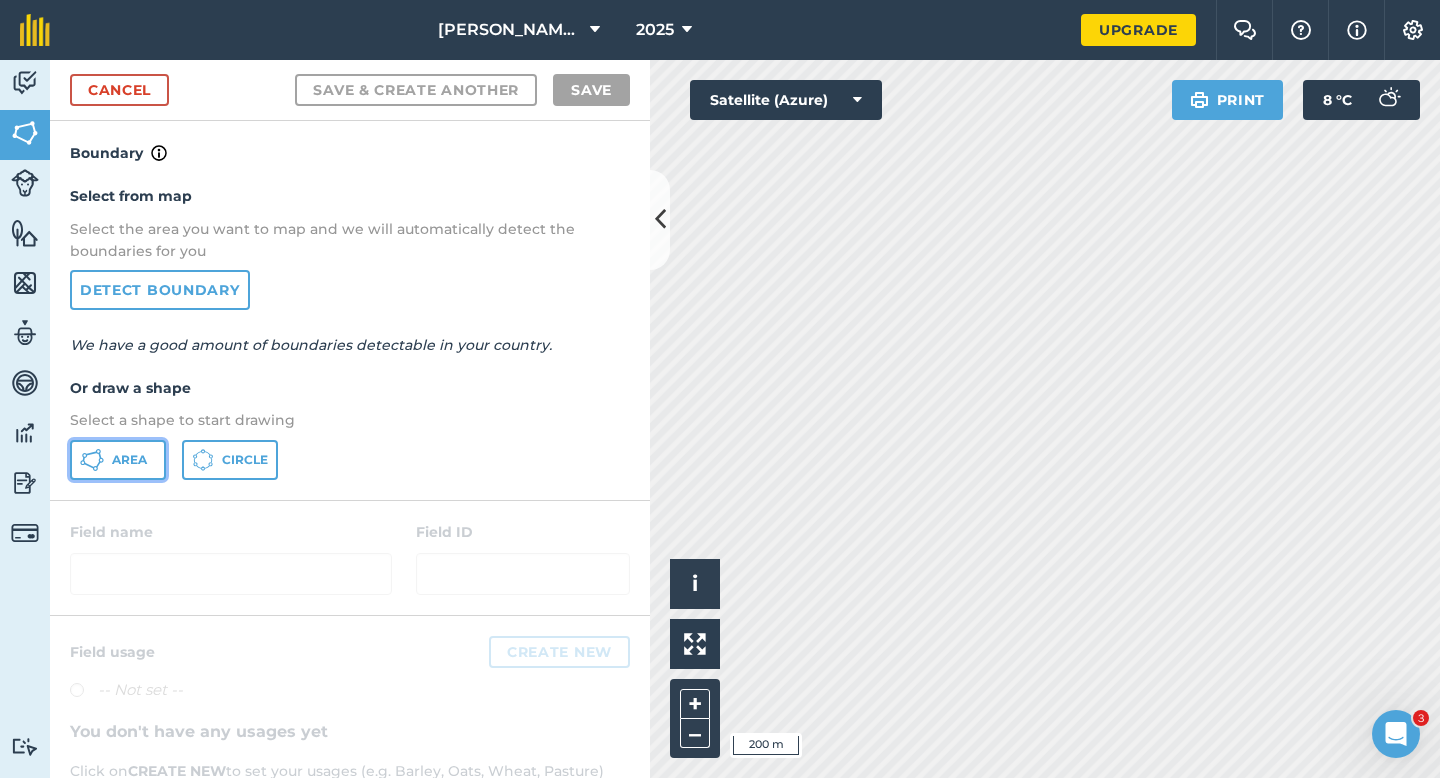 click on "Area" at bounding box center (129, 460) 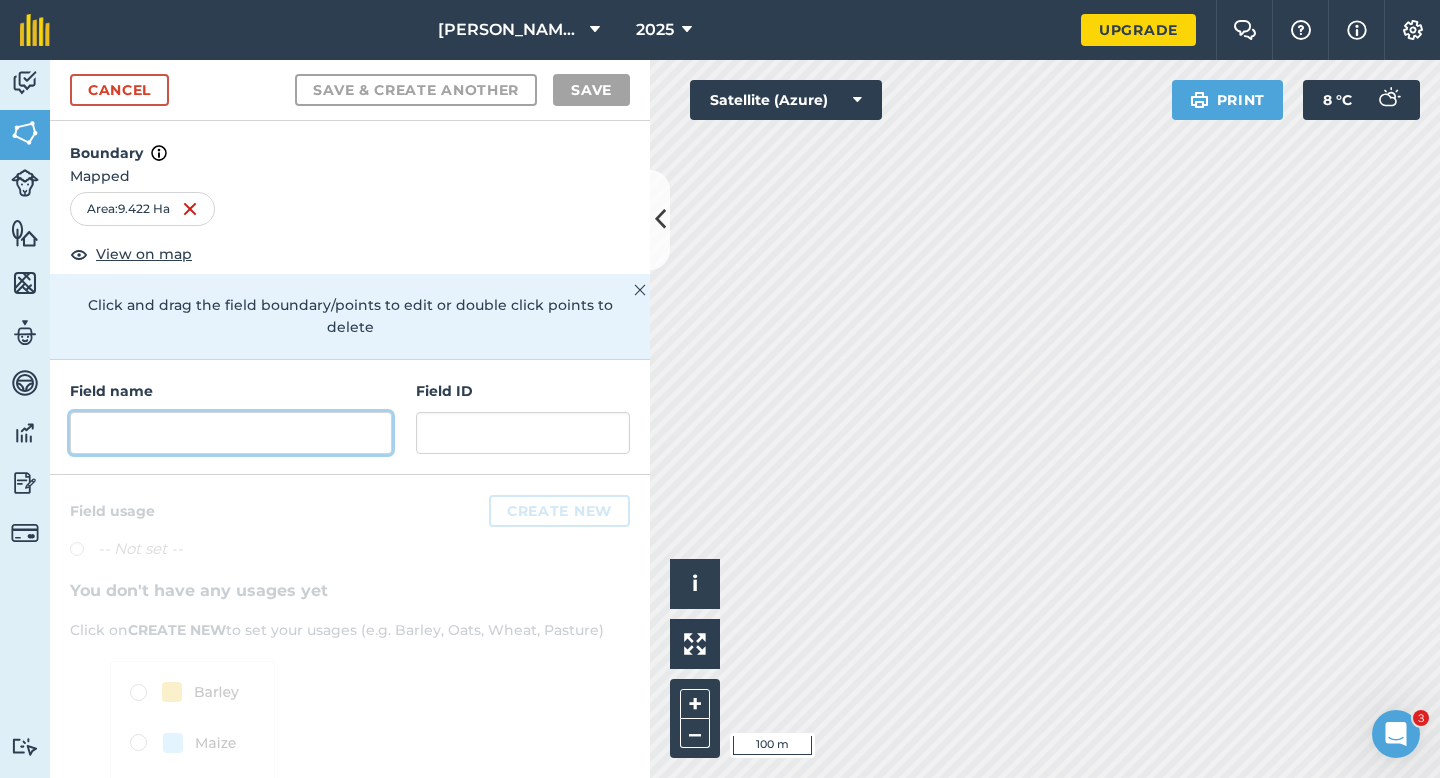 click at bounding box center [231, 433] 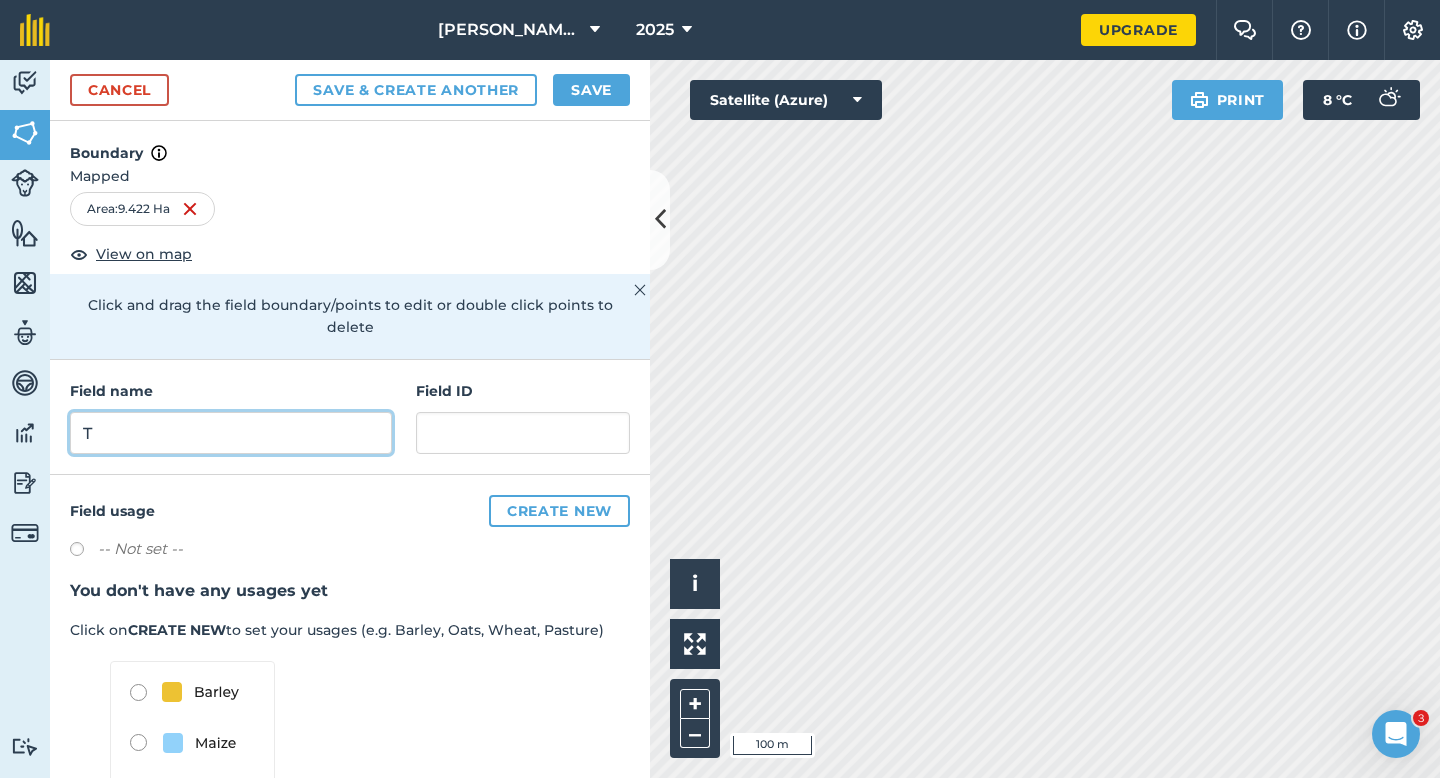 type on "T" 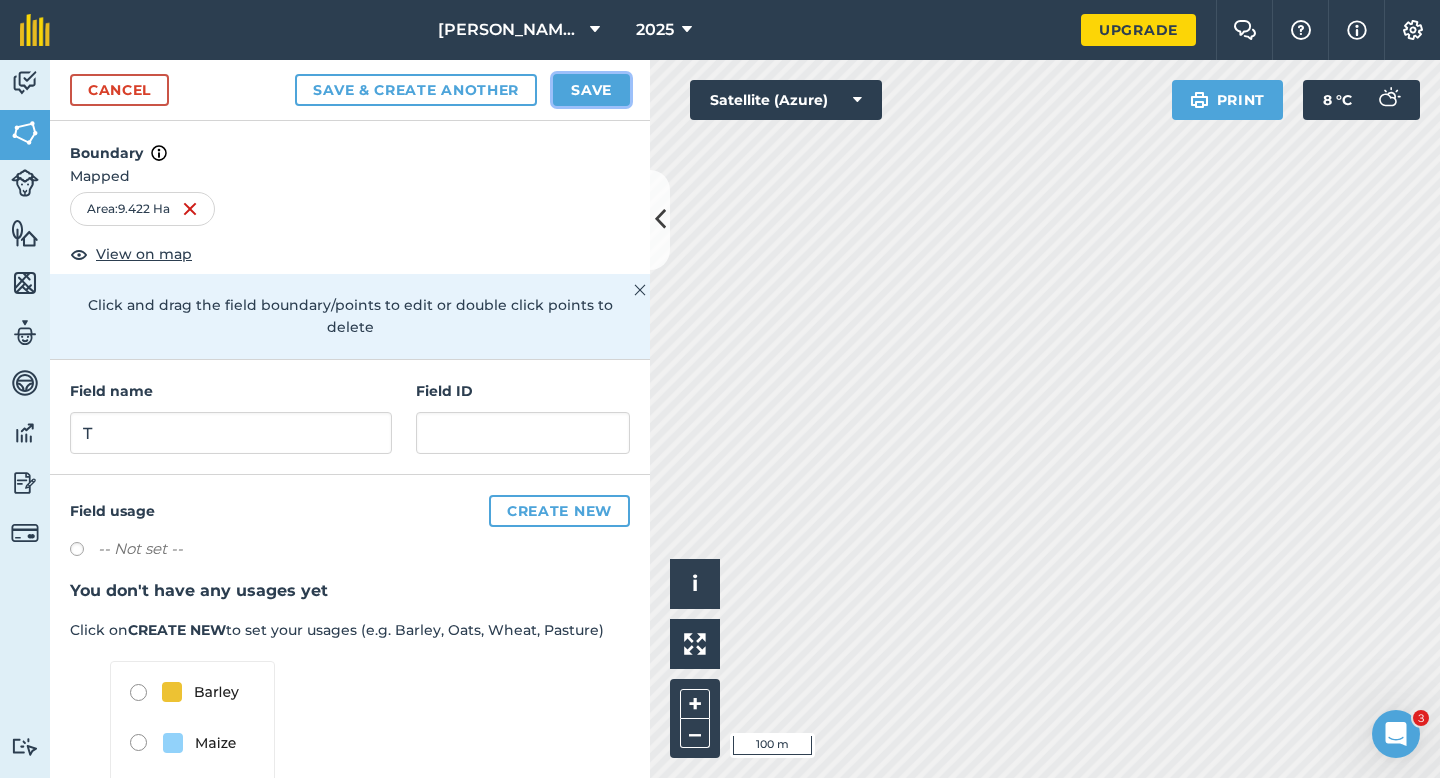 click on "Save" at bounding box center [591, 90] 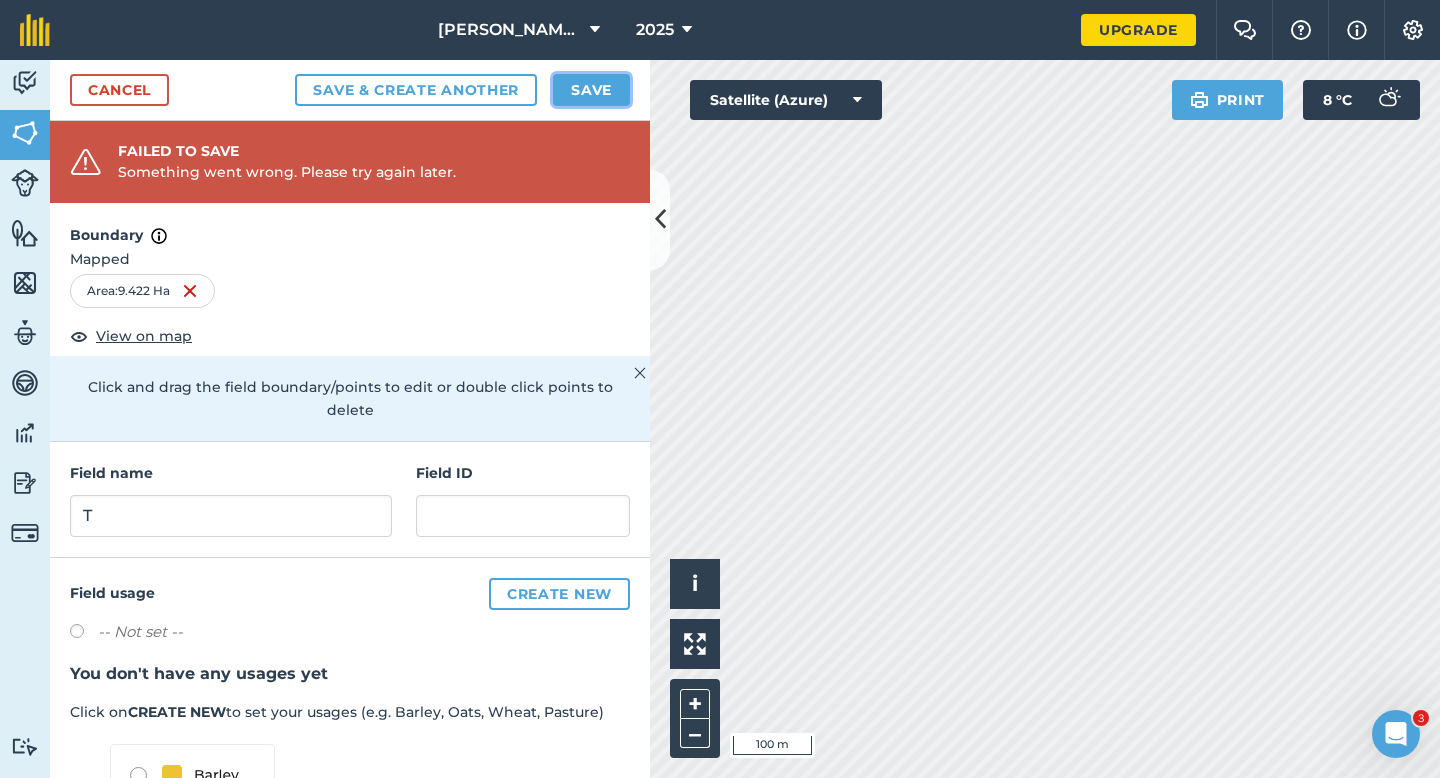 click on "Save" at bounding box center (591, 90) 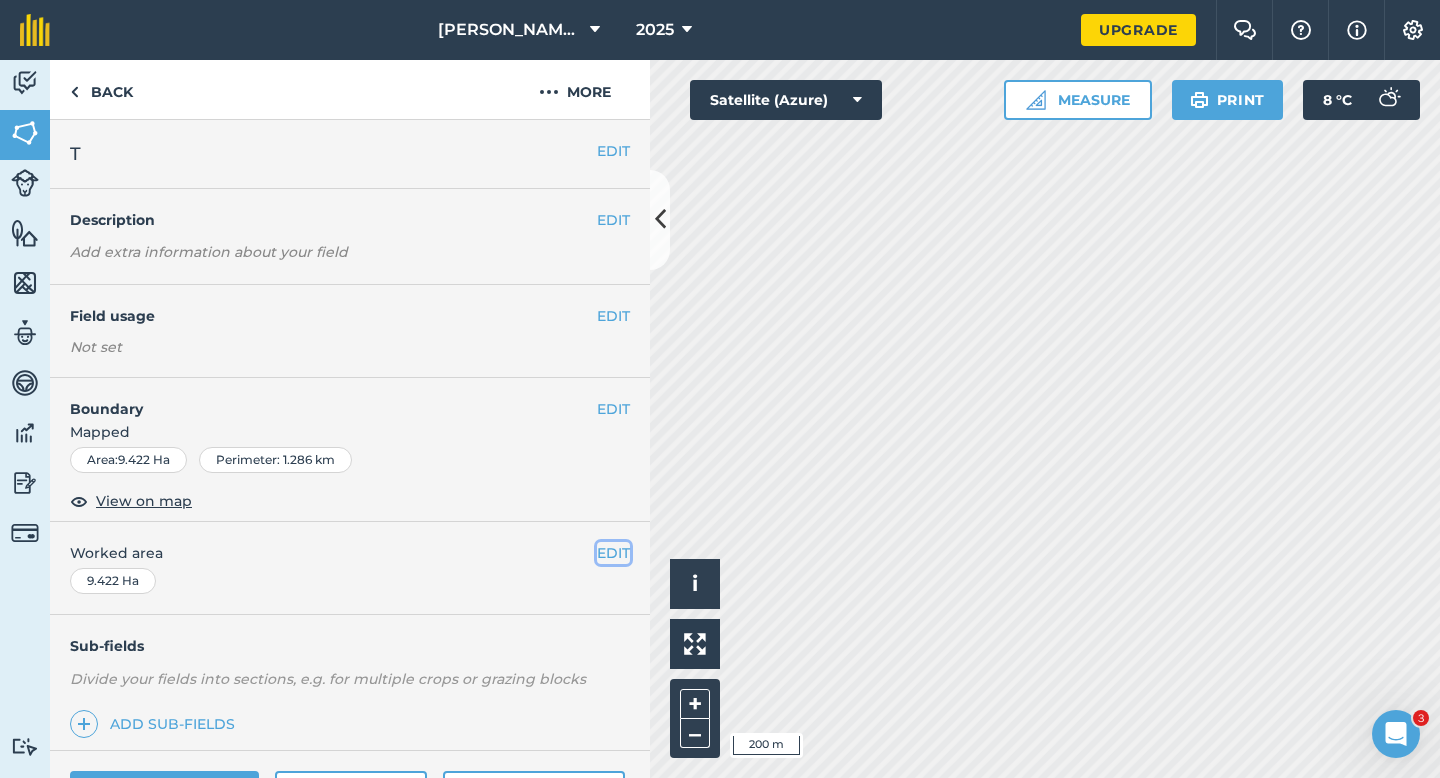 click on "EDIT" at bounding box center (613, 553) 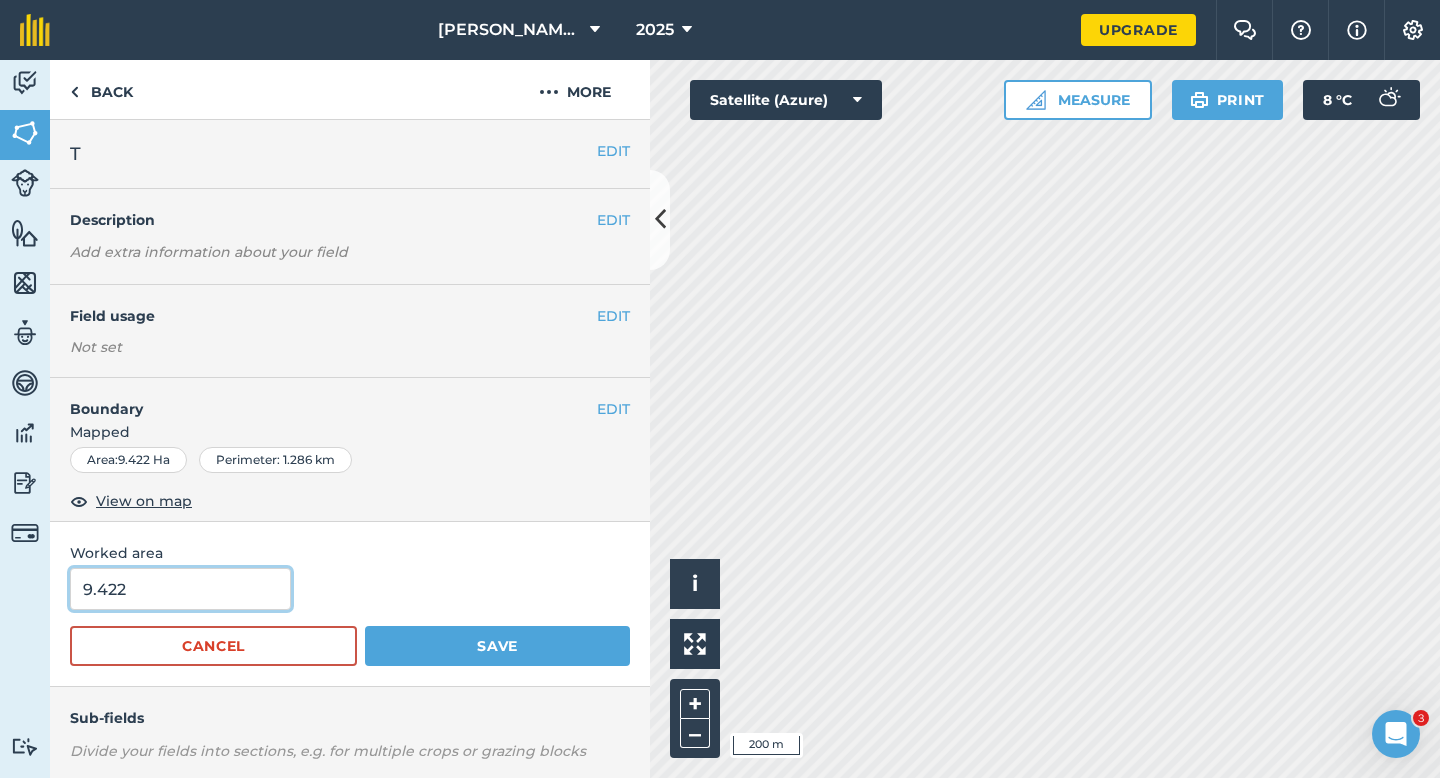 click on "9.422" at bounding box center (180, 589) 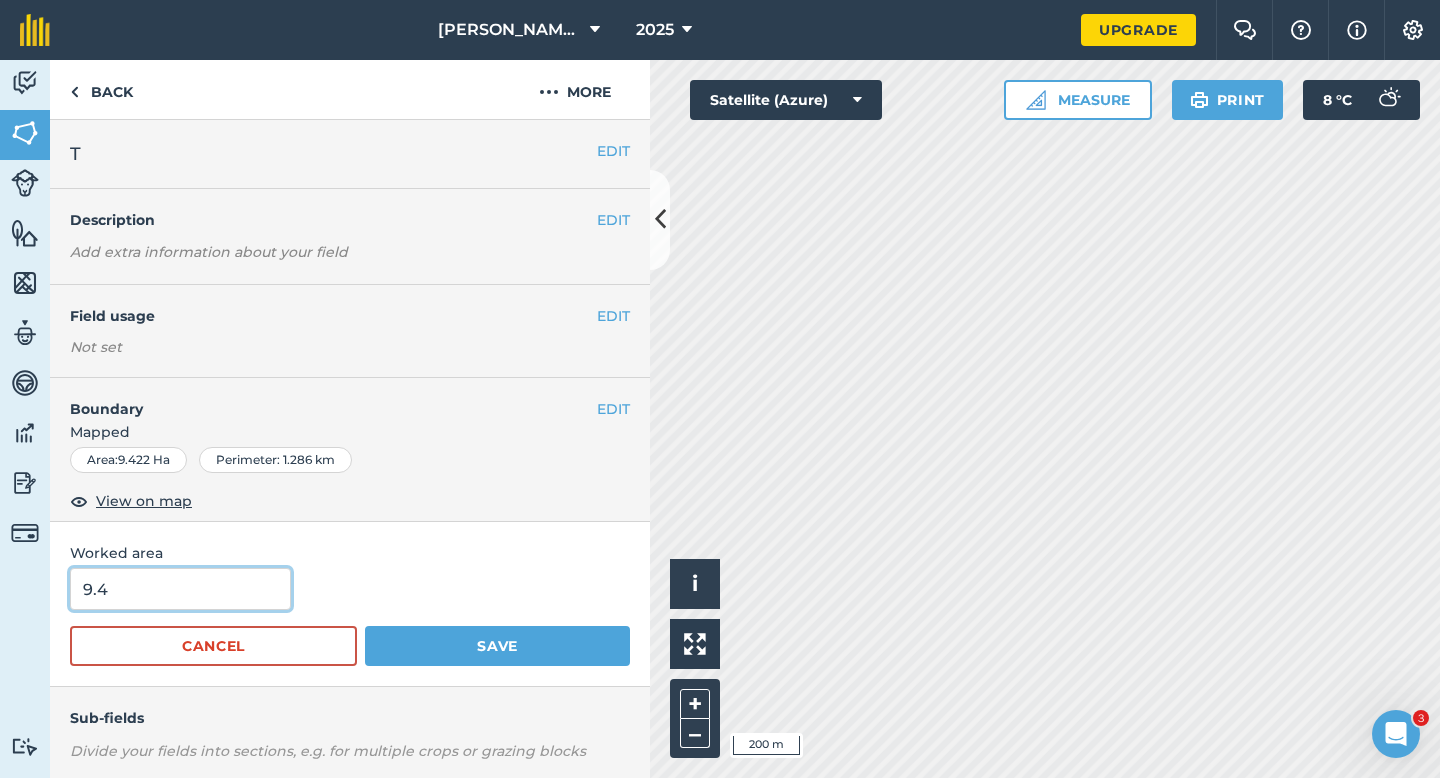 type on "9.4" 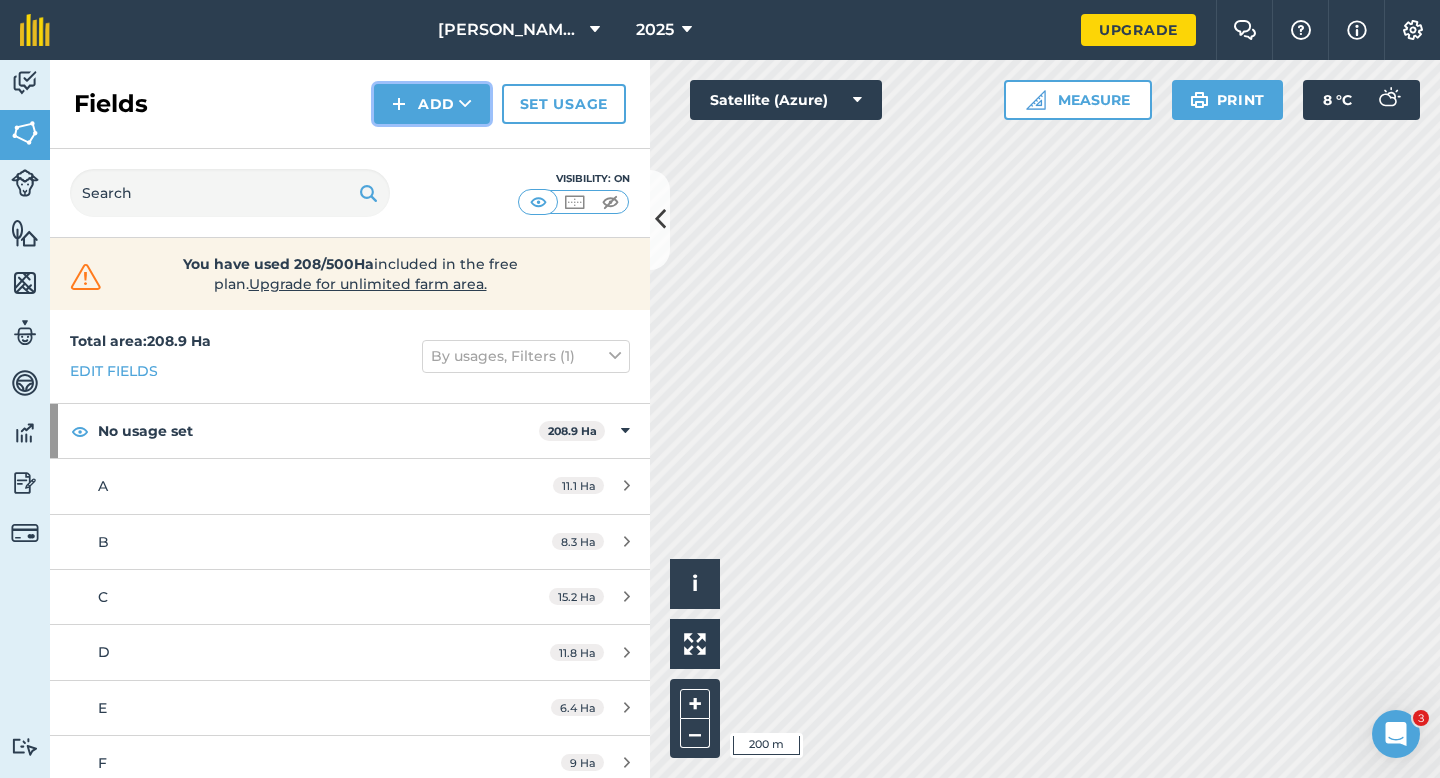 click on "Add" at bounding box center [432, 104] 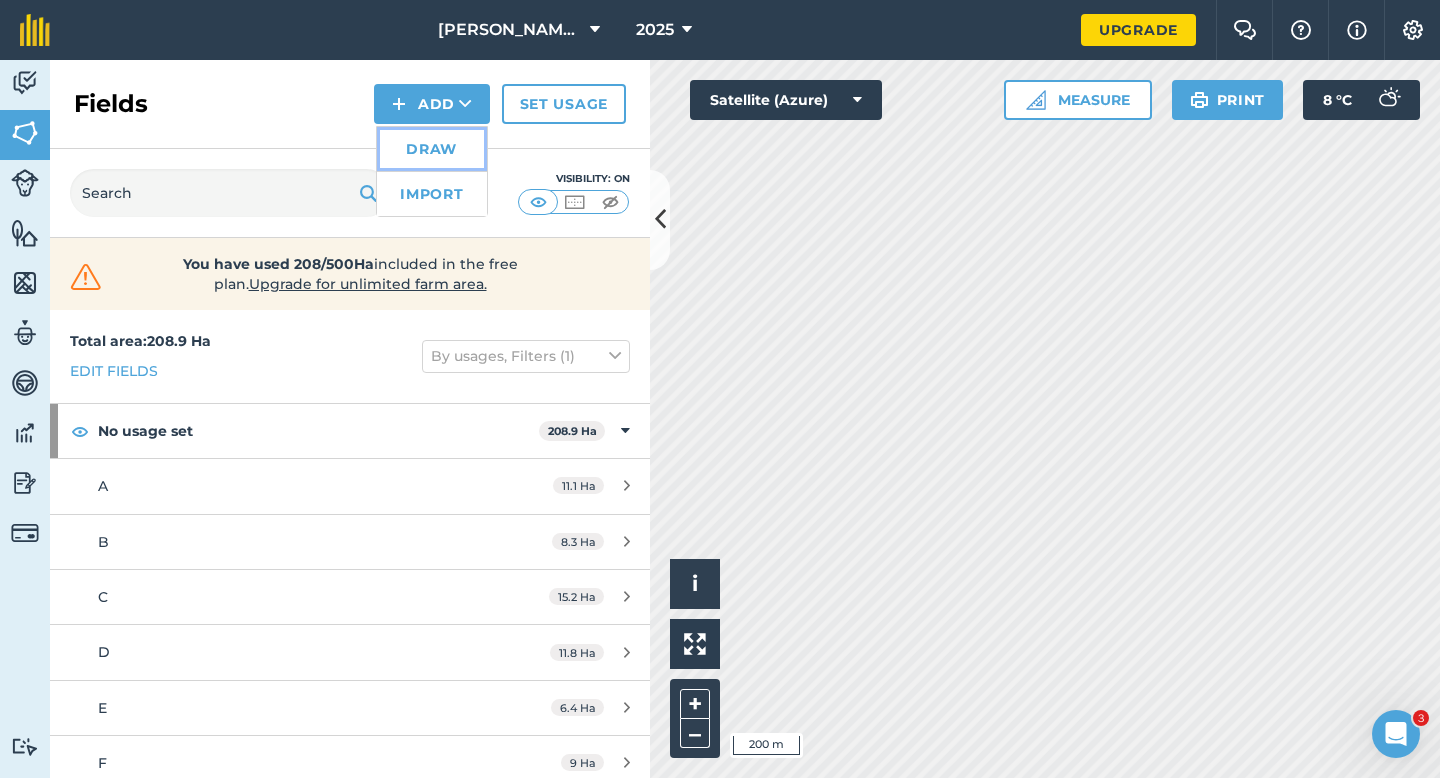 click on "Draw" at bounding box center [432, 149] 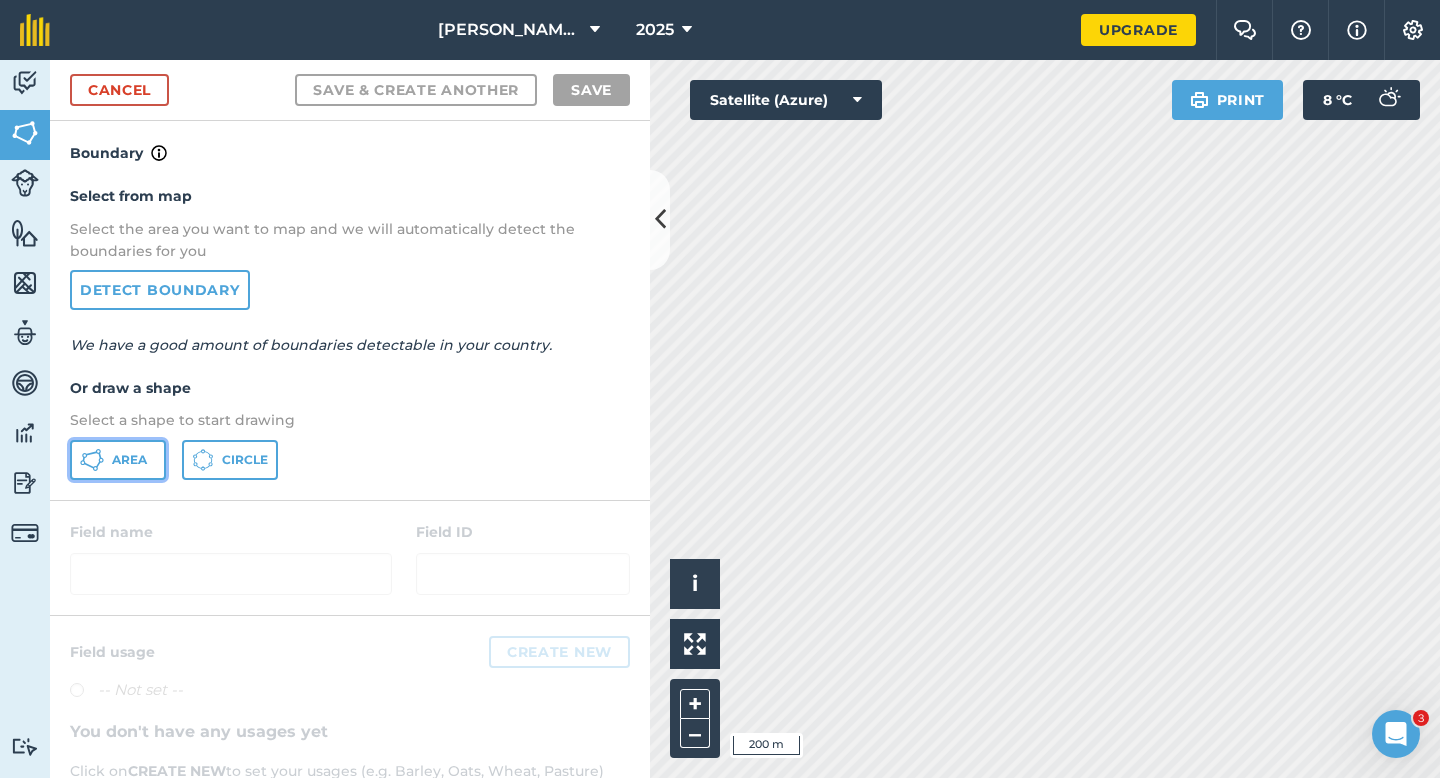 click on "Area" at bounding box center (118, 460) 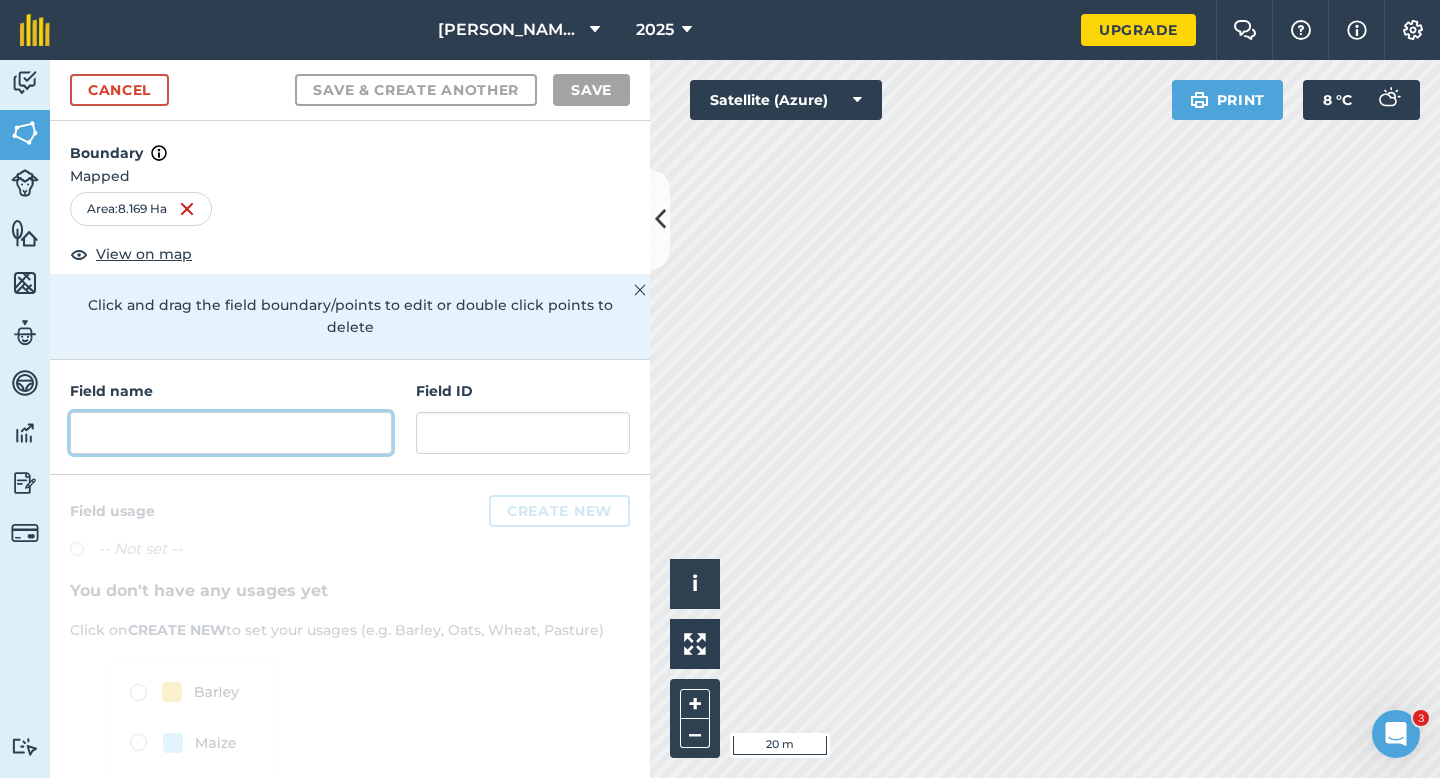 click at bounding box center (231, 433) 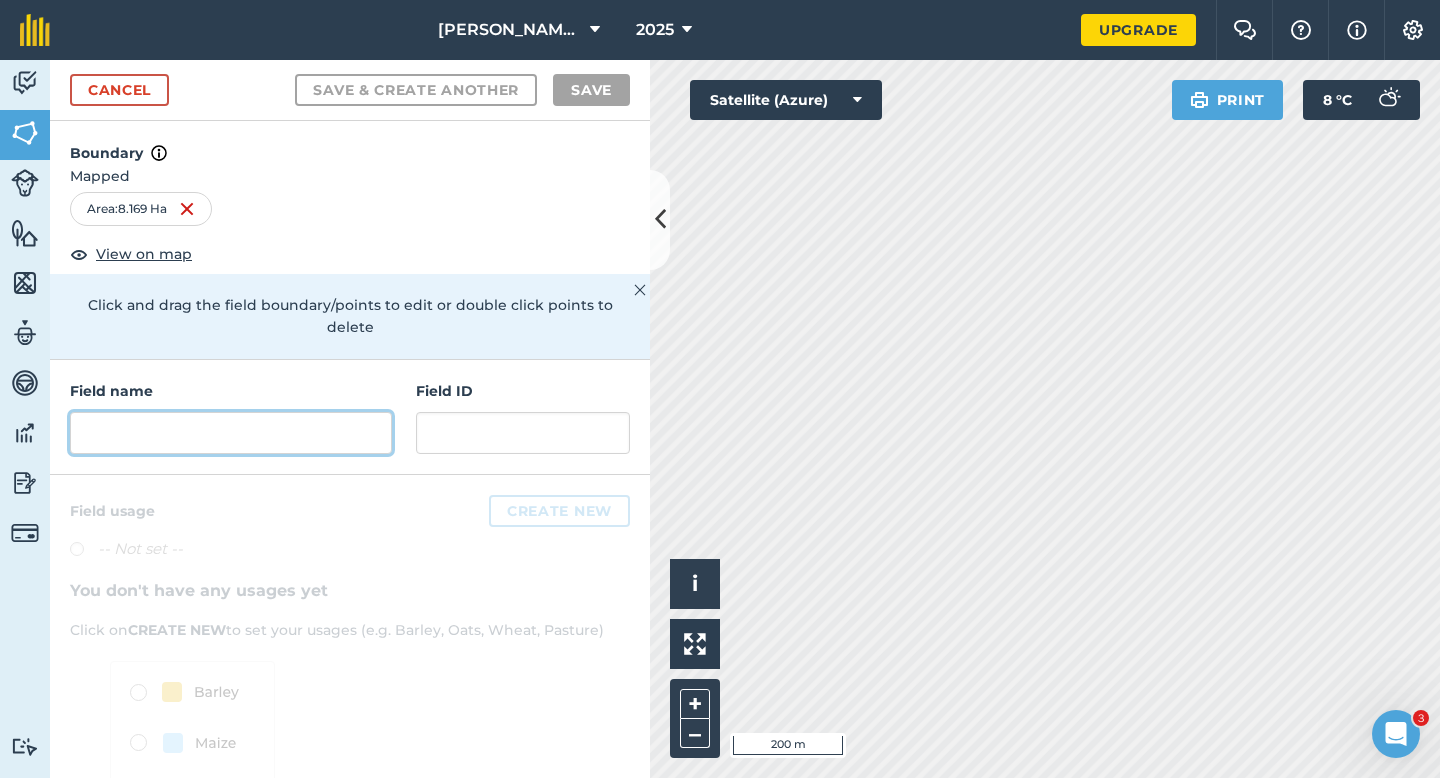 type on "u" 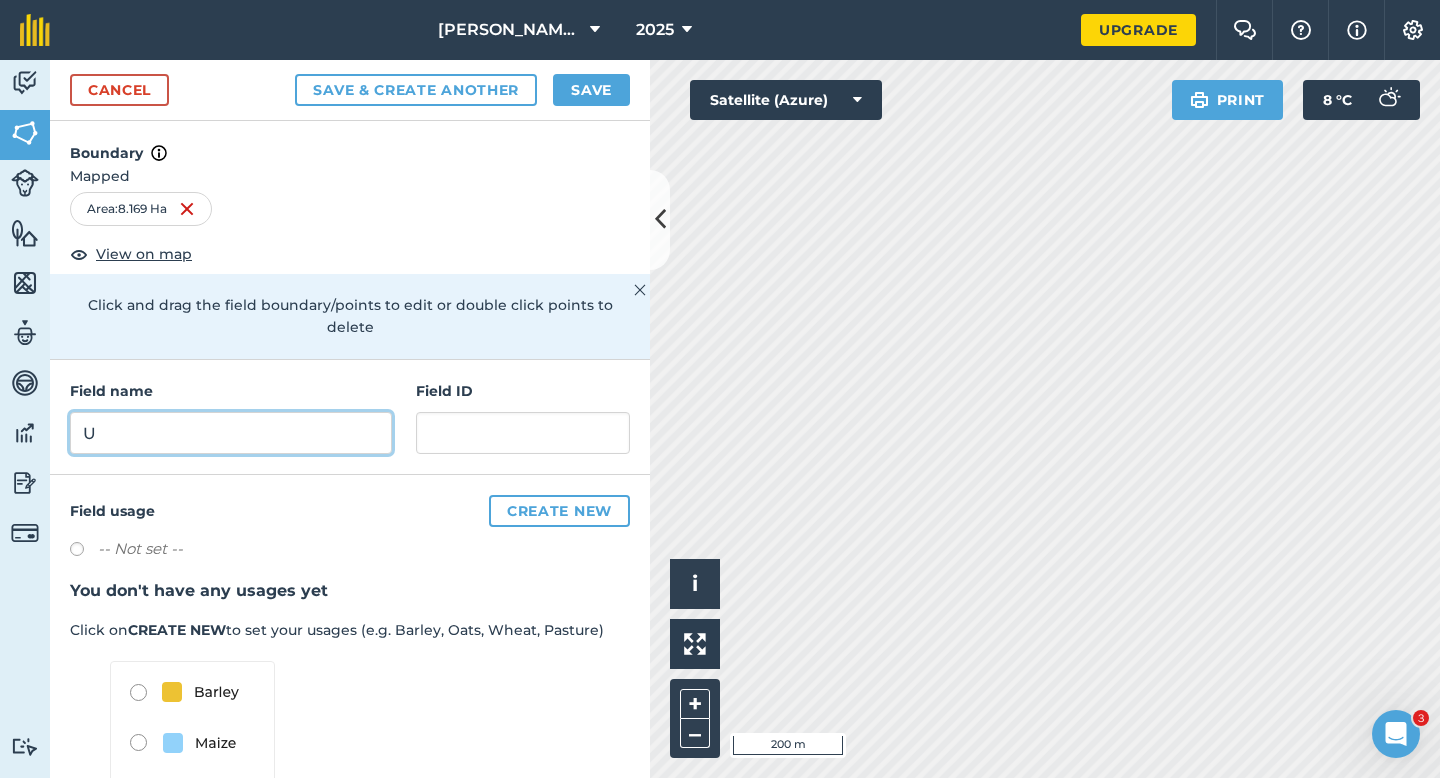 type on "U" 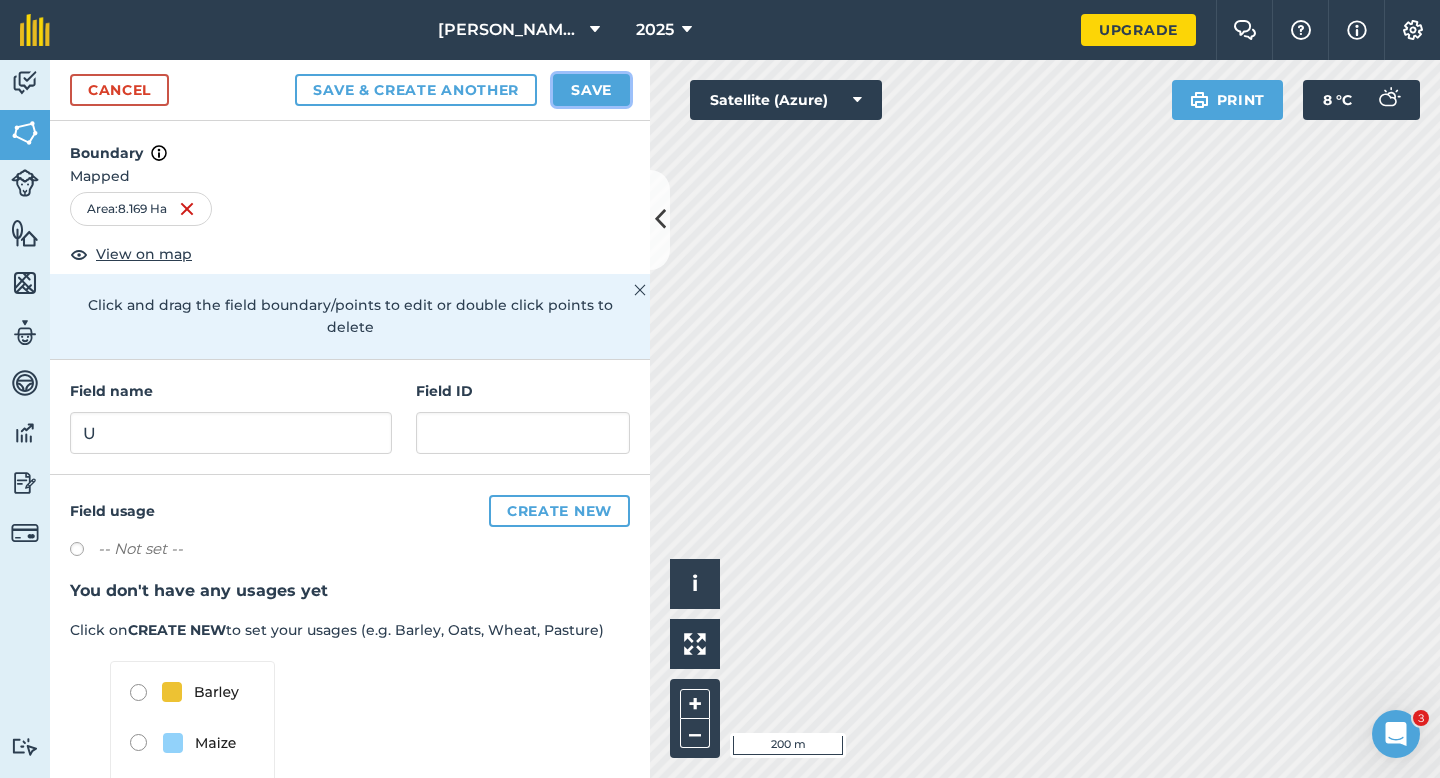 click on "Save" at bounding box center (591, 90) 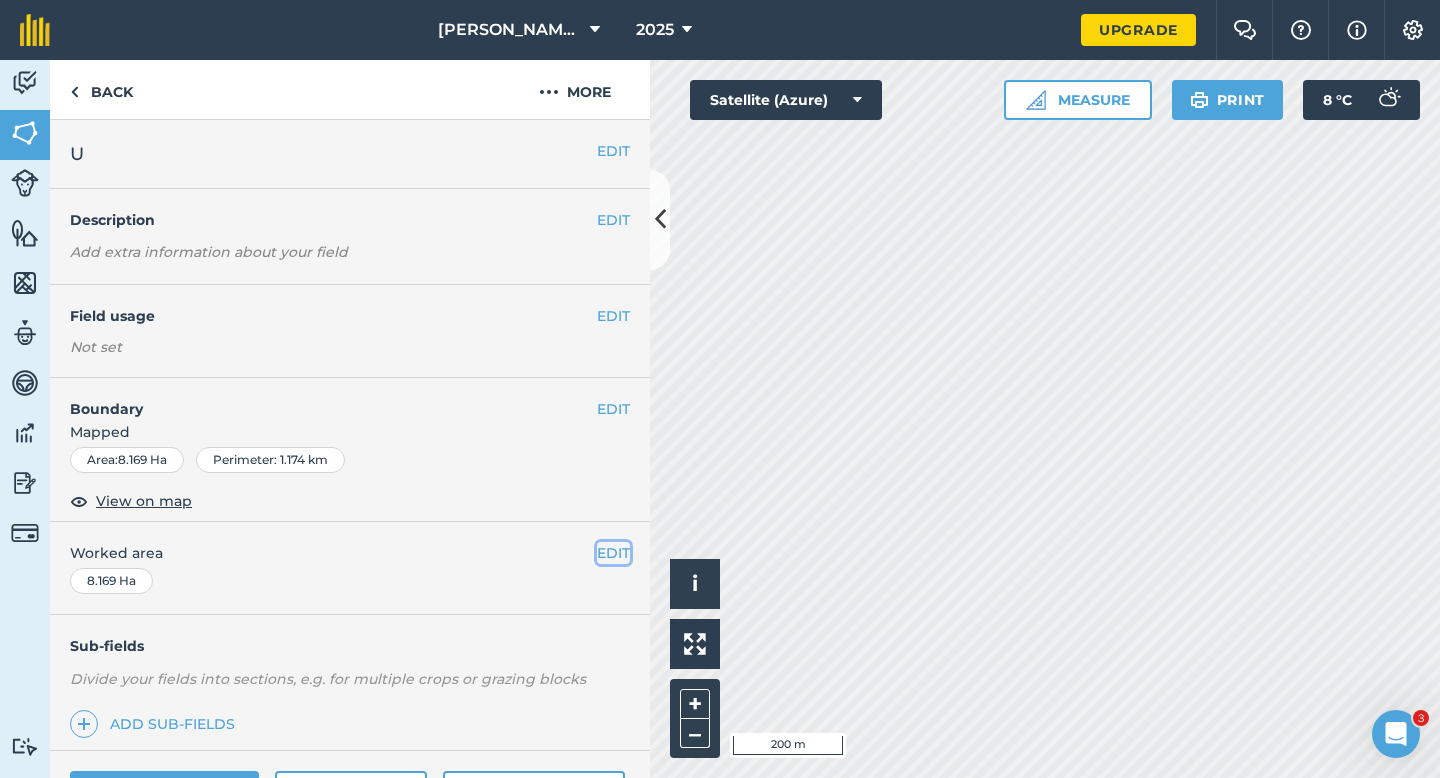 click on "EDIT" at bounding box center [613, 553] 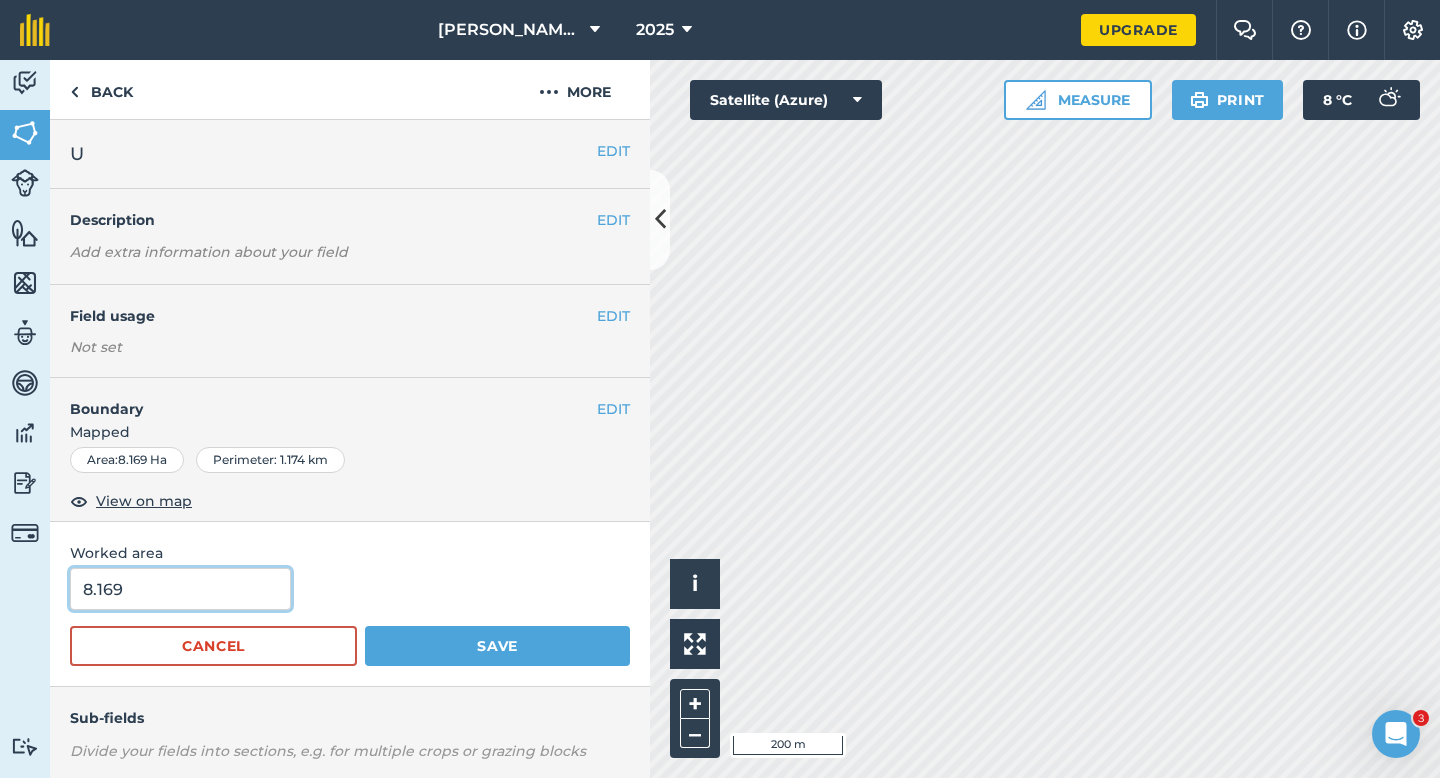 click on "8.169" at bounding box center [180, 589] 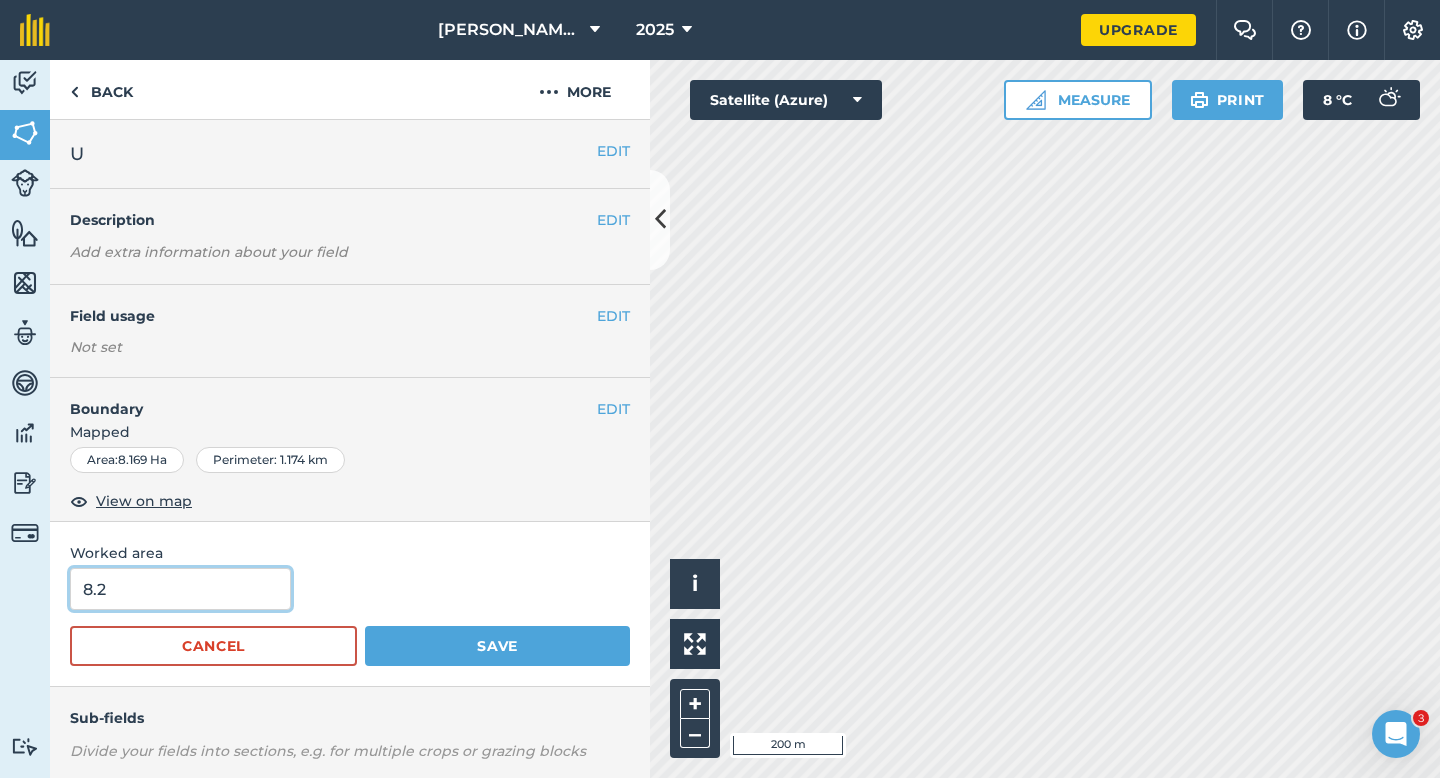 type on "8.2" 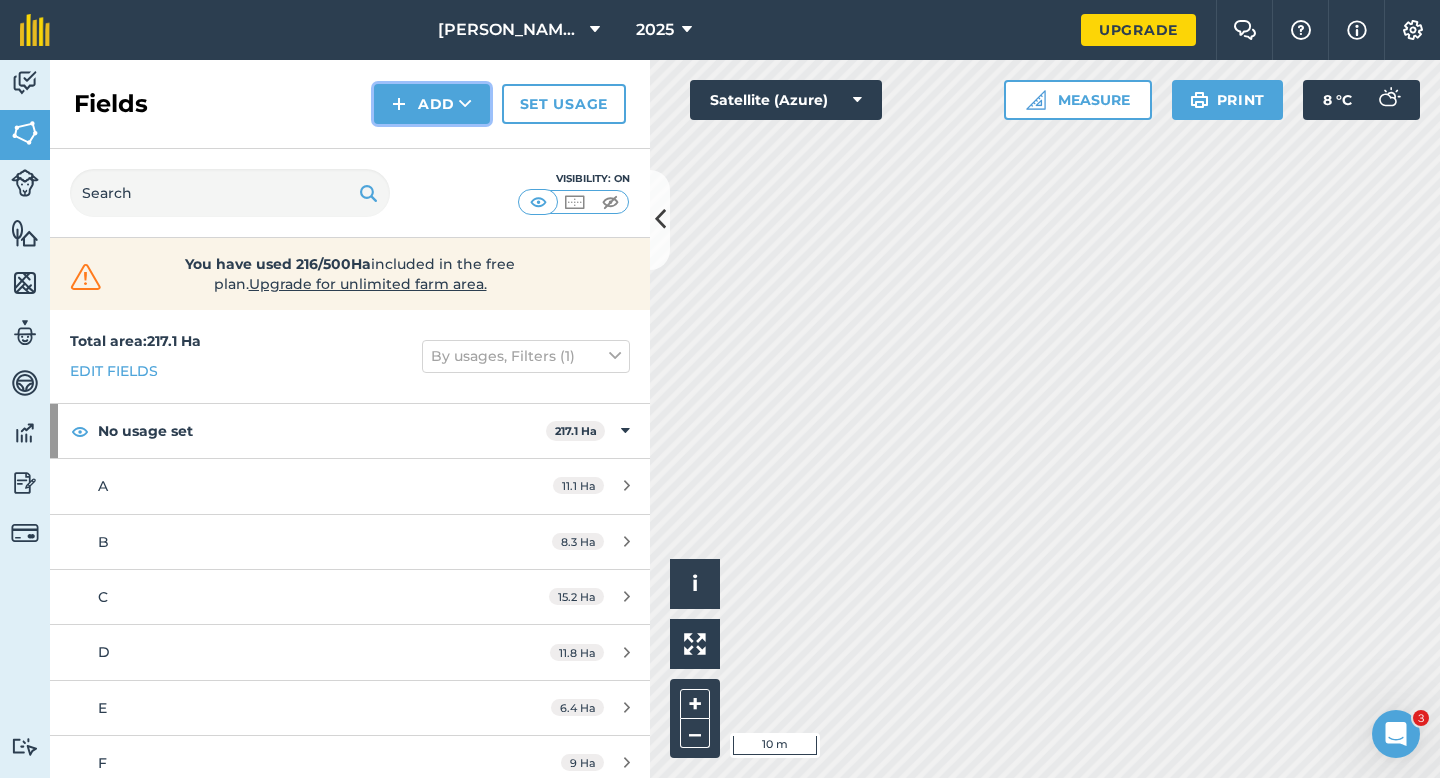 click on "Add" at bounding box center [432, 104] 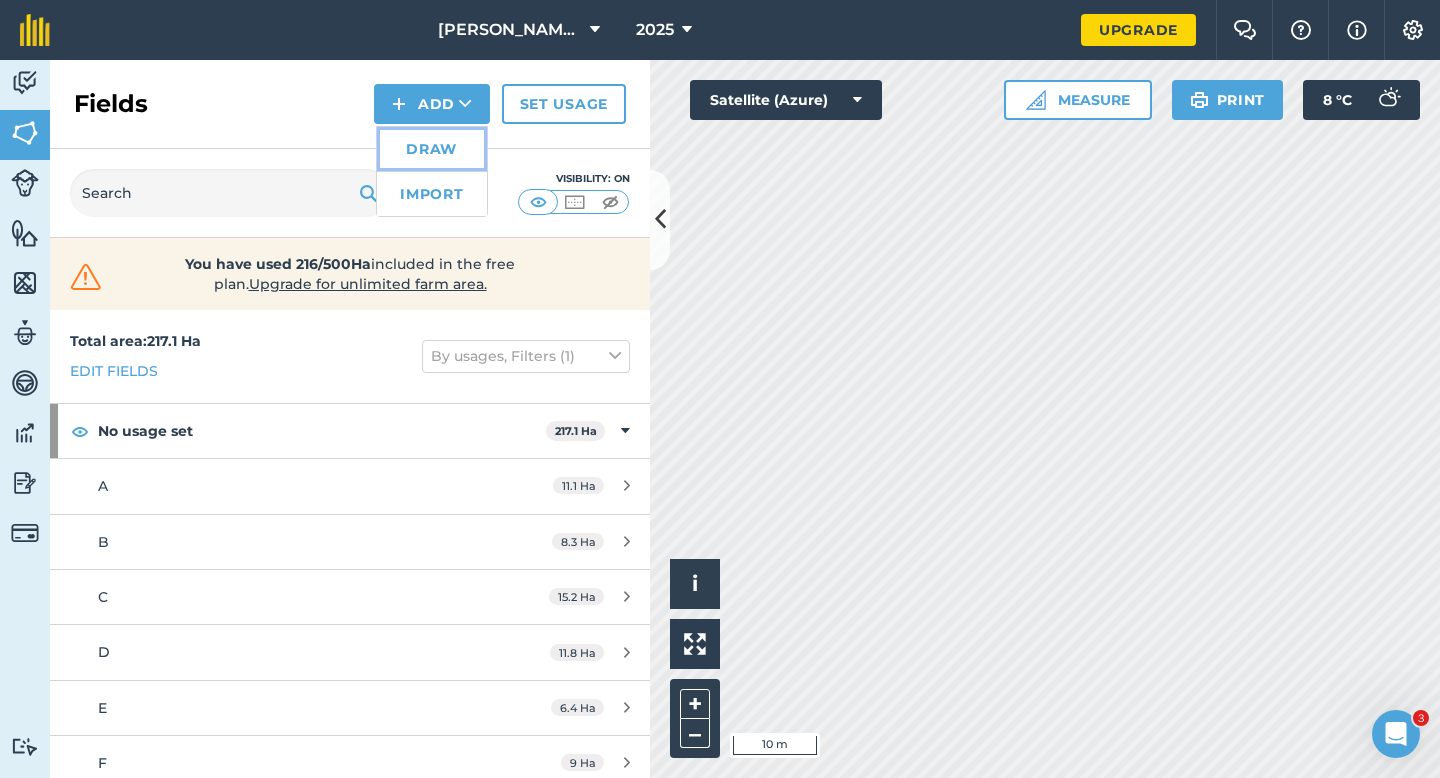 click on "Draw" at bounding box center (432, 149) 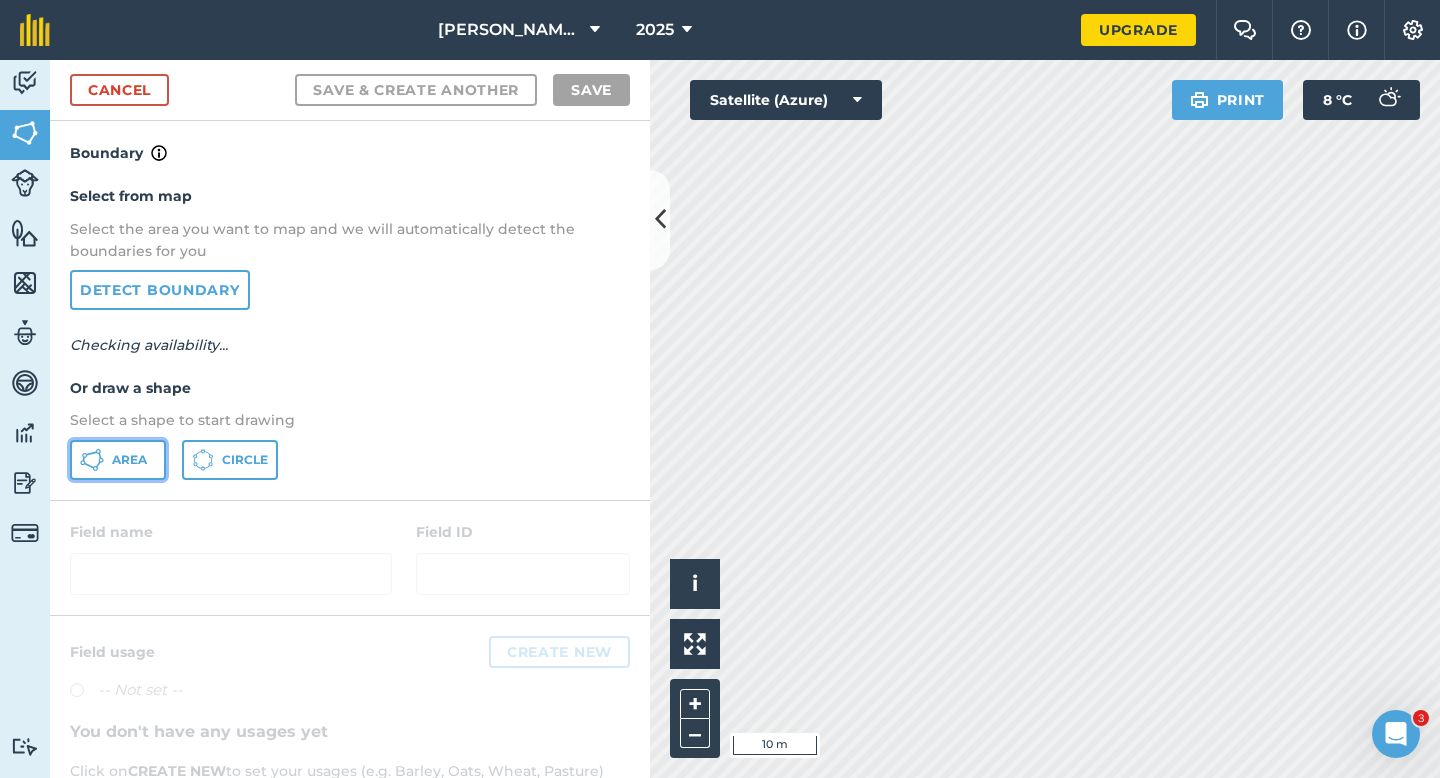 click on "Area" at bounding box center (118, 460) 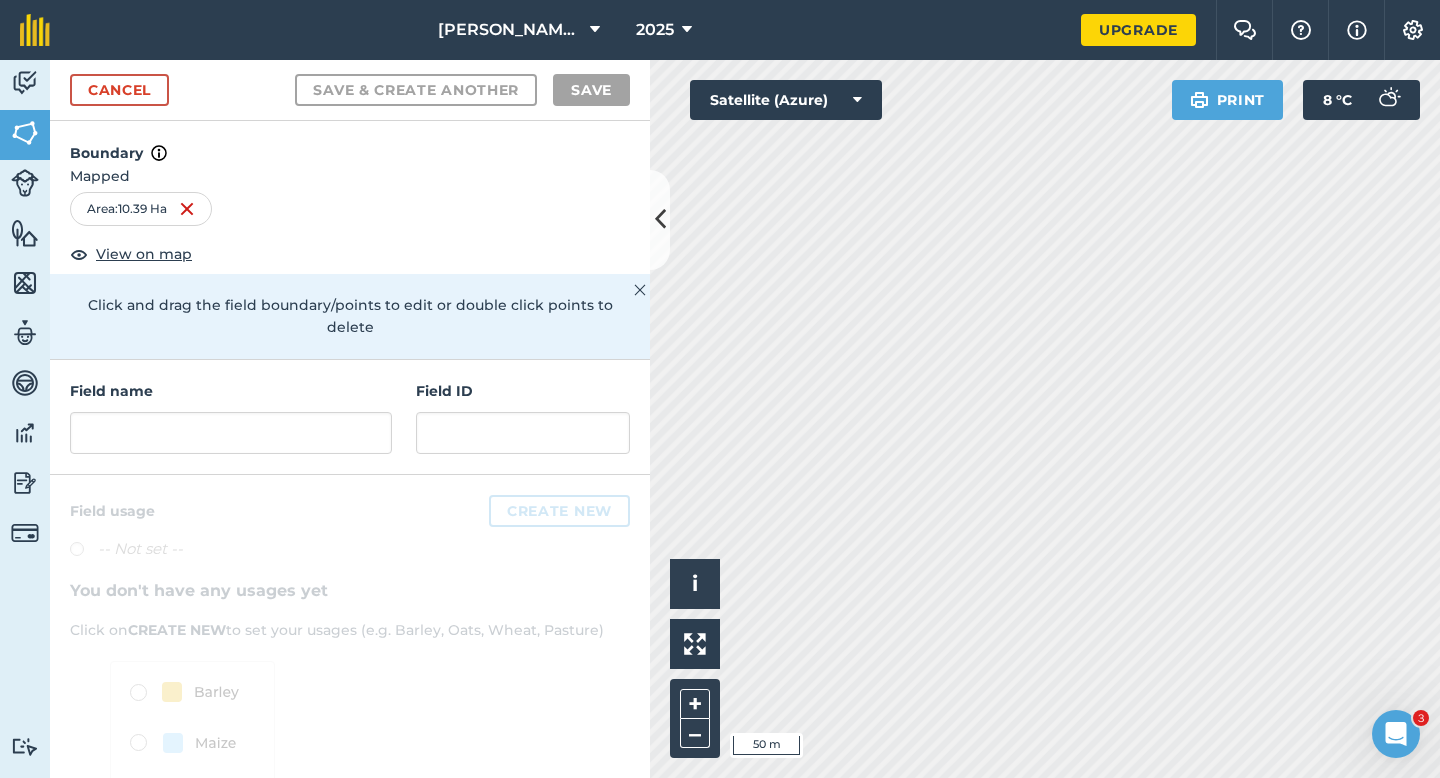 scroll, scrollTop: 108, scrollLeft: 0, axis: vertical 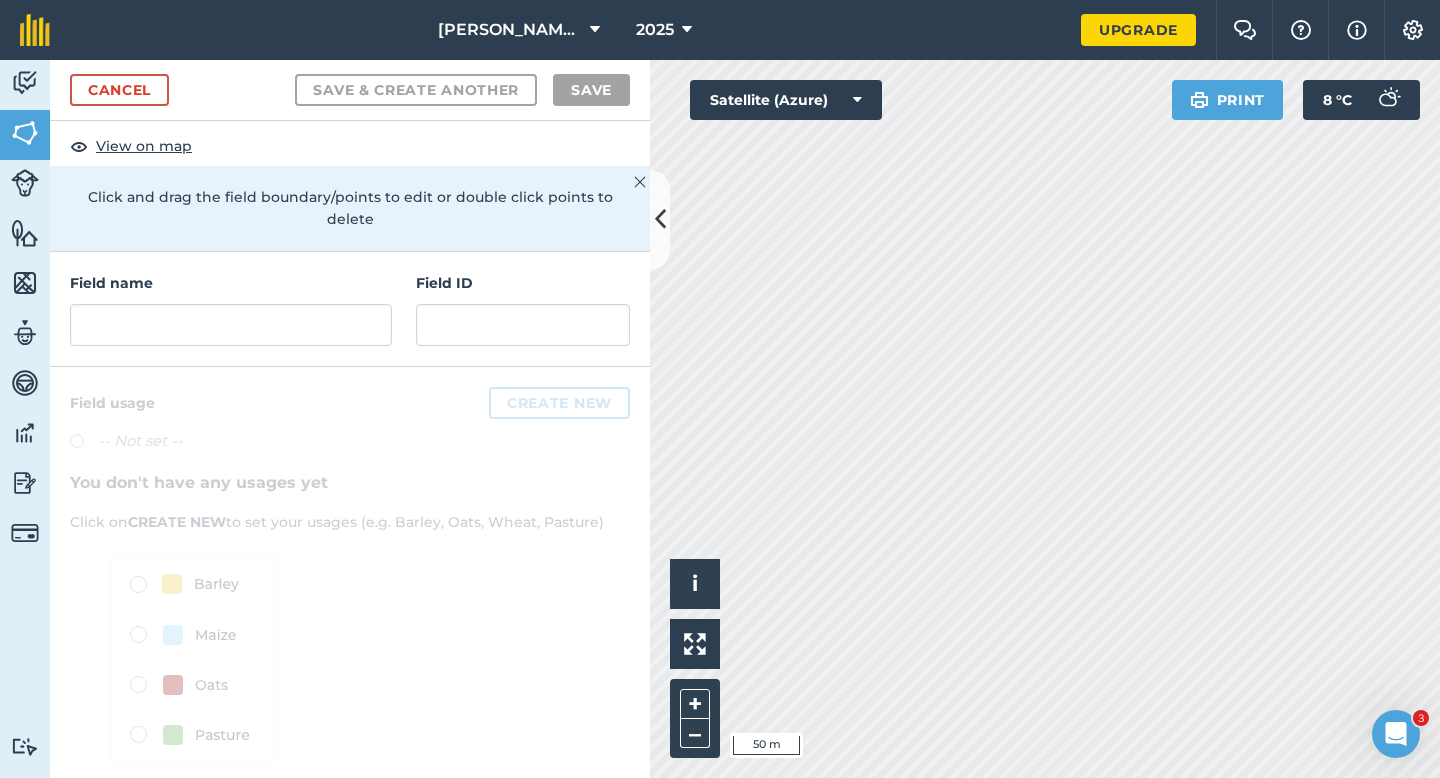 click on "Field name" at bounding box center [231, 309] 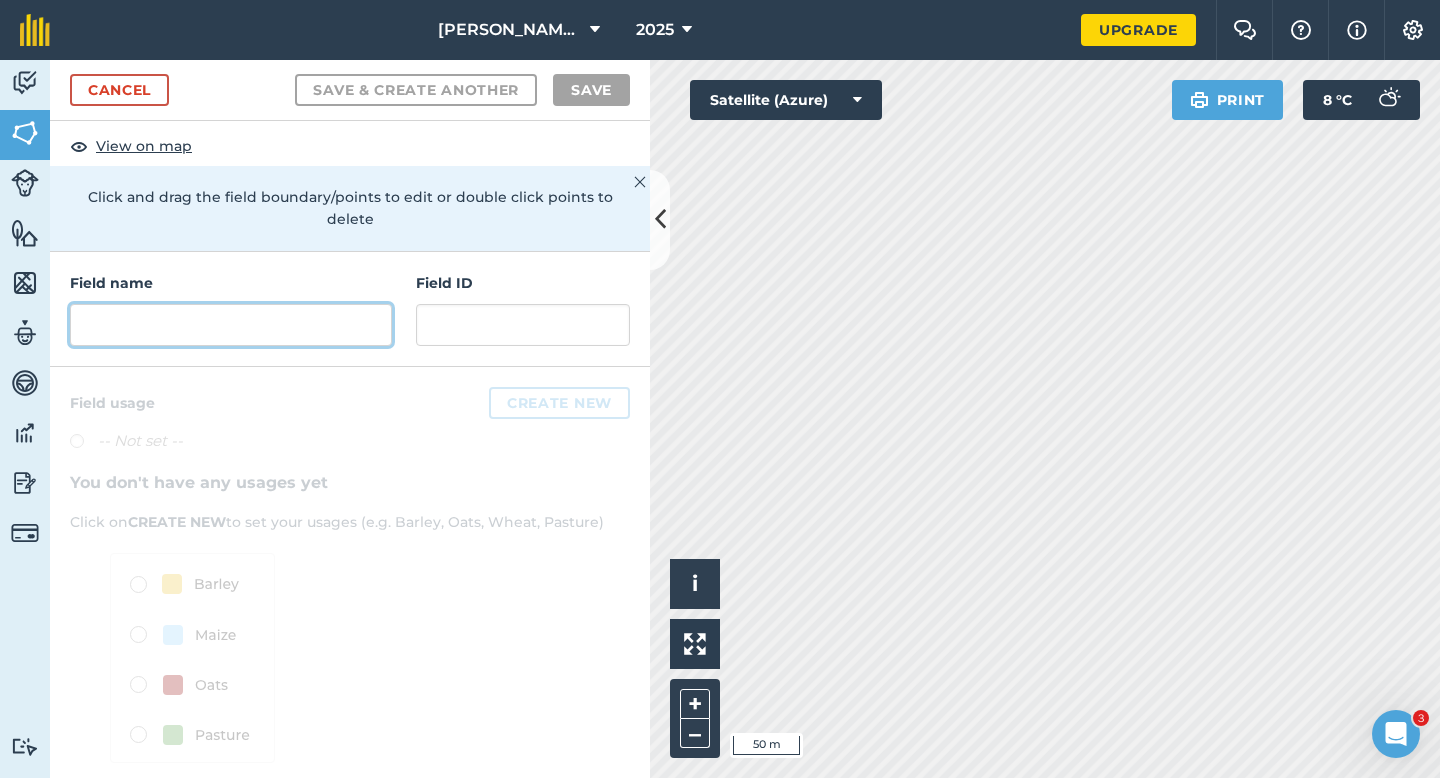 click at bounding box center [231, 325] 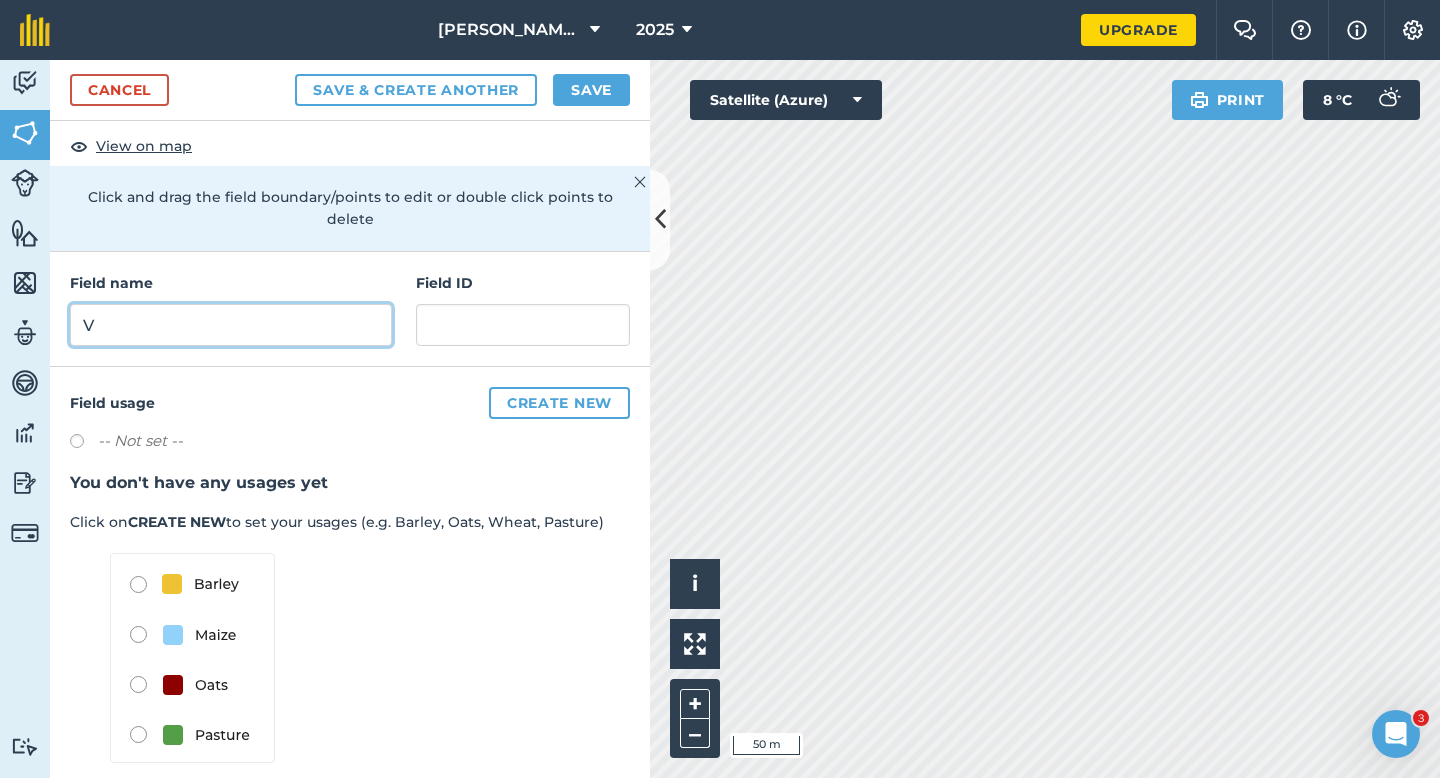 type on "V" 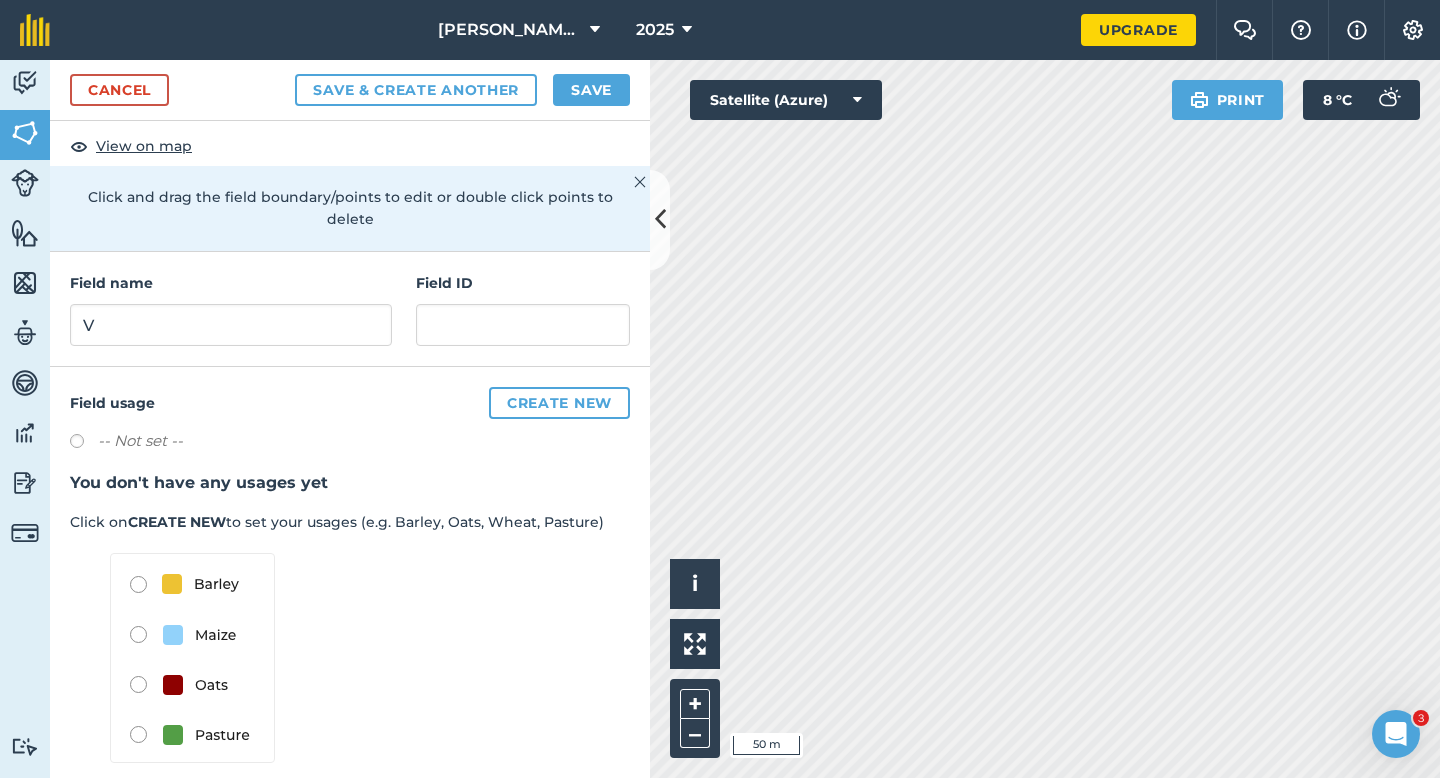 click on "Cancel Save & Create Another Save" at bounding box center (350, 90) 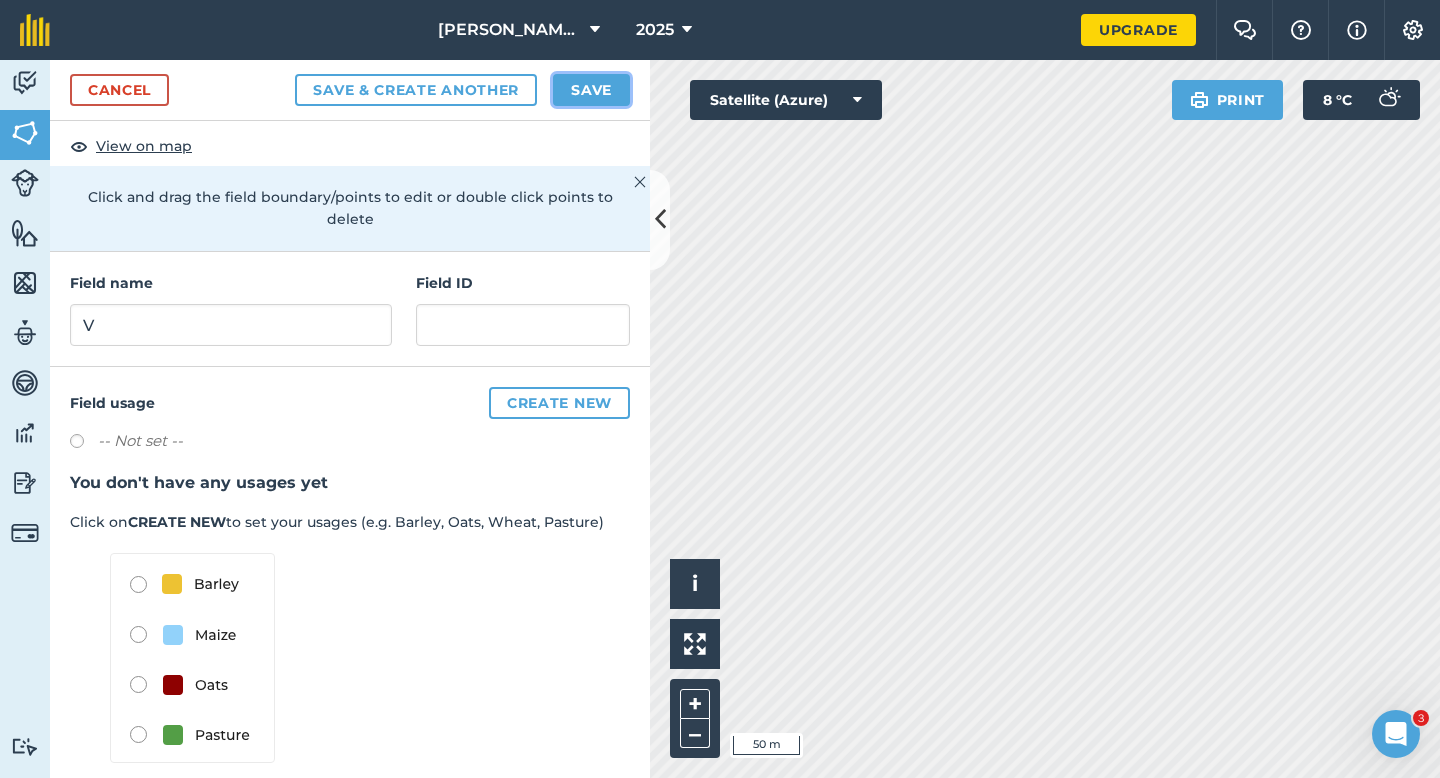 click on "Save" at bounding box center (591, 90) 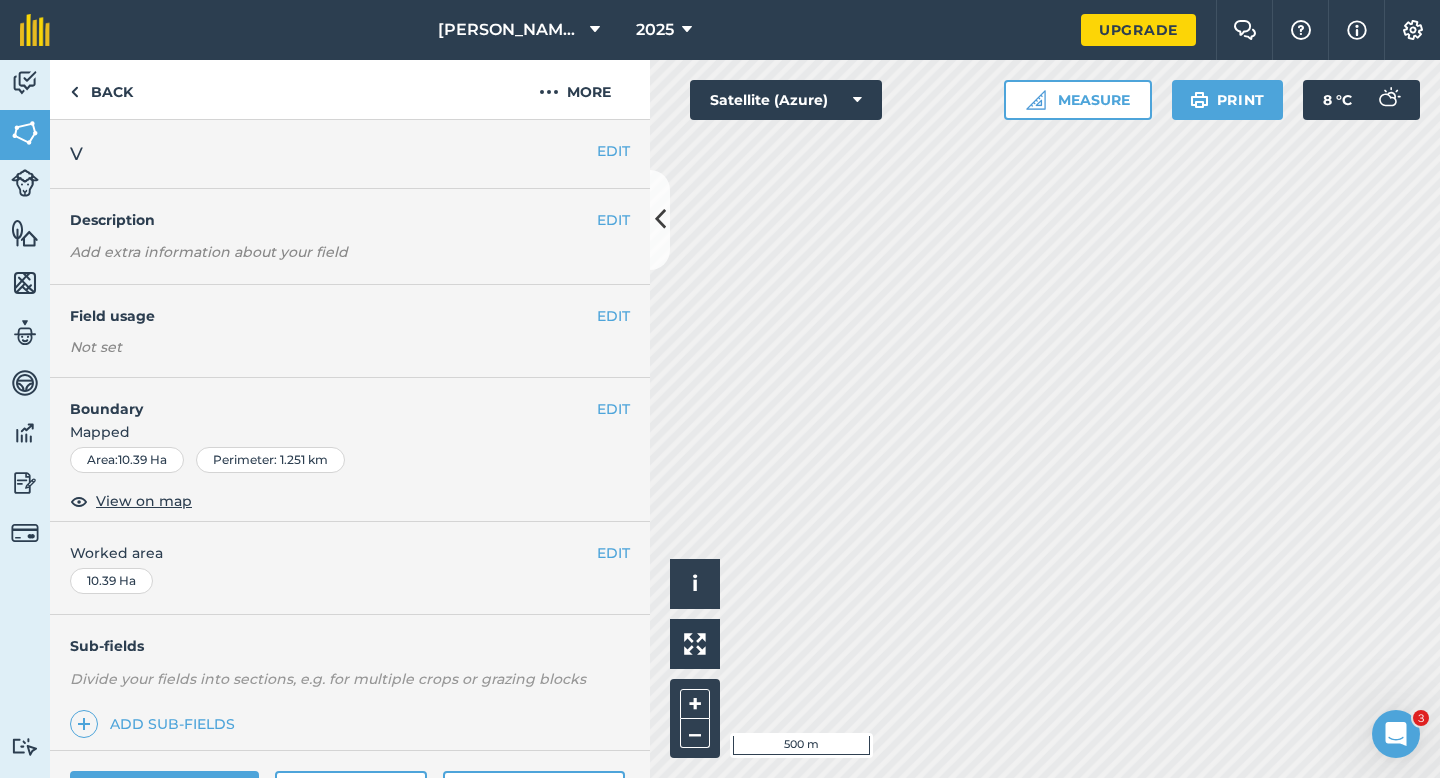 click on "EDIT Worked area 10.39   Ha" at bounding box center (350, 568) 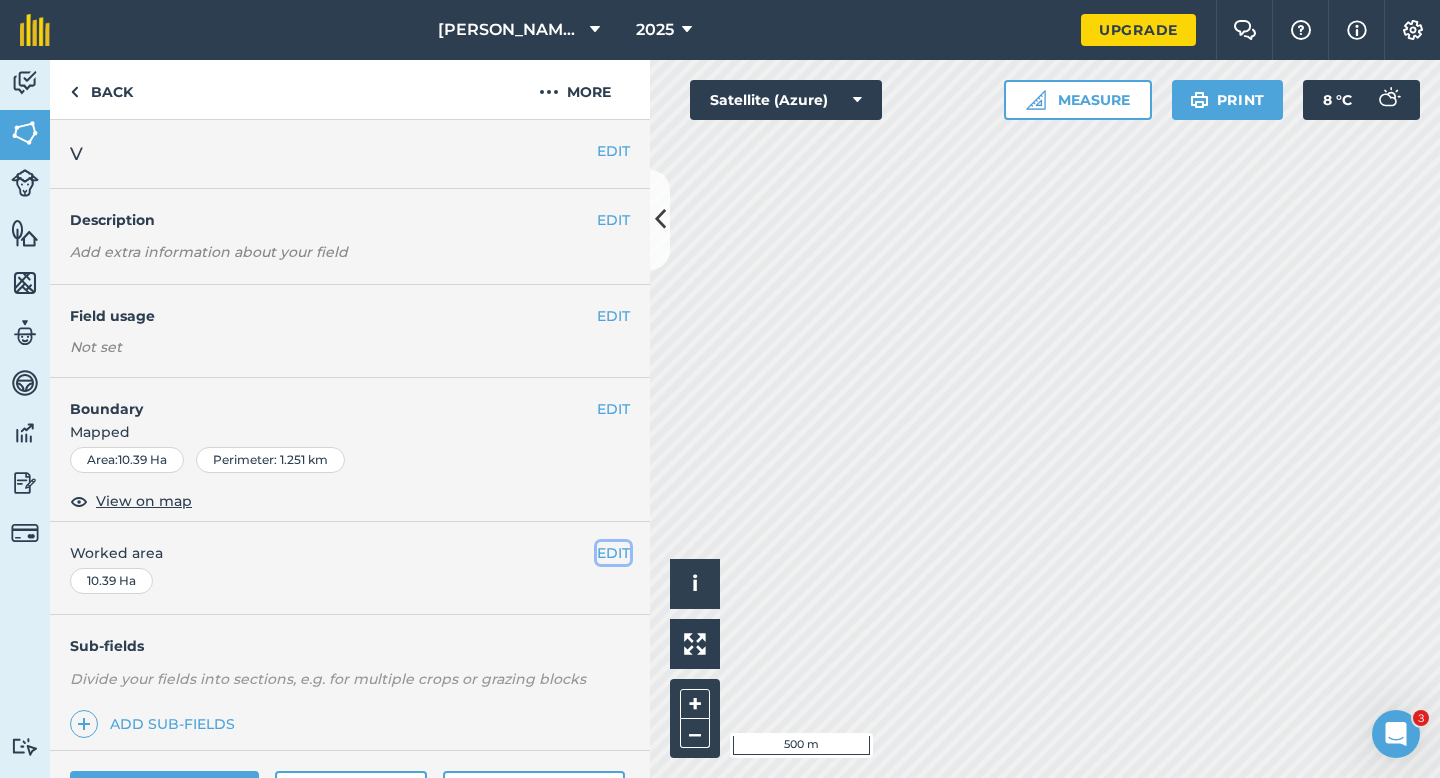 click on "EDIT" at bounding box center [613, 553] 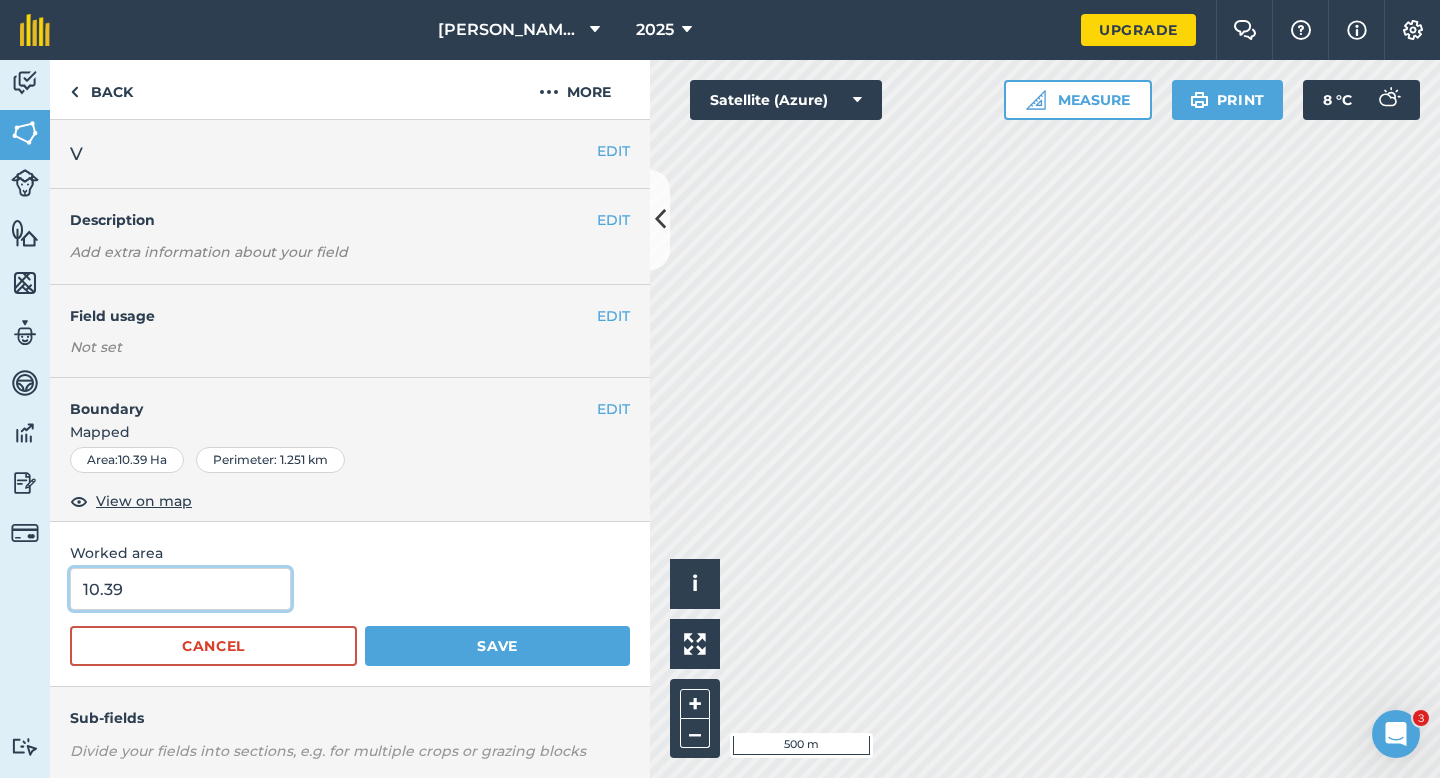 click on "10.39" at bounding box center [180, 589] 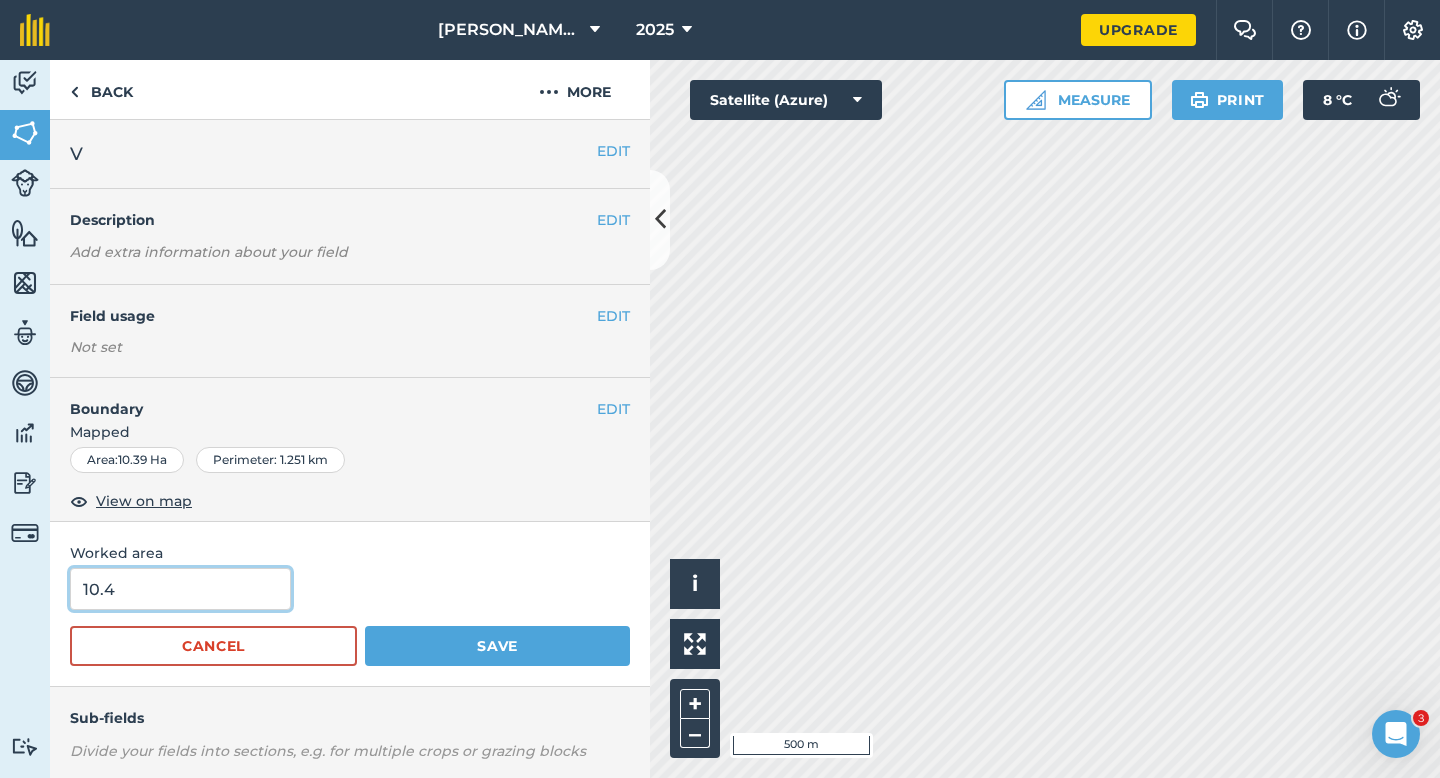 type on "10.4" 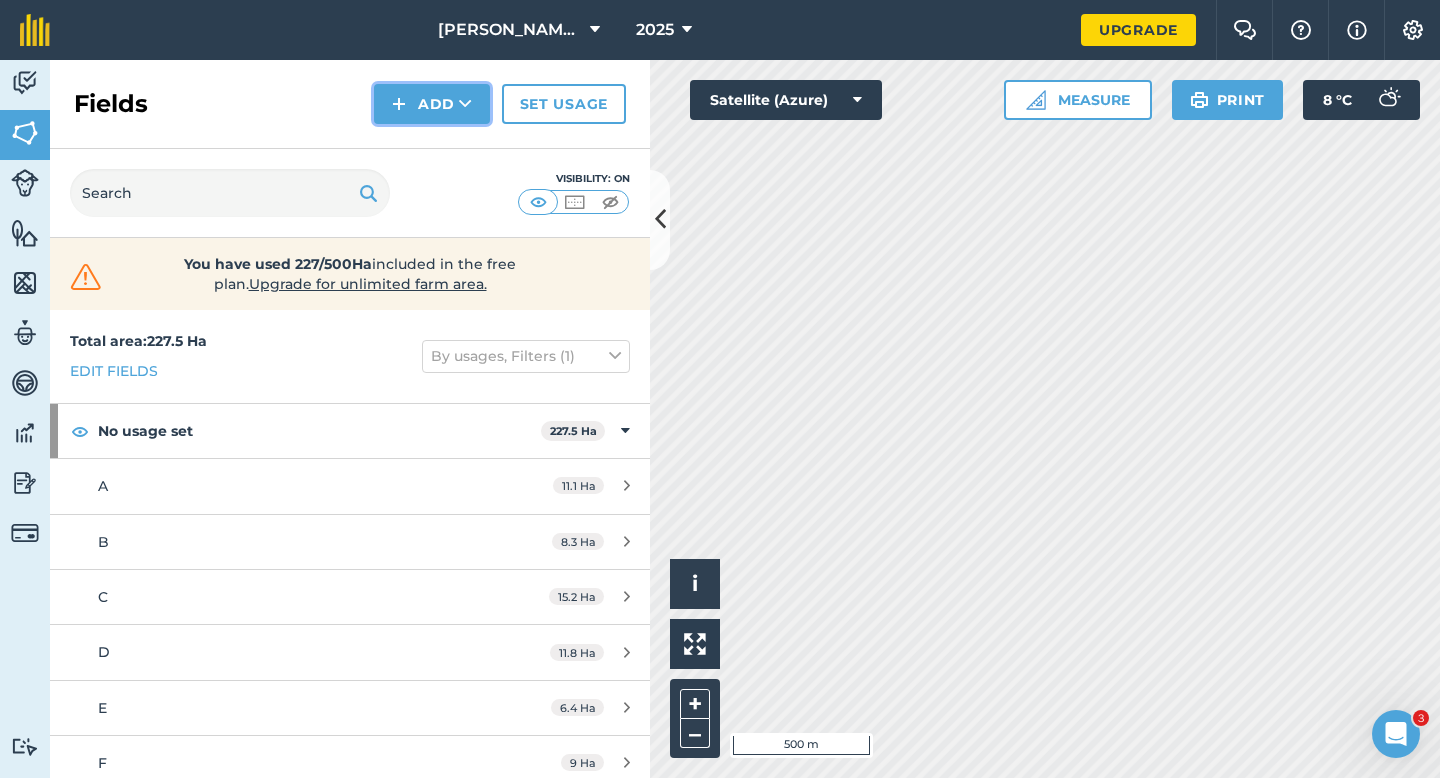 click on "Add" at bounding box center [432, 104] 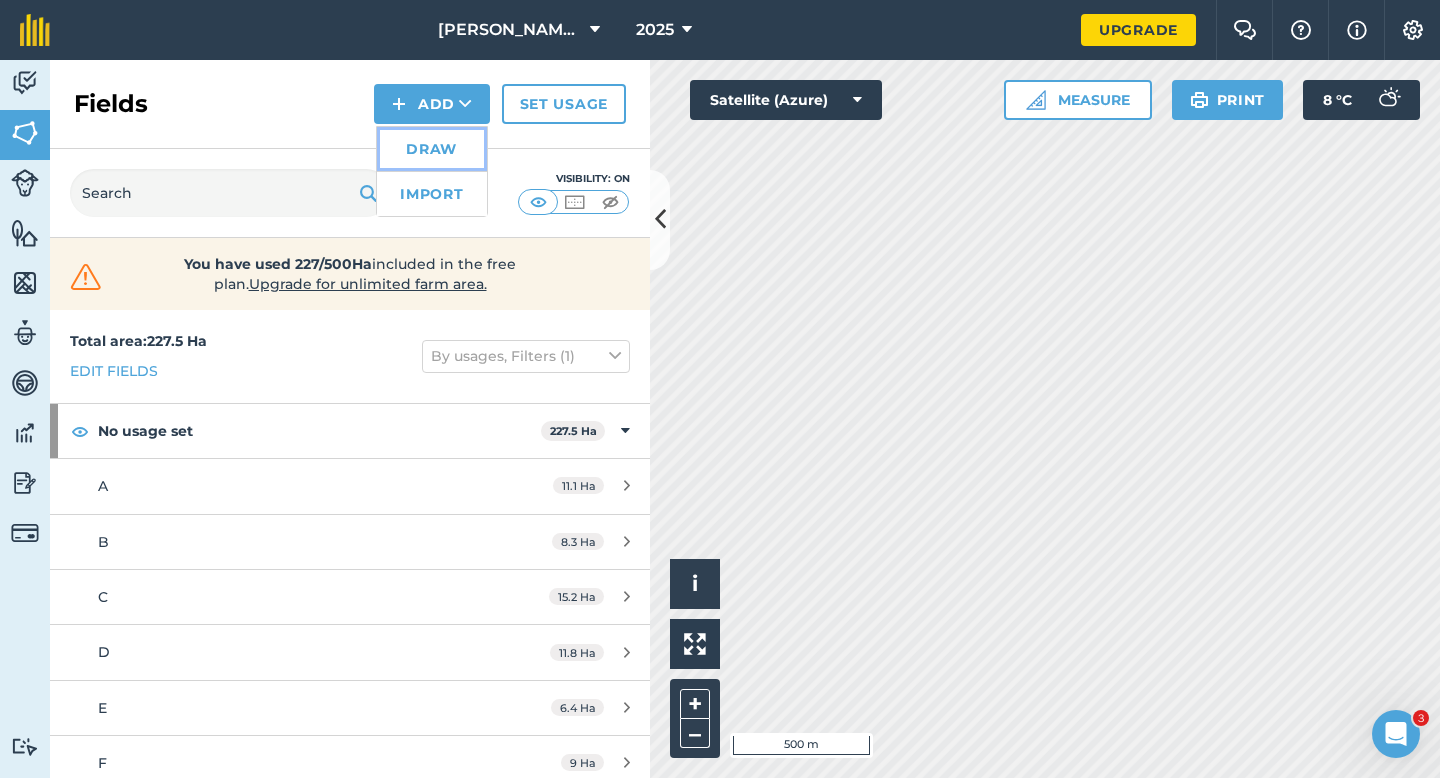 click on "Draw" at bounding box center (432, 149) 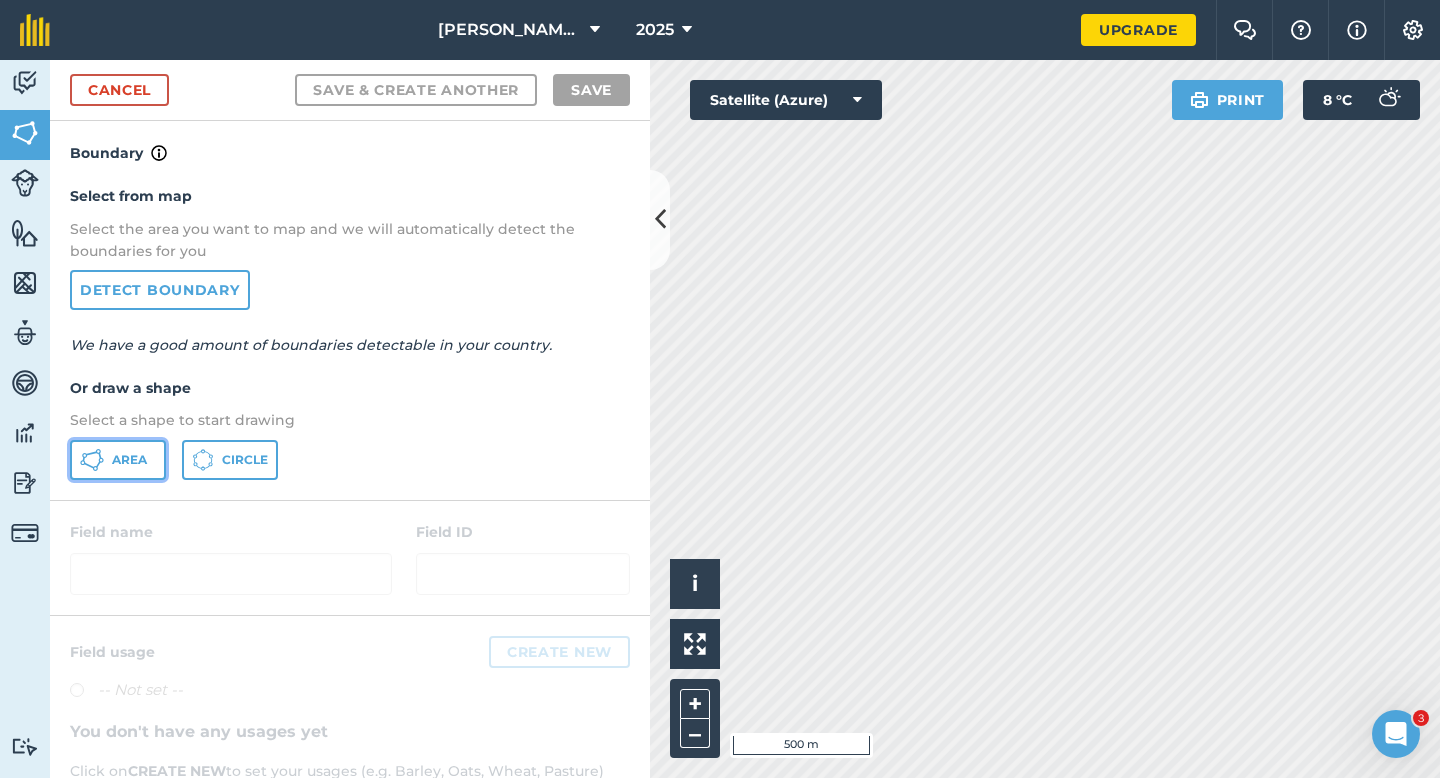 click on "Area" at bounding box center (118, 460) 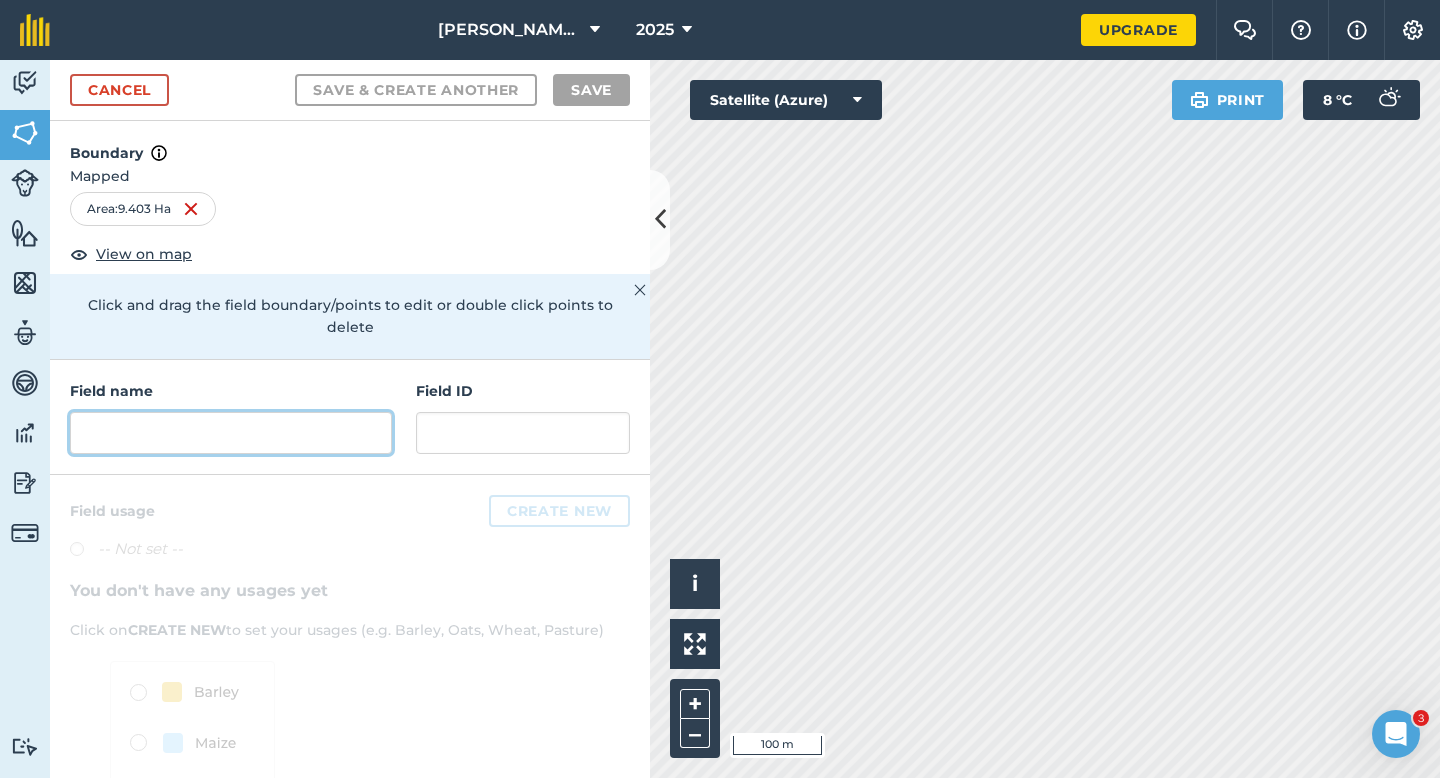 click at bounding box center [231, 433] 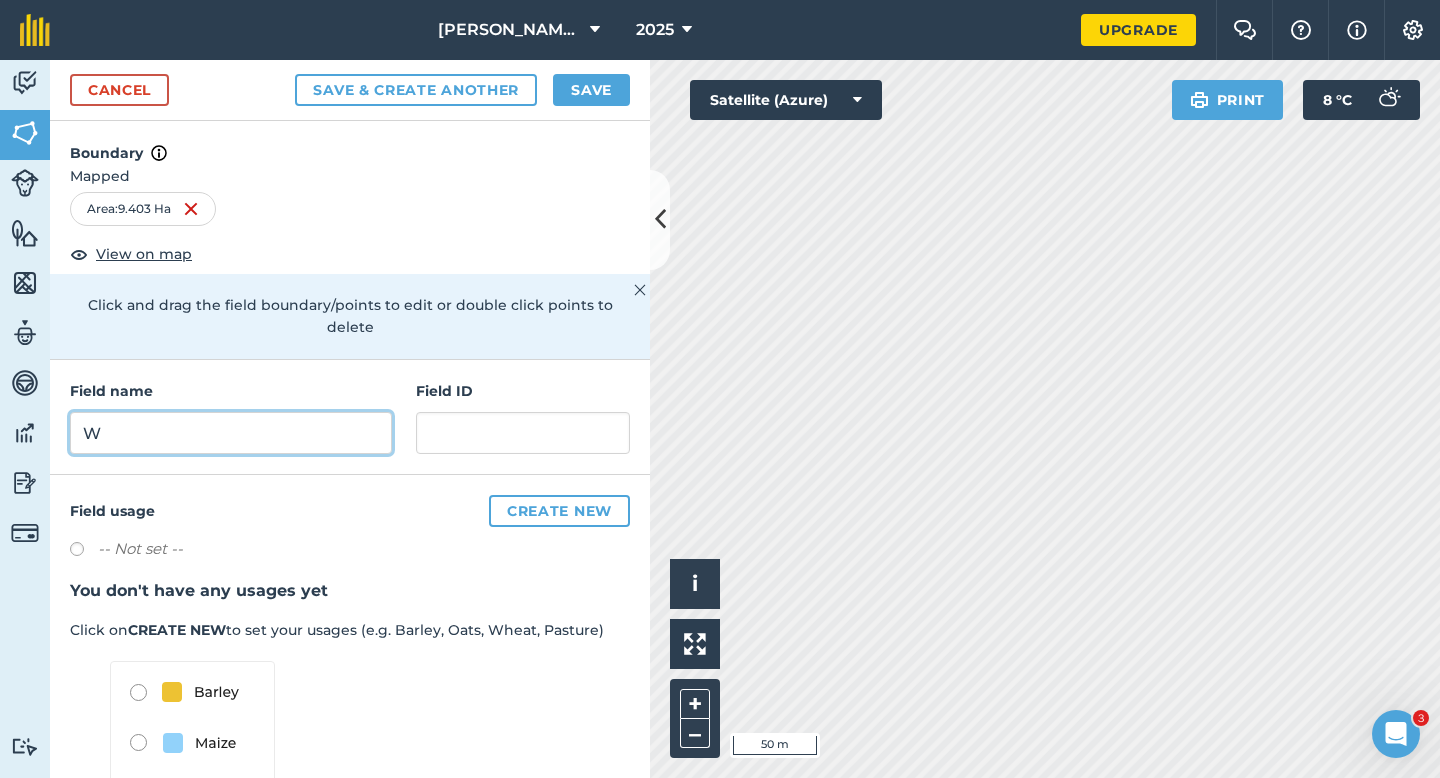 type on "W" 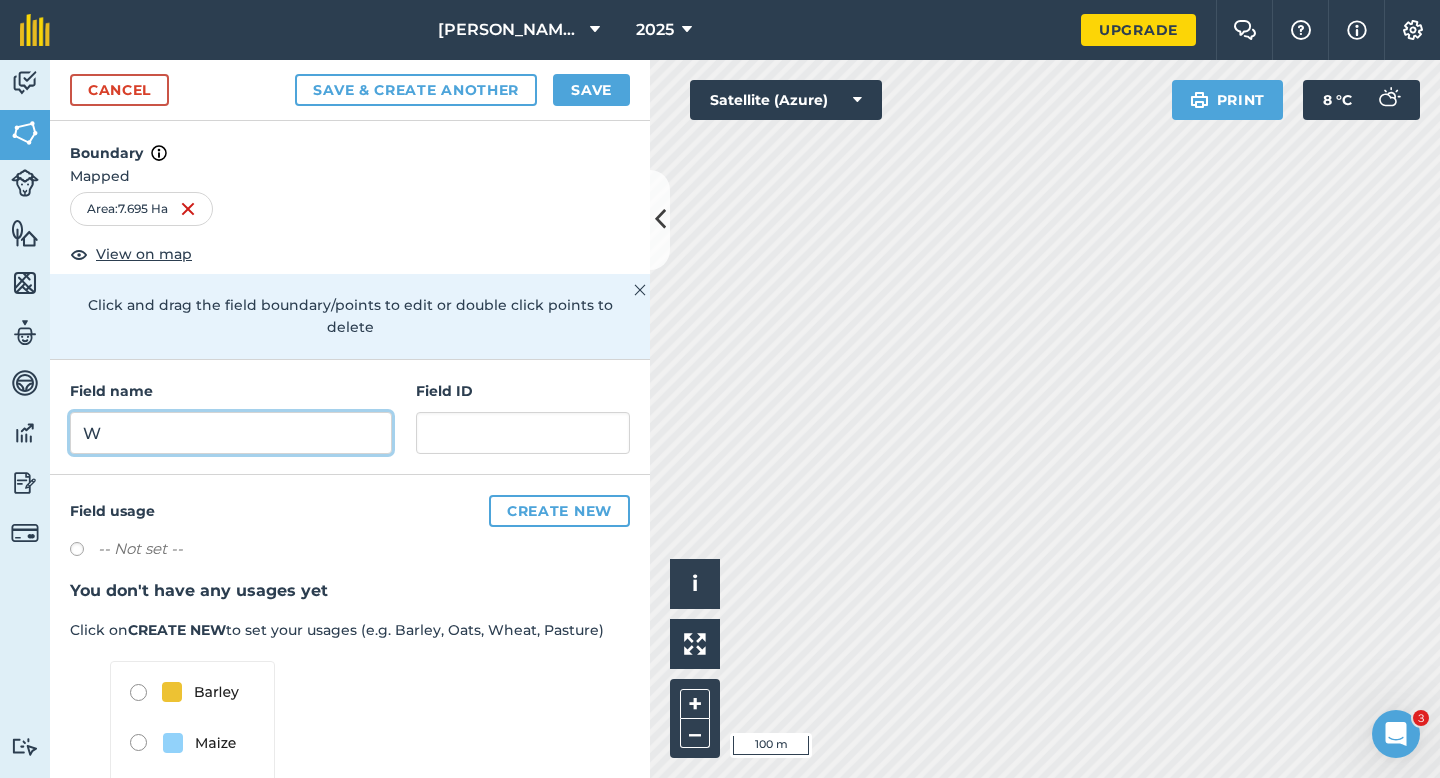 click on "W" at bounding box center [231, 433] 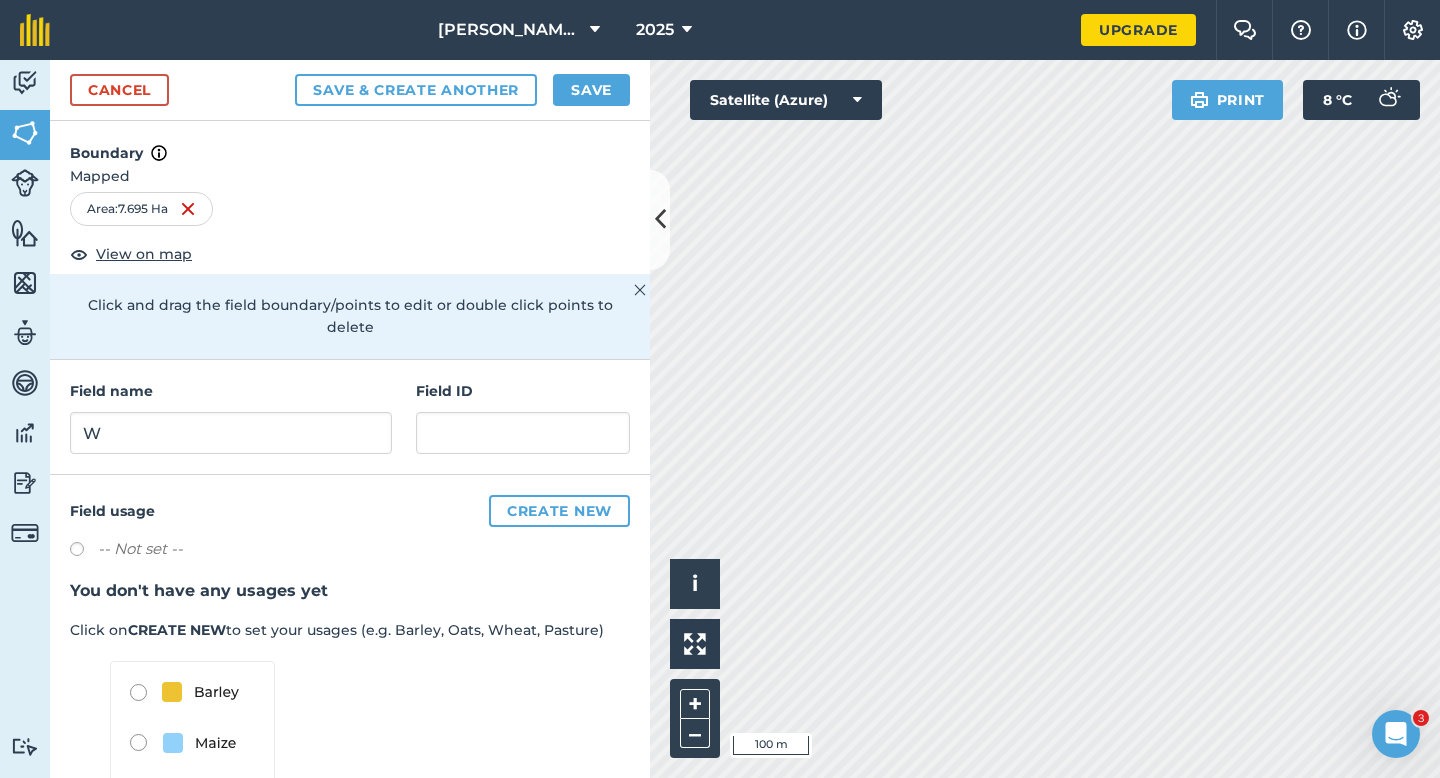 click on "Cancel Save & Create Another Save" at bounding box center (350, 90) 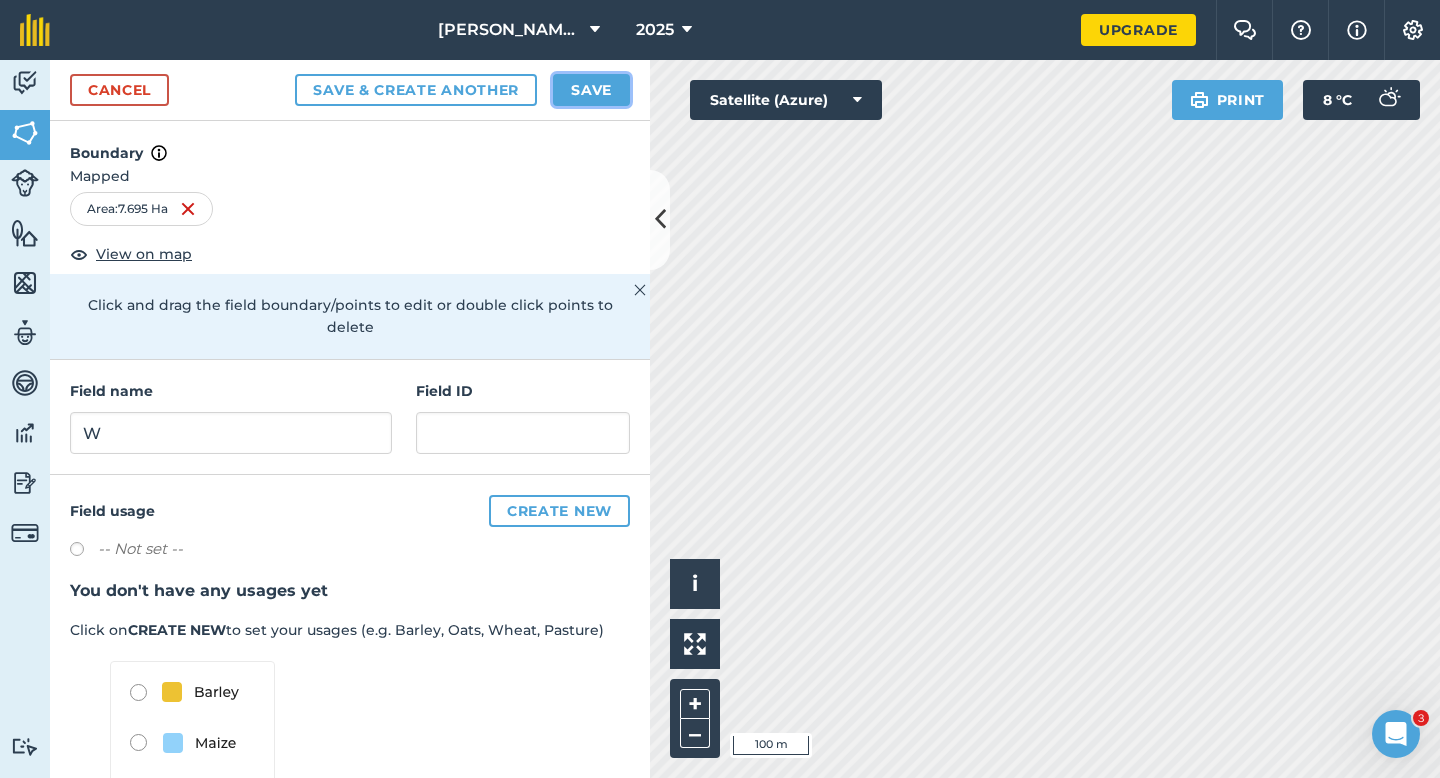 click on "Save" at bounding box center [591, 90] 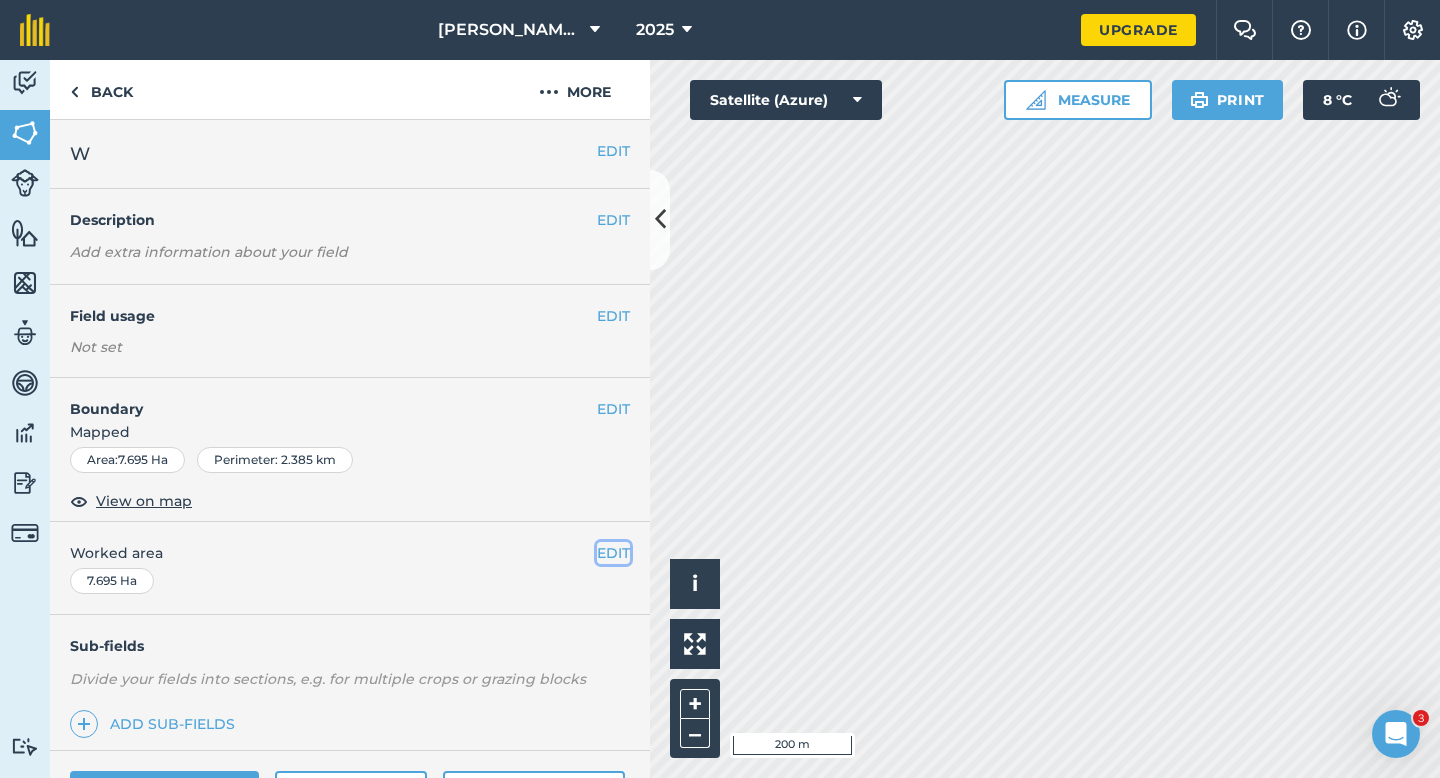 click on "EDIT" at bounding box center (613, 553) 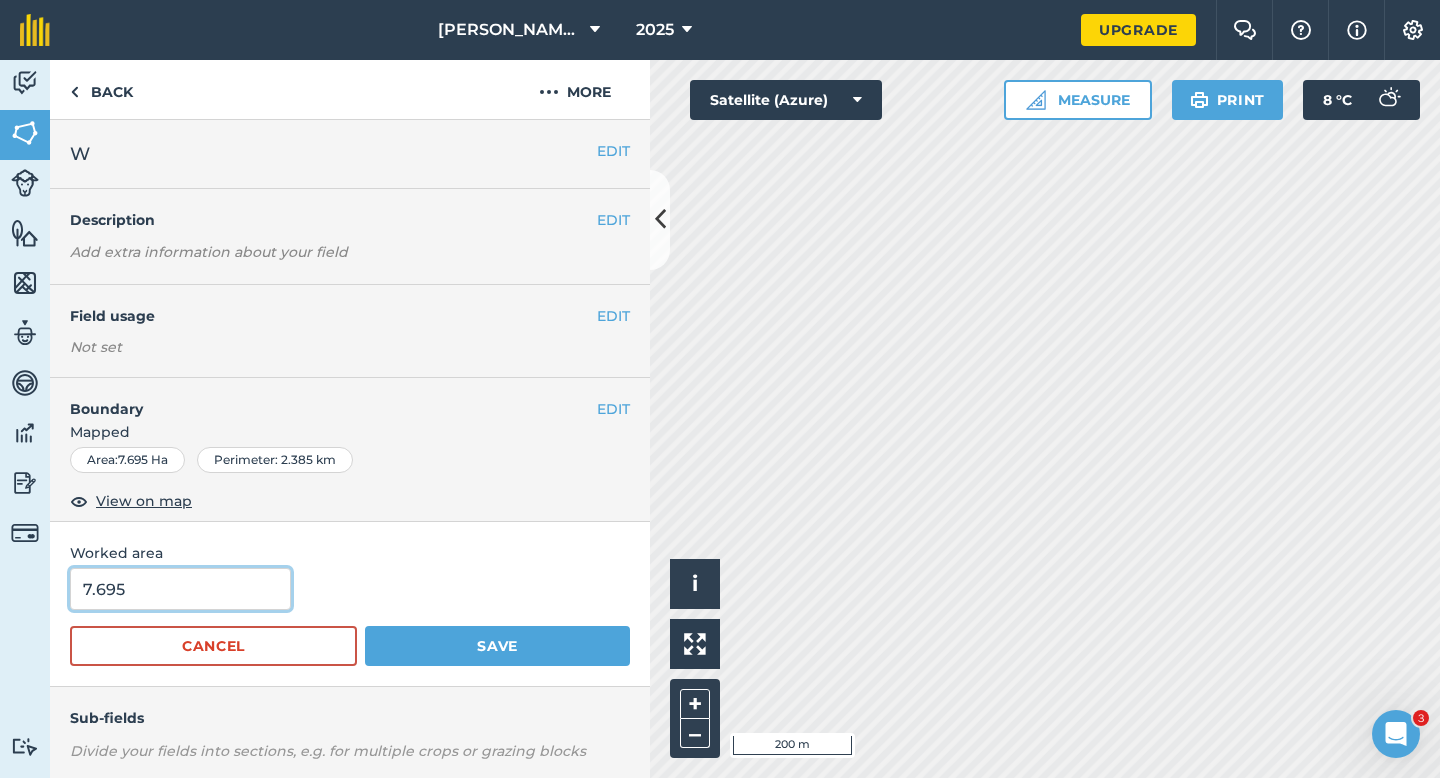 click on "7.695" at bounding box center (180, 589) 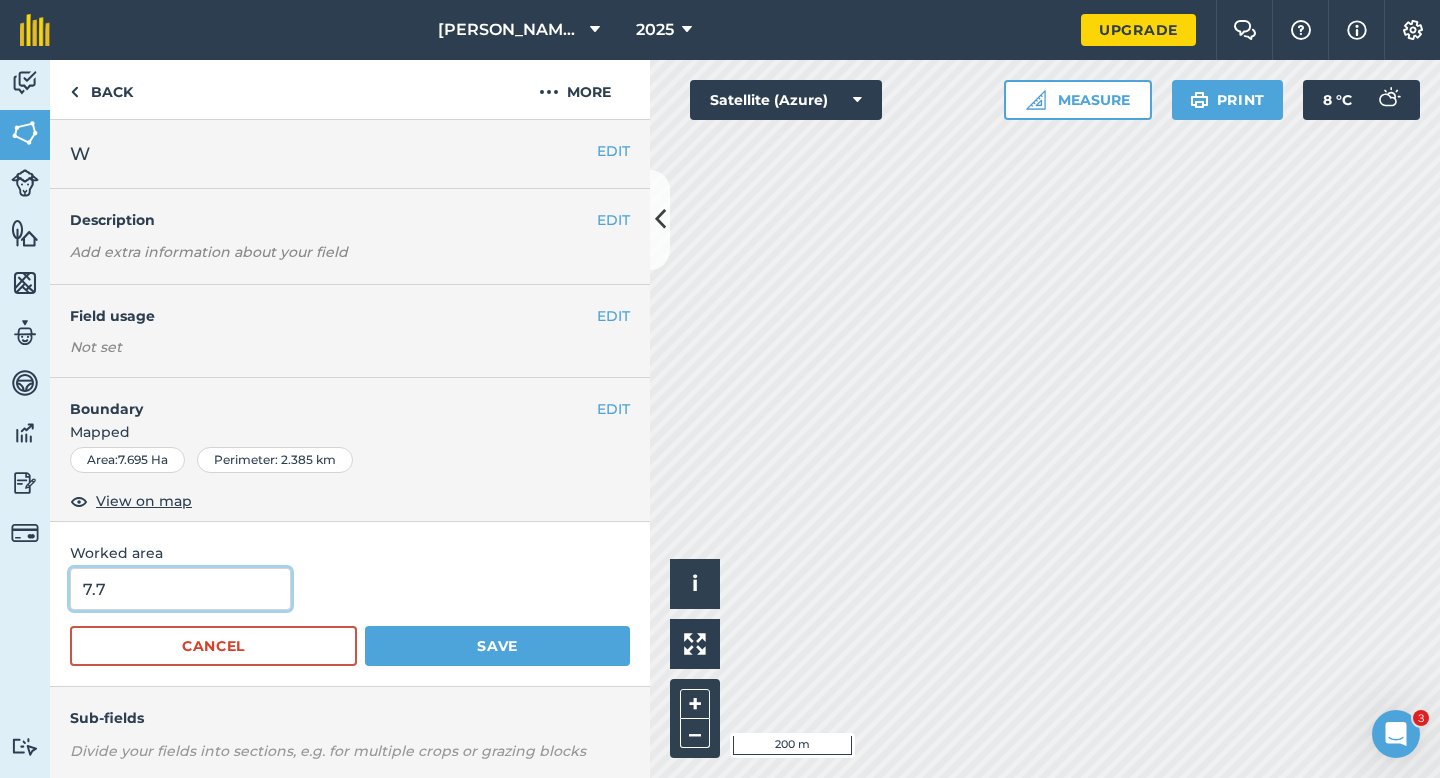 type on "7.7" 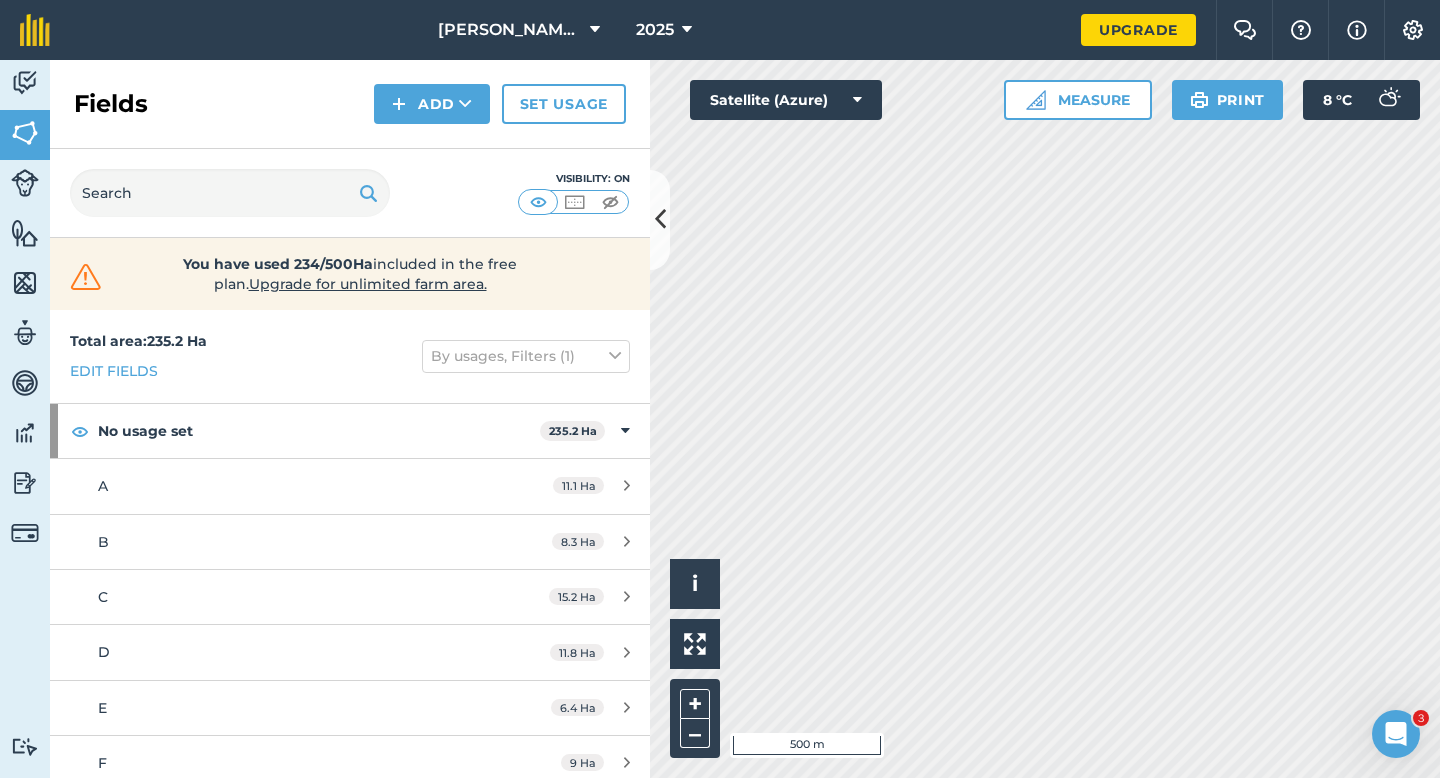 click on "Fields   Add   Set usage" at bounding box center (350, 104) 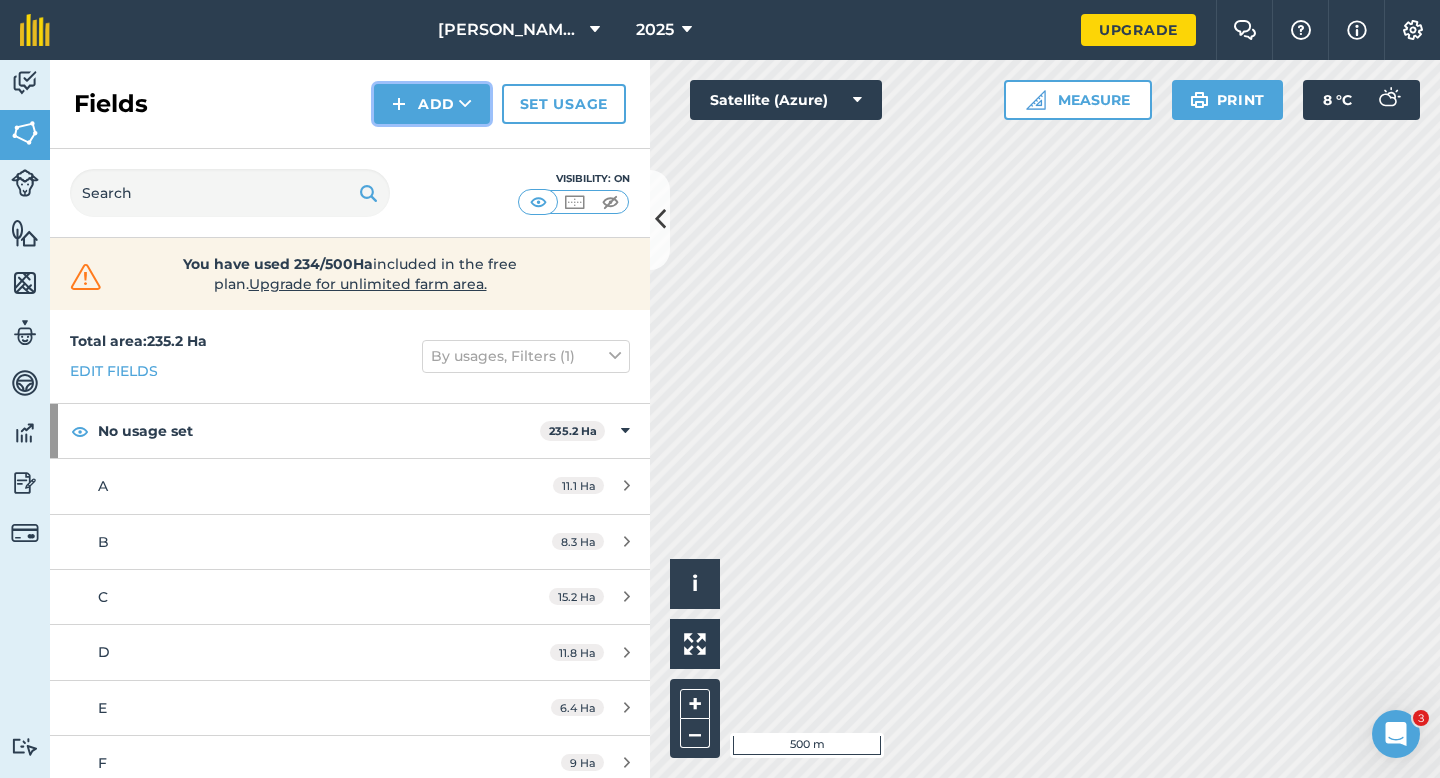 click on "Add" at bounding box center [432, 104] 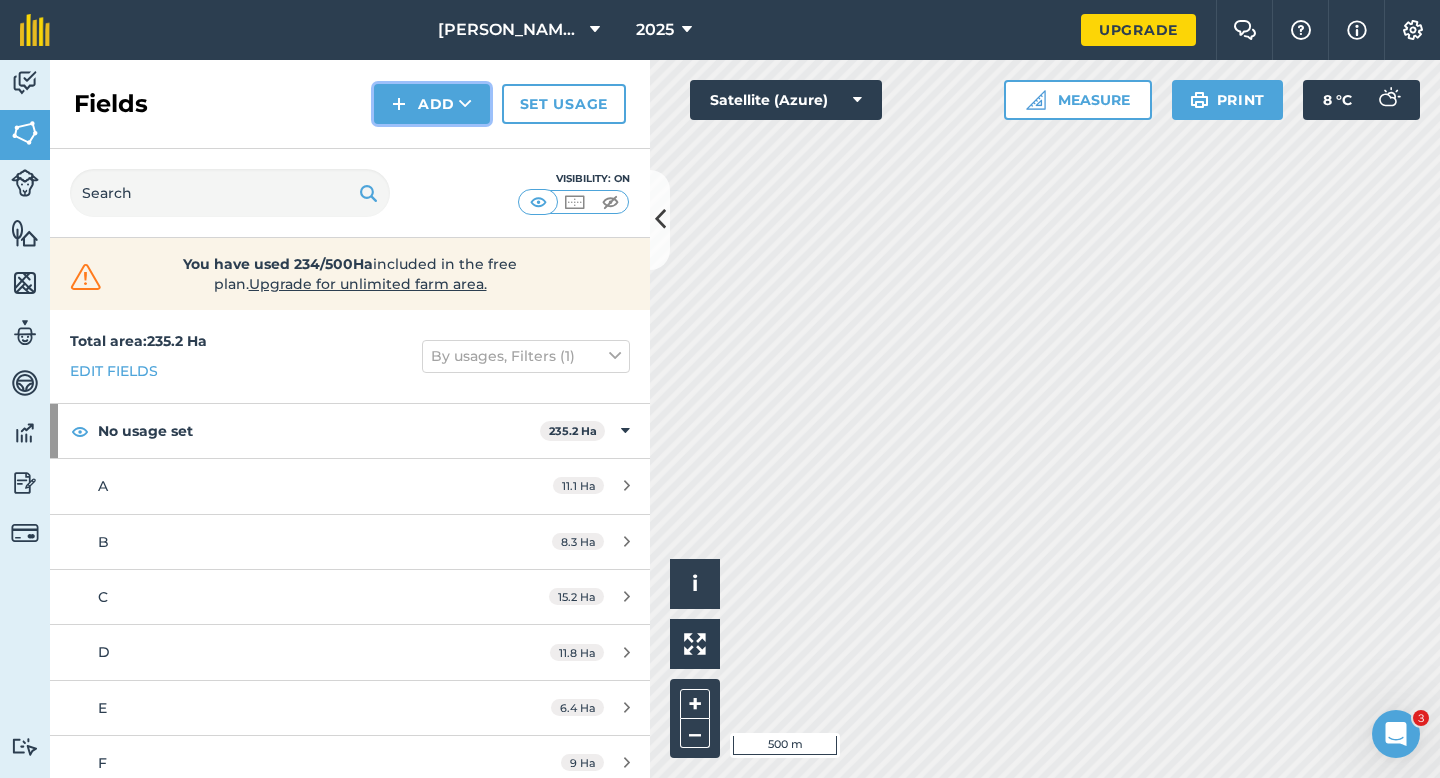 click on "Add" at bounding box center (432, 104) 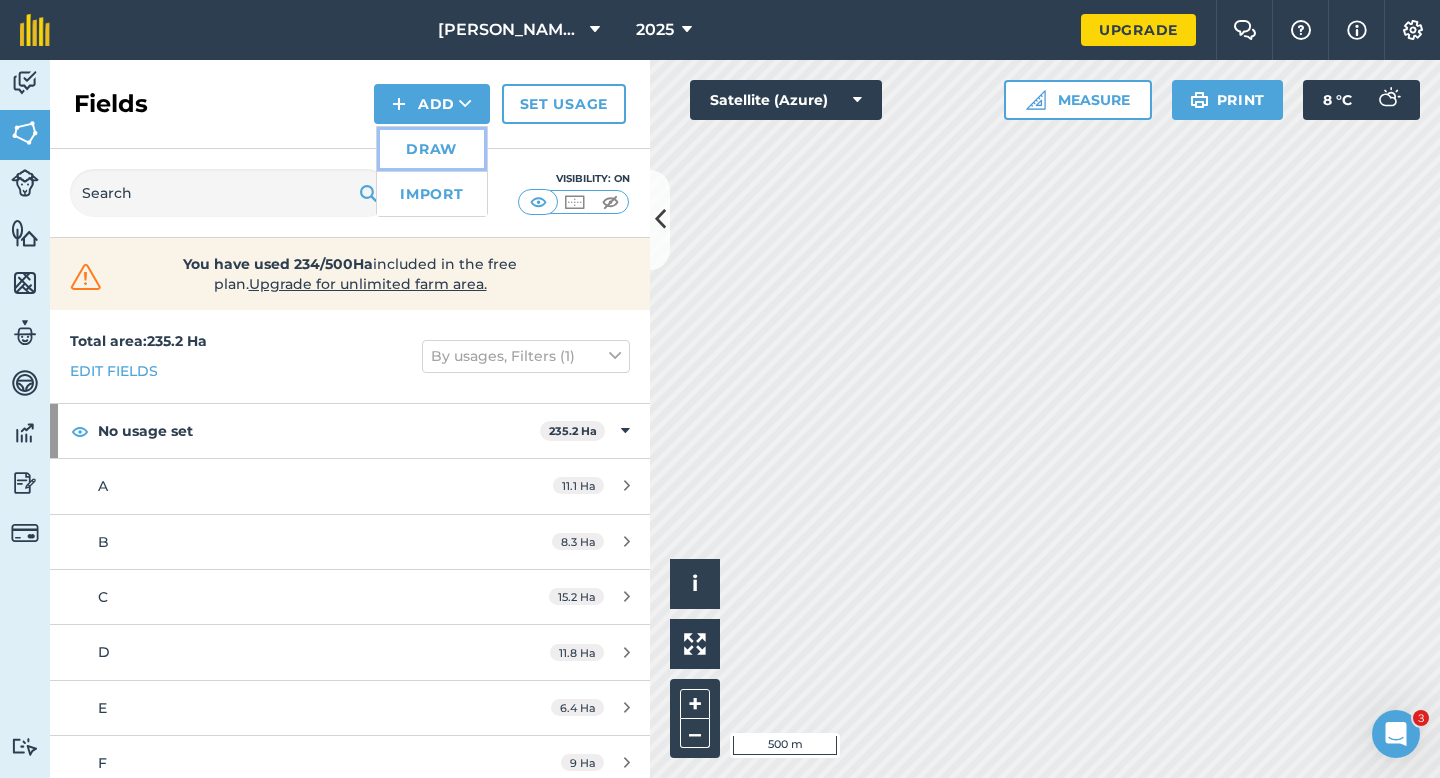 click on "Draw" at bounding box center (432, 149) 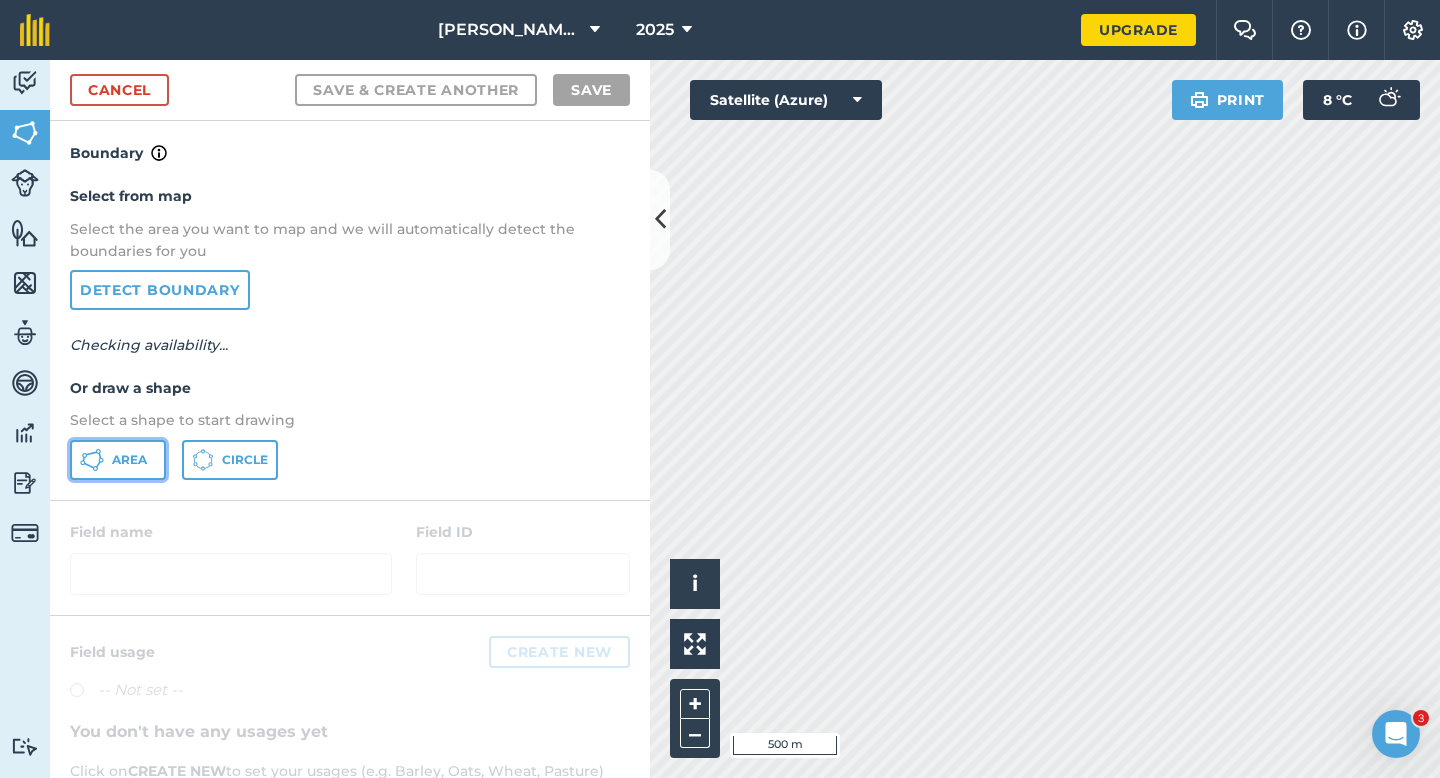 click on "Area" at bounding box center [118, 460] 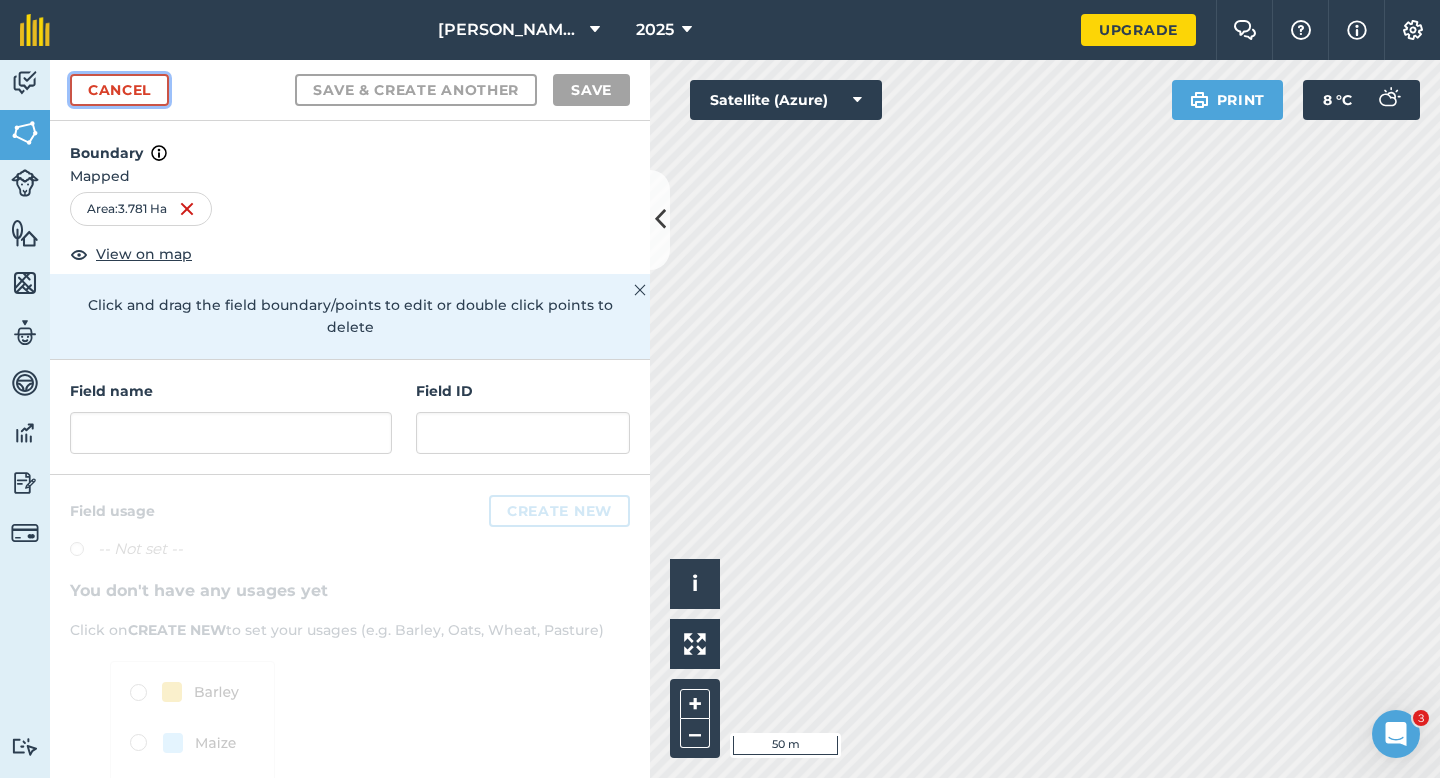 click on "Cancel" at bounding box center (119, 90) 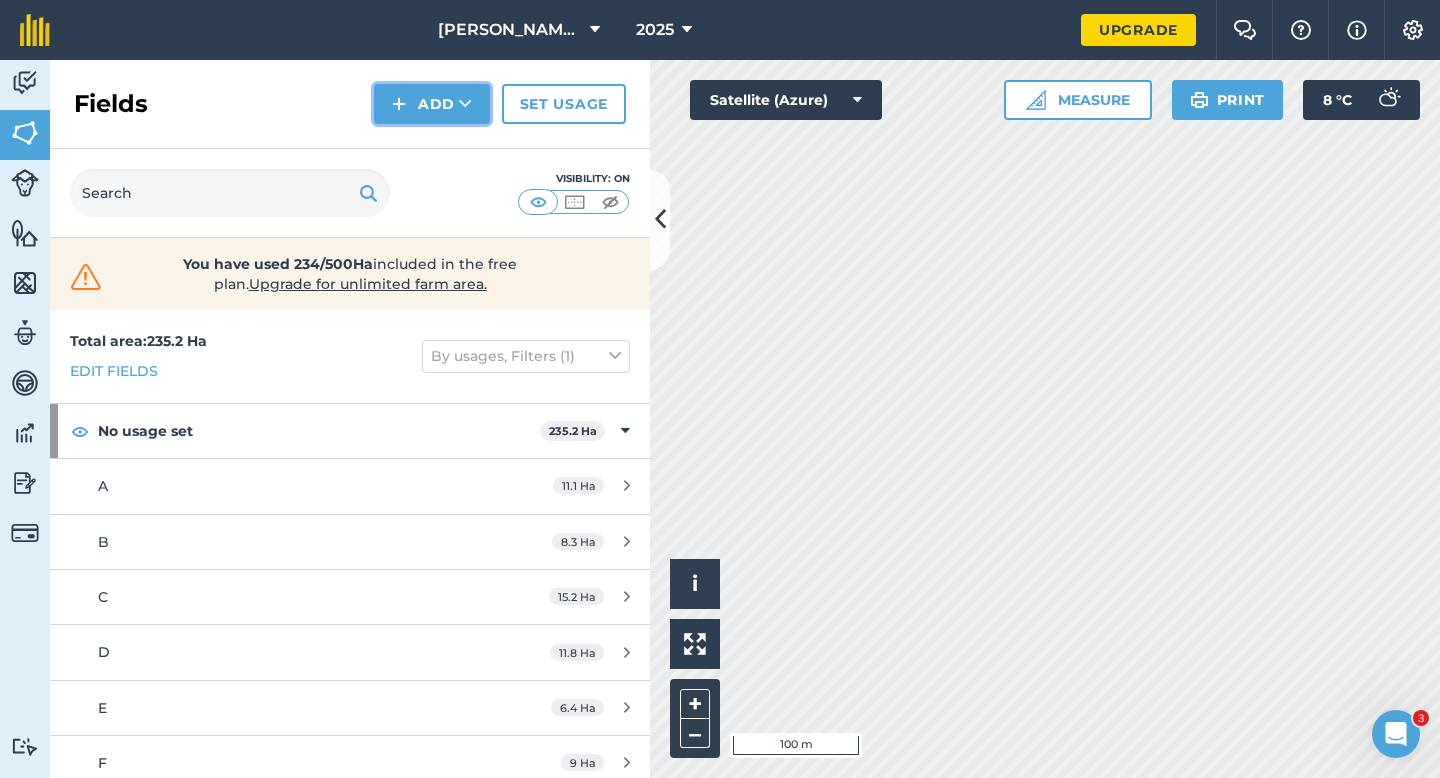 click at bounding box center [399, 104] 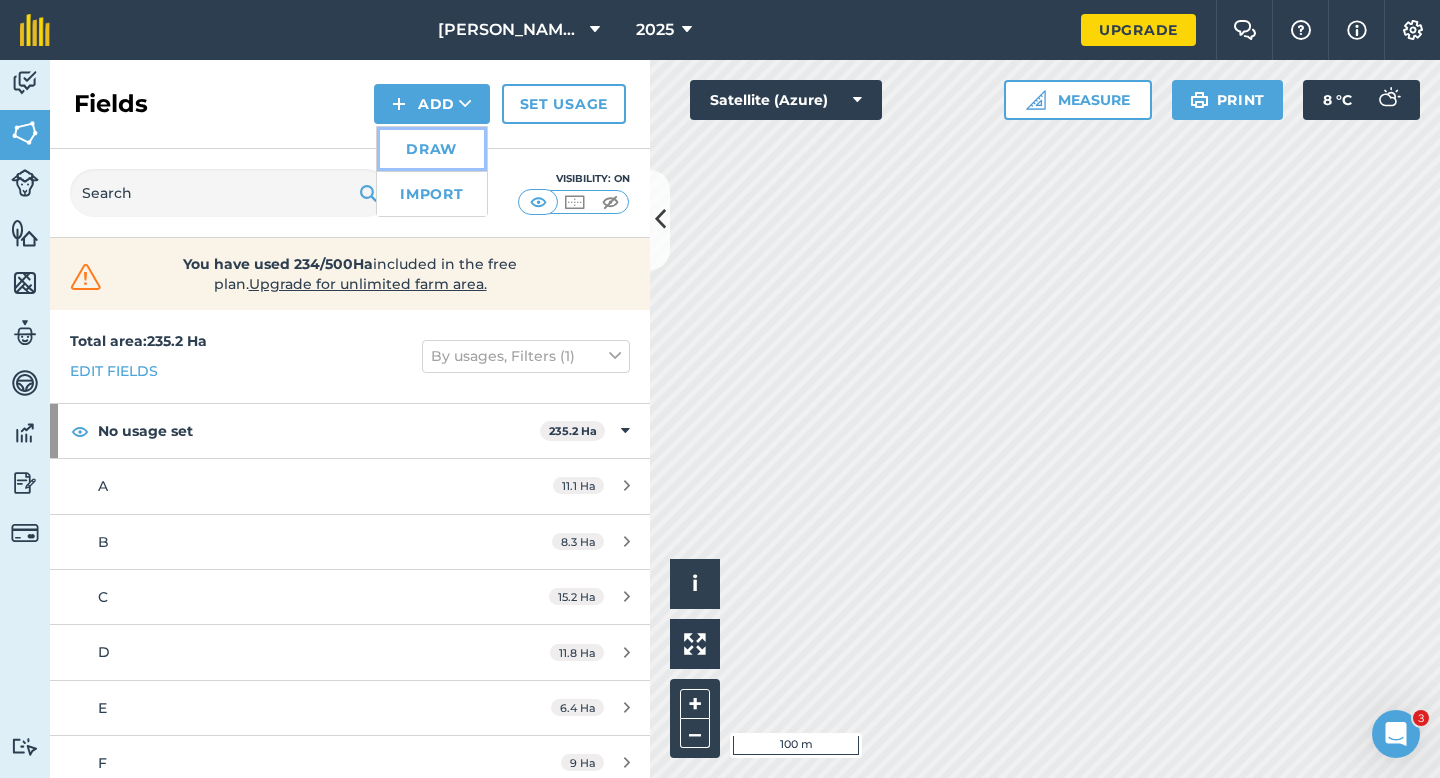 click on "Draw" at bounding box center [432, 149] 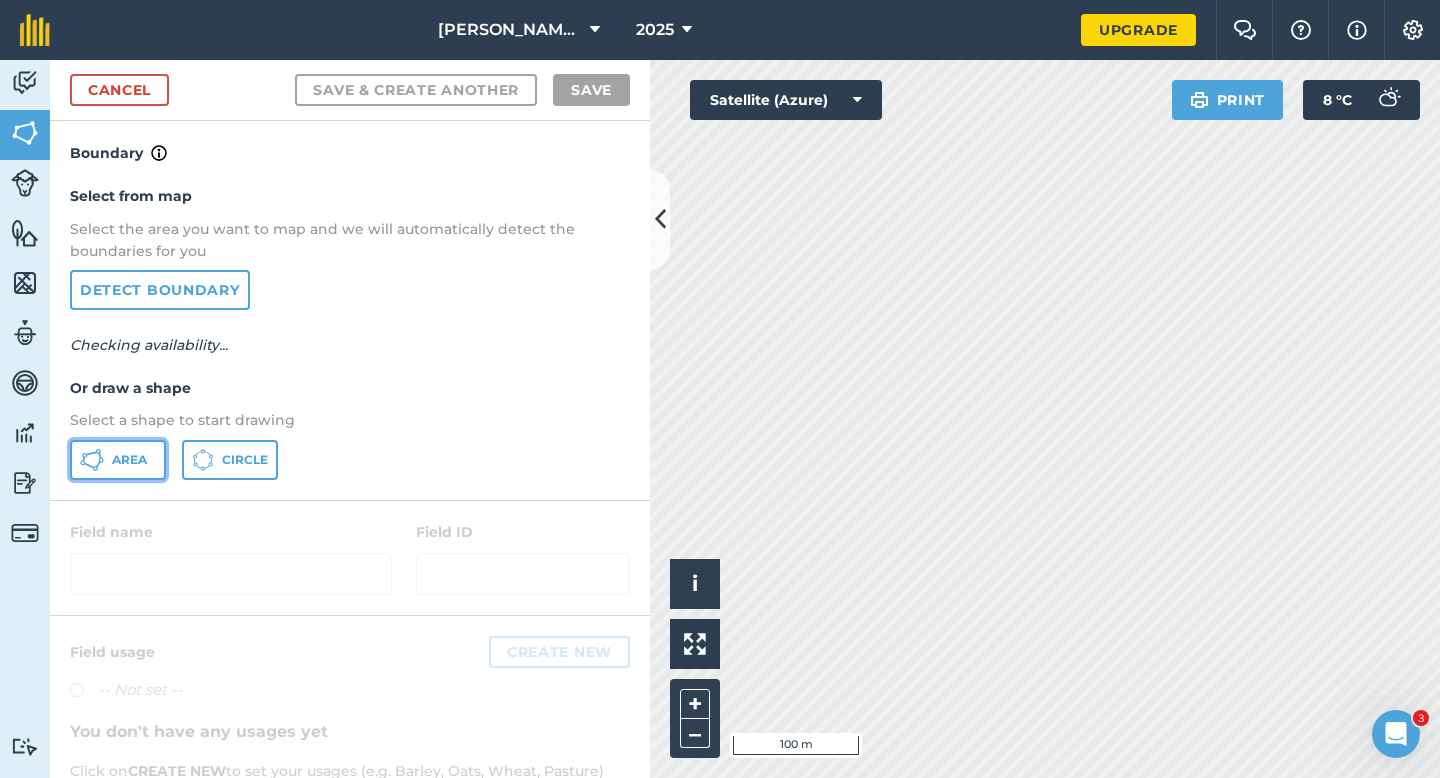 click on "Area" at bounding box center [118, 460] 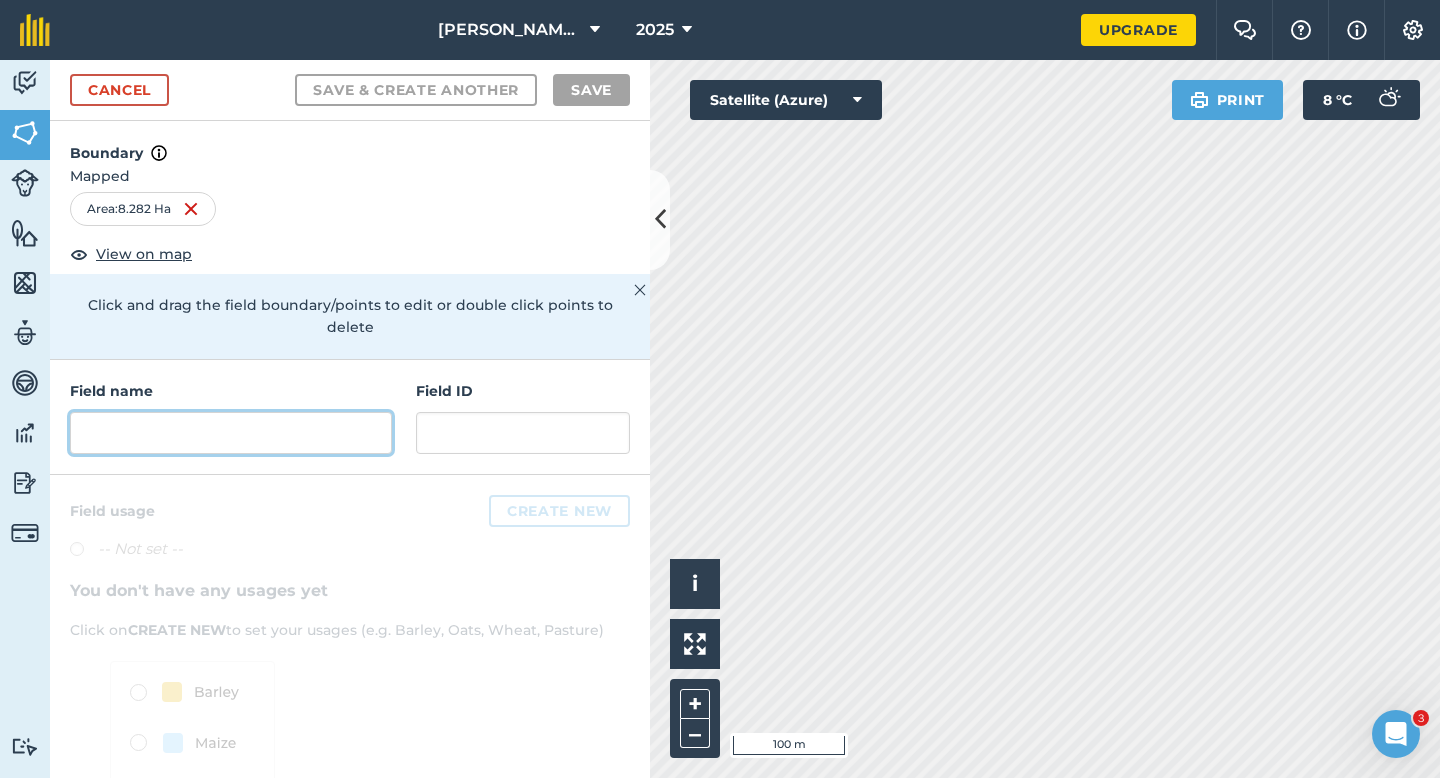 click at bounding box center [231, 433] 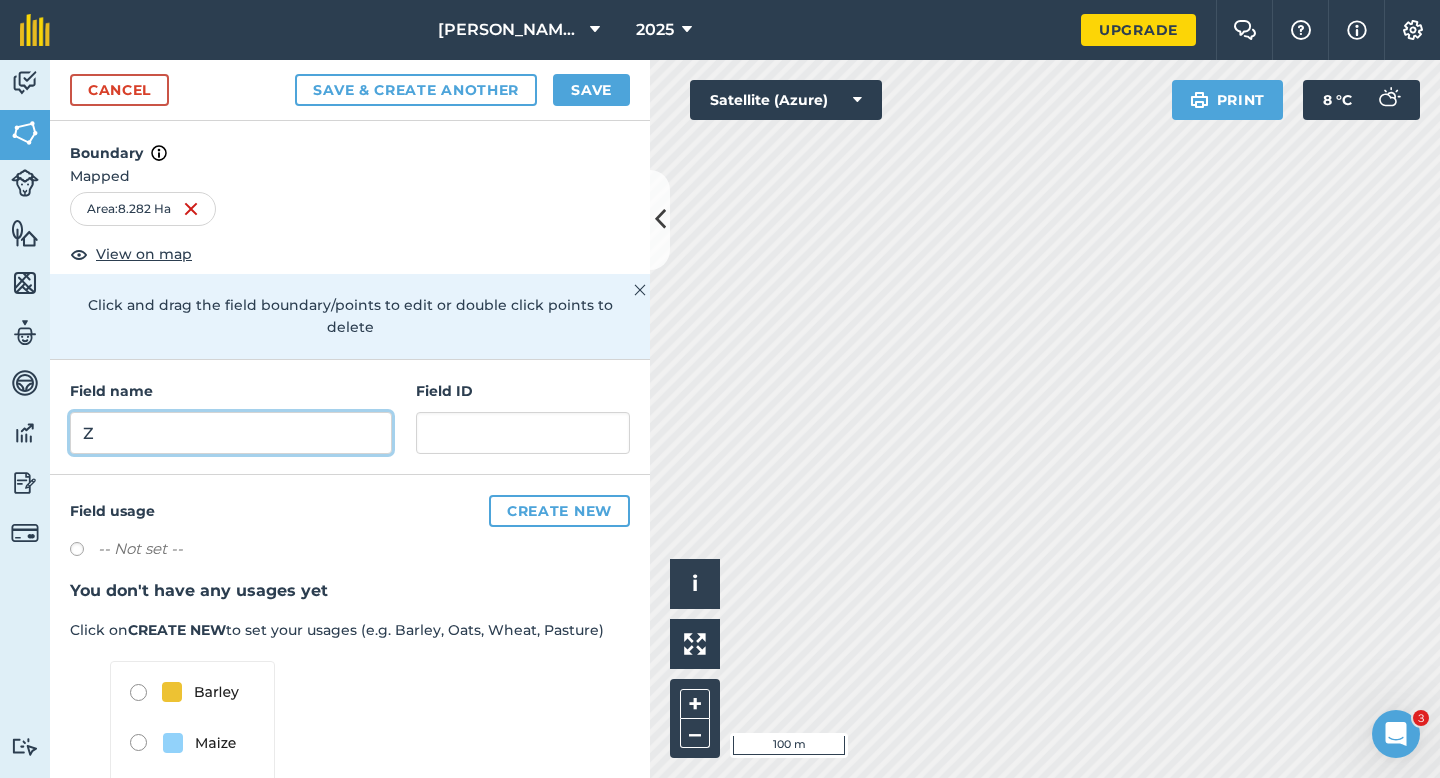 type on "Z" 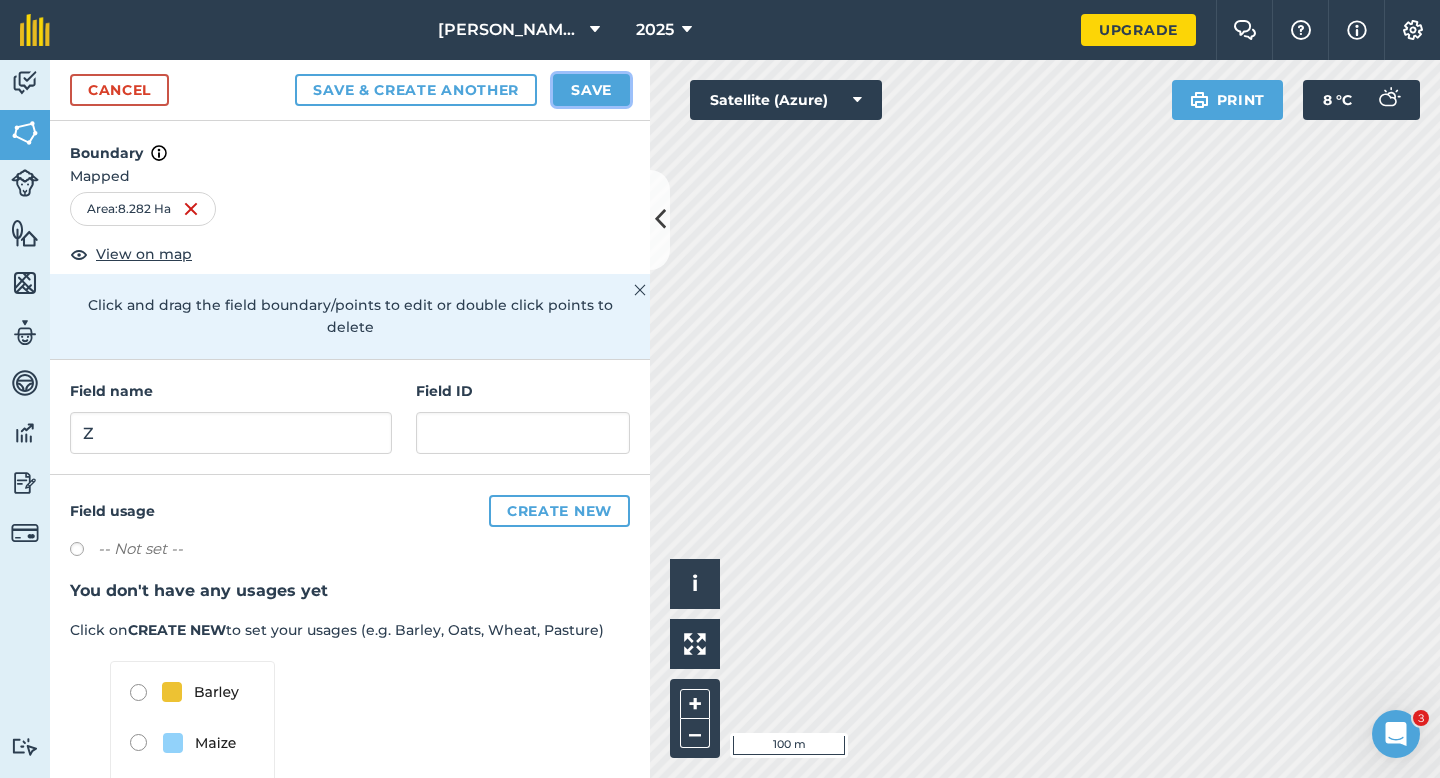 click on "Save" at bounding box center (591, 90) 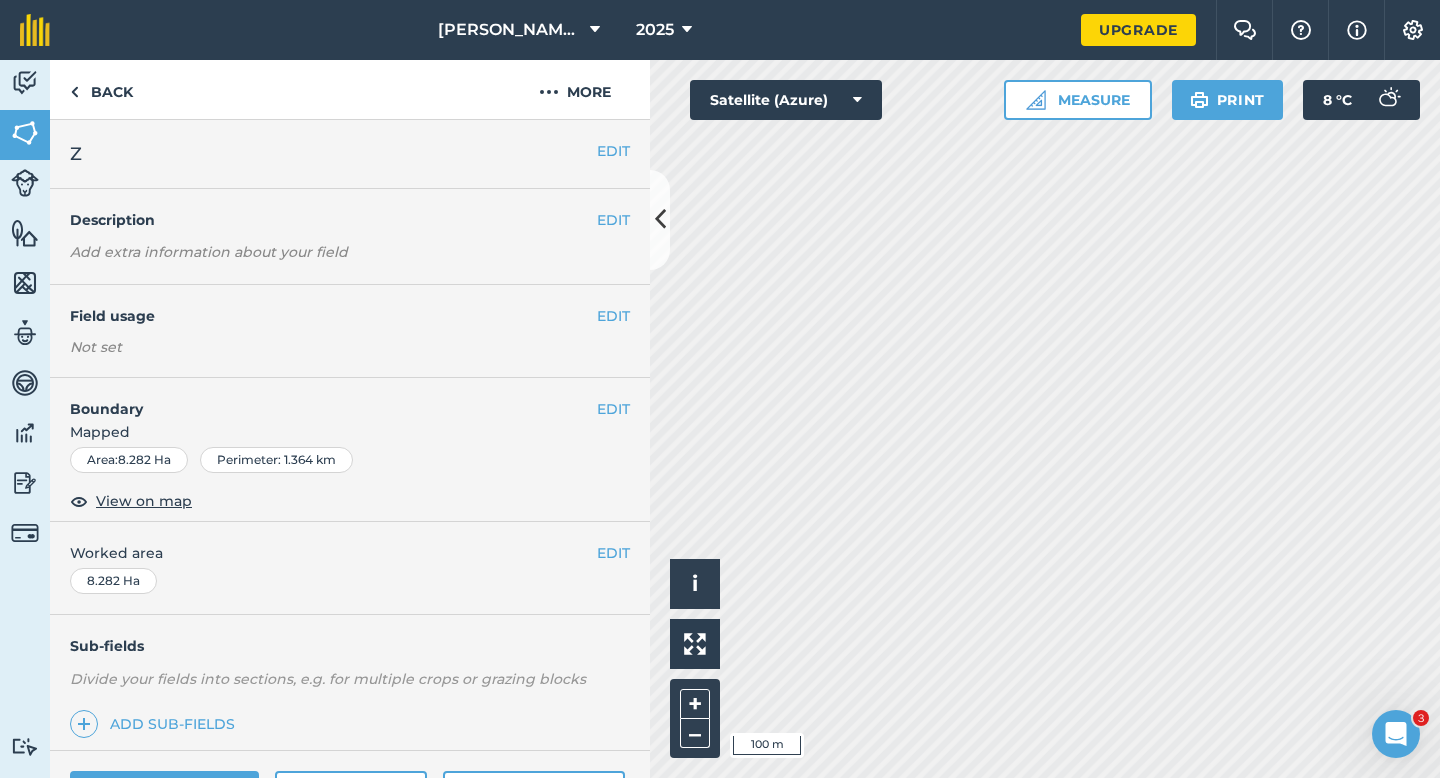 click on "EDIT Worked area 8.282   Ha" at bounding box center [350, 568] 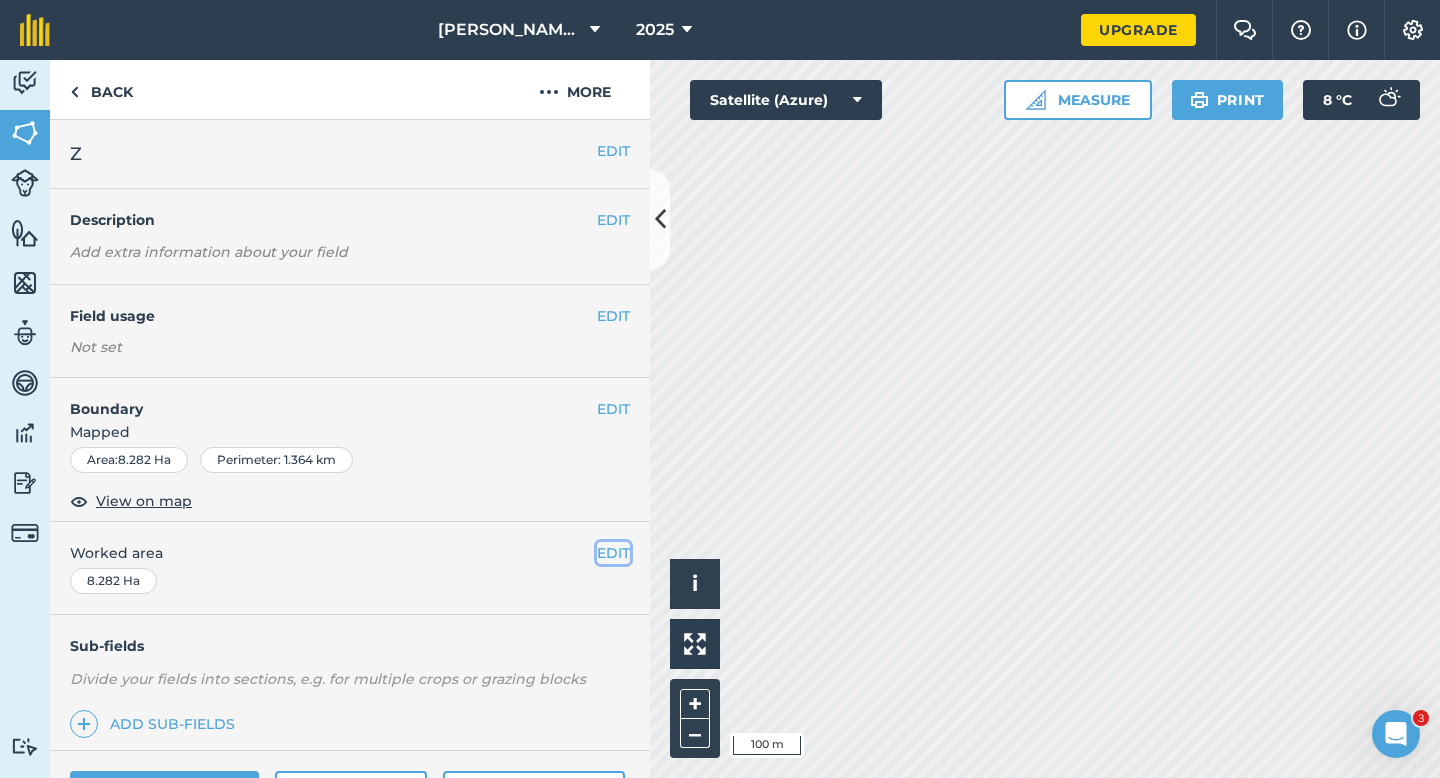 click on "EDIT" at bounding box center [613, 553] 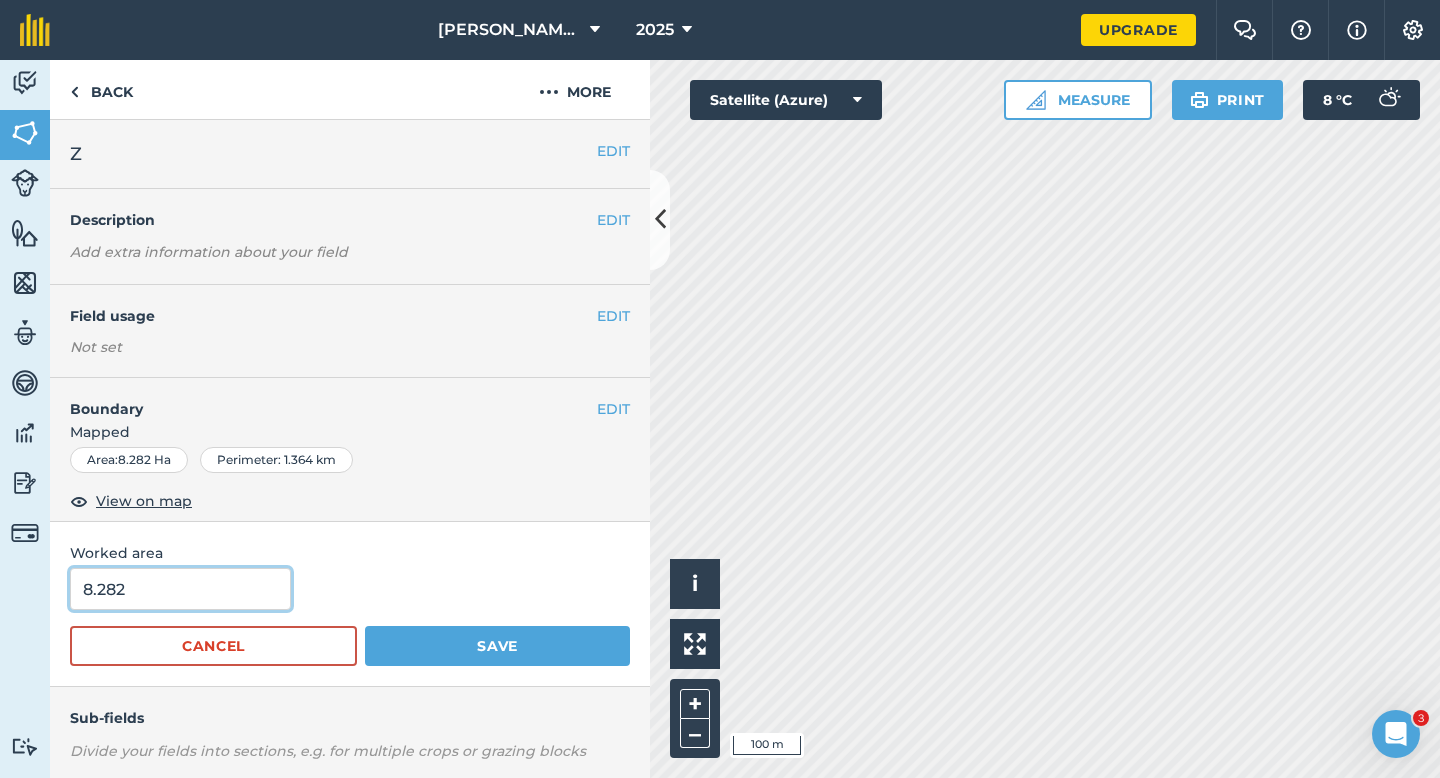 click on "8.282" at bounding box center [180, 589] 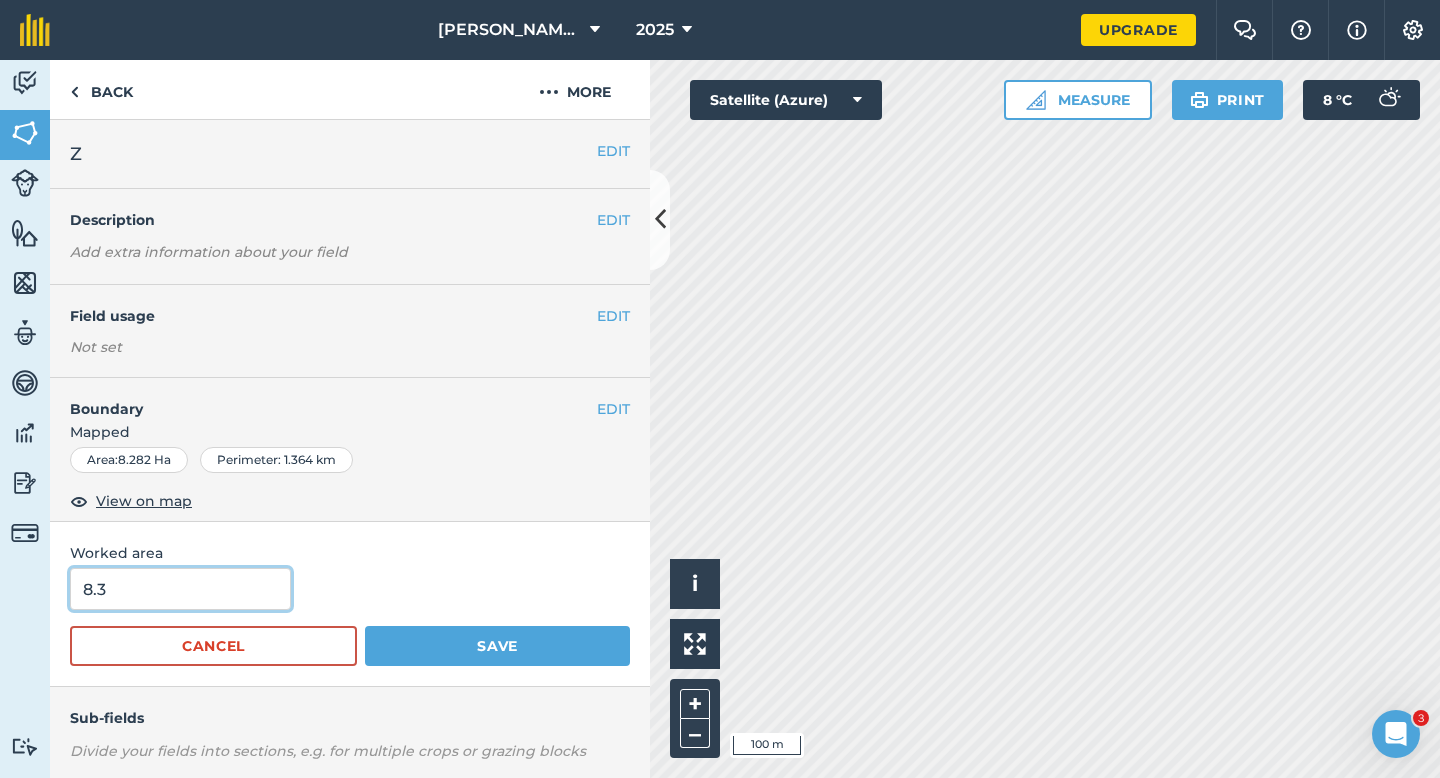 type on "8.3" 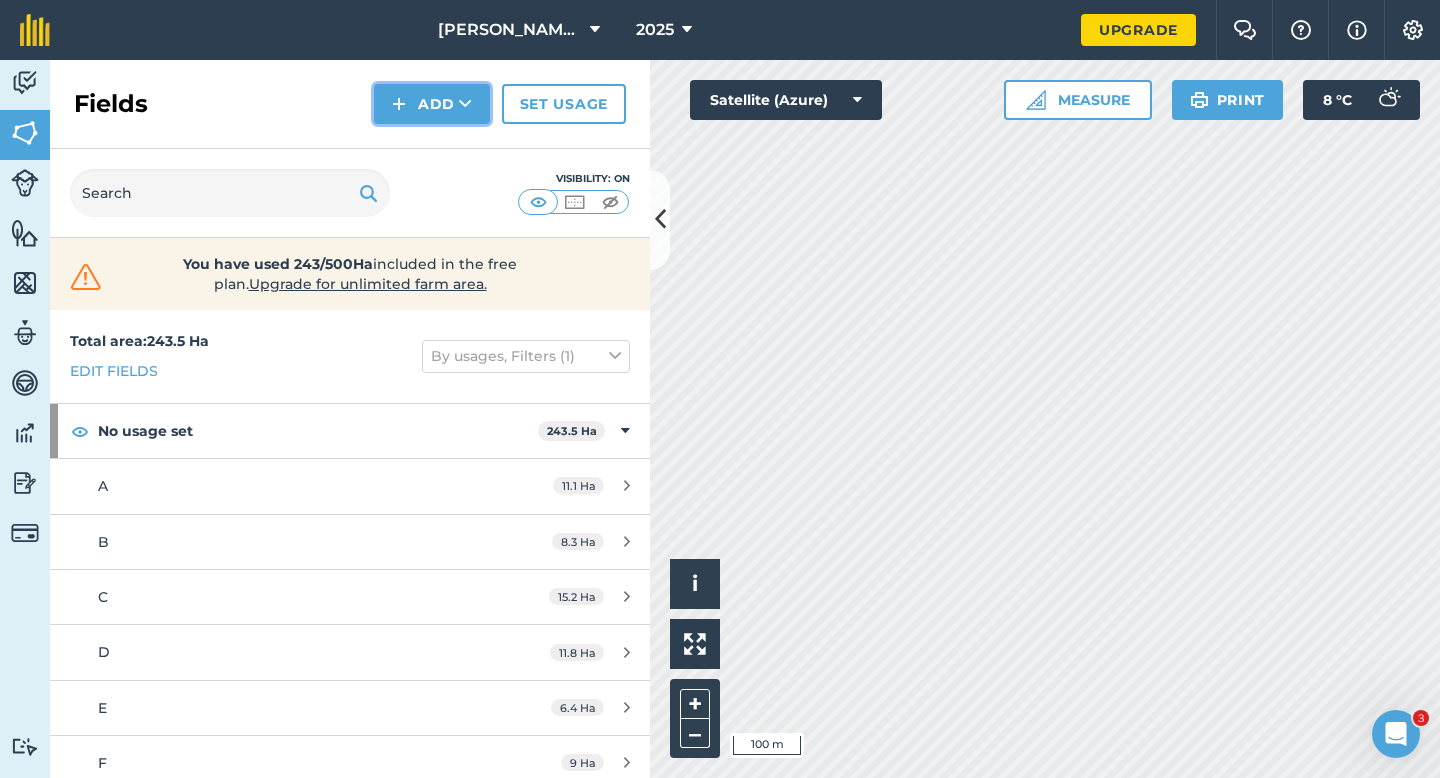 click on "Add" at bounding box center (432, 104) 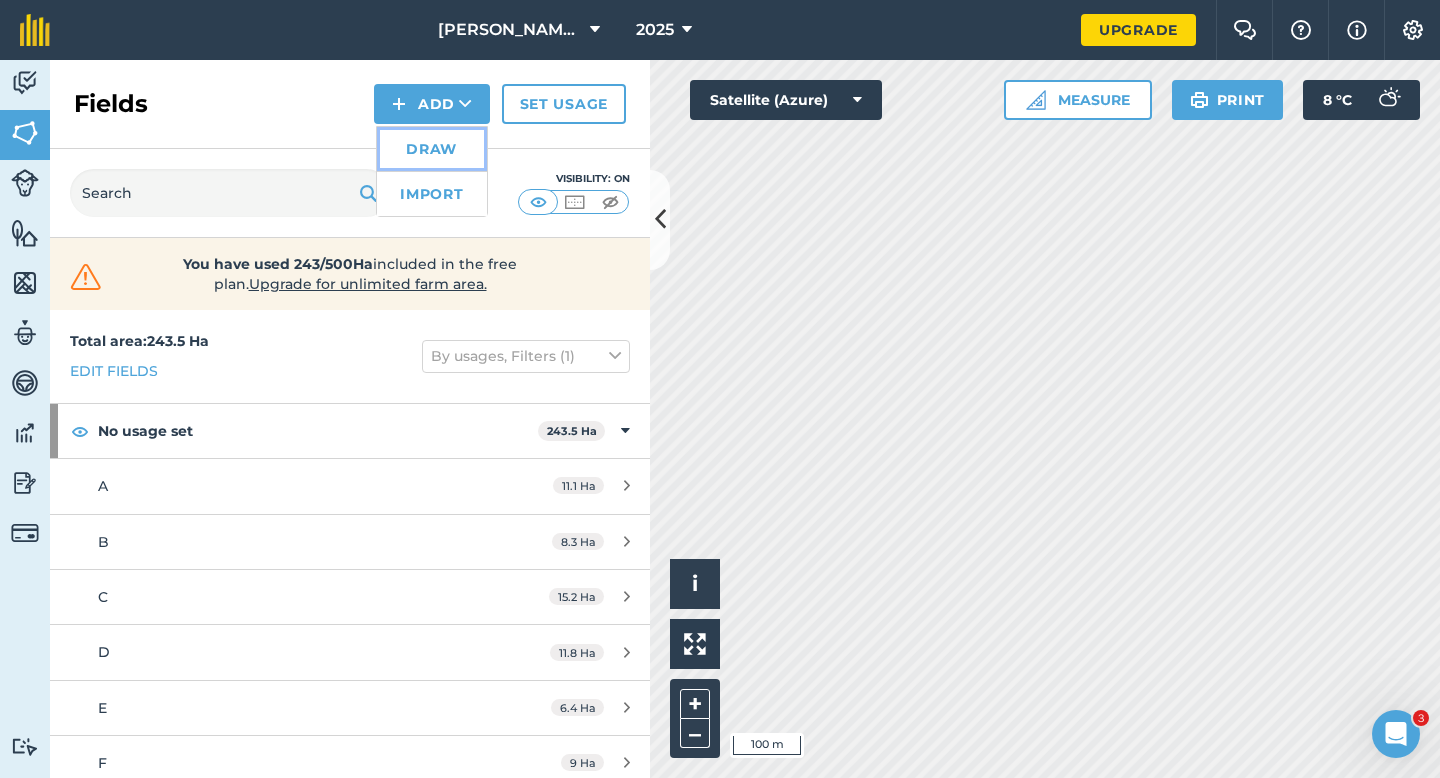 click on "Draw" at bounding box center [432, 149] 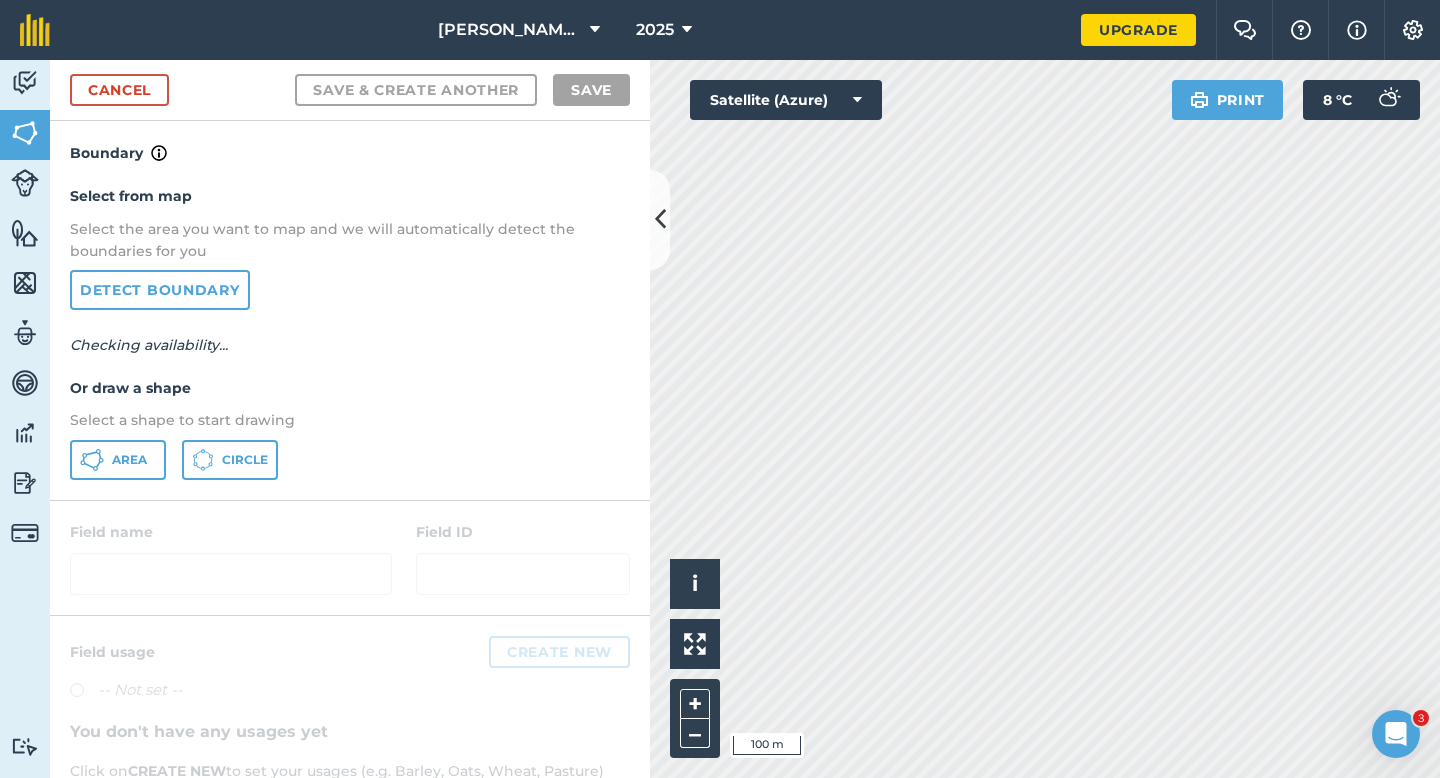 click on "Area Circle" at bounding box center [350, 460] 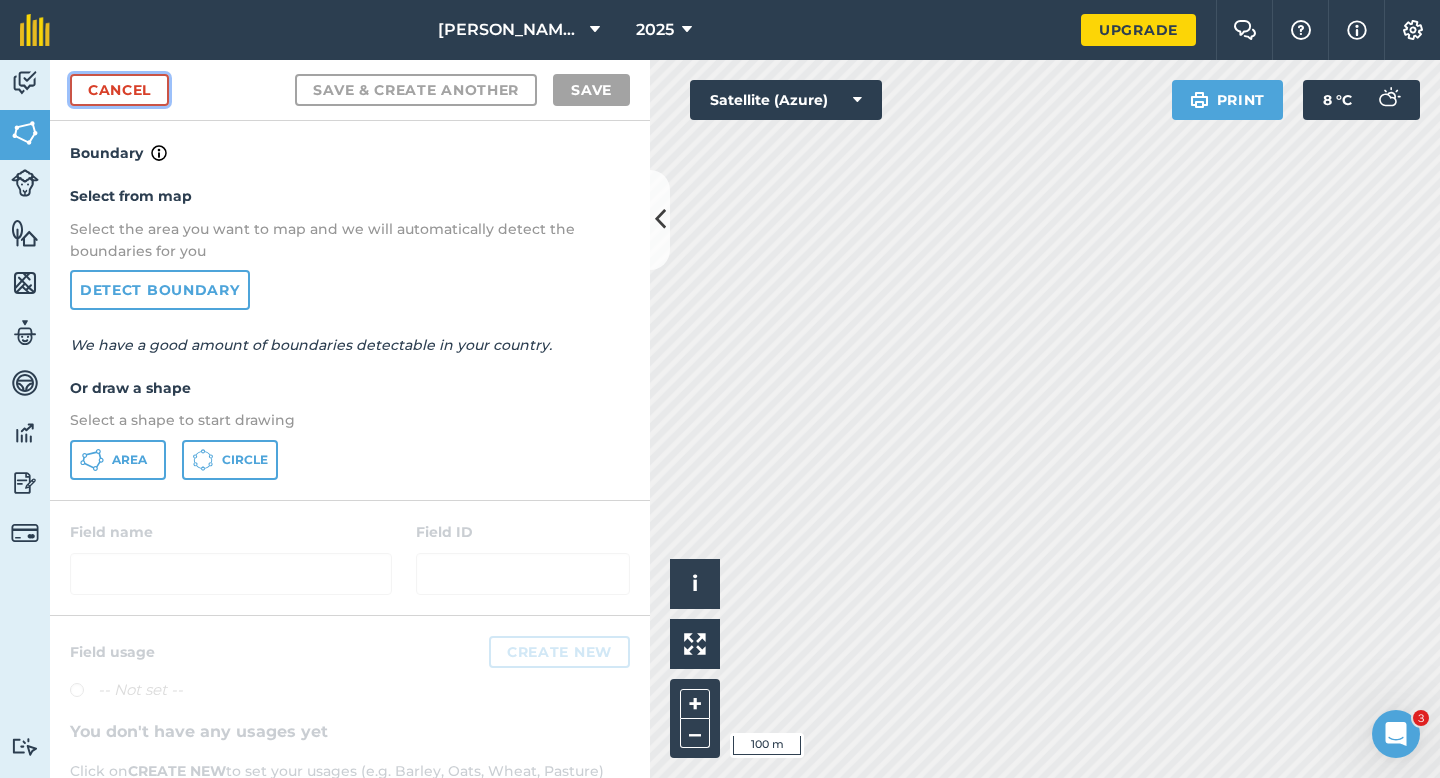 click on "Cancel" at bounding box center (119, 90) 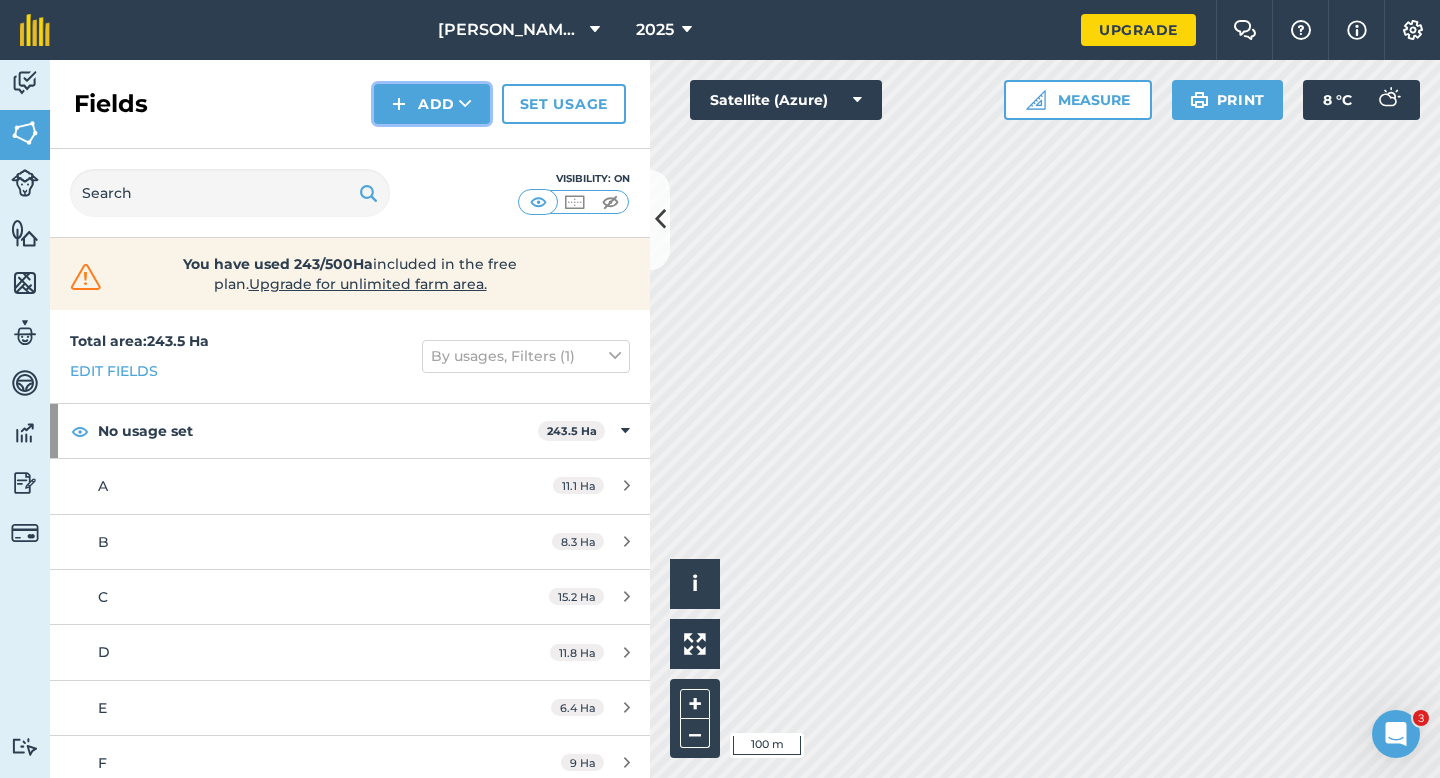 click at bounding box center [465, 104] 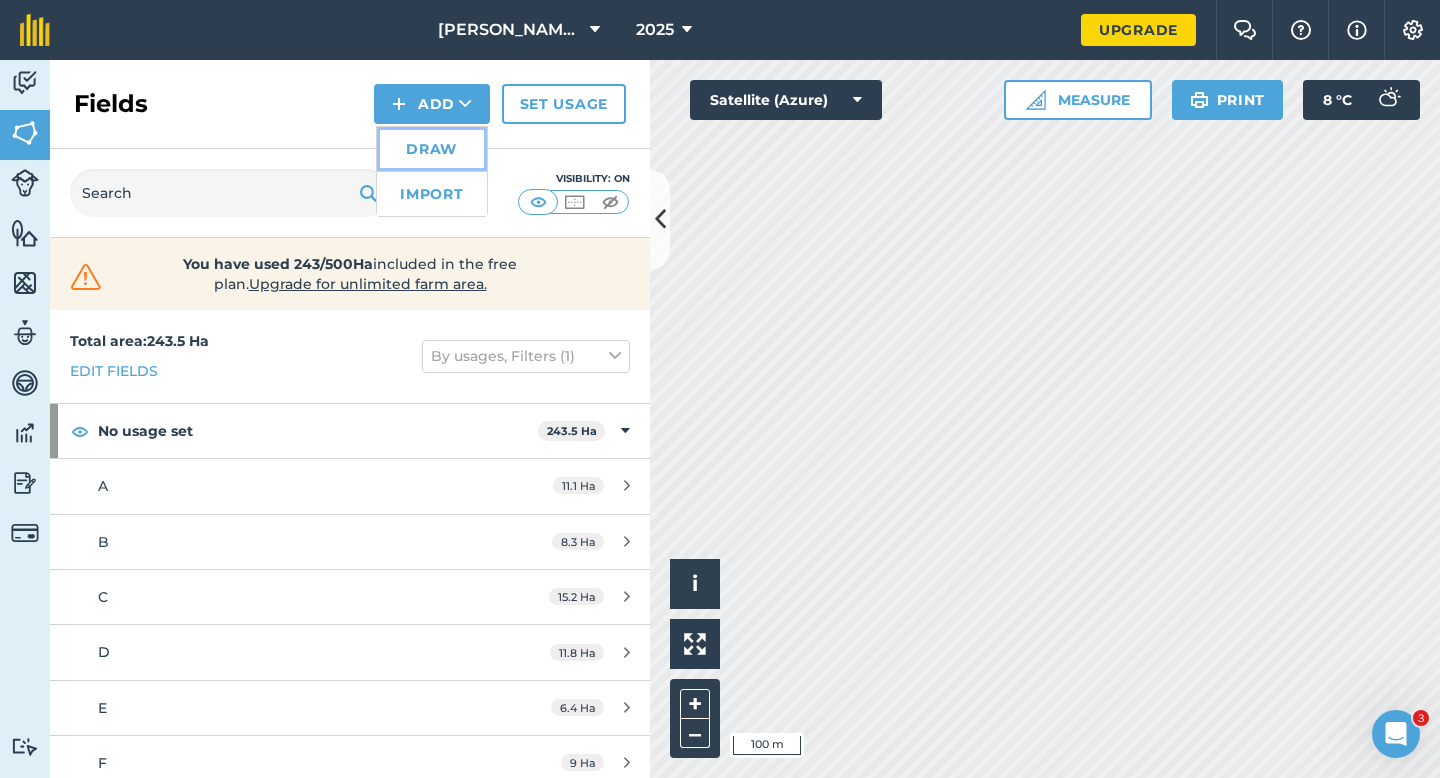 click on "Draw" at bounding box center (432, 149) 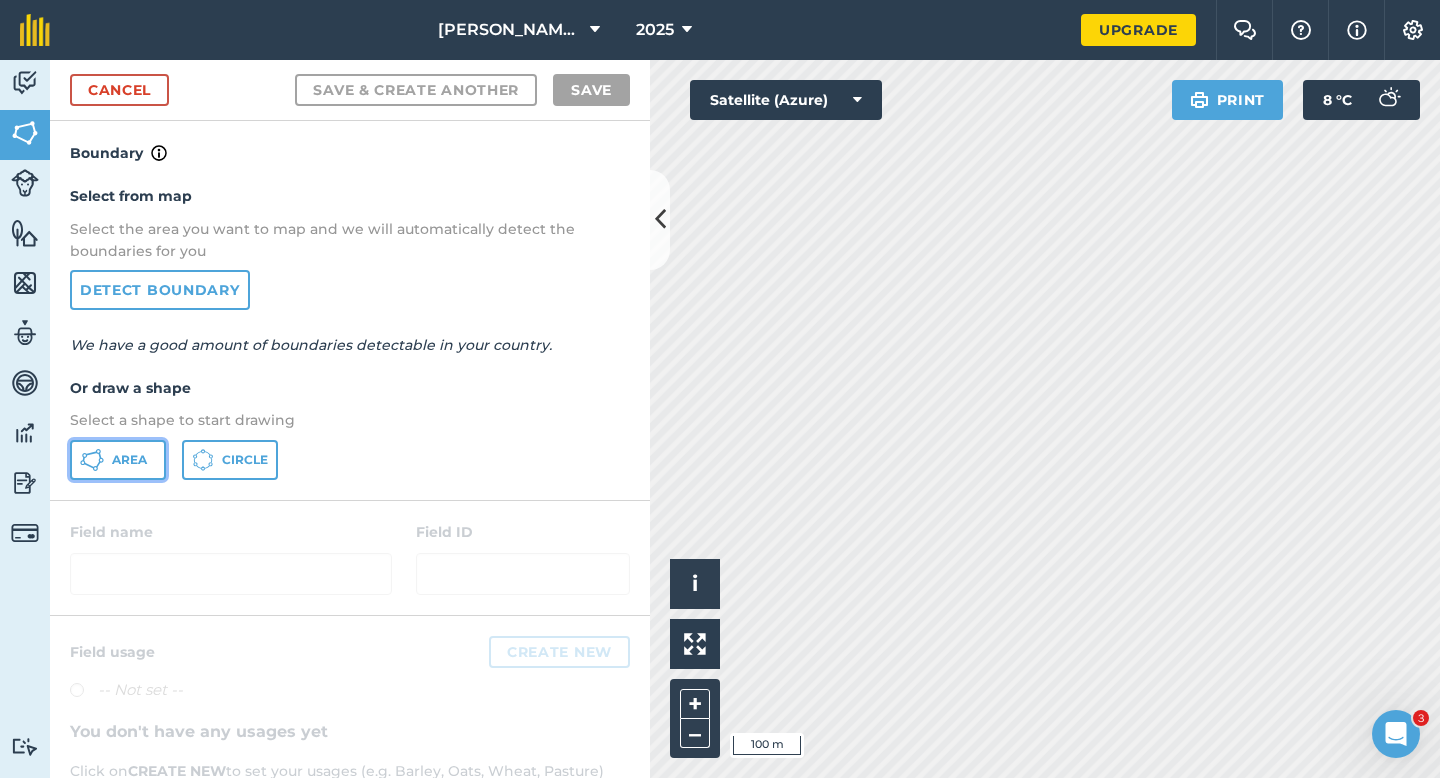 click on "Area" at bounding box center (118, 460) 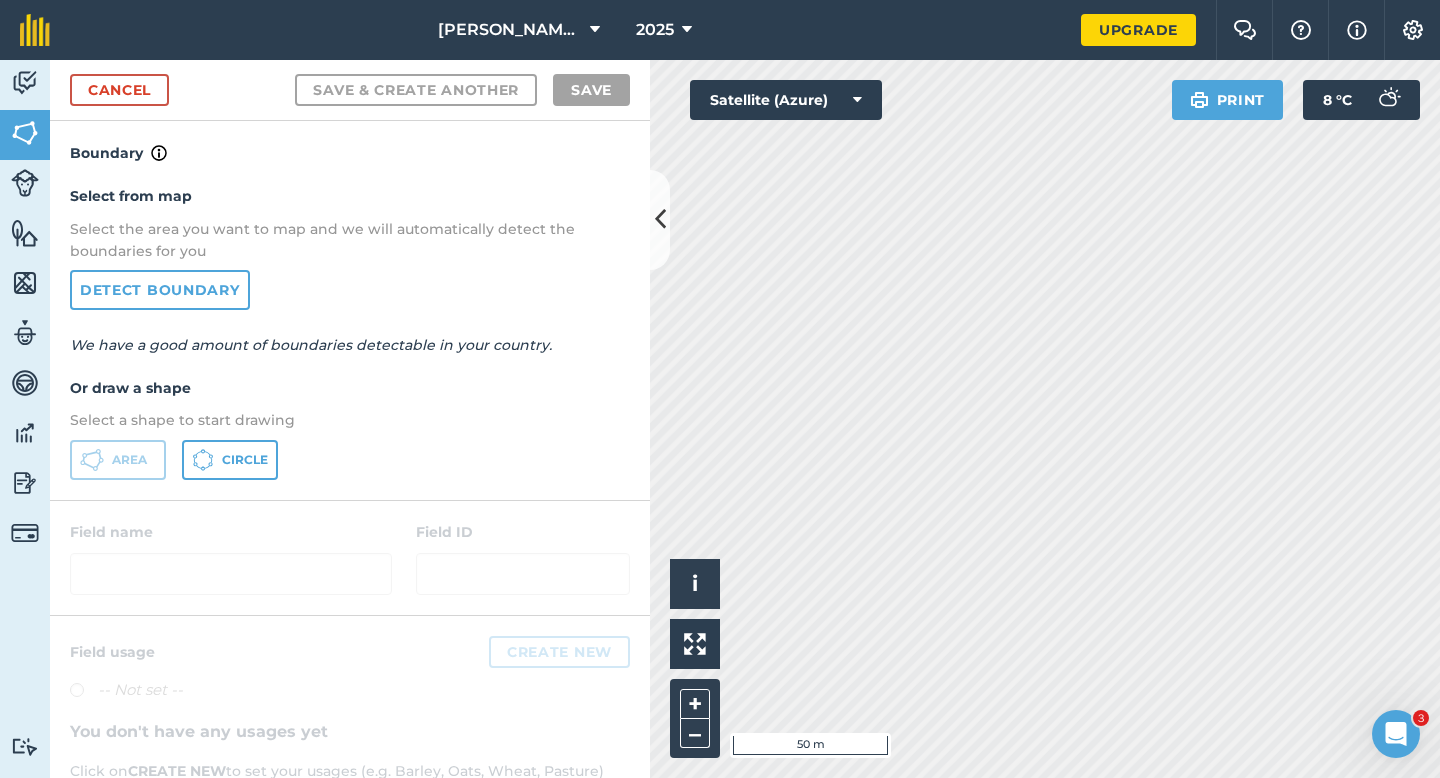 click on "Click to start drawing i © 2025 TomTom, Microsoft 50 m + – Satellite (Azure) Print 8   ° C" at bounding box center [1045, 419] 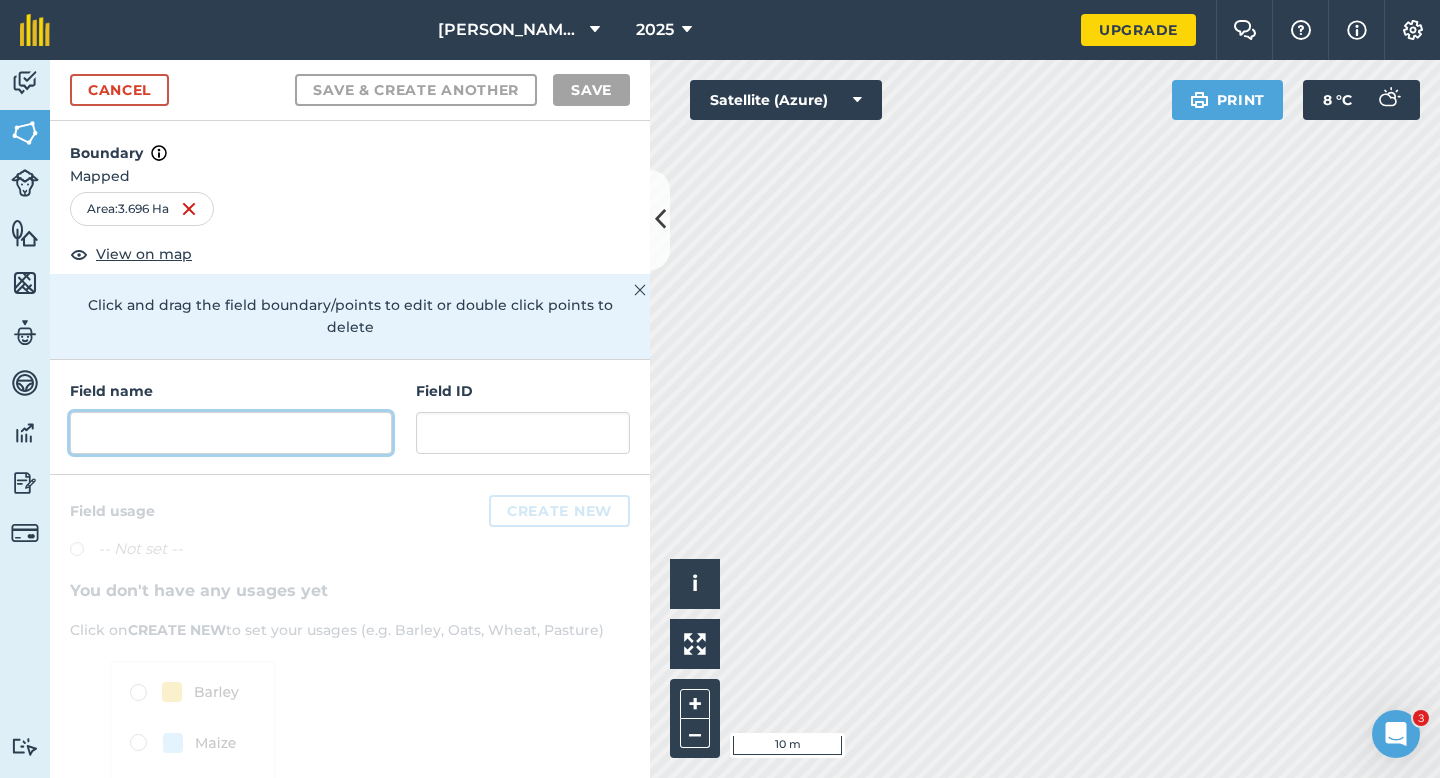 click at bounding box center [231, 433] 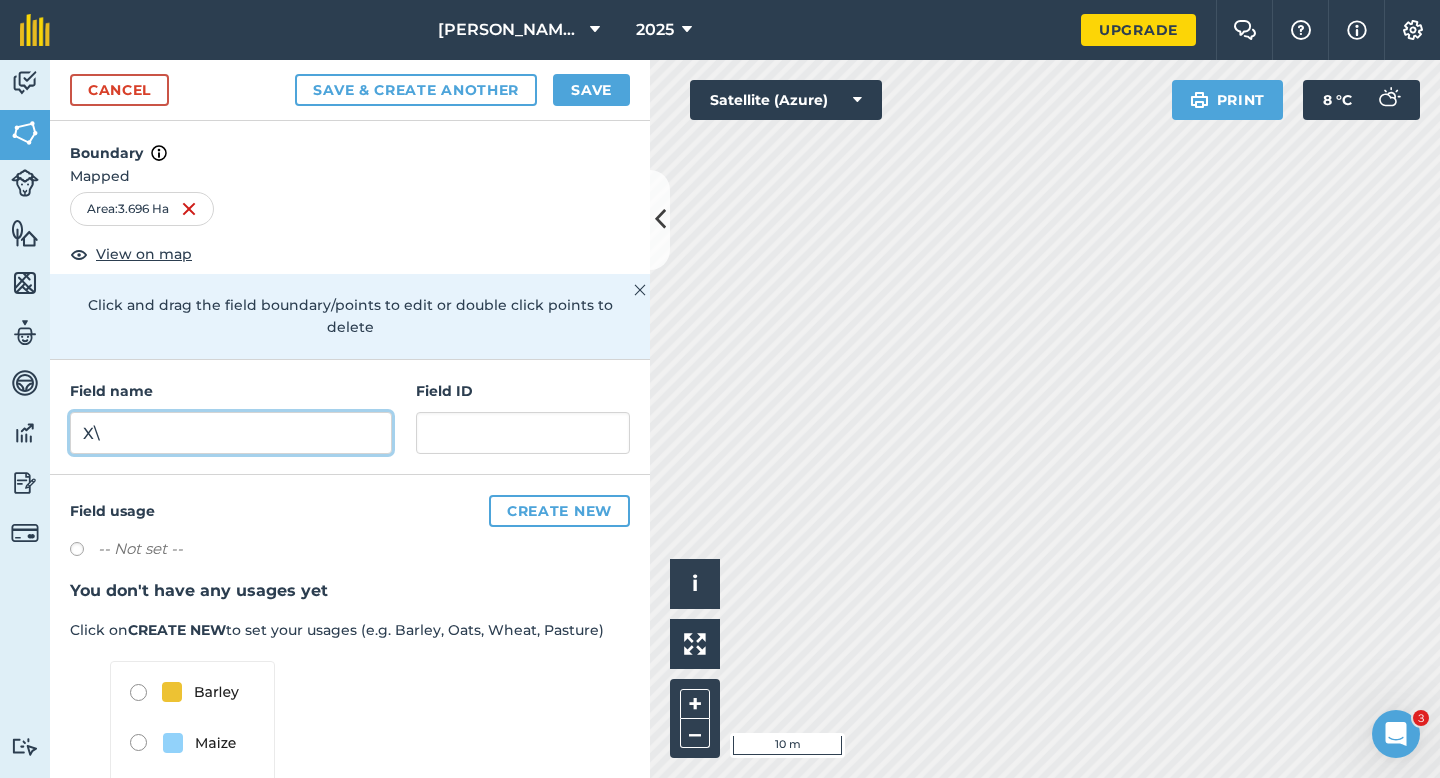 type on "X" 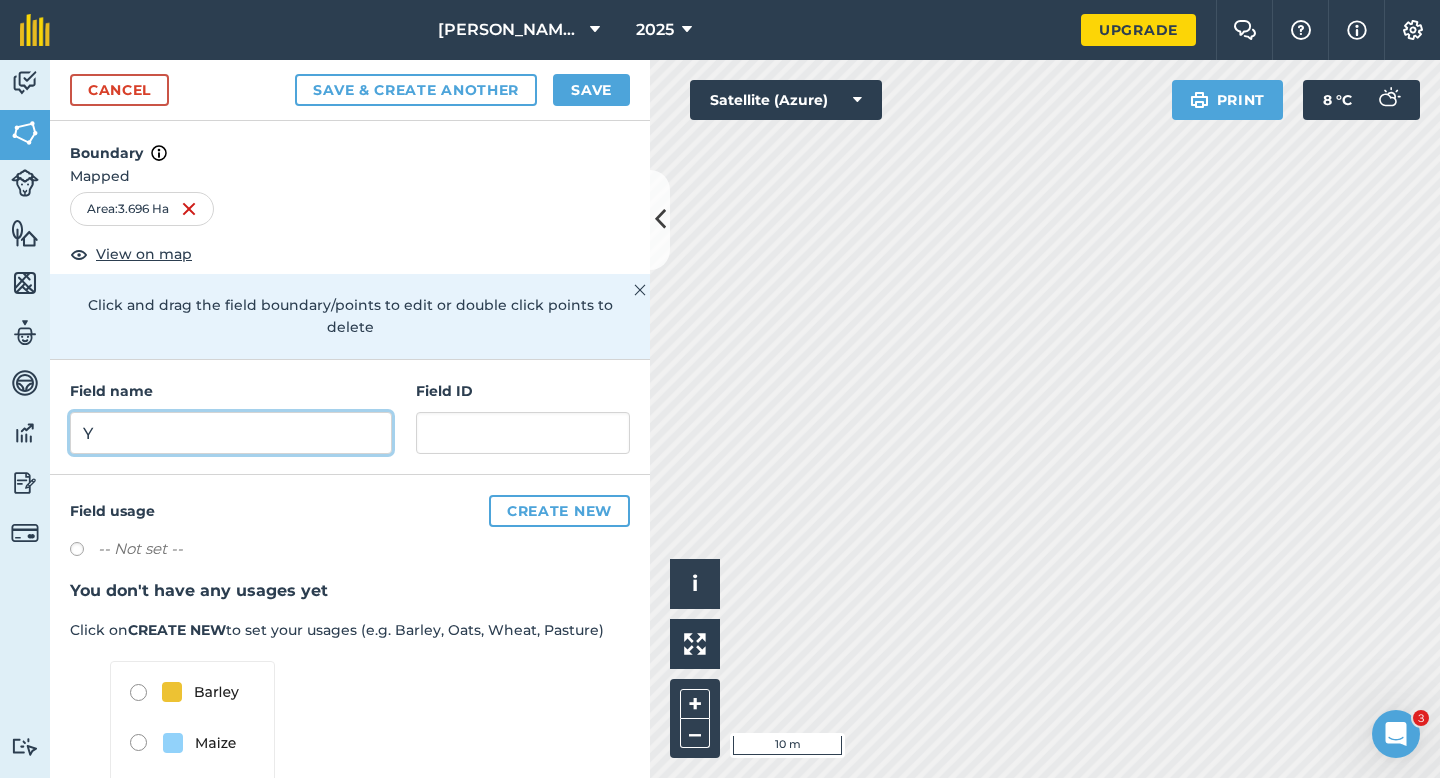 type on "Y" 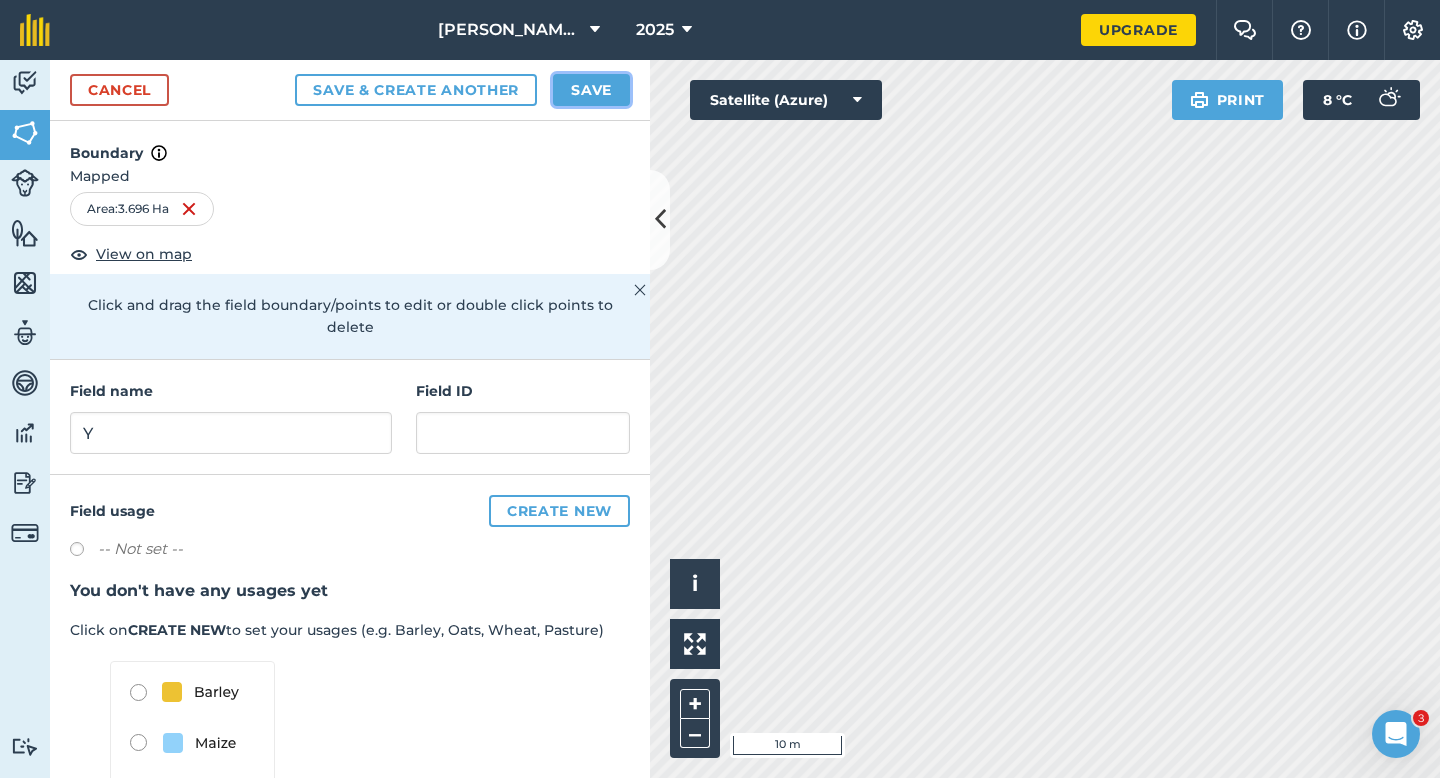 click on "Save" at bounding box center [591, 90] 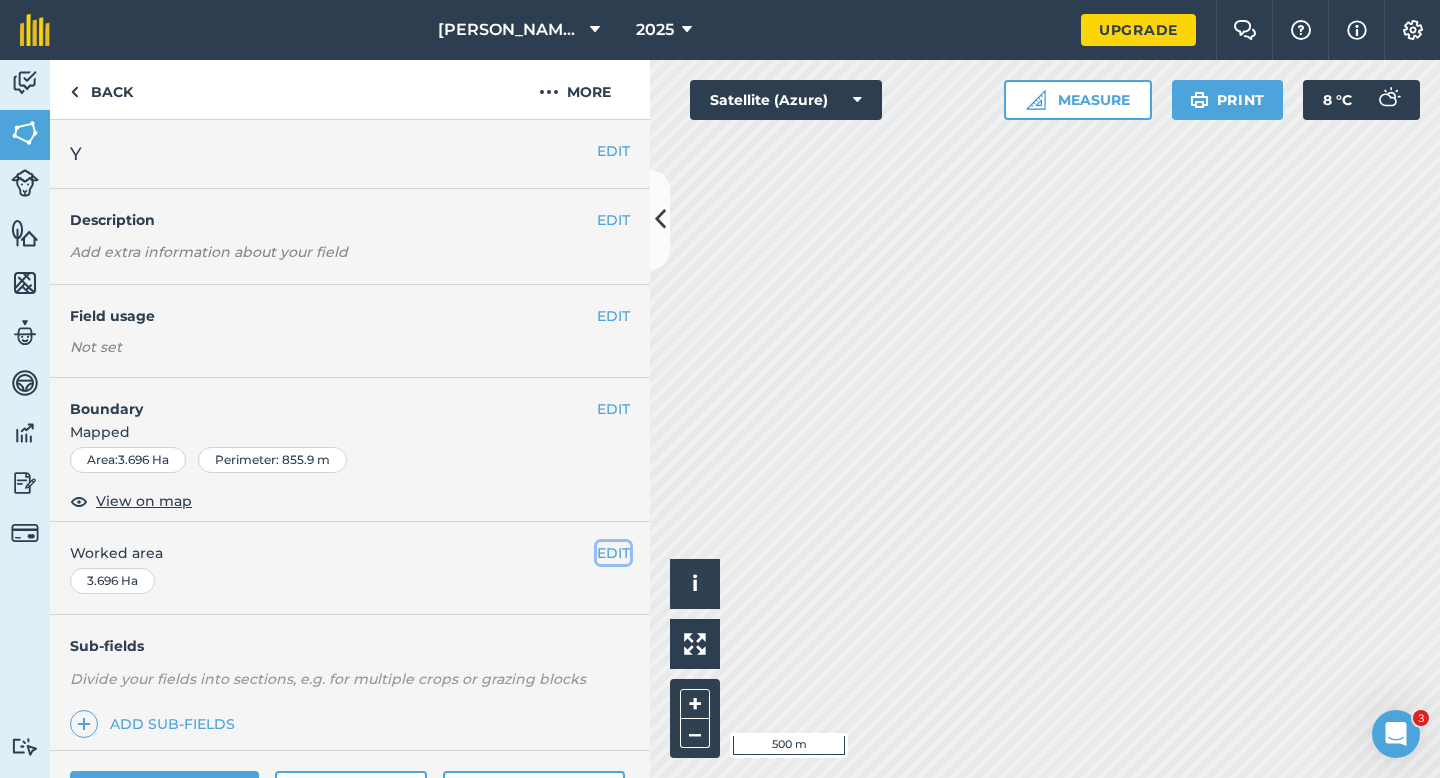 click on "EDIT" at bounding box center [613, 553] 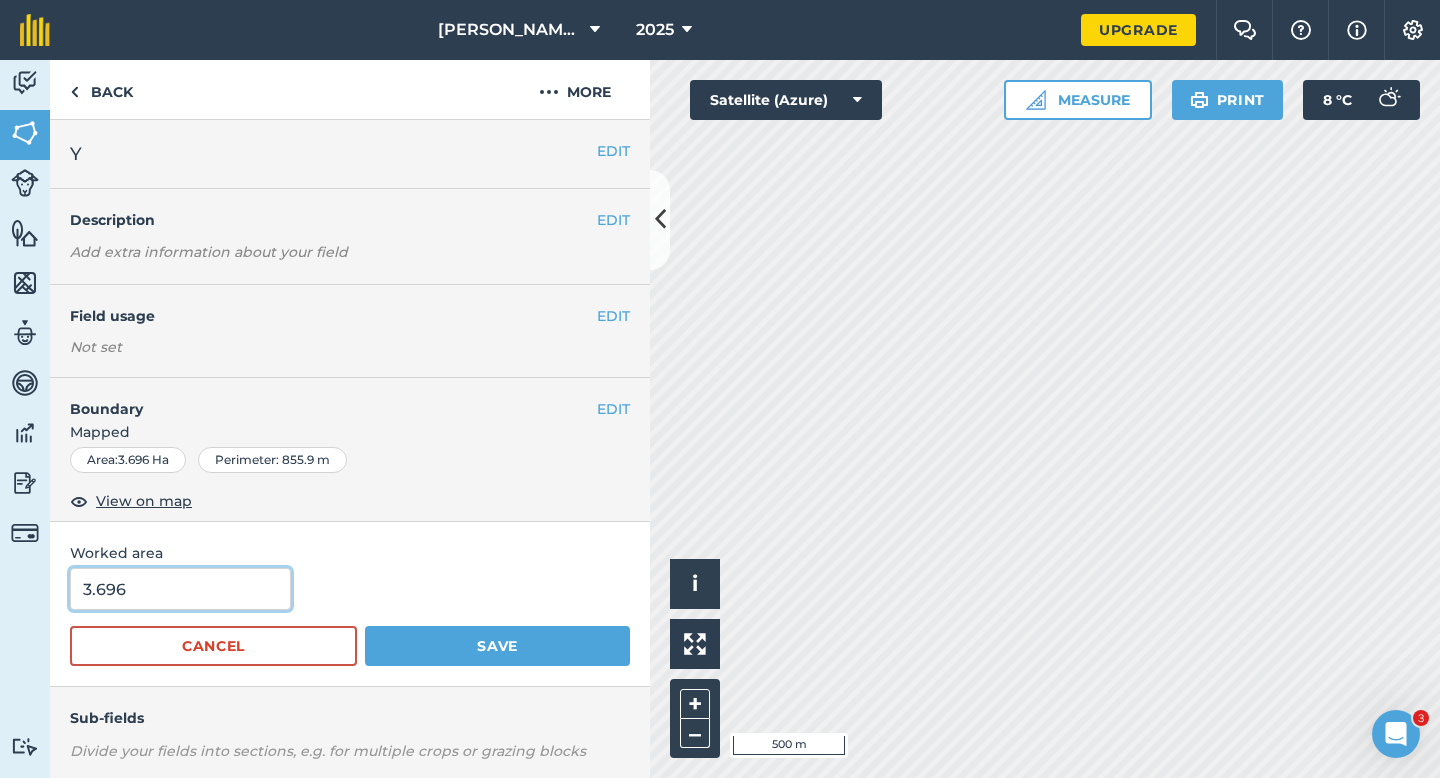 click on "3.696" at bounding box center (180, 589) 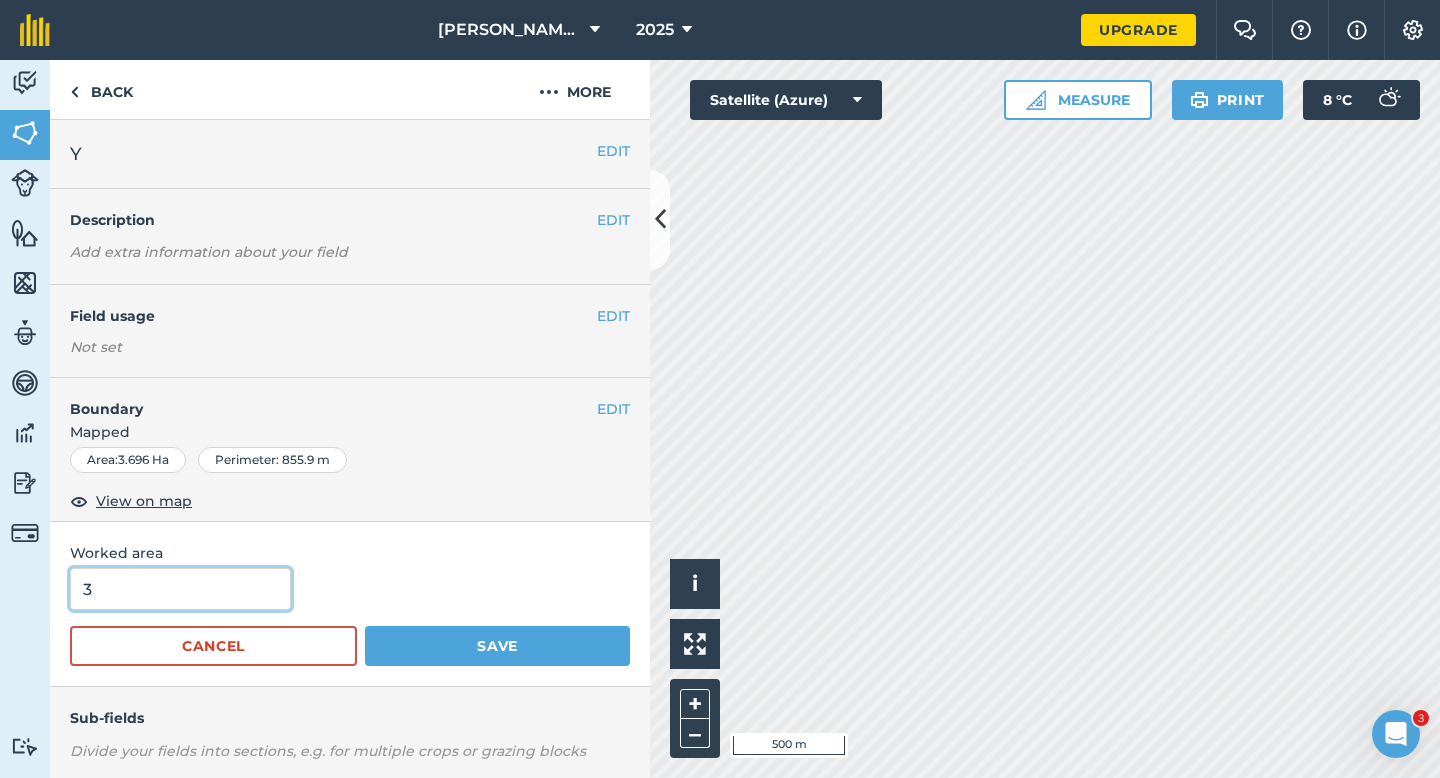 type on "3" 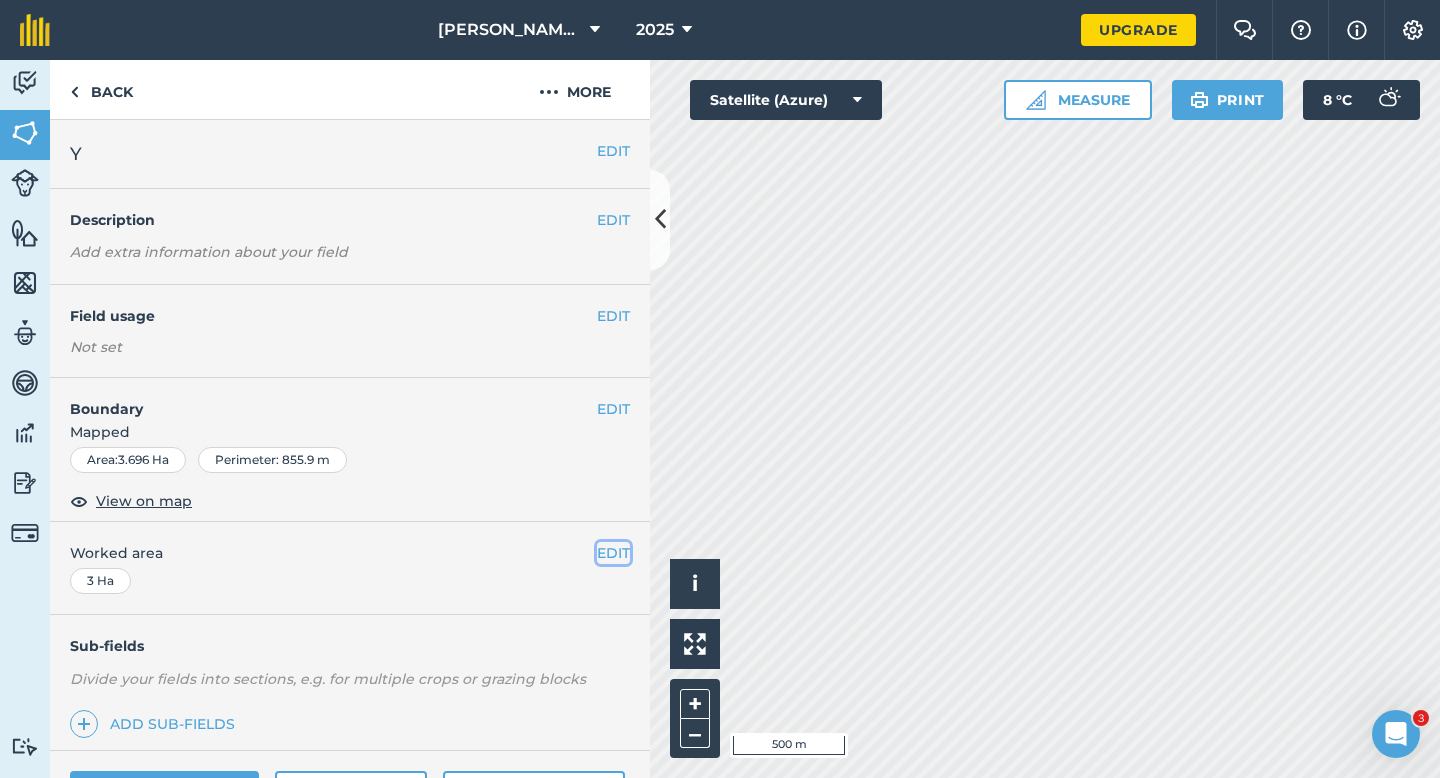click on "EDIT" at bounding box center [613, 553] 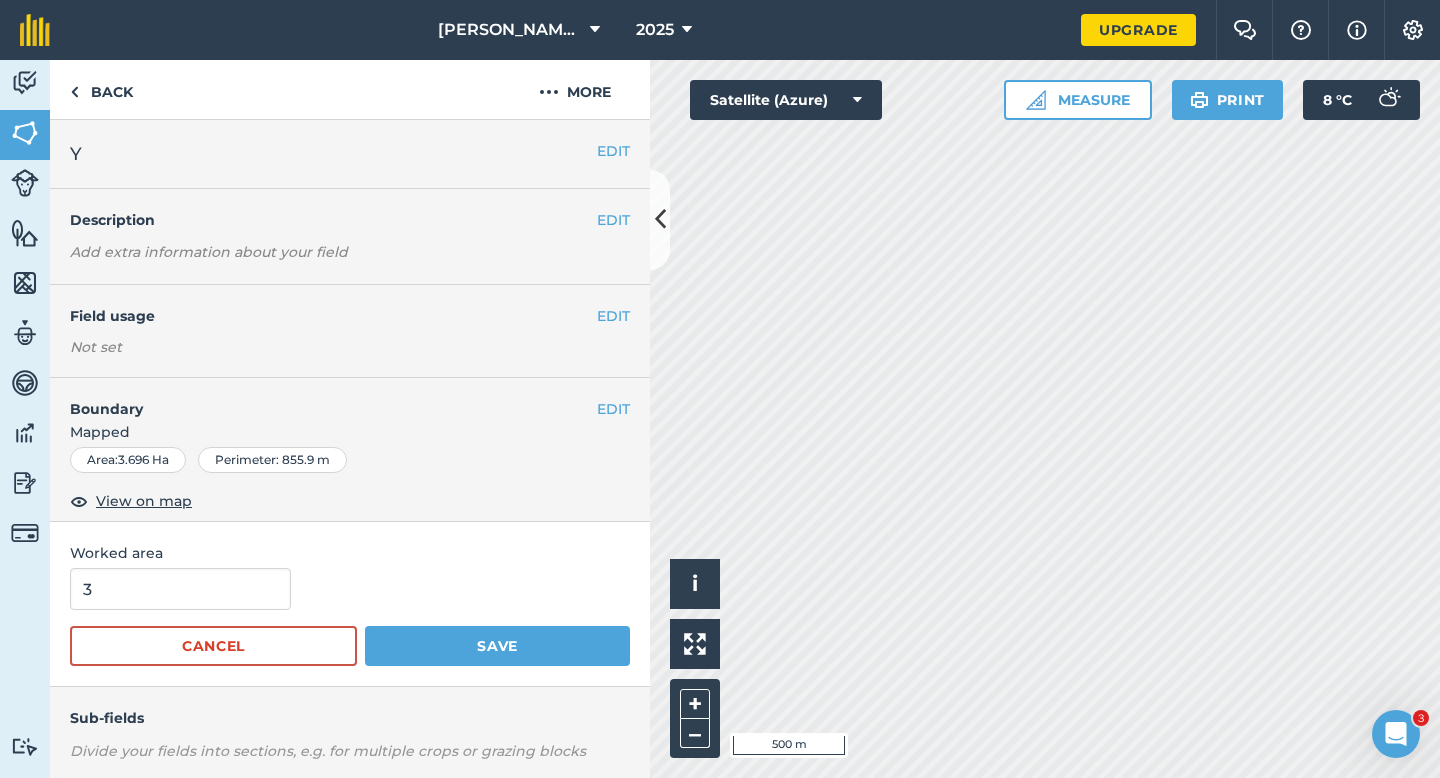 click on "3 Cancel Save" at bounding box center [350, 617] 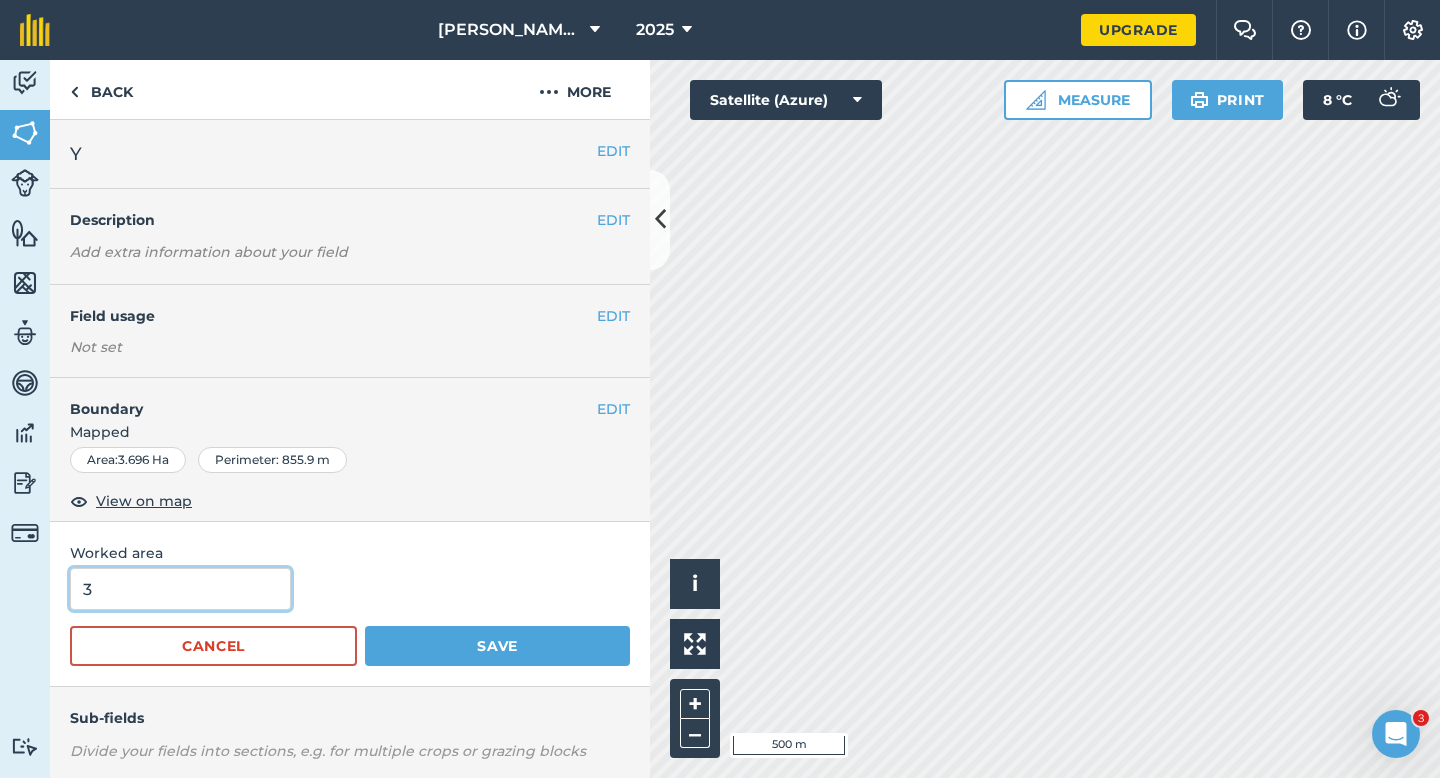 click on "3" at bounding box center (180, 589) 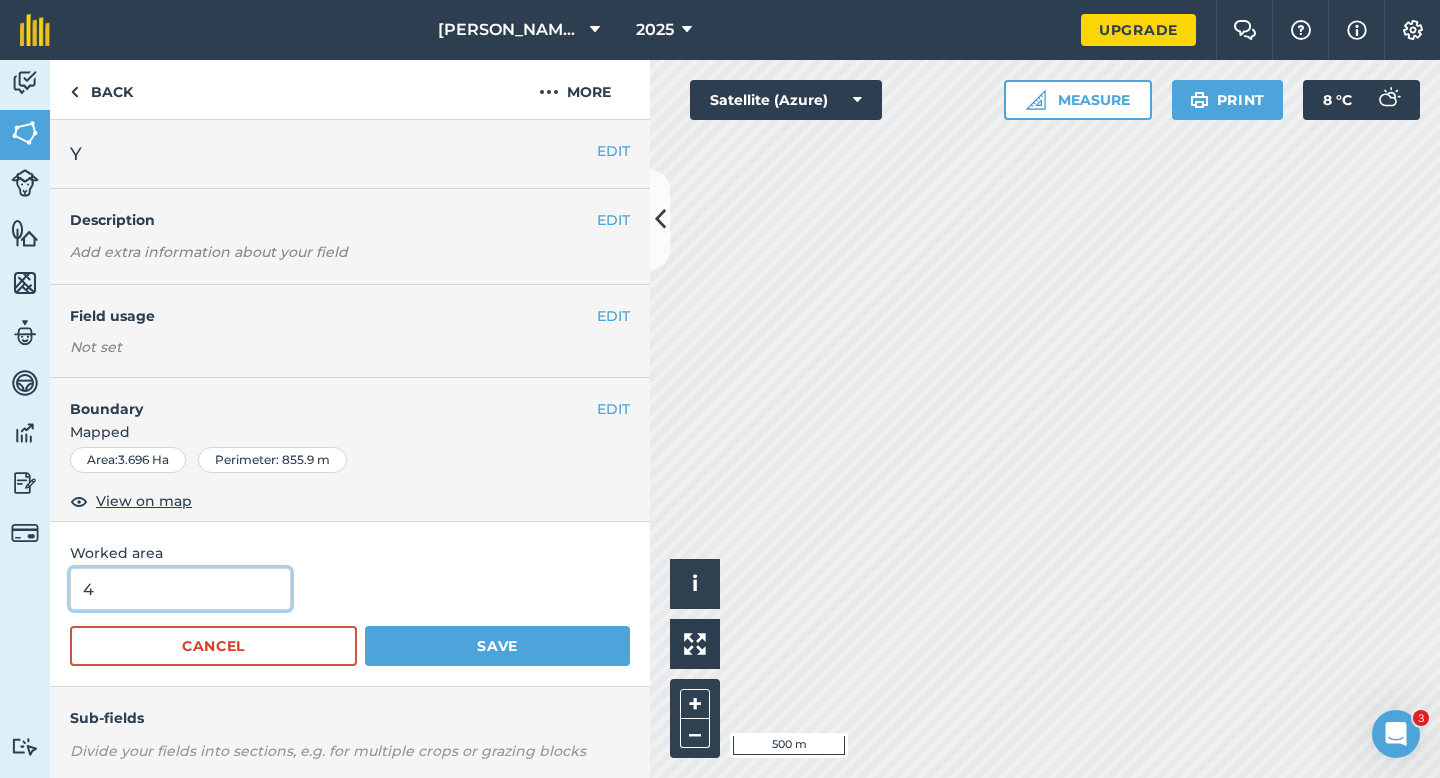 click on "Save" at bounding box center [497, 646] 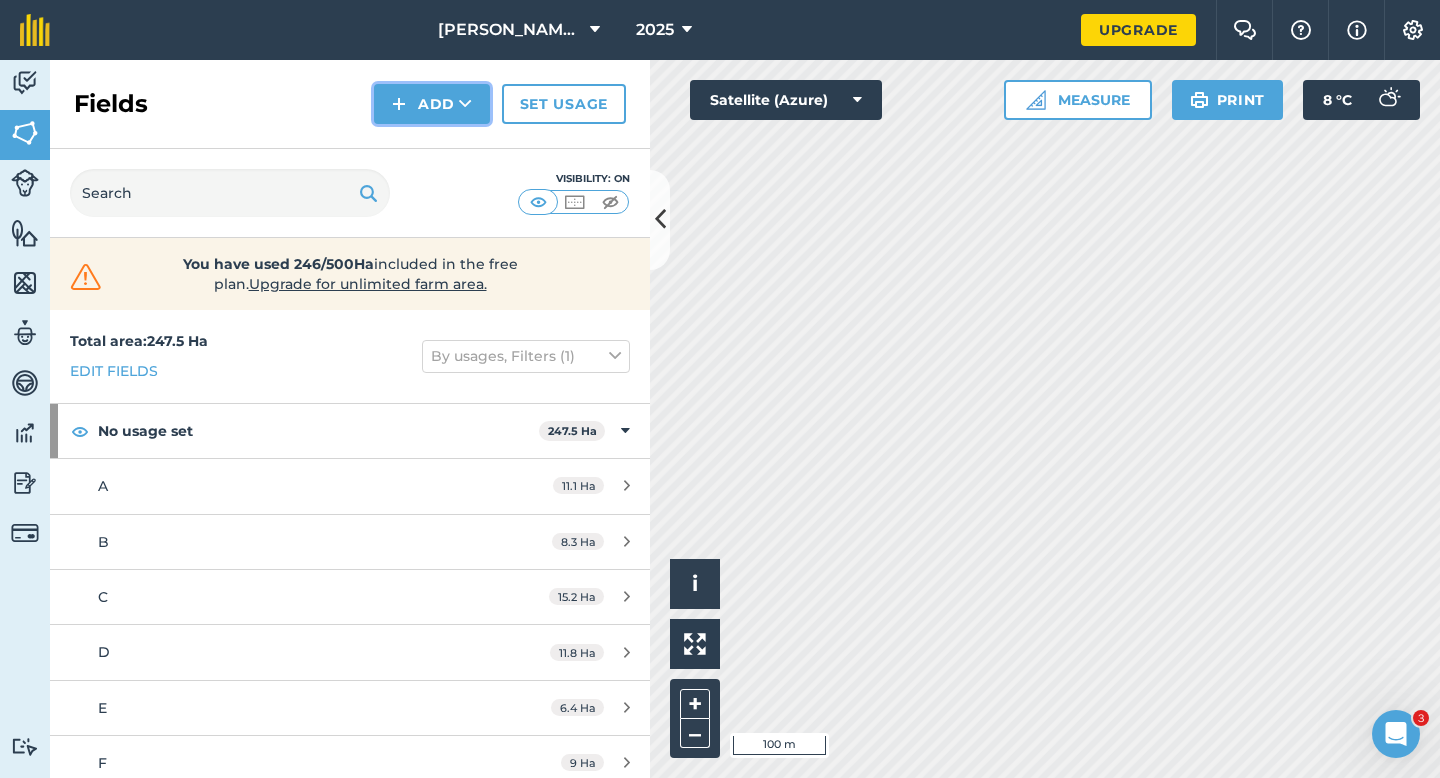 click on "Add" at bounding box center (432, 104) 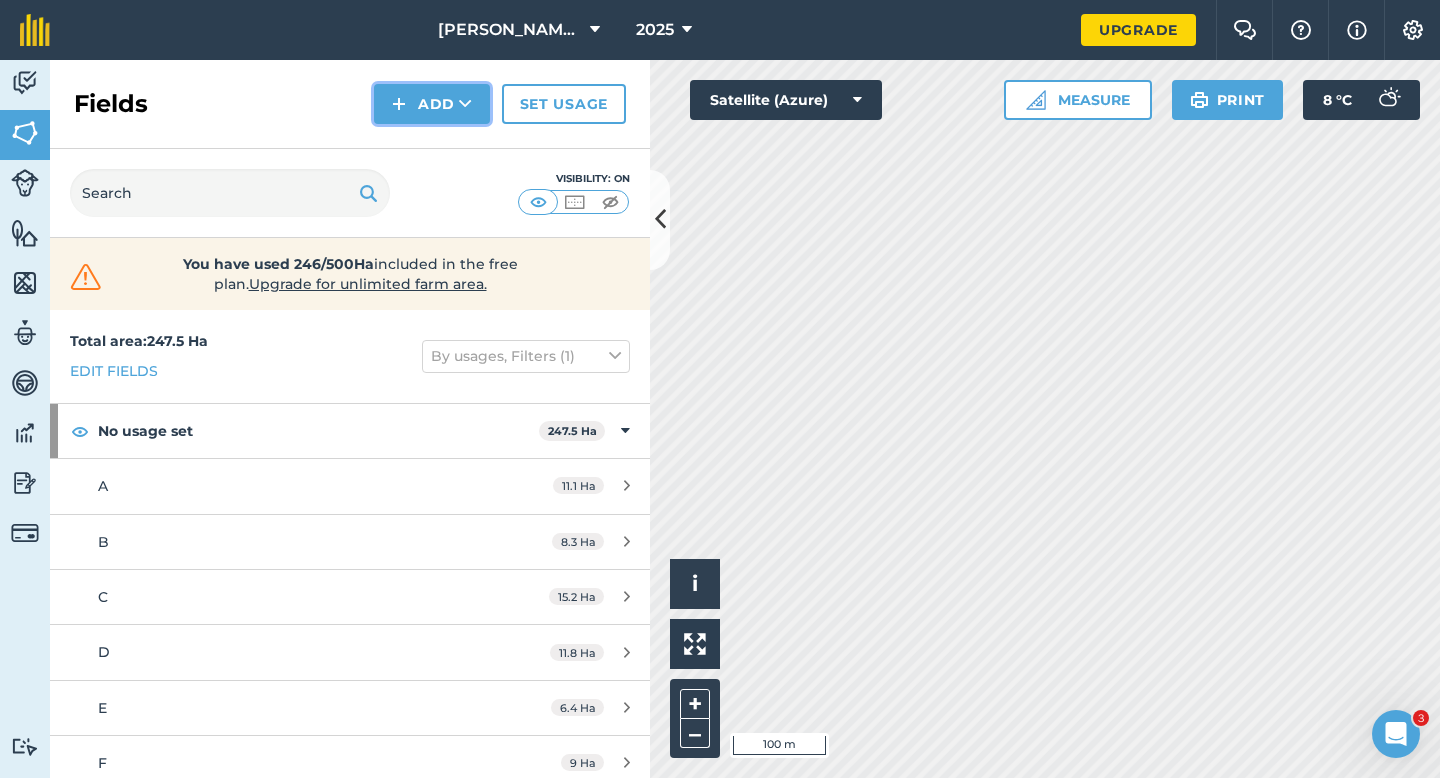 click on "Add" at bounding box center (432, 104) 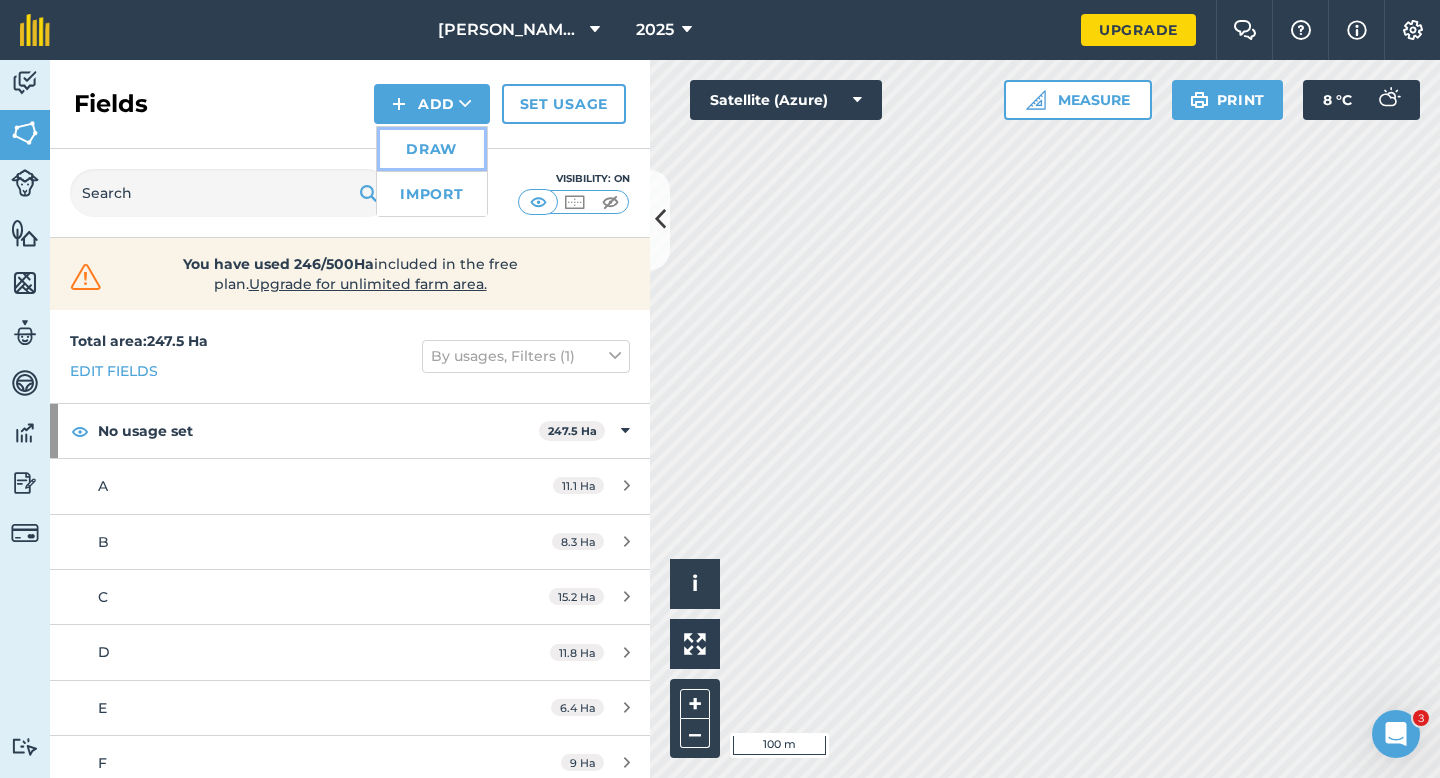 click on "Draw" at bounding box center (432, 149) 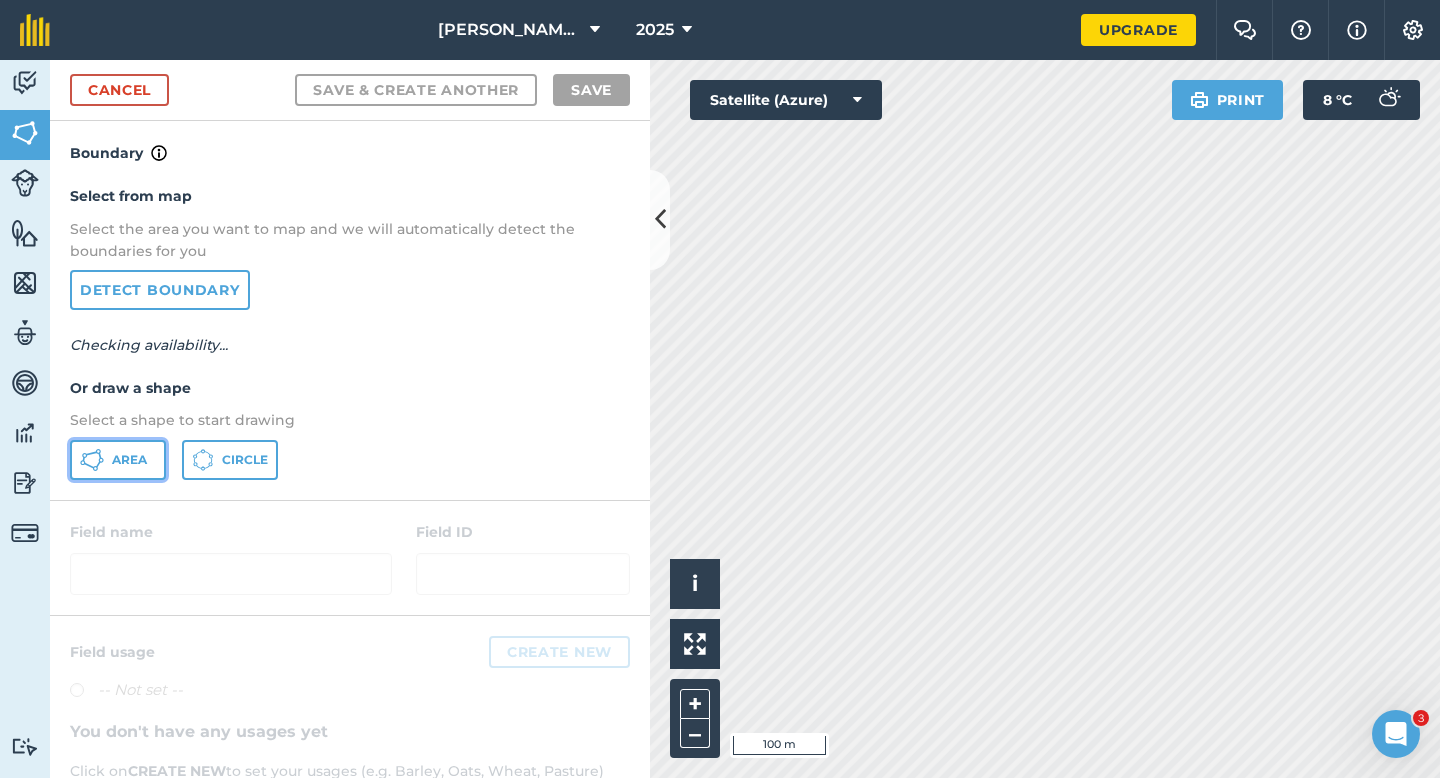 click 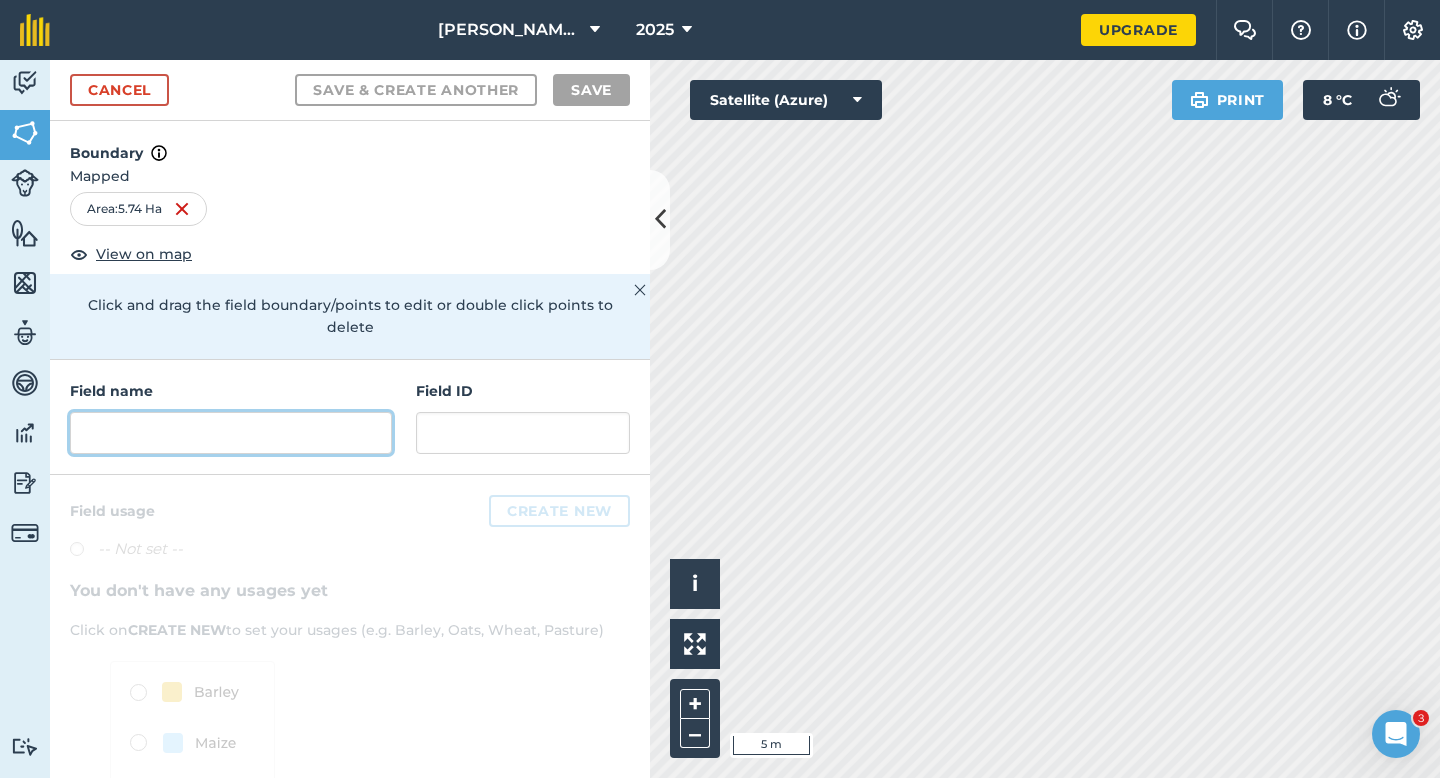 click at bounding box center [231, 433] 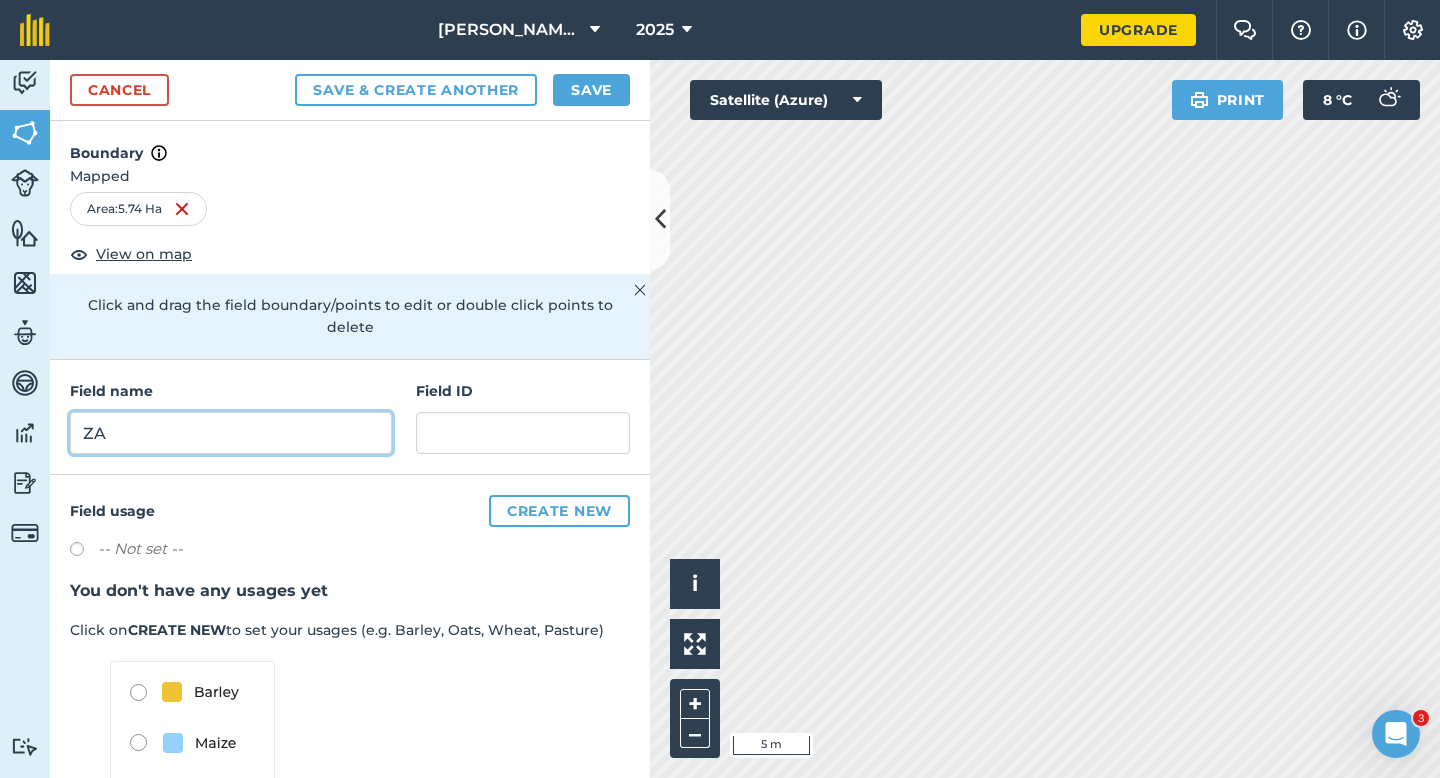 type on "ZA" 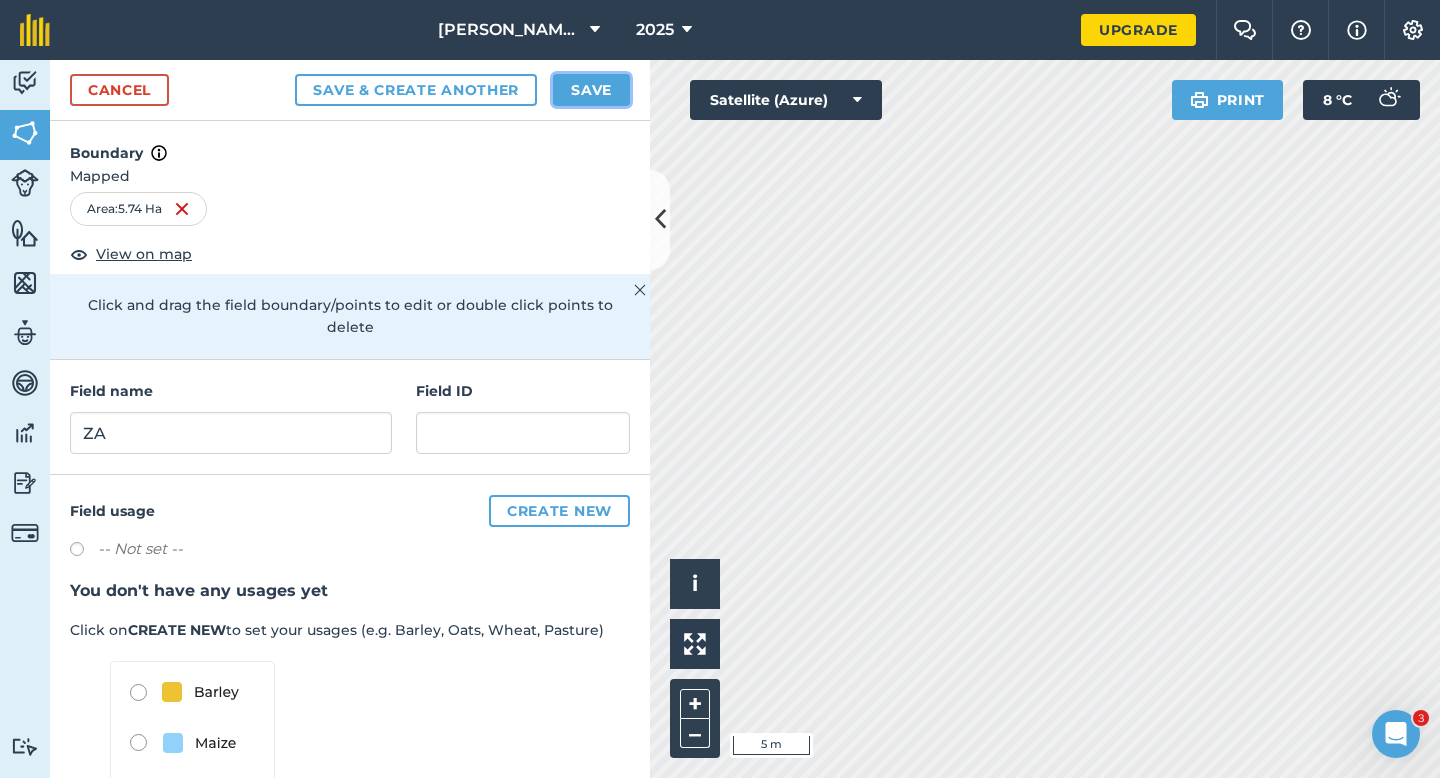 click on "Save" at bounding box center [591, 90] 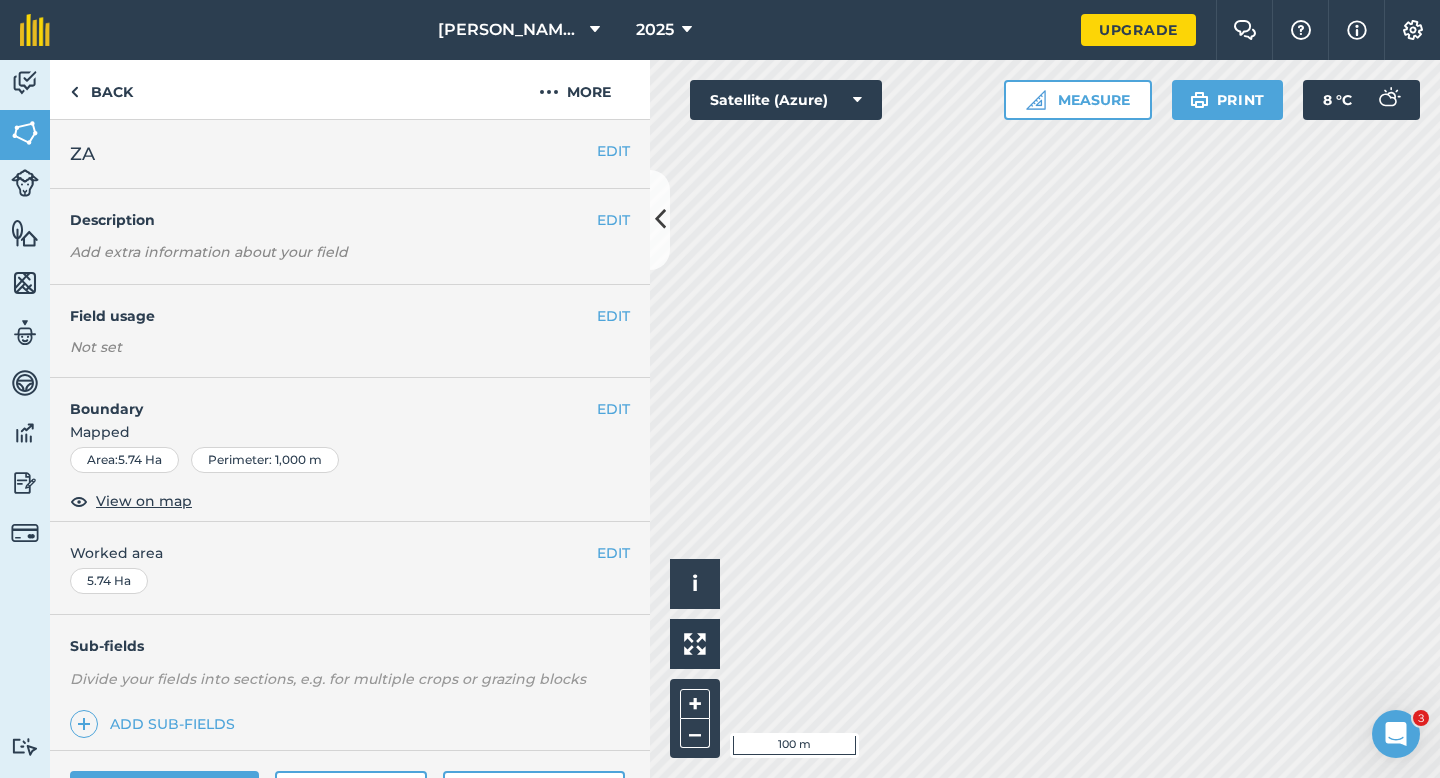 click on "EDIT Worked area 5.74   Ha" at bounding box center (350, 568) 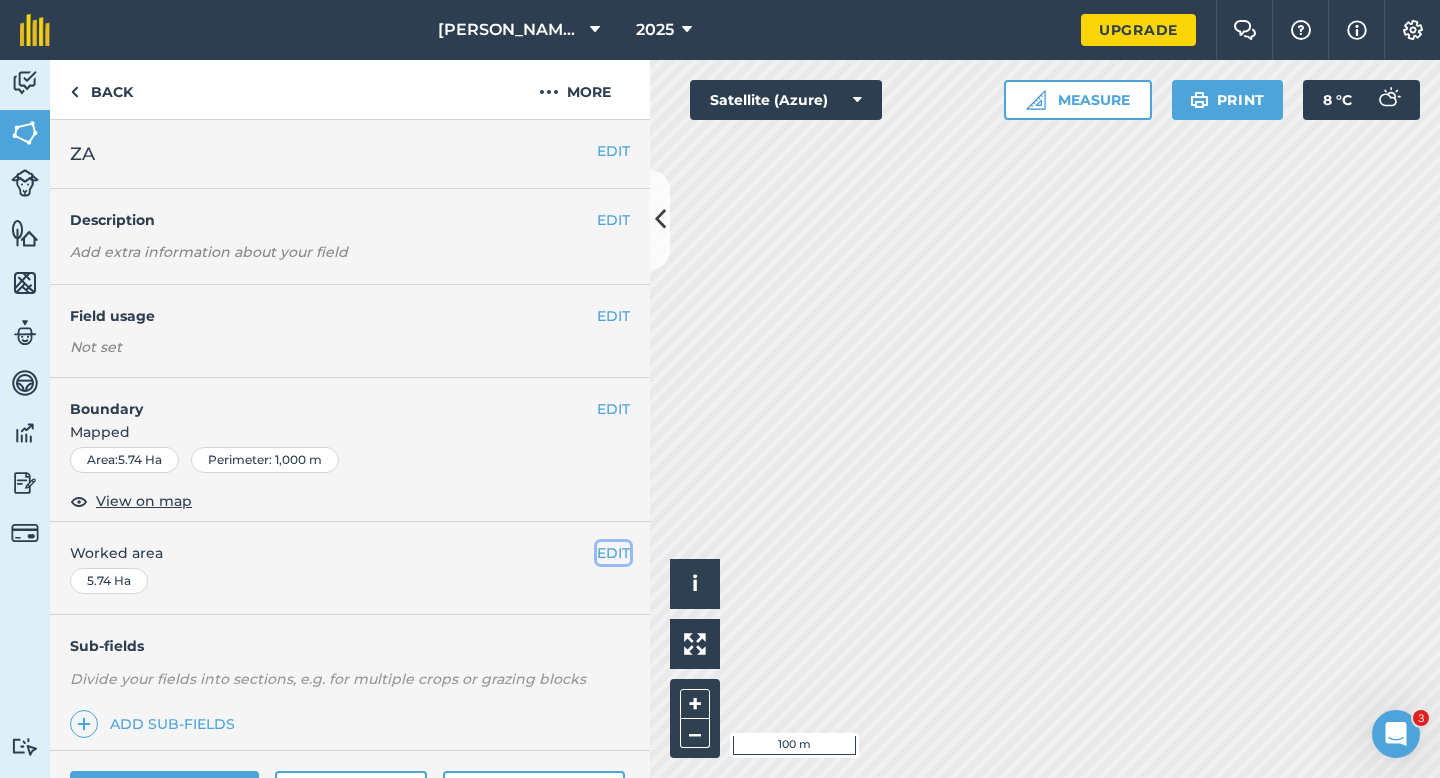 click on "EDIT" at bounding box center [613, 553] 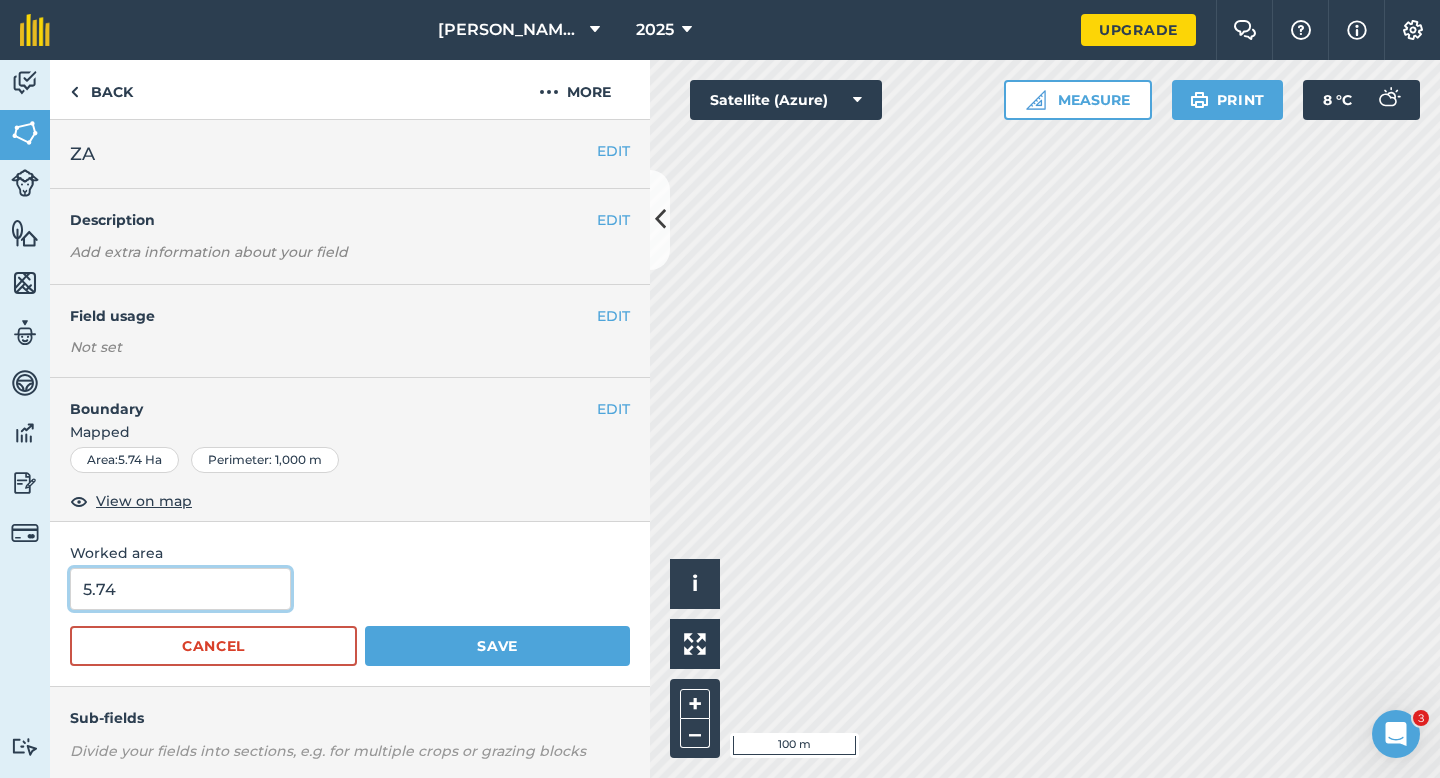 click on "5.74" at bounding box center (180, 589) 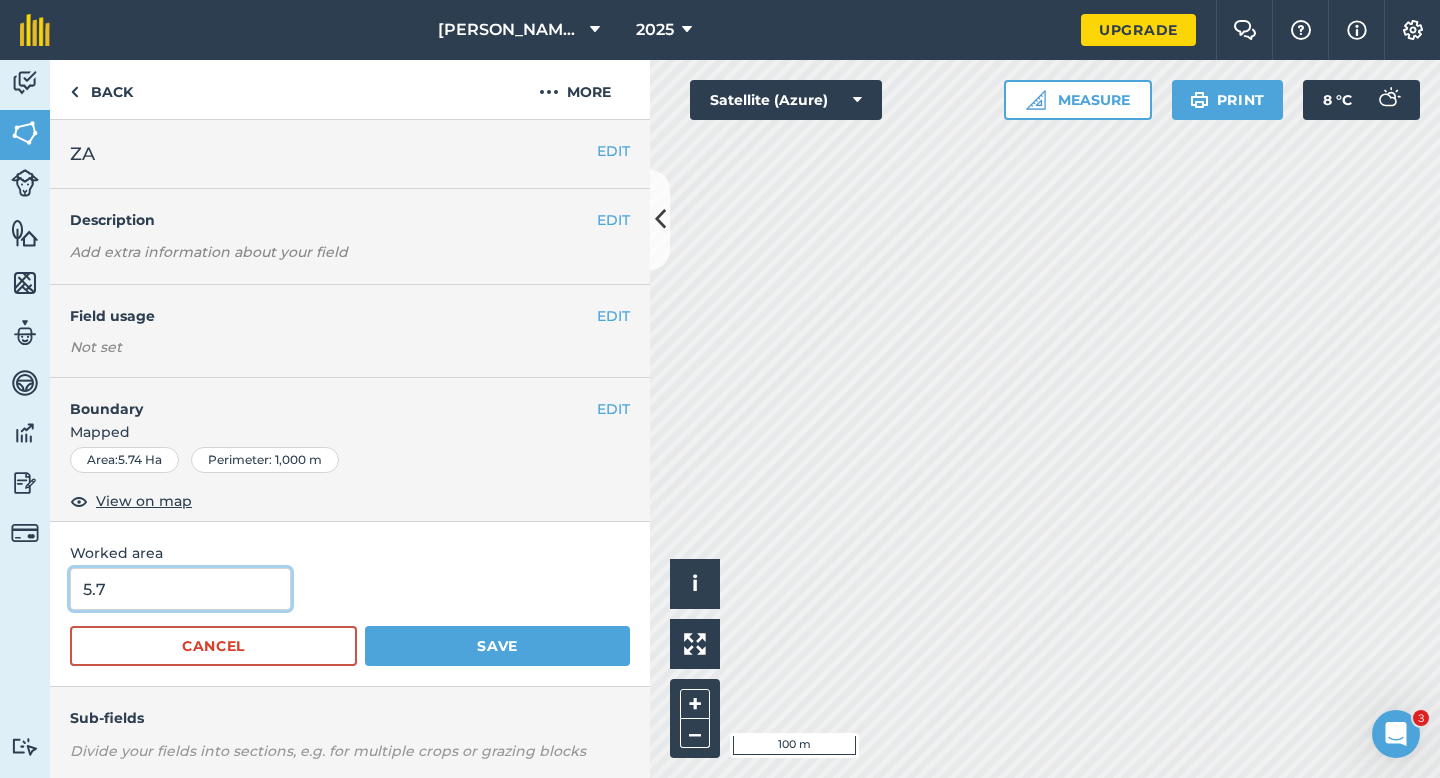 type on "5.7" 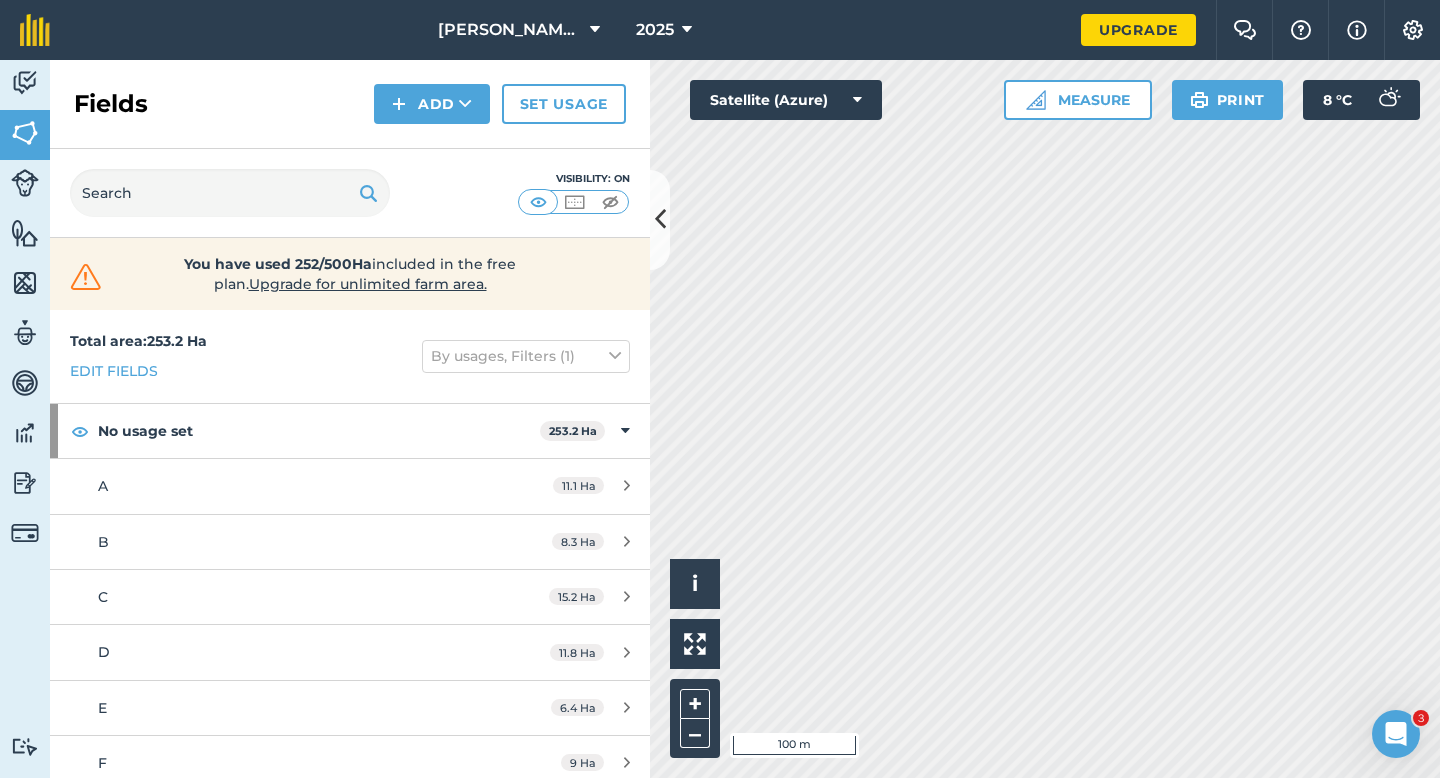 click on "Fields   Add   Set usage" at bounding box center (350, 104) 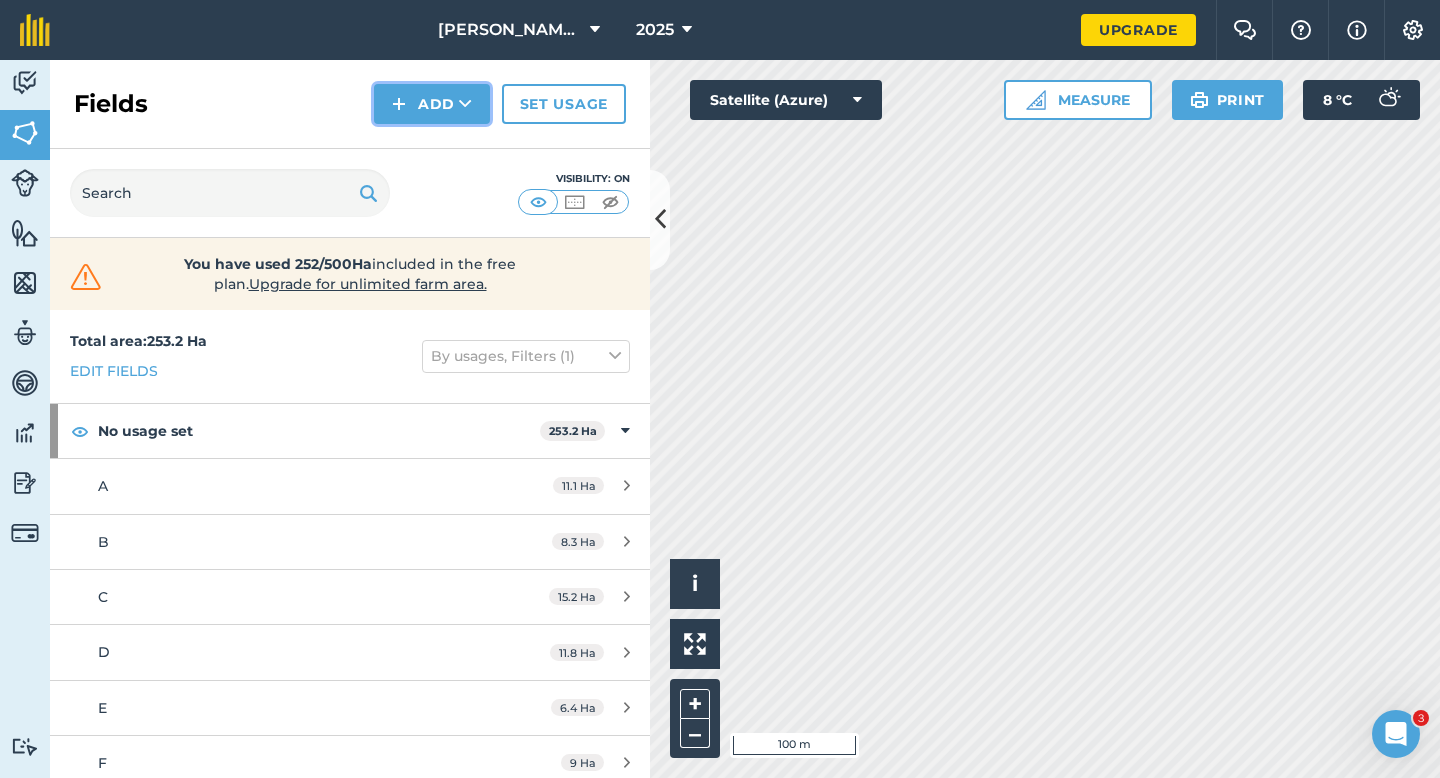 click on "Add" at bounding box center [432, 104] 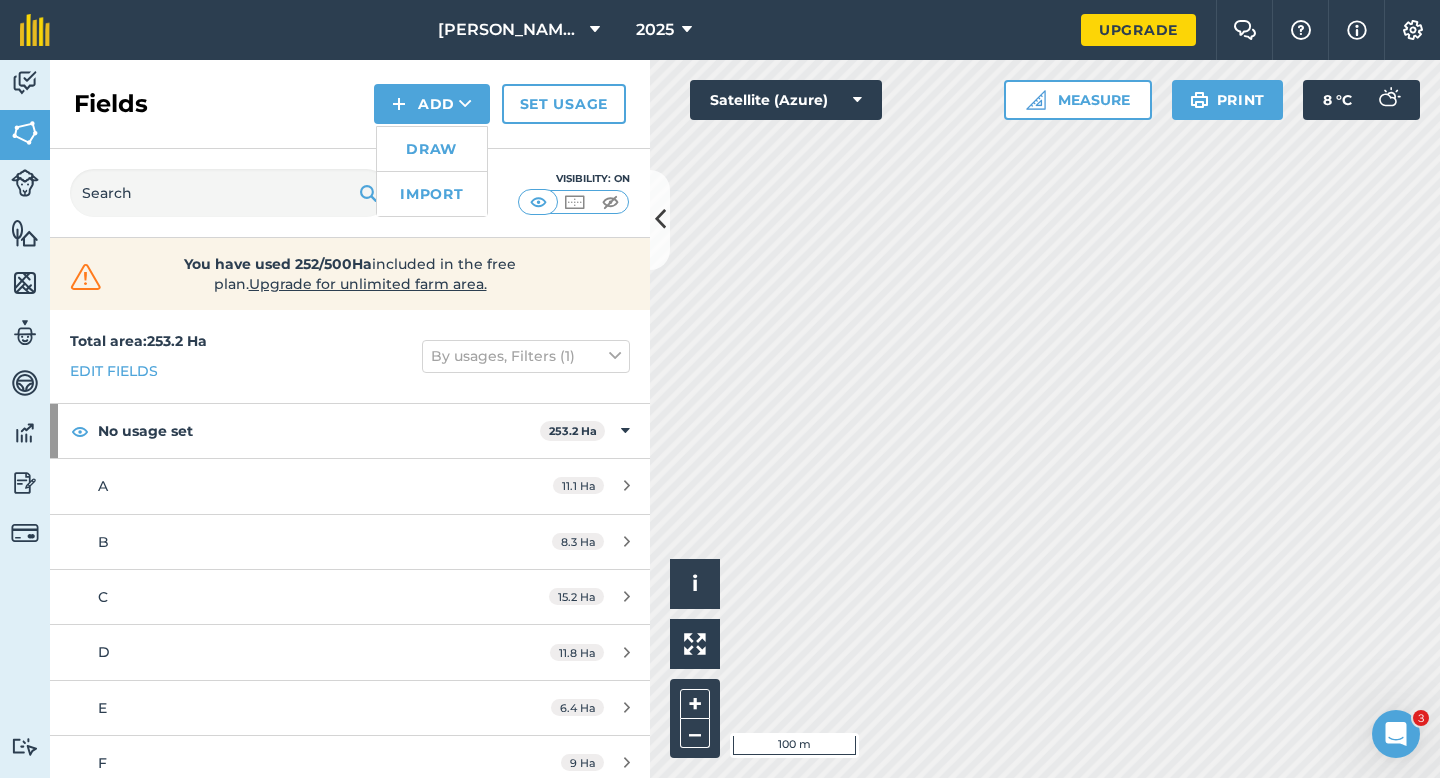 click on "Draw" at bounding box center [432, 149] 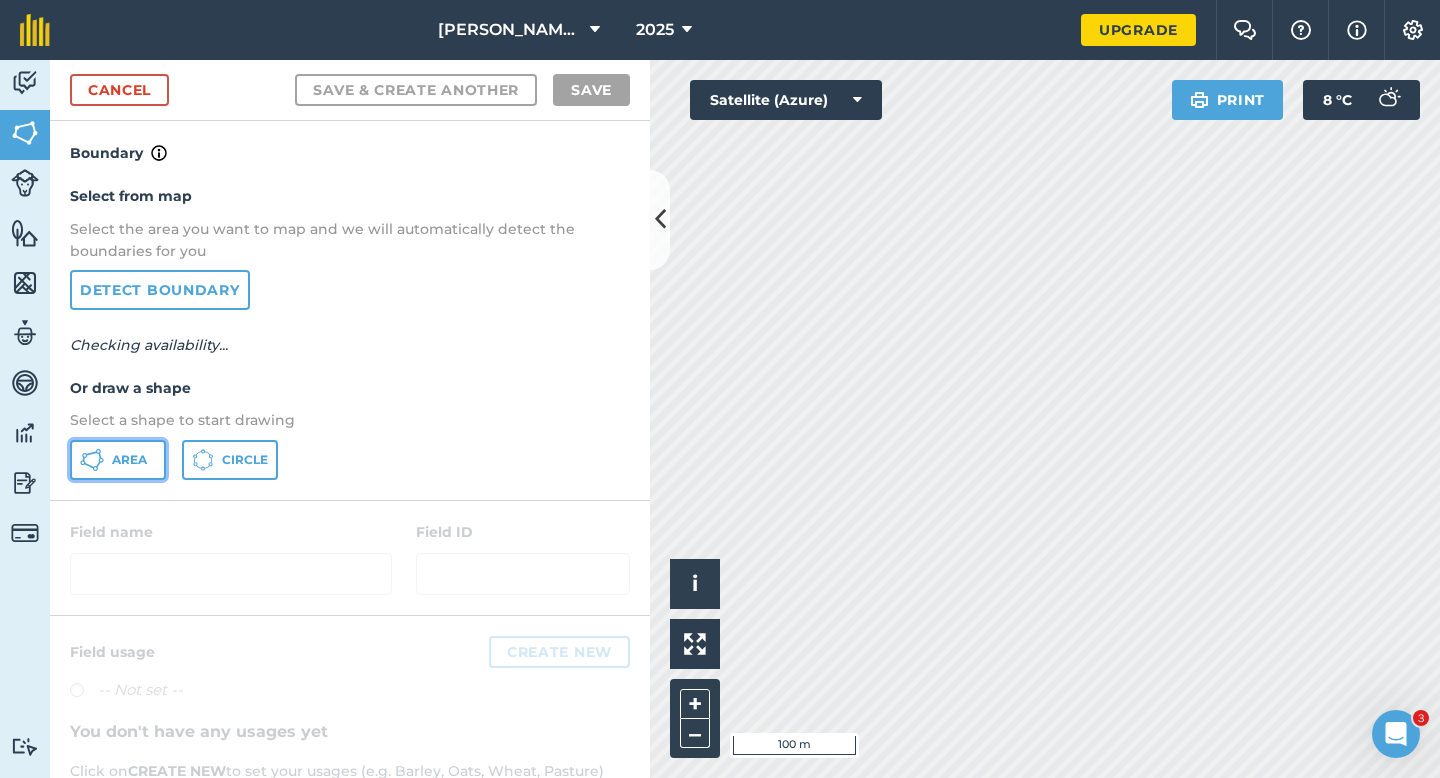 click on "Area" at bounding box center (118, 460) 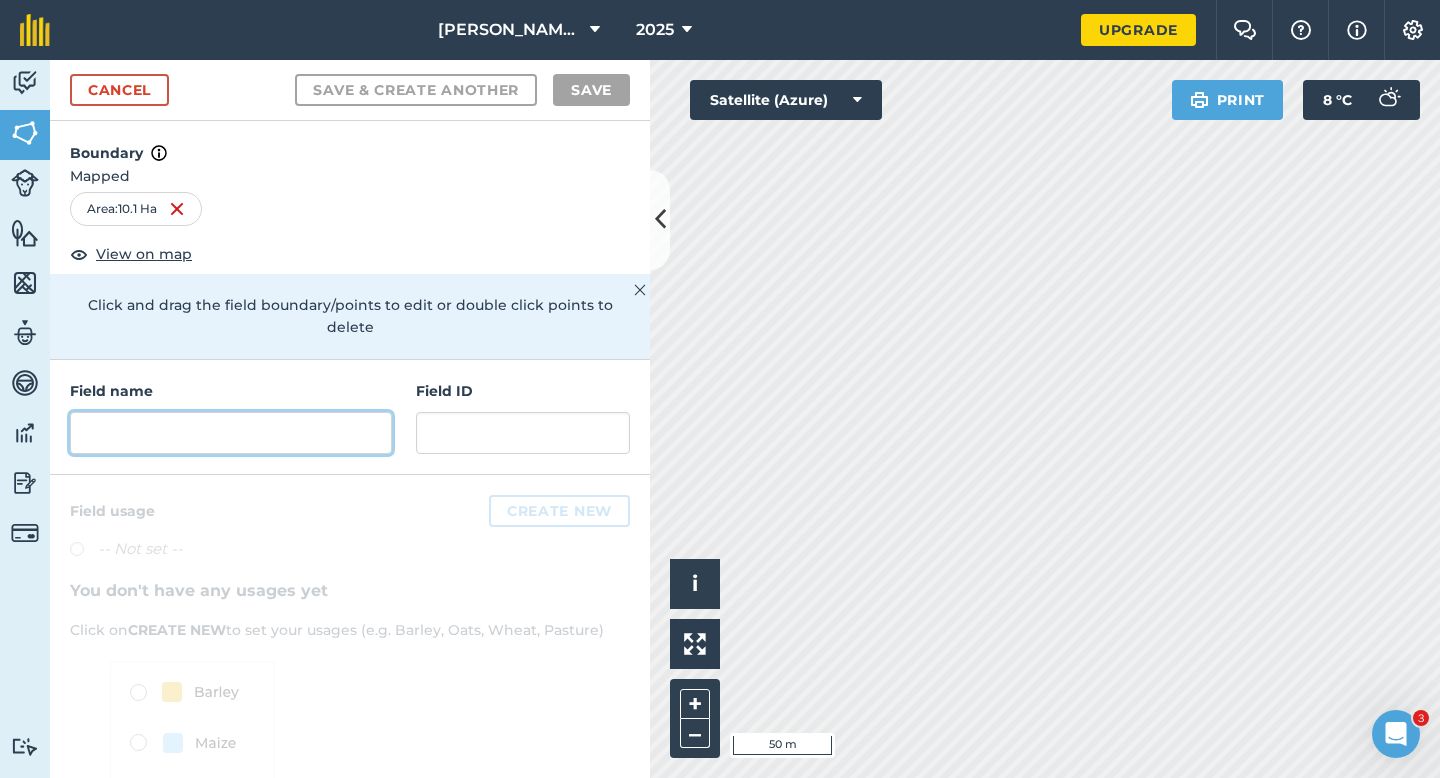 click at bounding box center (231, 433) 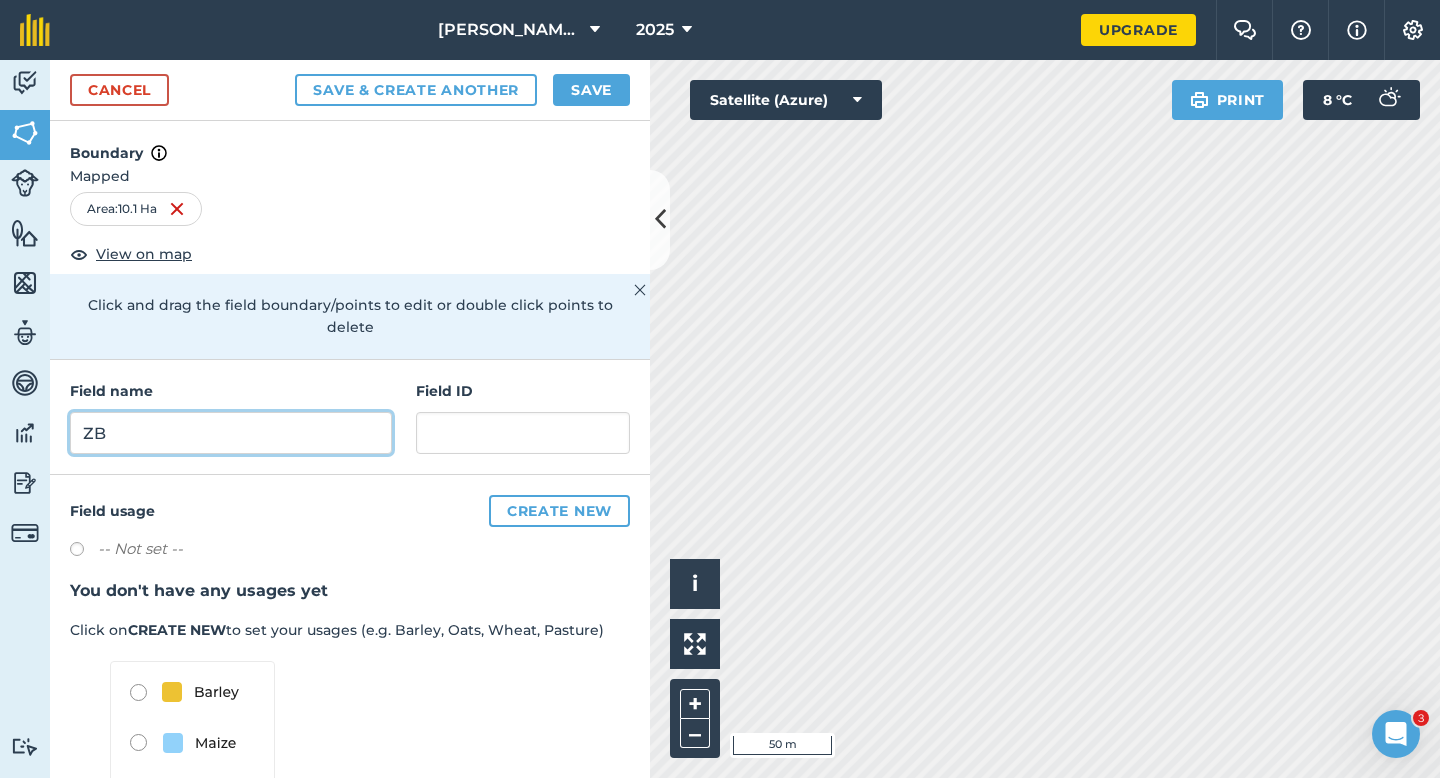 type on "ZB" 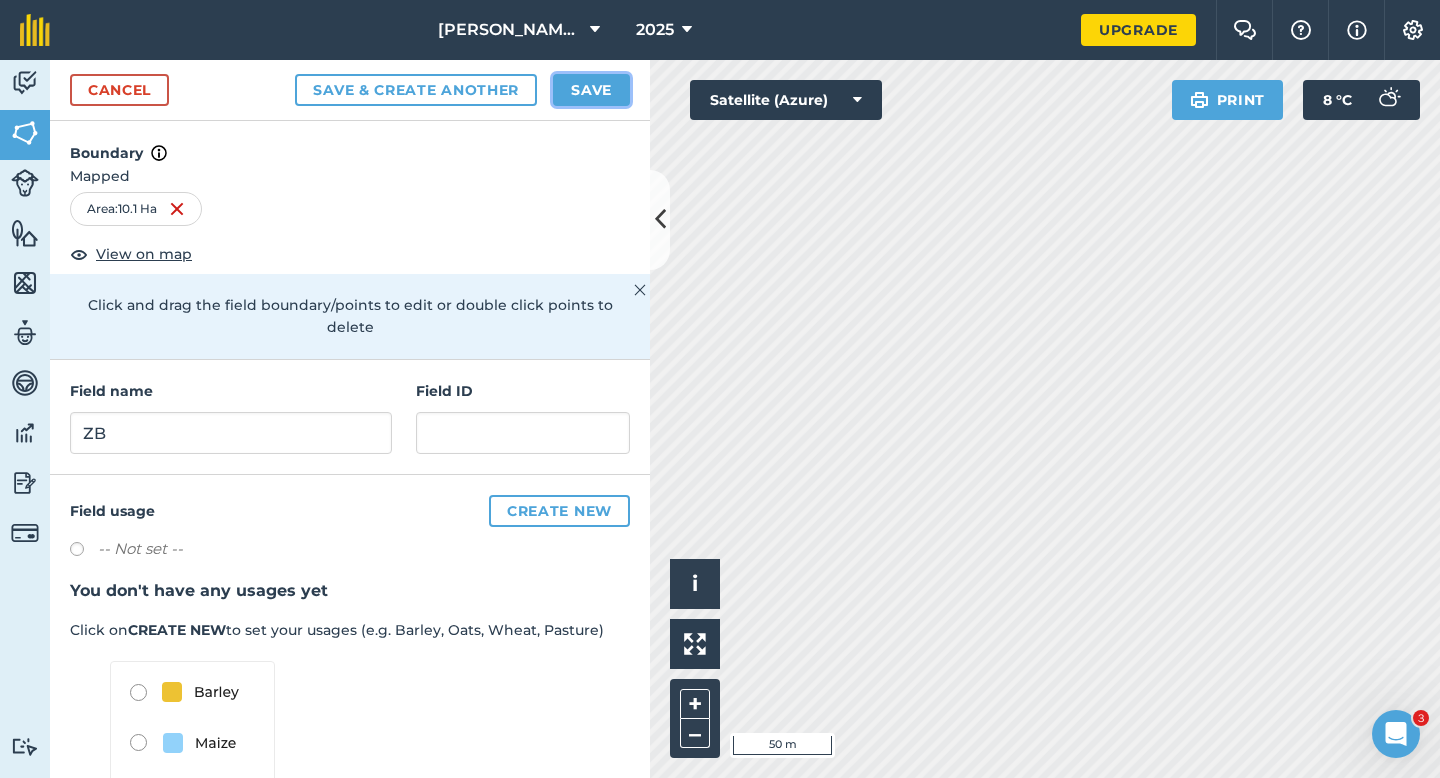 click on "Save" at bounding box center (591, 90) 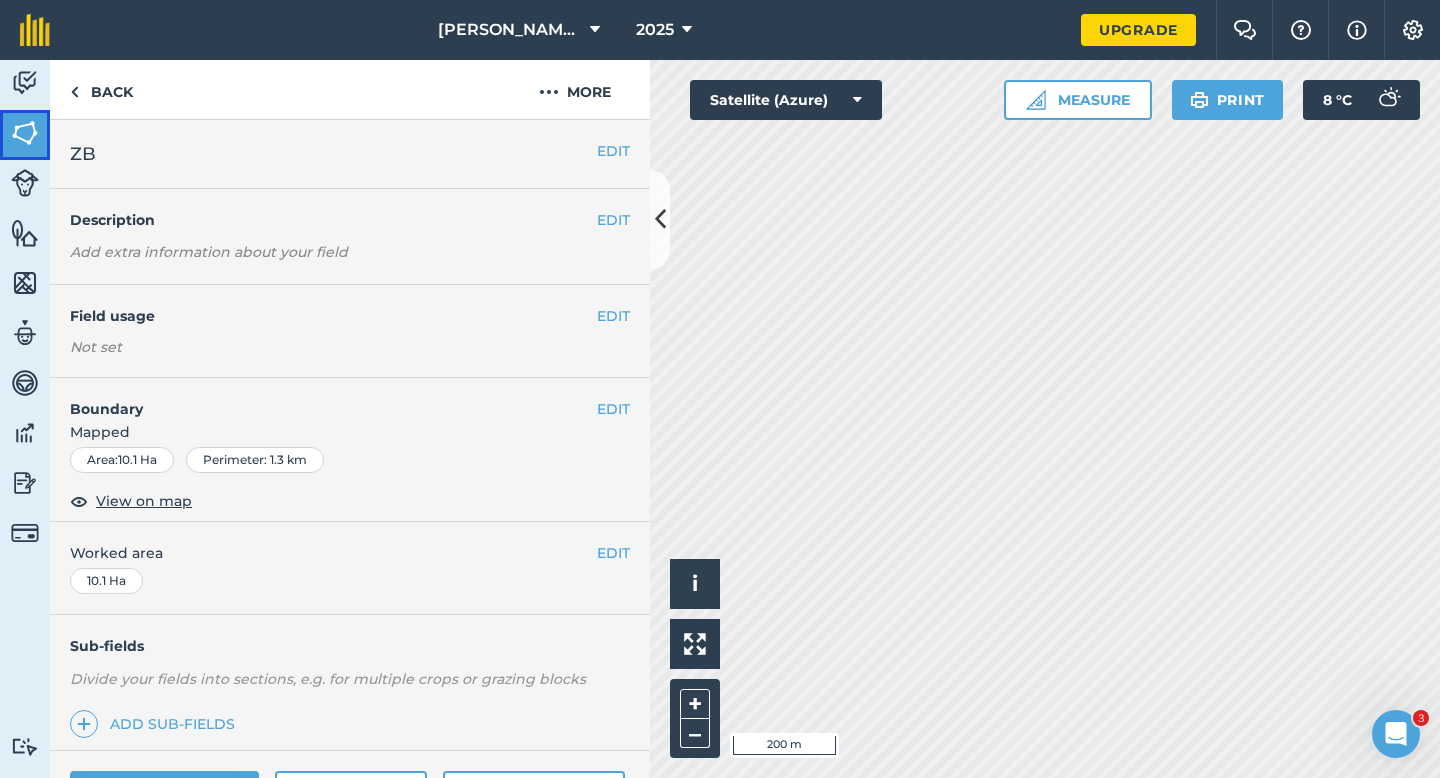 click at bounding box center [25, 133] 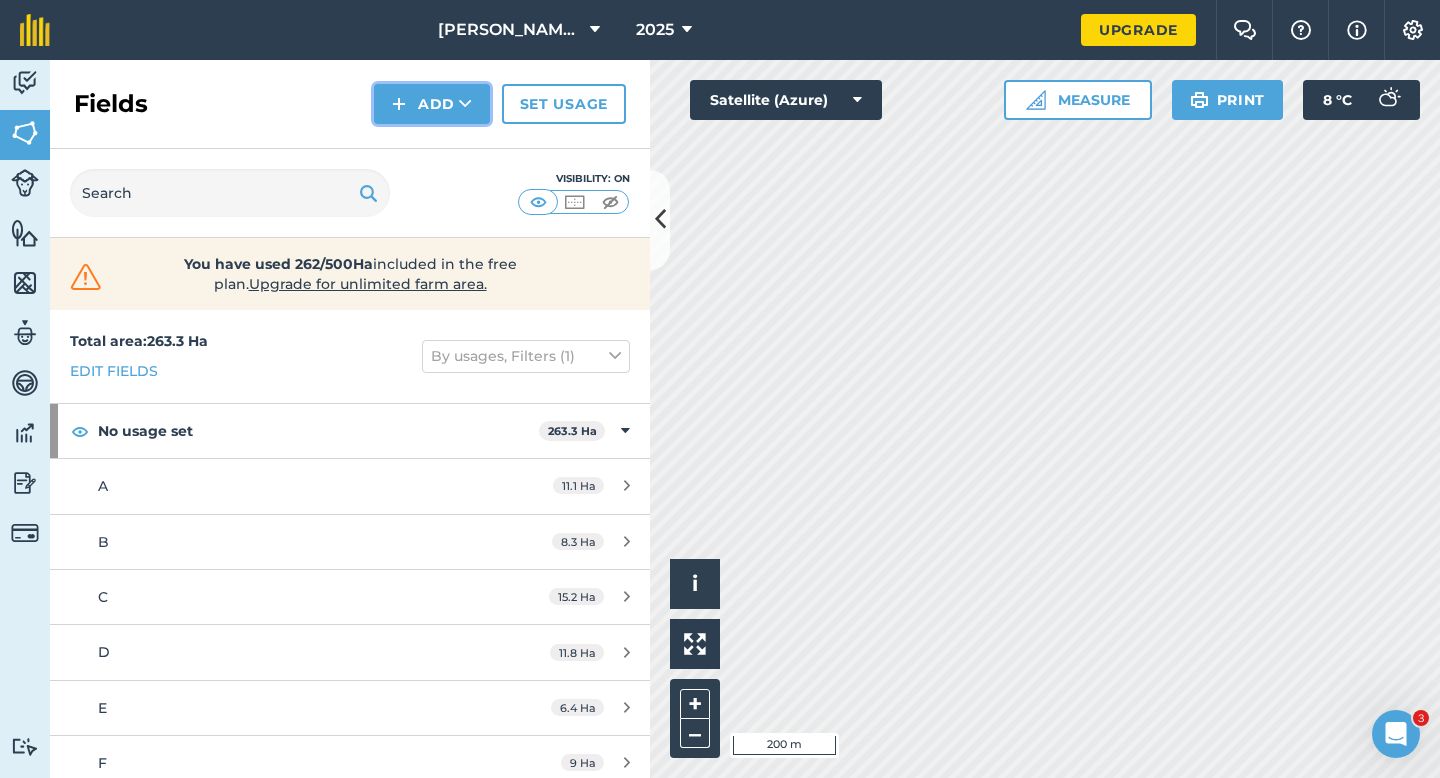 click on "Add" at bounding box center [432, 104] 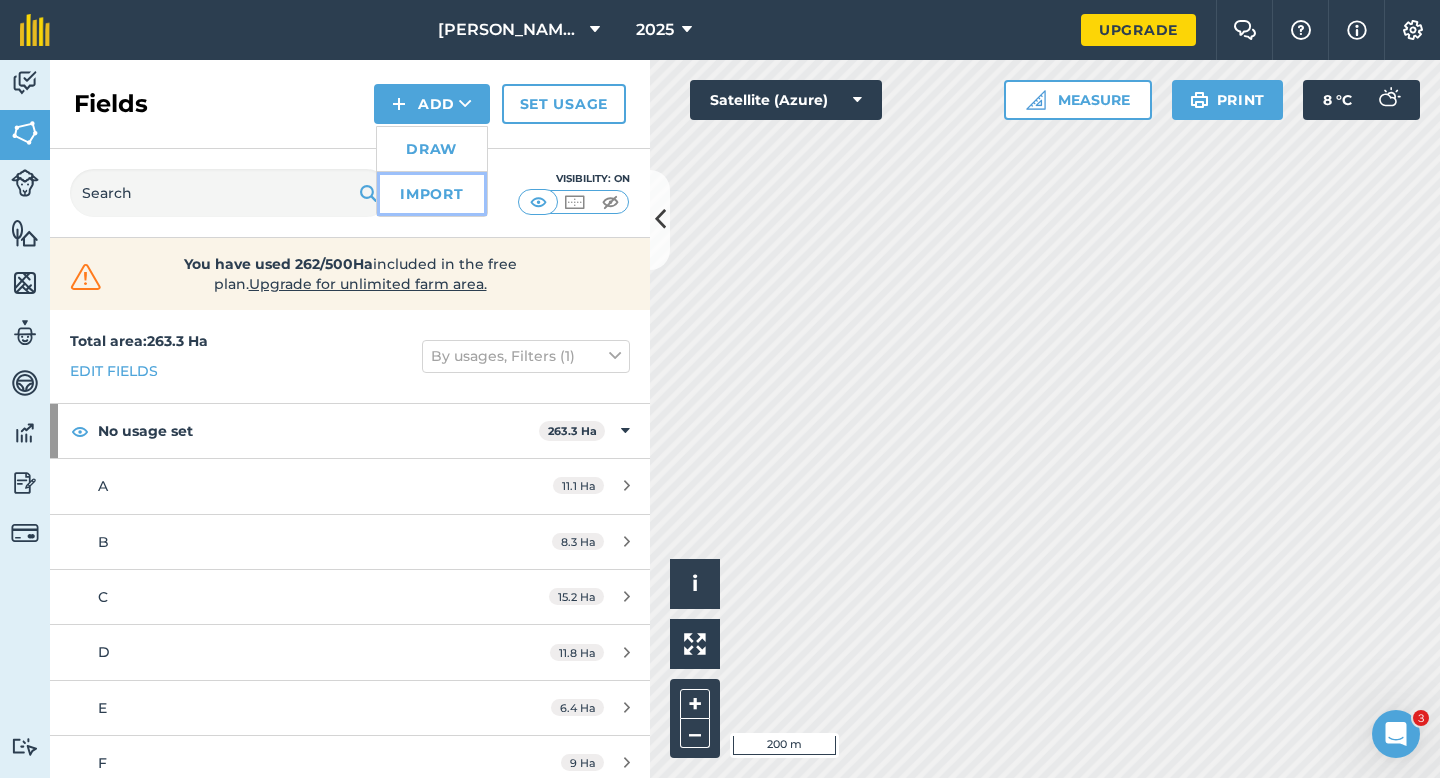 drag, startPoint x: 446, startPoint y: 118, endPoint x: 446, endPoint y: 179, distance: 61 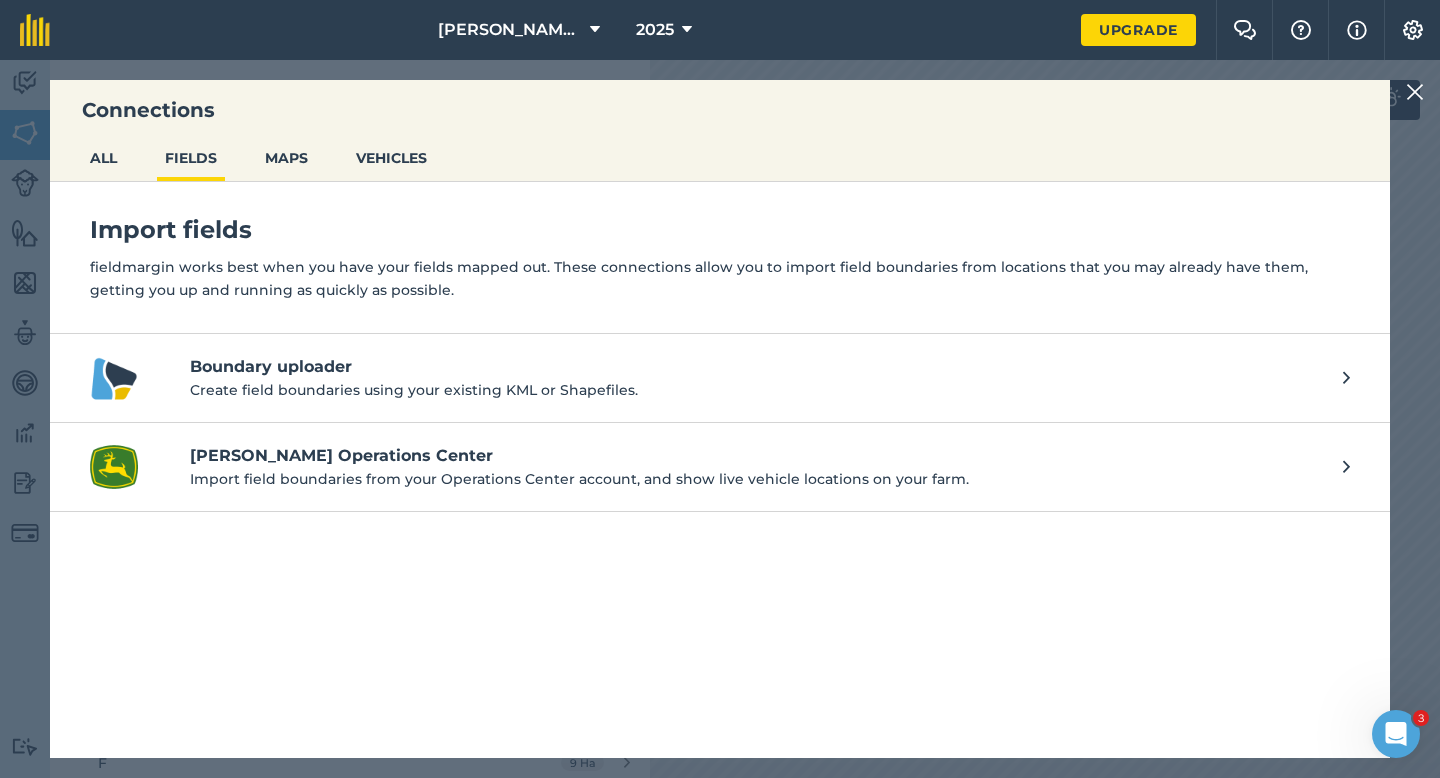 click at bounding box center (1415, 92) 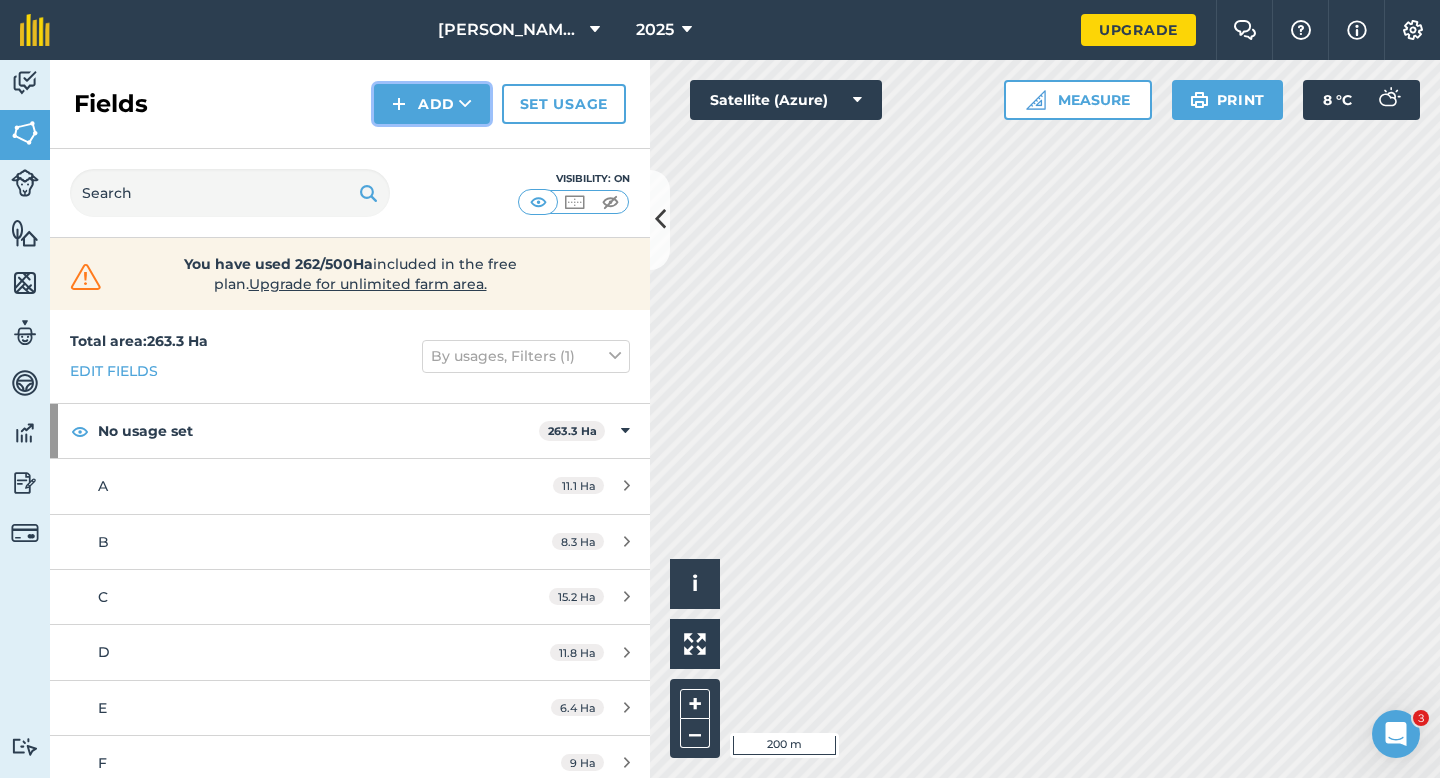 click on "Add" at bounding box center [432, 104] 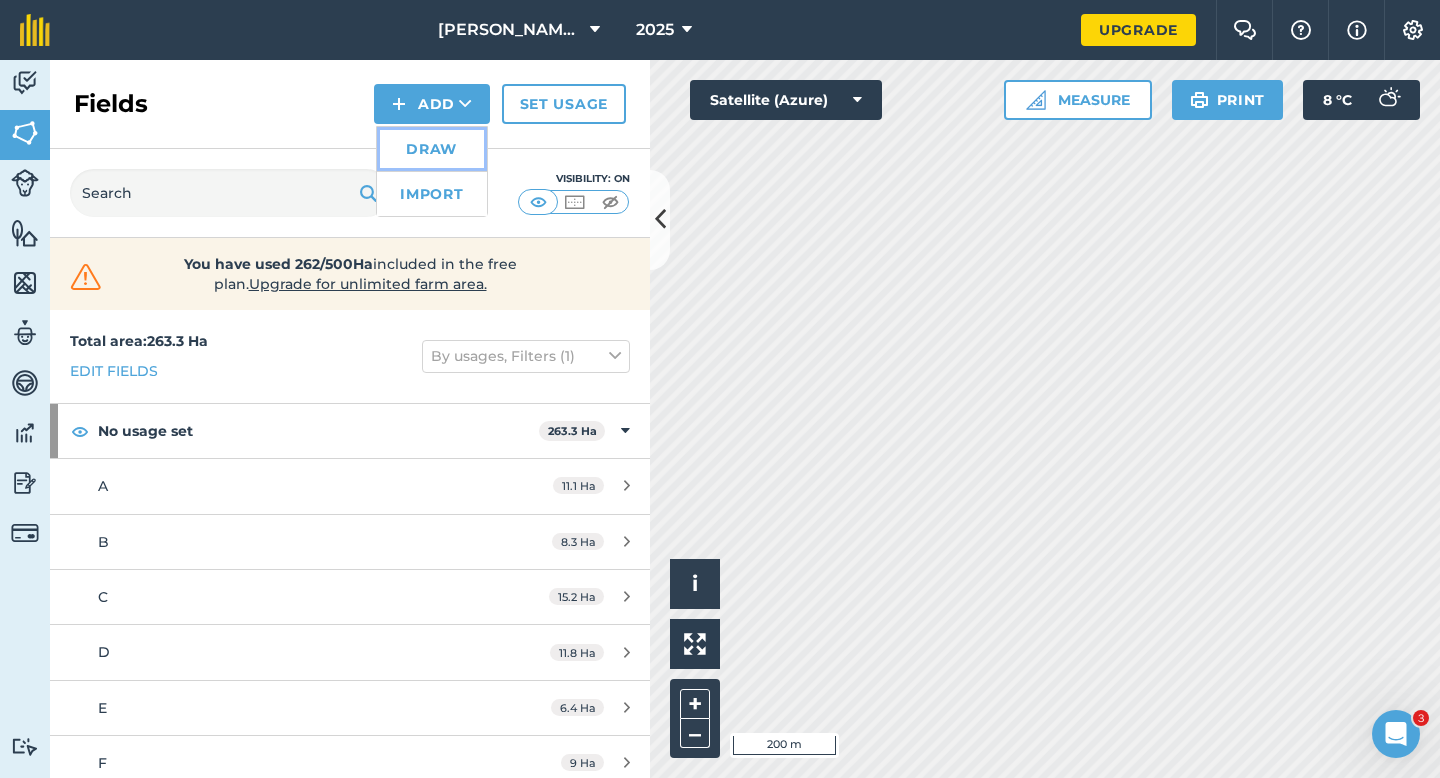 click on "Draw" at bounding box center [432, 149] 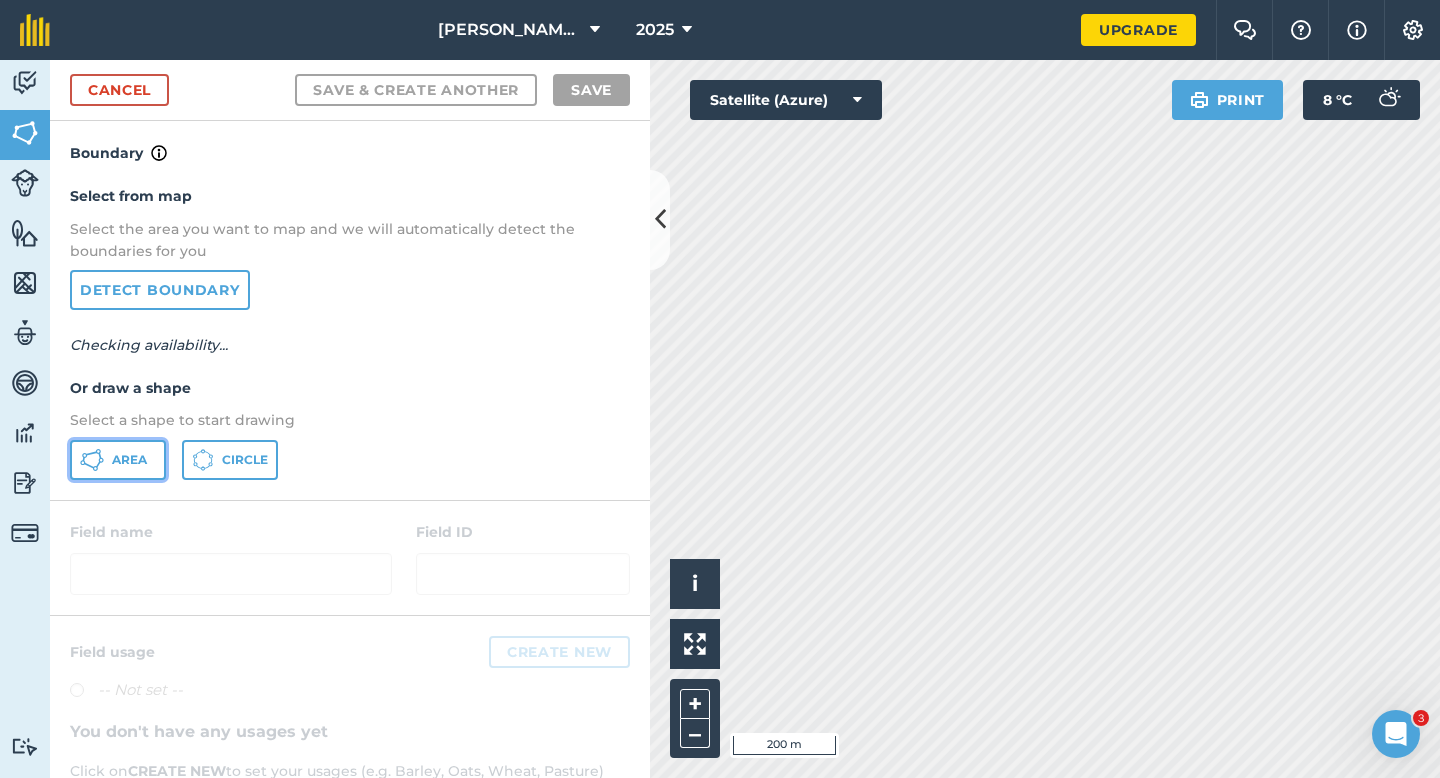 click on "Area" at bounding box center [118, 460] 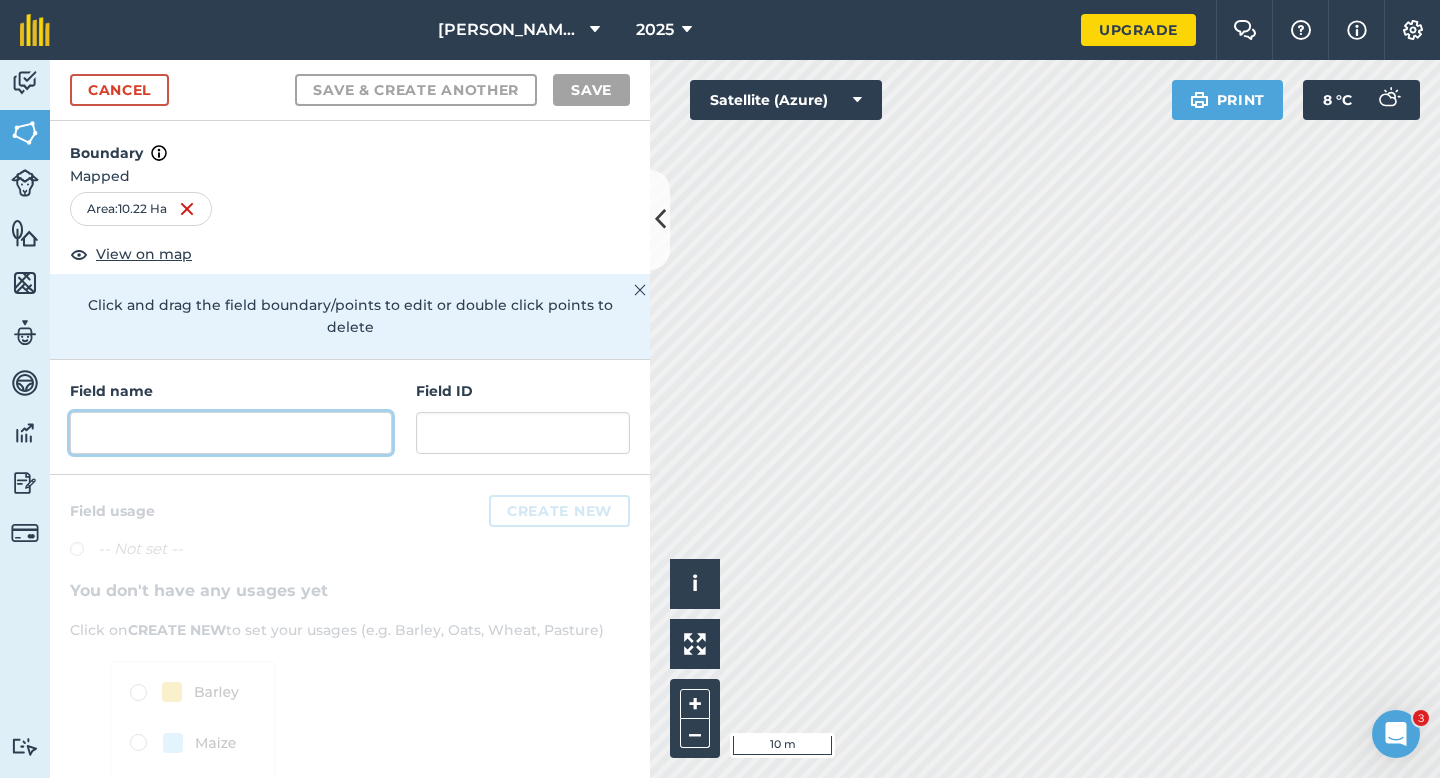 click at bounding box center [231, 433] 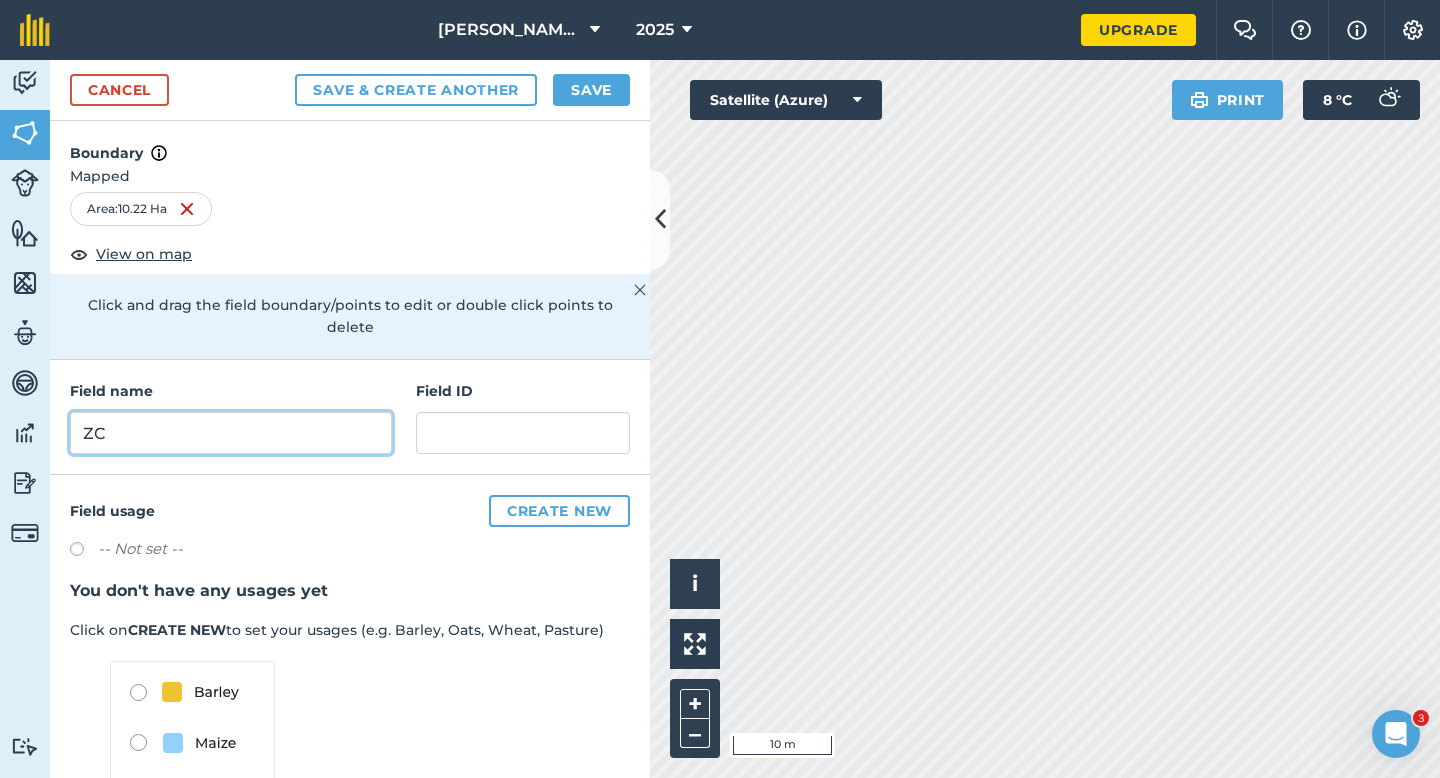 type on "ZC" 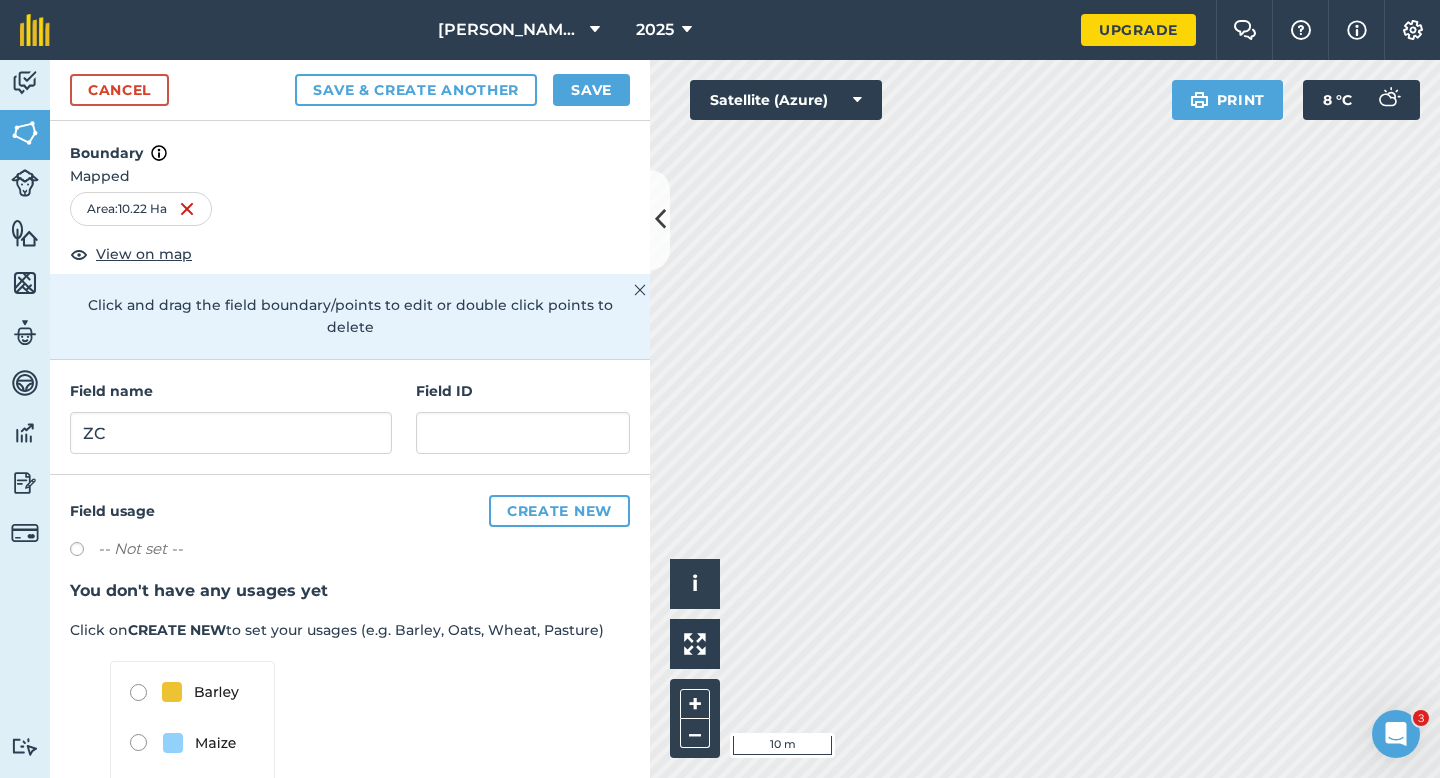click on "Cancel Save & Create Another Save" at bounding box center [350, 90] 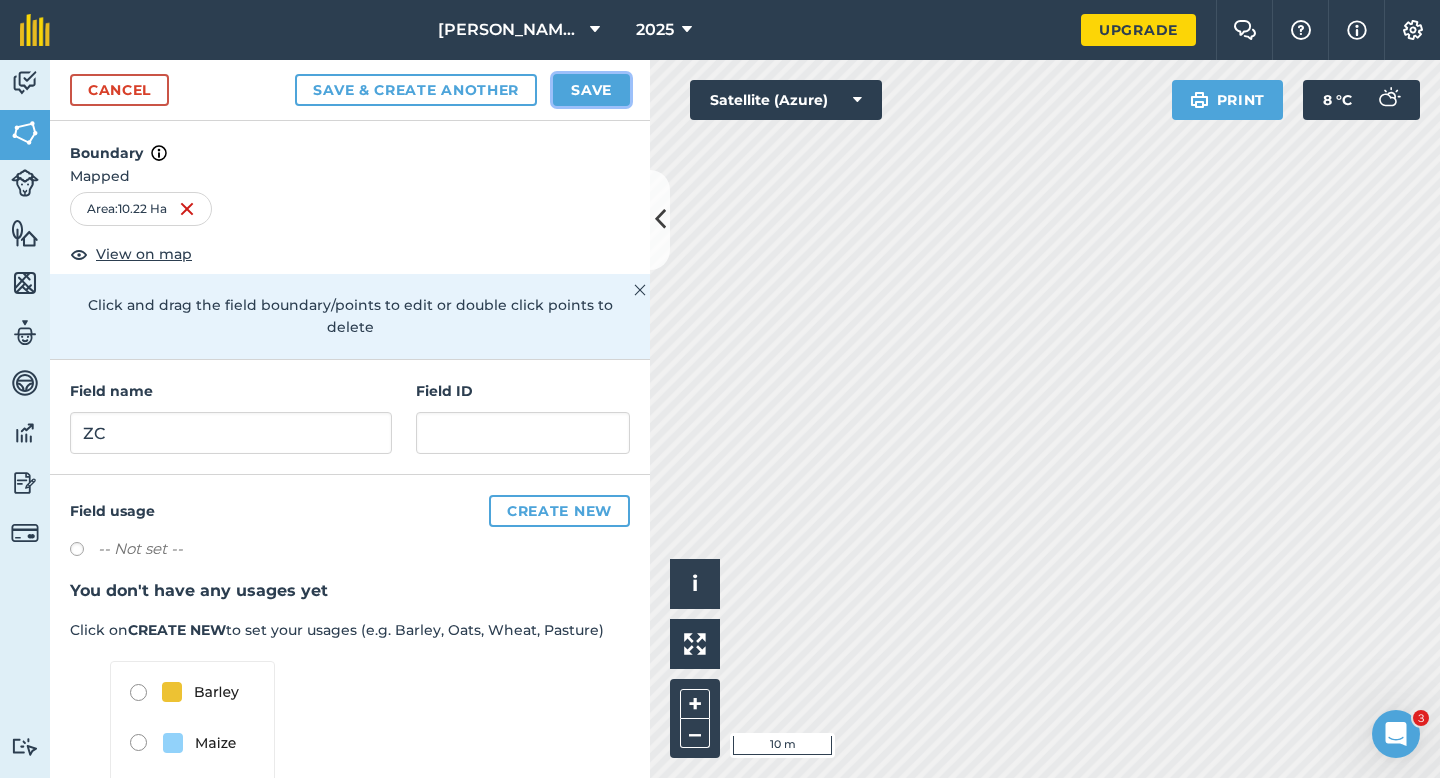 click on "Save" at bounding box center (591, 90) 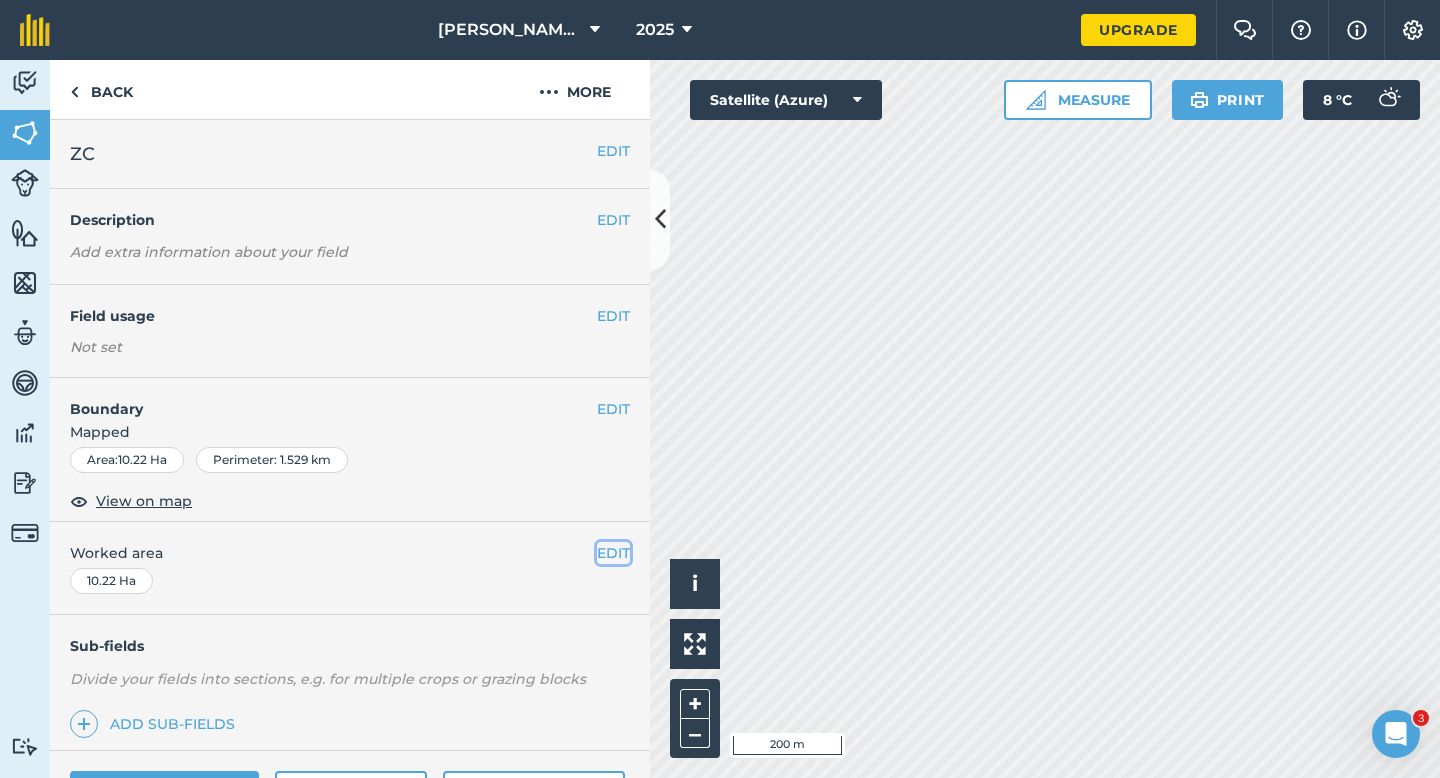 click on "EDIT" at bounding box center [613, 553] 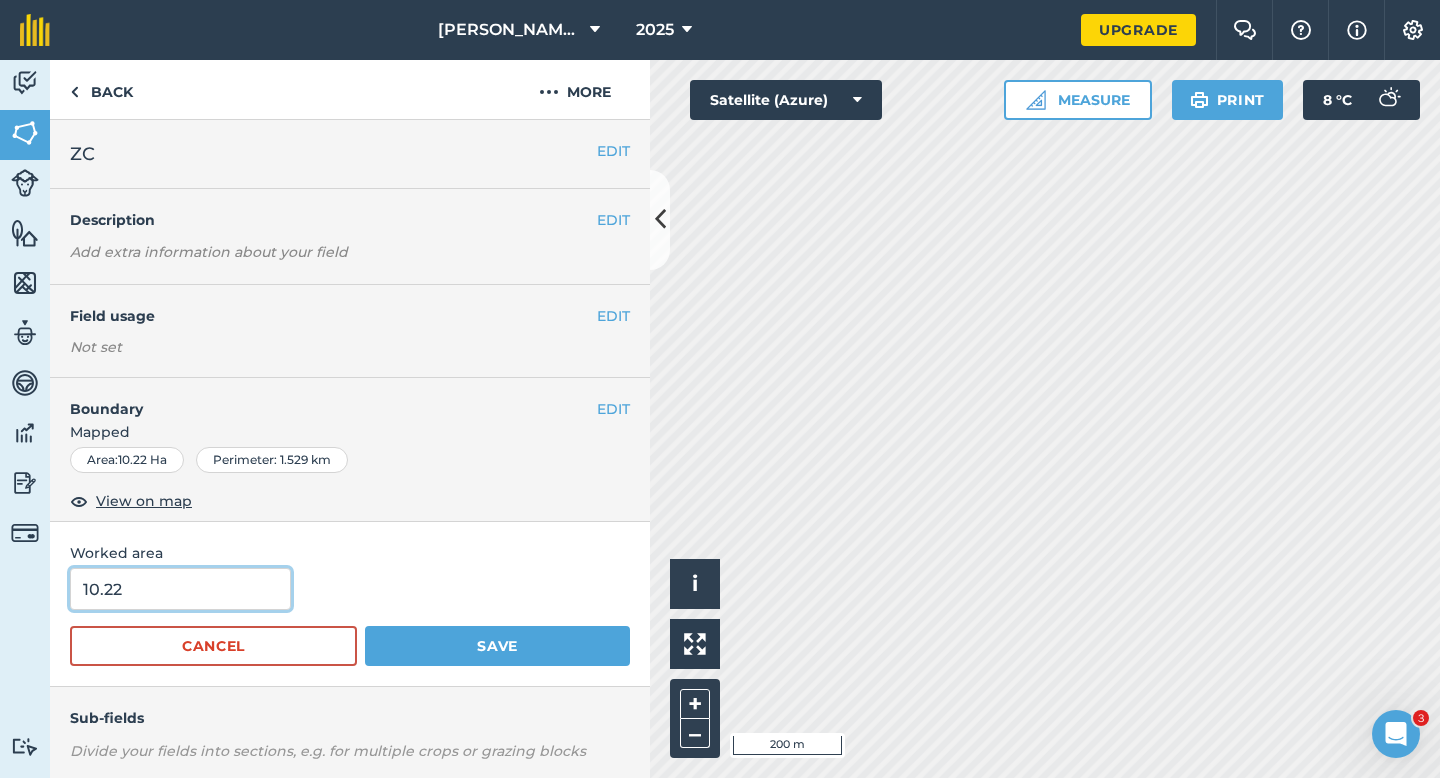 click on "10.22" at bounding box center (180, 589) 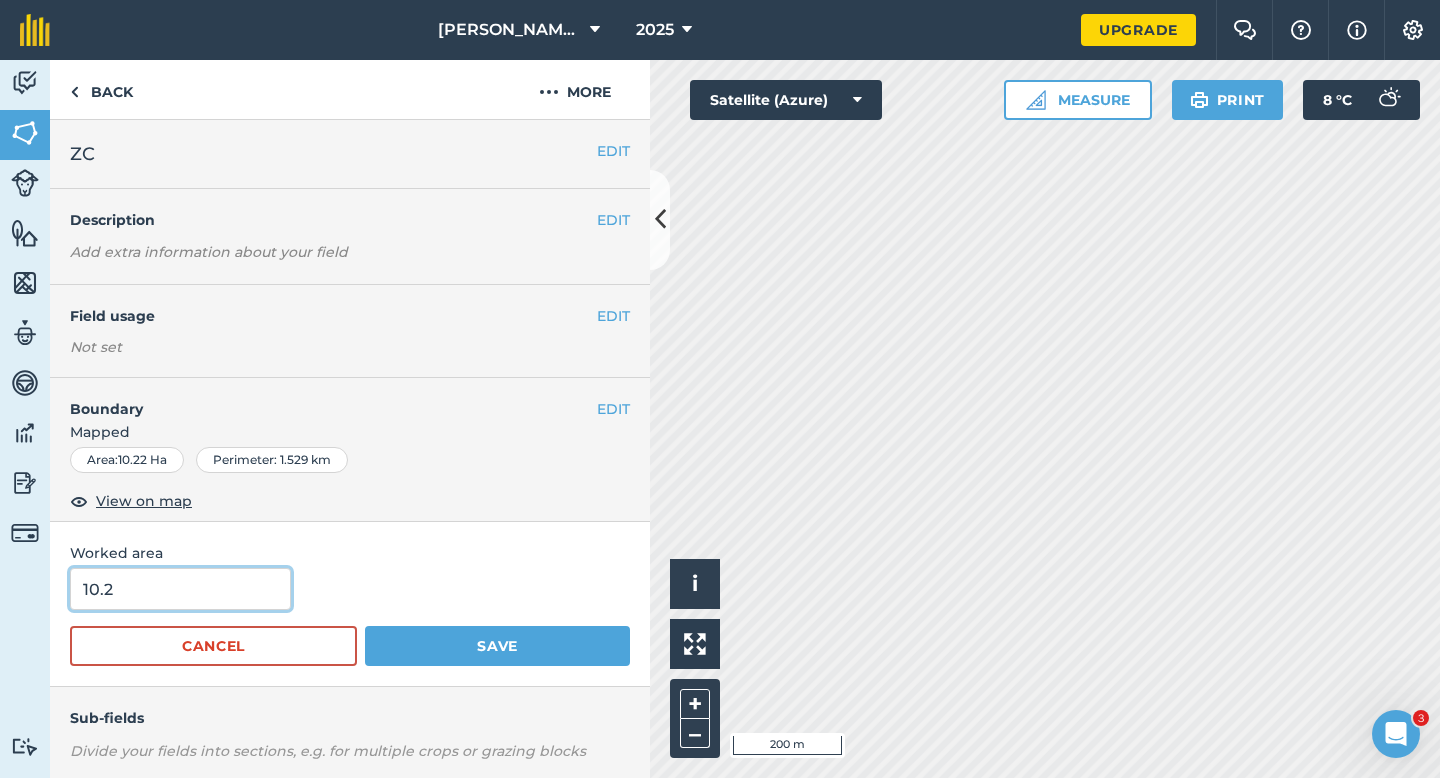 type on "10.2" 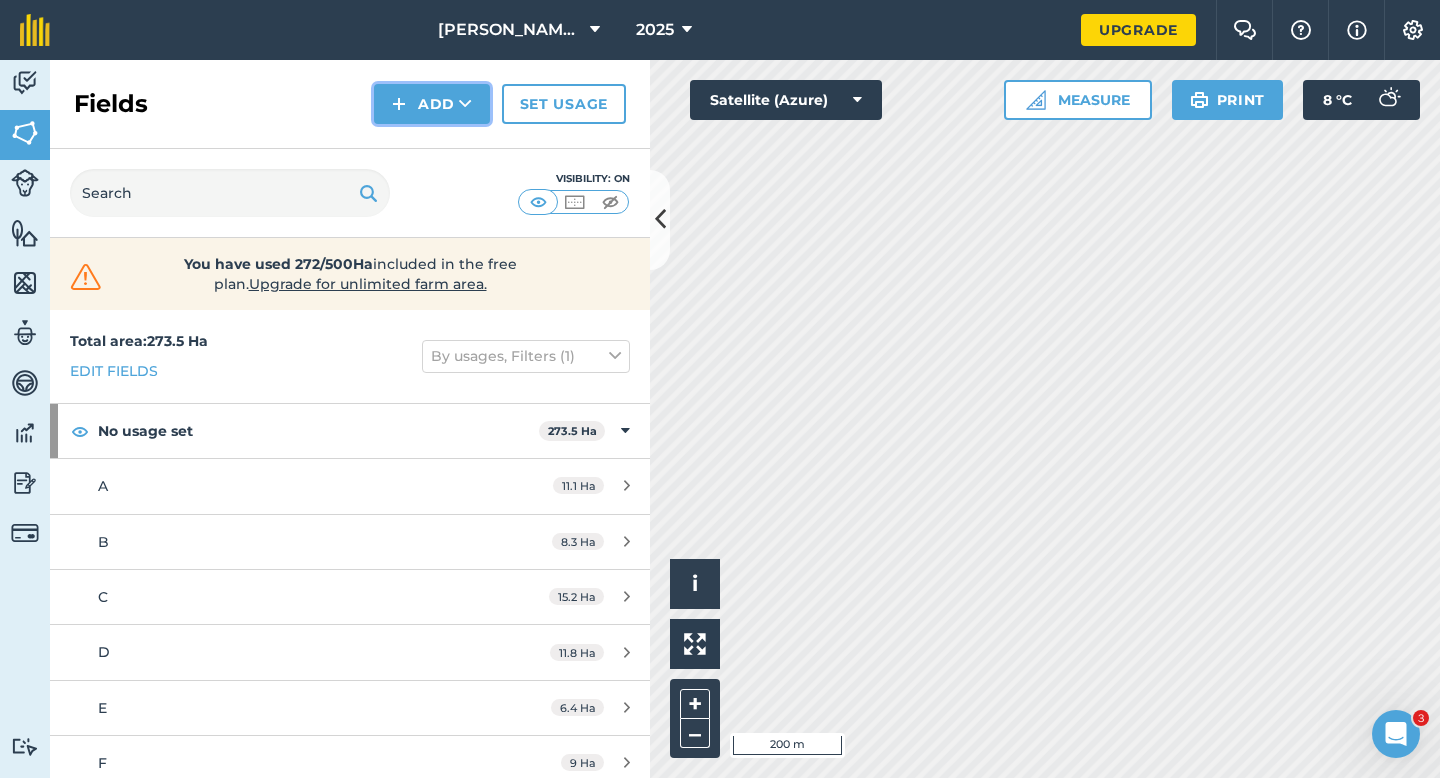 click on "Add" at bounding box center (432, 104) 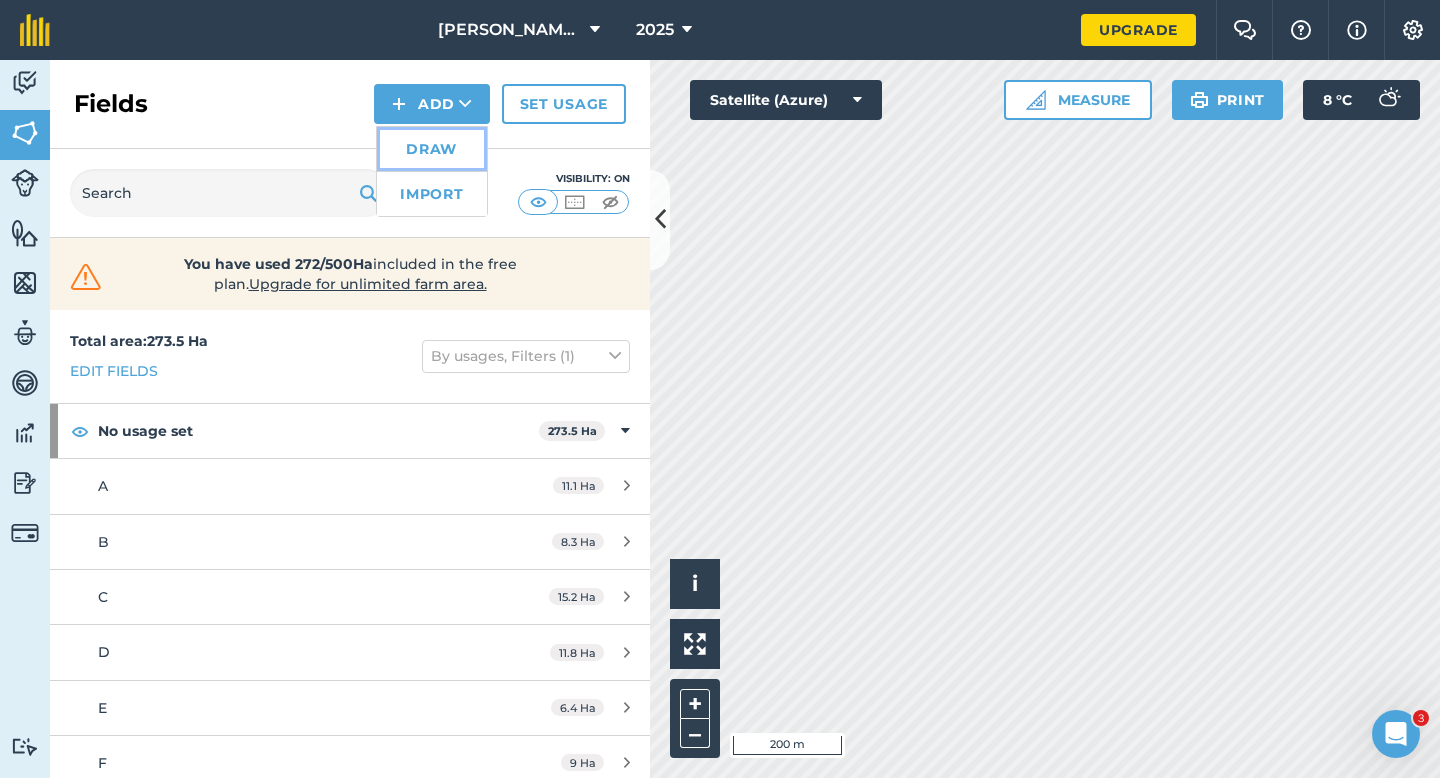 click on "Draw" at bounding box center [432, 149] 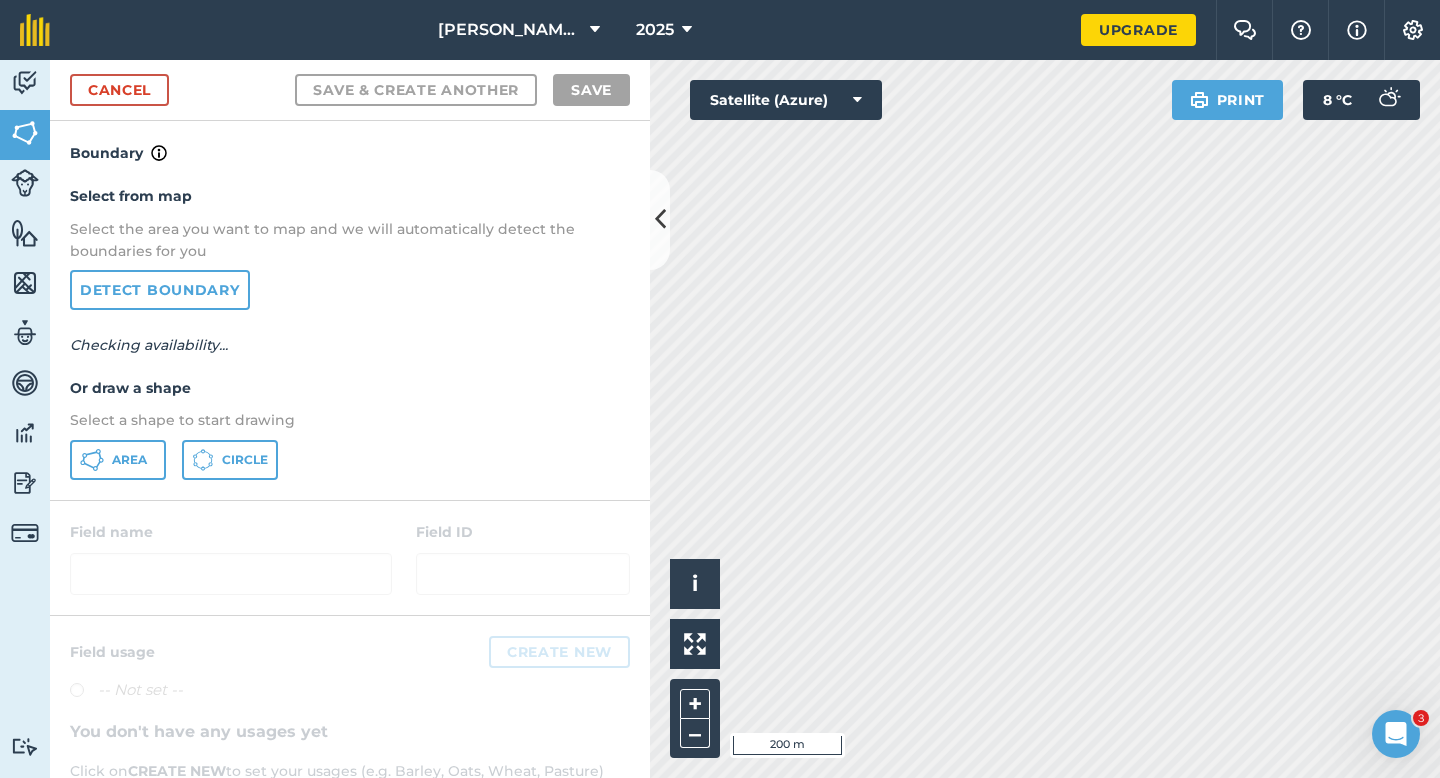 click on "Select a shape to start drawing" at bounding box center (350, 420) 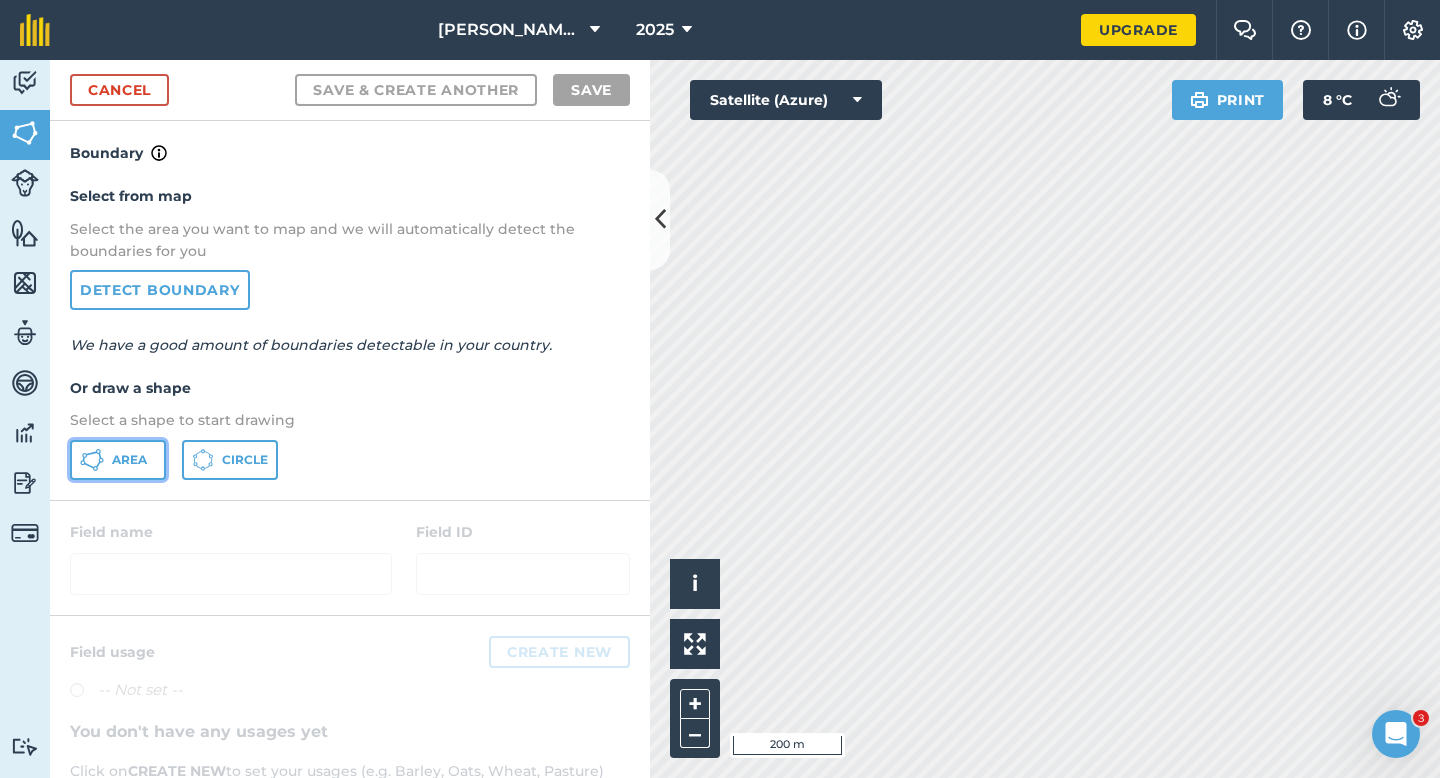 click on "Area" at bounding box center (118, 460) 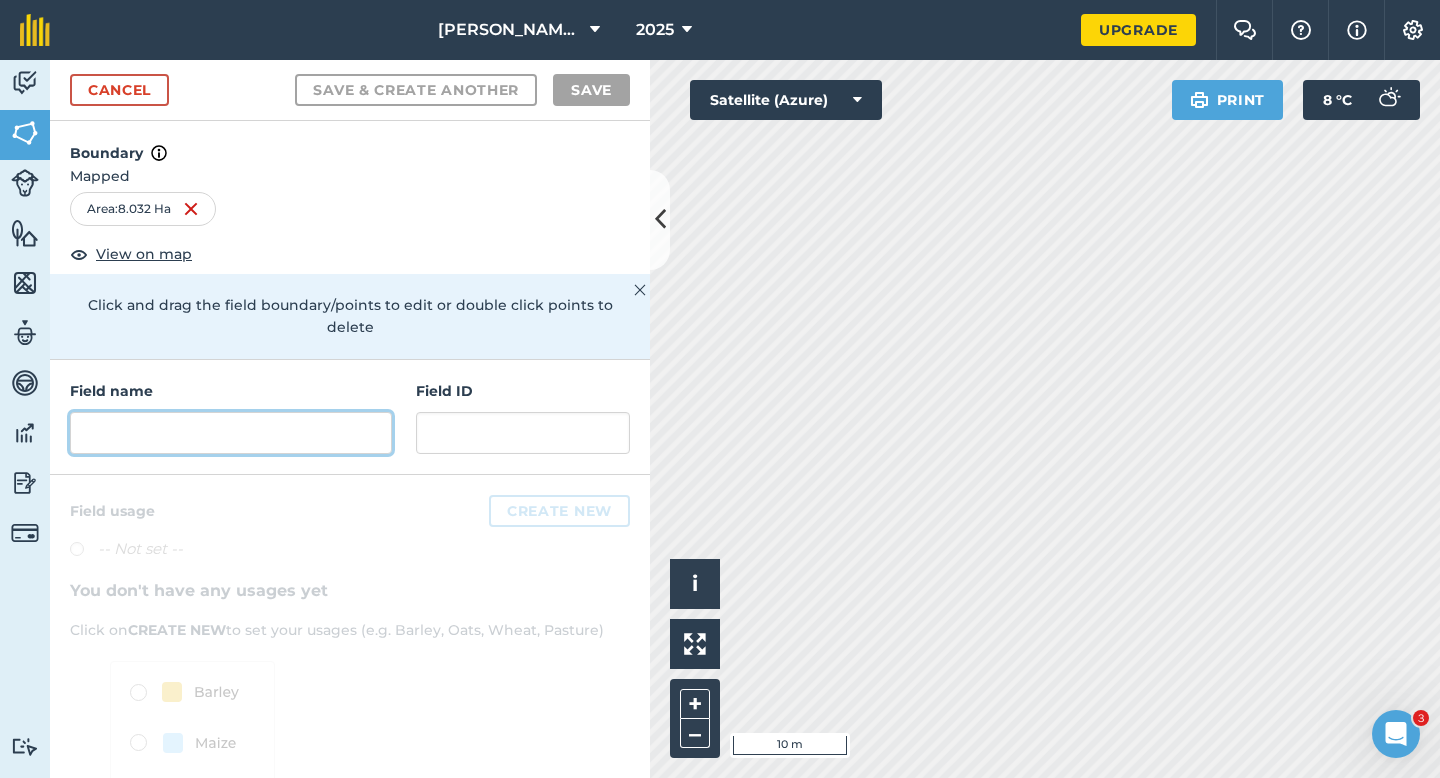 click at bounding box center [231, 433] 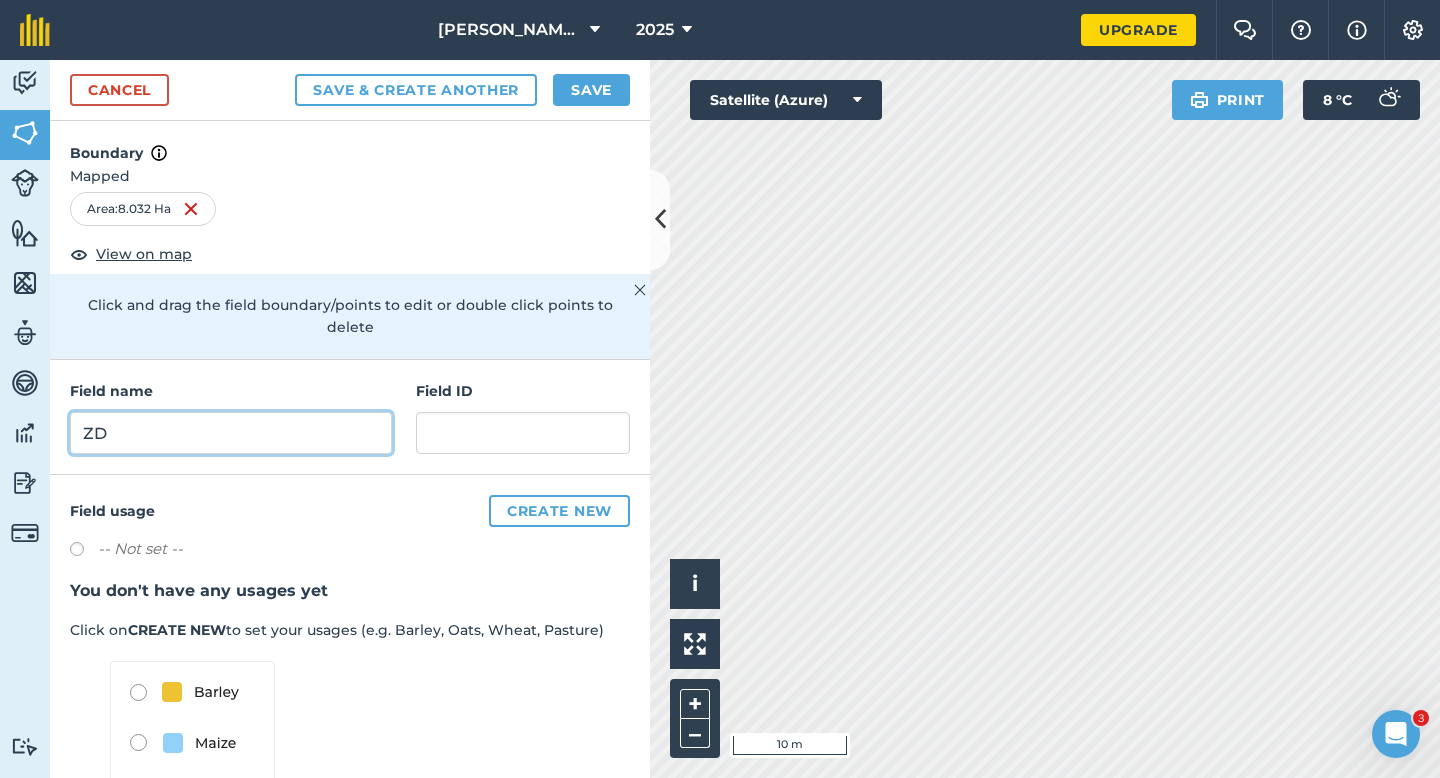 type on "ZD" 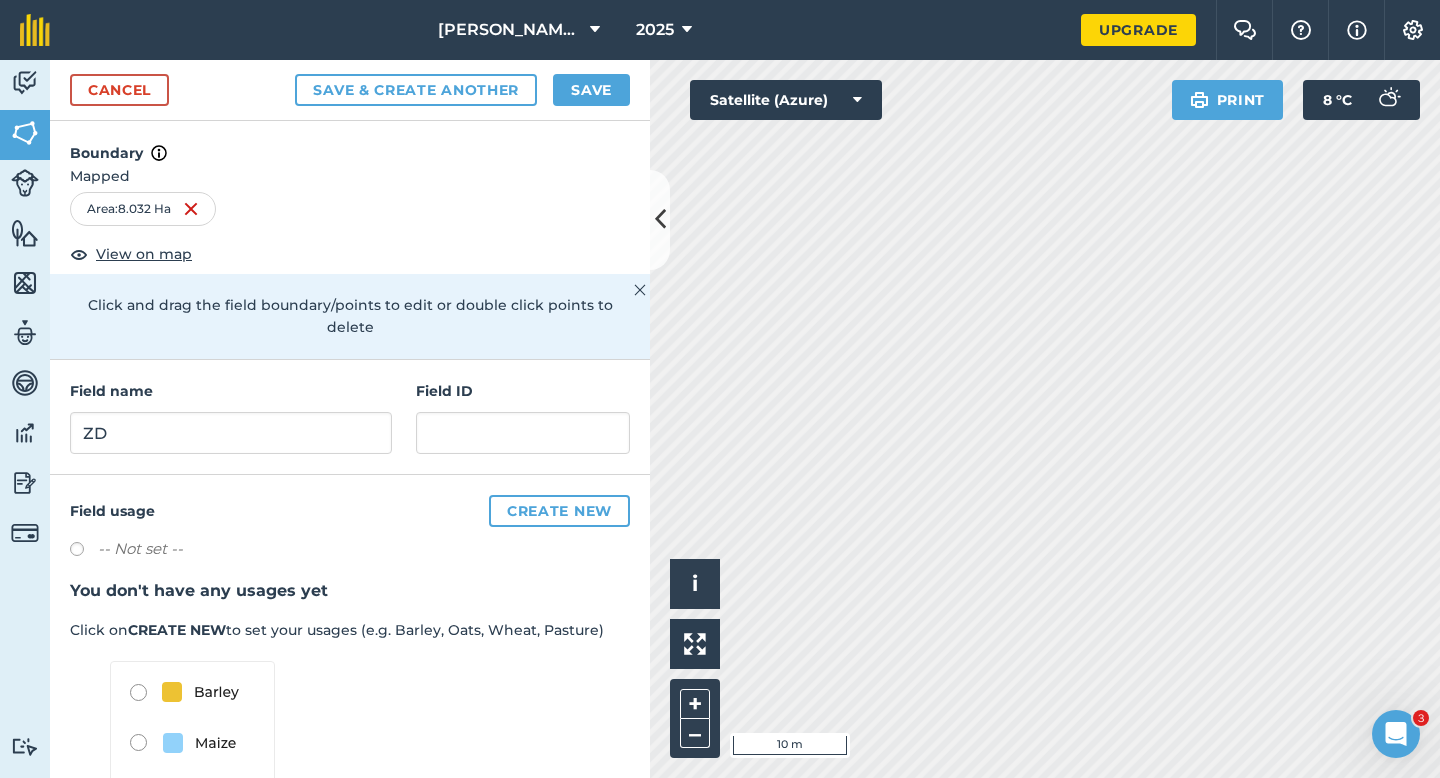 click on "Cancel Save & Create Another Save" at bounding box center [350, 90] 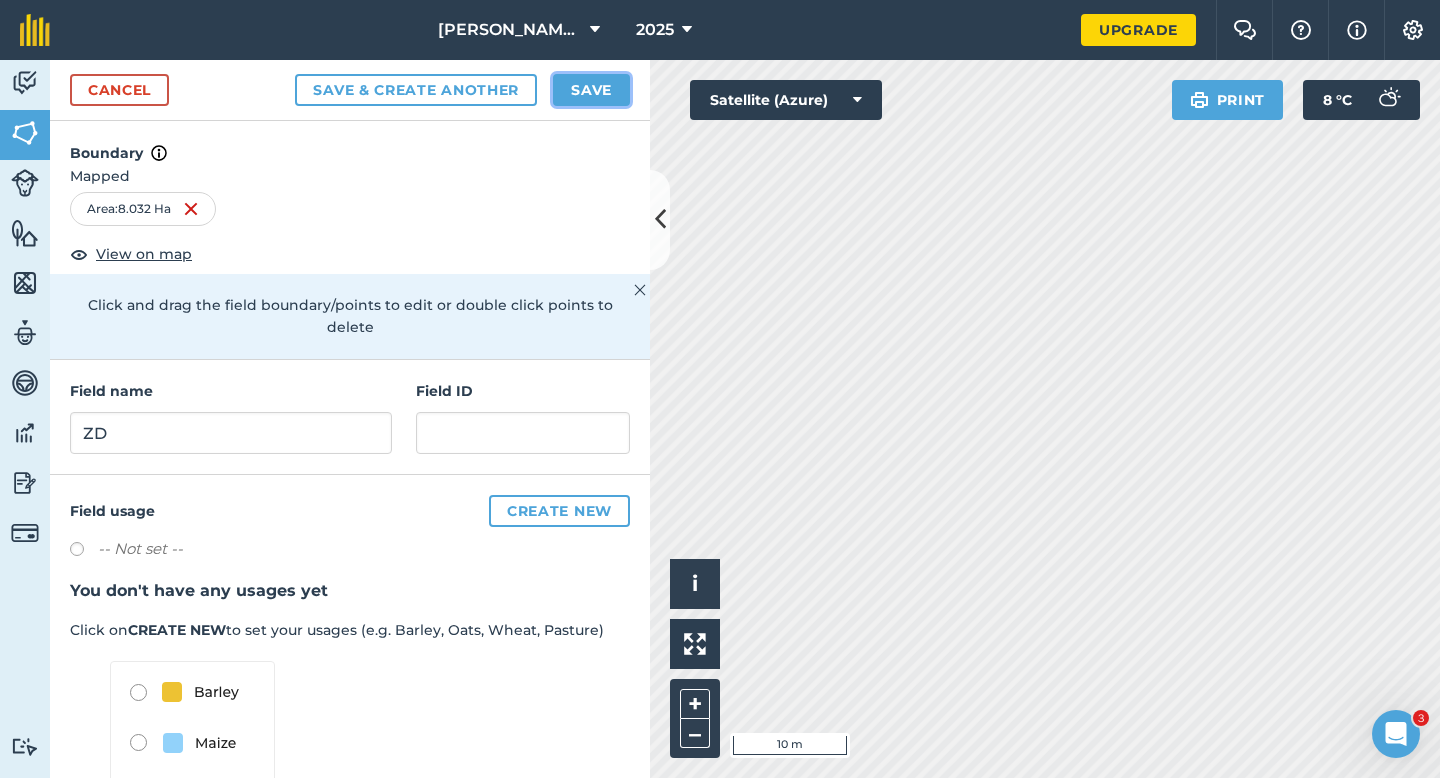 click on "Save" at bounding box center [591, 90] 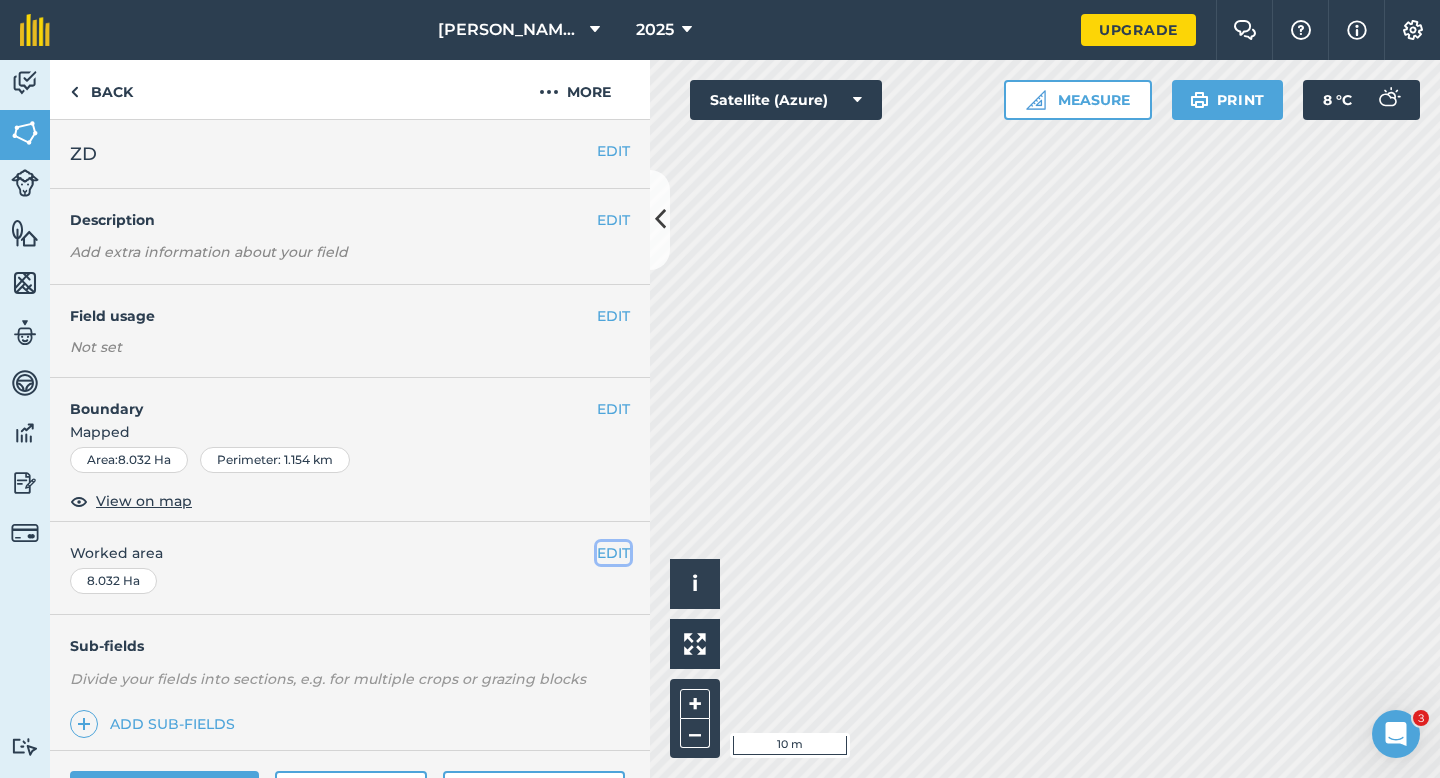 click on "EDIT" at bounding box center [613, 553] 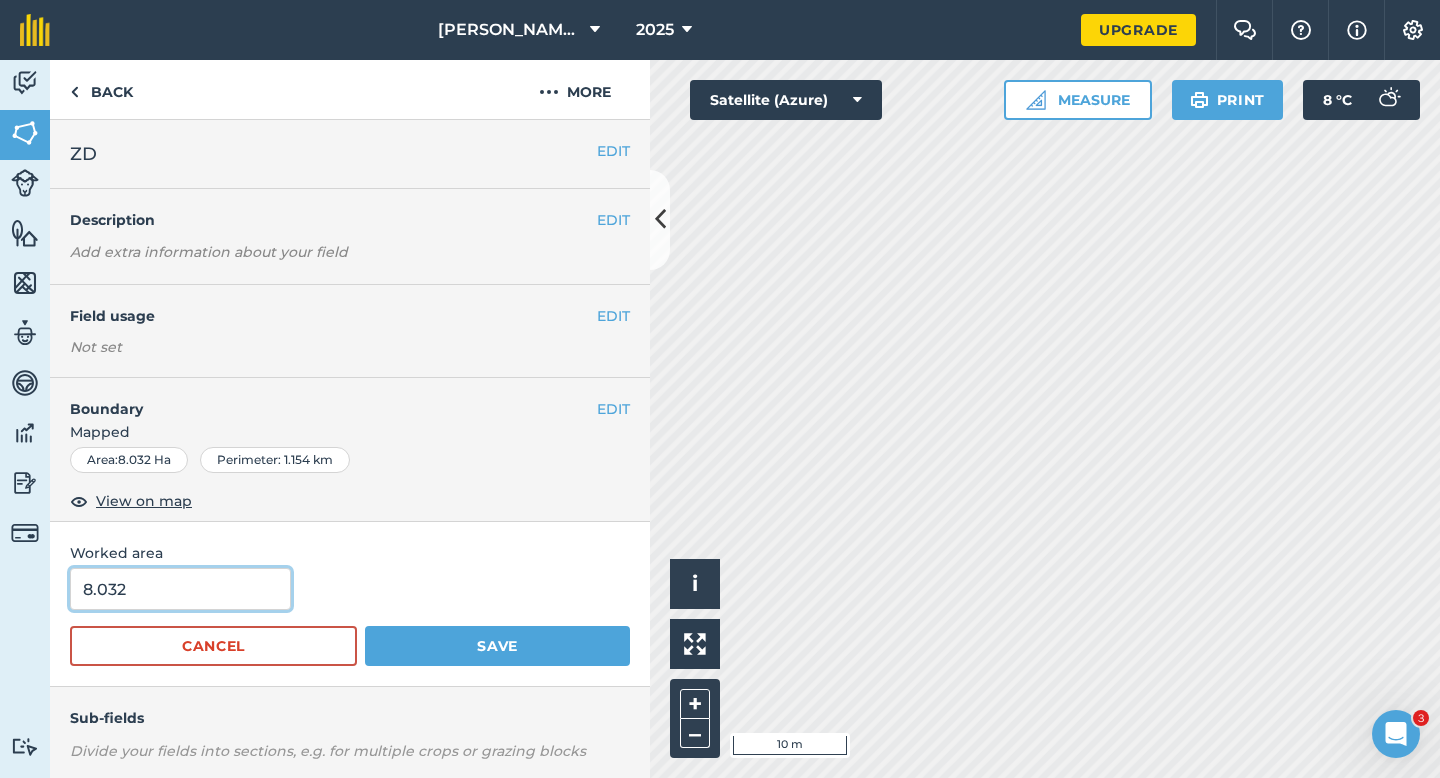 click on "8.032" at bounding box center [180, 589] 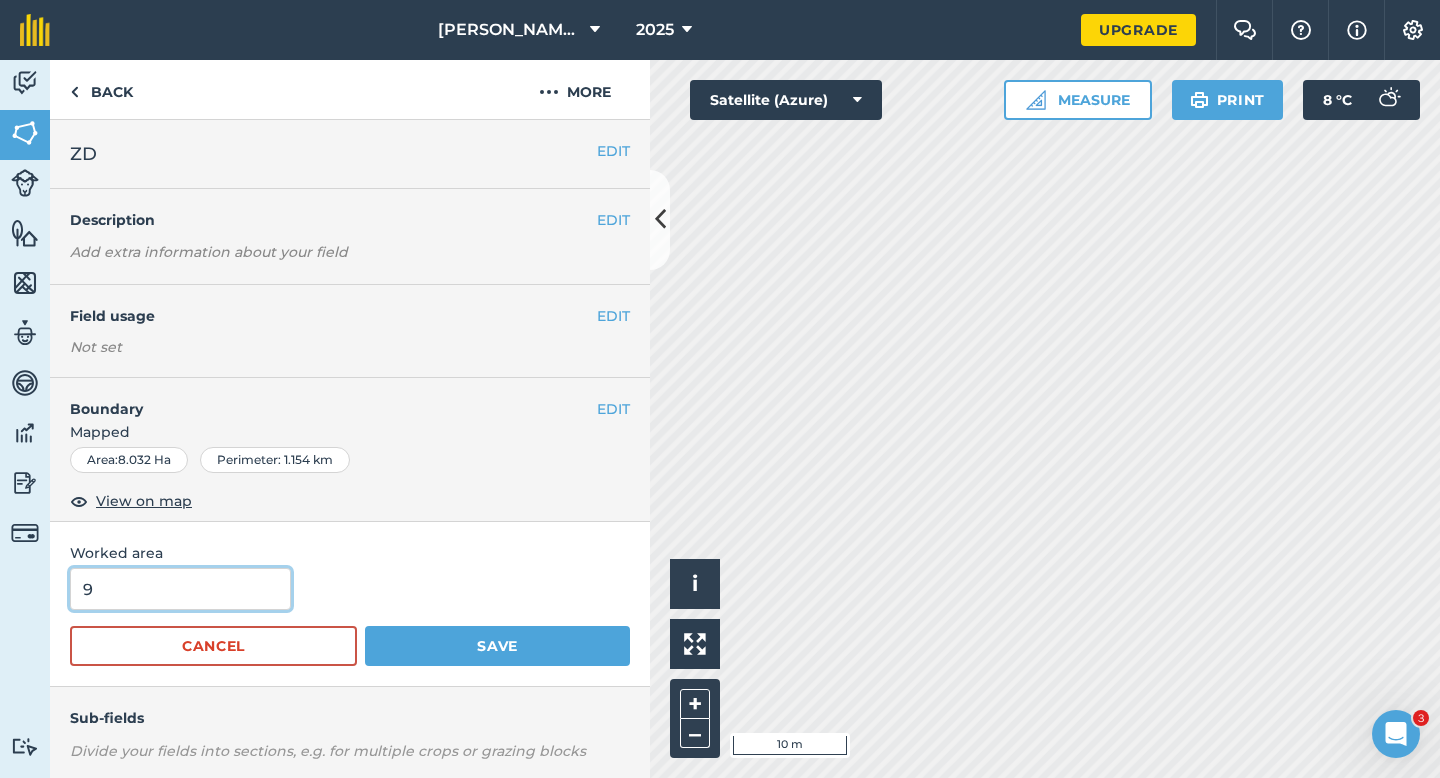 click on "Save" at bounding box center (497, 646) 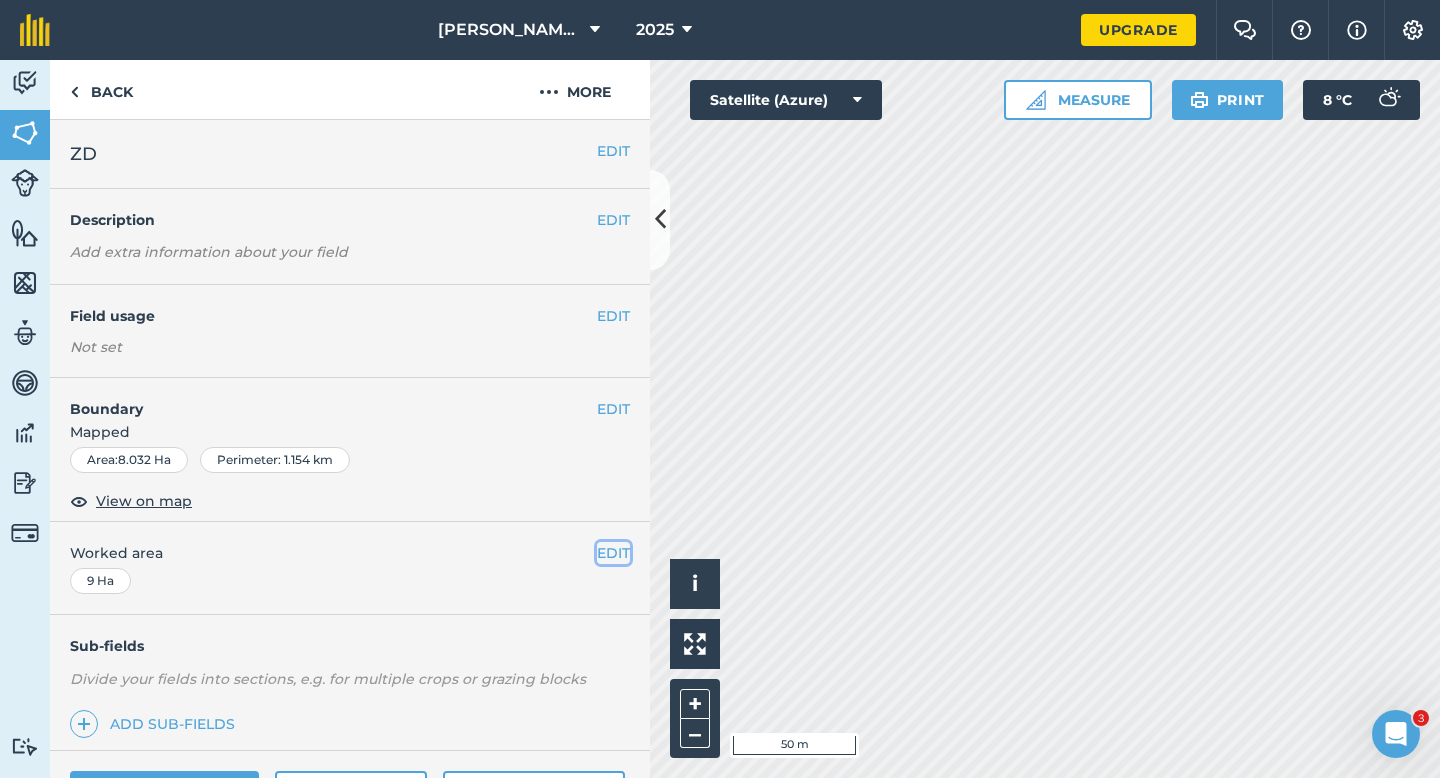 click on "EDIT" at bounding box center [613, 553] 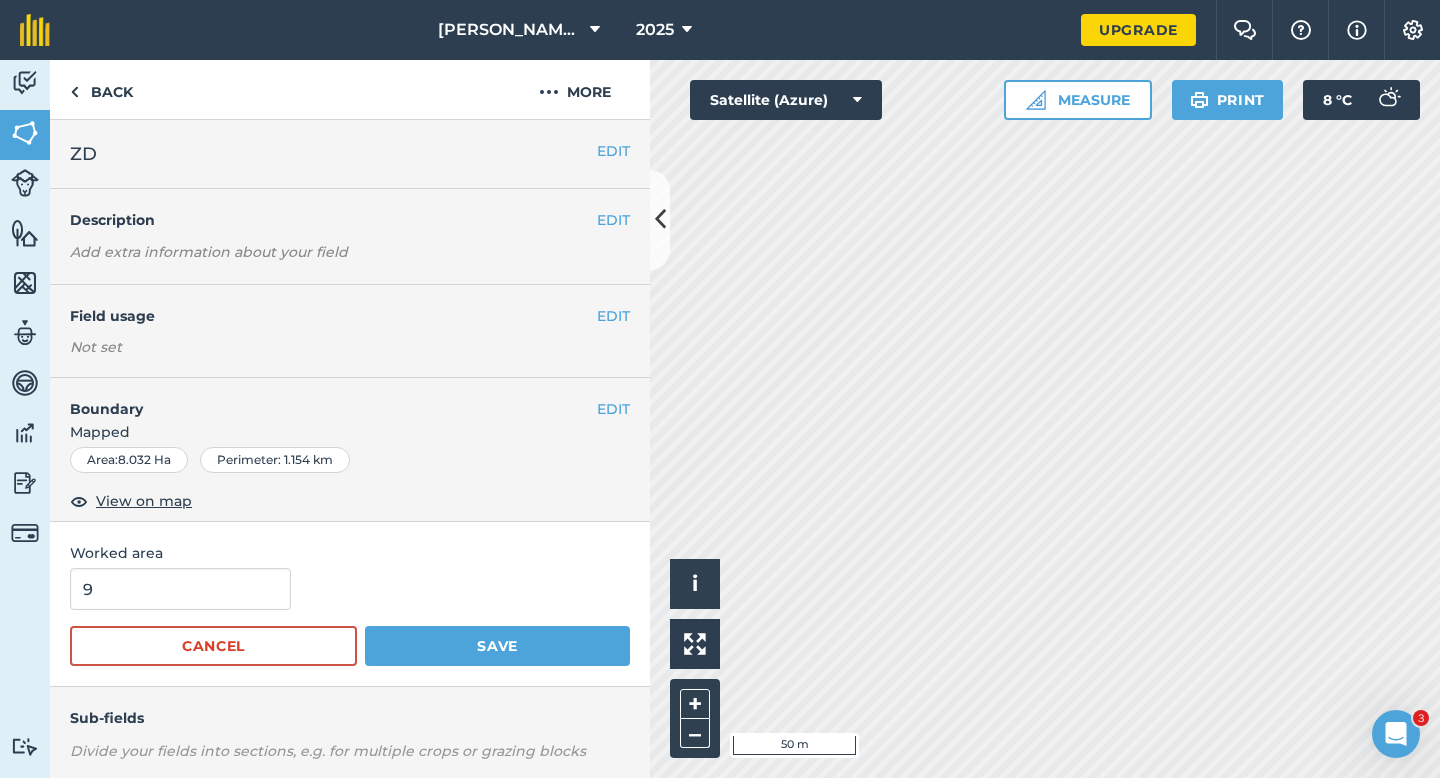 click on "9 Cancel Save" at bounding box center (350, 617) 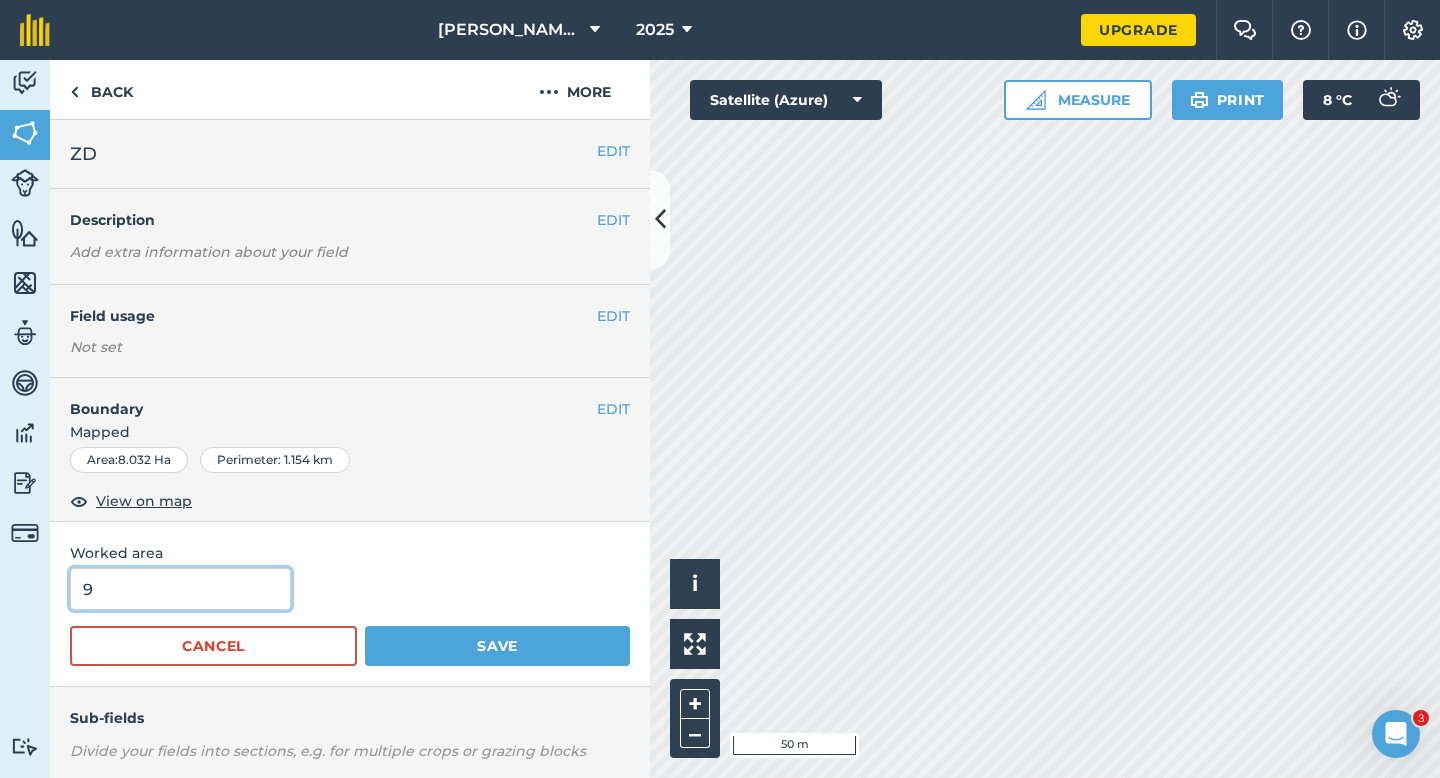 click on "9" at bounding box center [180, 589] 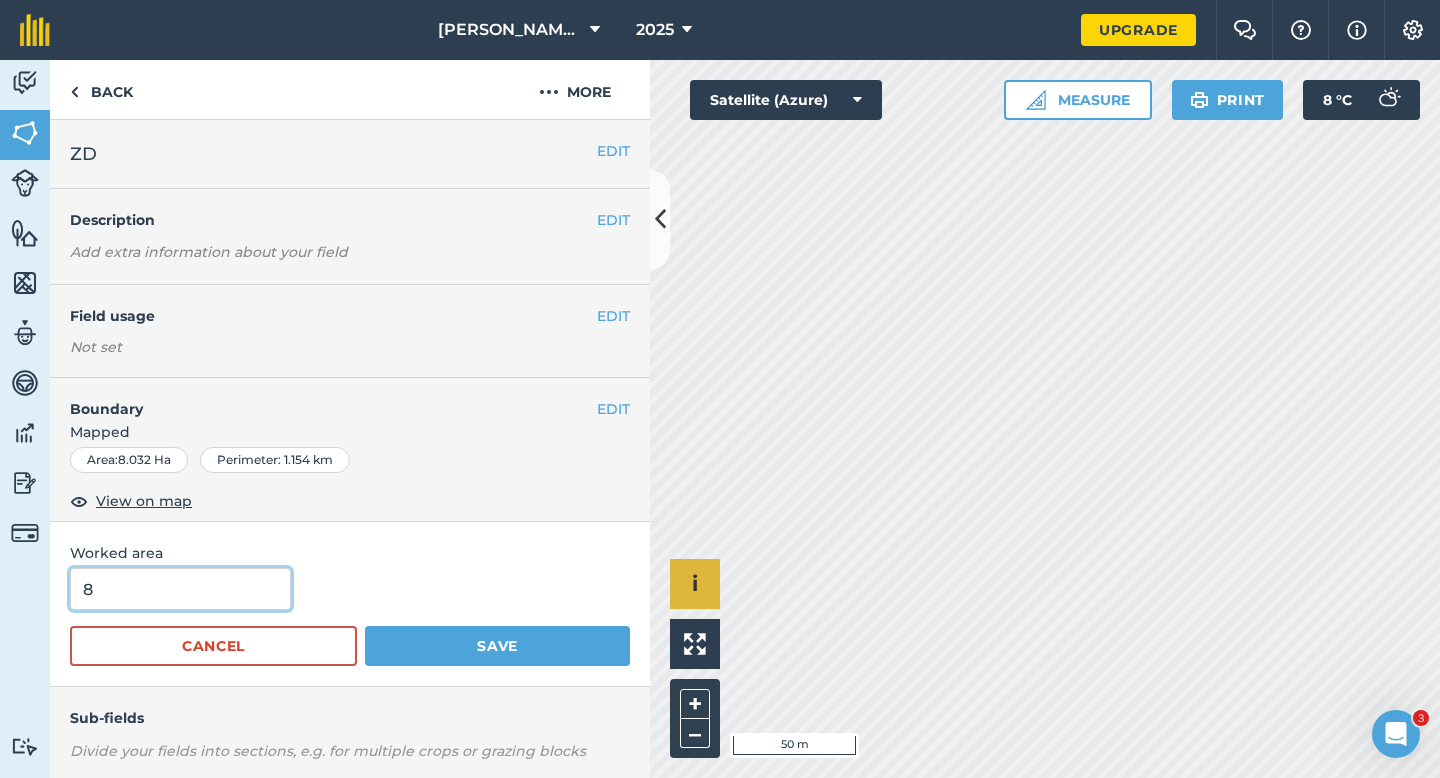 click on "Save" at bounding box center (497, 646) 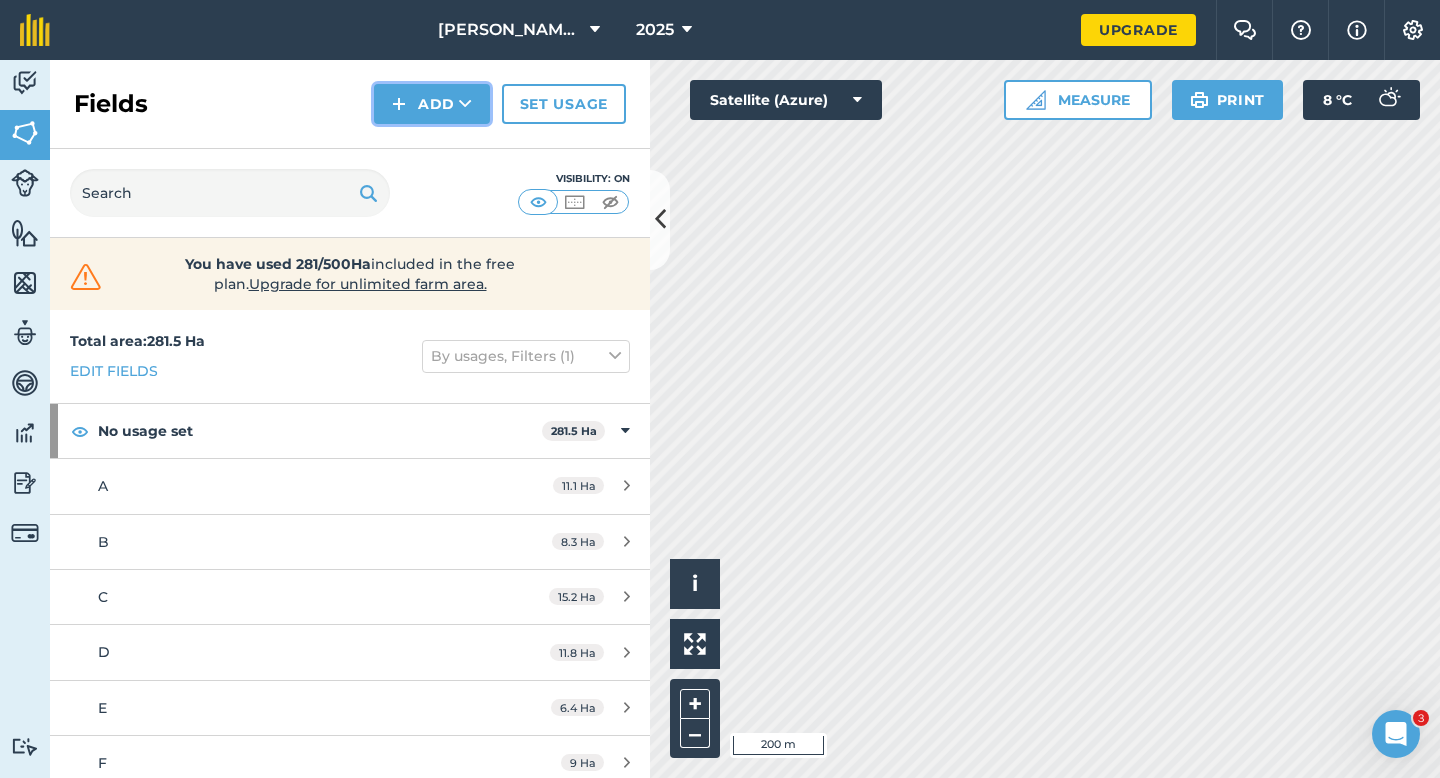 click on "Add" at bounding box center [432, 104] 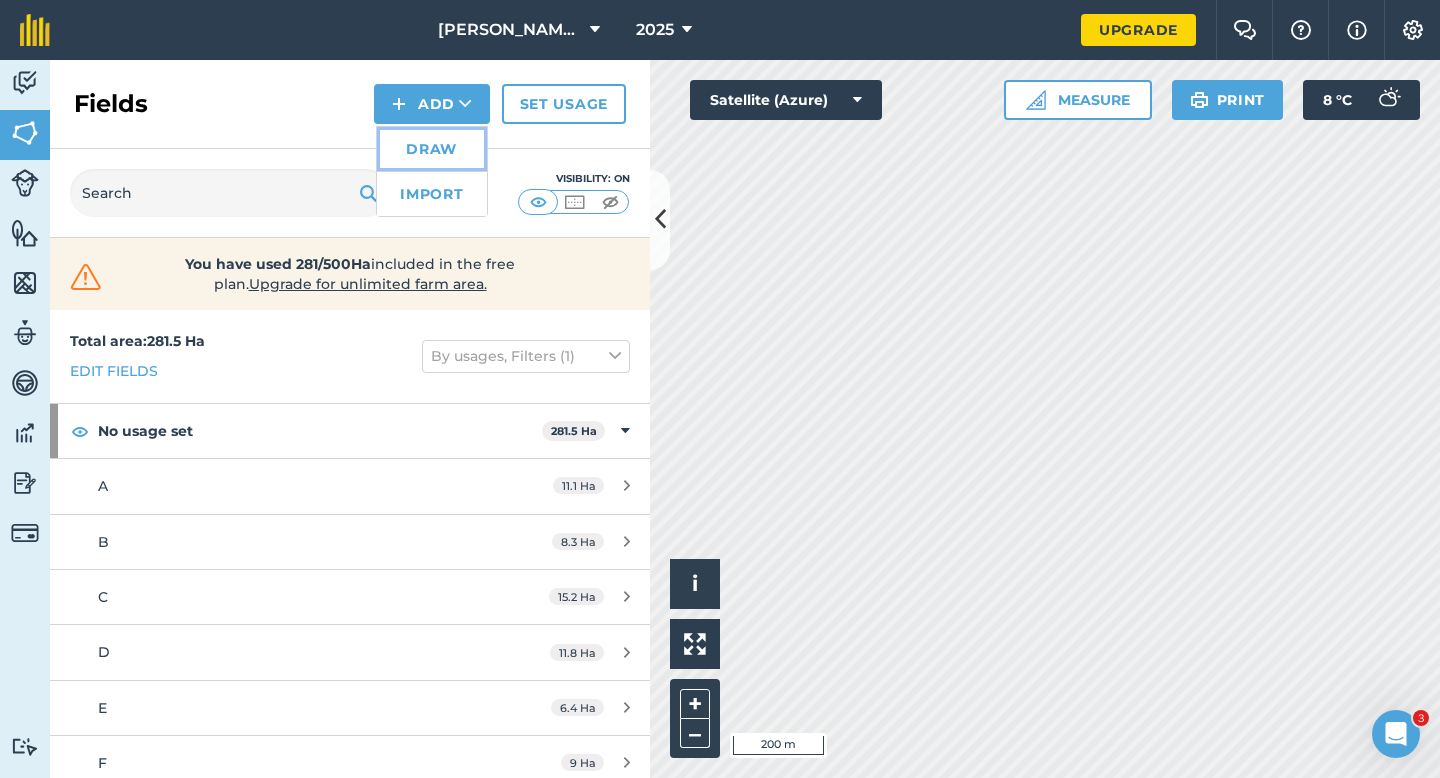 click on "Draw" at bounding box center (432, 149) 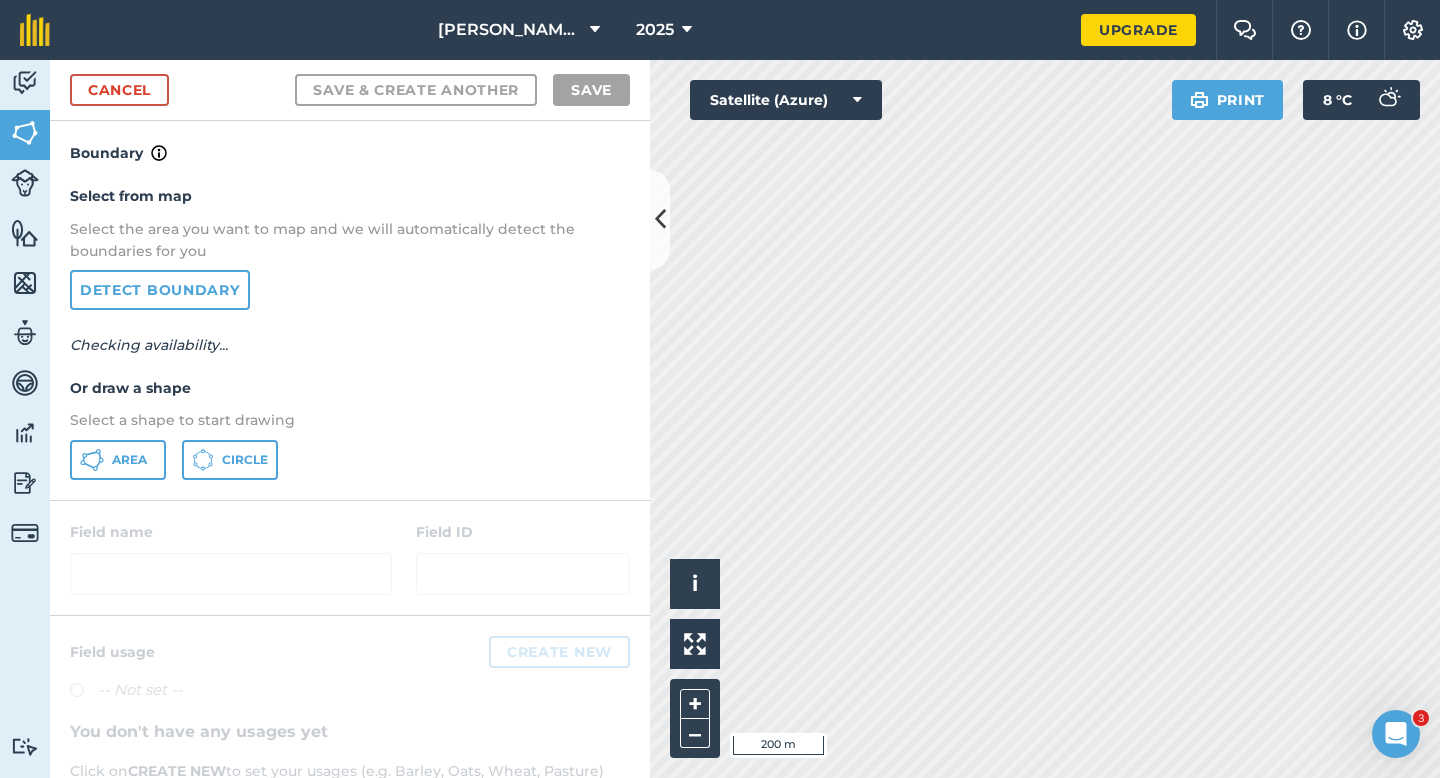 click on "Select from map Select the area you want to map and we will automatically detect the boundaries for you Detect boundary Checking availability... Or draw a shape Select a shape to start drawing Area Circle" at bounding box center (350, 332) 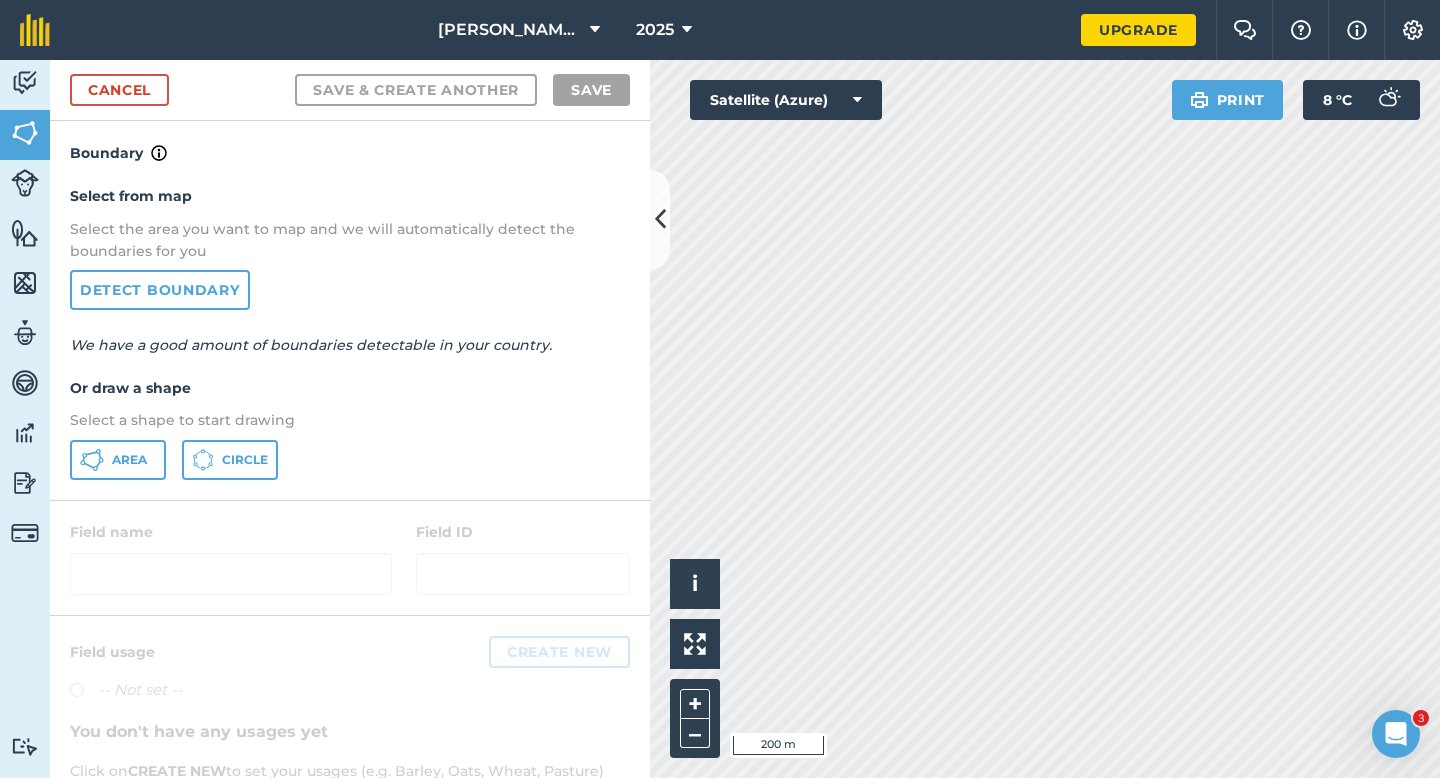 click on "Select from map Select the area you want to map and we will automatically detect the boundaries for you Detect boundary We have a good amount of boundaries detectable in your country. Or draw a shape Select a shape to start drawing Area Circle" at bounding box center (350, 332) 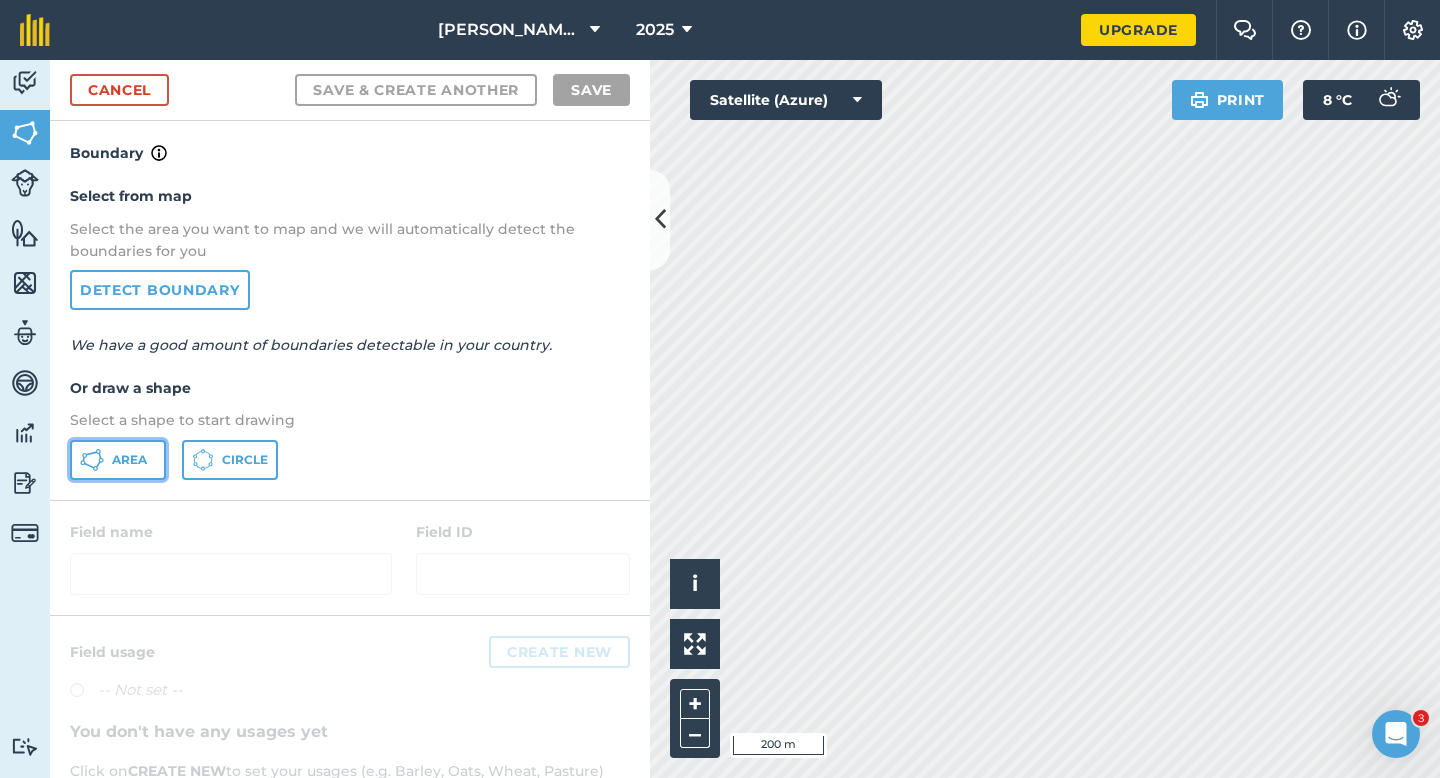 click on "Area" at bounding box center [129, 460] 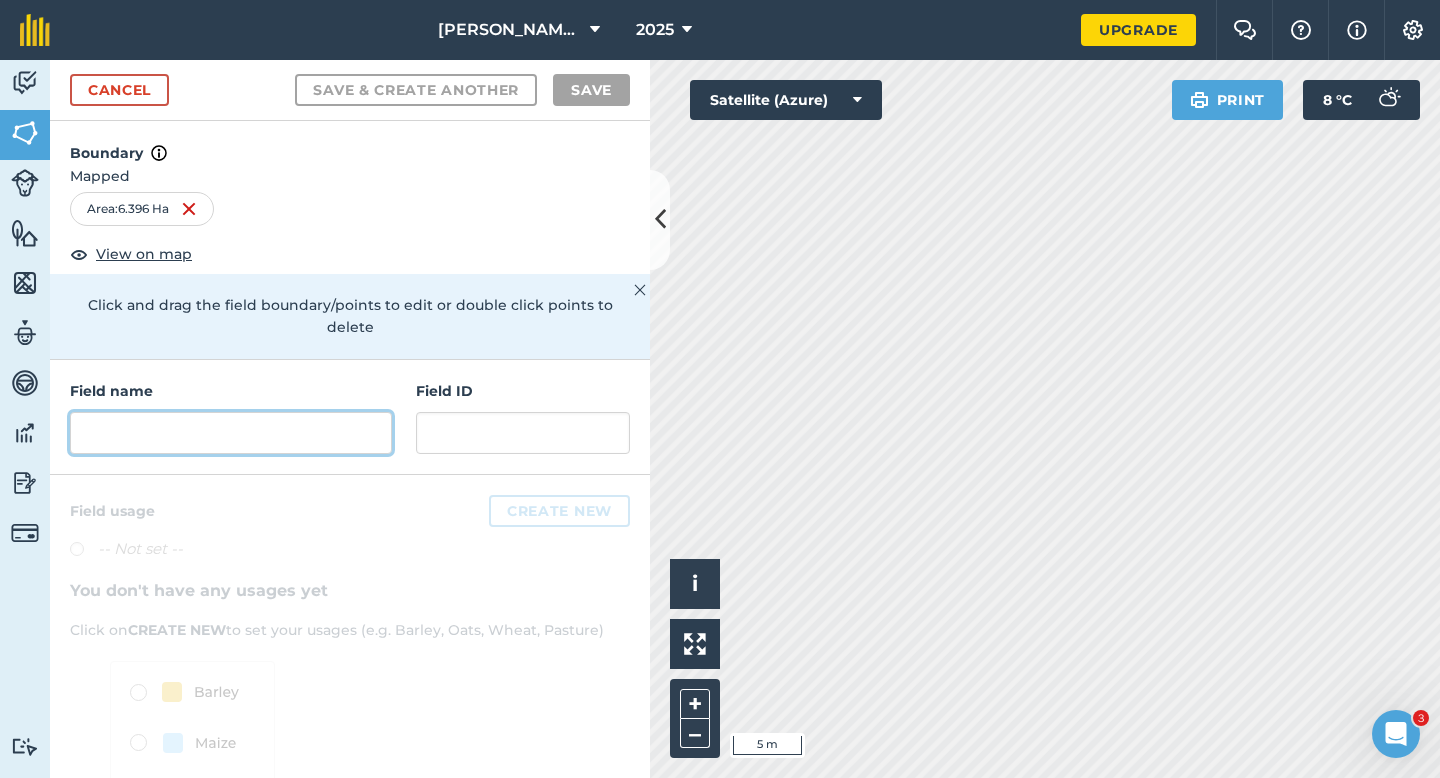 click at bounding box center [231, 433] 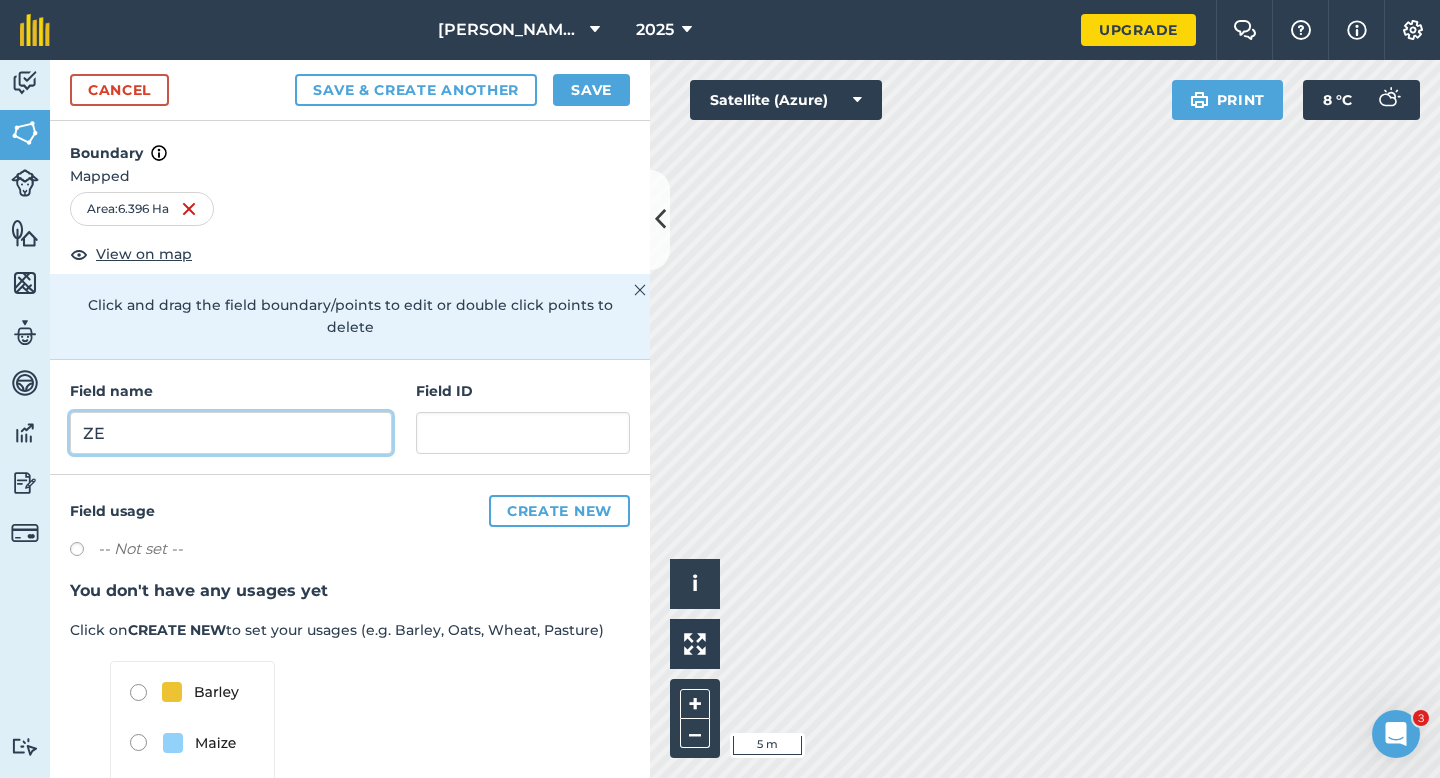 type on "ZE" 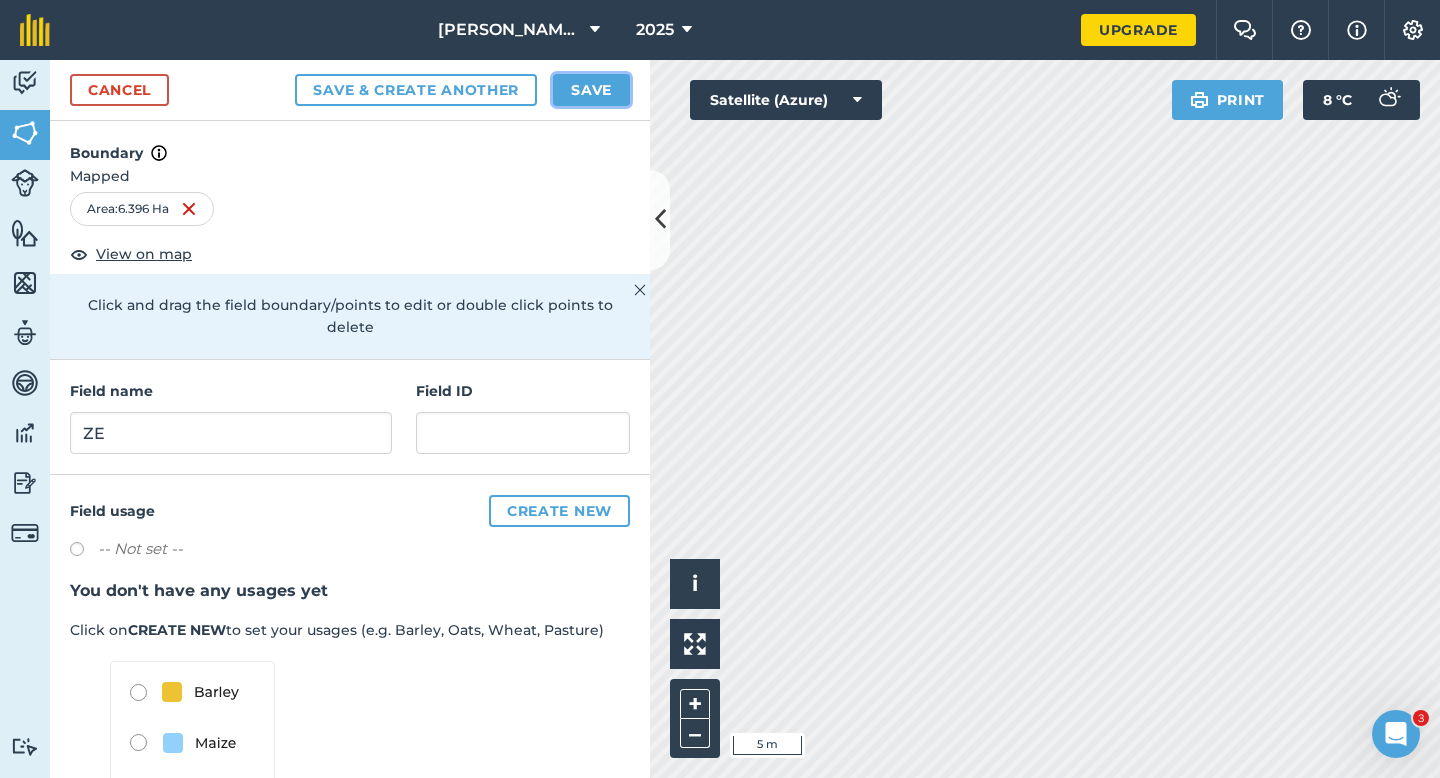 click on "Save" at bounding box center [591, 90] 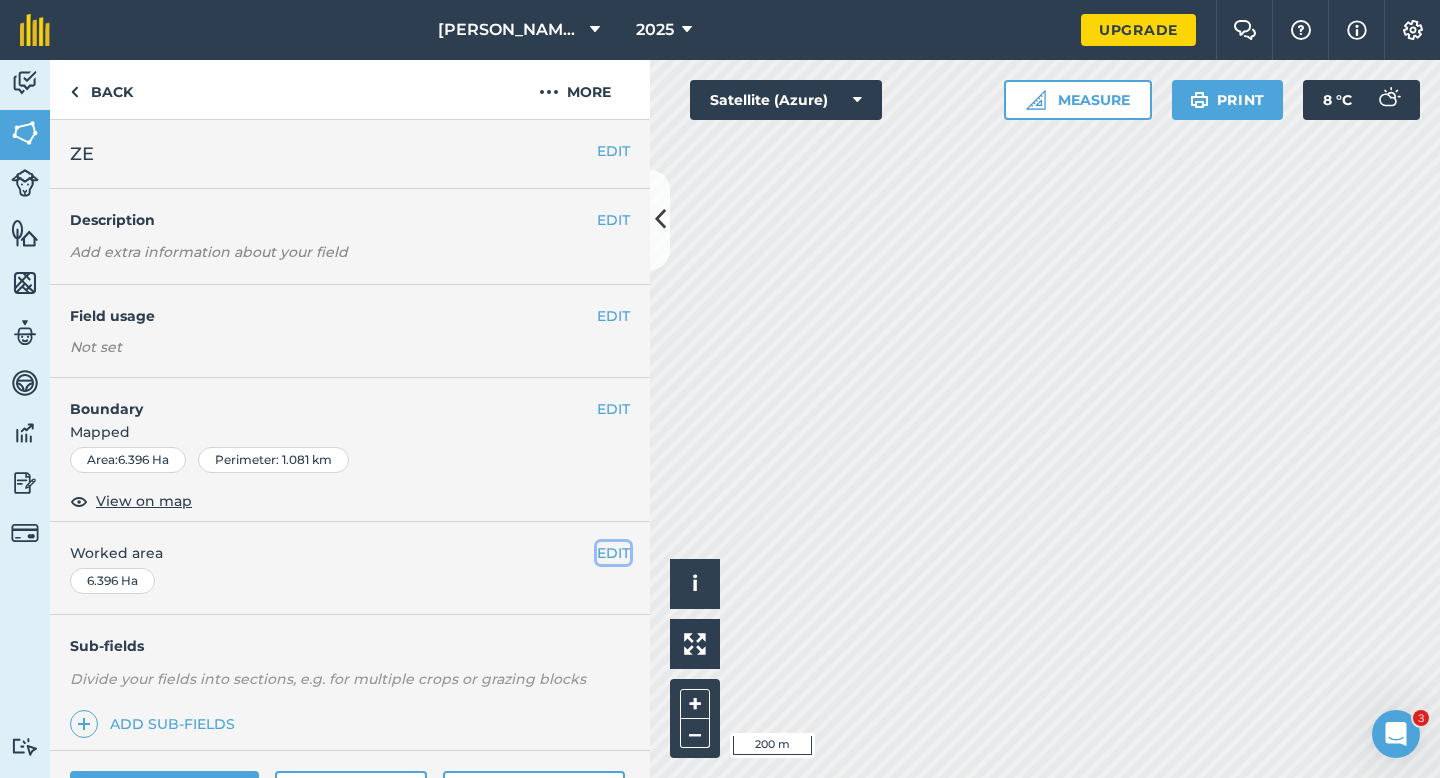 click on "EDIT" at bounding box center [613, 553] 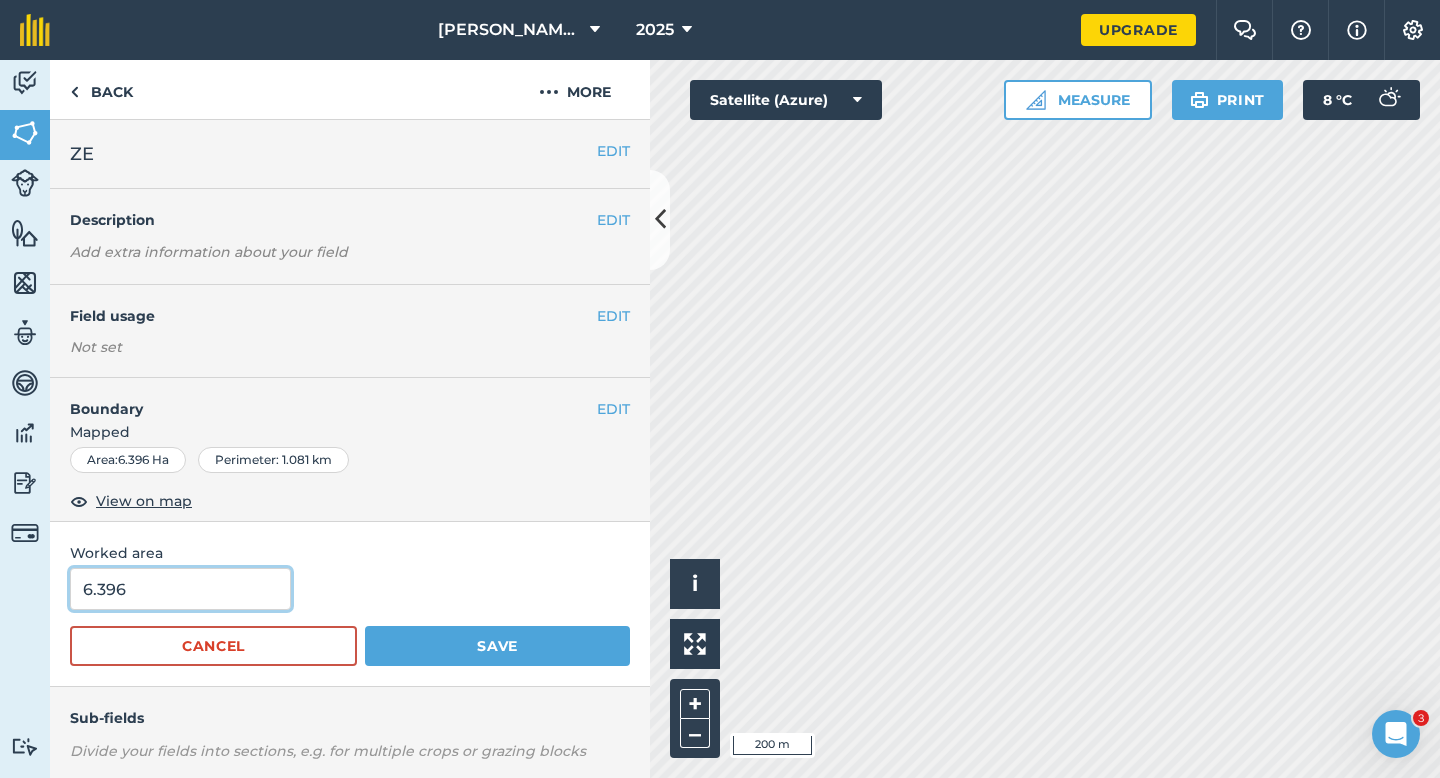click on "6.396" at bounding box center (180, 589) 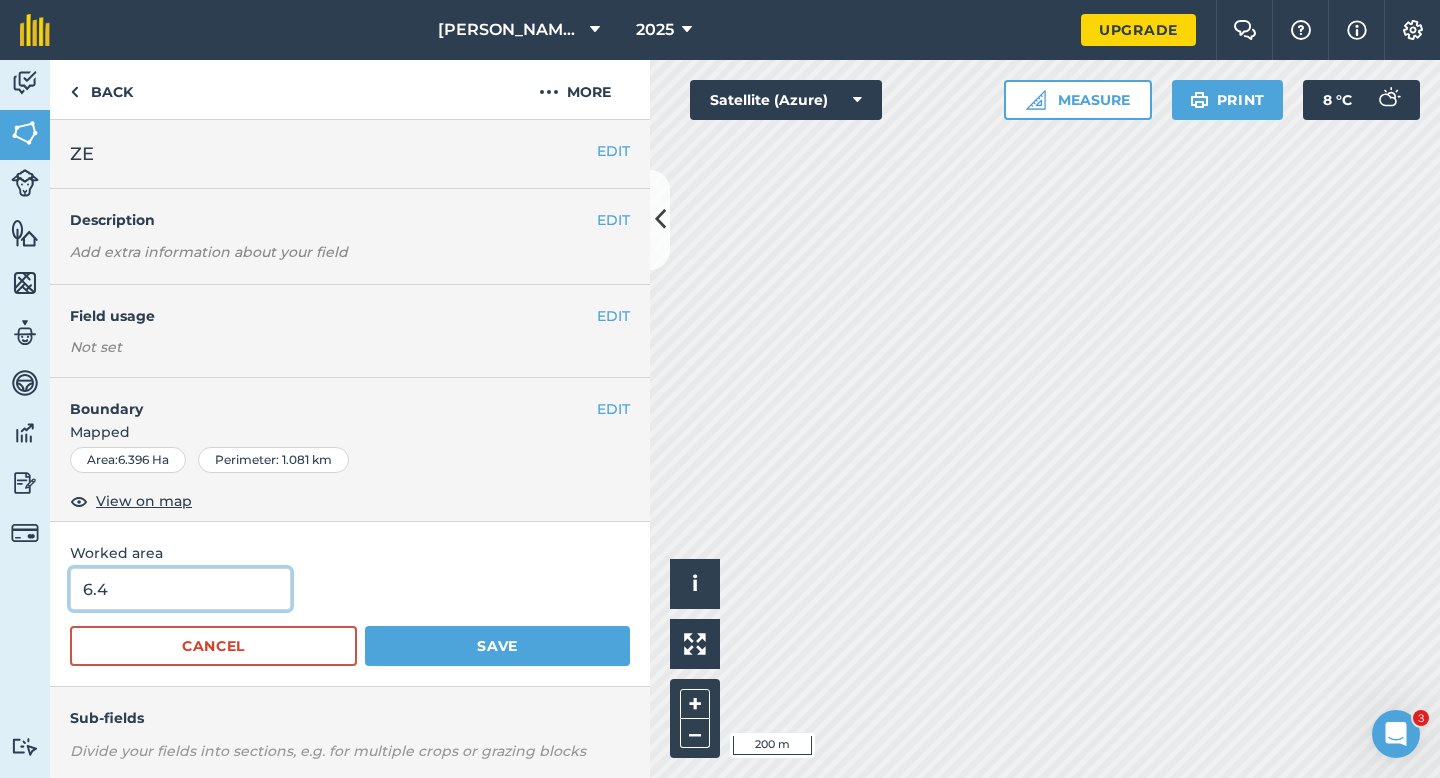 type on "6.4" 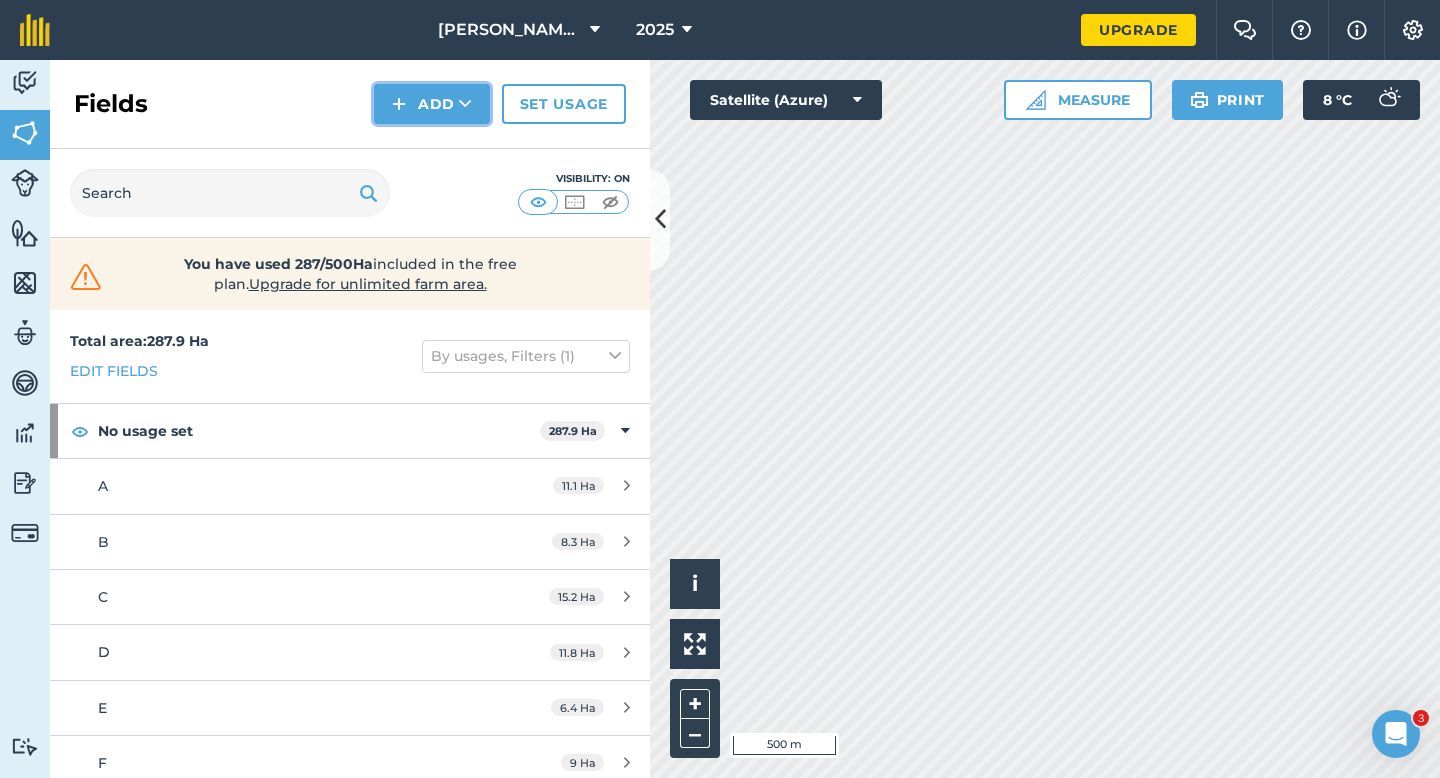 click on "Add" at bounding box center [432, 104] 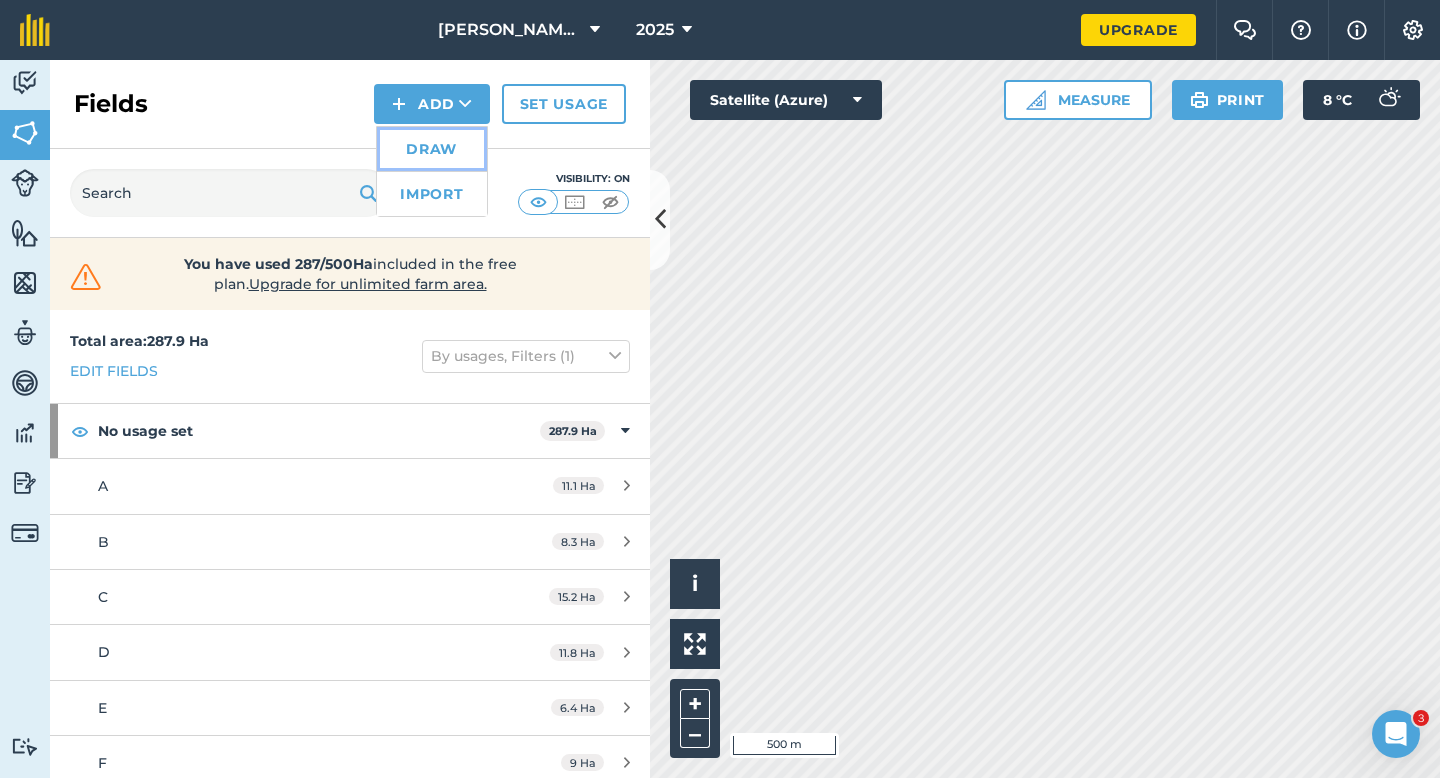 click on "Draw" at bounding box center (432, 149) 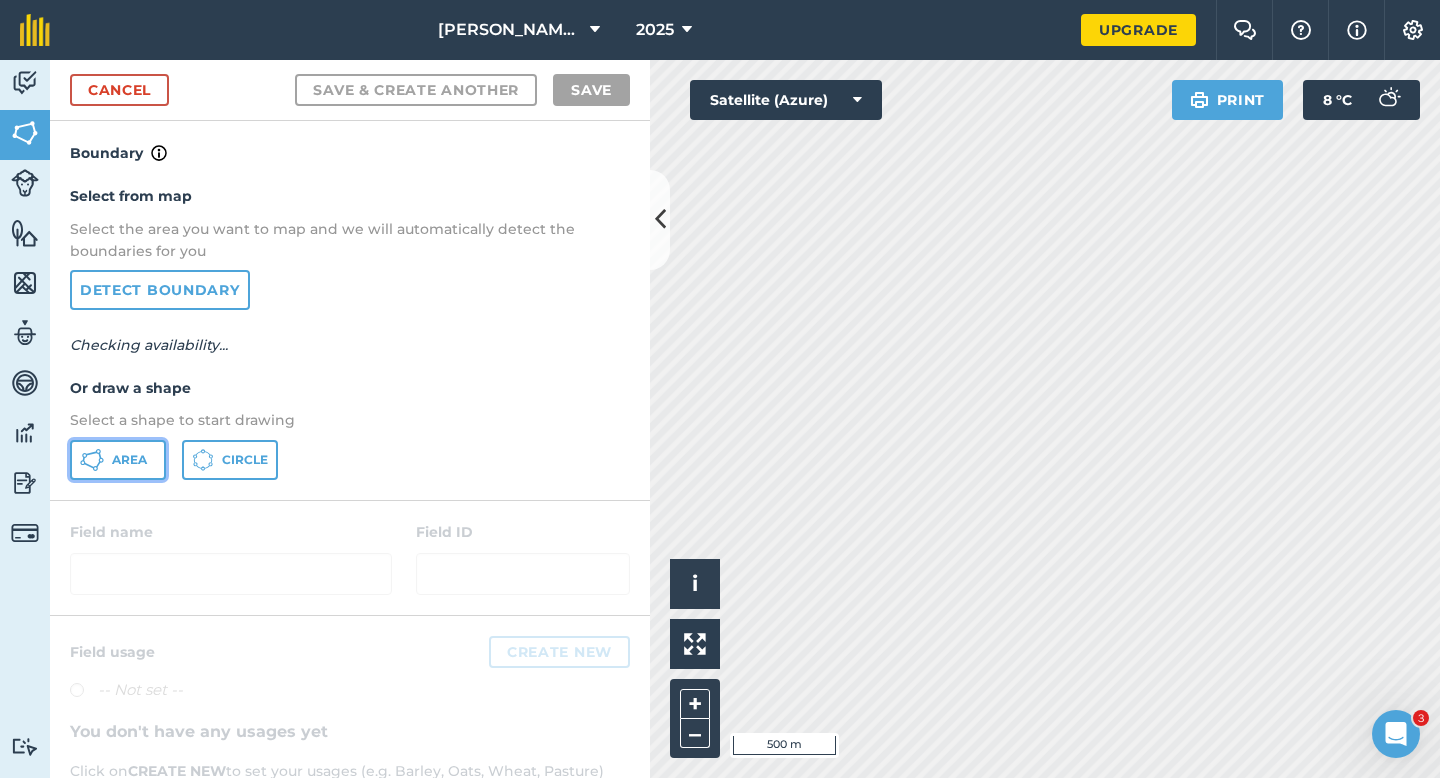 click 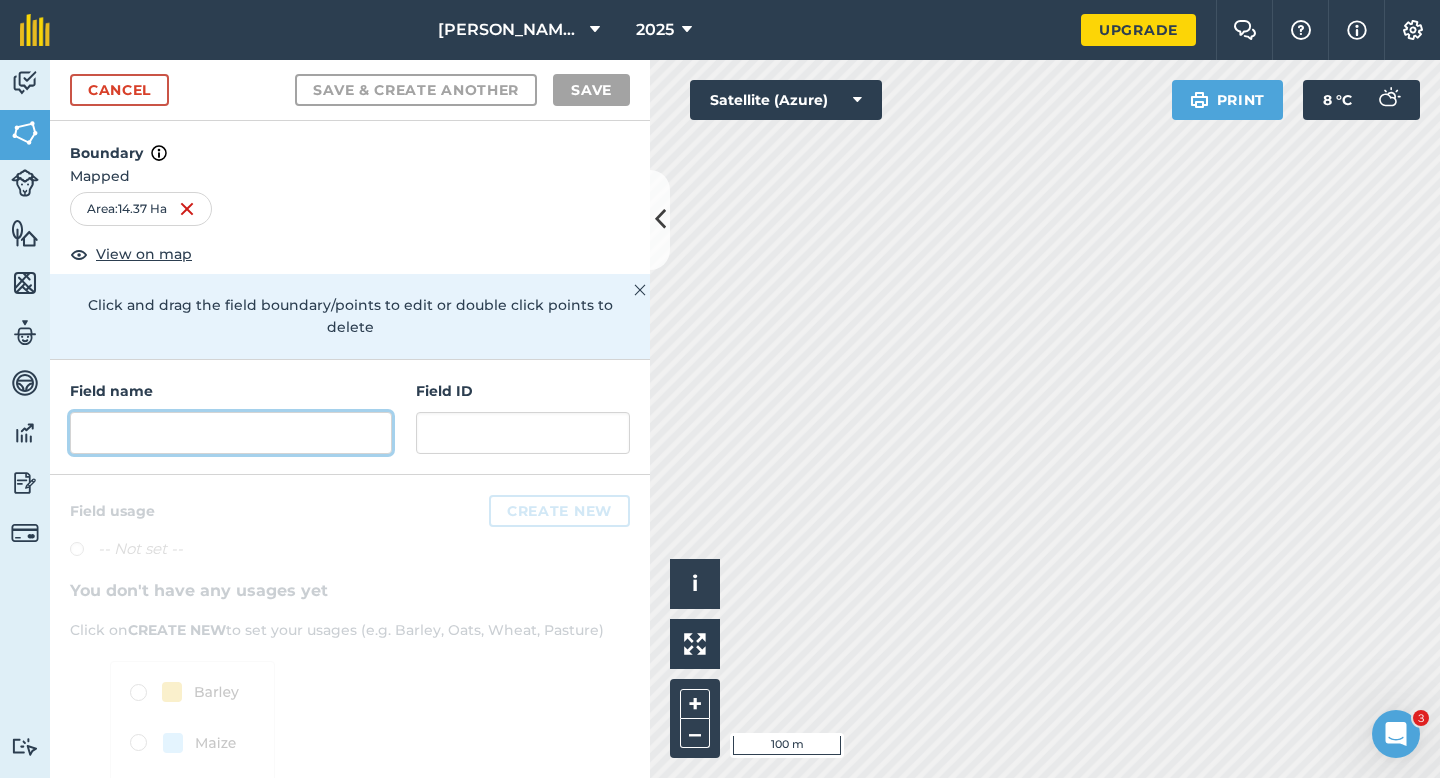 click at bounding box center (231, 433) 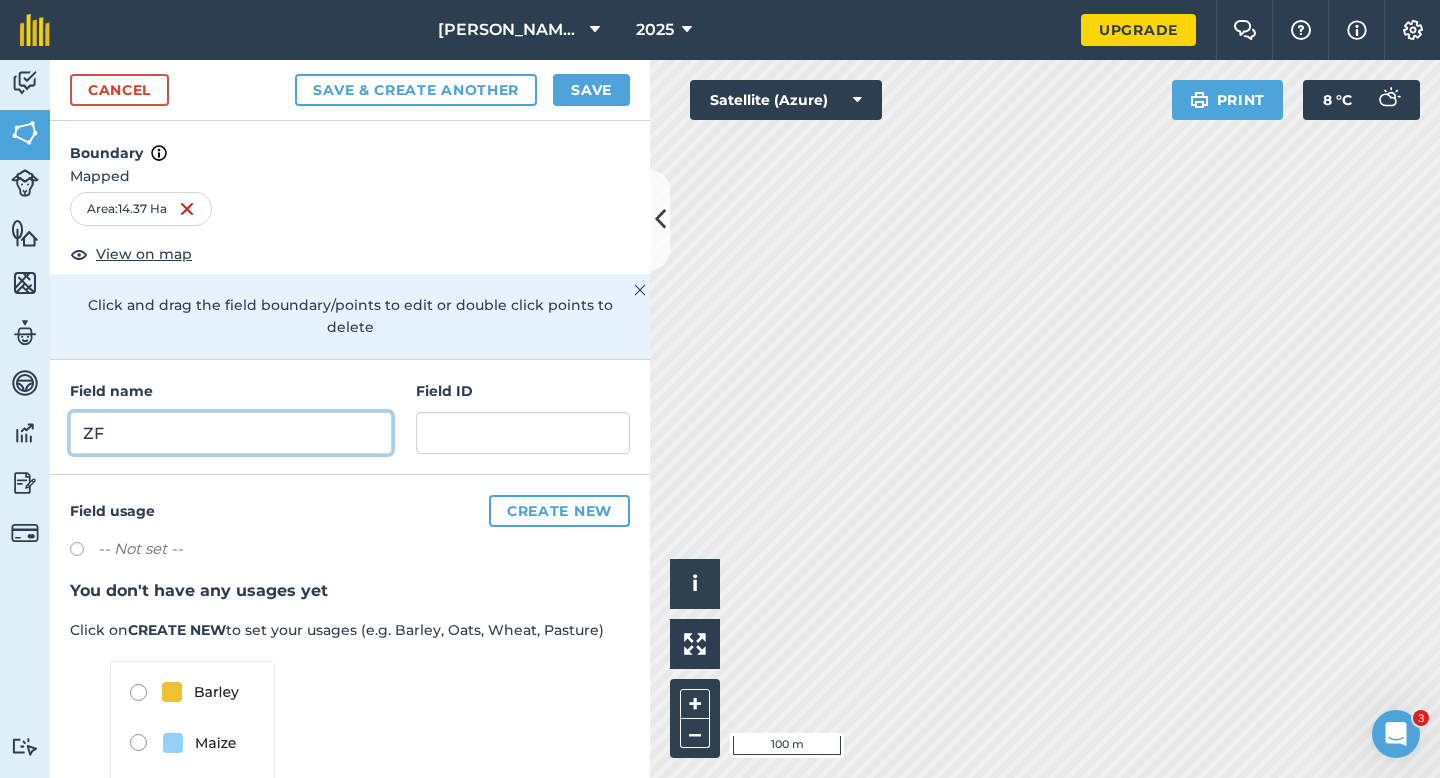 type on "ZF" 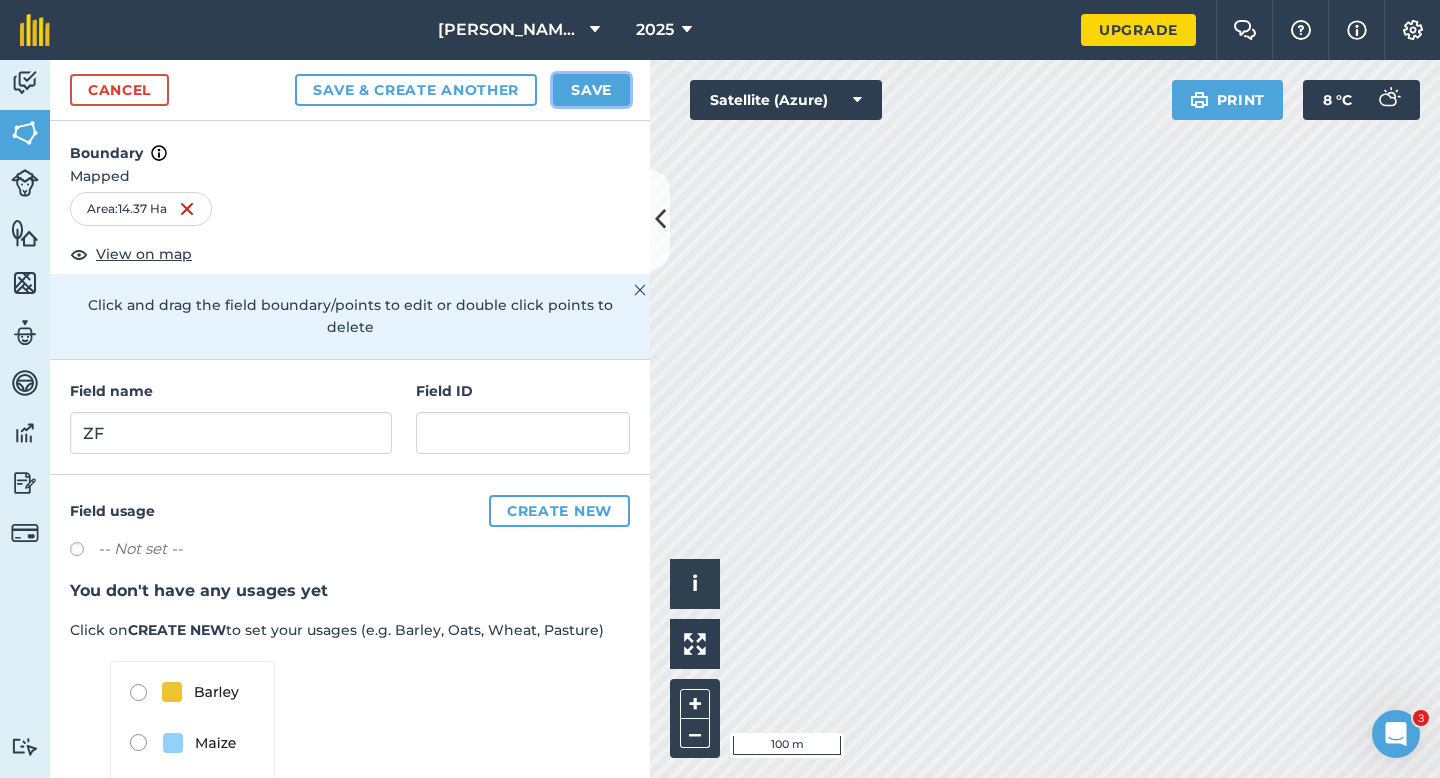 click on "Save" at bounding box center (591, 90) 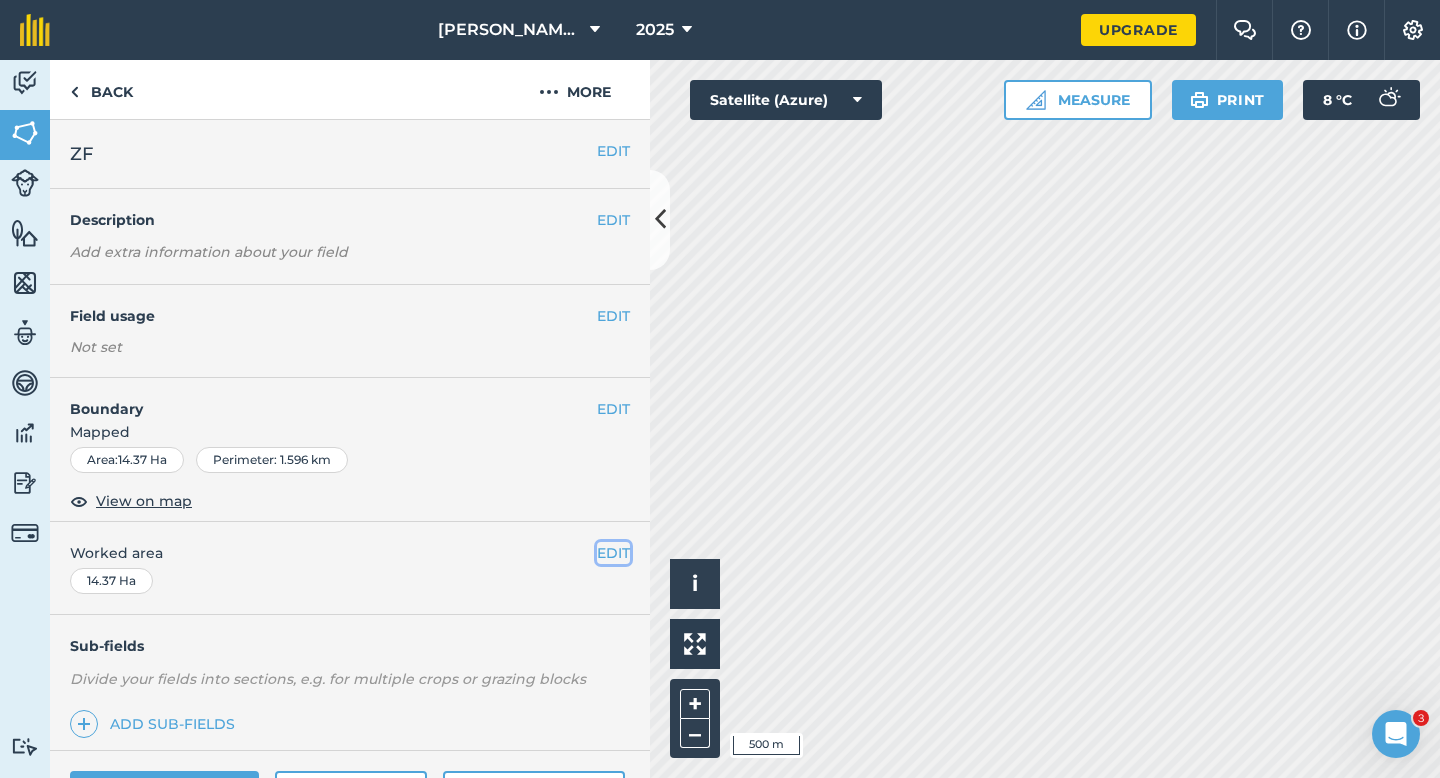 click on "EDIT" at bounding box center [613, 553] 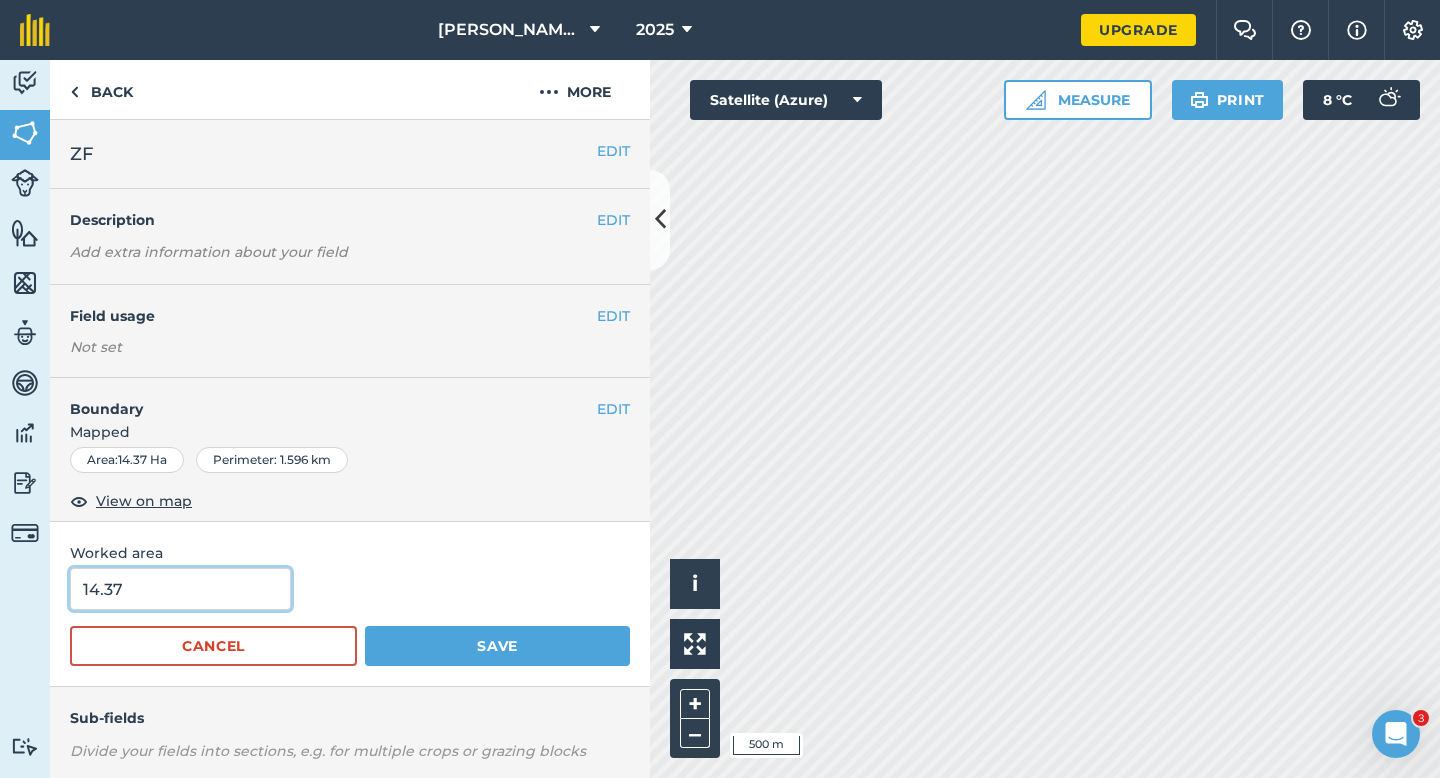 click on "14.37" at bounding box center [180, 589] 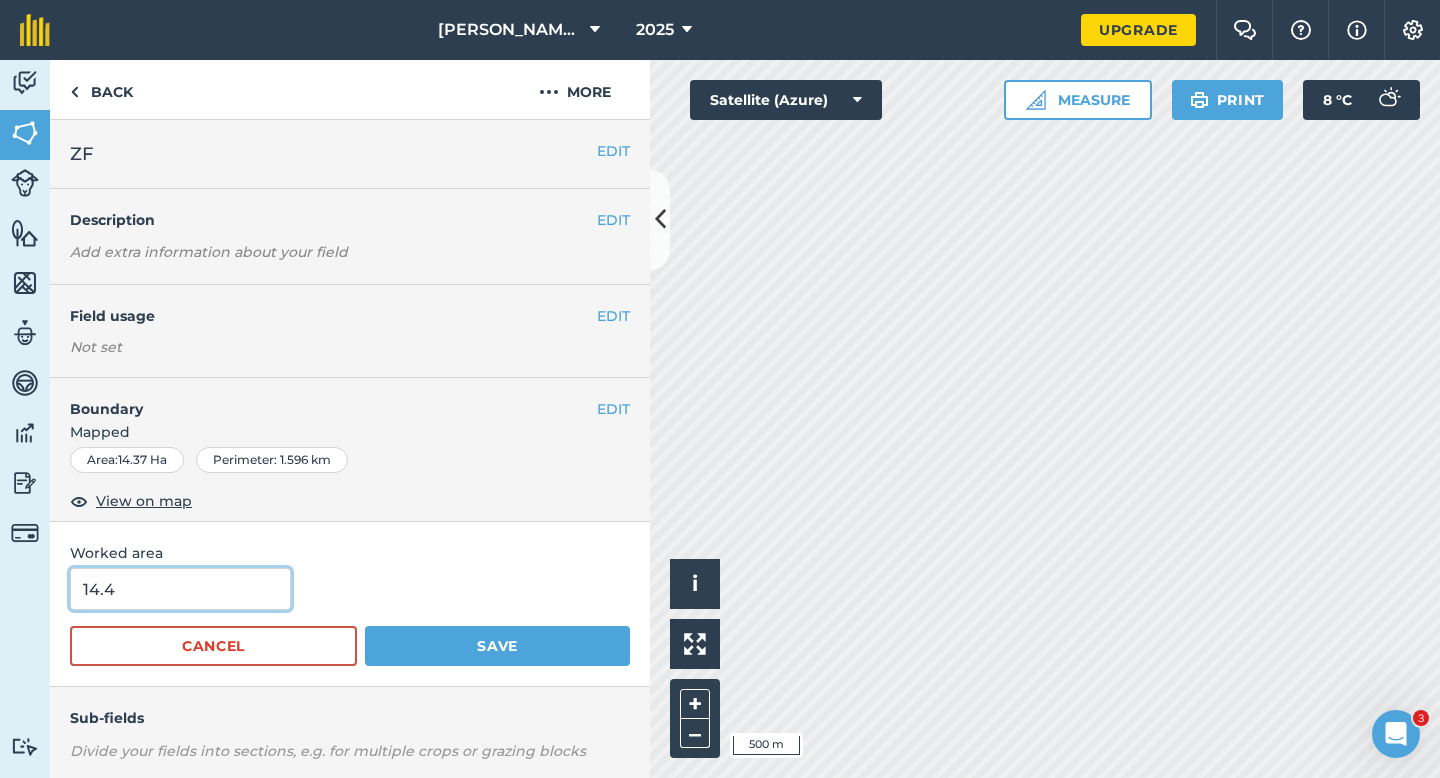 type on "14.4" 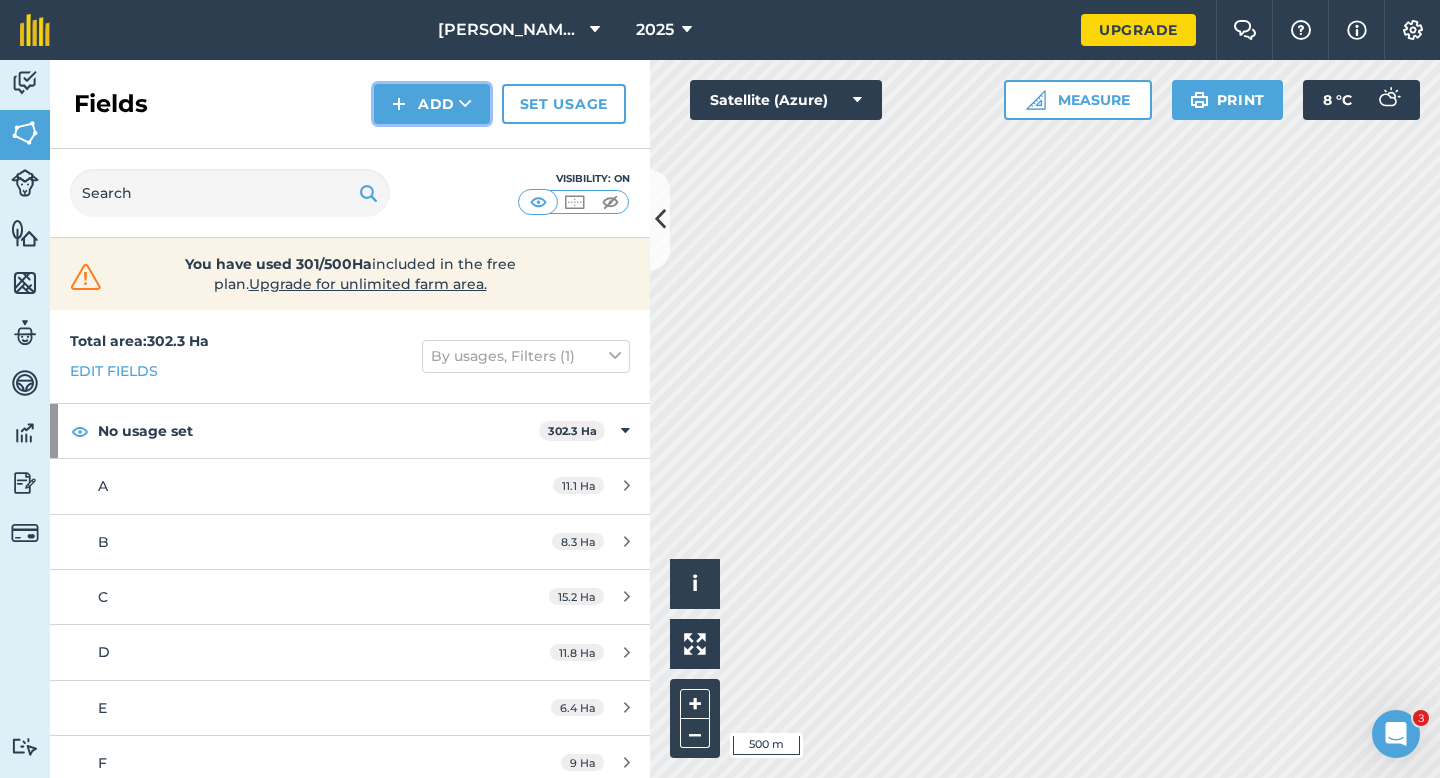 click on "Add" at bounding box center (432, 104) 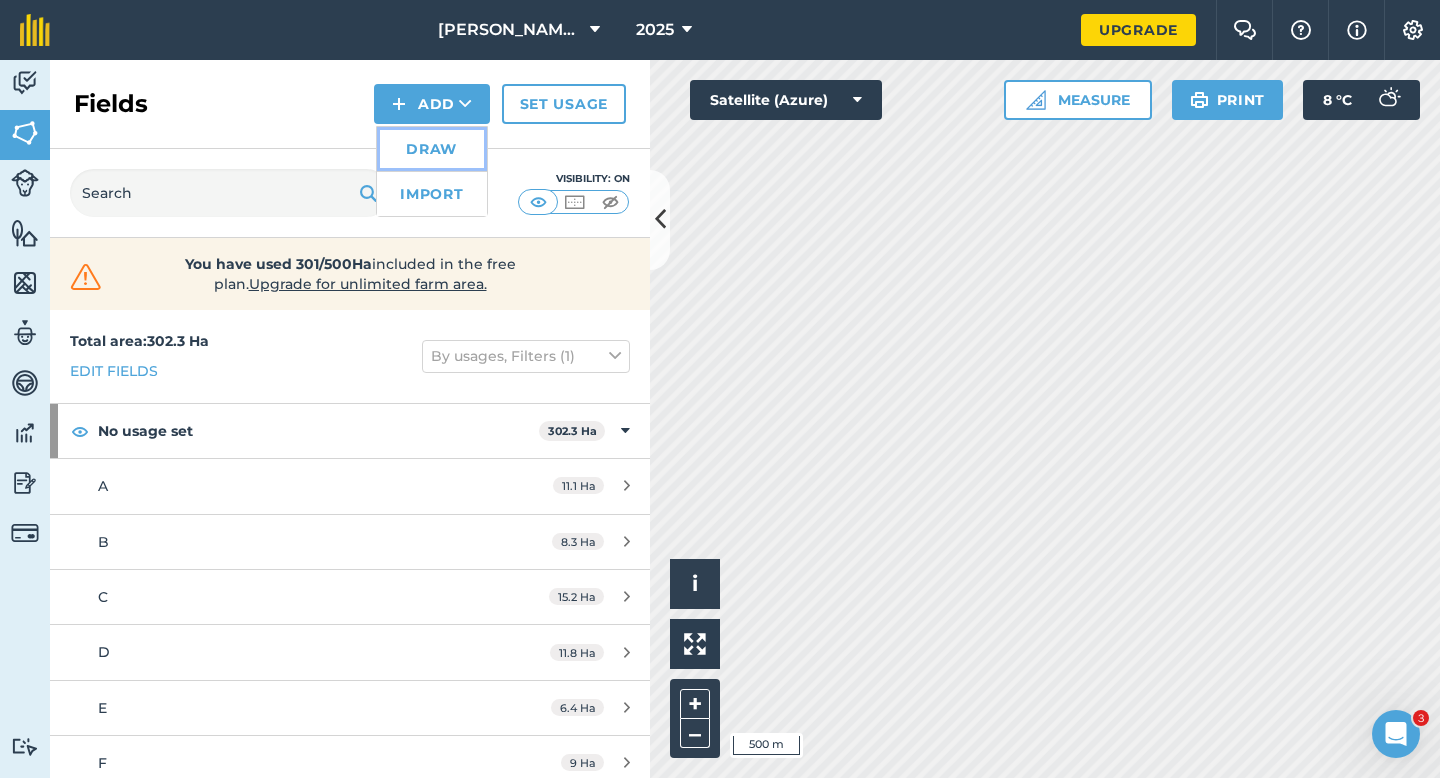 click on "Draw" at bounding box center (432, 149) 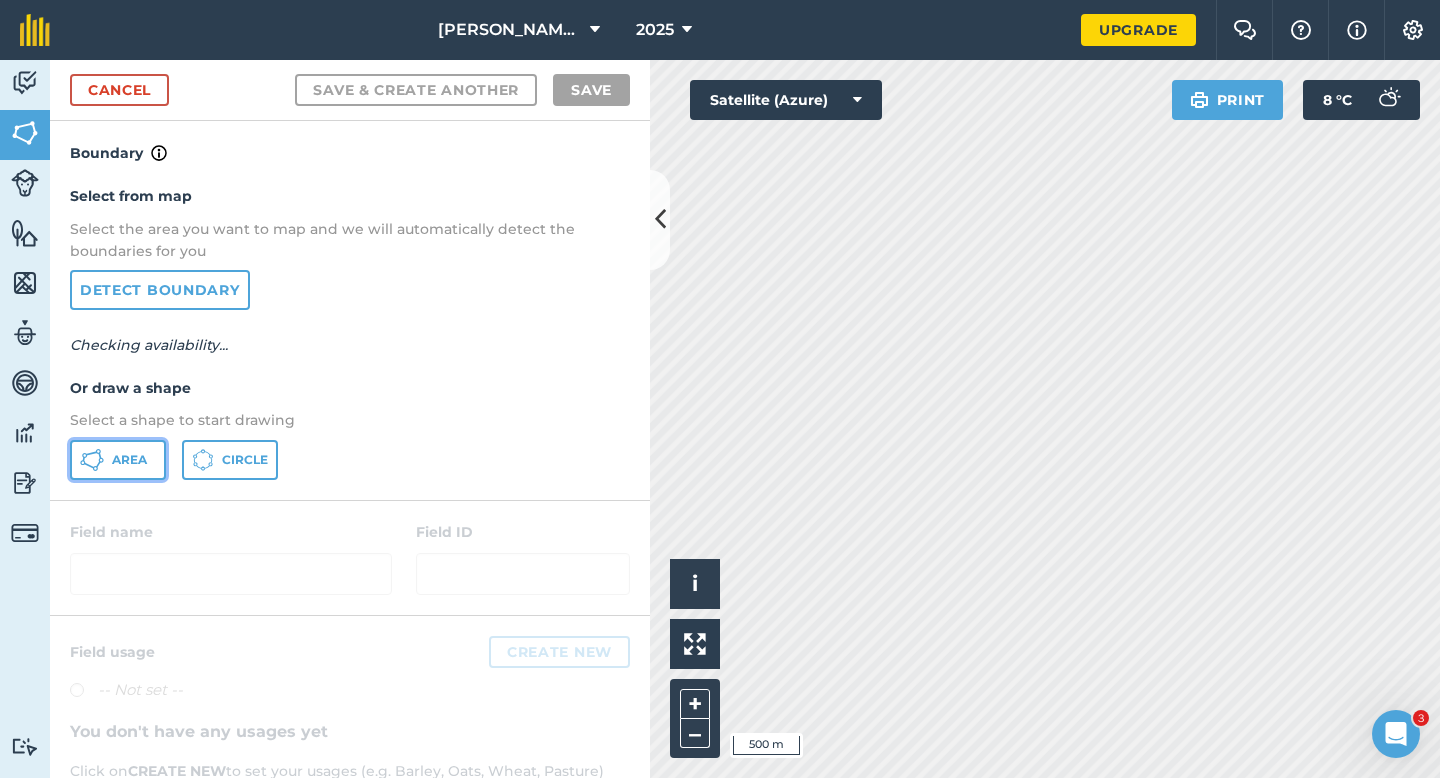 click on "Area" at bounding box center (118, 460) 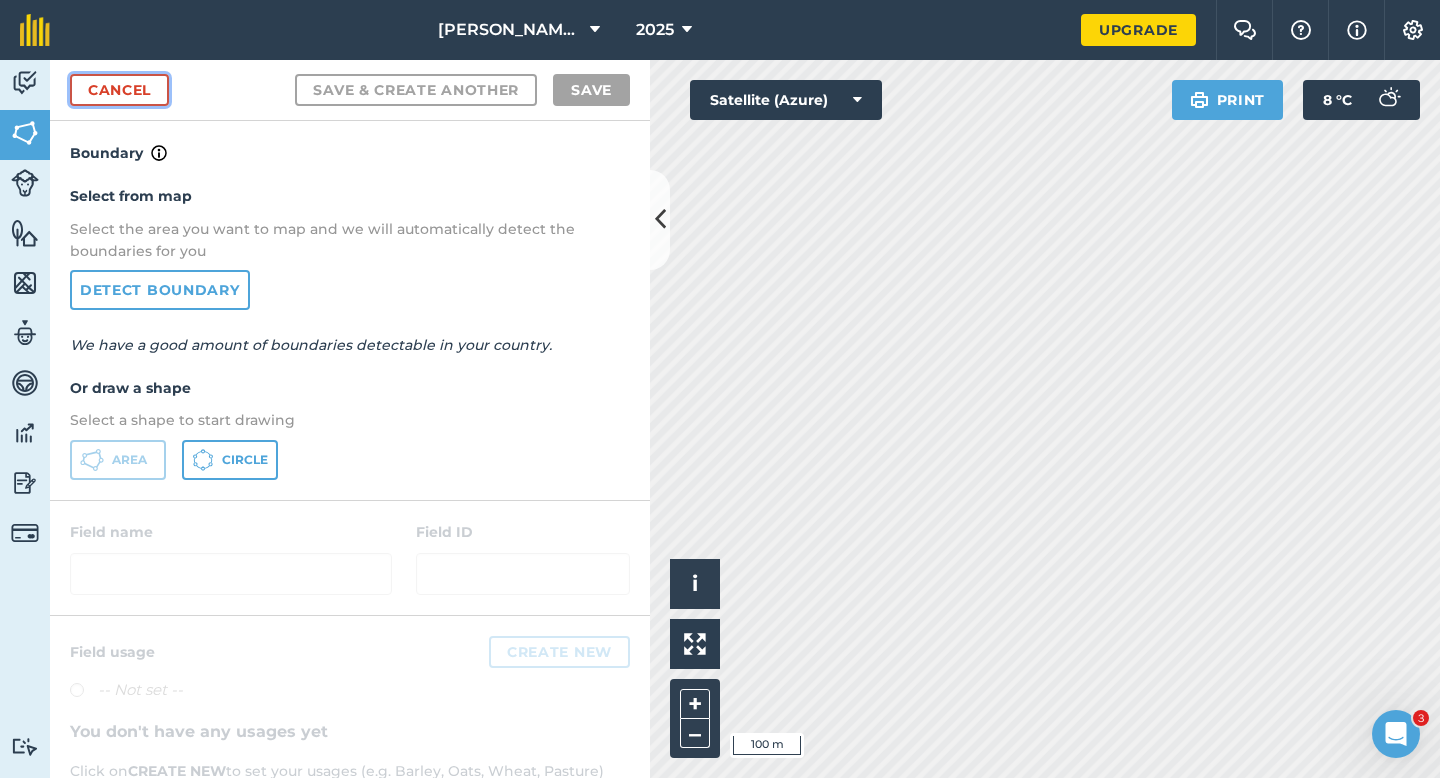 click on "Cancel" at bounding box center (119, 90) 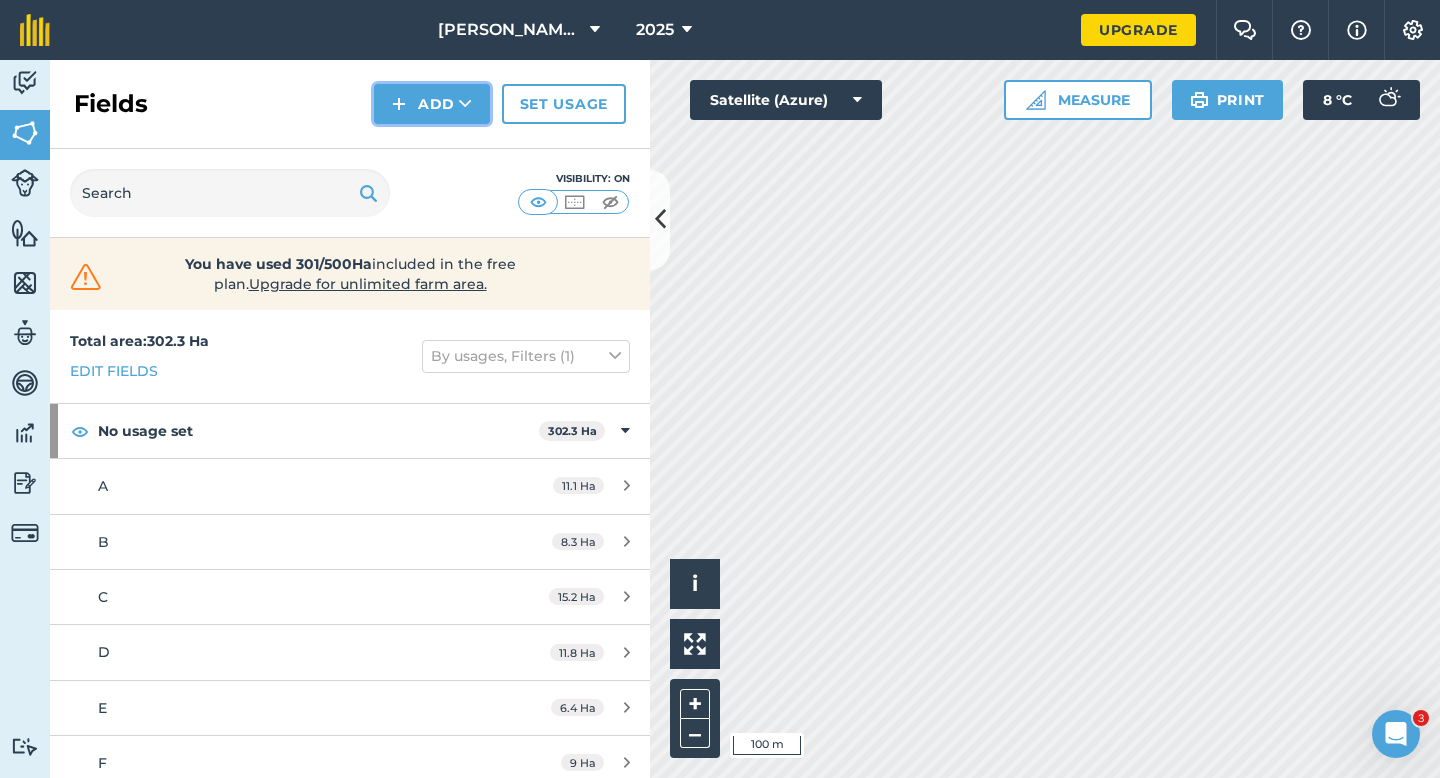 click at bounding box center (399, 104) 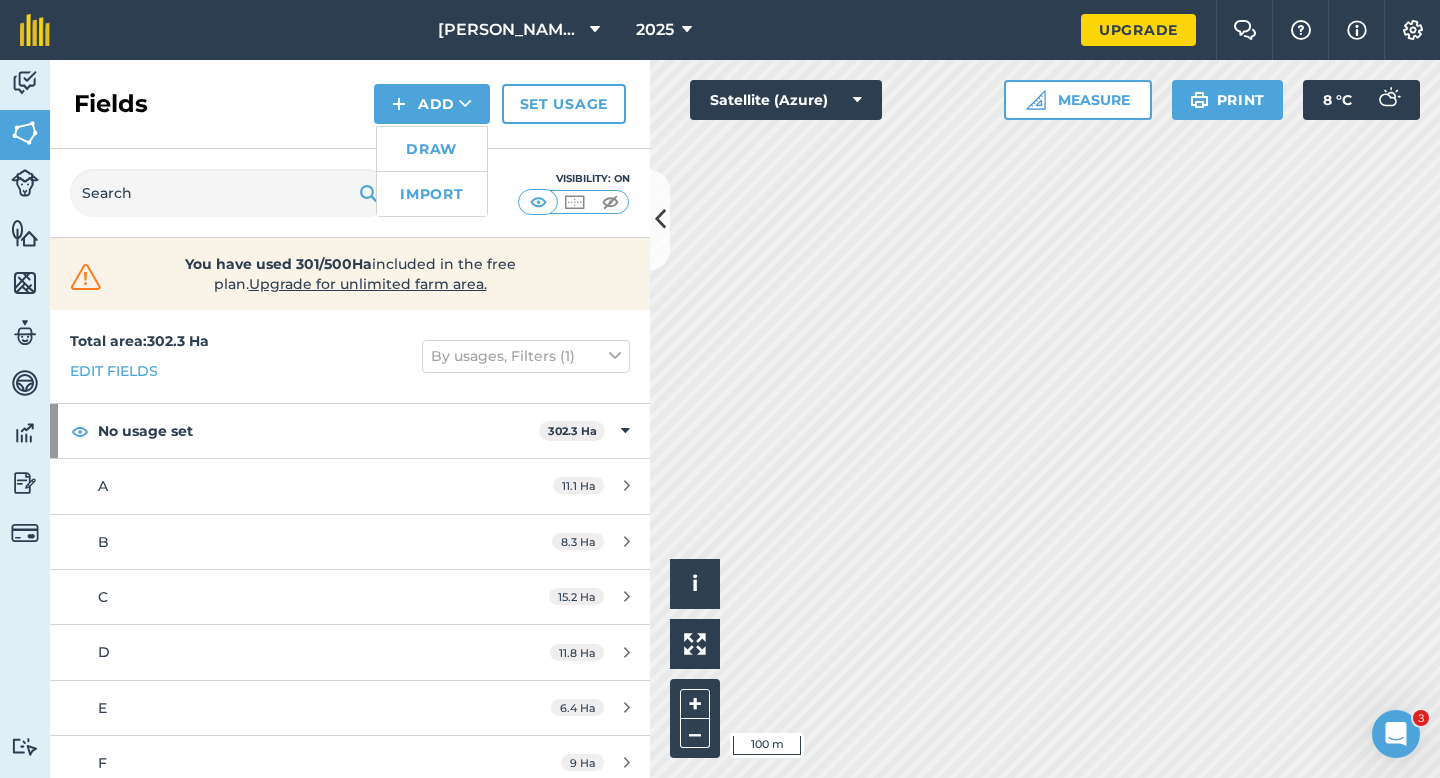click on "Draw" at bounding box center (432, 149) 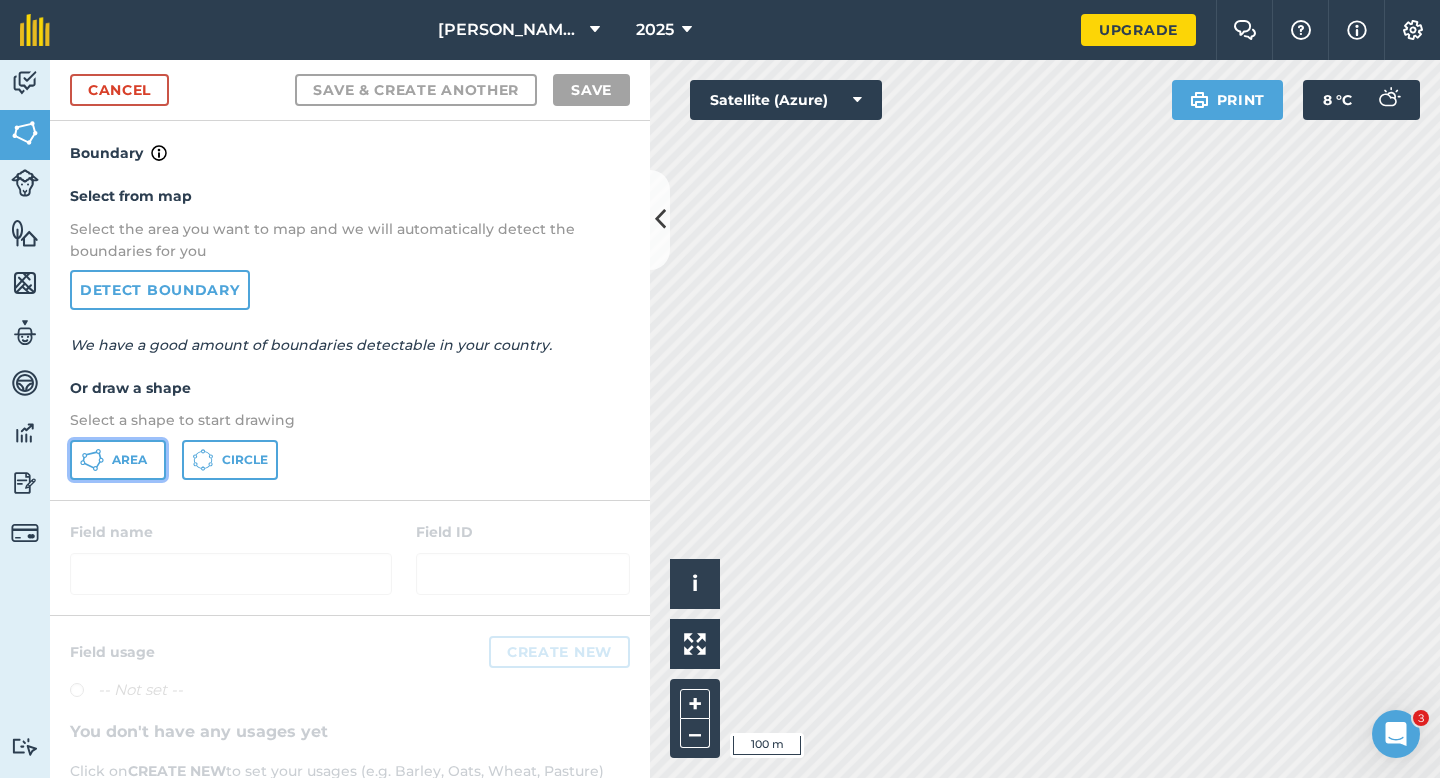 click on "Area" at bounding box center (118, 460) 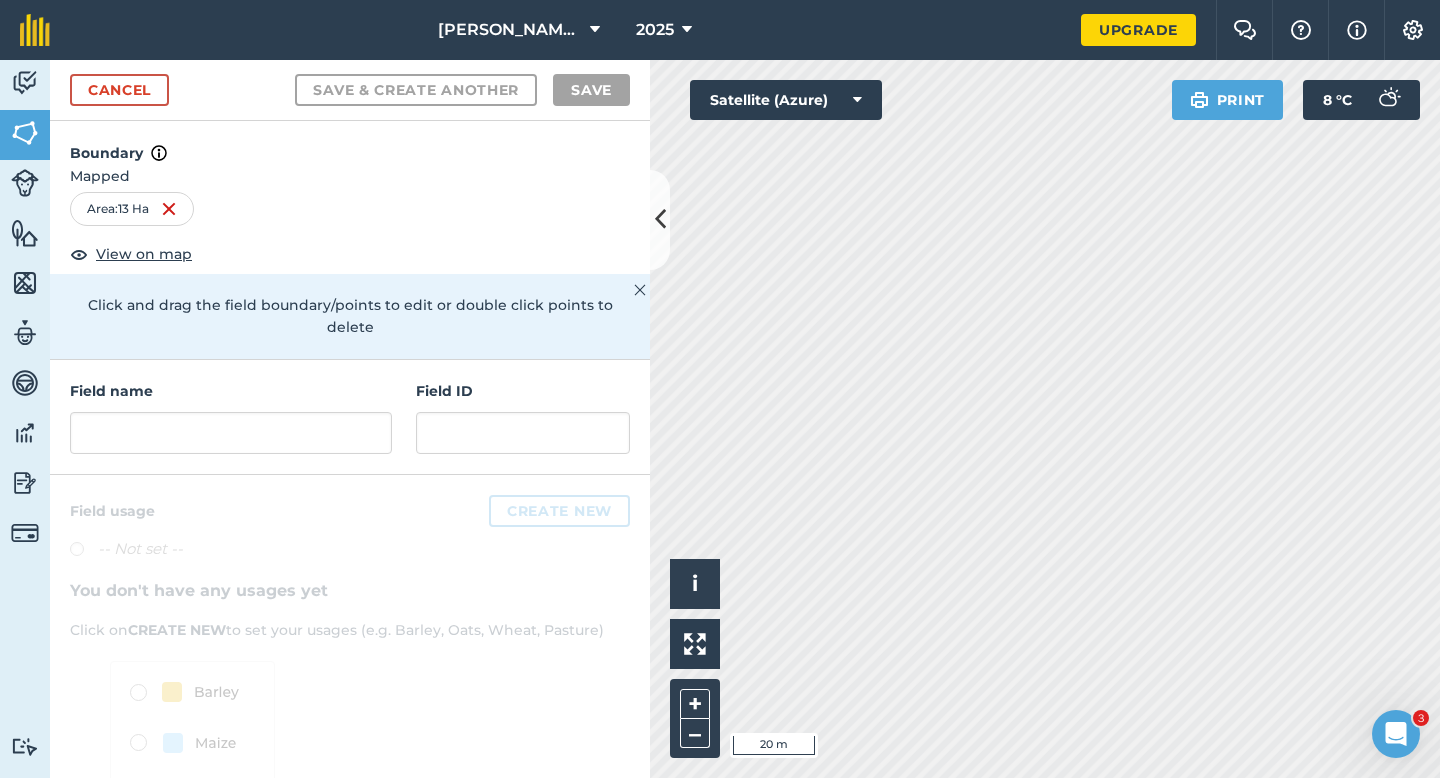 click on "Field name" at bounding box center (231, 417) 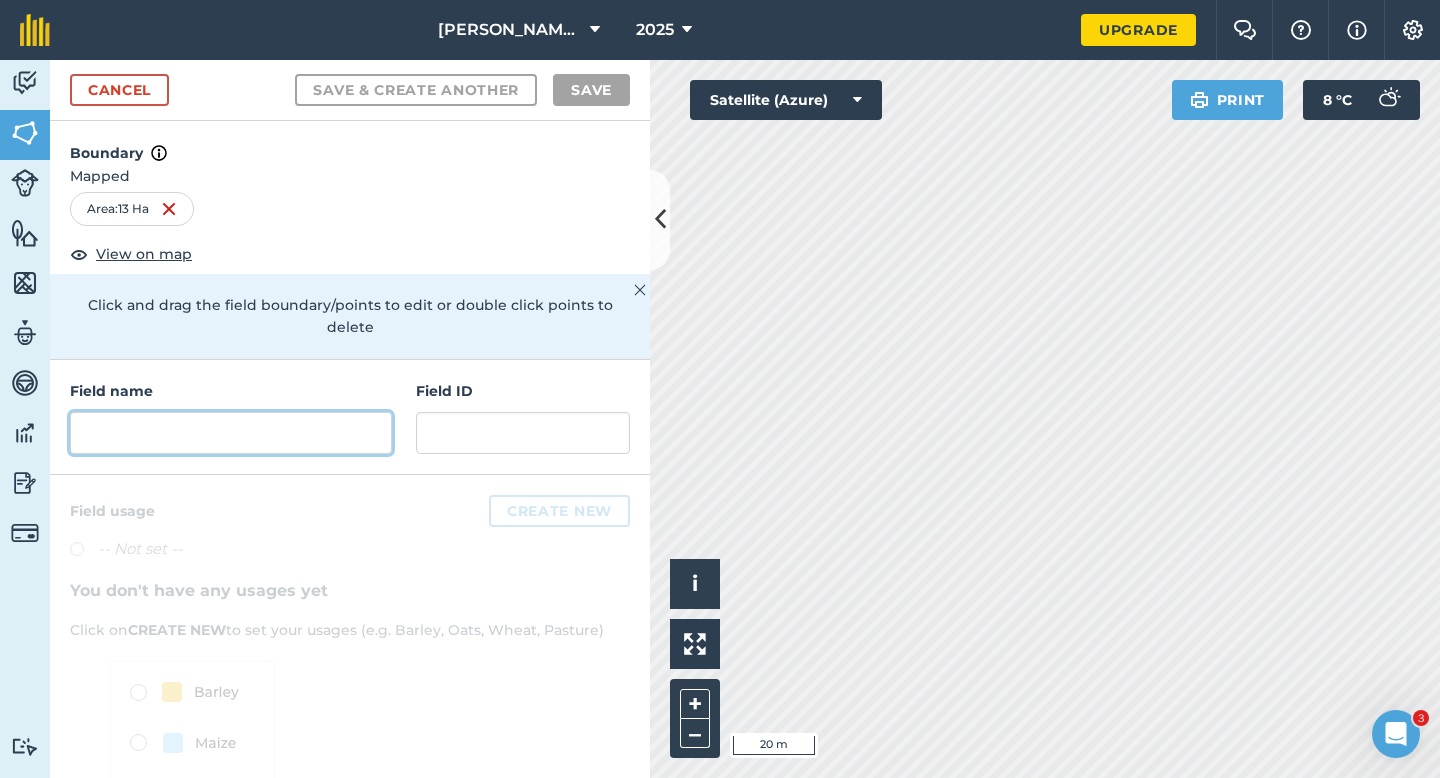 click at bounding box center (231, 433) 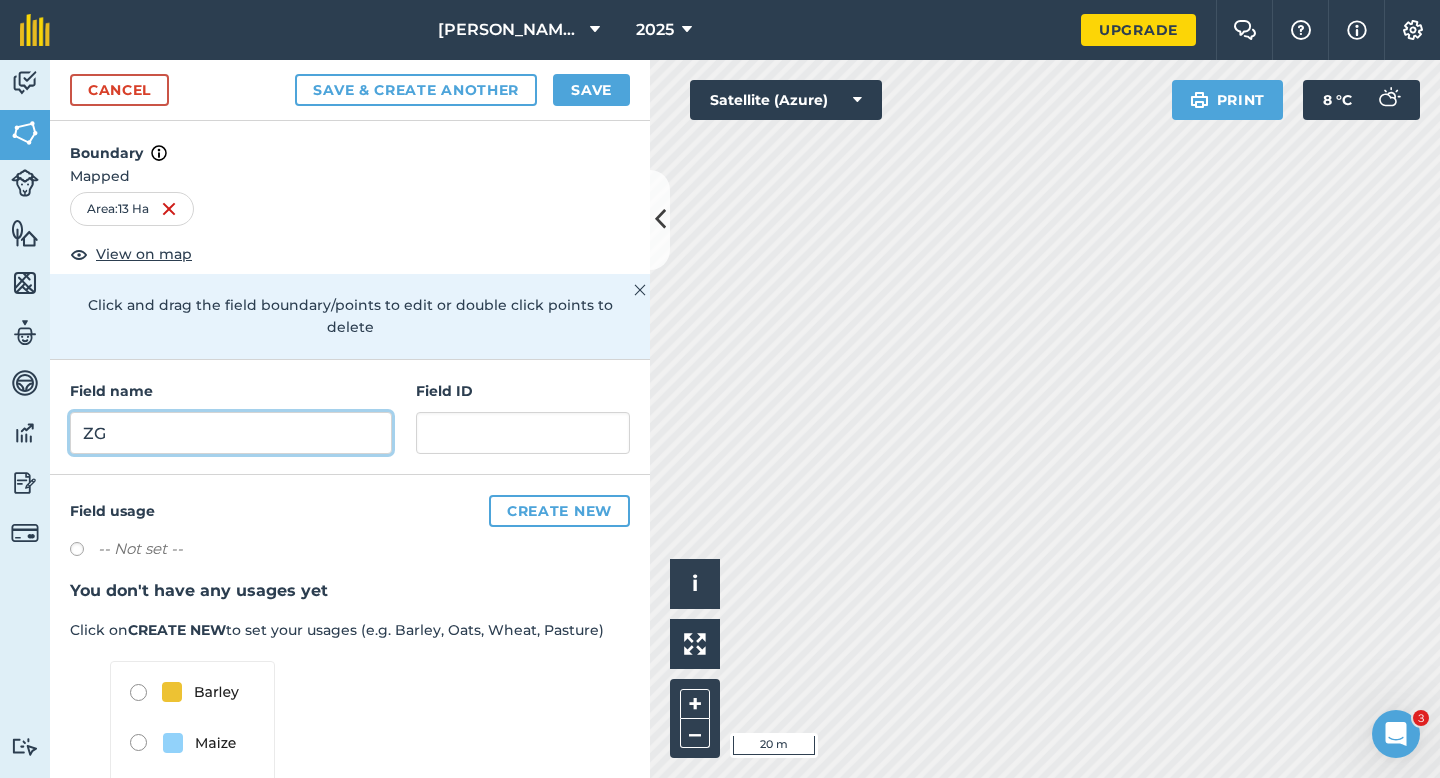 type on "ZG" 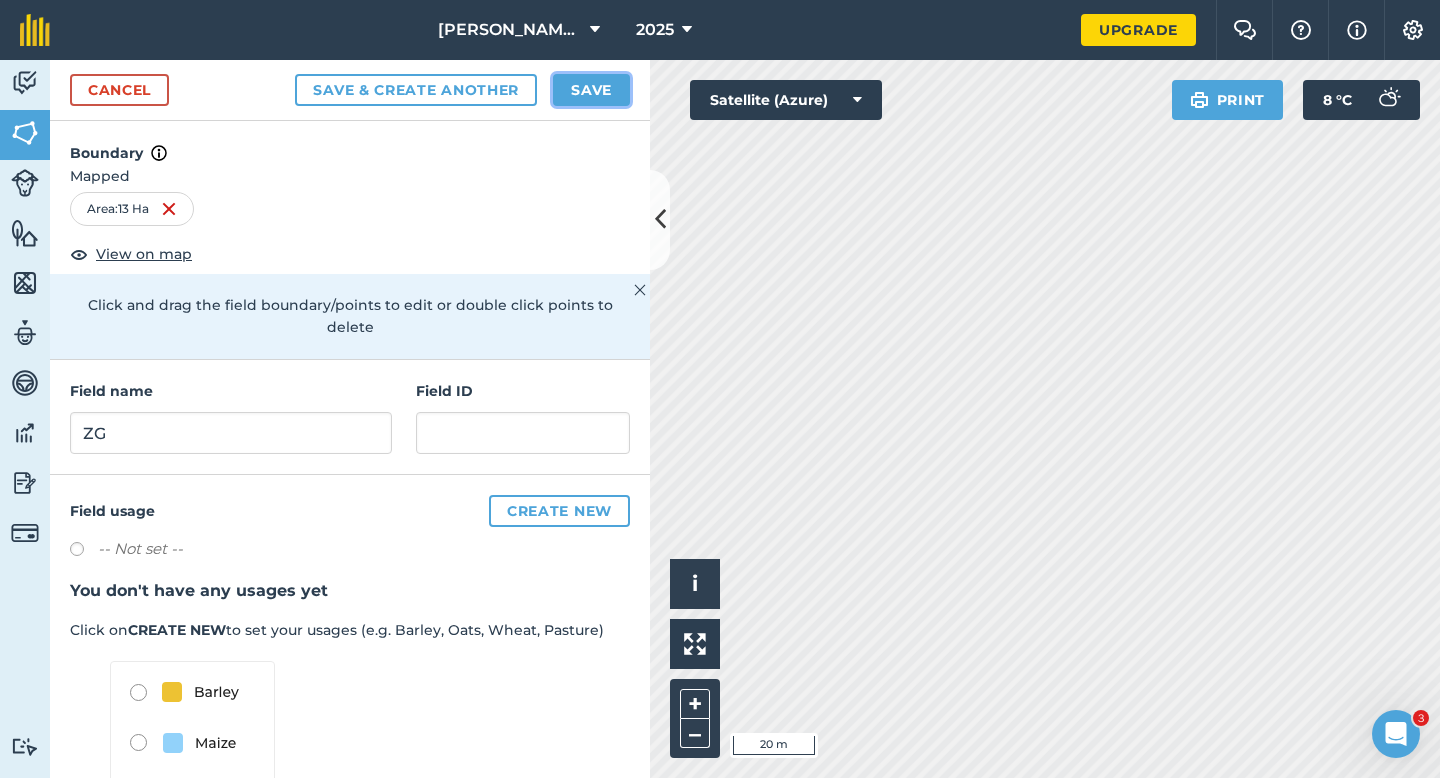 click on "Save" at bounding box center [591, 90] 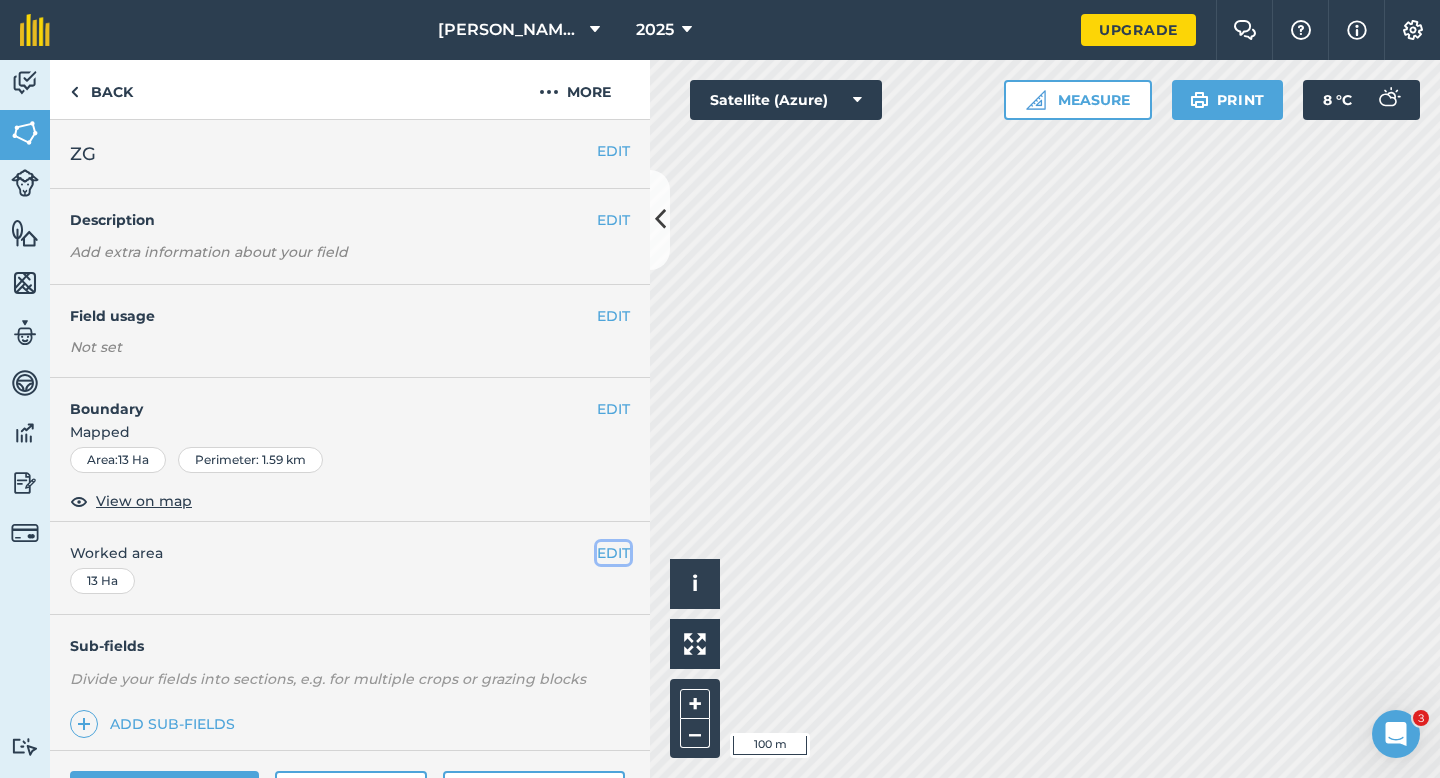 click on "EDIT" at bounding box center (613, 553) 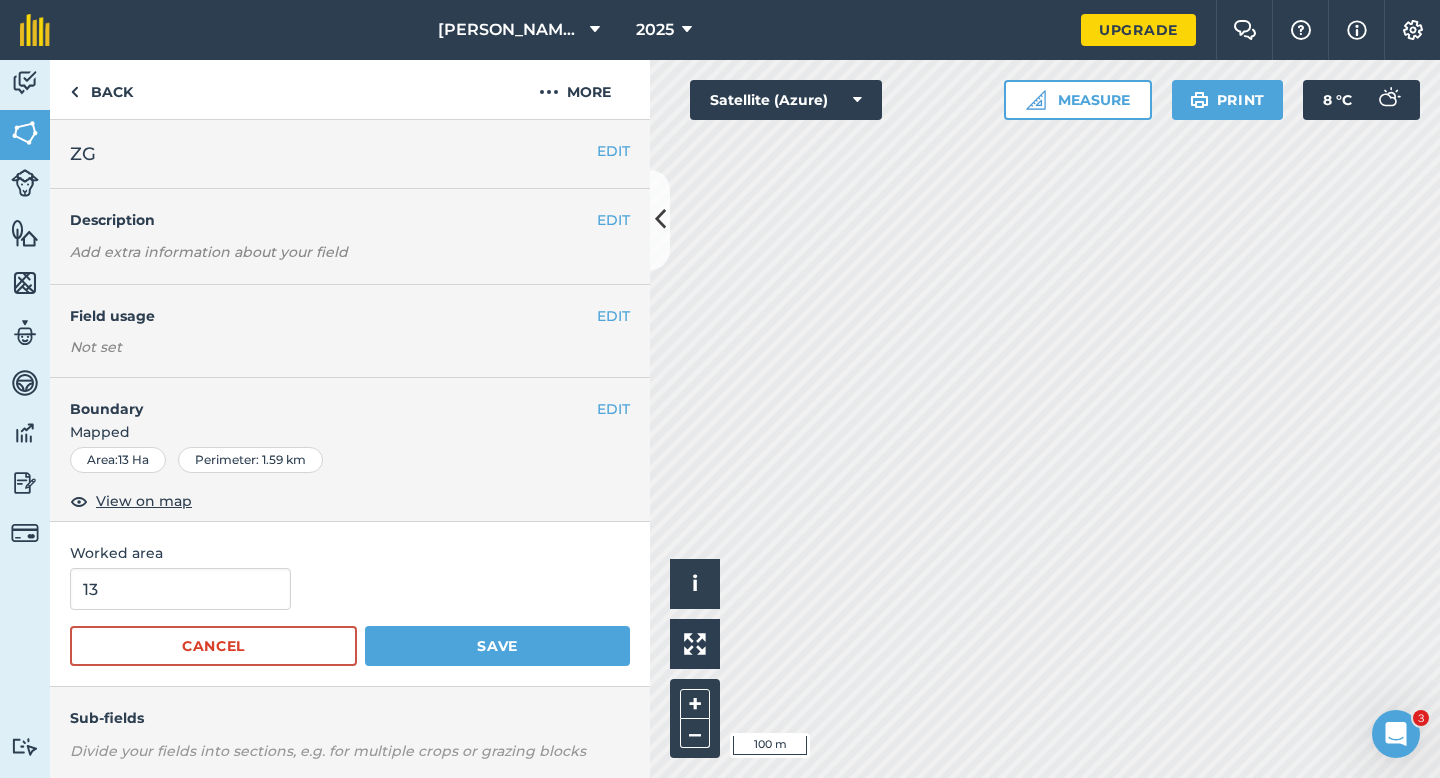click on "13 Cancel Save" at bounding box center [350, 617] 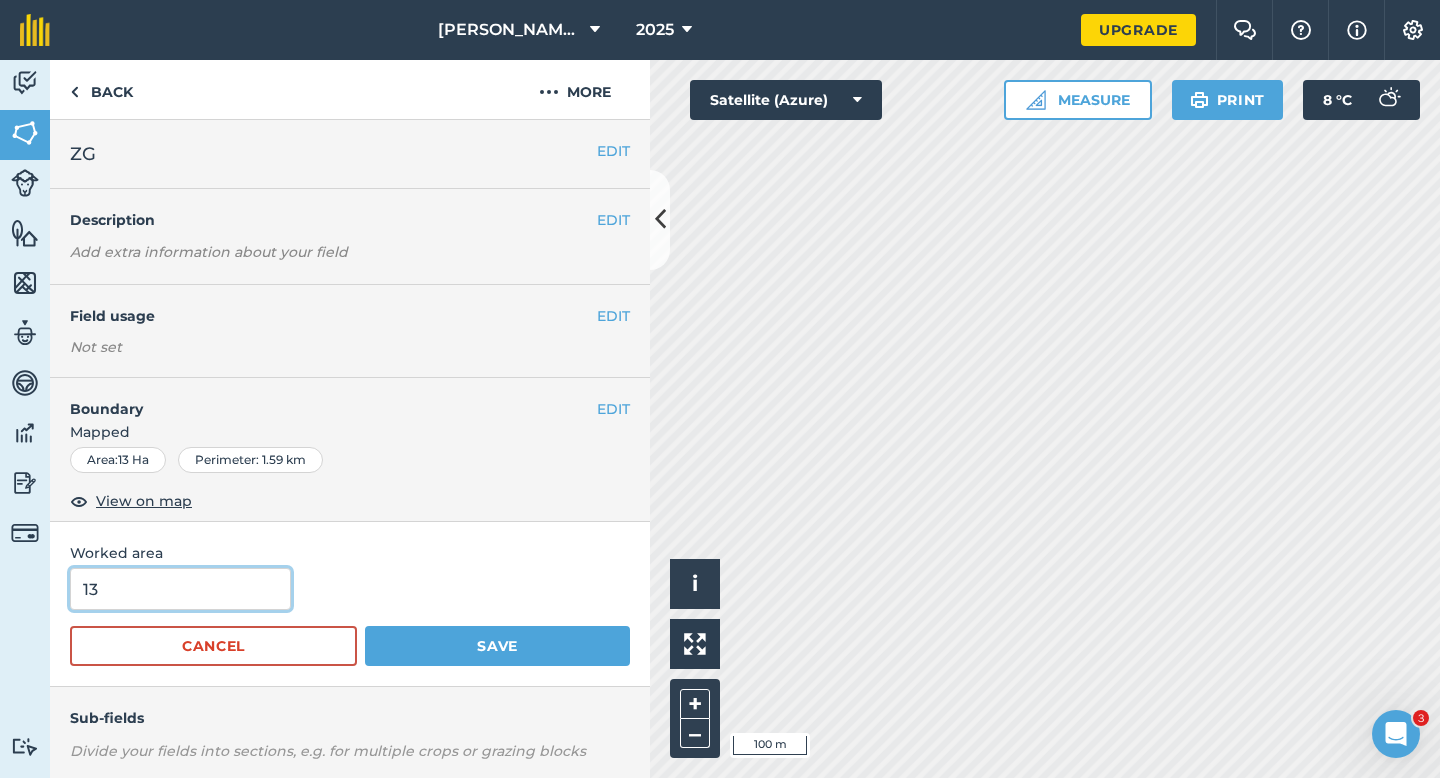 click on "Save" at bounding box center (497, 646) 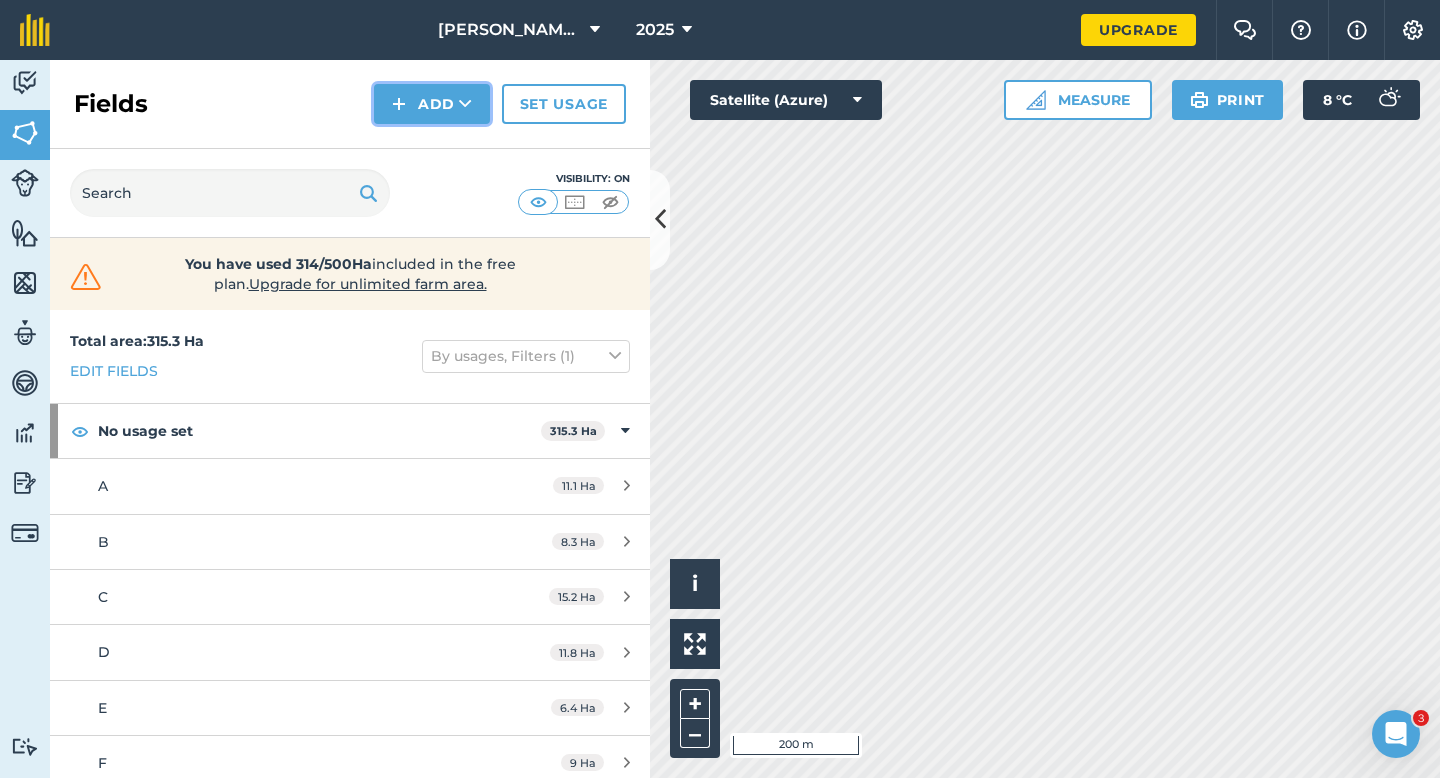 click on "Add" at bounding box center [432, 104] 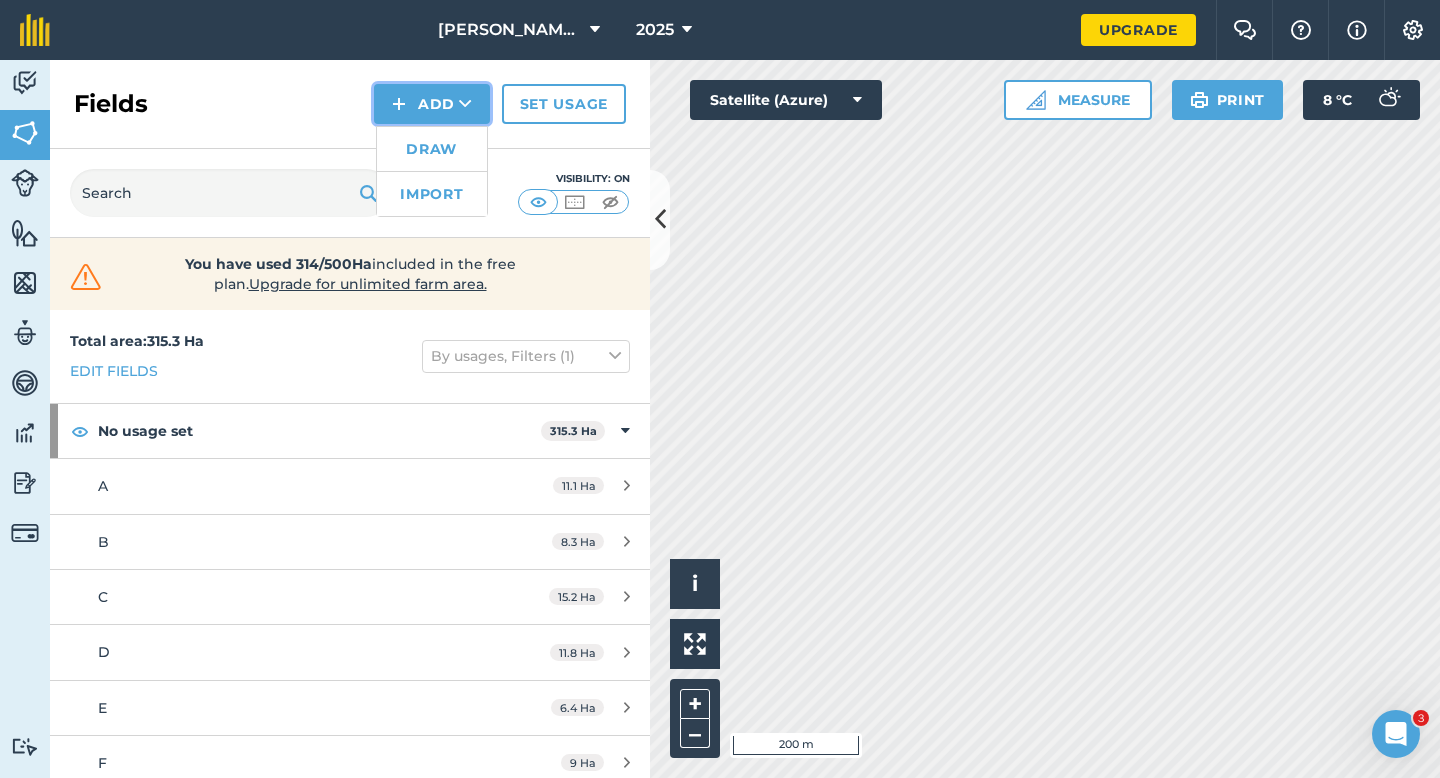 click on "Draw Import" at bounding box center [432, 171] 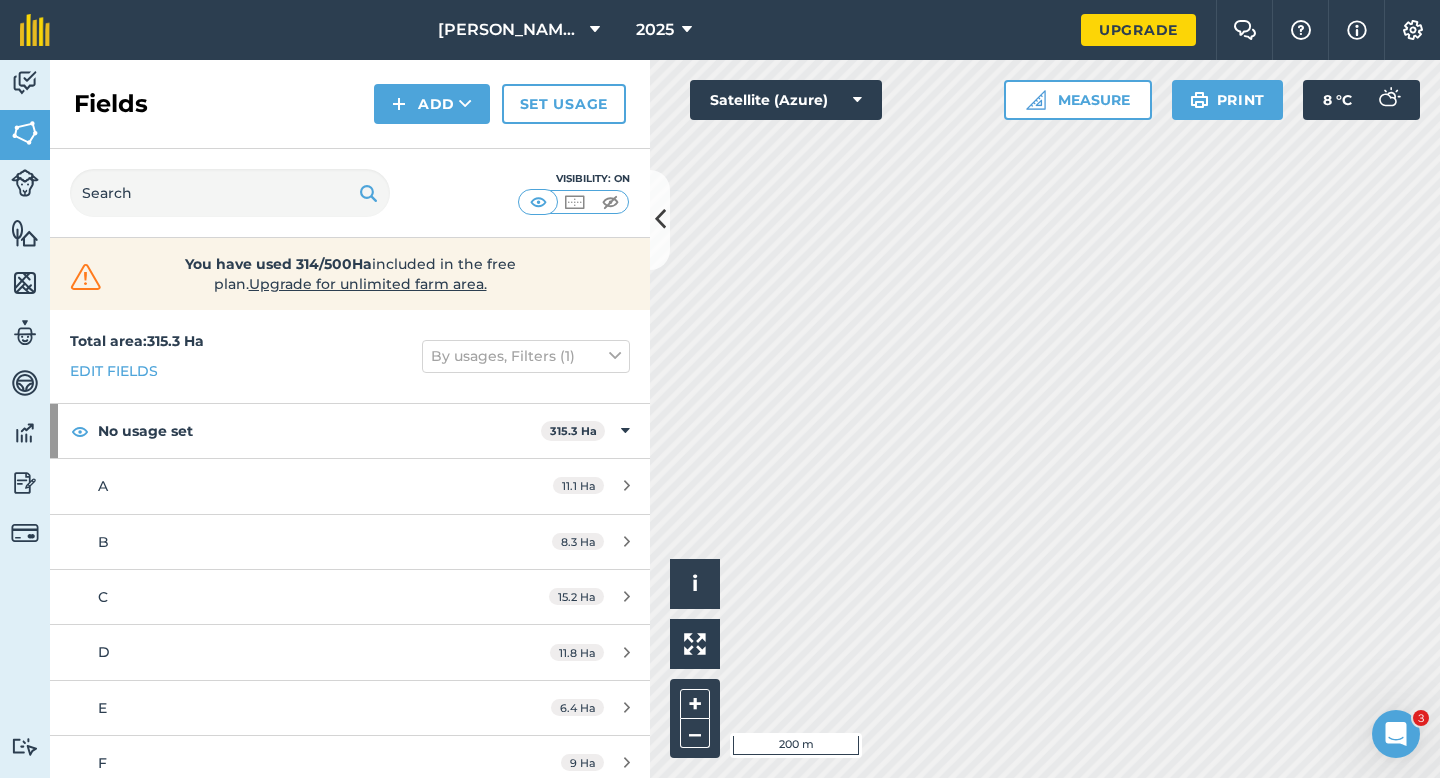 click on "Fields   Add   Set usage" at bounding box center [350, 104] 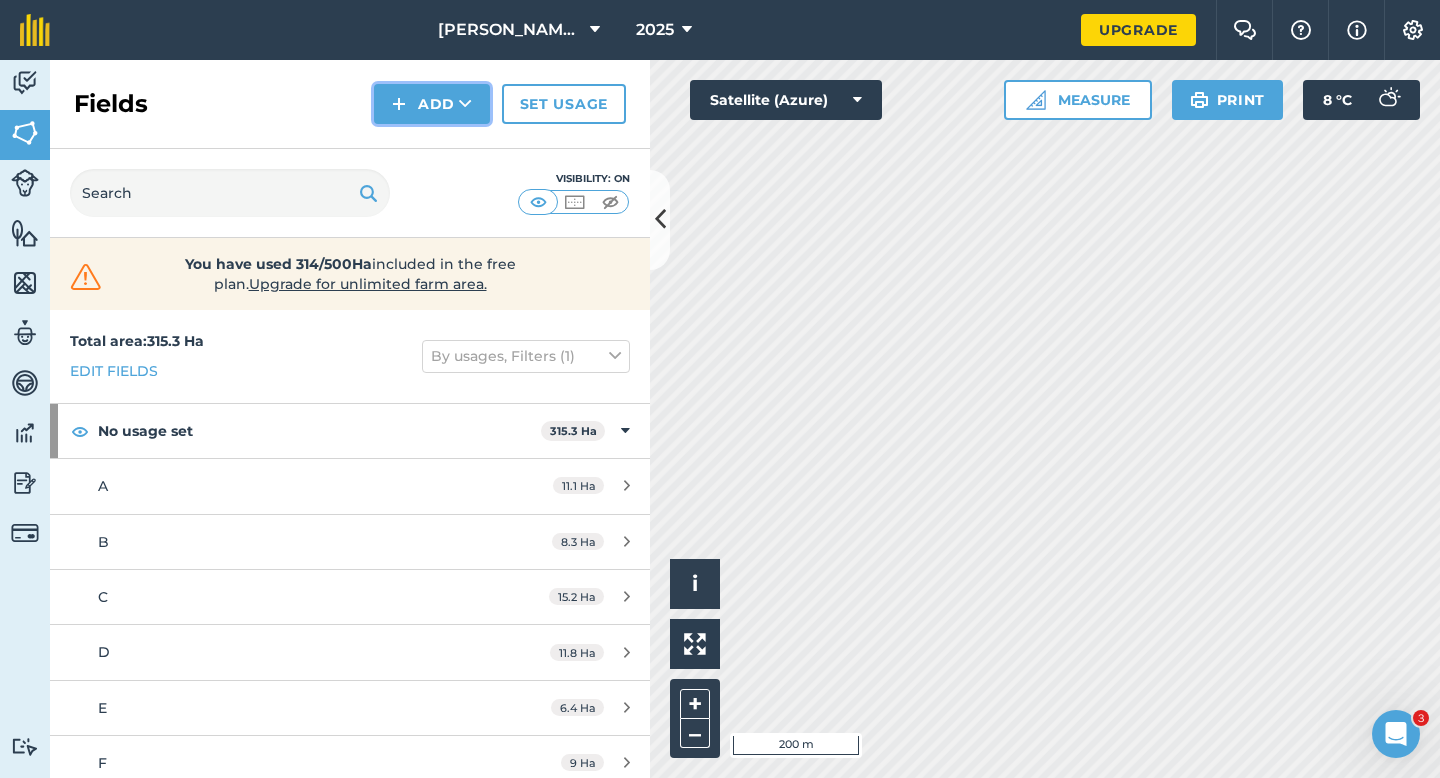 click on "Add" at bounding box center [432, 104] 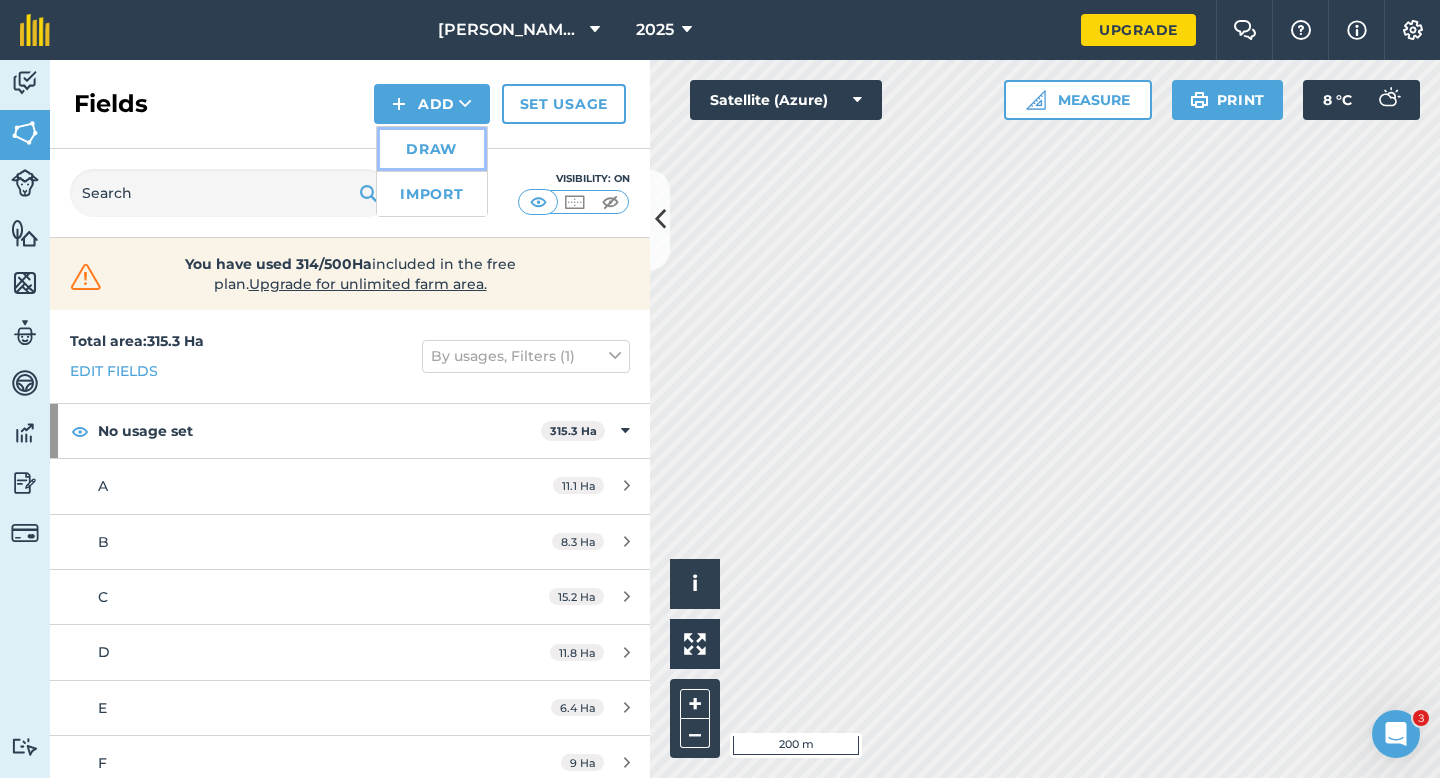 click on "Draw" at bounding box center [432, 149] 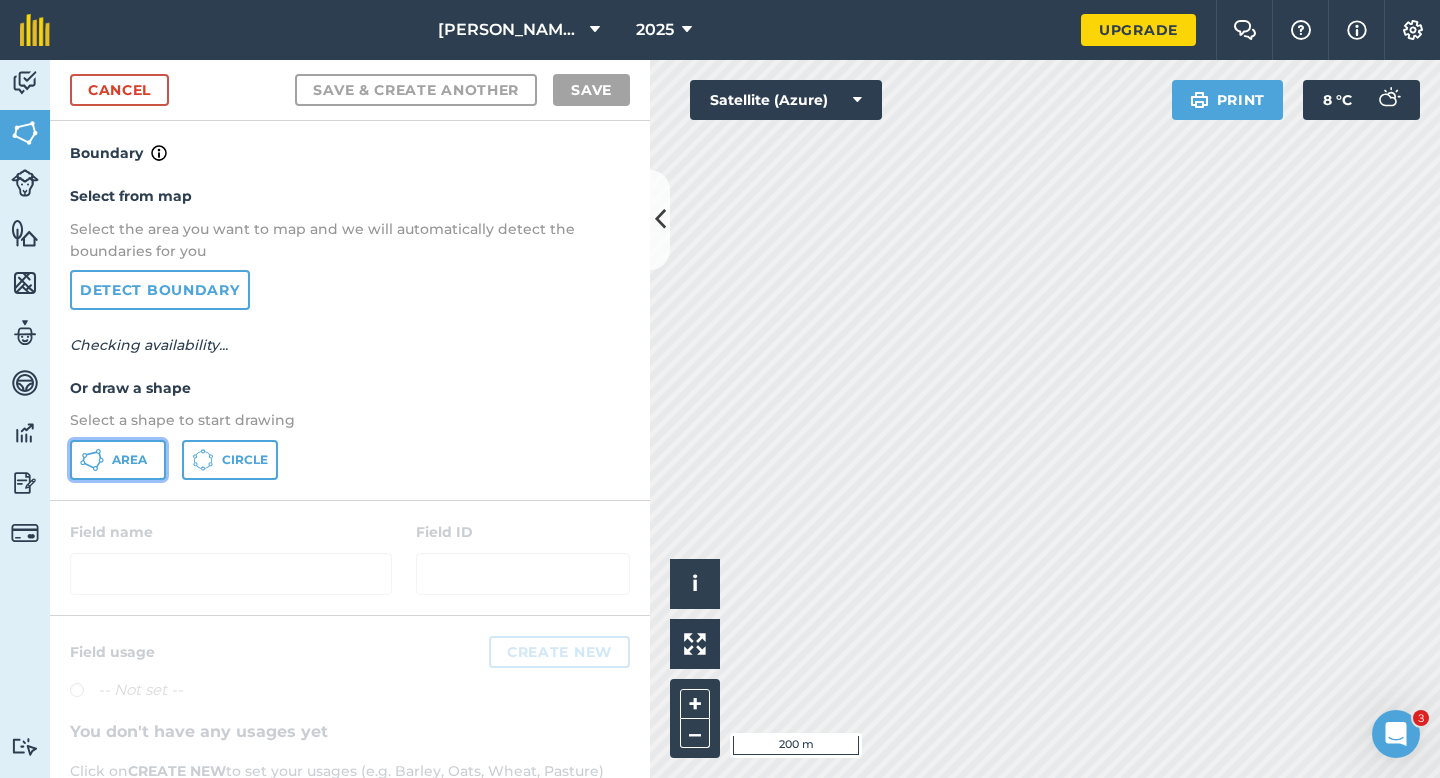 click on "Area" at bounding box center [118, 460] 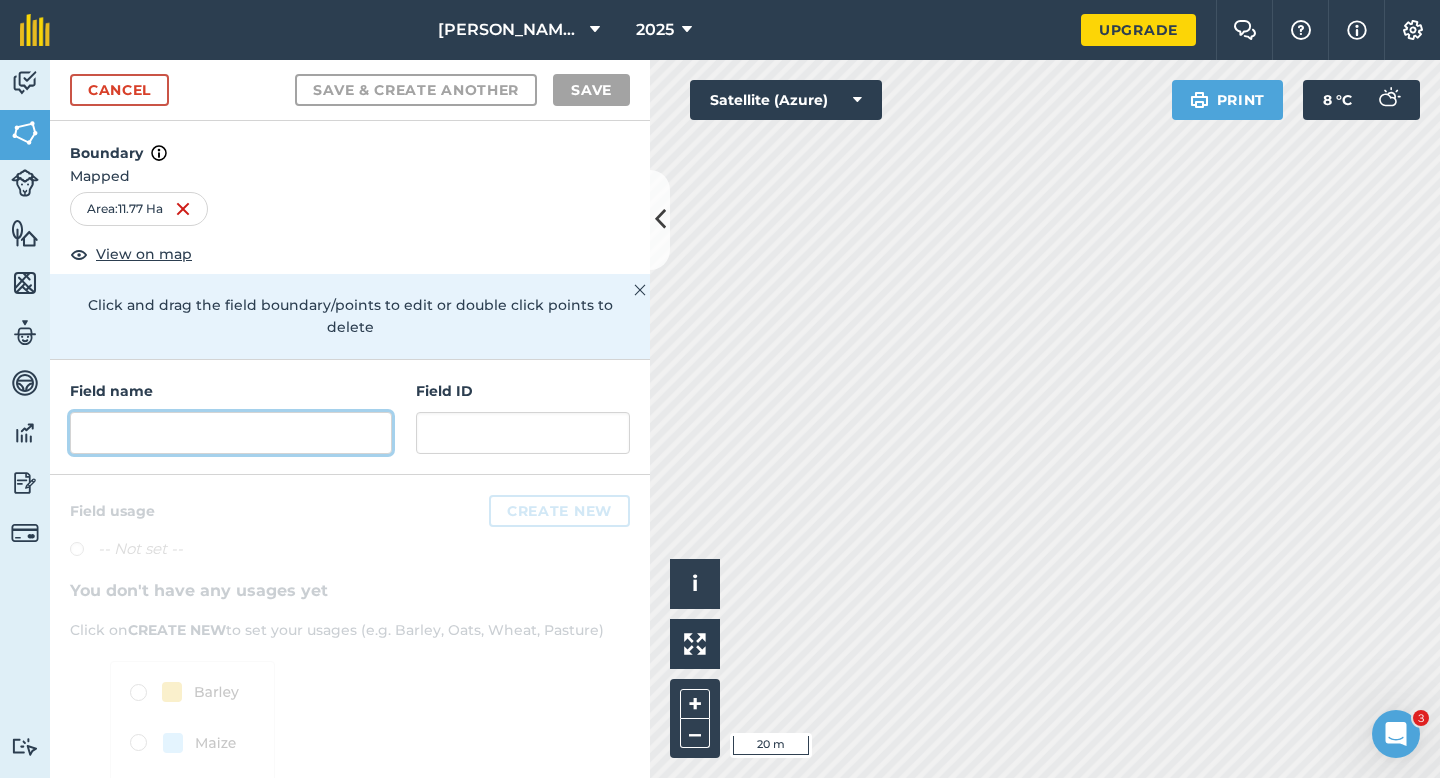 click at bounding box center [231, 433] 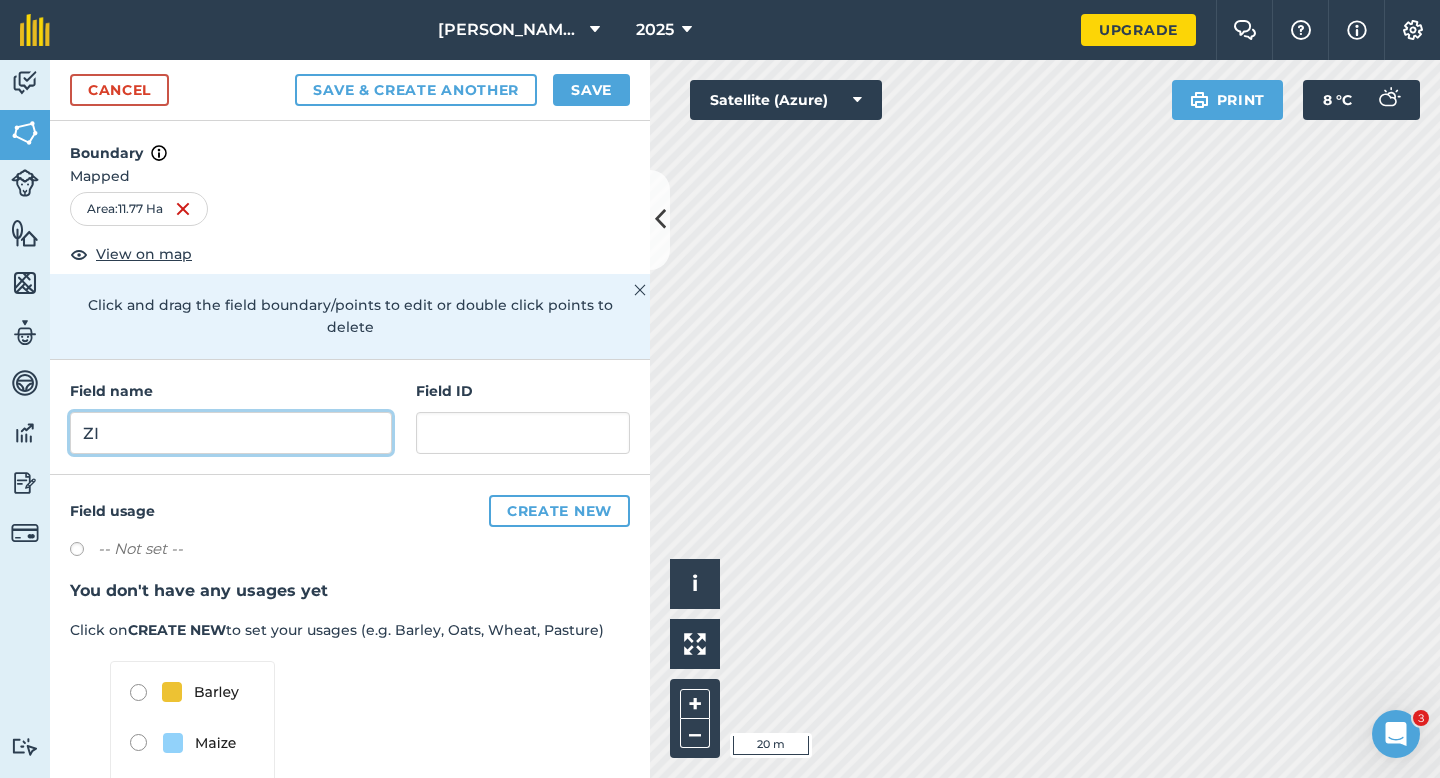 type on "ZI" 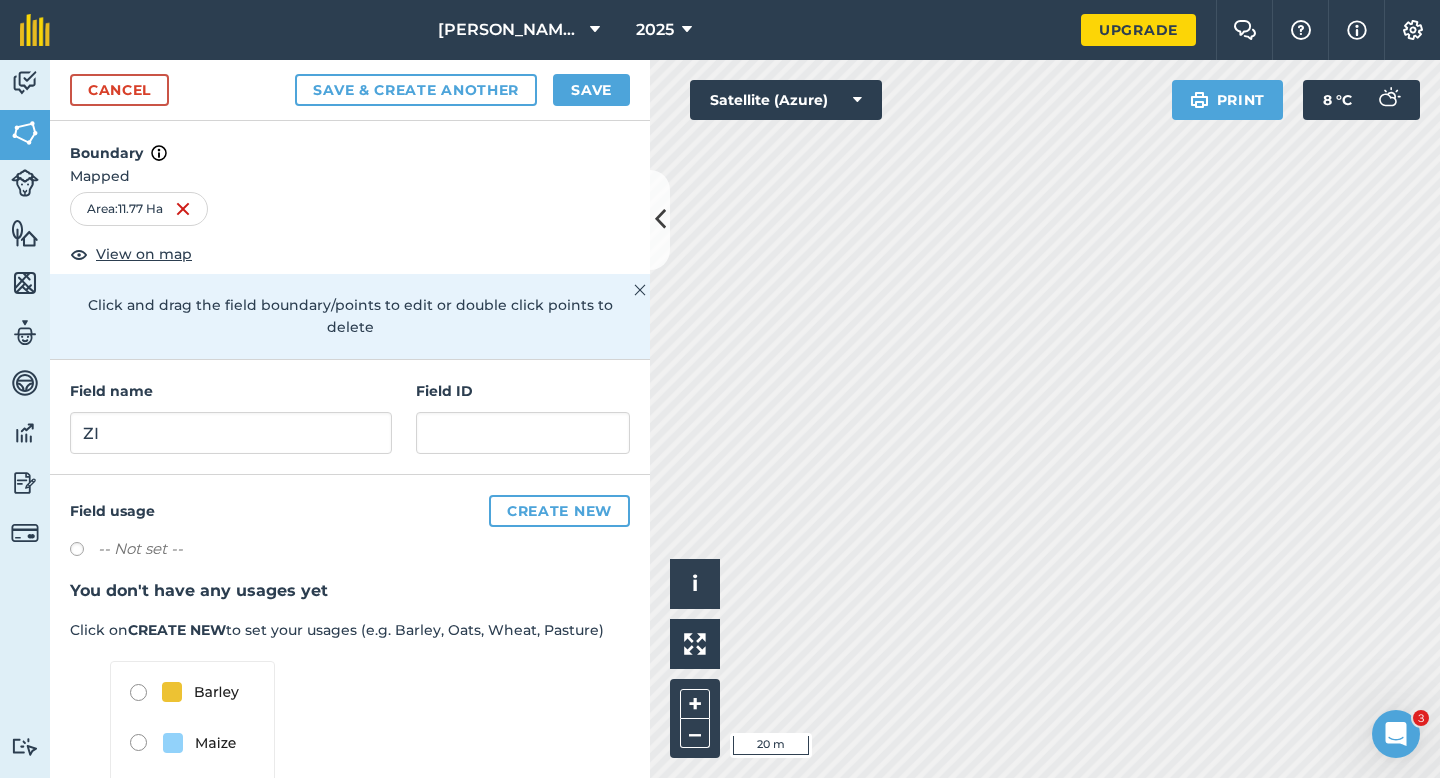click on "Cancel Save & Create Another Save" at bounding box center (350, 90) 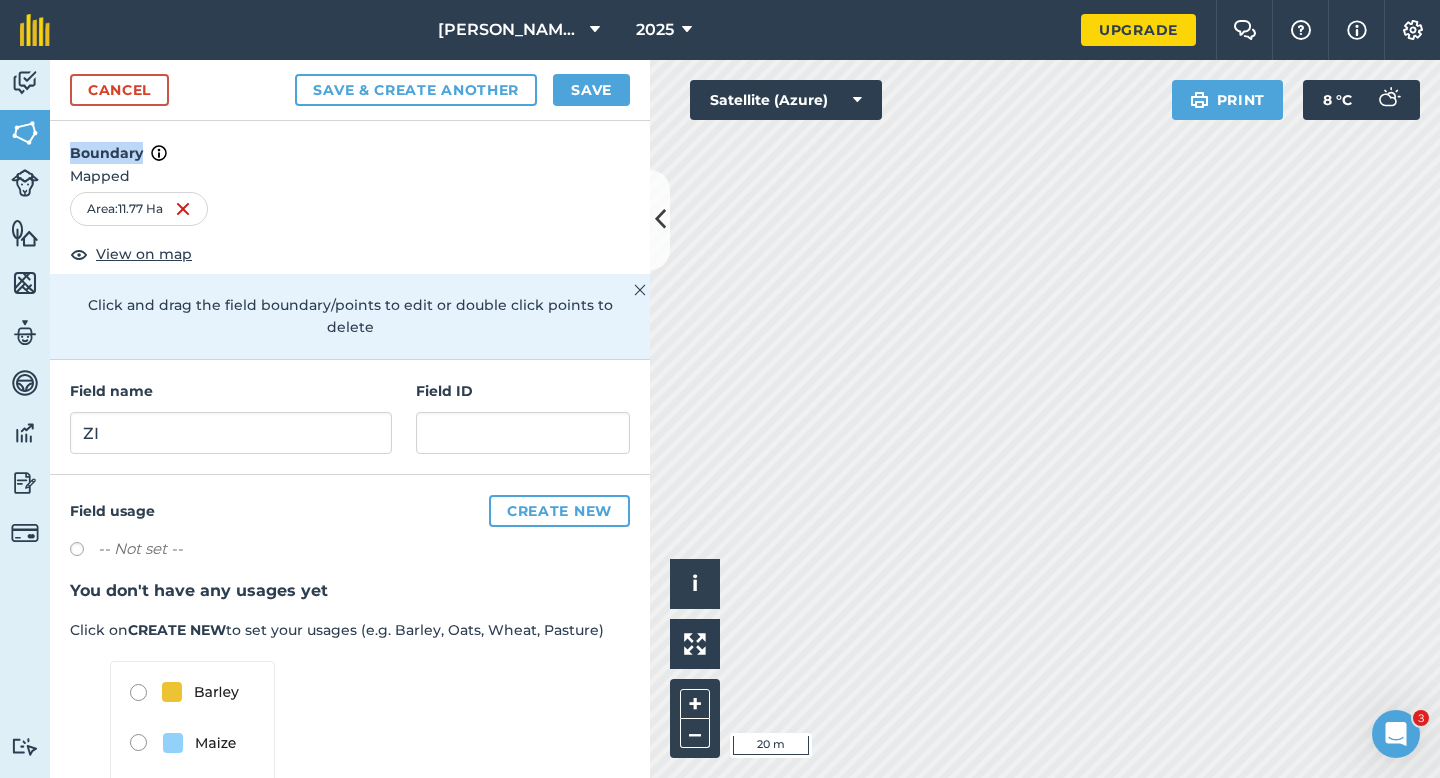 click on "Cancel Save & Create Another Save" at bounding box center (350, 90) 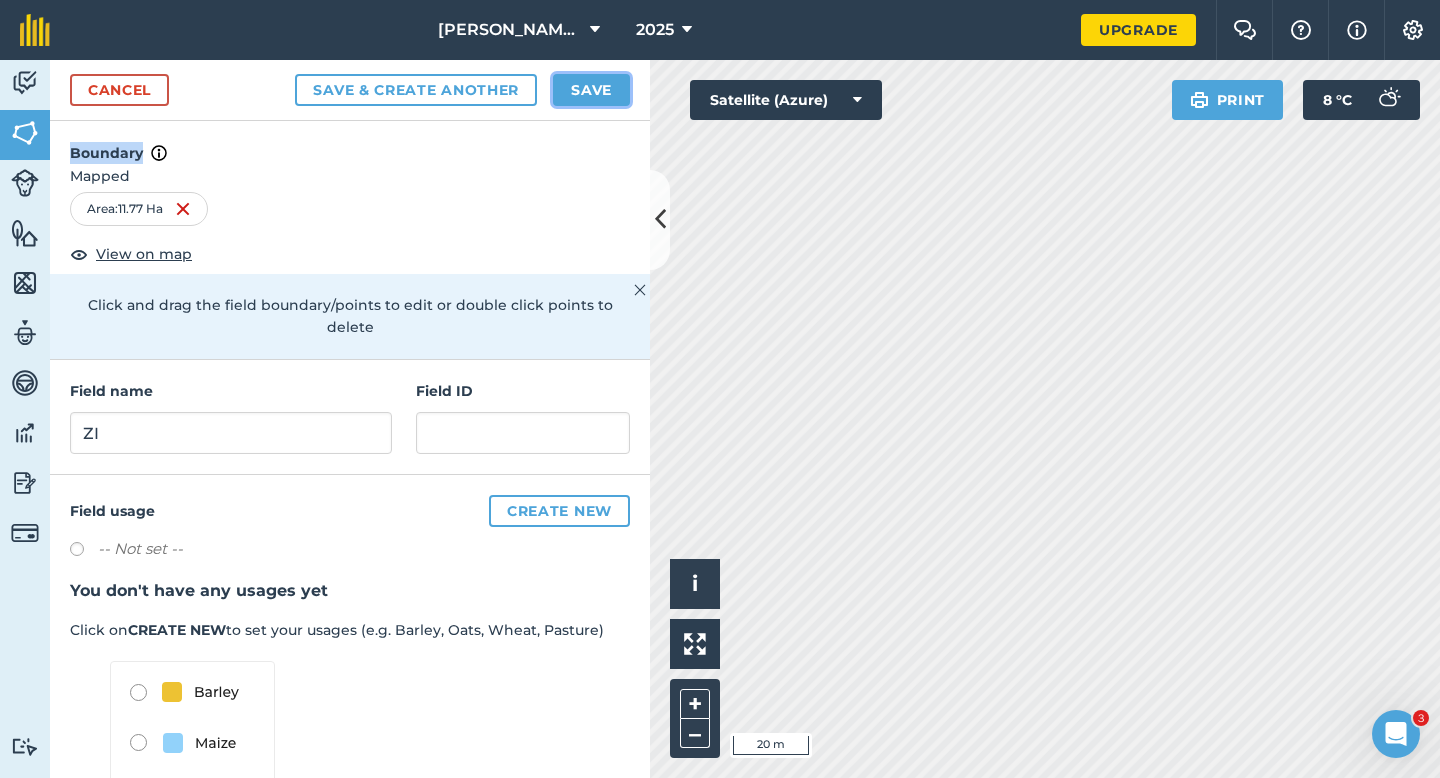 click on "Save" at bounding box center (591, 90) 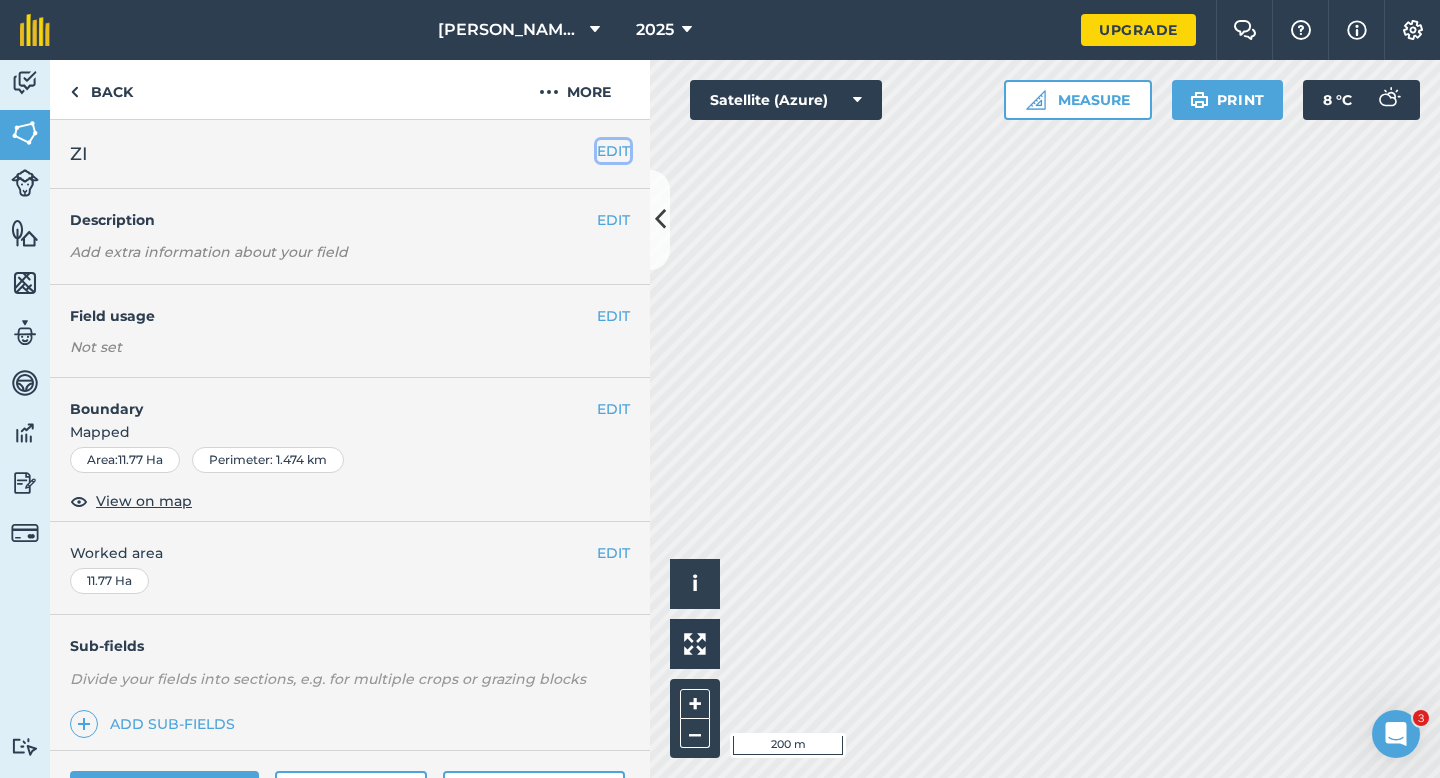 click on "EDIT" at bounding box center [613, 151] 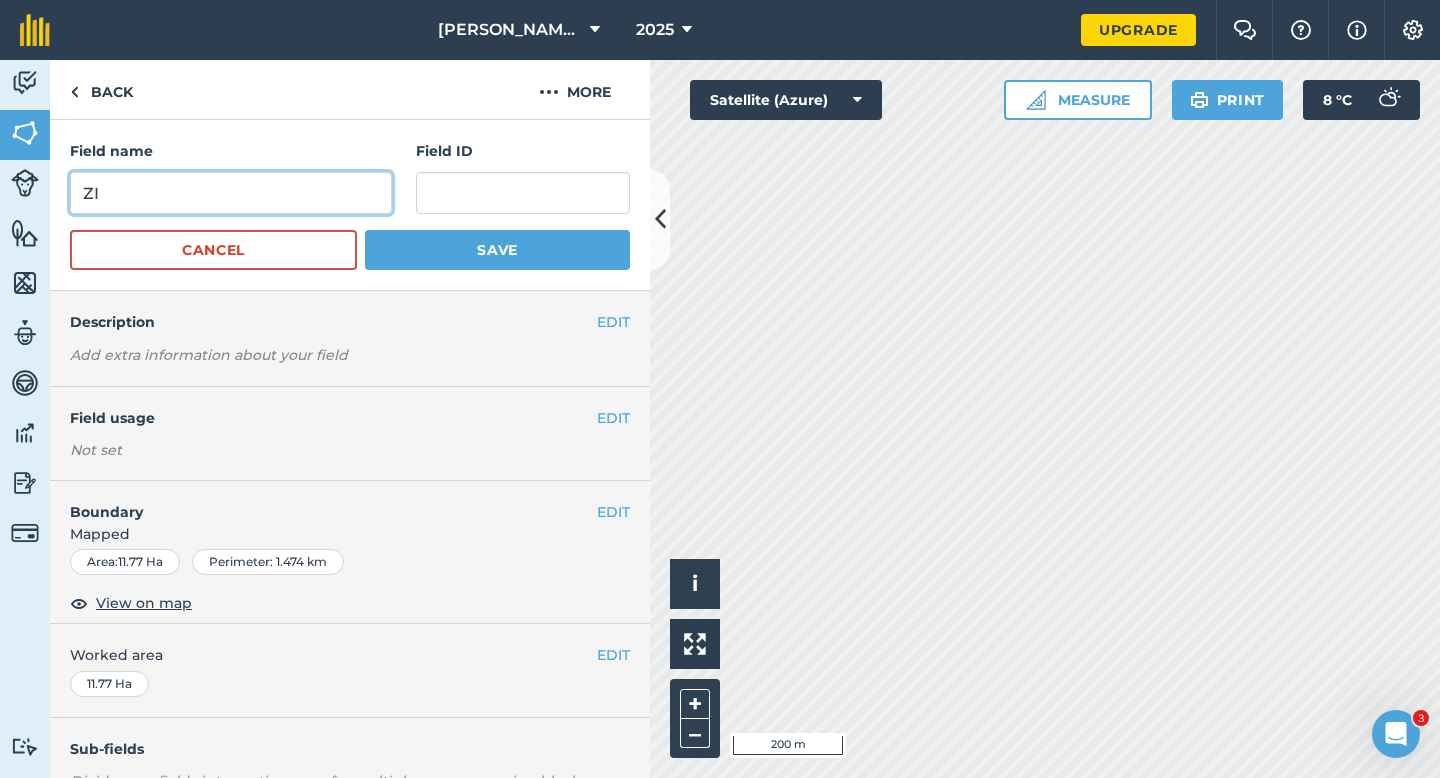 click on "ZI" at bounding box center (231, 193) 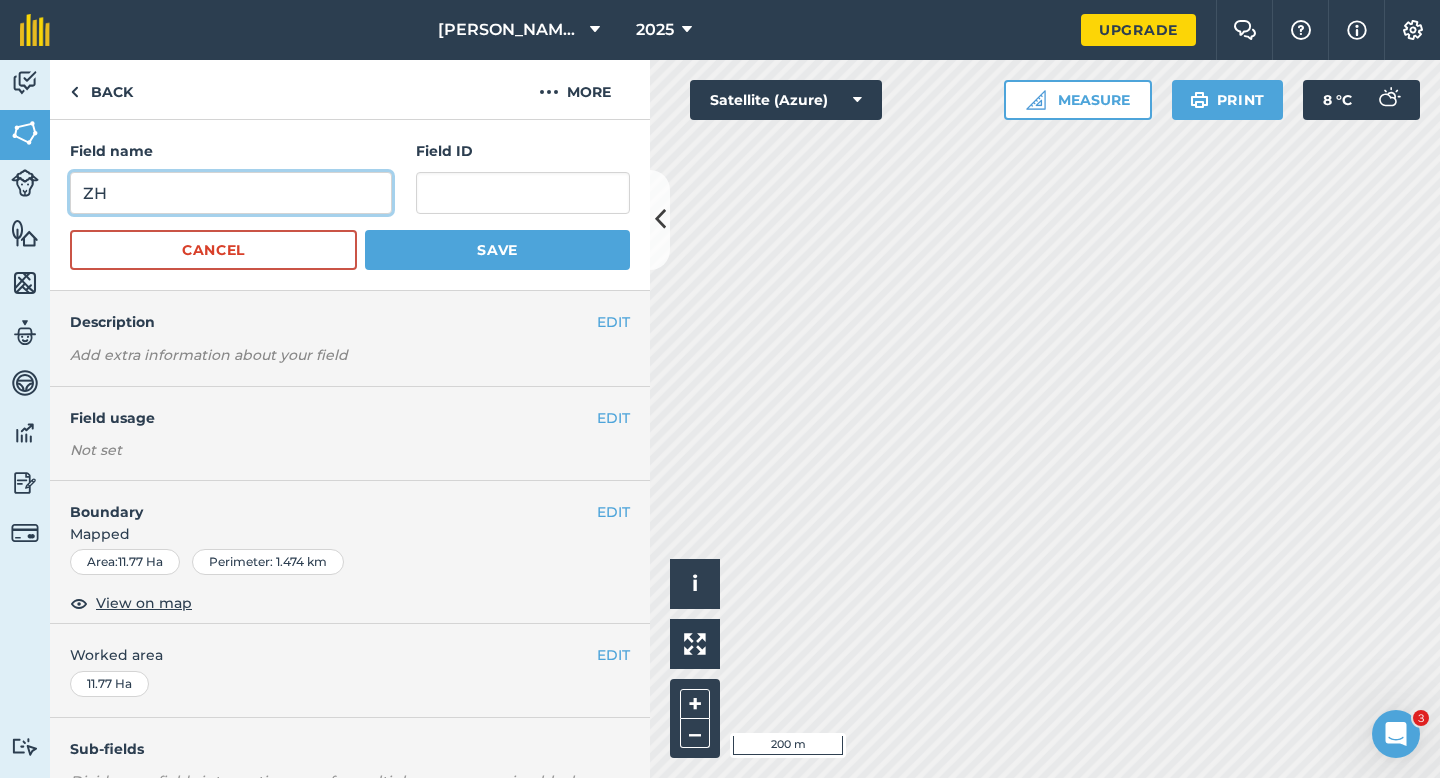 type on "ZH" 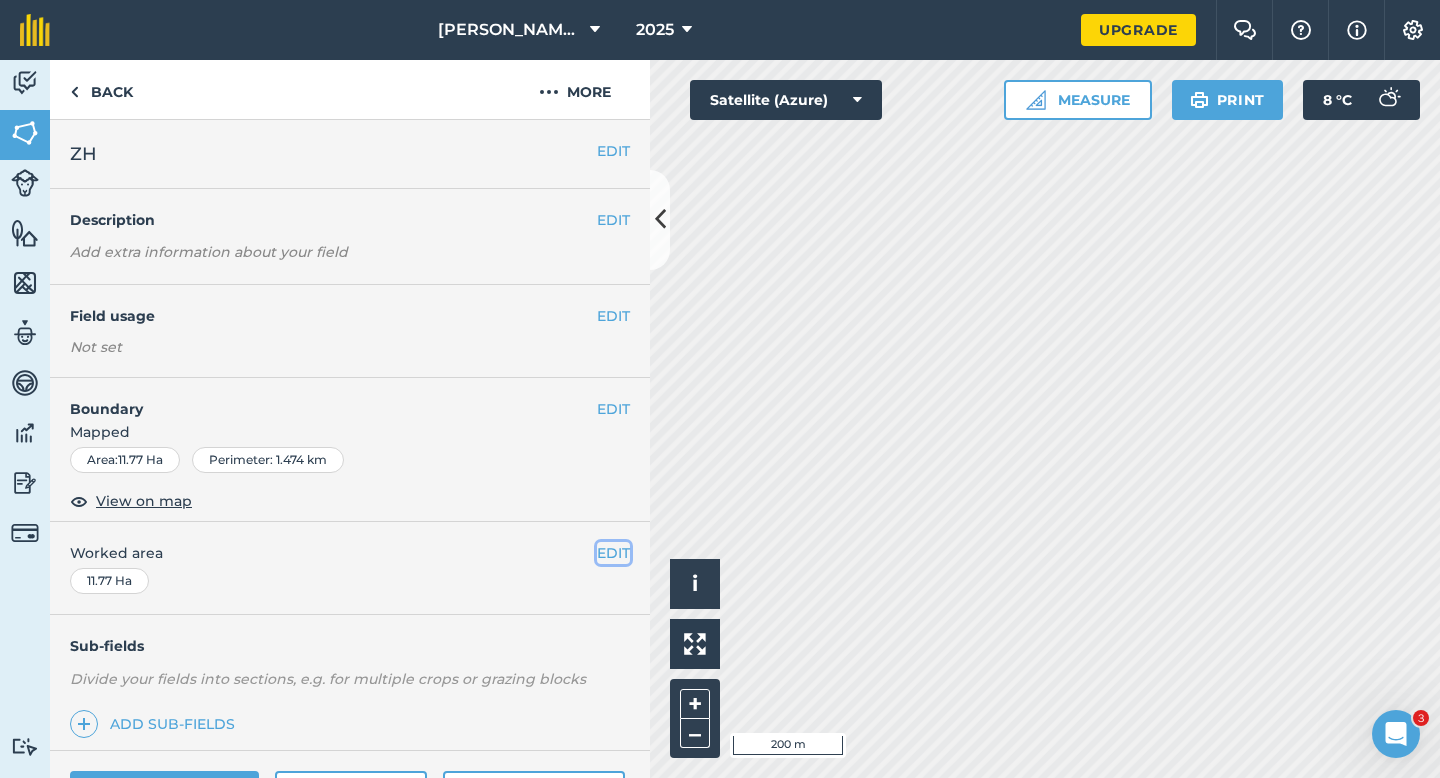 click on "EDIT" at bounding box center [613, 553] 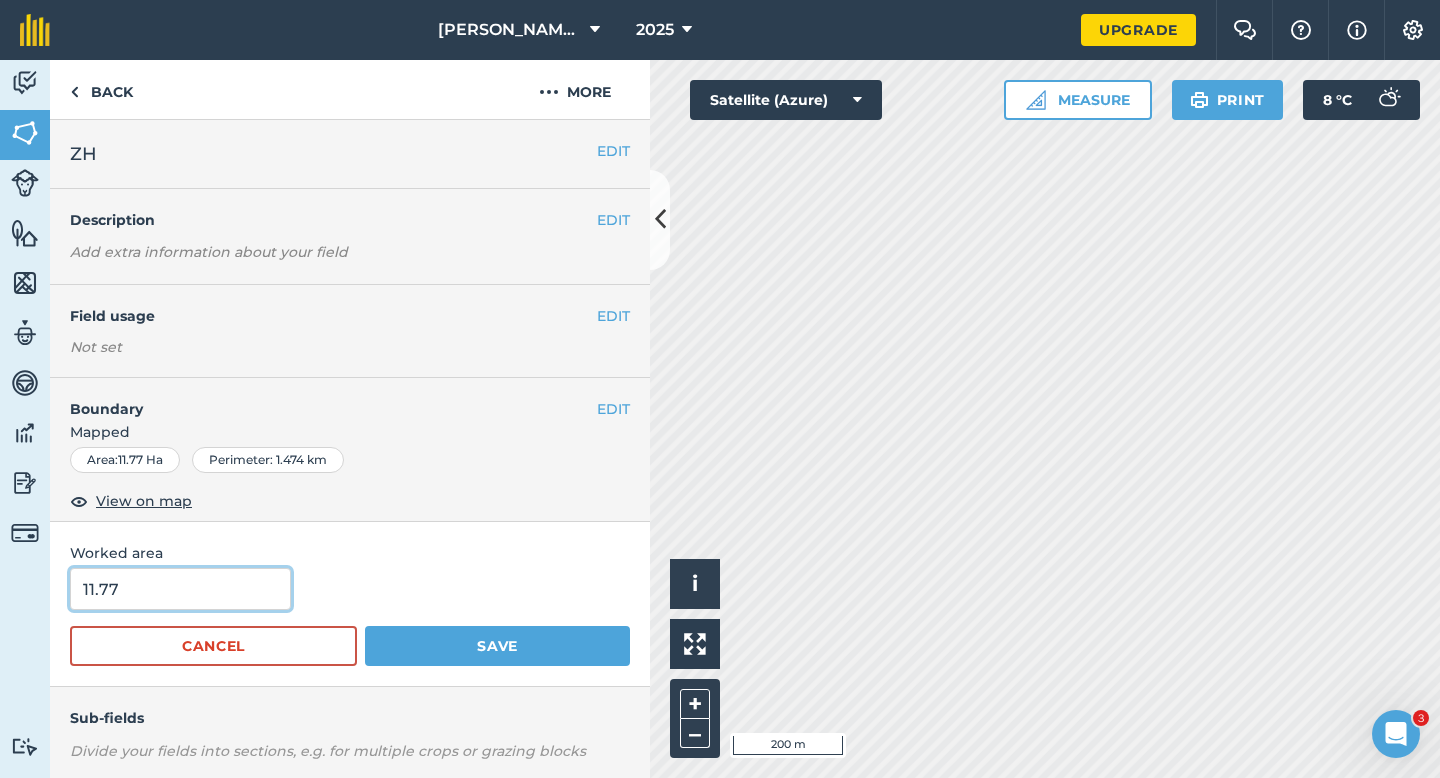 click on "11.77" at bounding box center (180, 589) 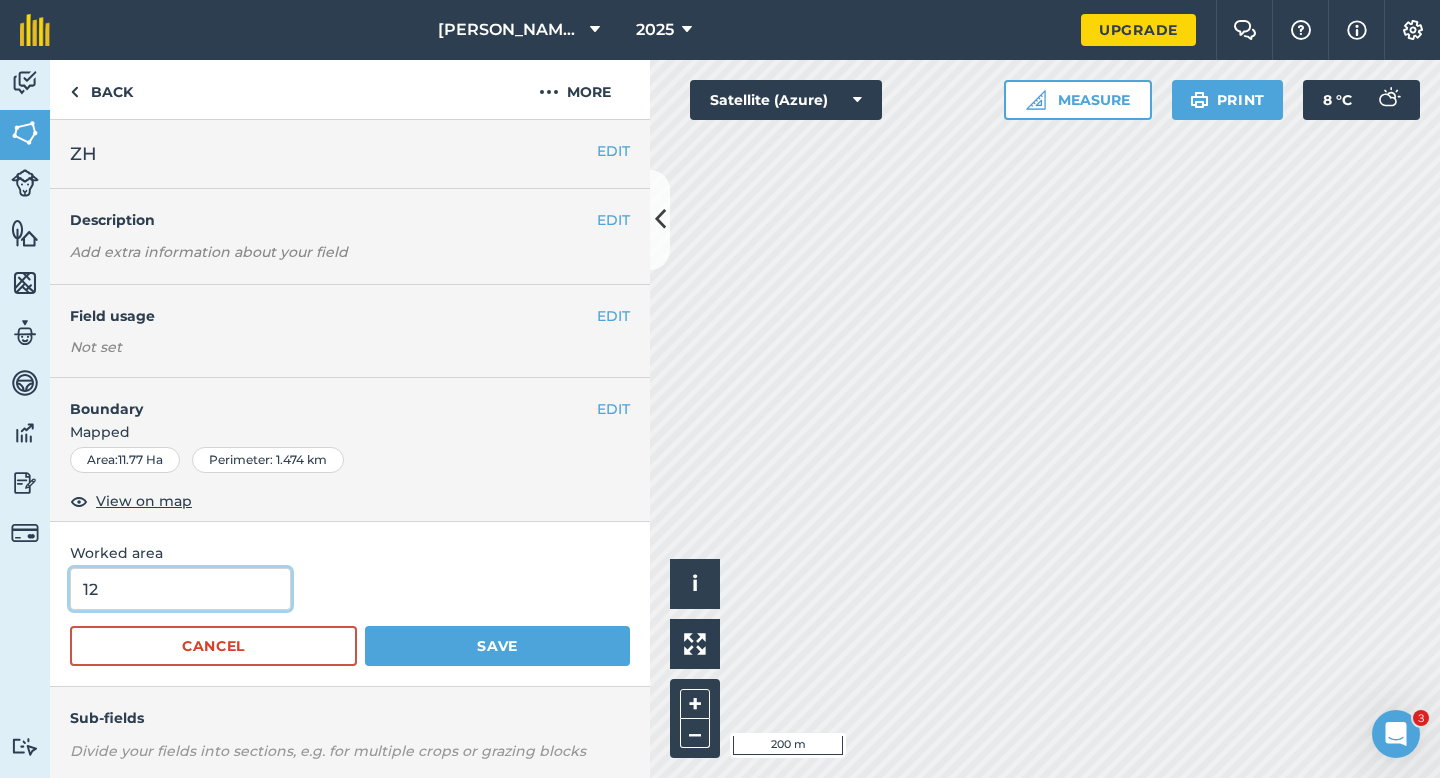 click on "Save" at bounding box center (497, 646) 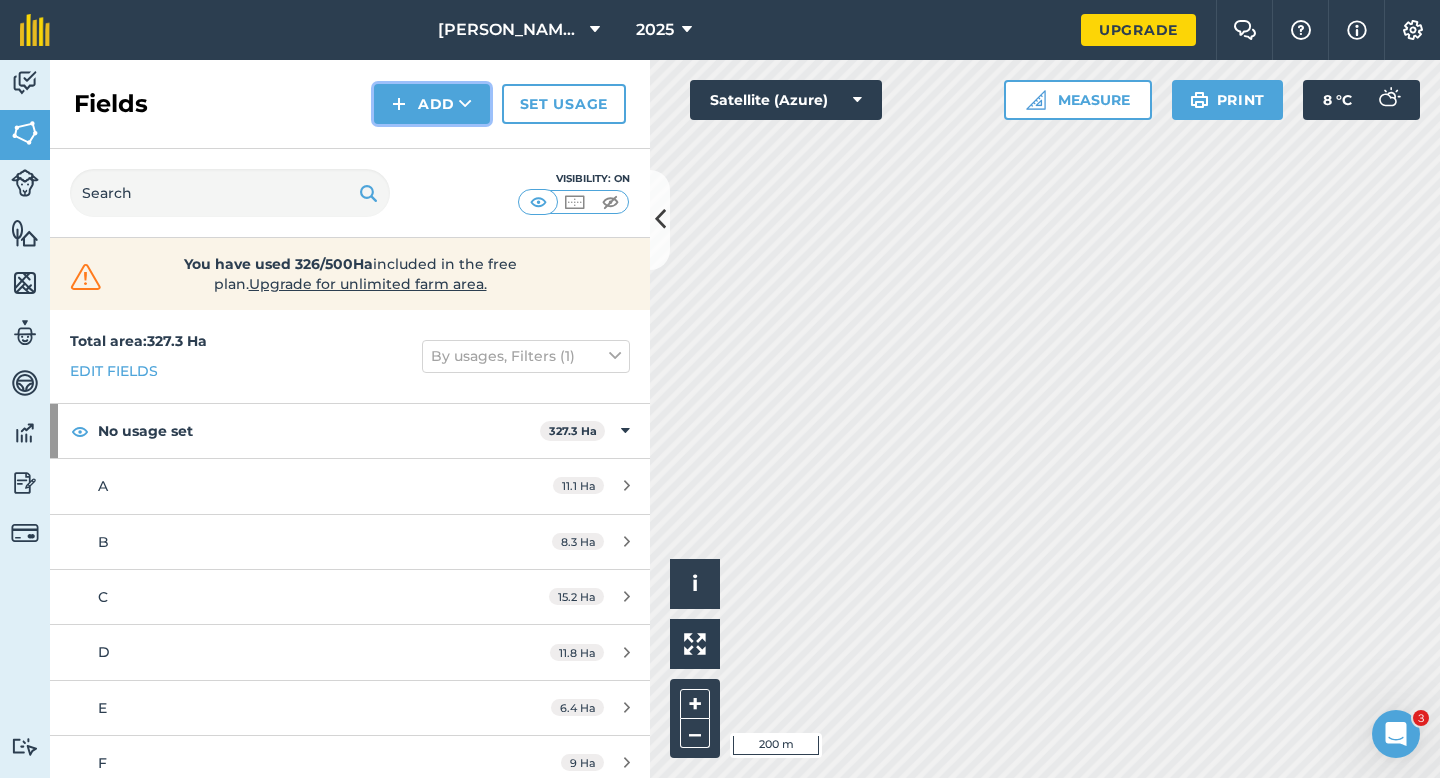 click on "Add" at bounding box center (432, 104) 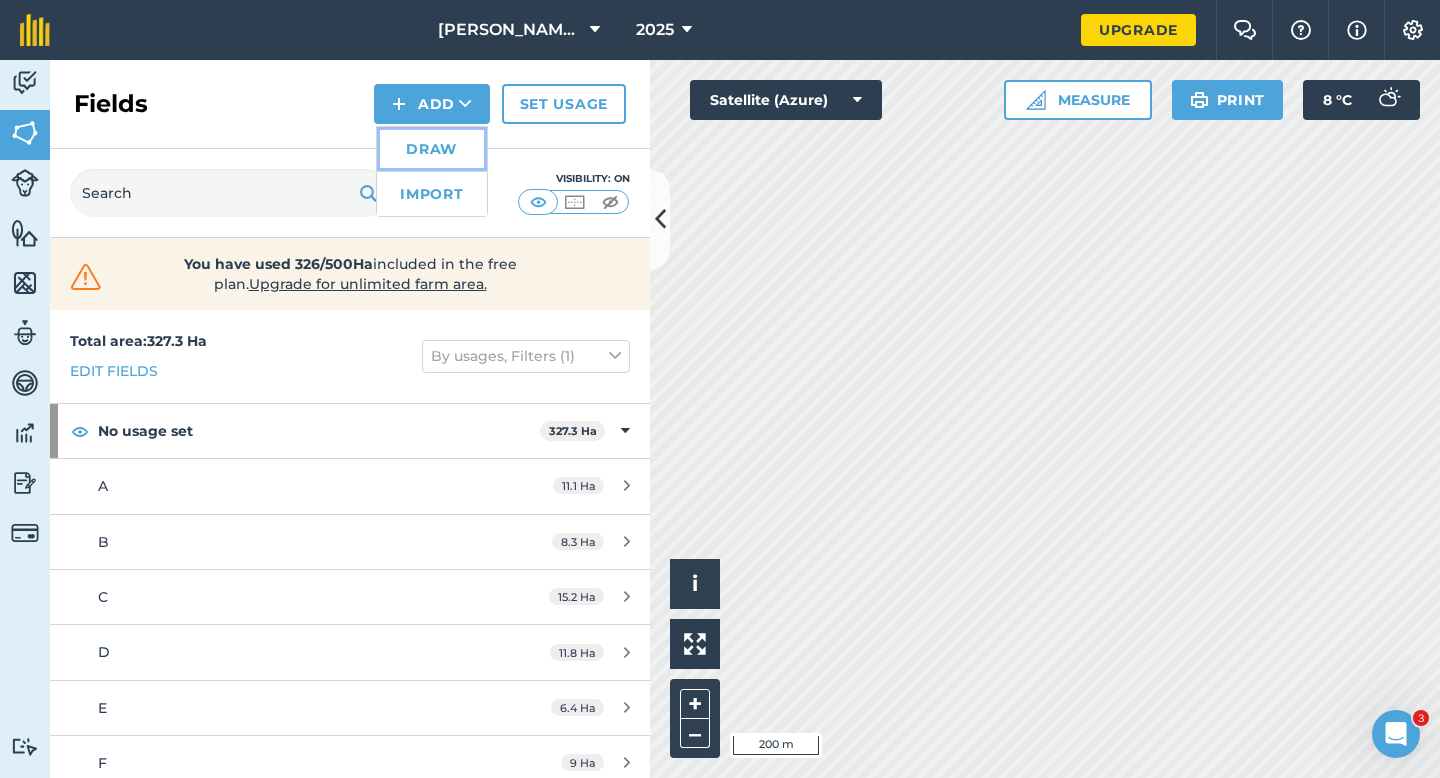 click on "Draw" at bounding box center (432, 149) 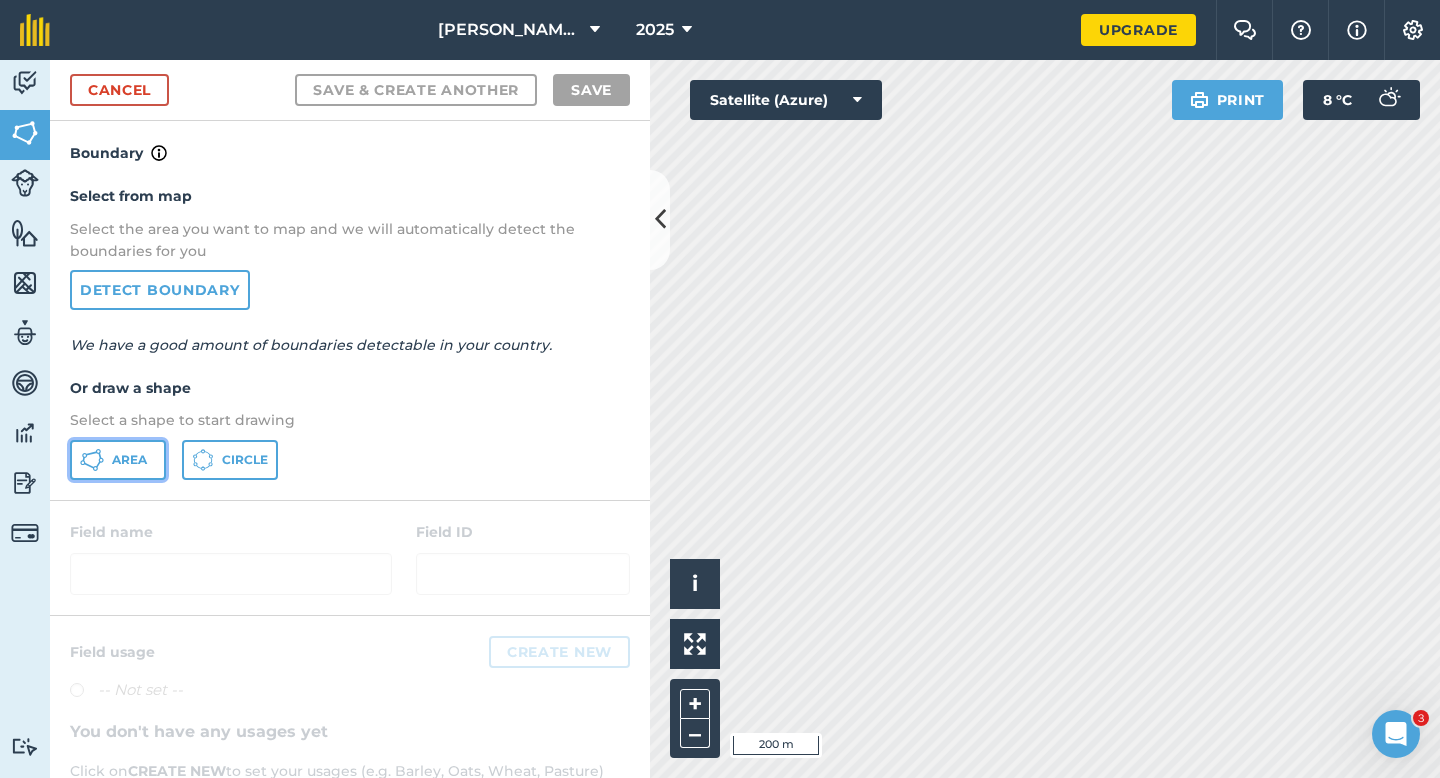 click on "Area" at bounding box center [118, 460] 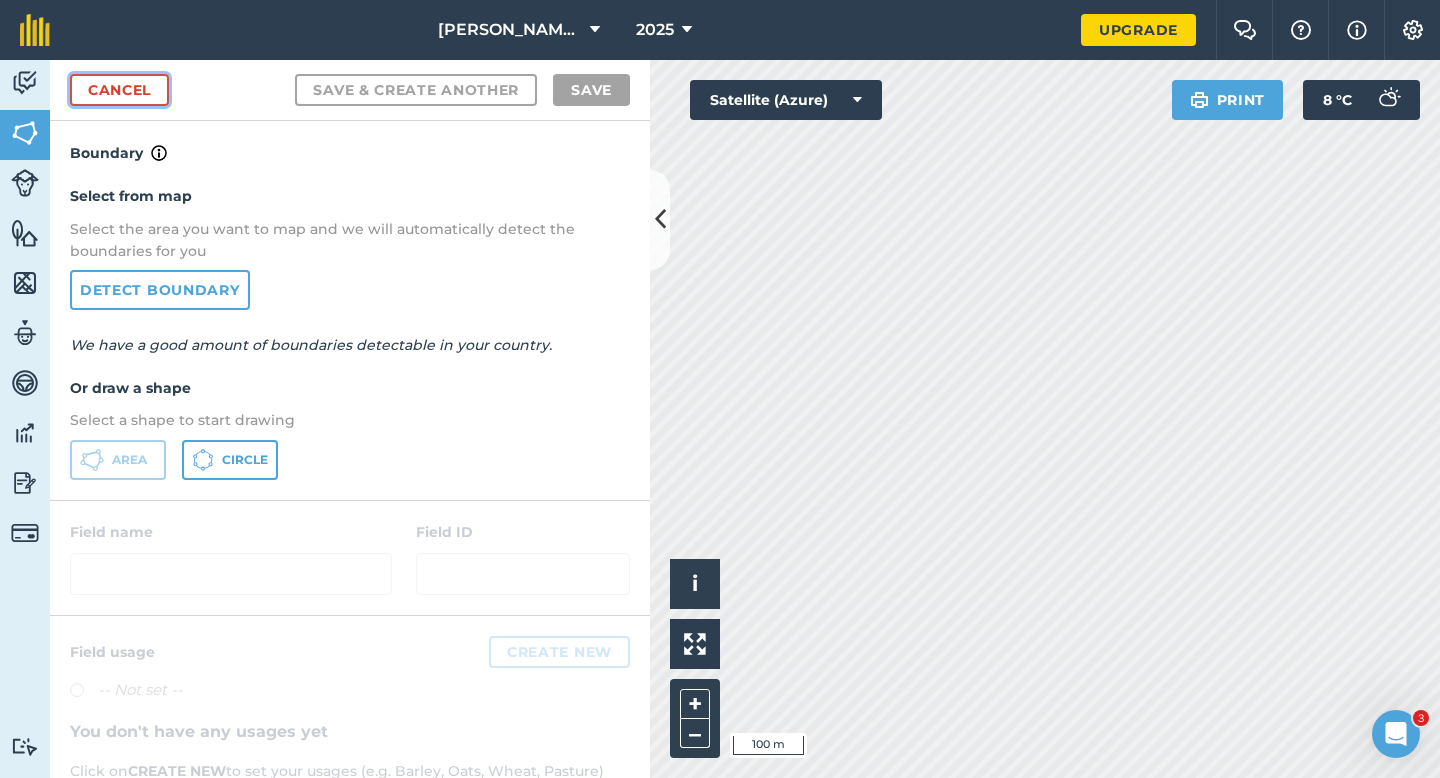 click on "Cancel" at bounding box center [119, 90] 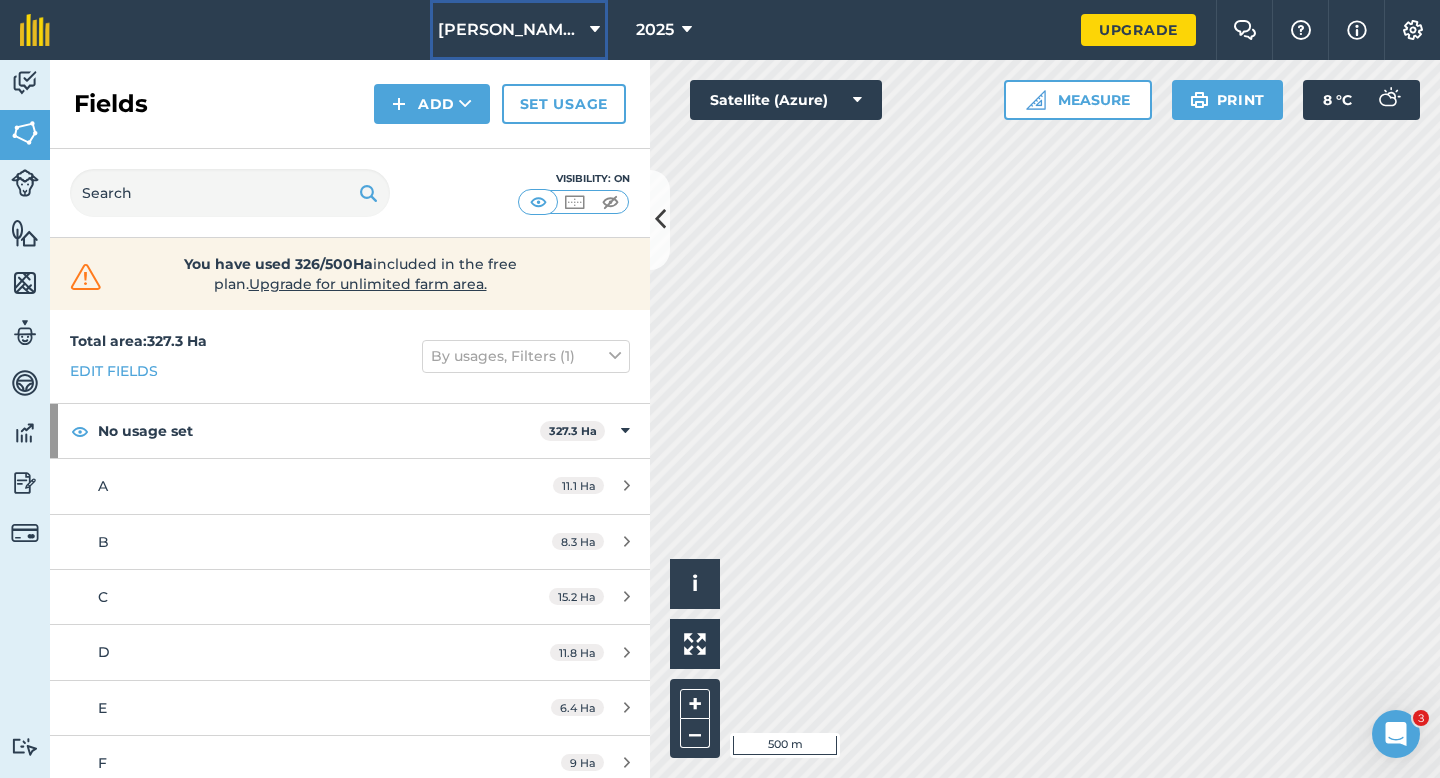 click on "[PERSON_NAME] Farming Partnership" at bounding box center [519, 30] 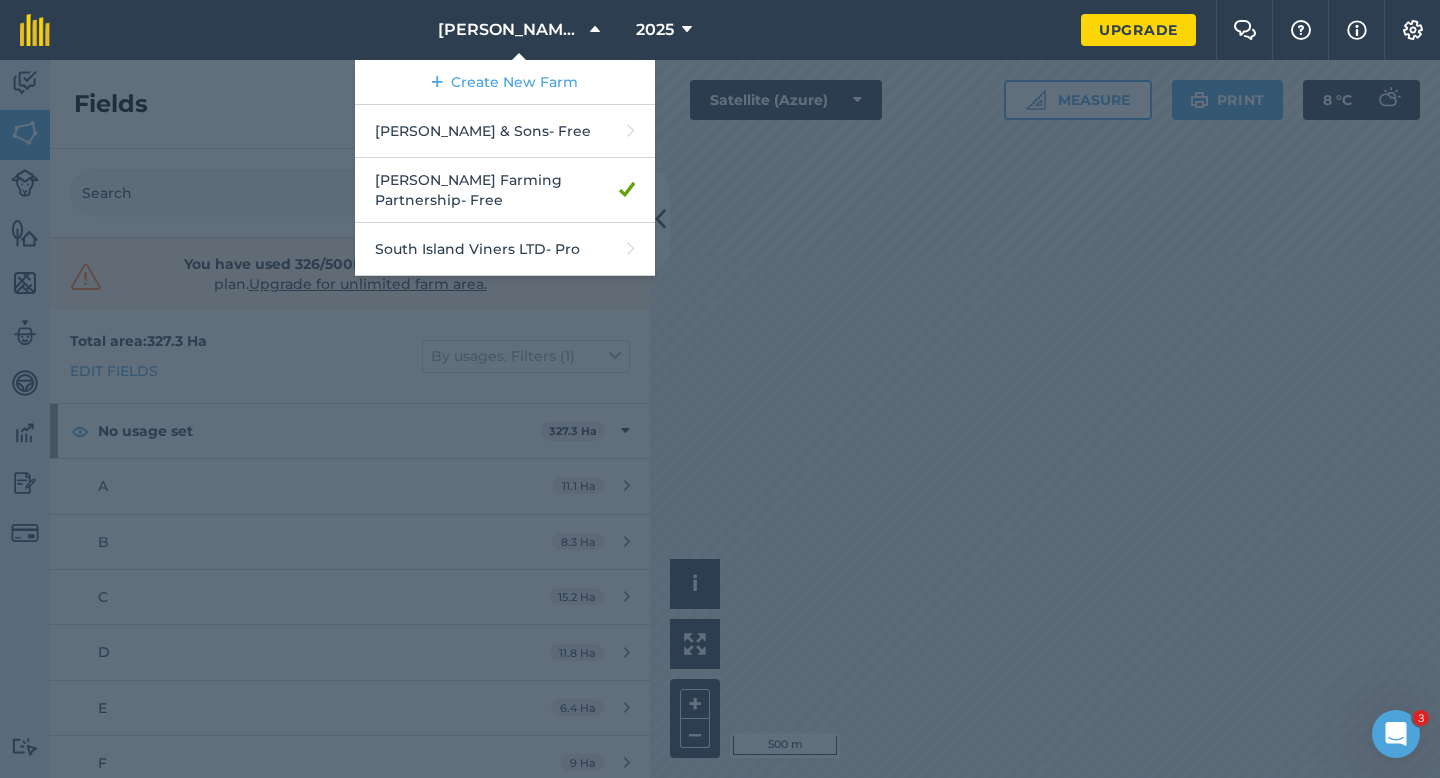 click on "[PERSON_NAME] Farming Partnership Create New Farm [PERSON_NAME] & Sons   - Free [PERSON_NAME] Farming Partnership  - Free South Island Viners LTD  - Pro 2025" at bounding box center [575, 30] 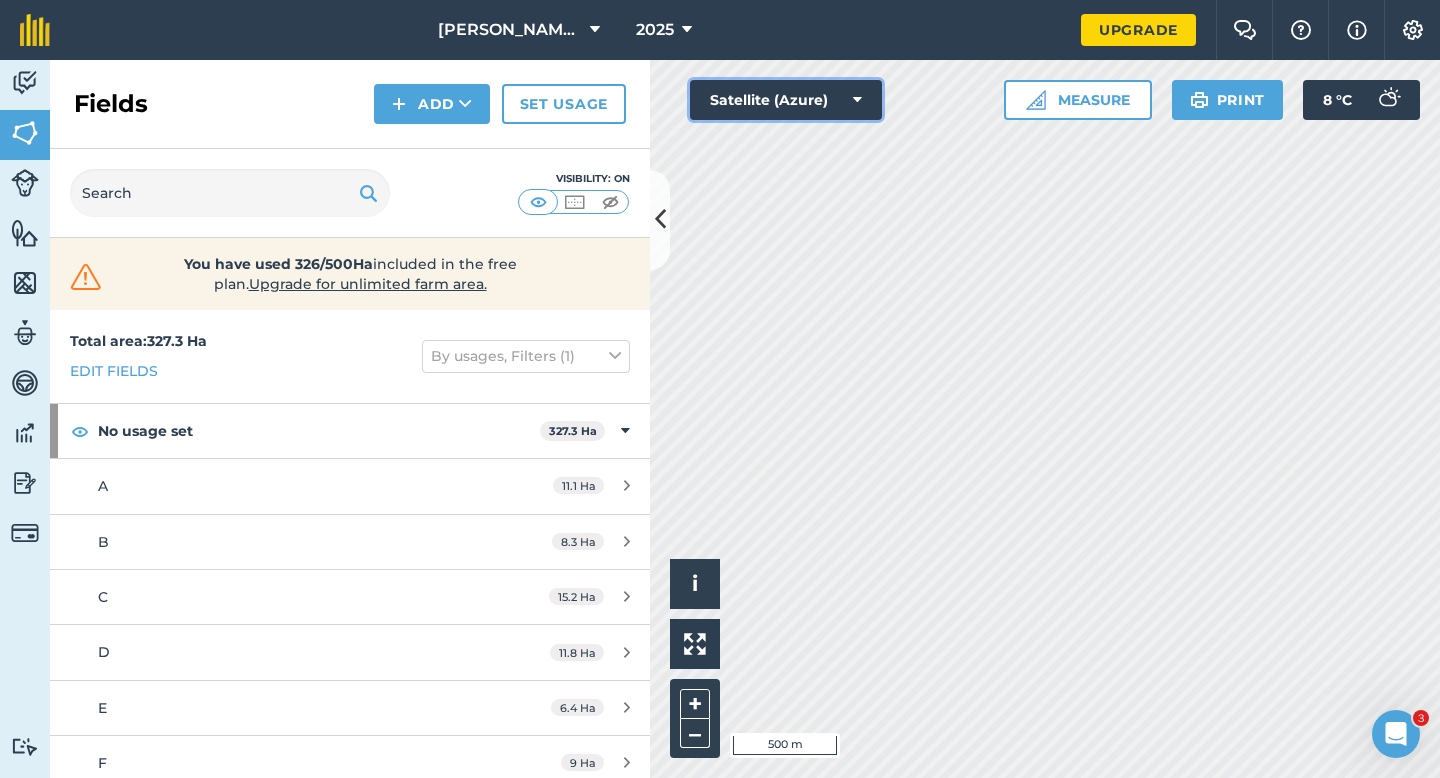 click on "Satellite (Azure)" at bounding box center (786, 100) 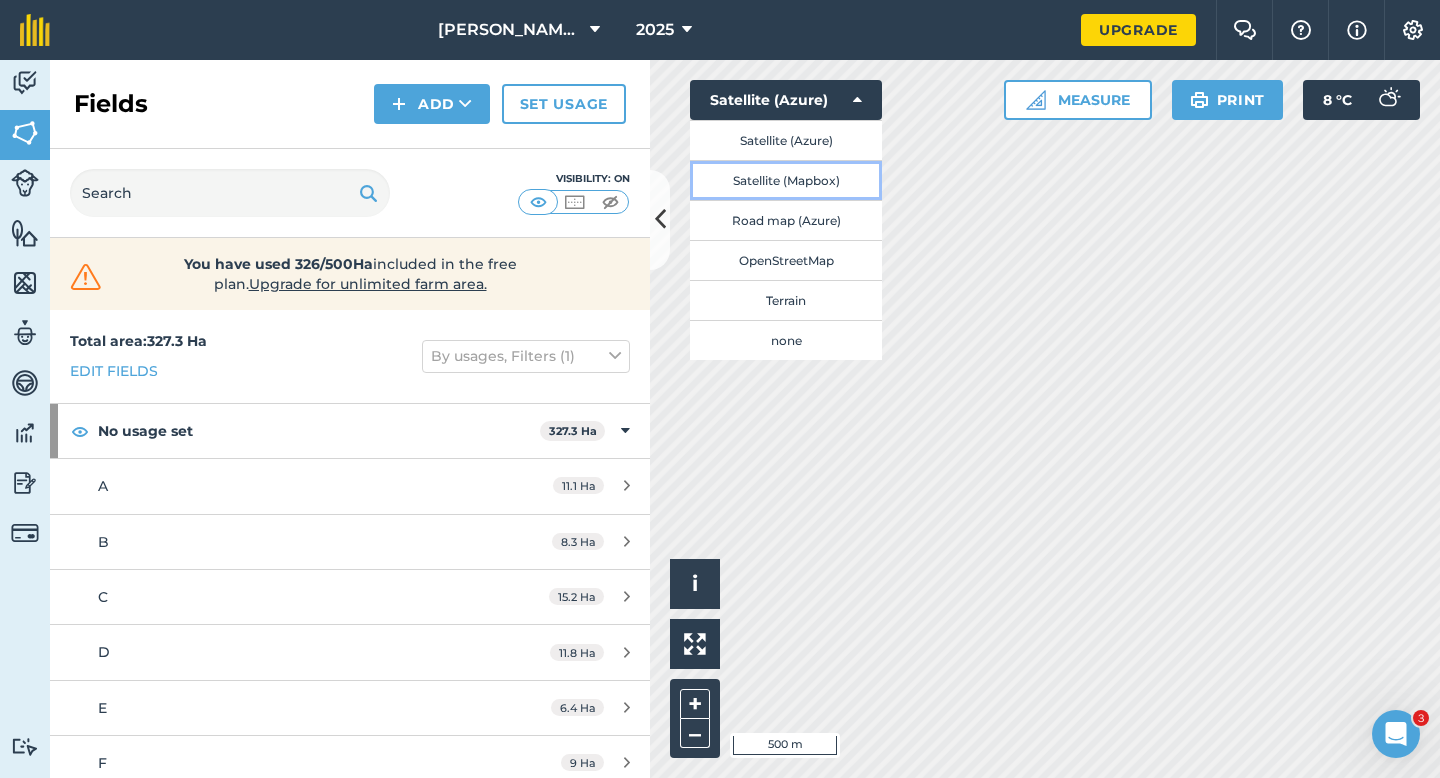 click on "Satellite (Mapbox)" at bounding box center (786, 180) 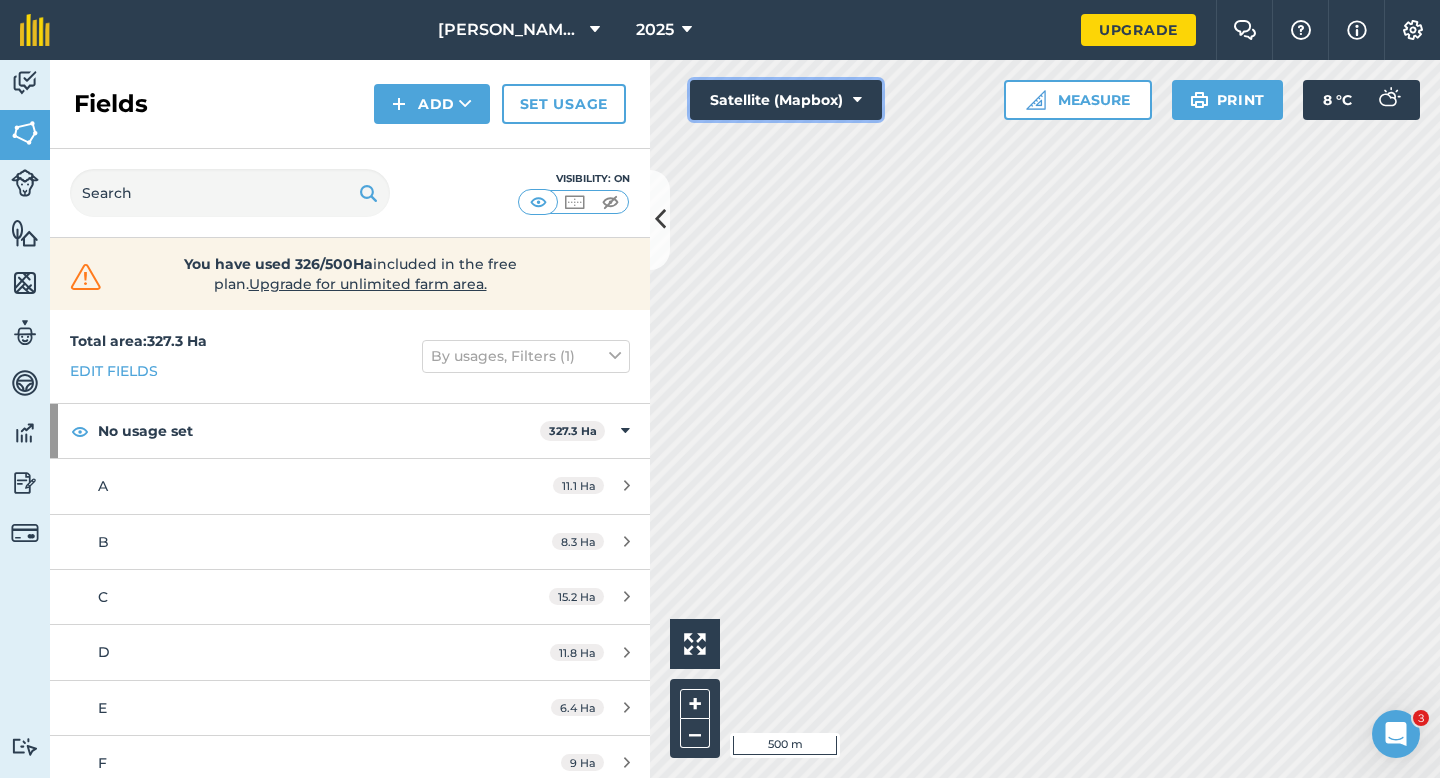click on "Satellite (Mapbox)" at bounding box center [786, 100] 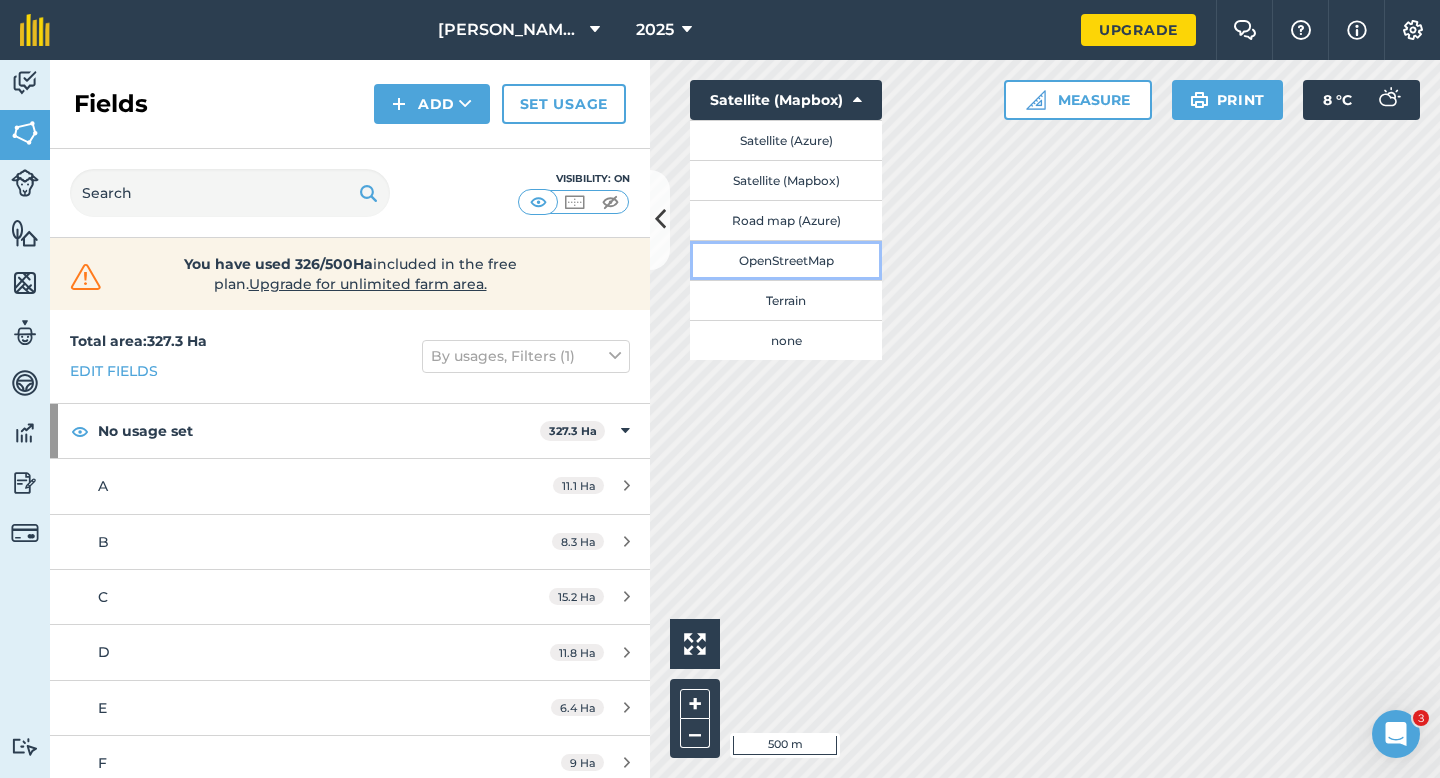 click on "OpenStreetMap" at bounding box center (786, 260) 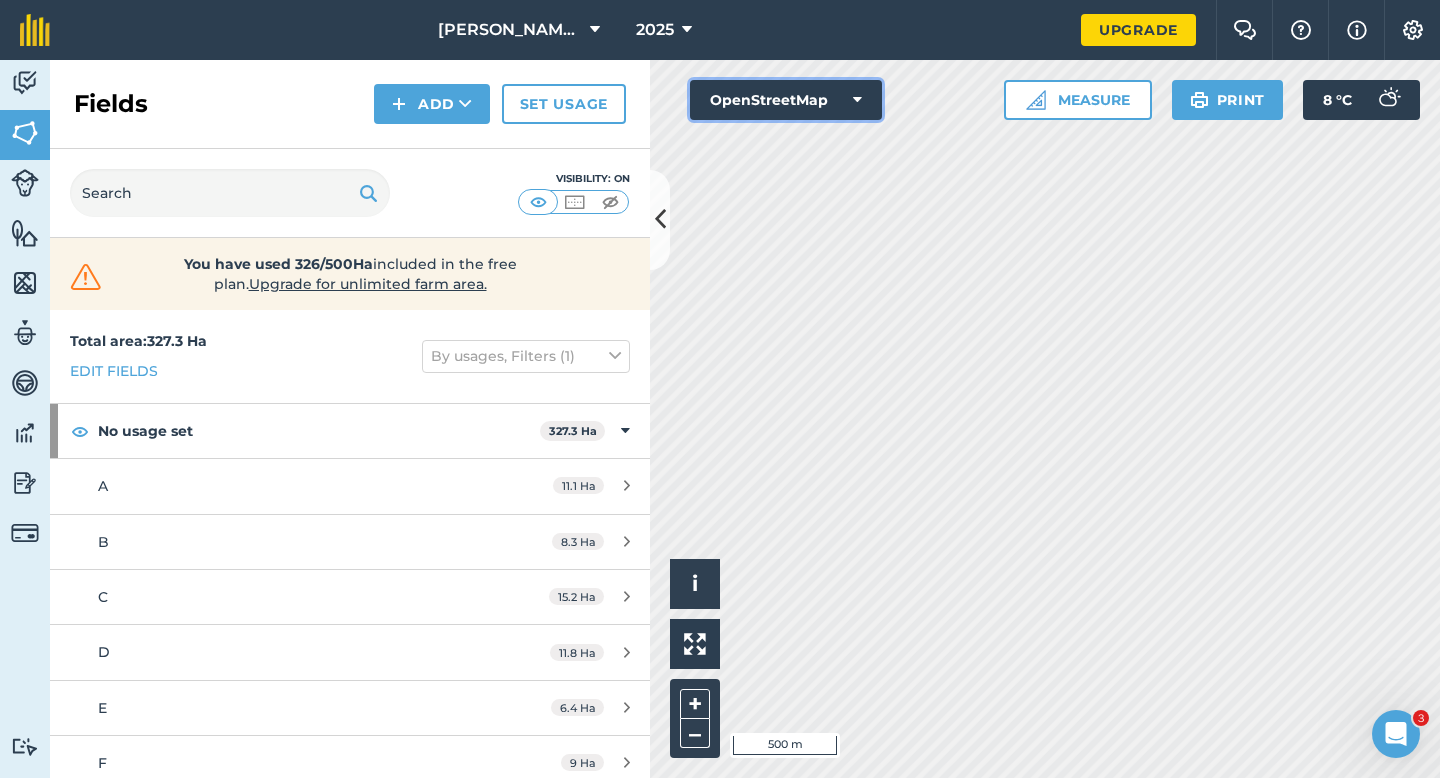 click on "OpenStreetMap" at bounding box center (786, 100) 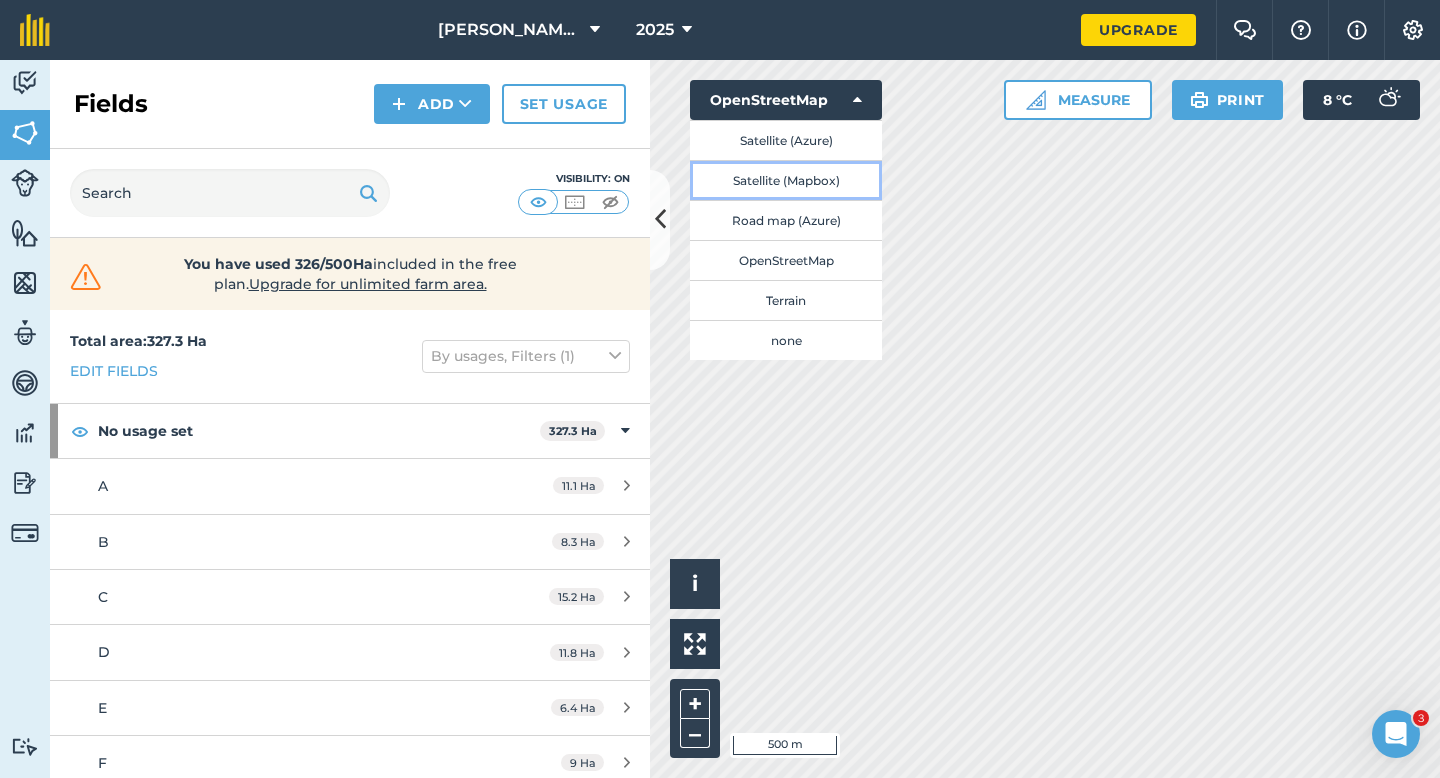 click on "Satellite (Mapbox)" at bounding box center [786, 180] 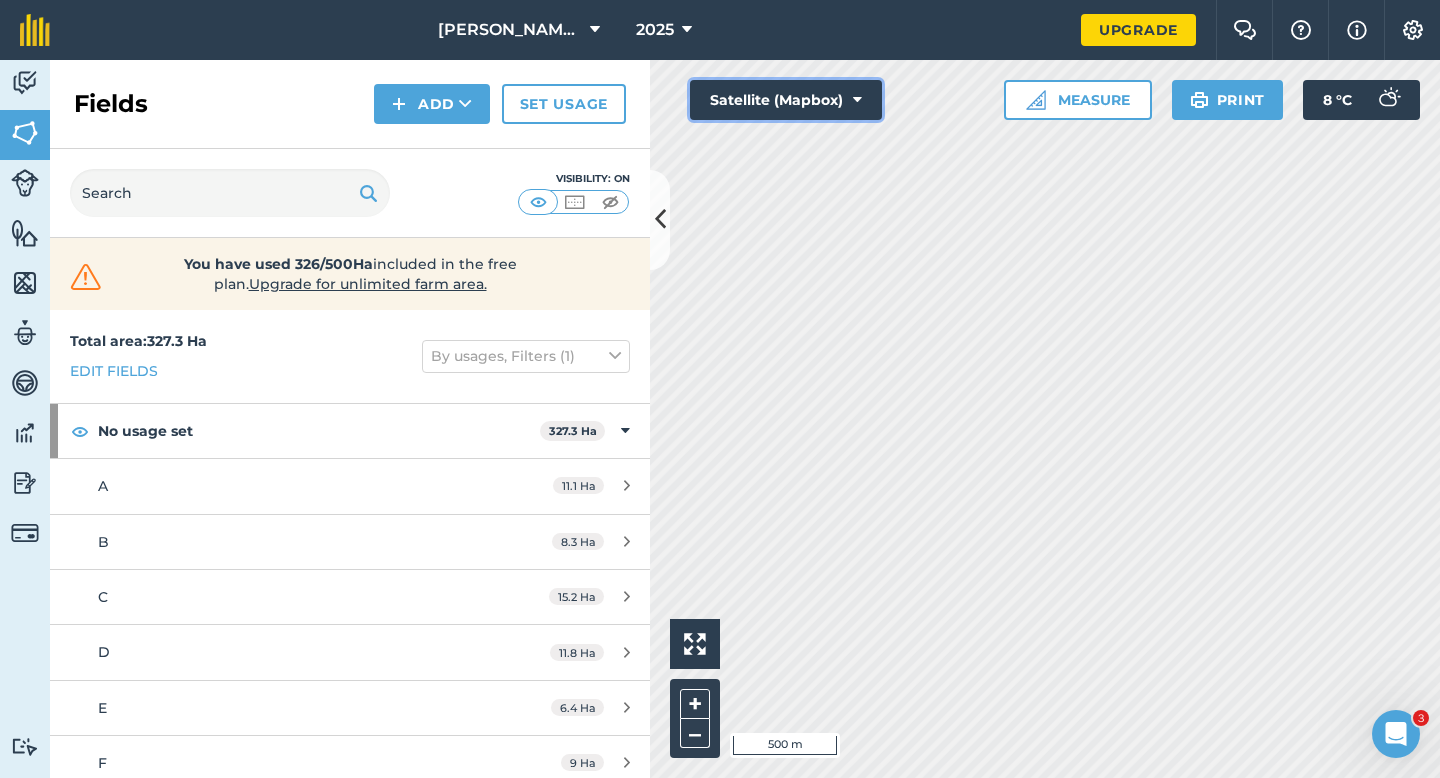 click on "Satellite (Mapbox)" at bounding box center [786, 100] 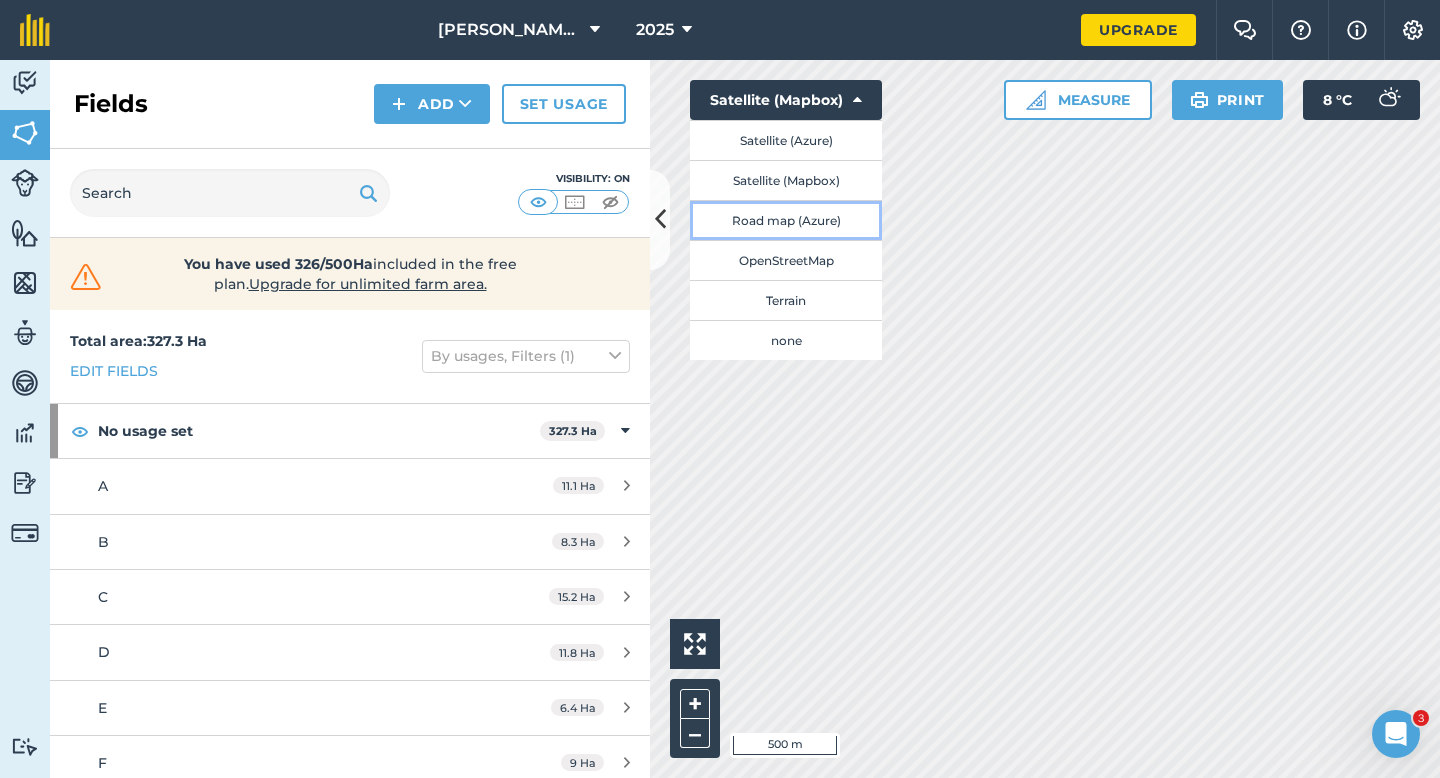 click on "Road map (Azure)" at bounding box center (786, 220) 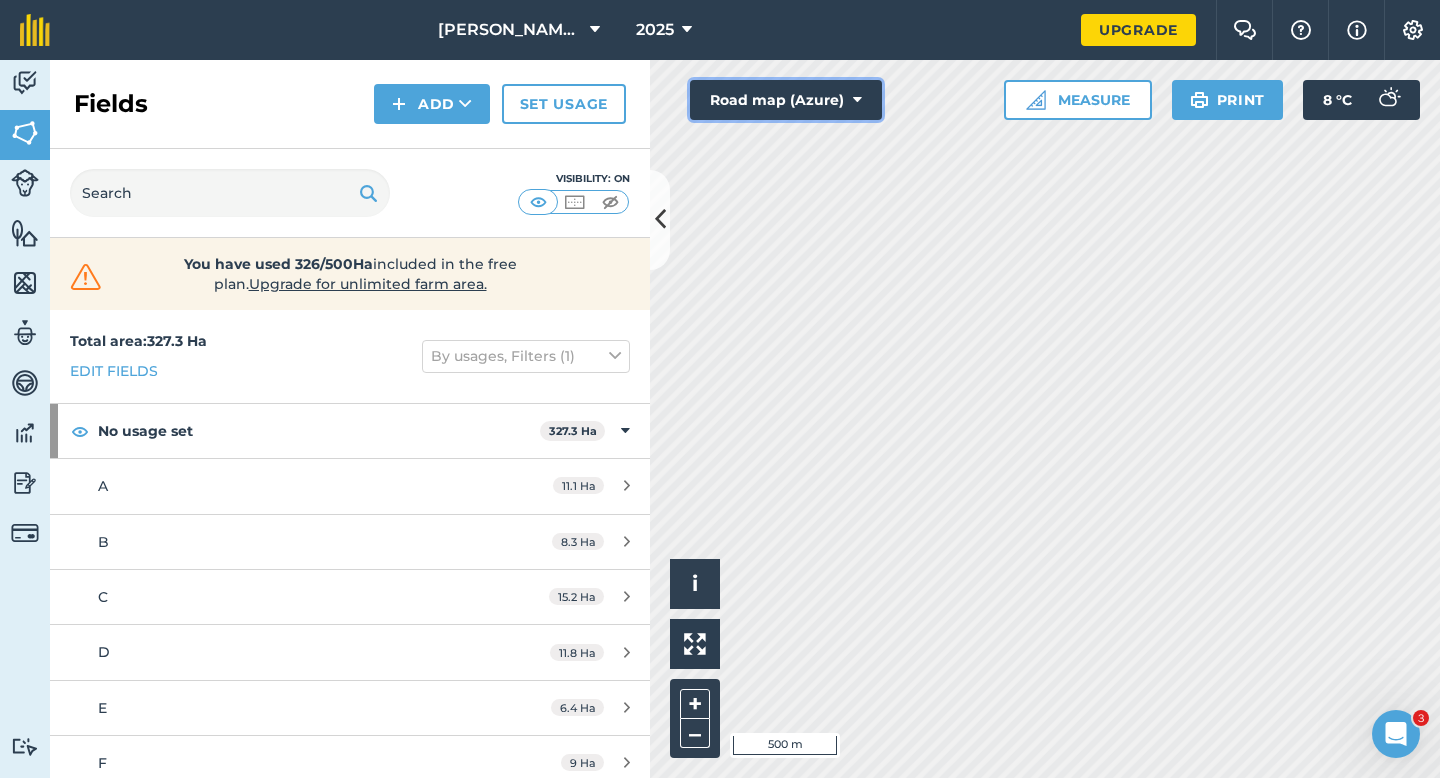 click on "Road map (Azure)" at bounding box center [786, 100] 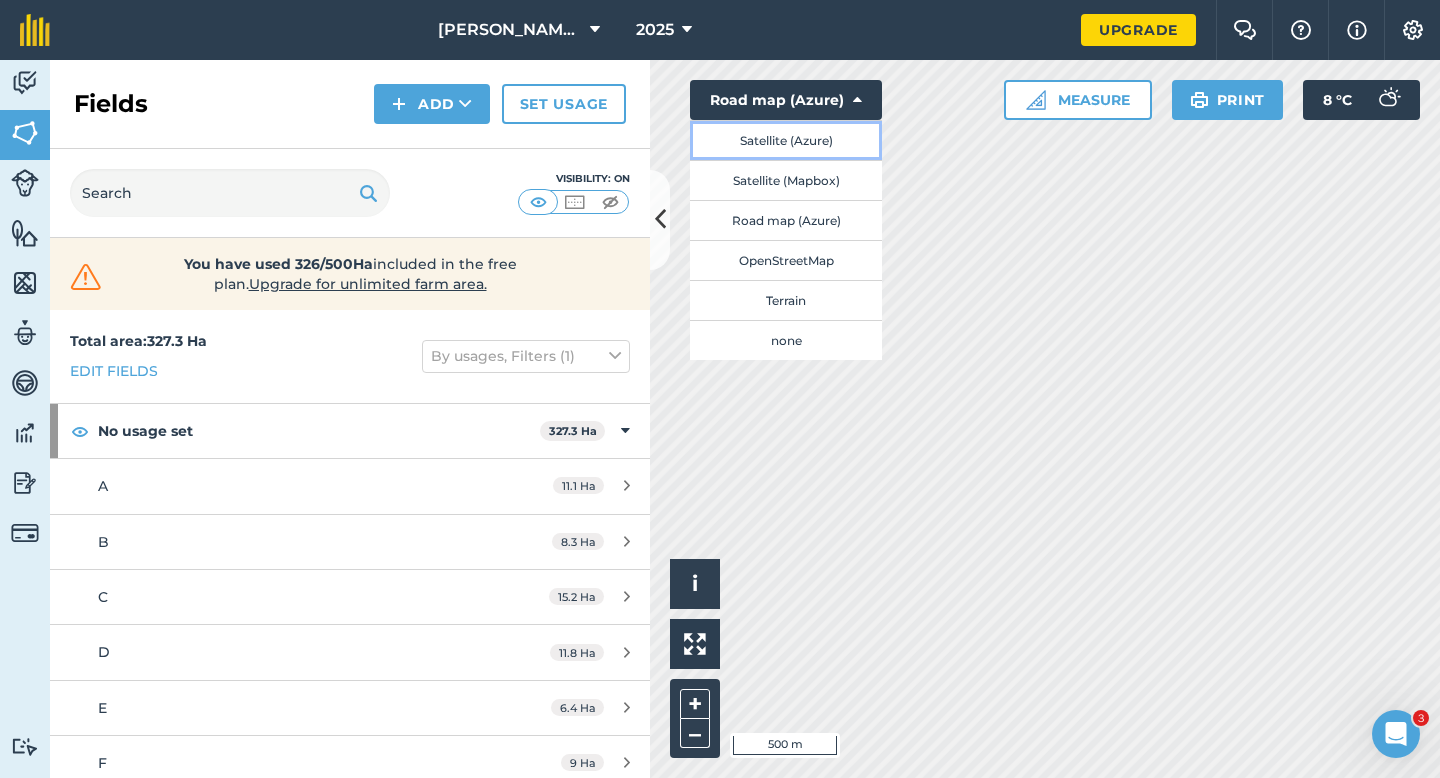 click on "Satellite (Azure)" at bounding box center [786, 140] 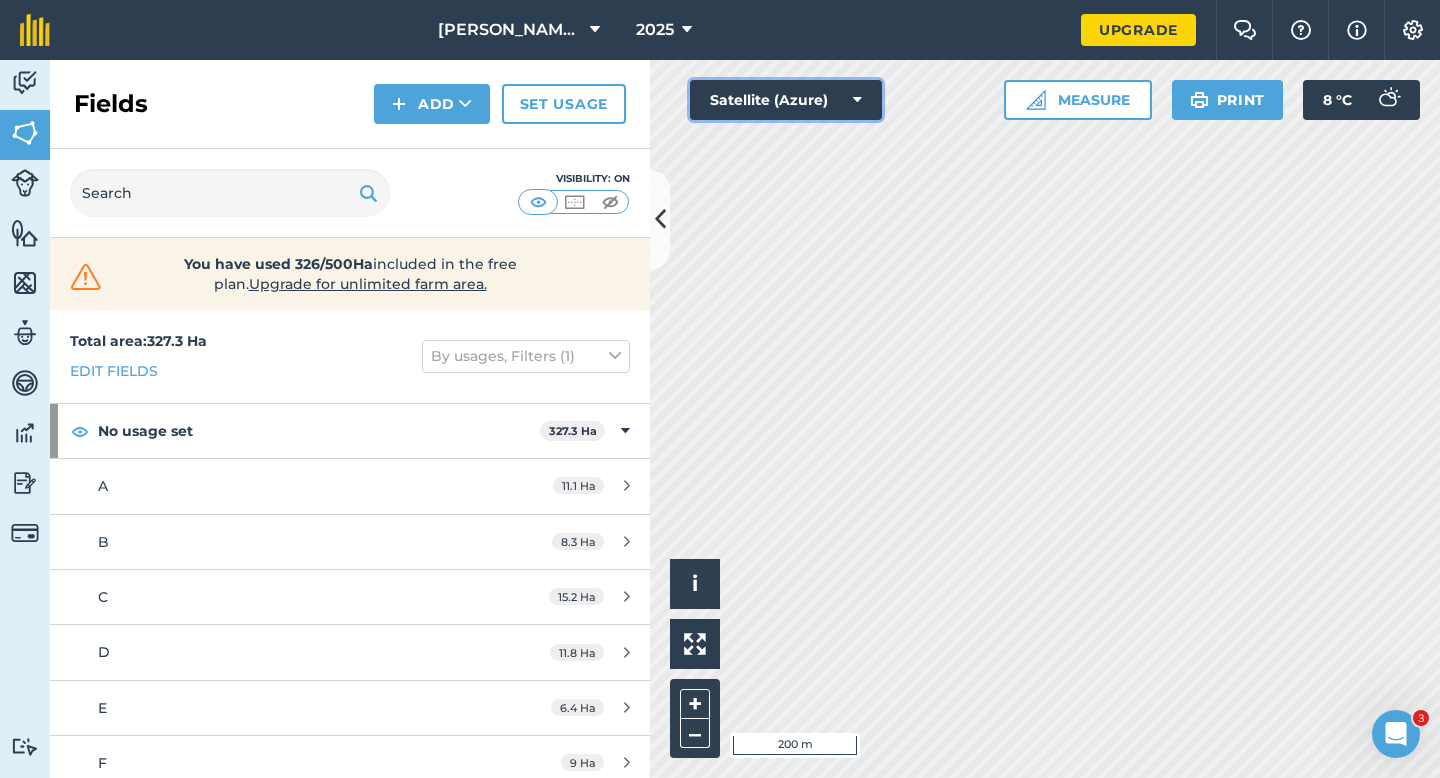 click on "Satellite (Azure)" at bounding box center (786, 100) 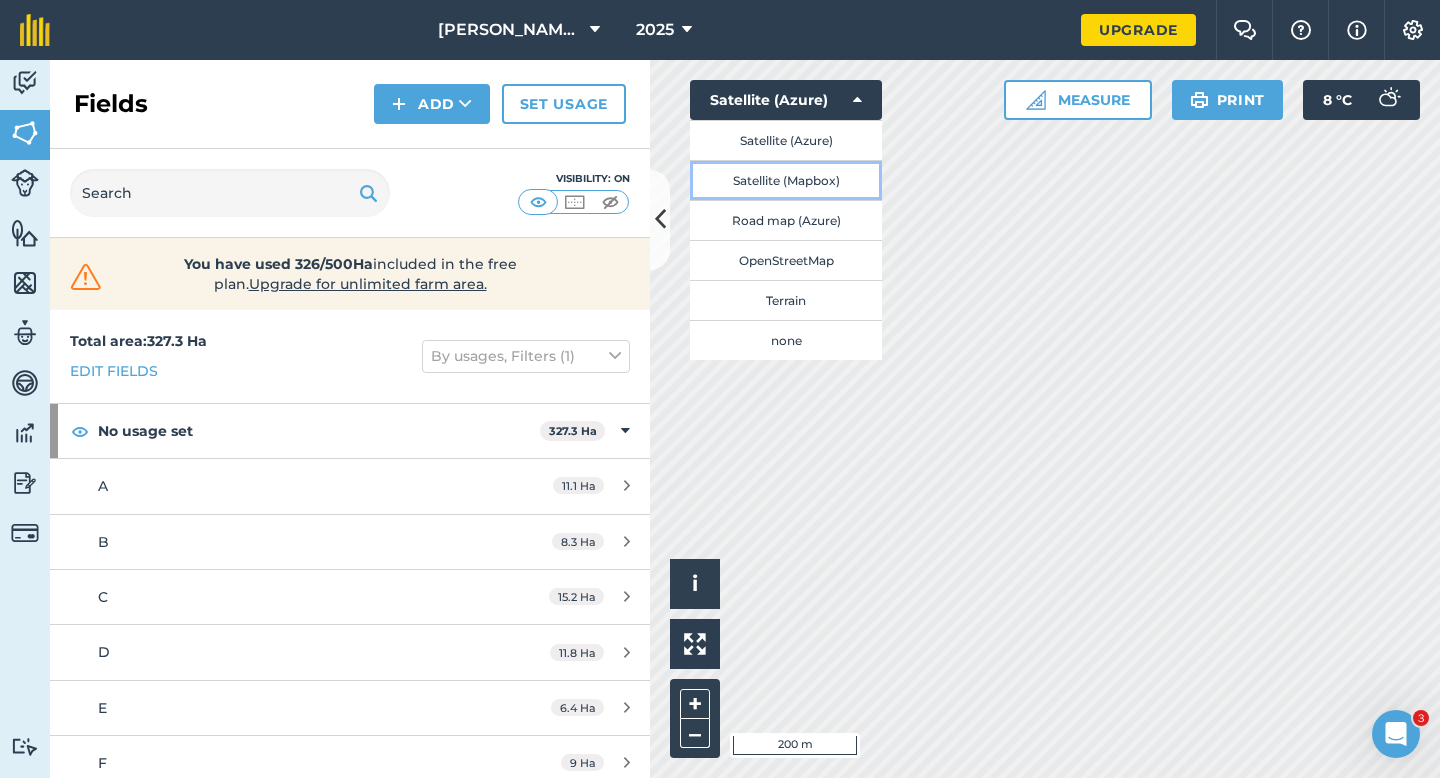 click on "Satellite (Mapbox)" at bounding box center [786, 180] 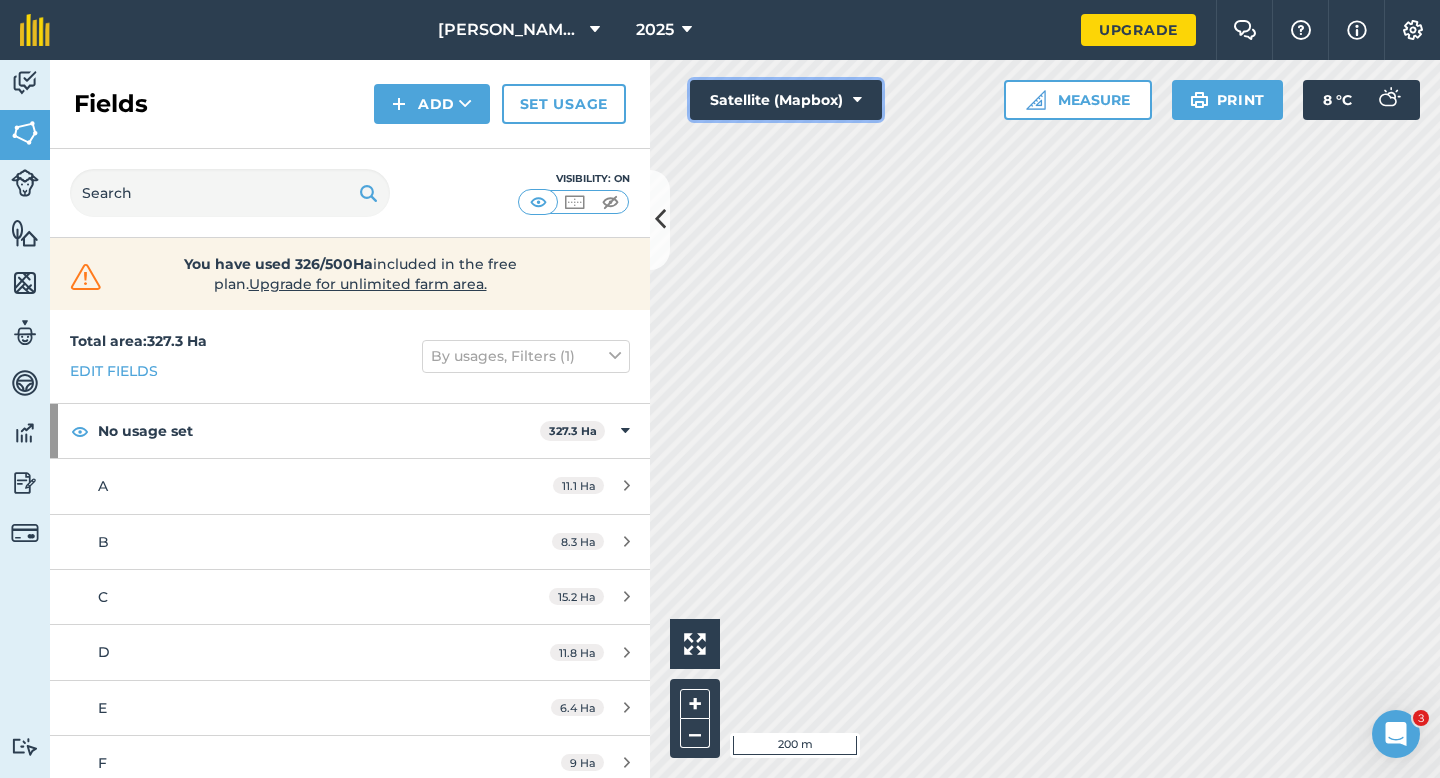 click on "Satellite (Mapbox)" at bounding box center [786, 100] 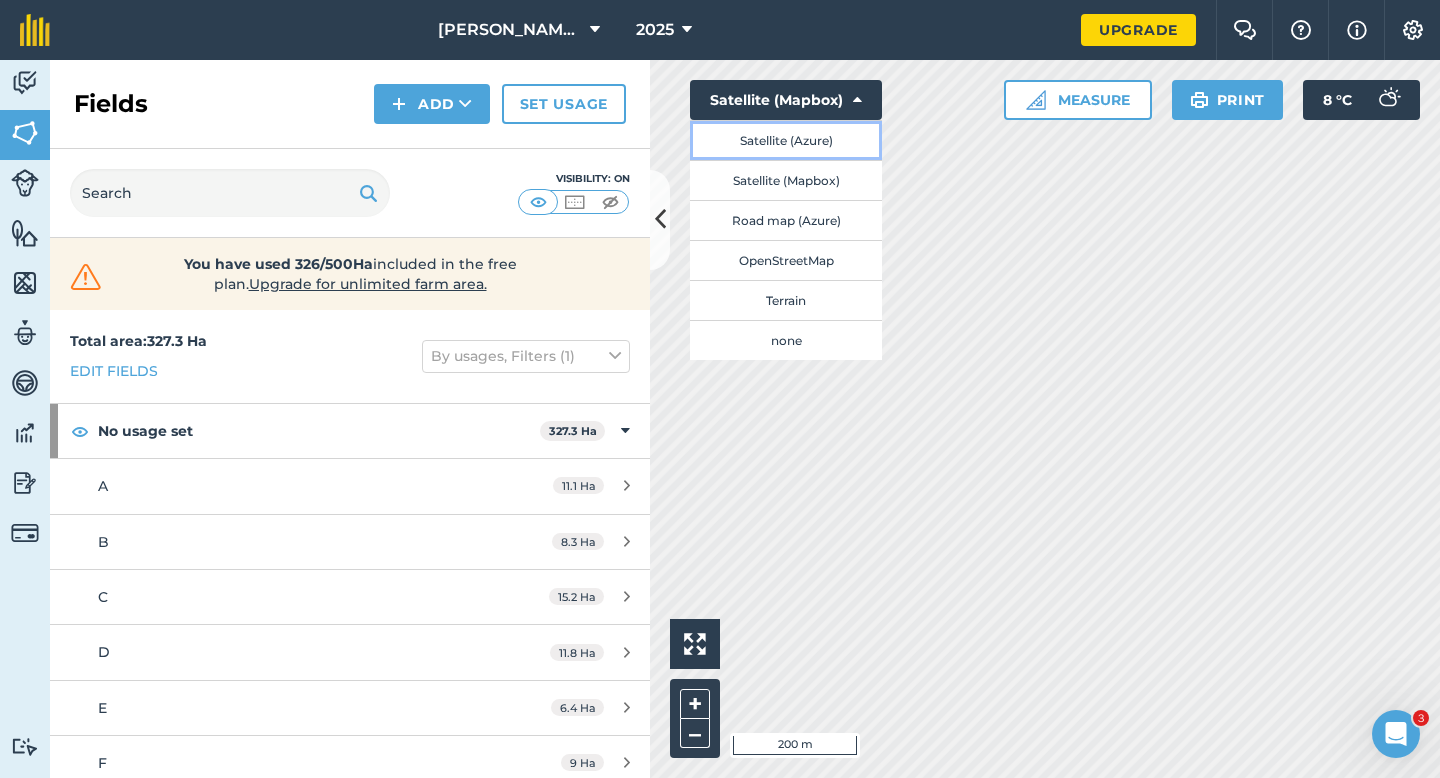 click on "Satellite (Azure)" at bounding box center [786, 140] 